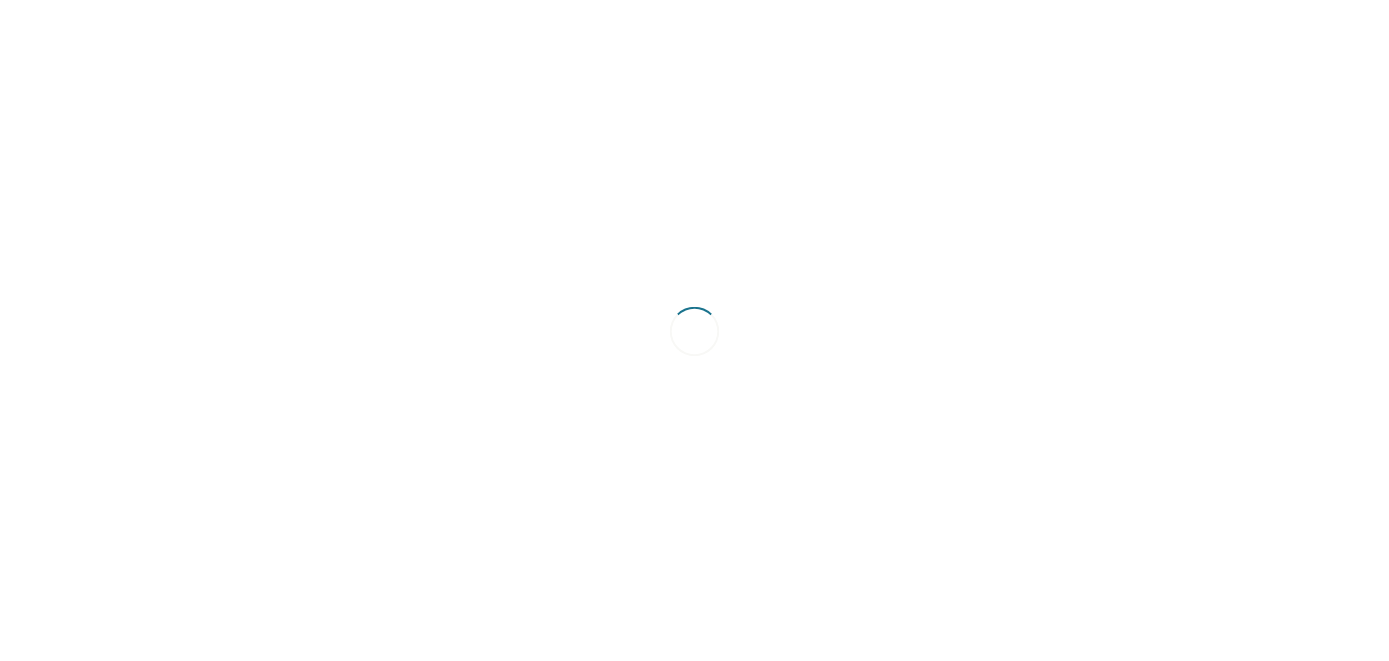 scroll, scrollTop: 0, scrollLeft: 0, axis: both 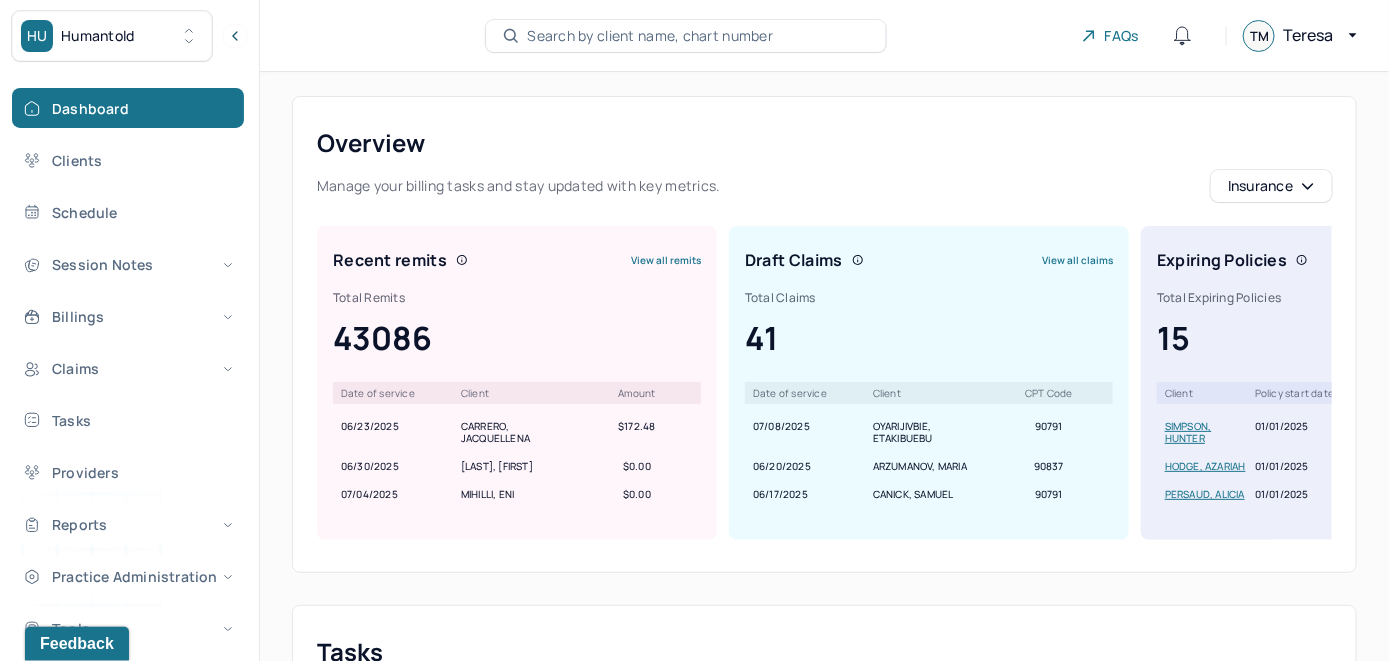 click on "Search by client name, chart number" at bounding box center (650, 36) 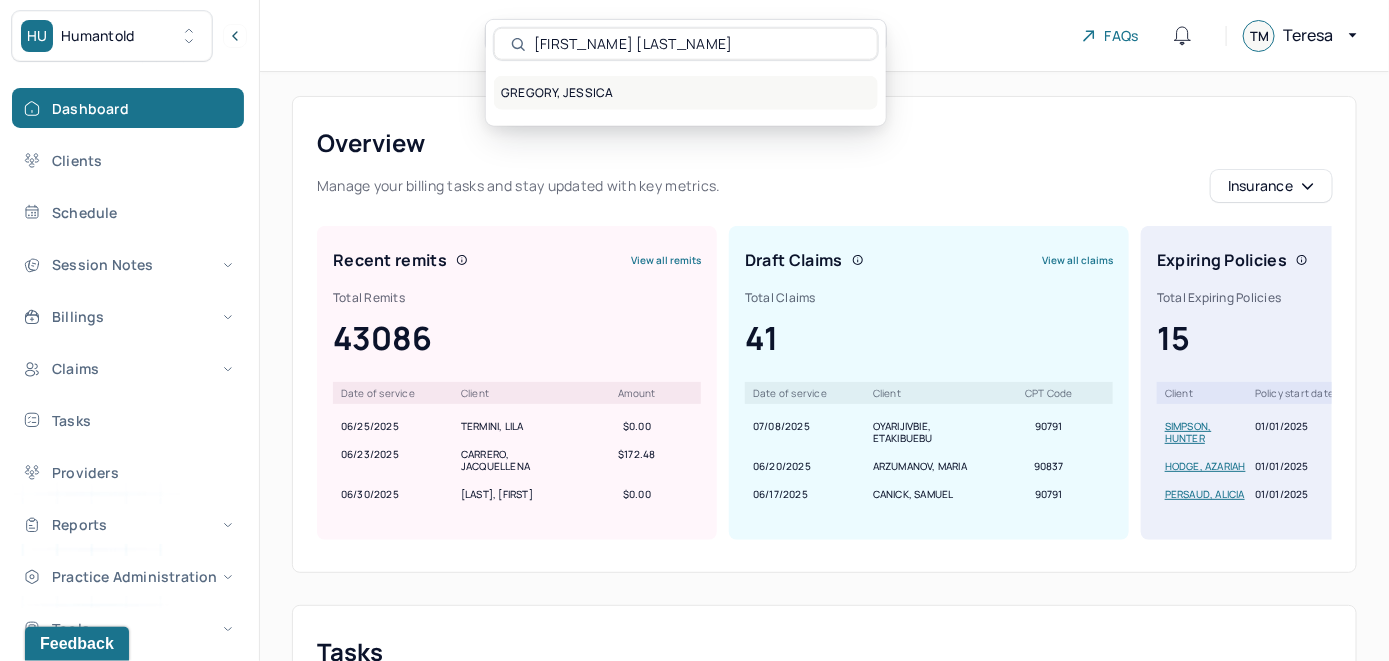 type on "[FIRST_NAME] [LAST_NAME]" 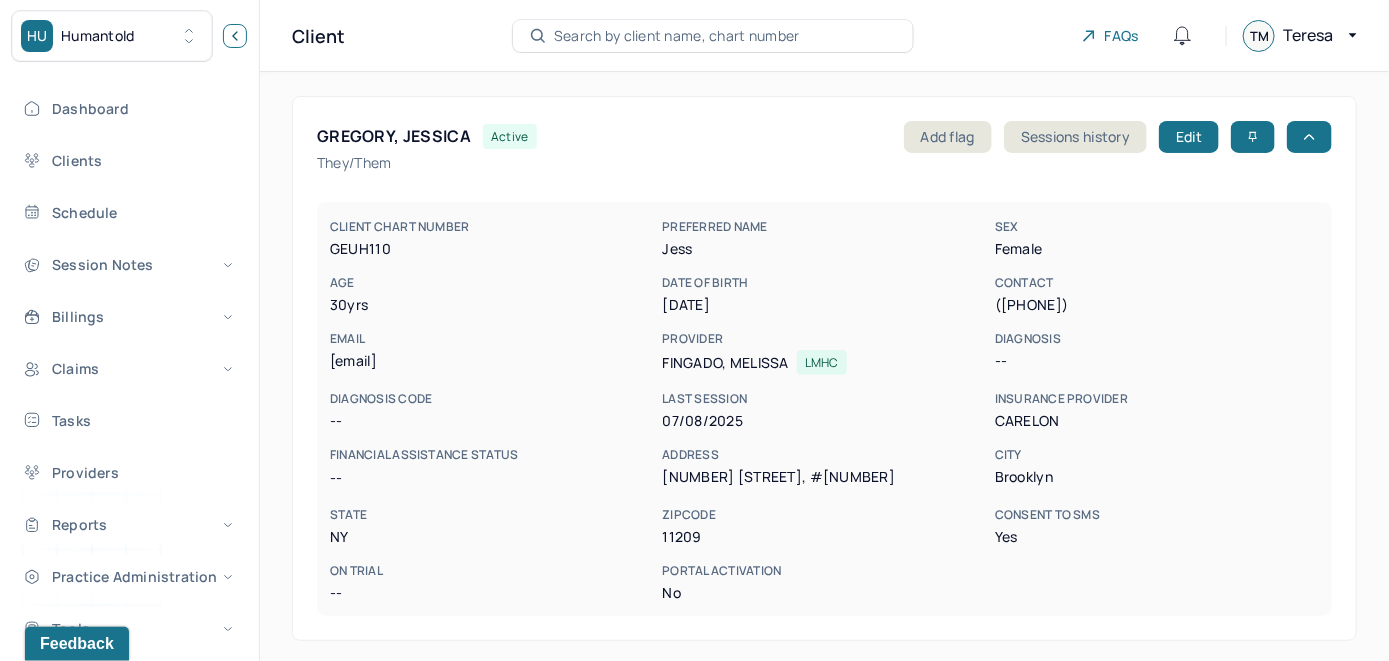 click 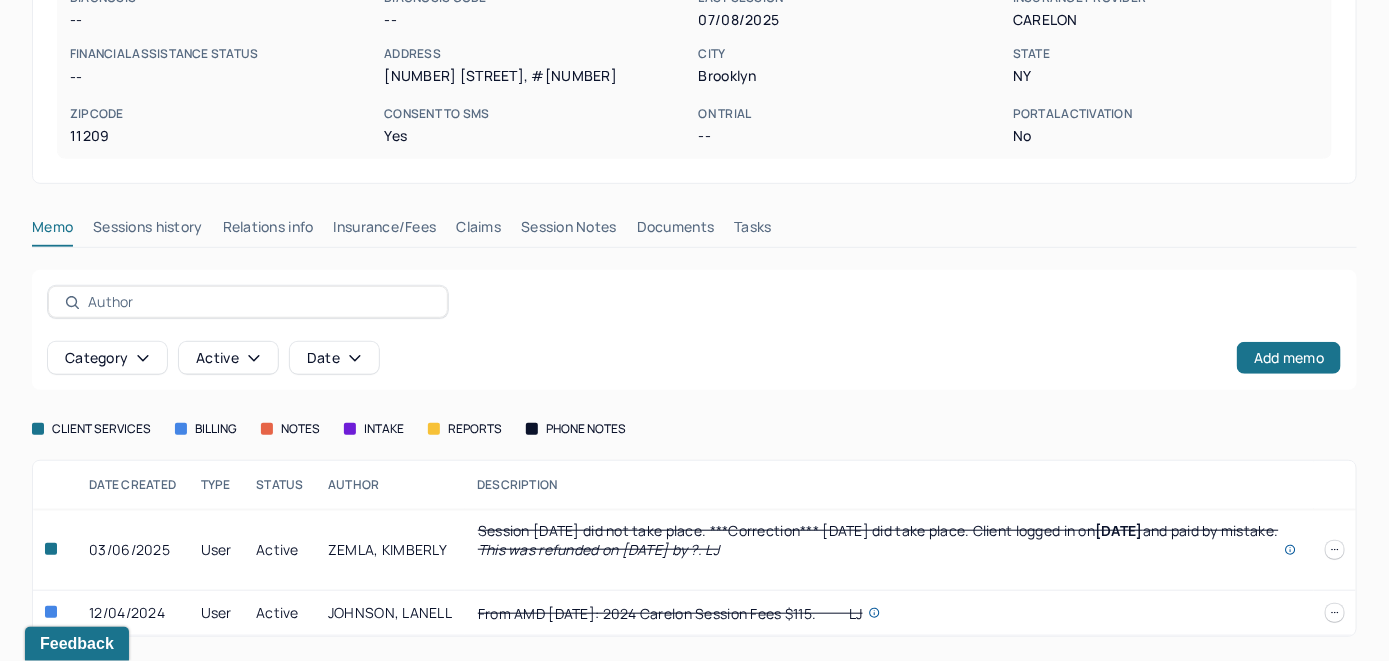 scroll, scrollTop: 363, scrollLeft: 0, axis: vertical 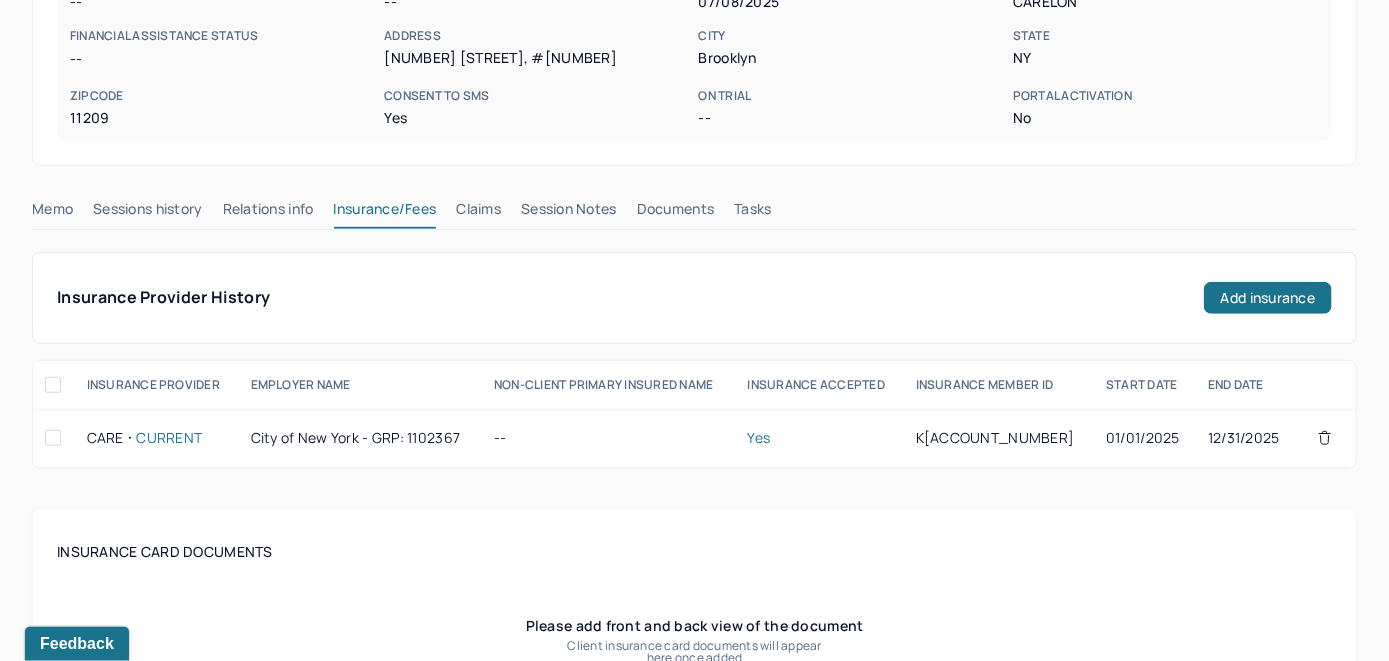 click on "Claims" at bounding box center (478, 213) 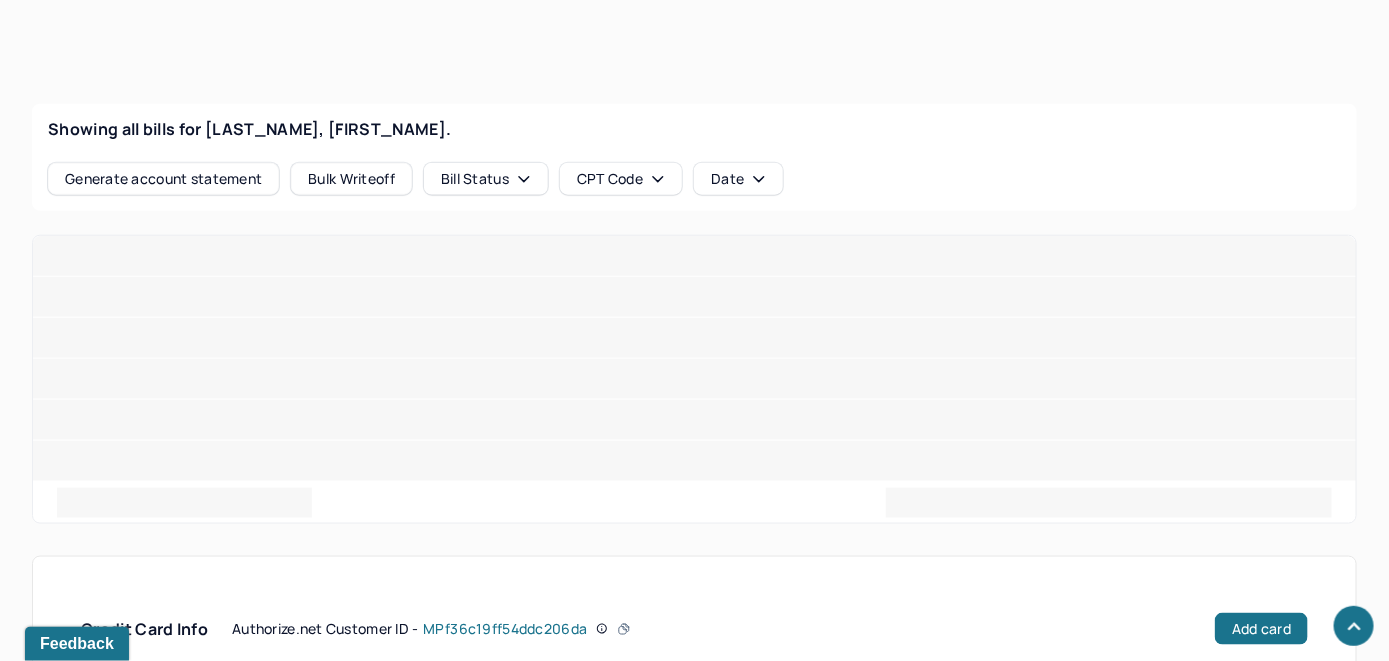 scroll, scrollTop: 763, scrollLeft: 0, axis: vertical 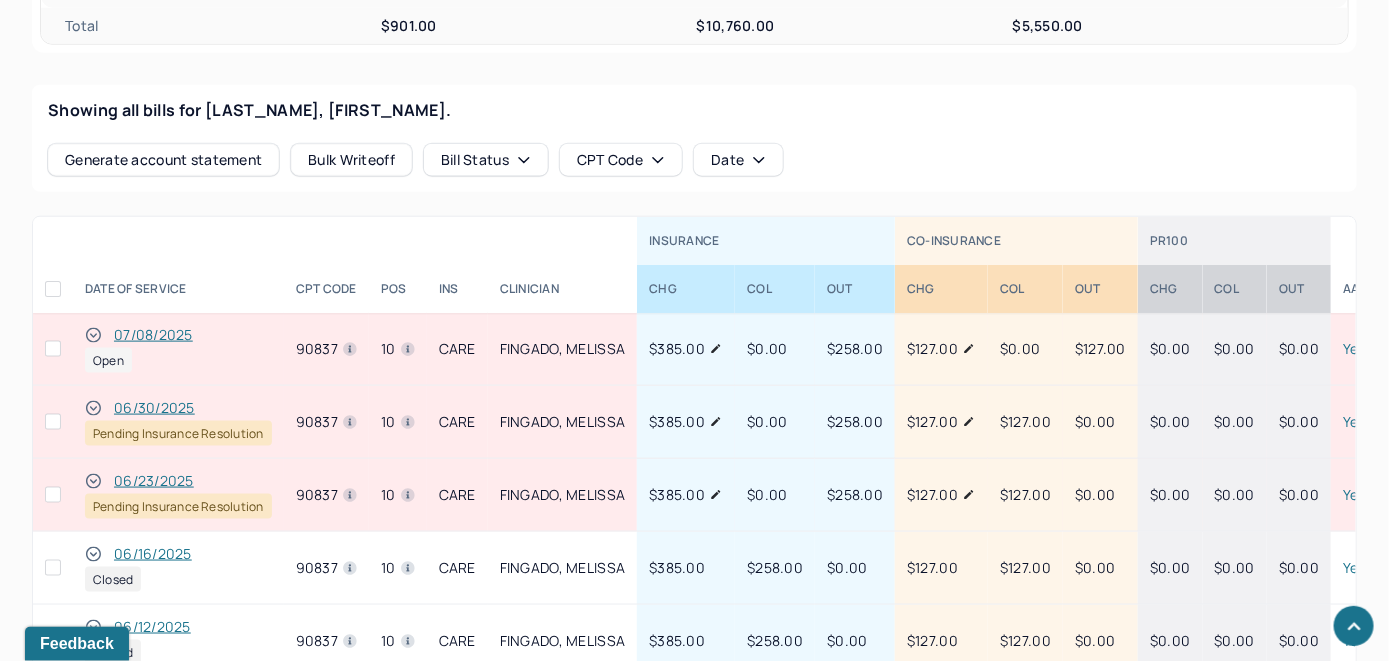 click on "07/08/2025" at bounding box center (153, 335) 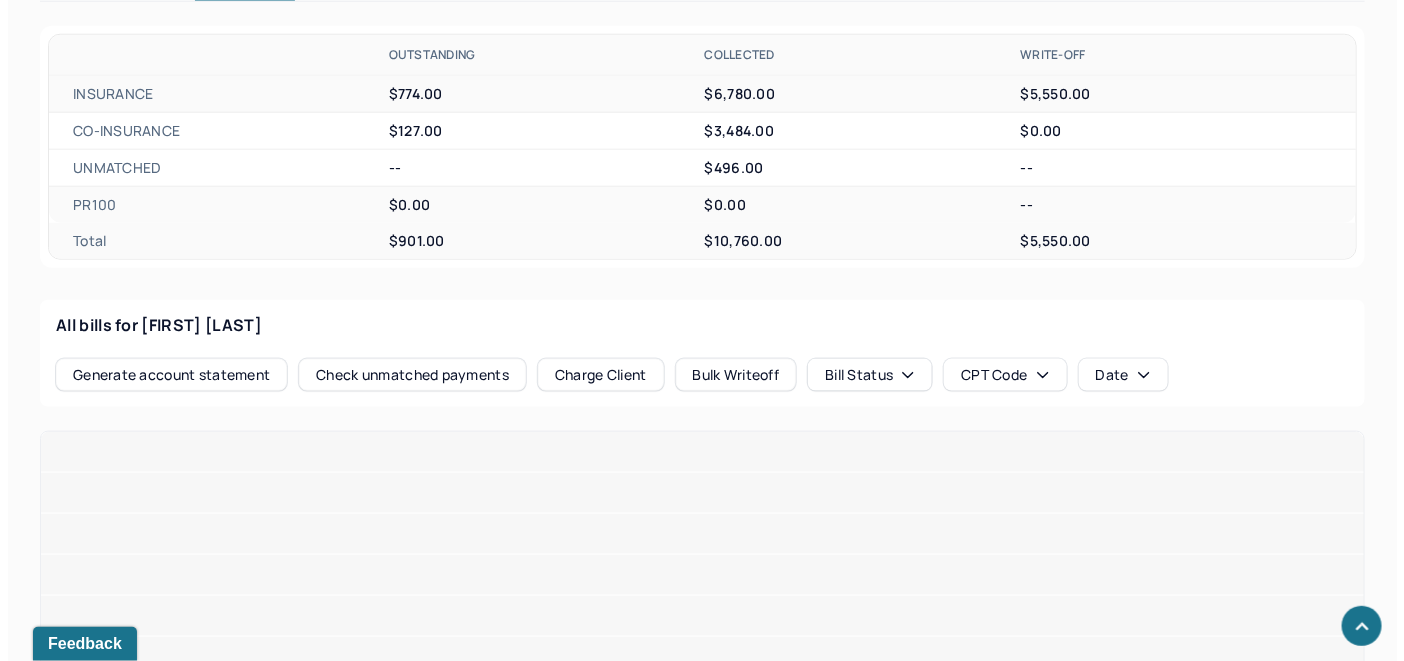 scroll, scrollTop: 804, scrollLeft: 0, axis: vertical 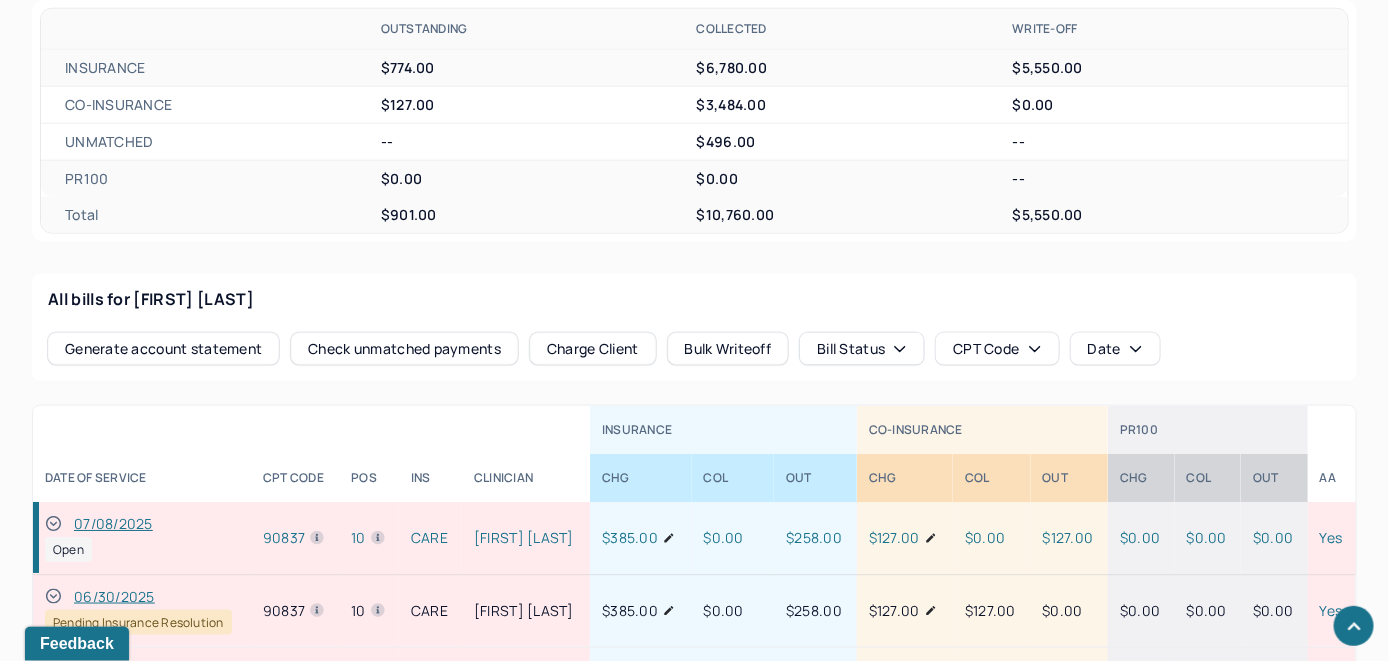 click on "Check unmatched payments" at bounding box center [404, 349] 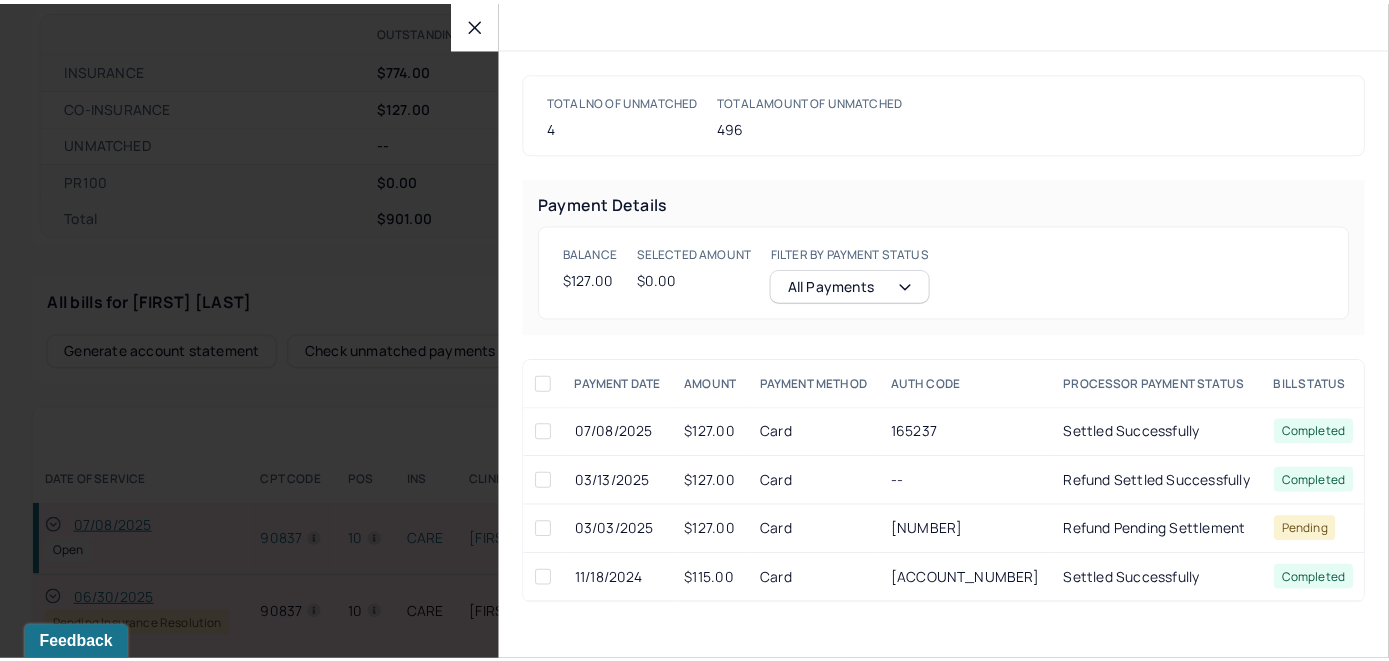 scroll, scrollTop: 806, scrollLeft: 0, axis: vertical 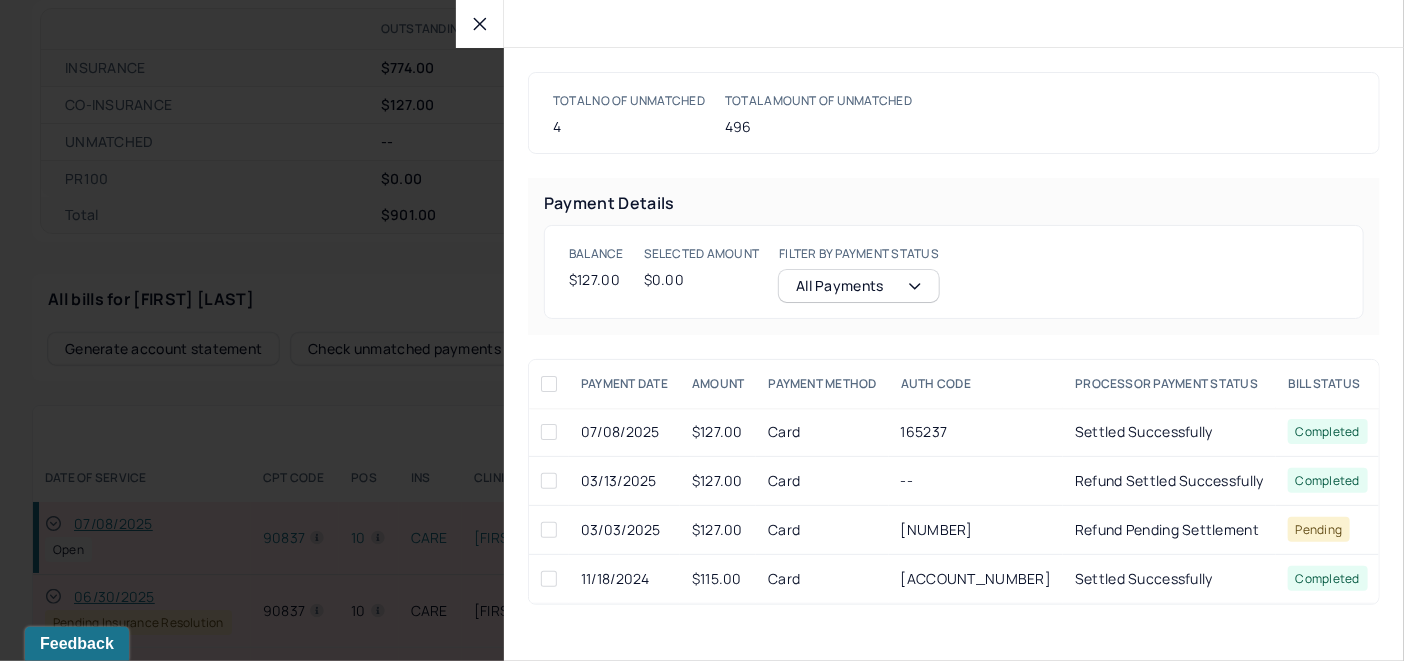 click at bounding box center [549, 432] 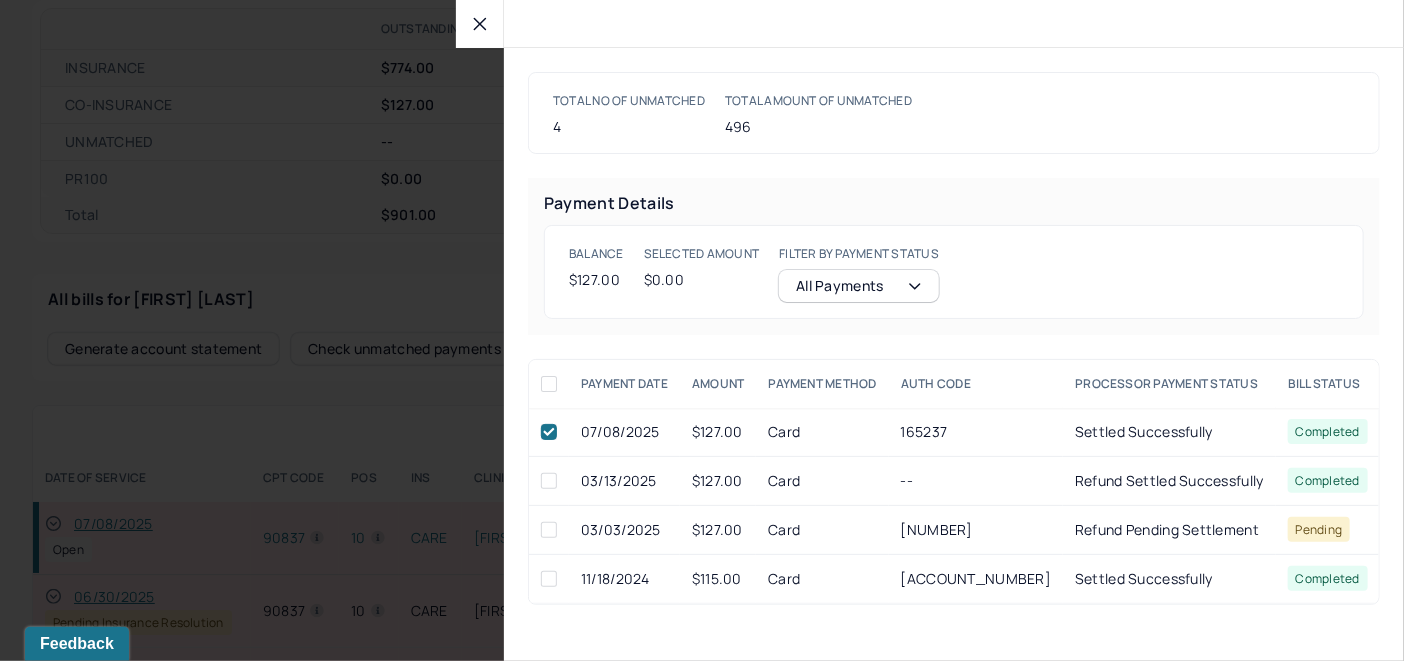 checkbox on "true" 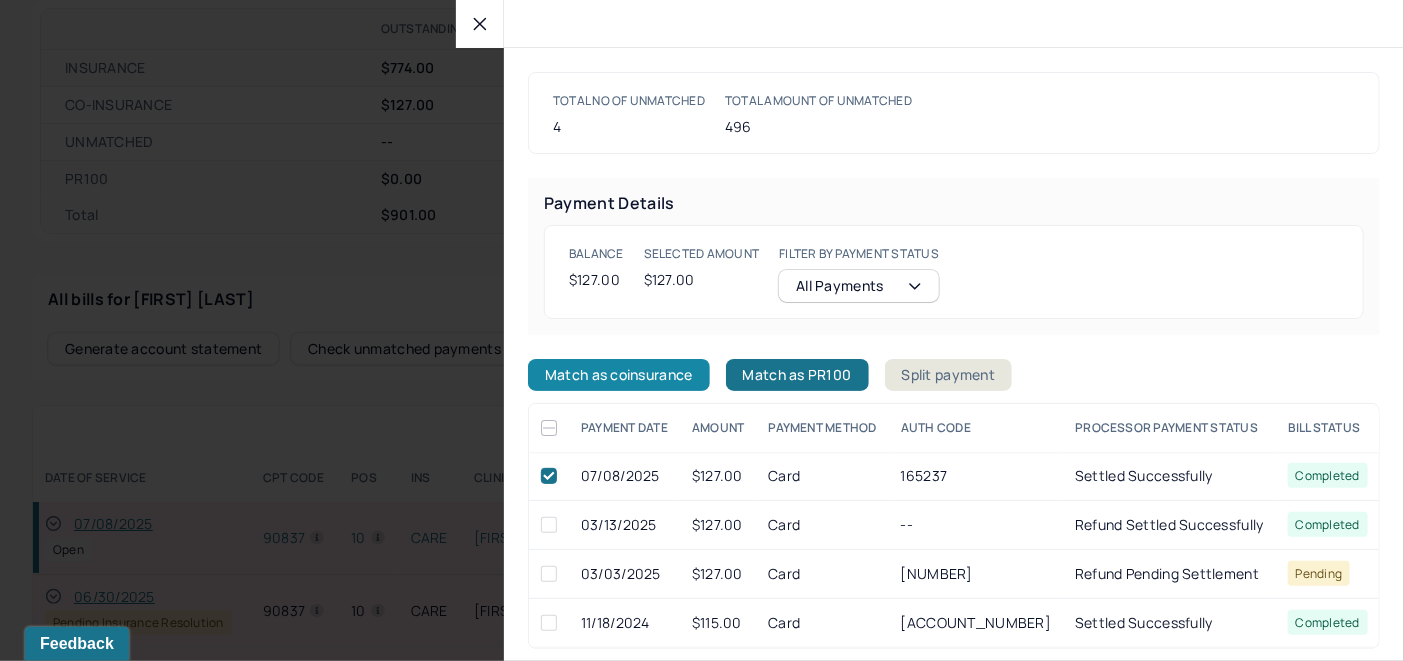 click on "Match as coinsurance" at bounding box center [619, 375] 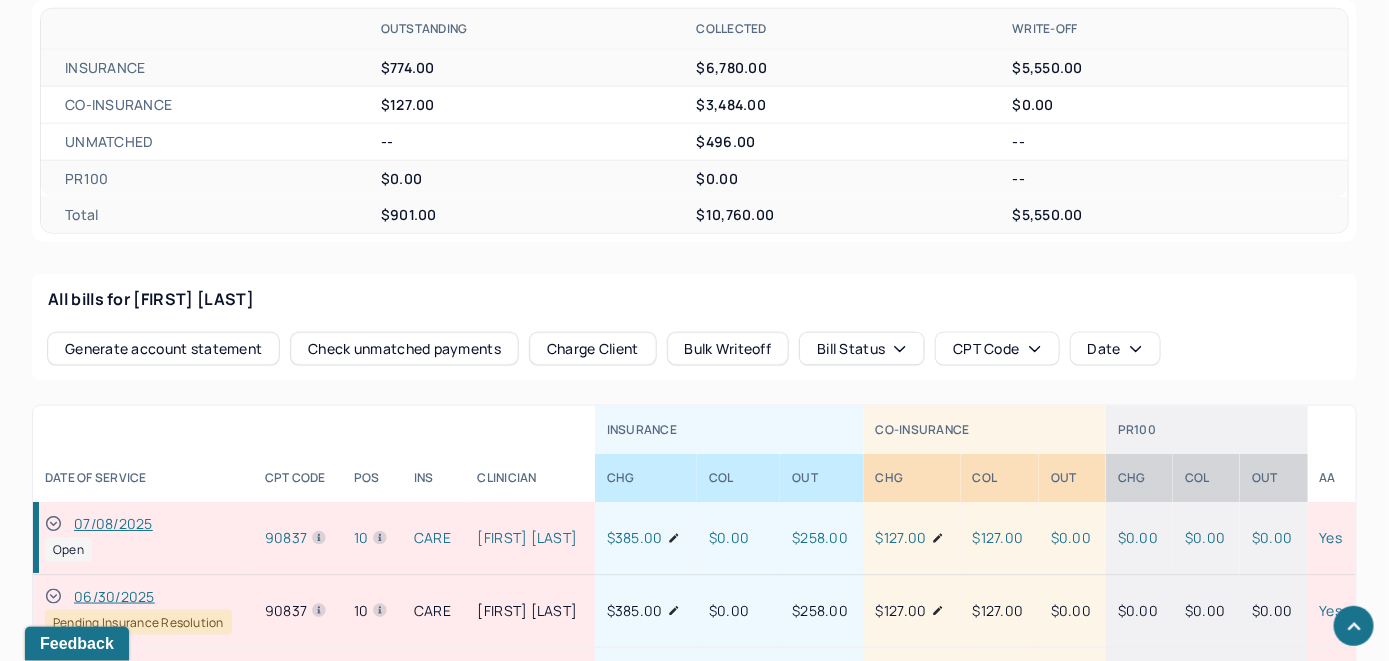 click 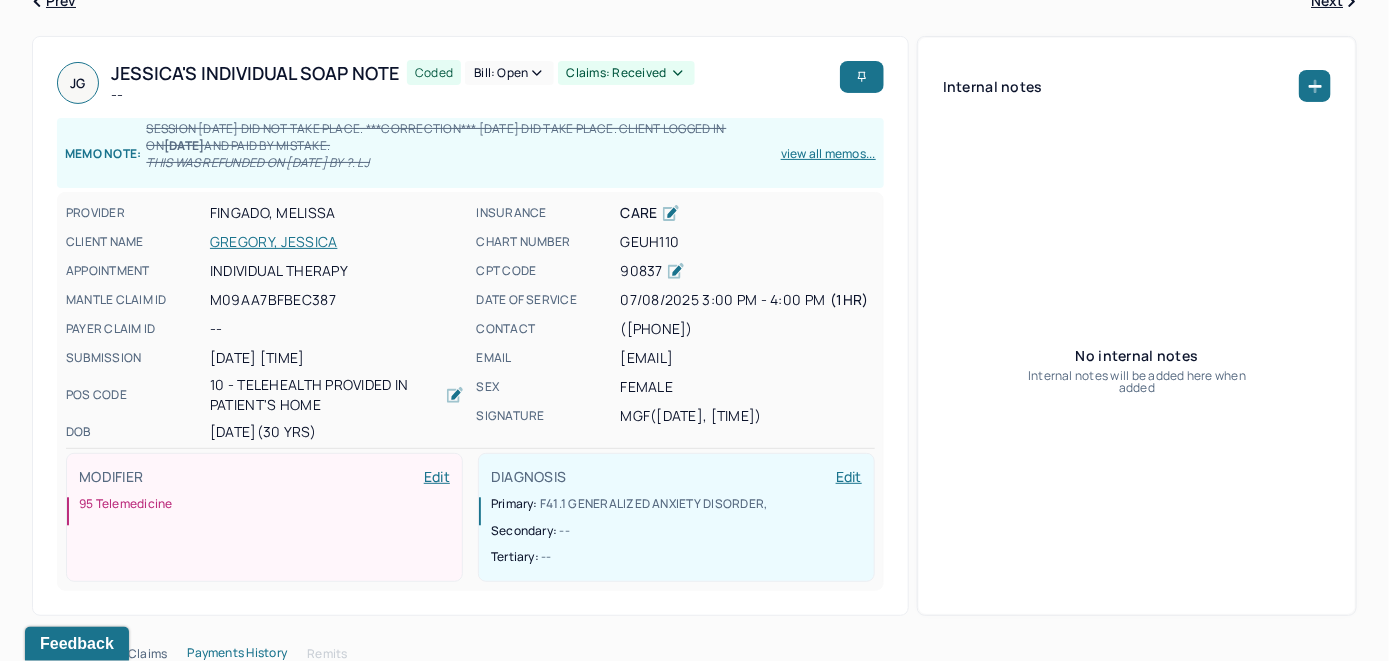 scroll, scrollTop: 0, scrollLeft: 0, axis: both 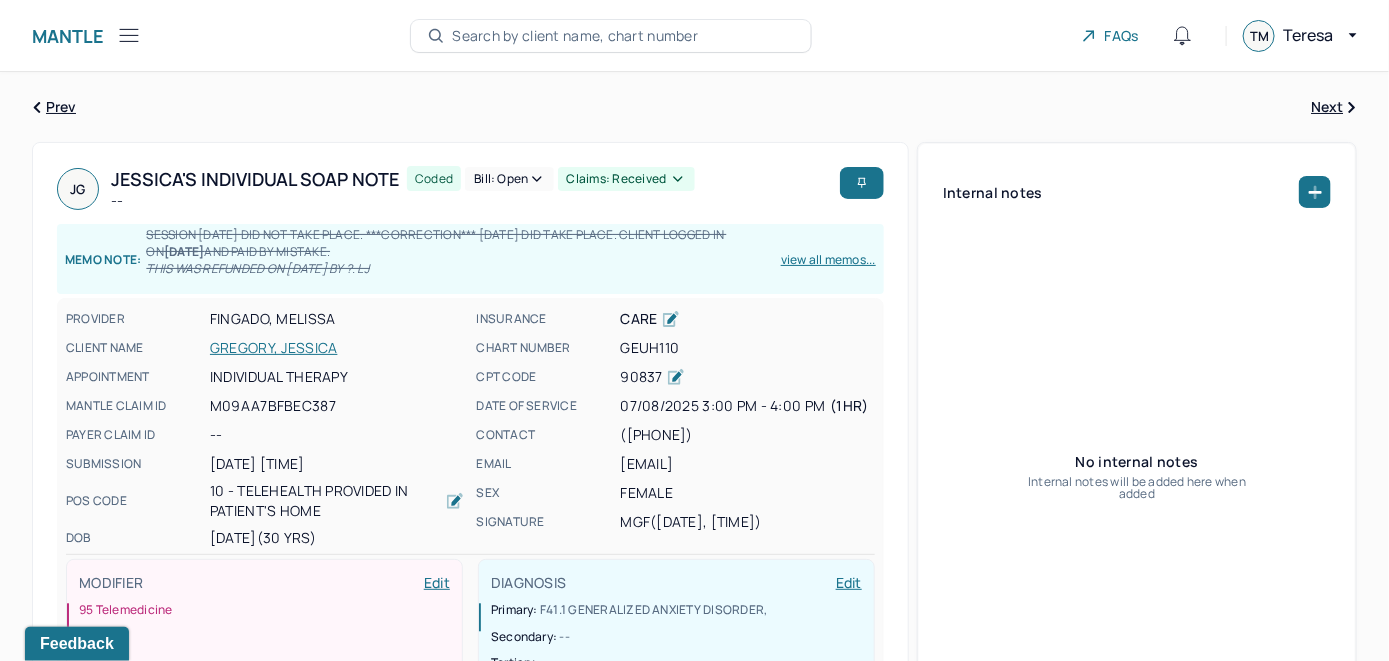 click on "Bill: Open" at bounding box center (509, 179) 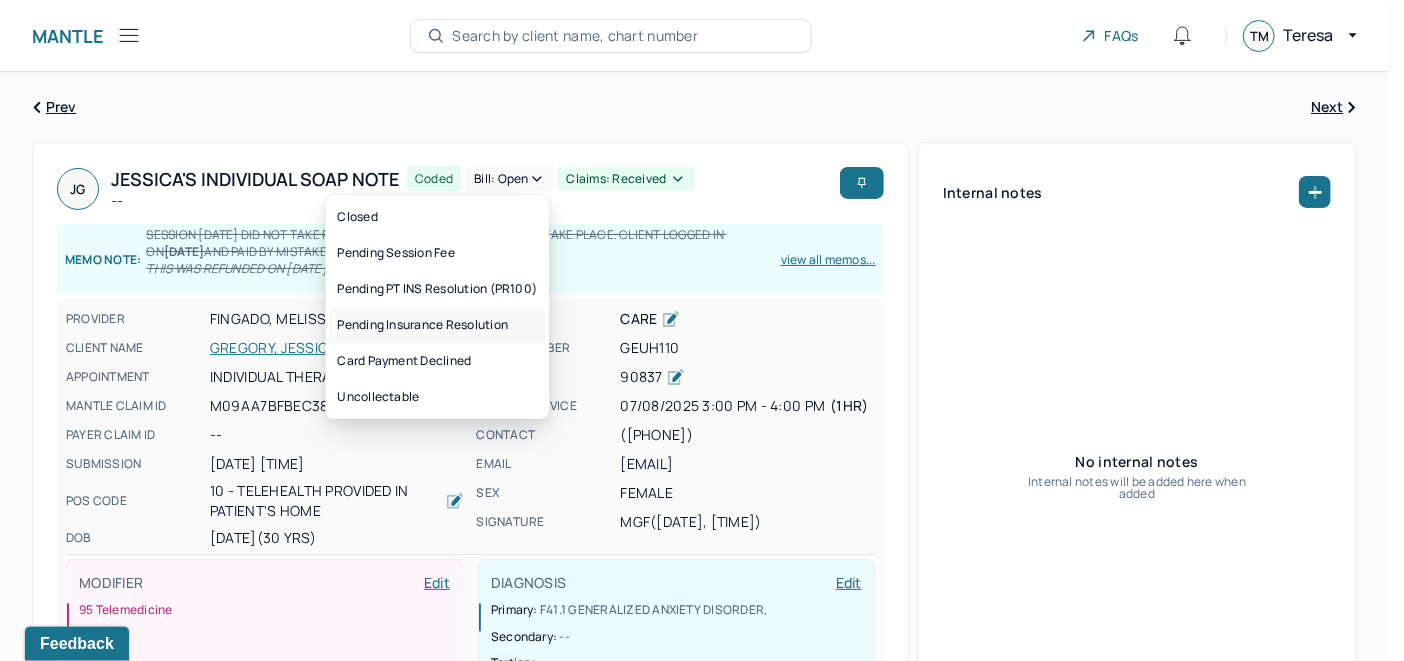 click on "Pending Insurance Resolution" at bounding box center [437, 325] 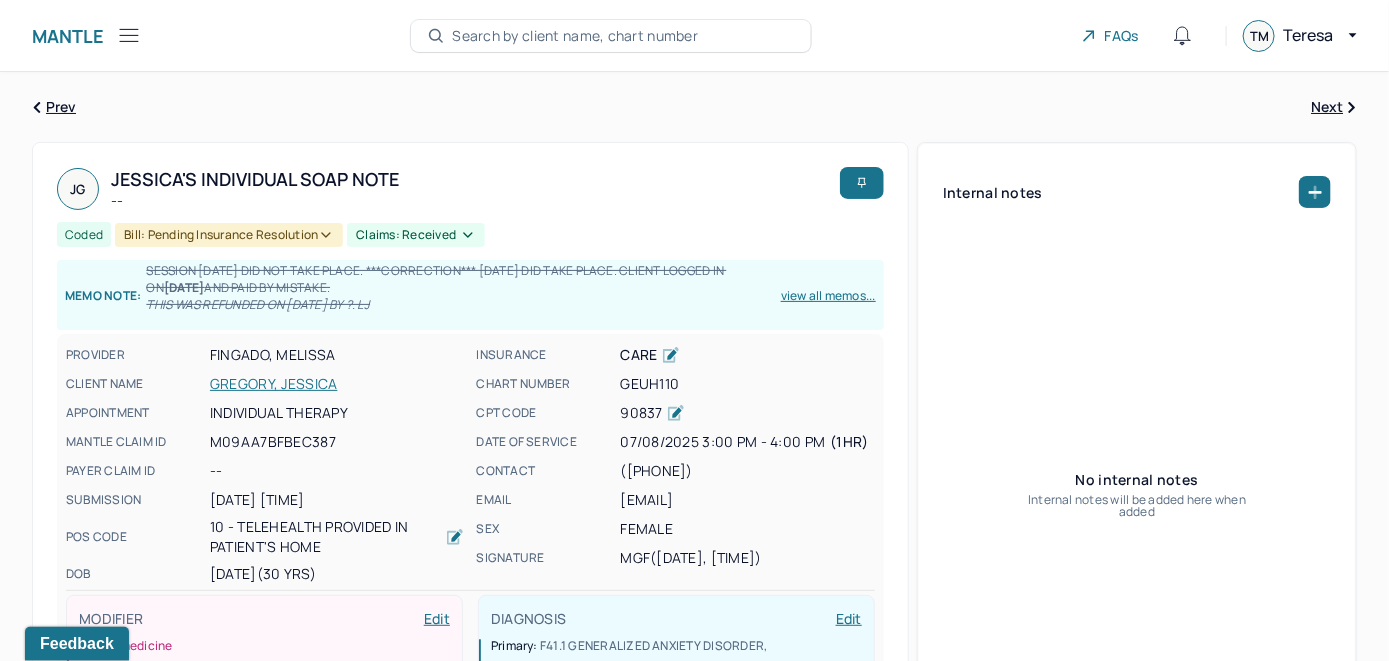click on "Search by client name, chart number" at bounding box center [575, 36] 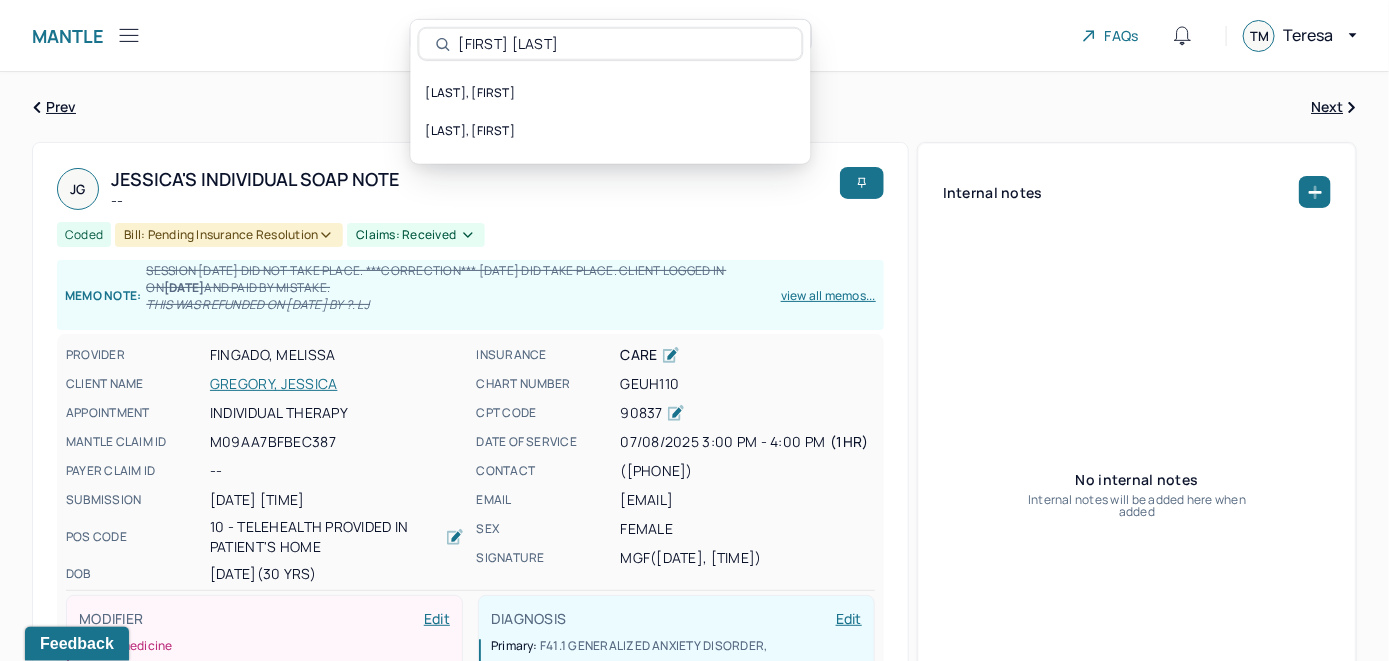 drag, startPoint x: 628, startPoint y: 38, endPoint x: 451, endPoint y: 41, distance: 177.02542 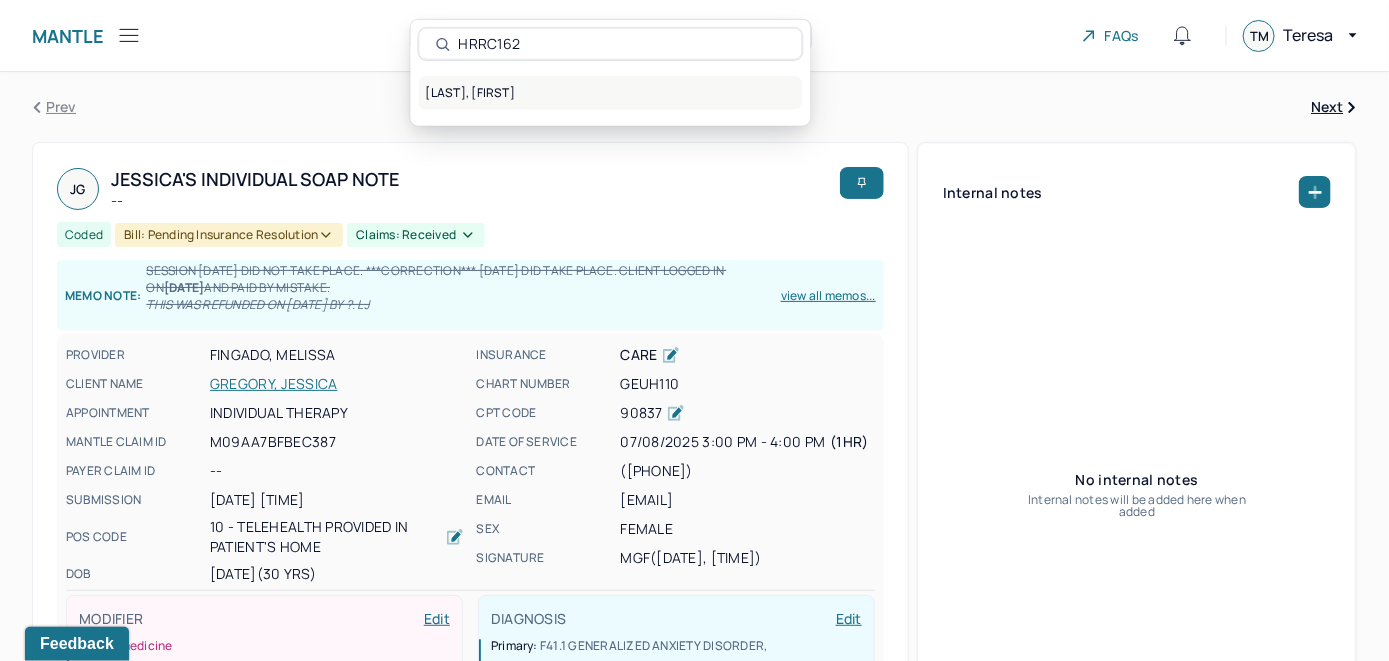 type on "HRRC162" 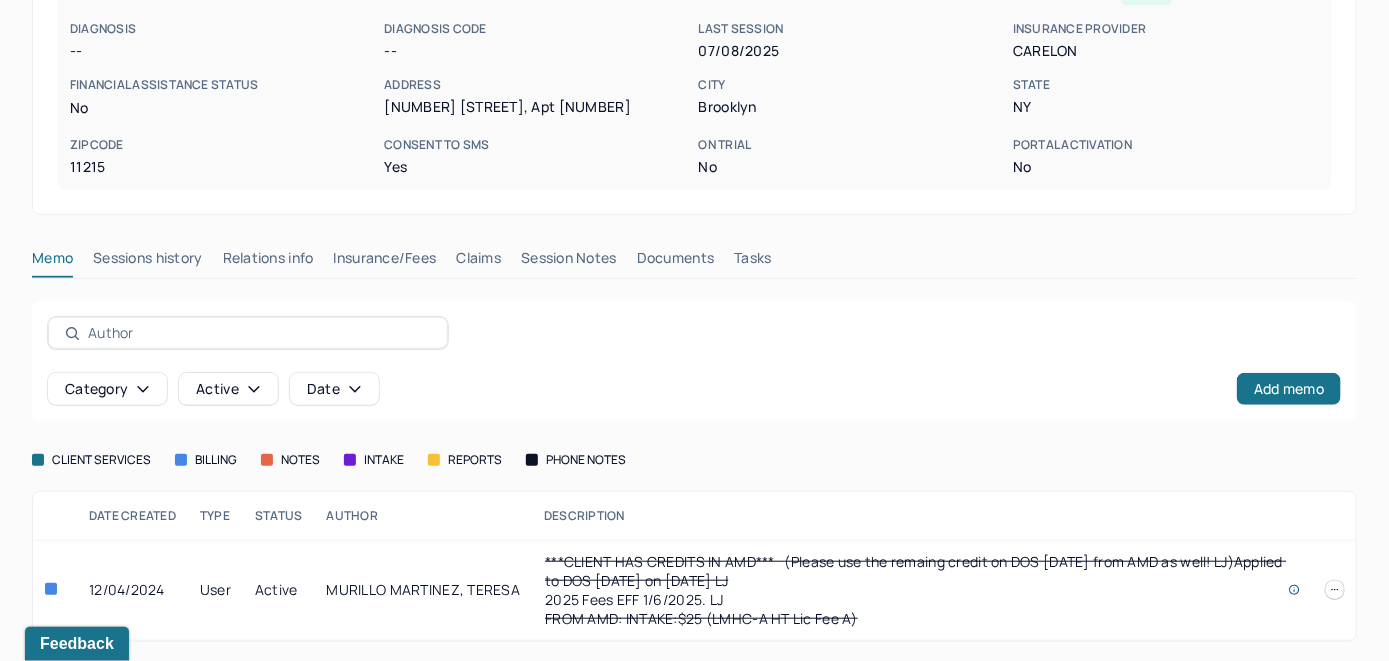 scroll, scrollTop: 318, scrollLeft: 0, axis: vertical 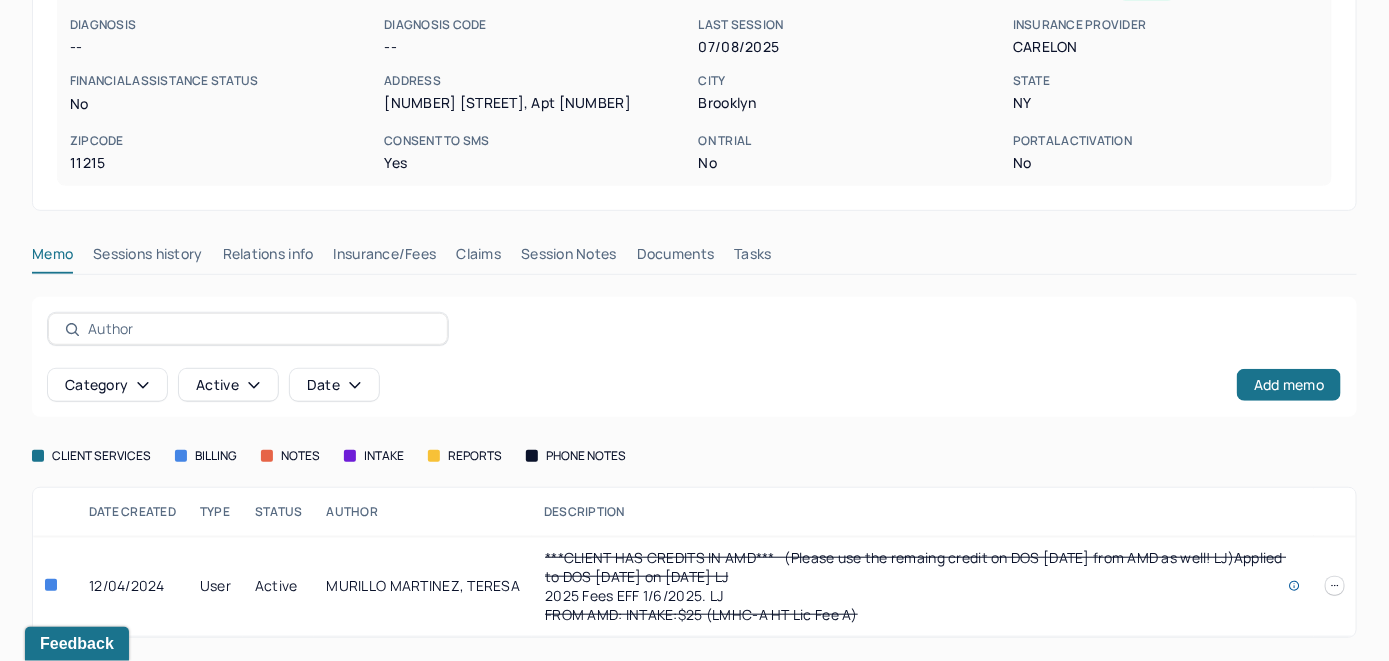 click on "Insurance/Fees" at bounding box center [385, 258] 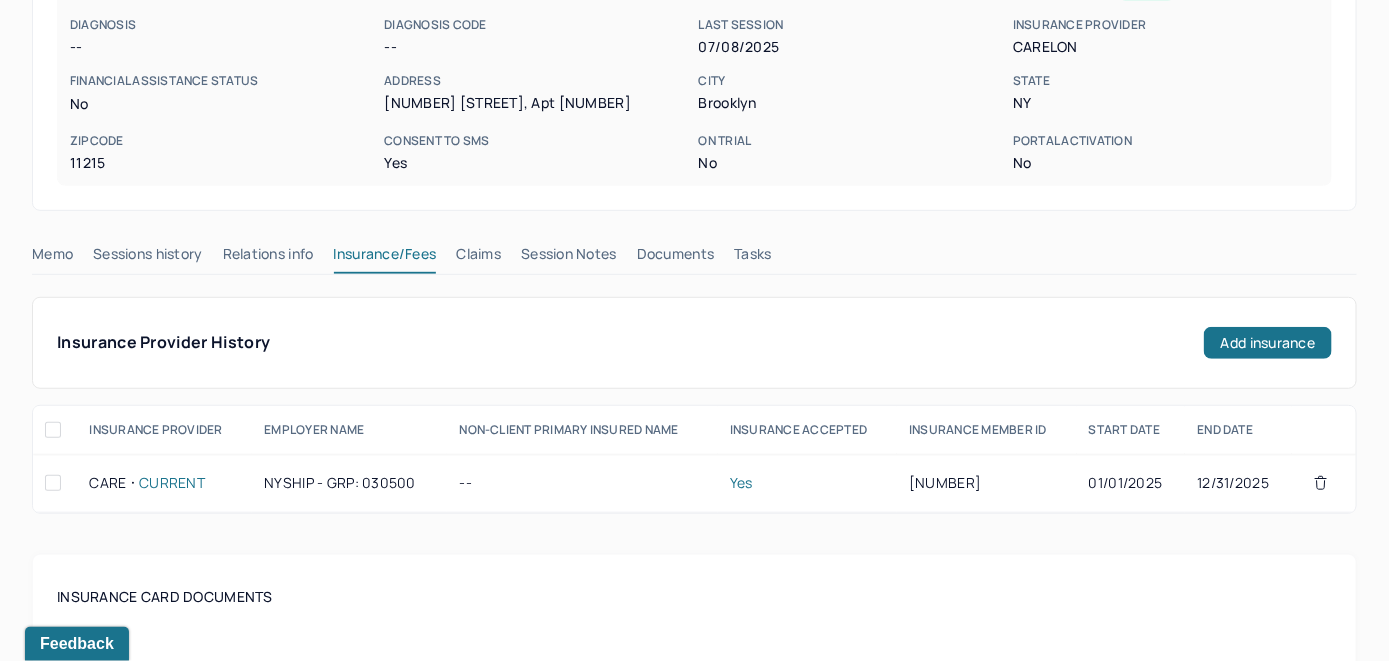 click on "Claims" at bounding box center (478, 258) 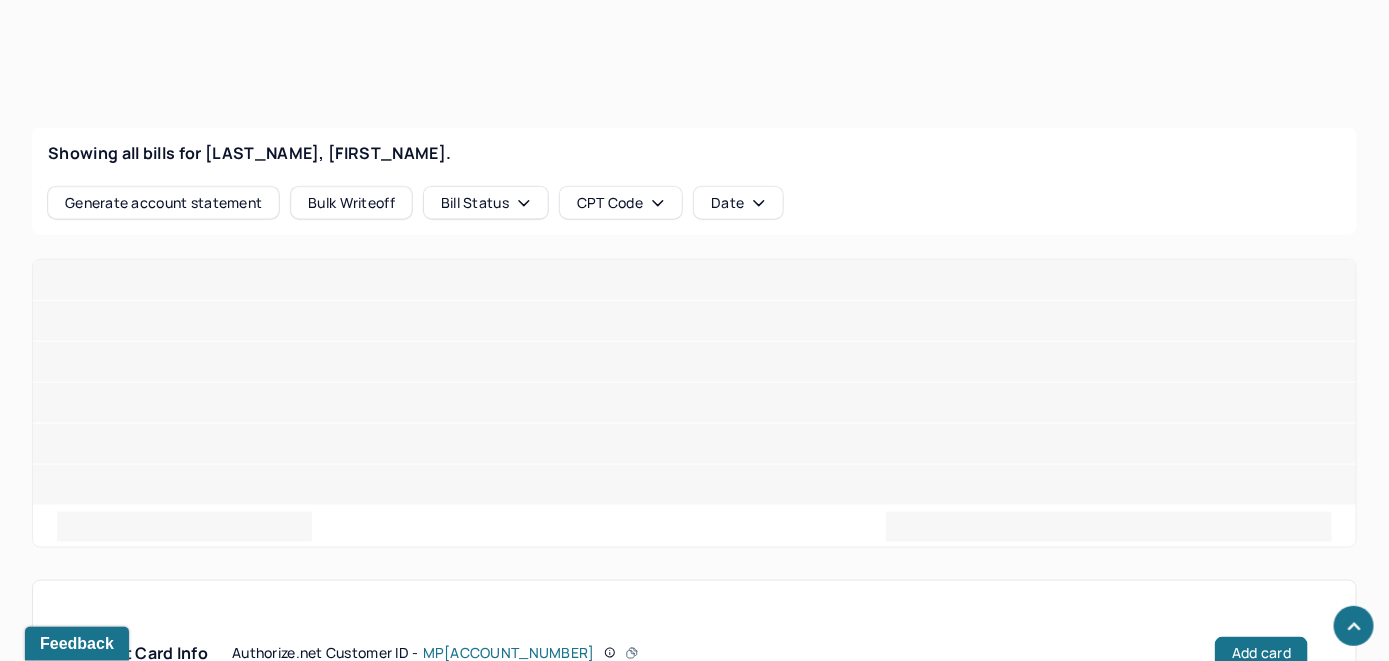 scroll, scrollTop: 759, scrollLeft: 0, axis: vertical 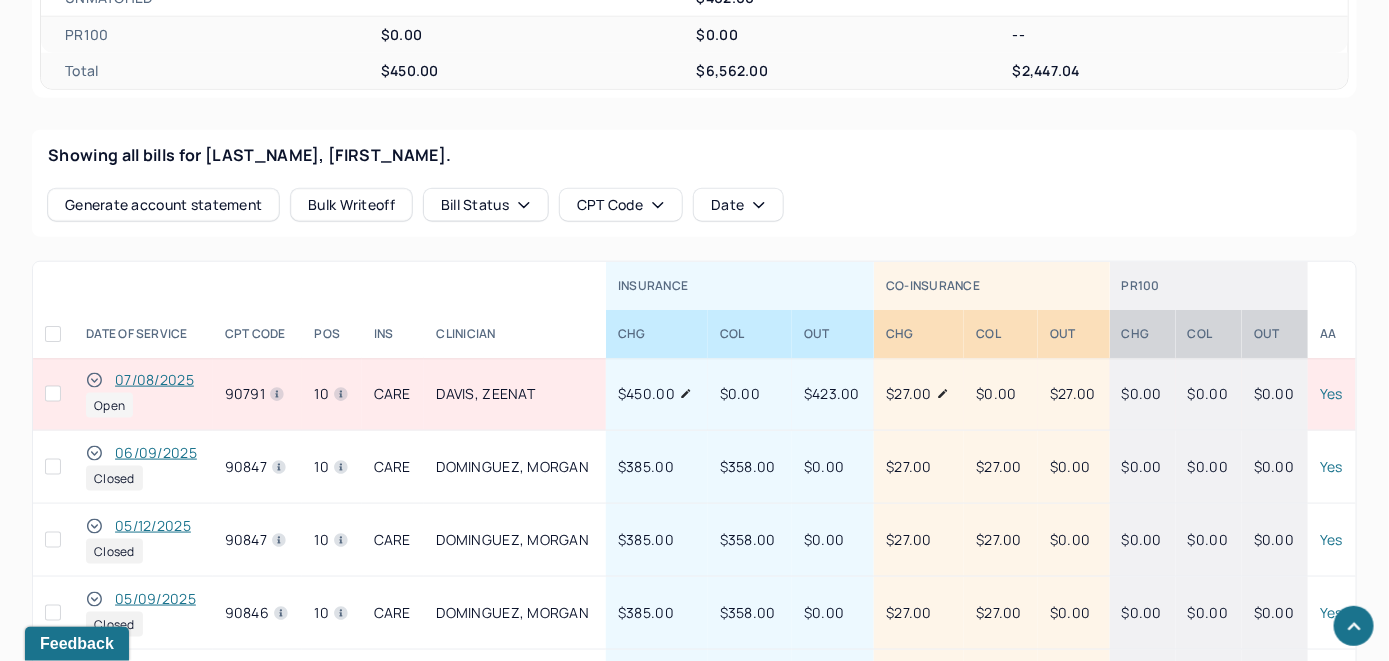 click on "07/08/2025" at bounding box center [154, 380] 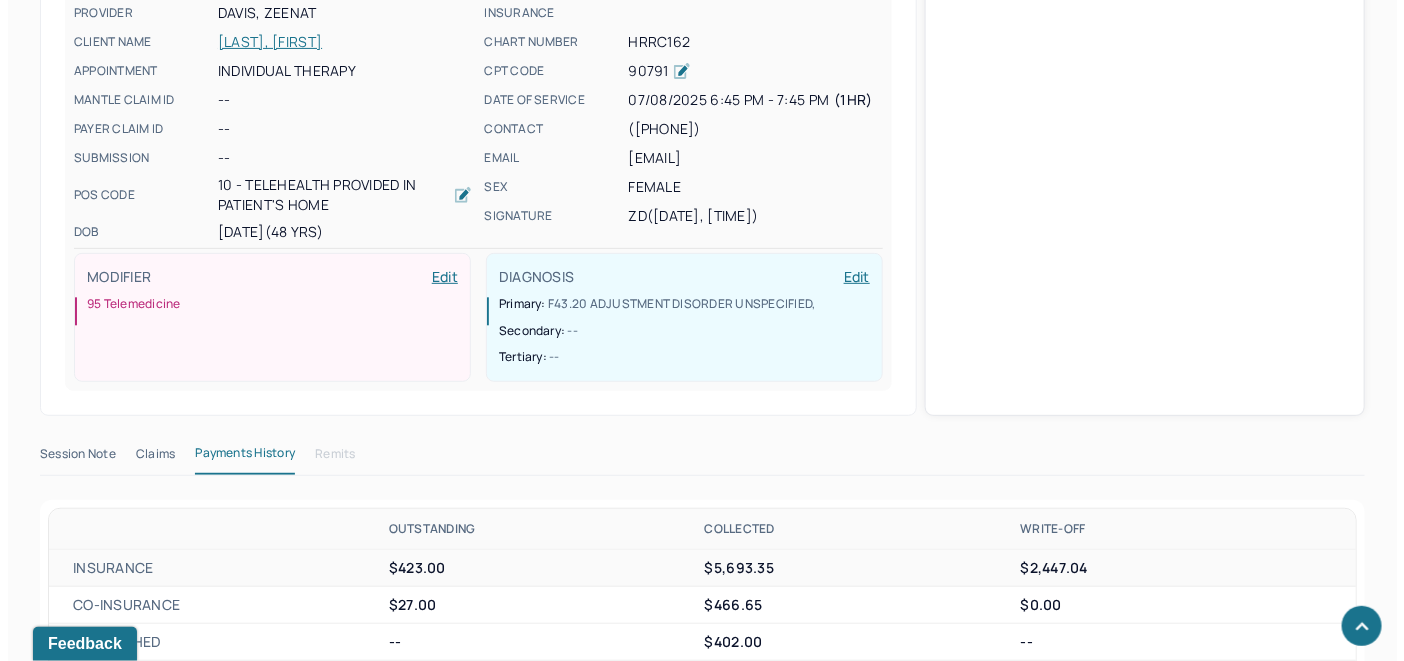 scroll, scrollTop: 759, scrollLeft: 0, axis: vertical 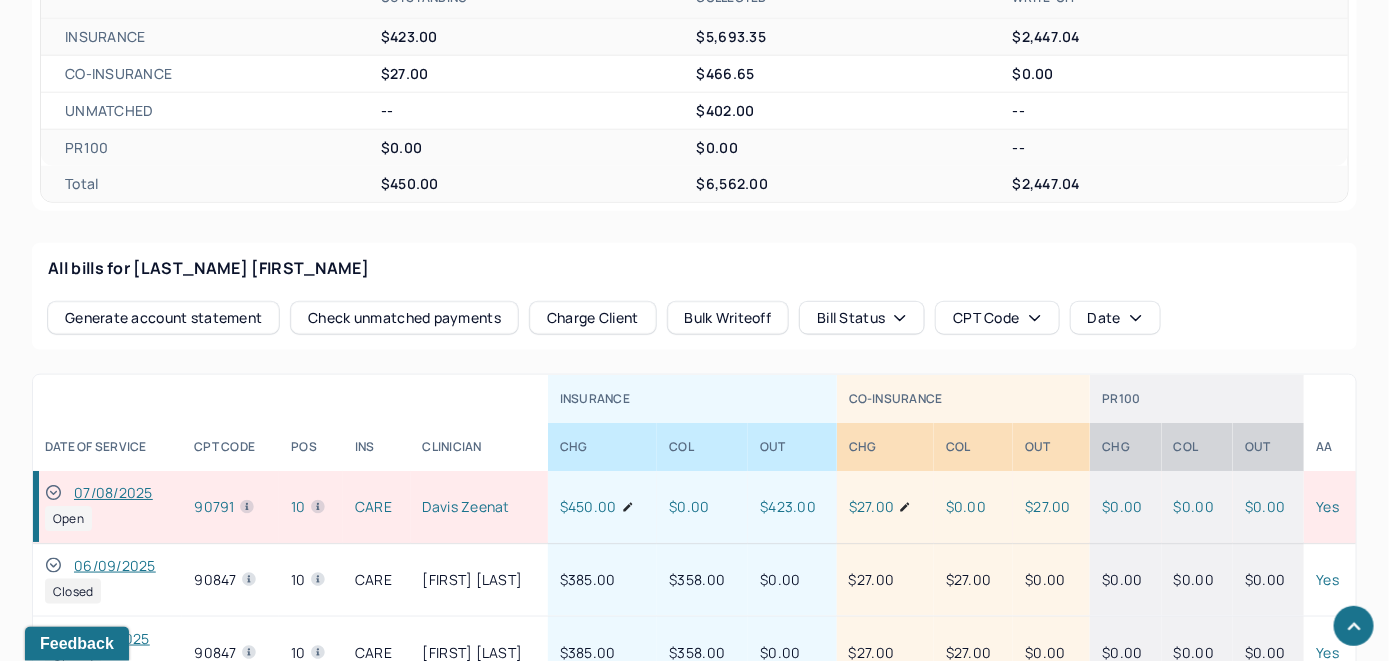 click on "Check unmatched payments" at bounding box center (404, 318) 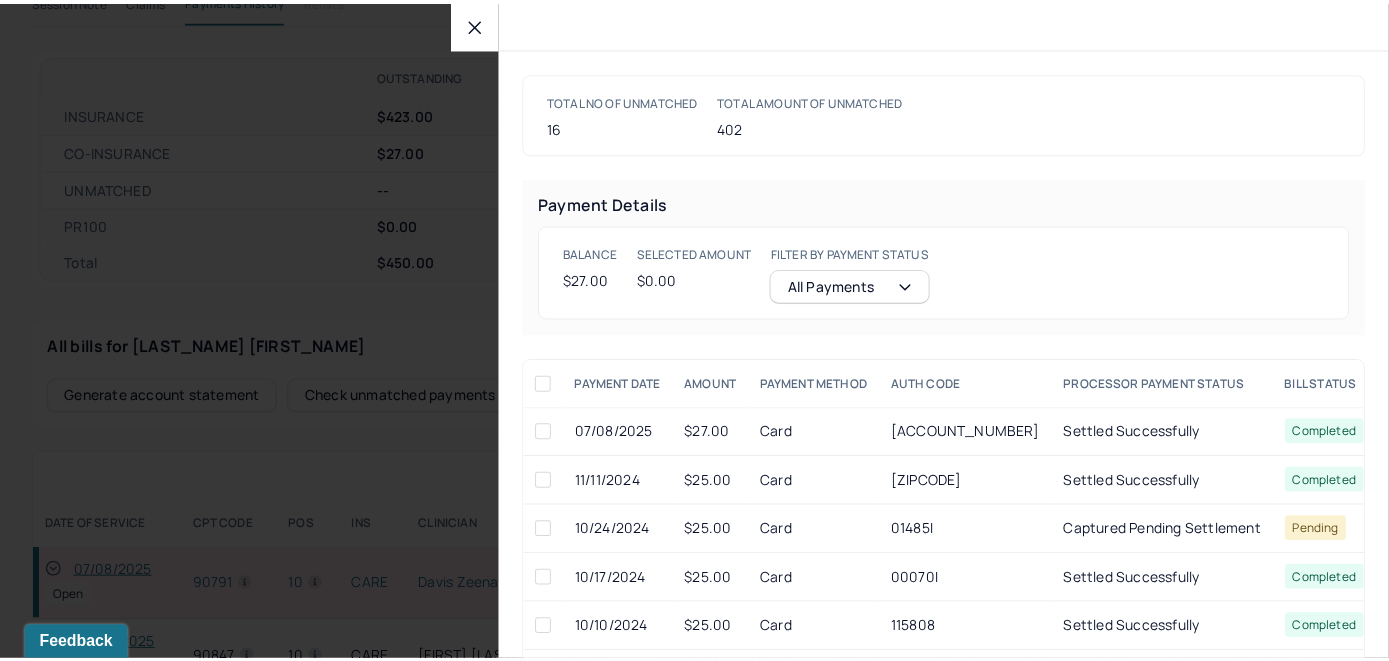 scroll, scrollTop: 835, scrollLeft: 0, axis: vertical 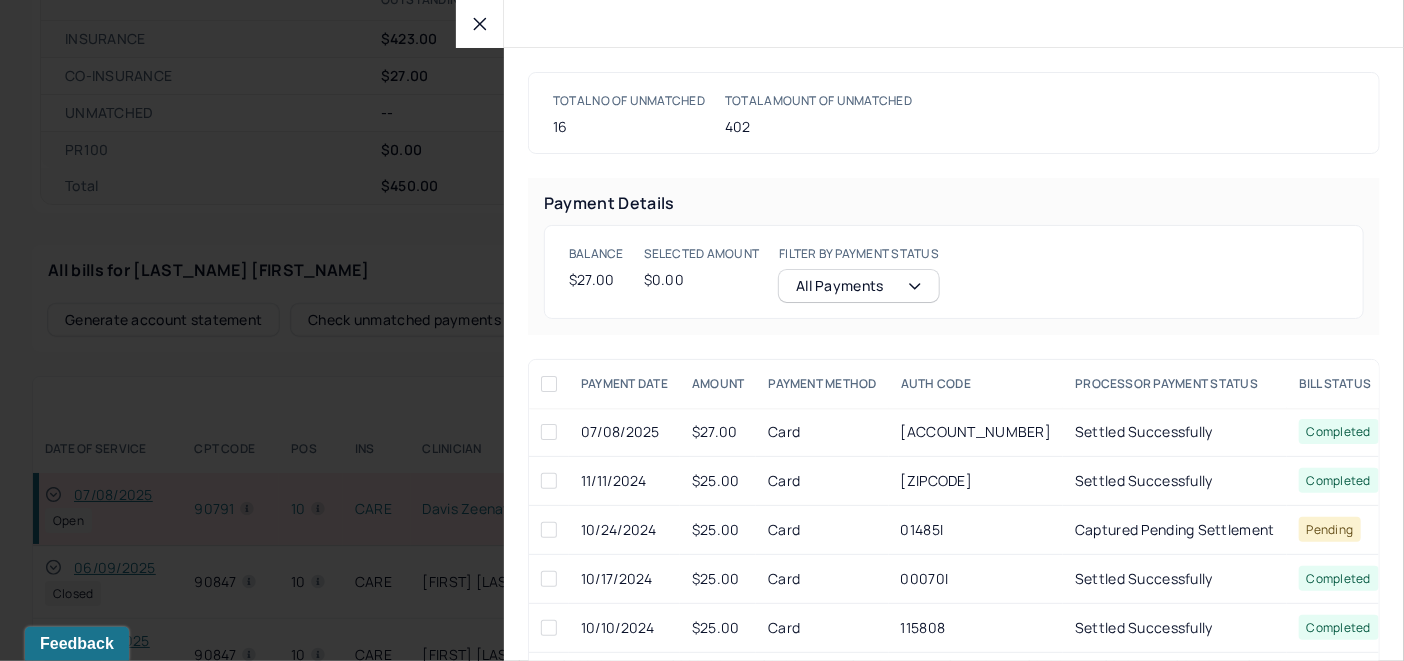 click at bounding box center (549, 432) 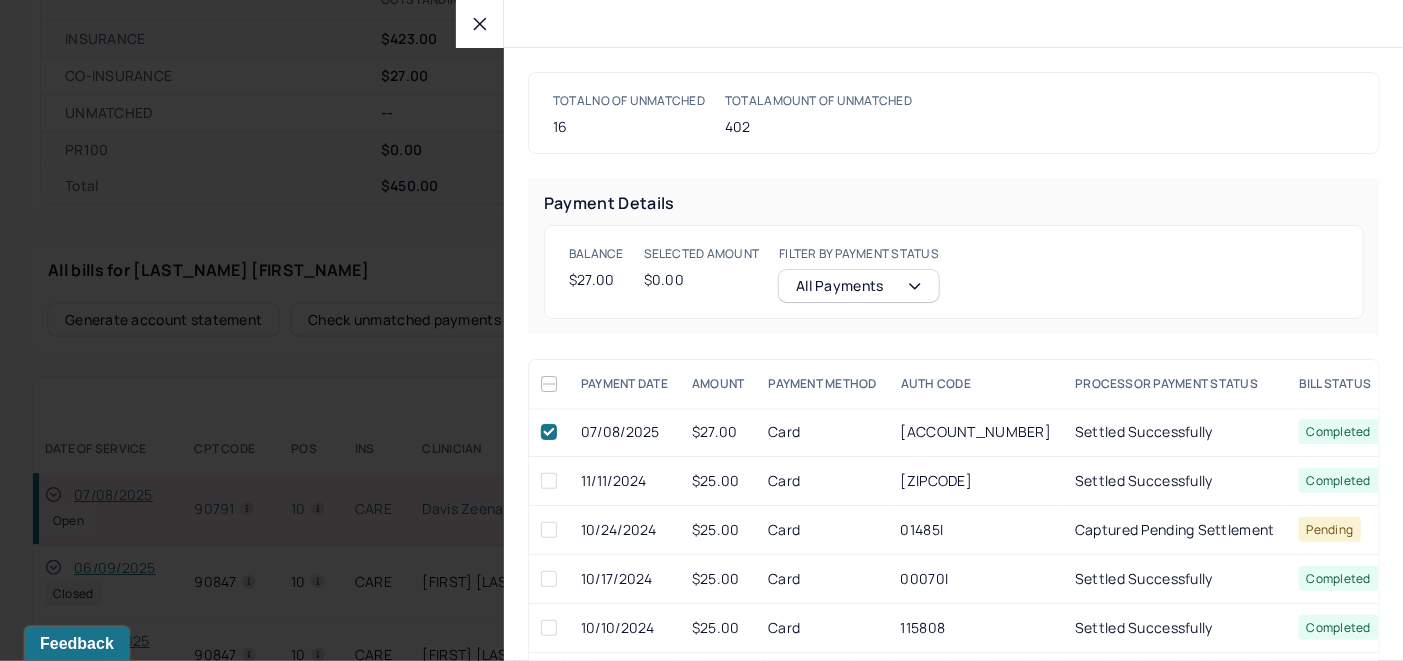 checkbox on "true" 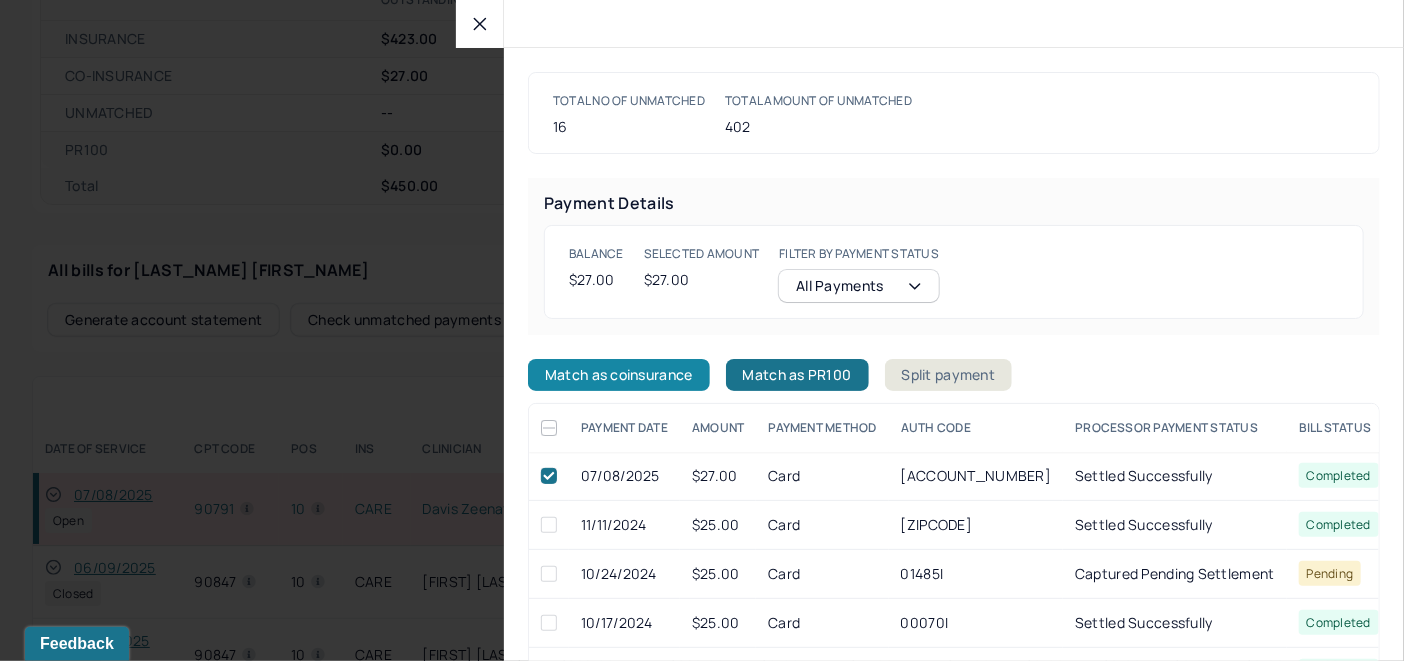 click on "Match as coinsurance" at bounding box center [619, 375] 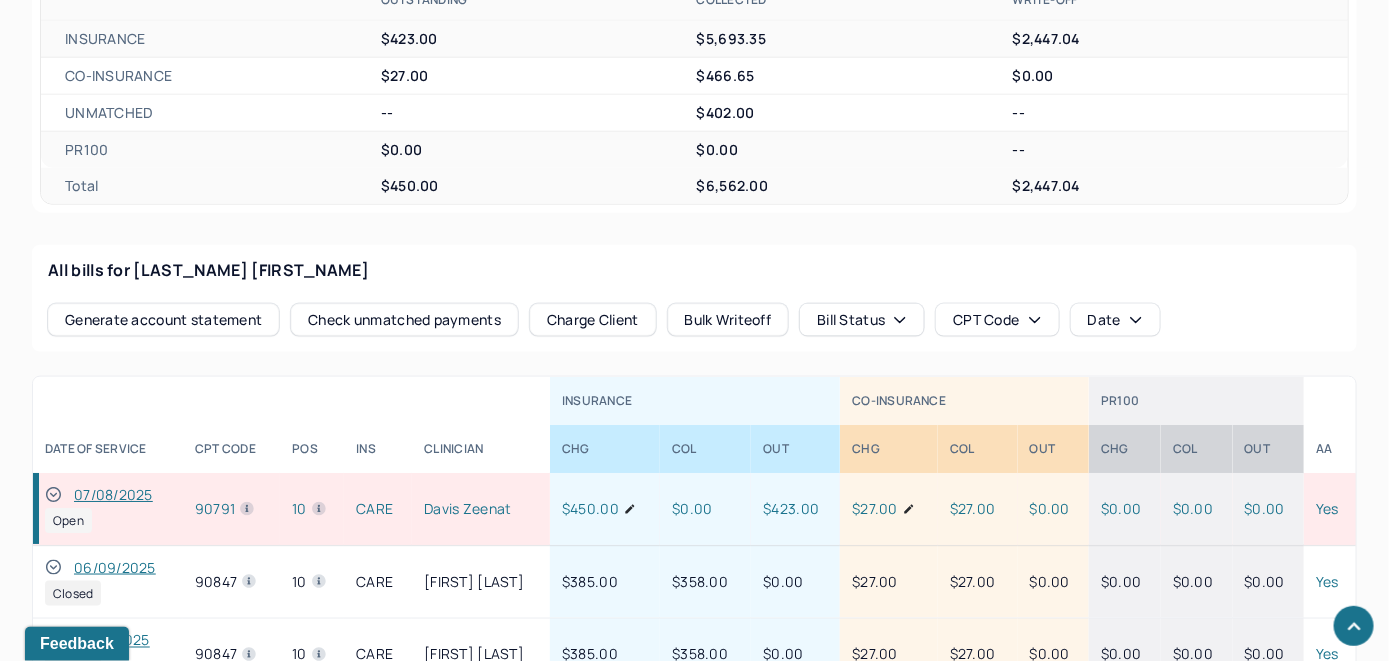 click 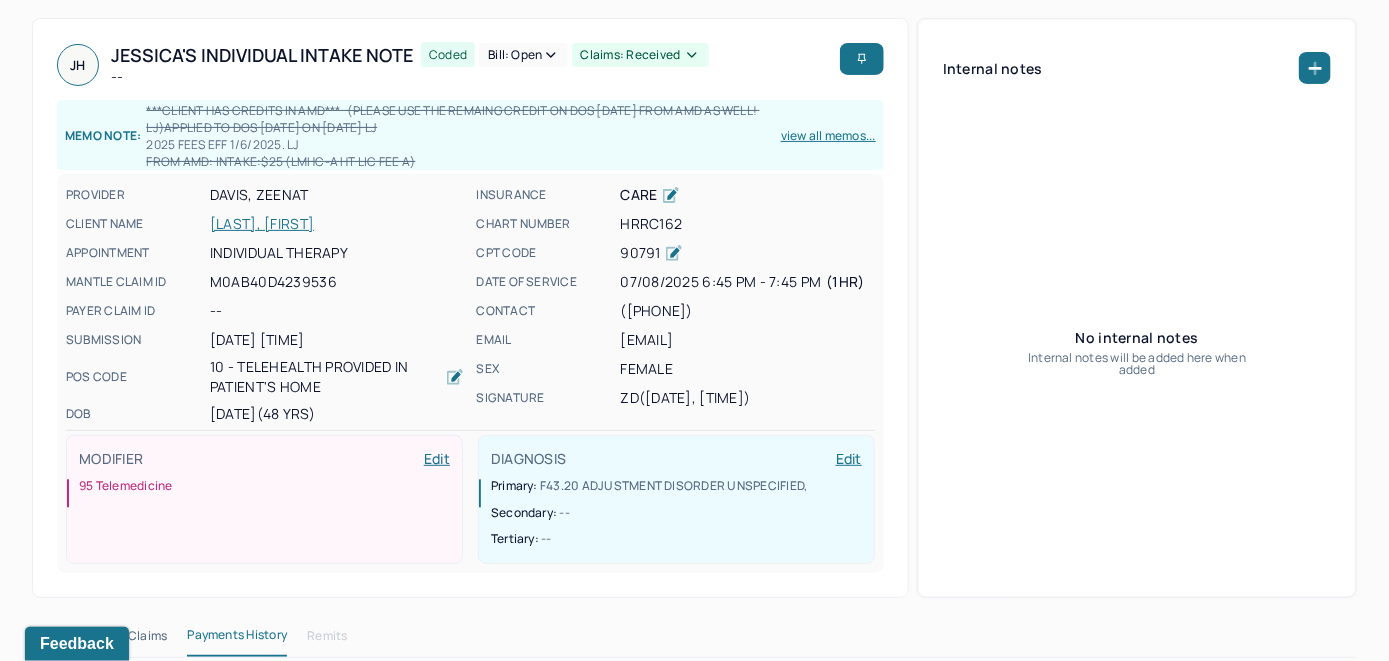 scroll, scrollTop: 0, scrollLeft: 0, axis: both 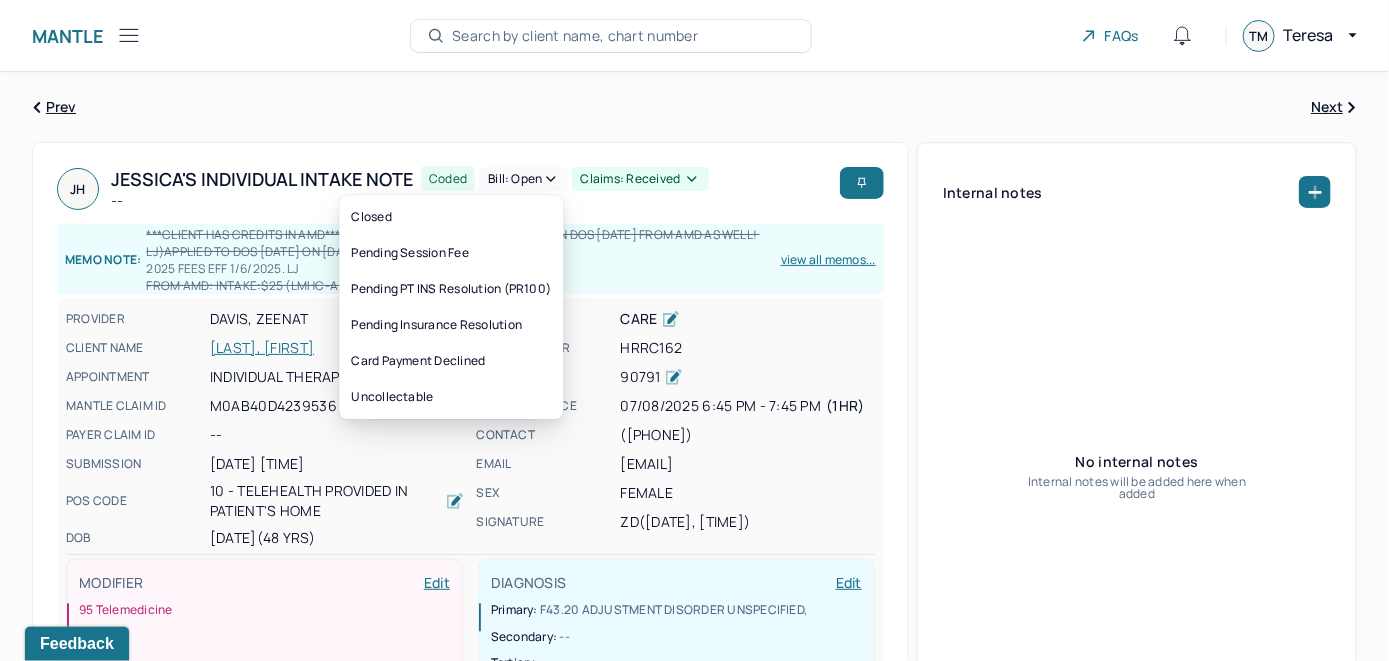 click on "Bill: Open" at bounding box center (523, 179) 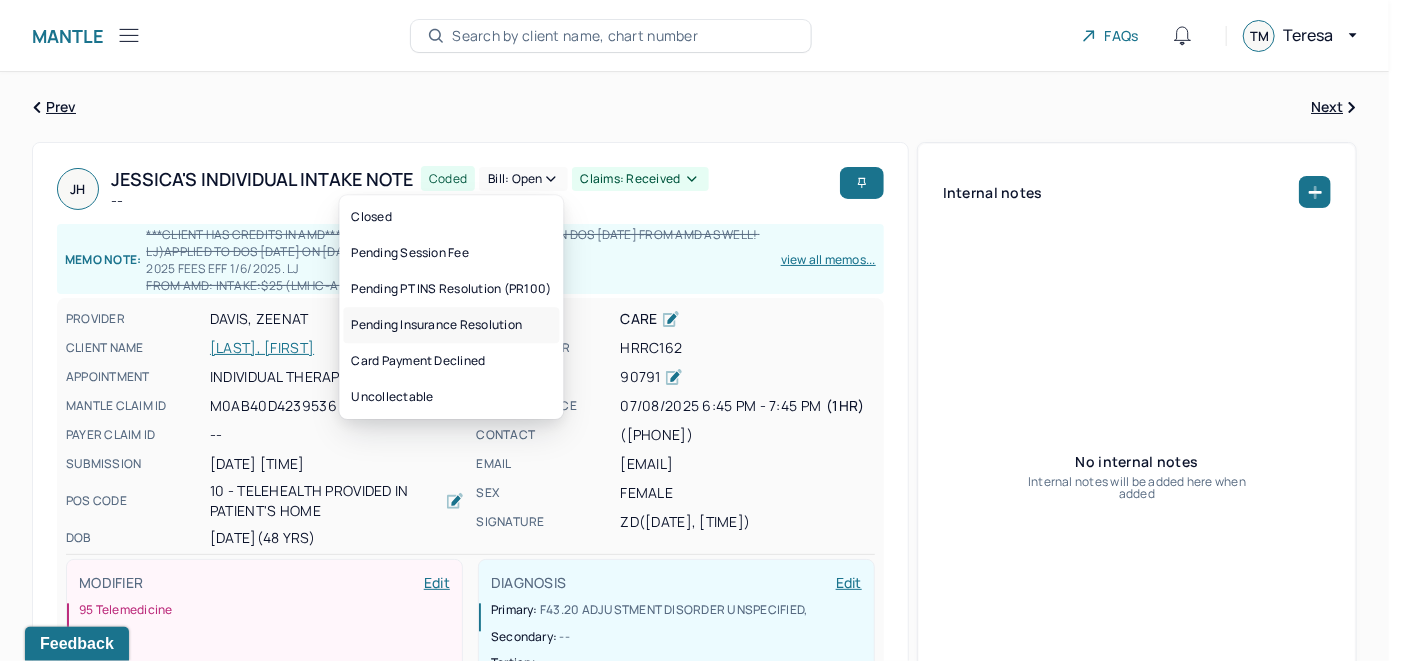 click on "Pending Insurance Resolution" at bounding box center (451, 325) 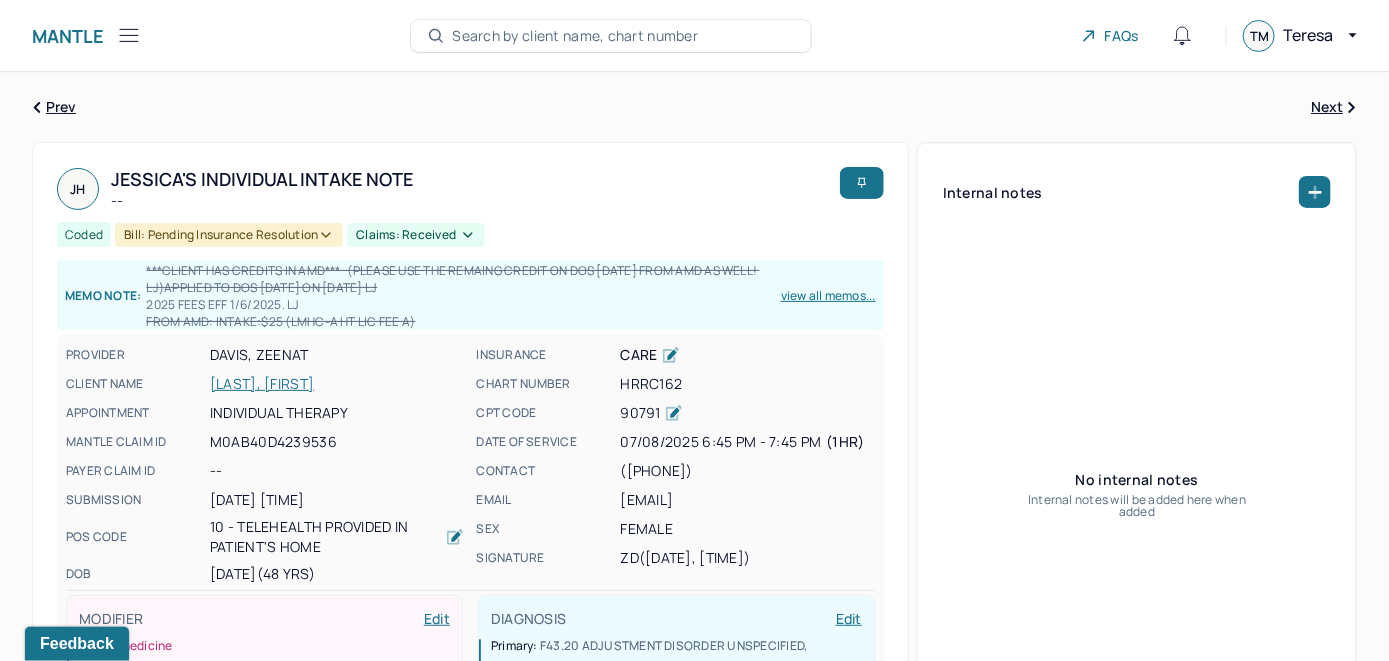 click on "Search by client name, chart number" at bounding box center (575, 36) 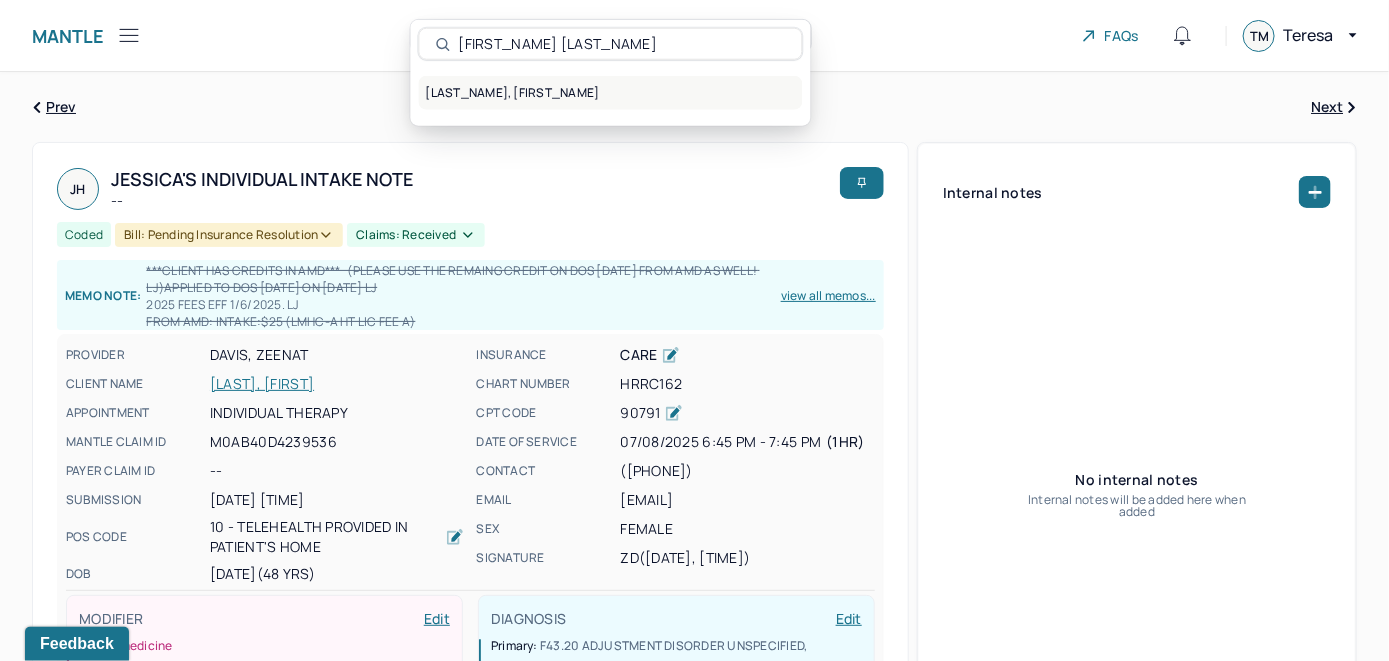 type on "[FIRST_NAME] [LAST_NAME]" 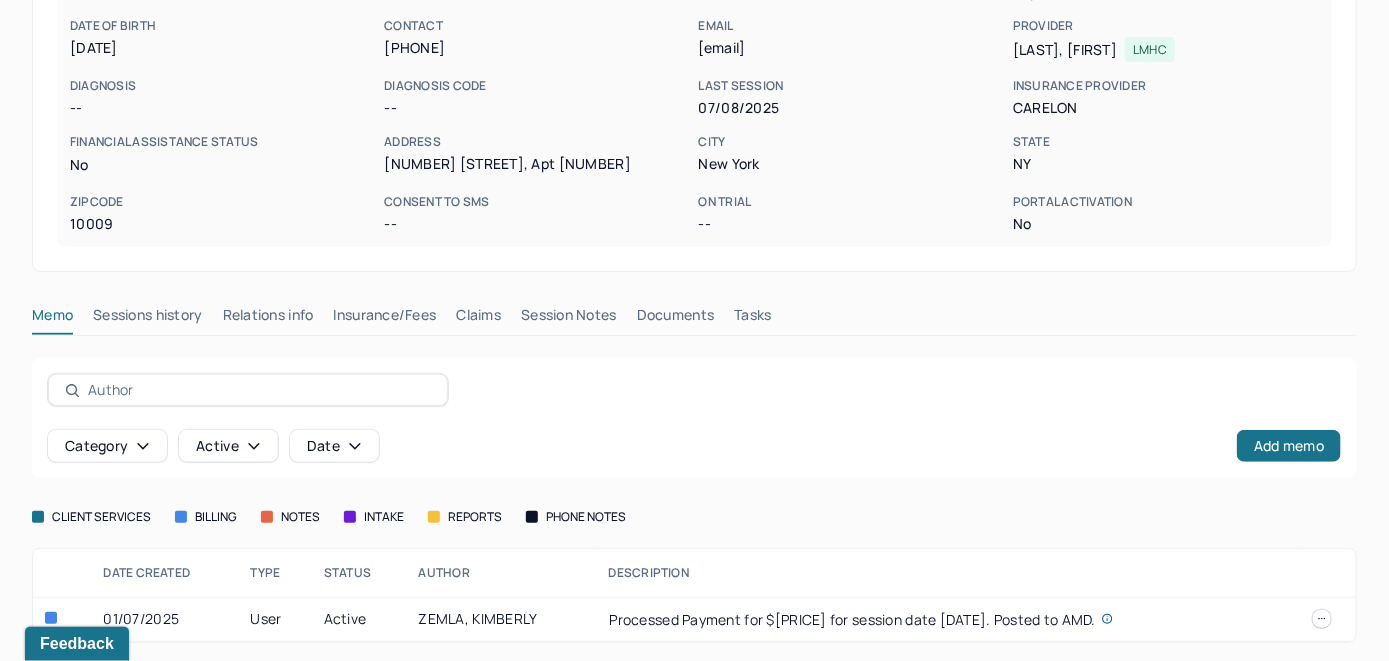 scroll, scrollTop: 261, scrollLeft: 0, axis: vertical 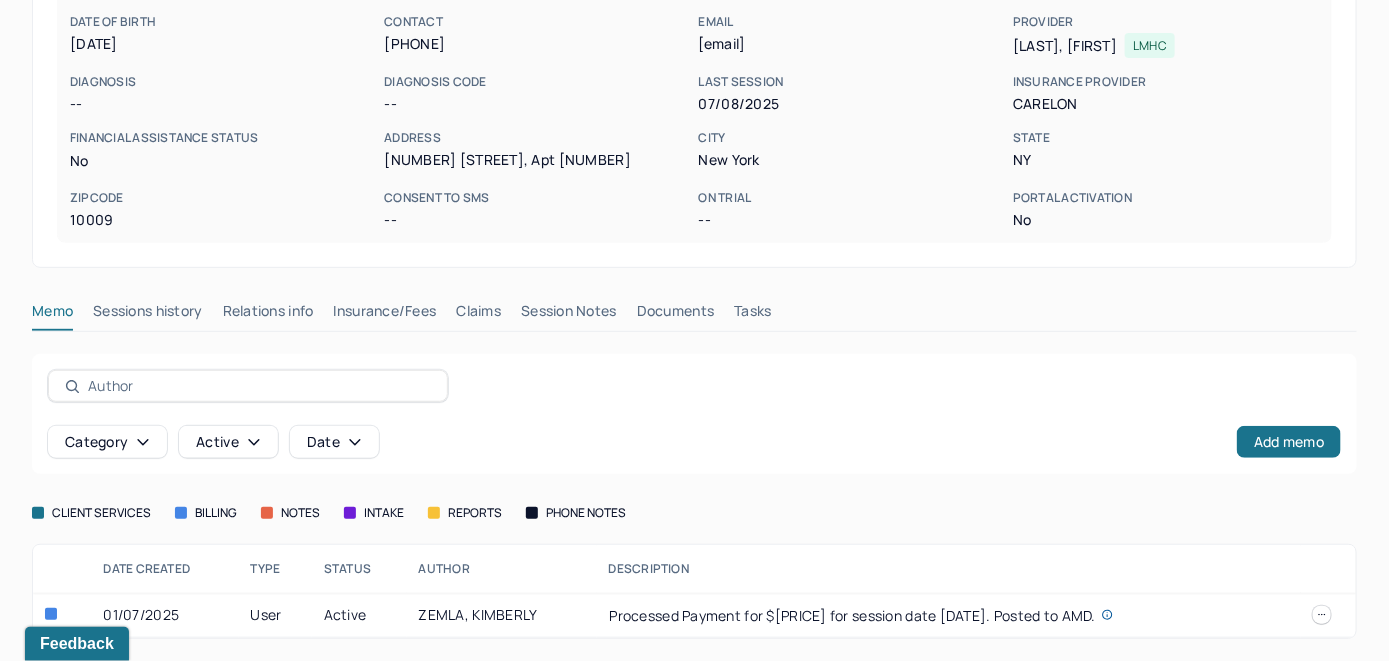 click on "Insurance/Fees" at bounding box center [385, 315] 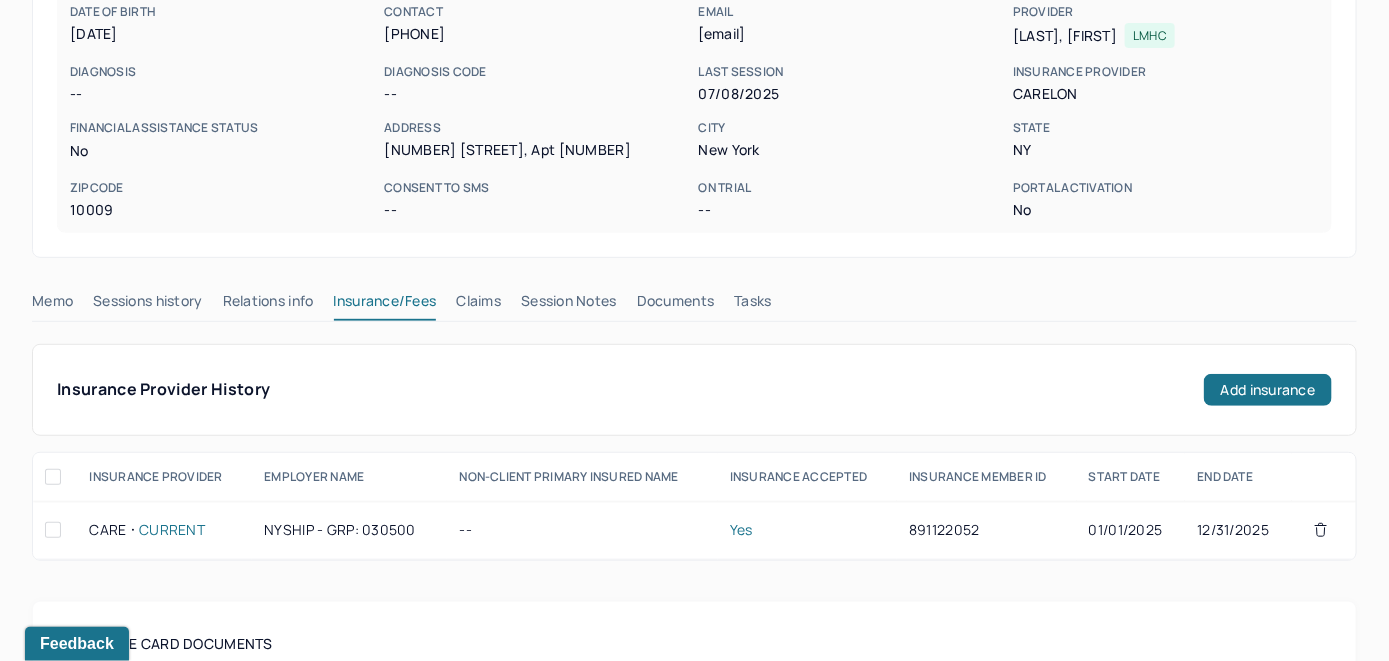 scroll, scrollTop: 261, scrollLeft: 0, axis: vertical 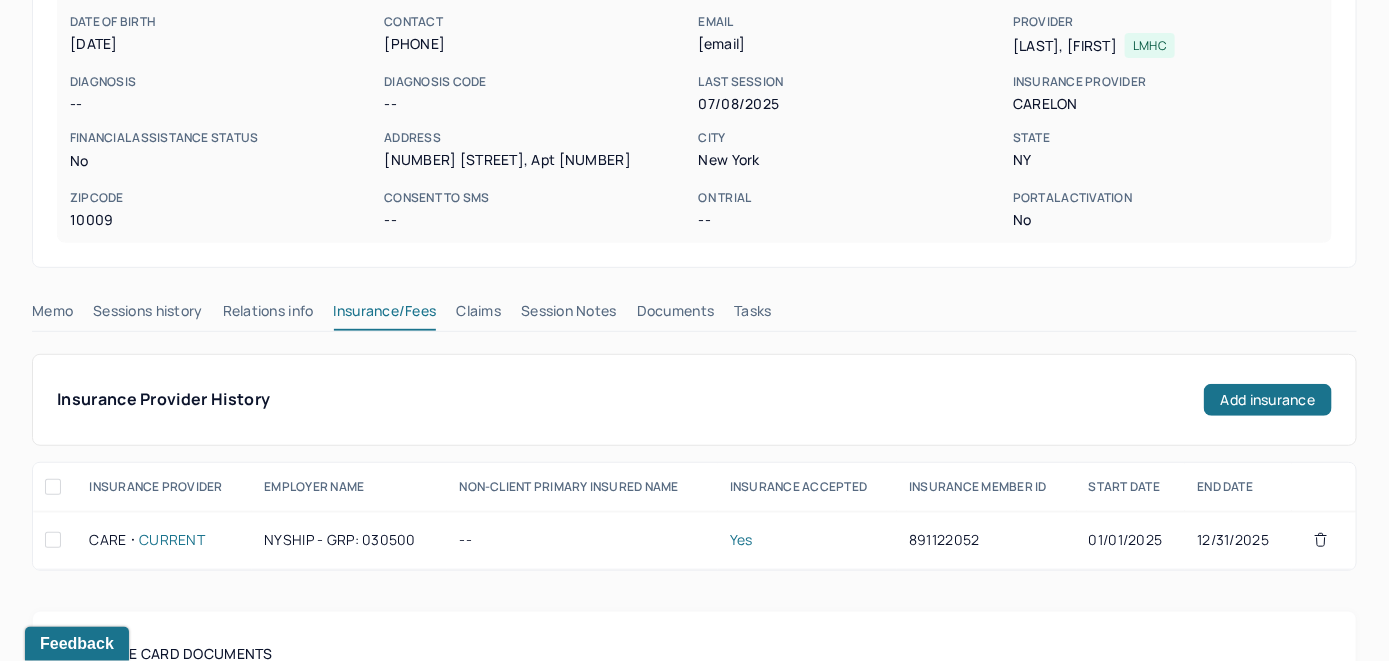 click on "Claims" at bounding box center (478, 315) 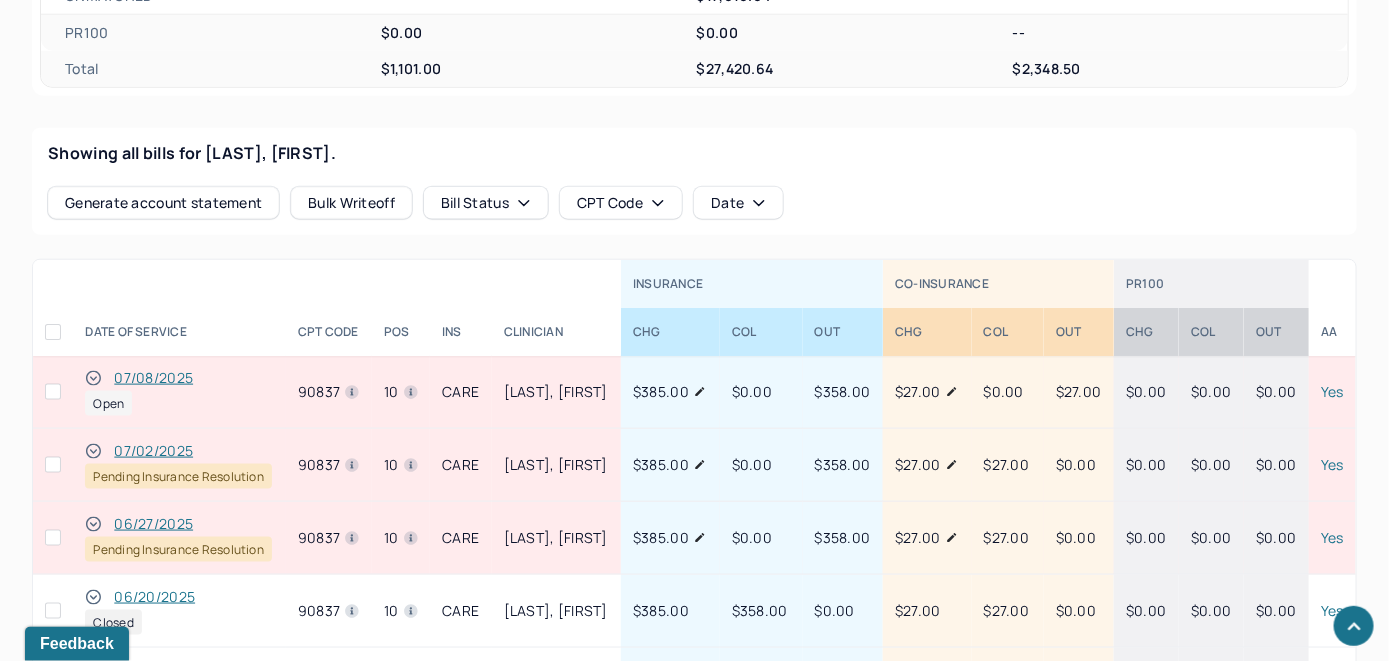 scroll, scrollTop: 802, scrollLeft: 0, axis: vertical 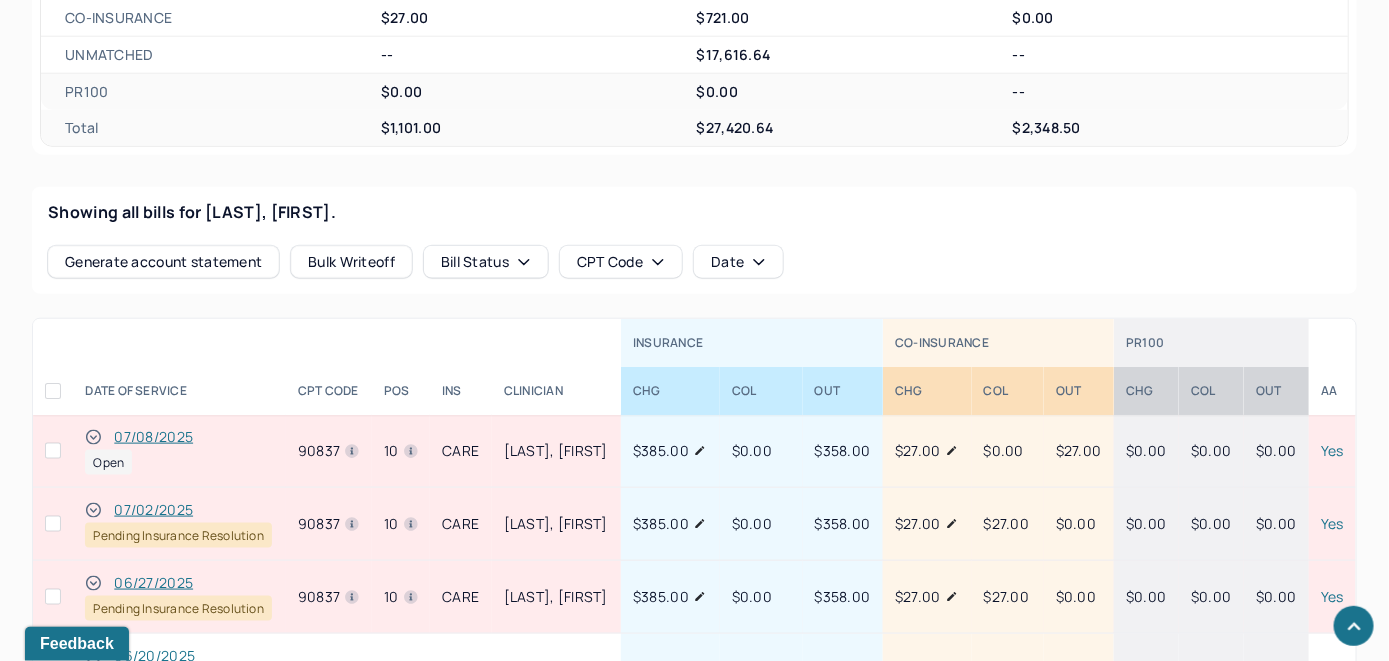 click on "07/08/2025" at bounding box center [153, 437] 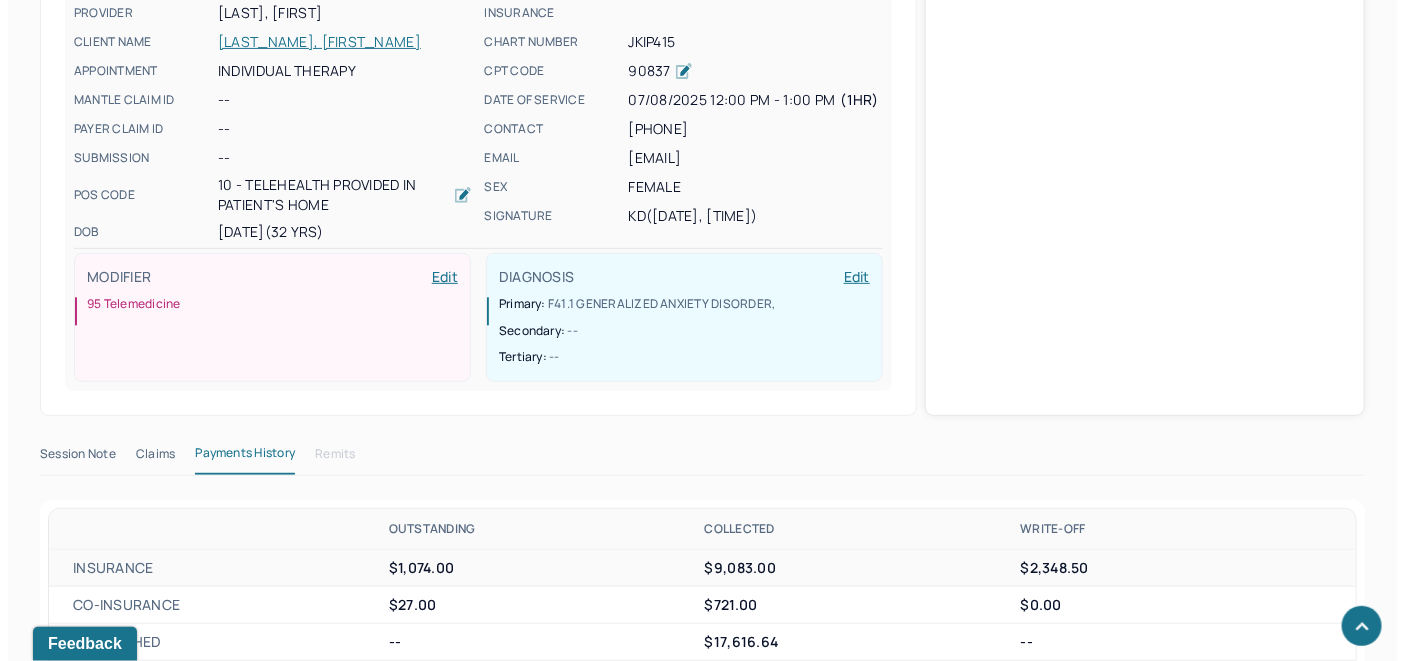scroll, scrollTop: 702, scrollLeft: 0, axis: vertical 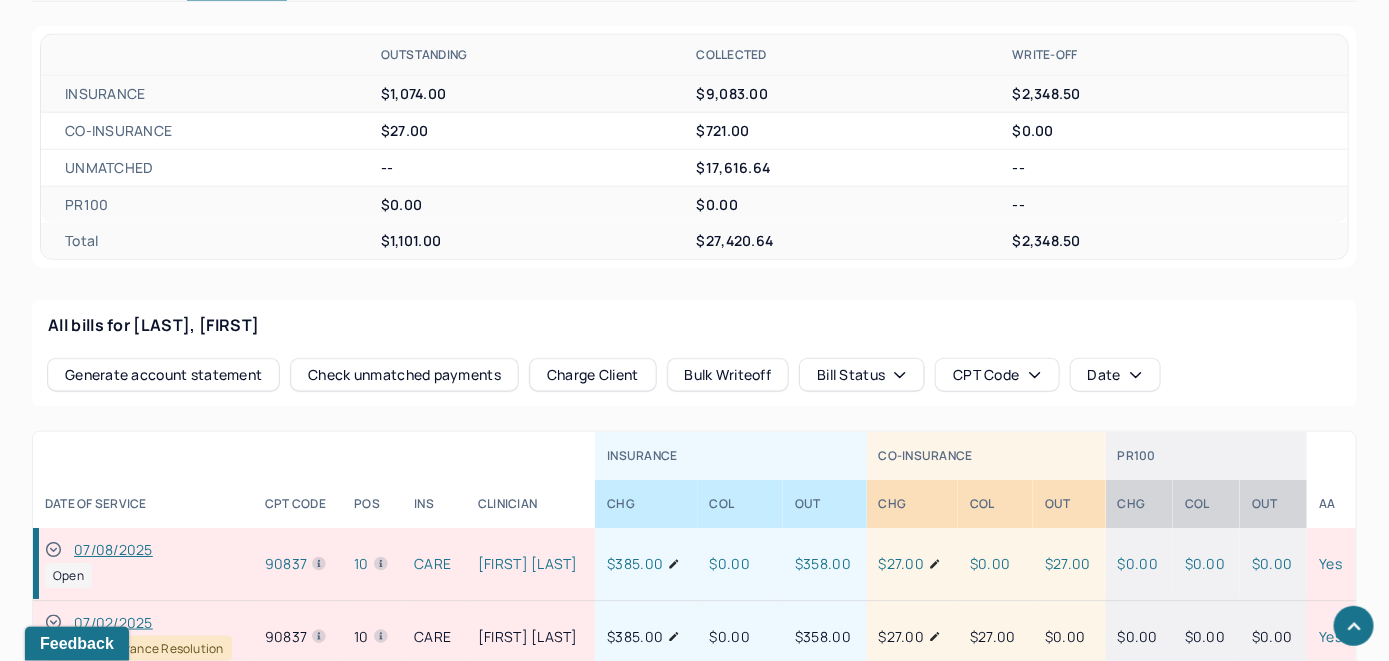 click on "Check unmatched payments" at bounding box center [404, 375] 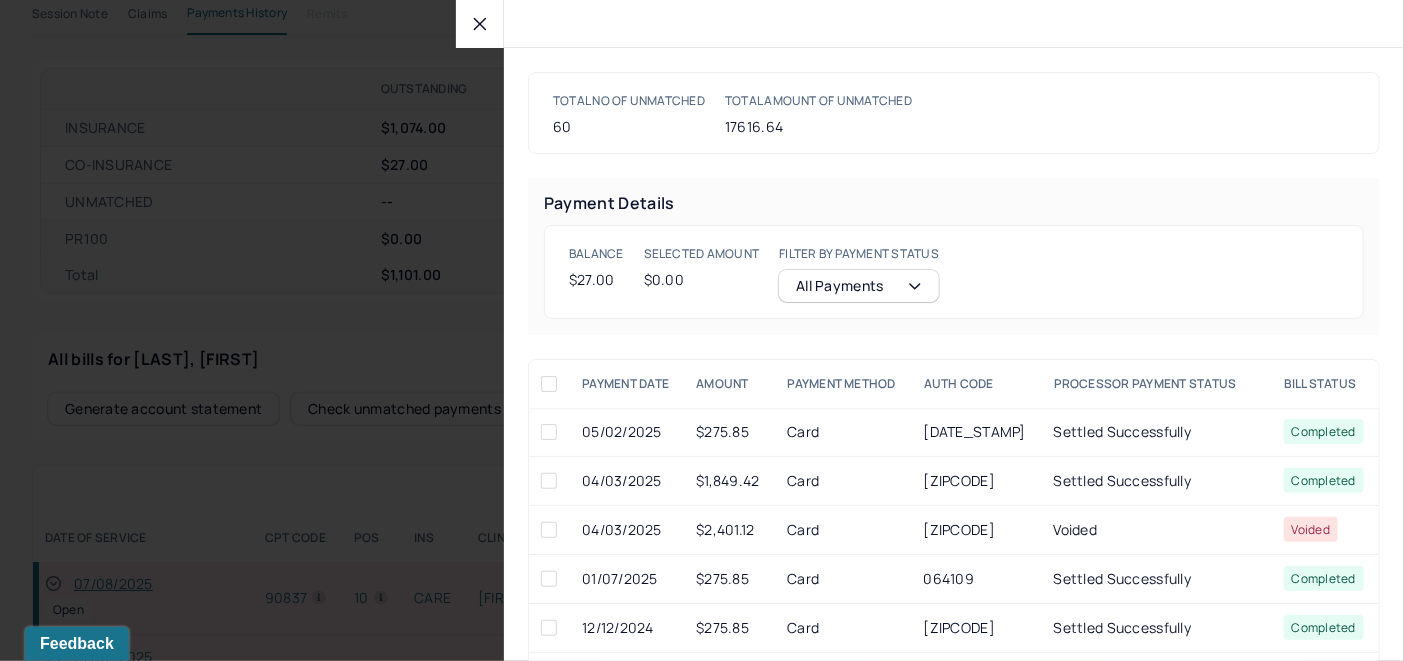 scroll, scrollTop: 736, scrollLeft: 0, axis: vertical 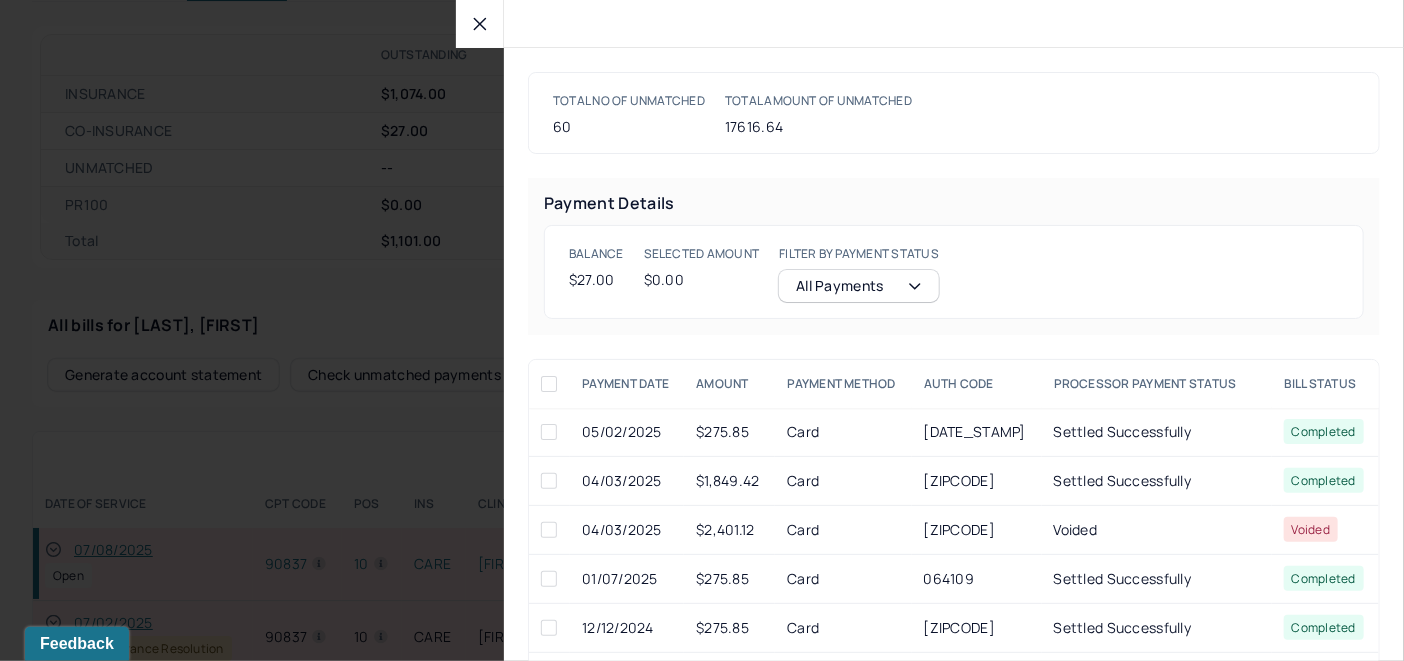 click 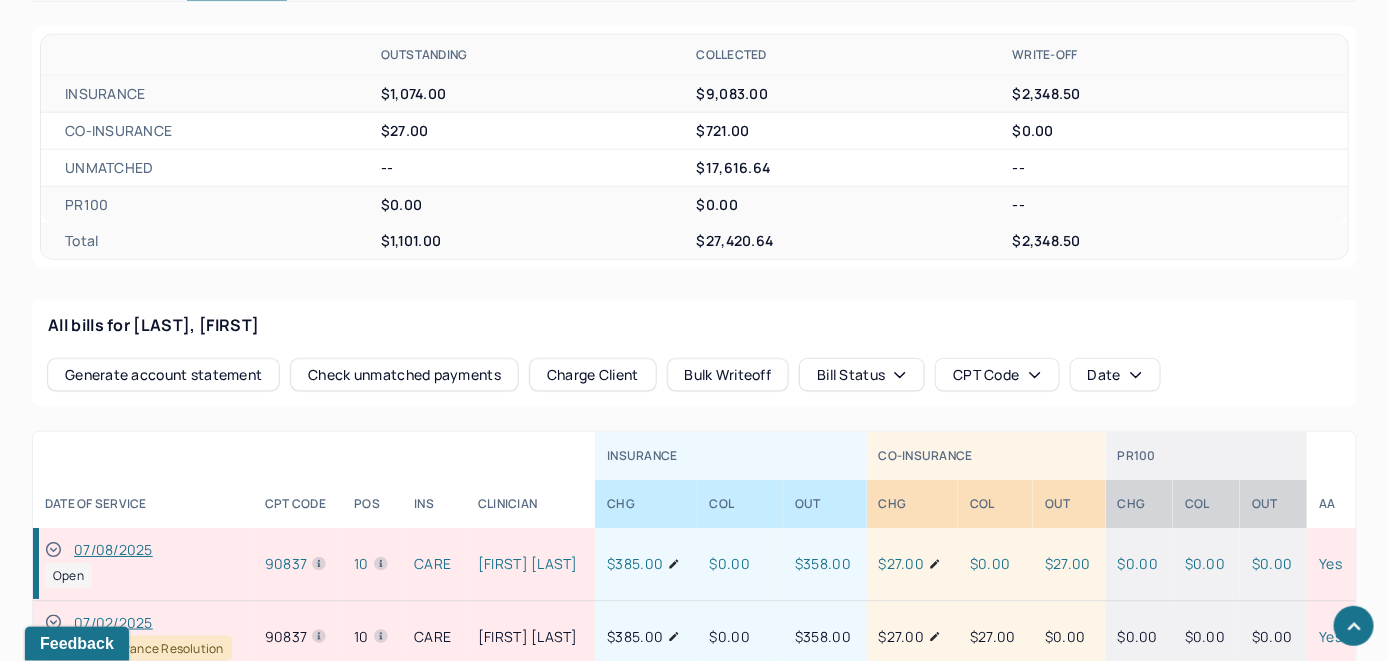 click on "Charge Client" at bounding box center (593, 375) 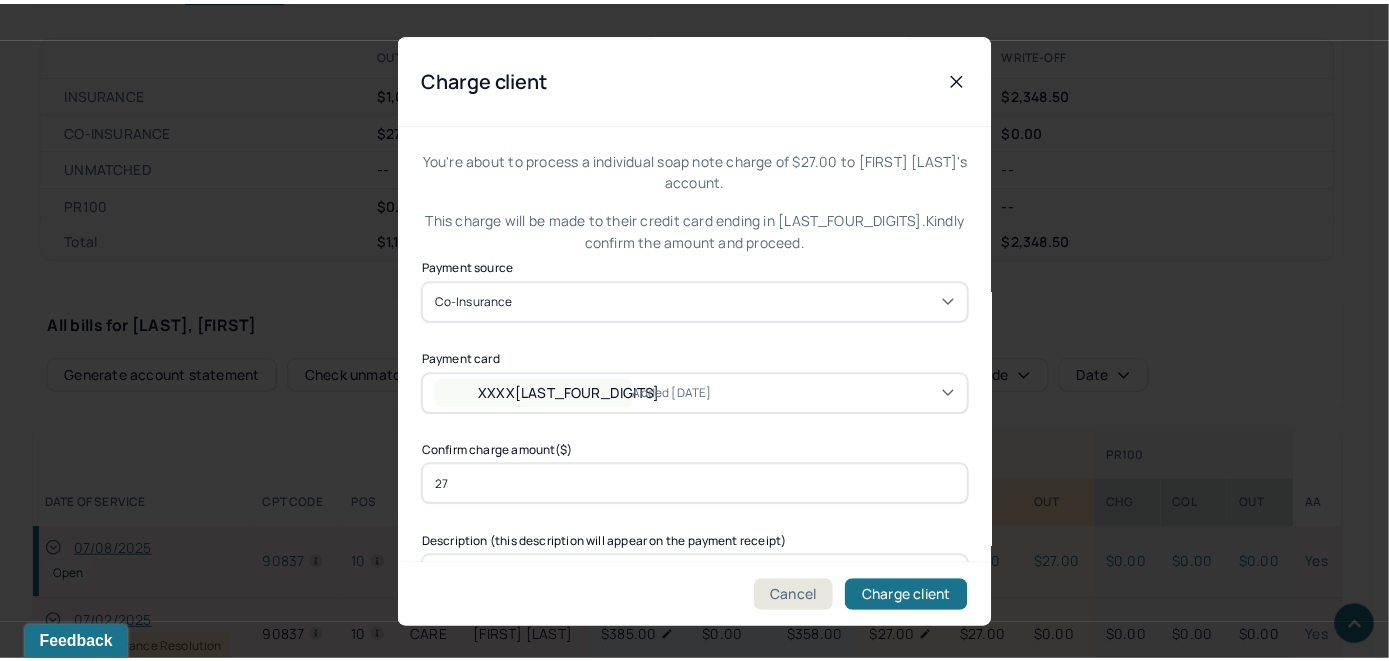scroll, scrollTop: 121, scrollLeft: 0, axis: vertical 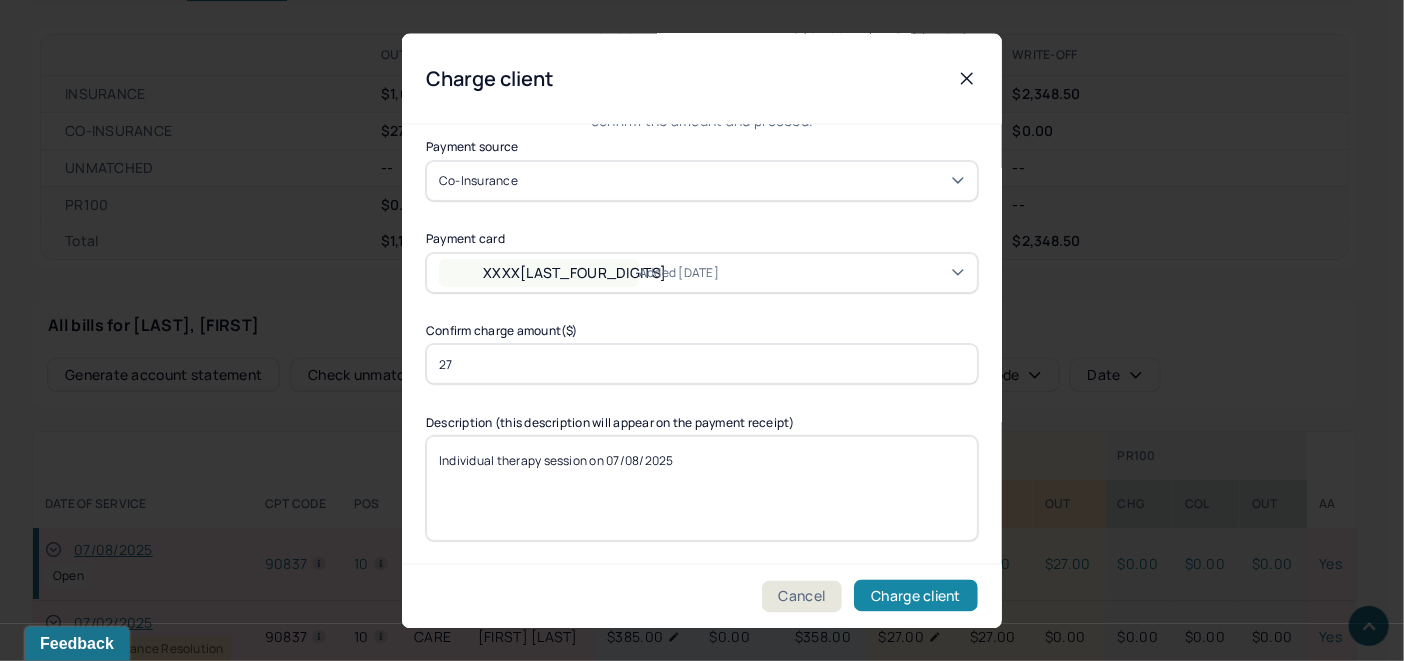 click on "Charge client" at bounding box center (916, 596) 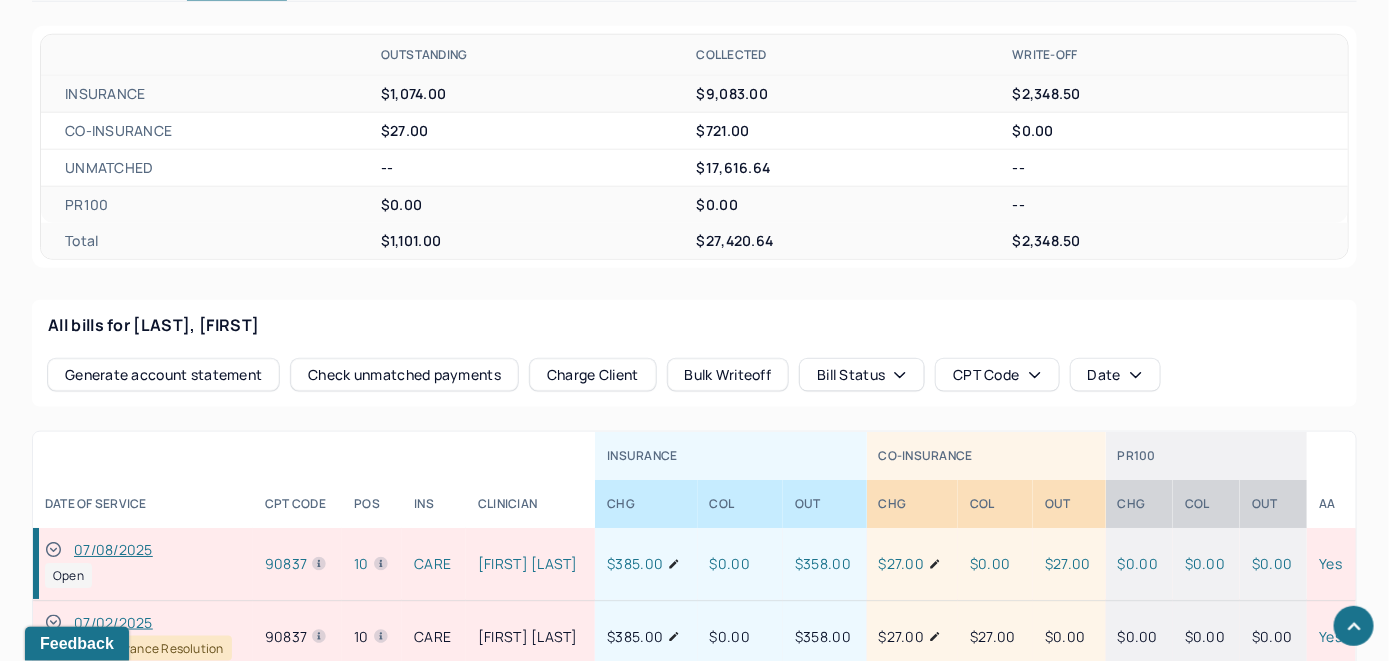 click 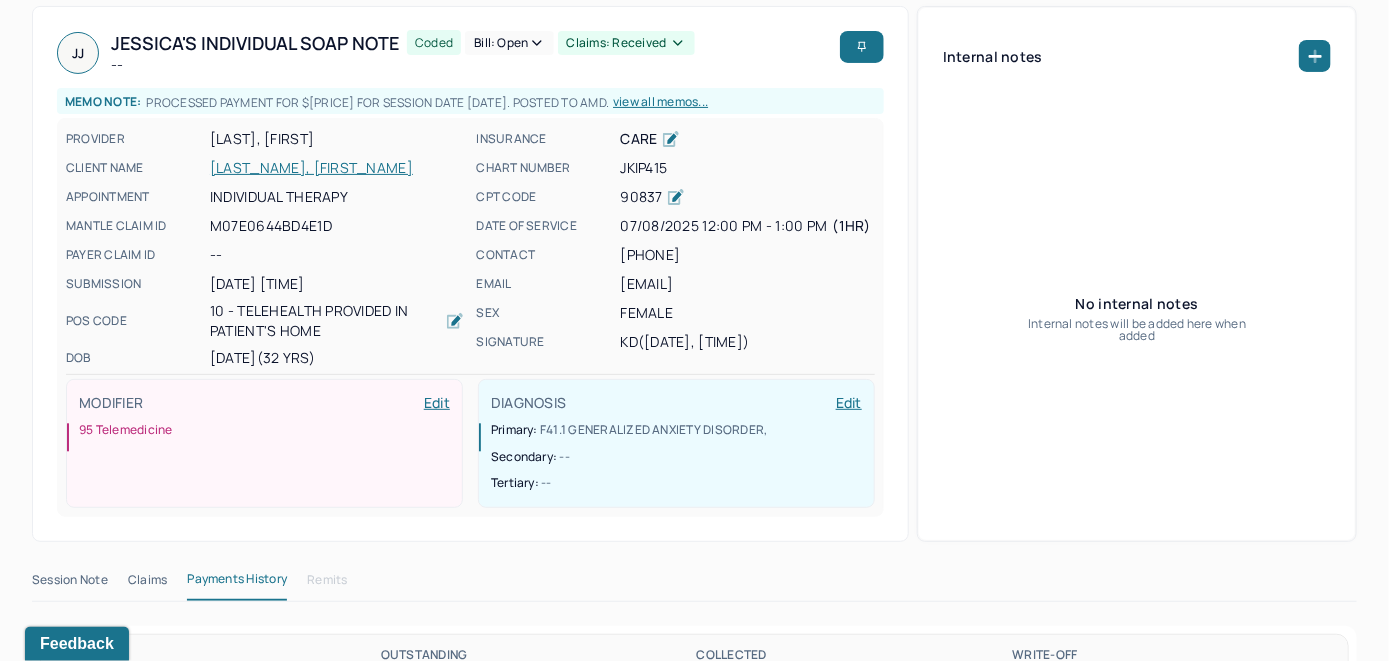 scroll, scrollTop: 0, scrollLeft: 0, axis: both 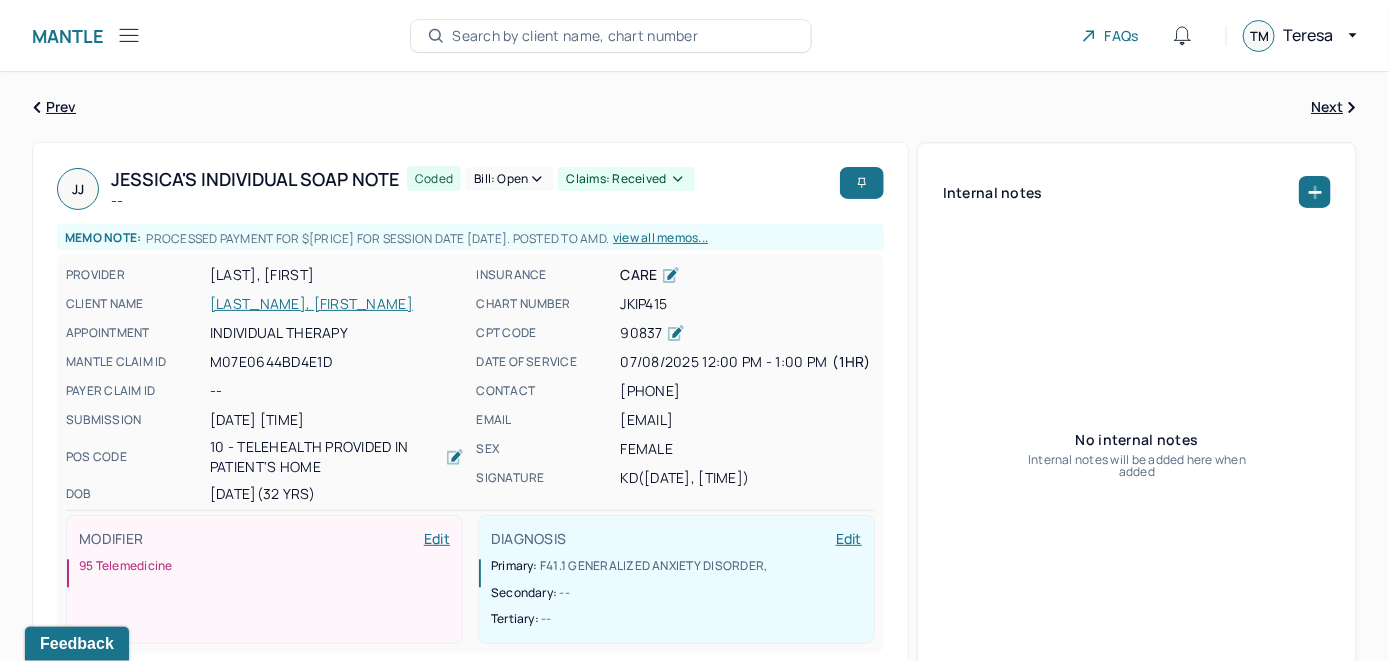 click on "Bill: Open" at bounding box center [509, 179] 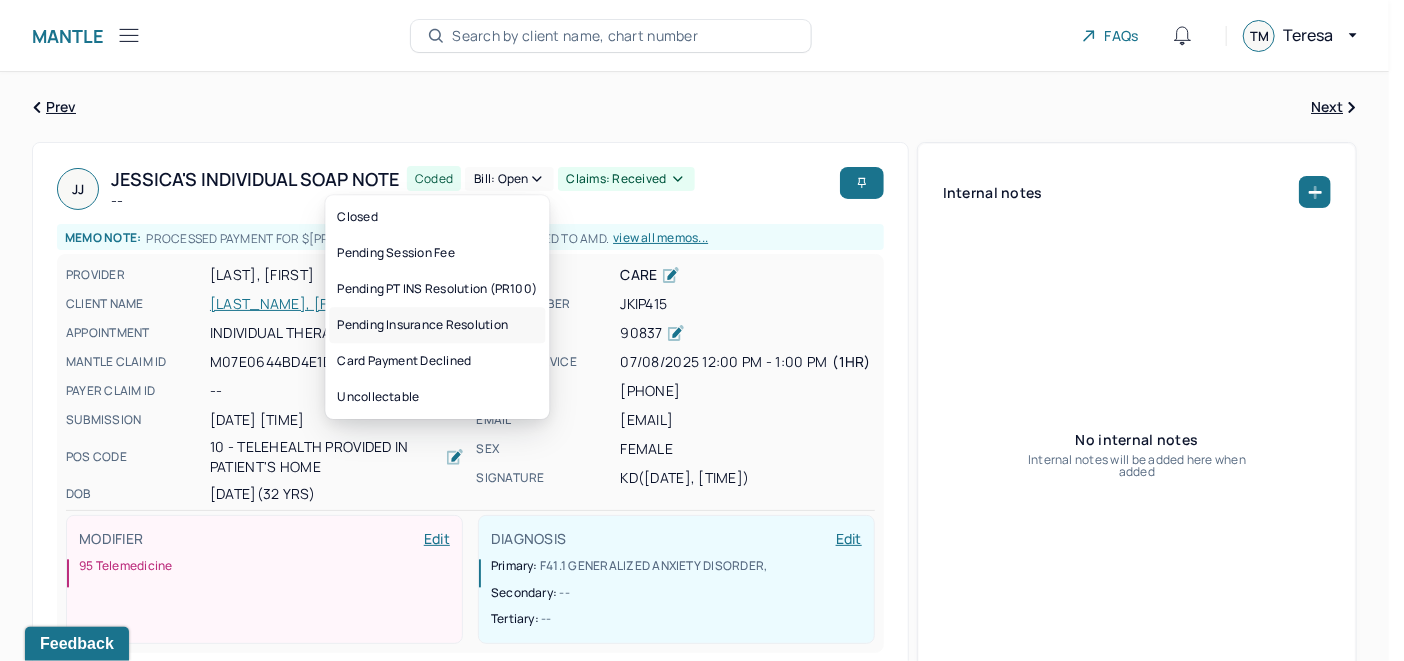 click on "Pending Insurance Resolution" at bounding box center (437, 325) 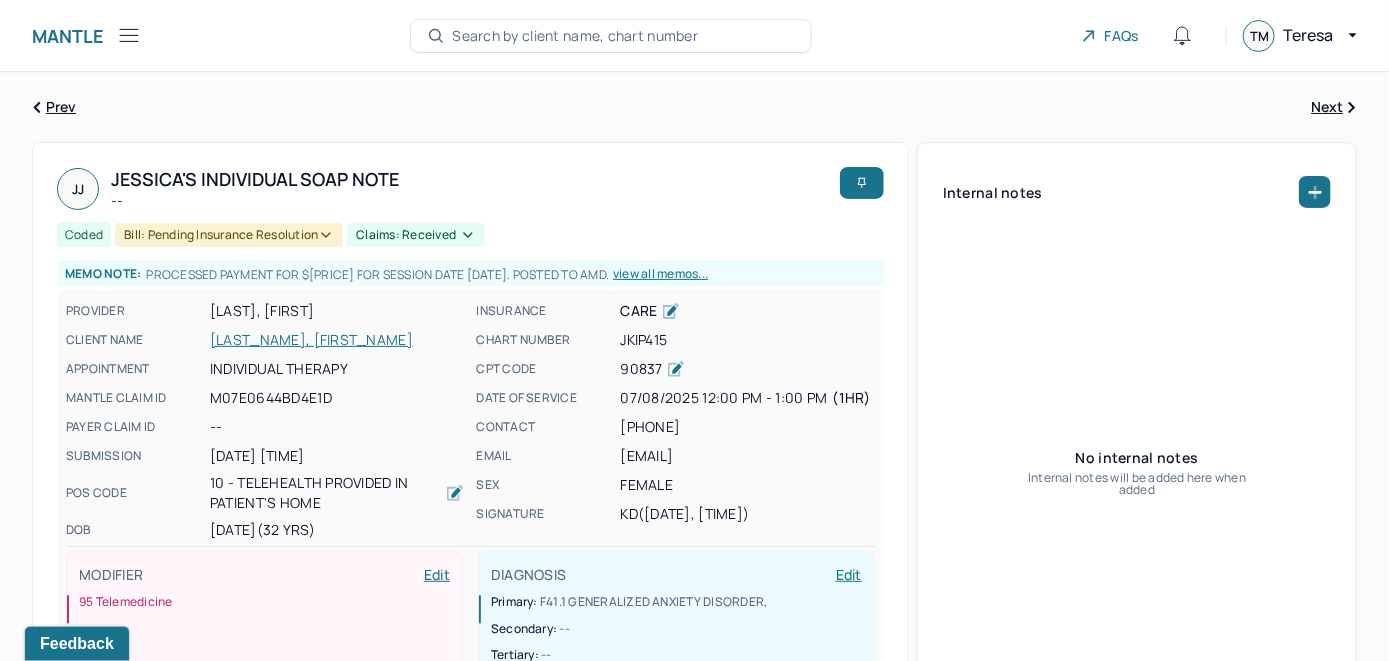 click on "Search by client name, chart number" at bounding box center (575, 36) 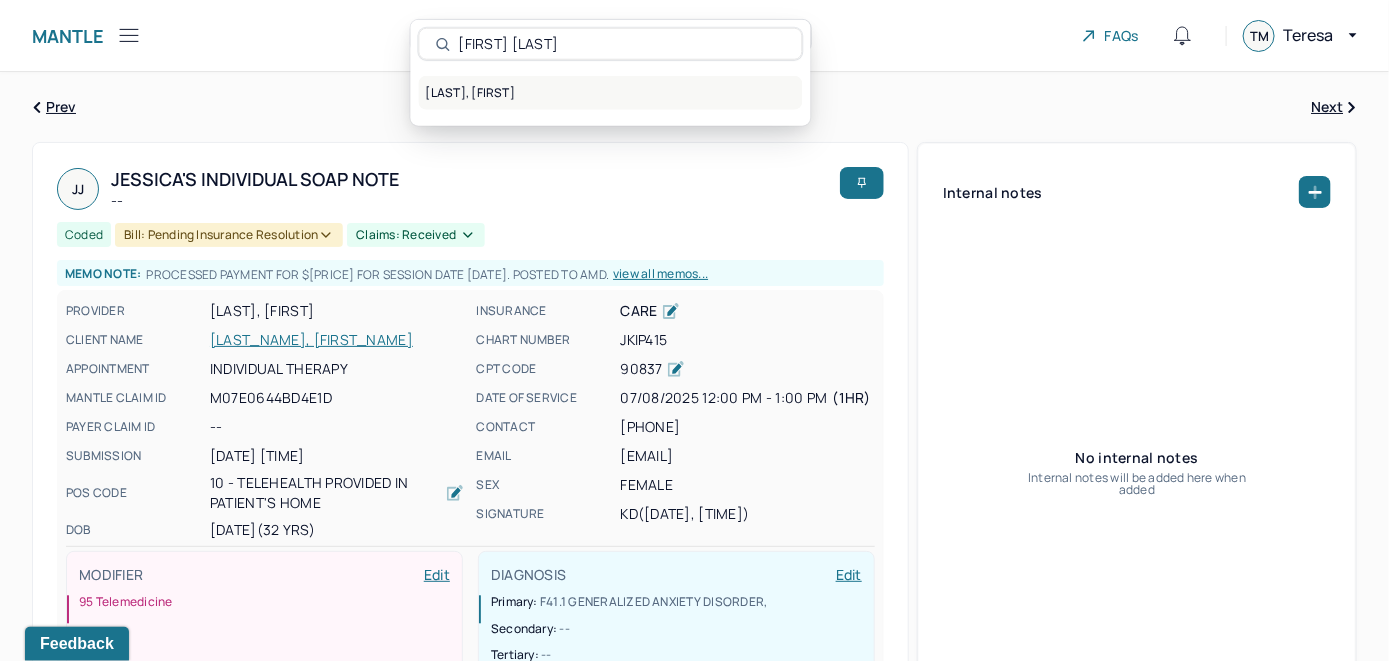 type on "[FIRST] [LAST]" 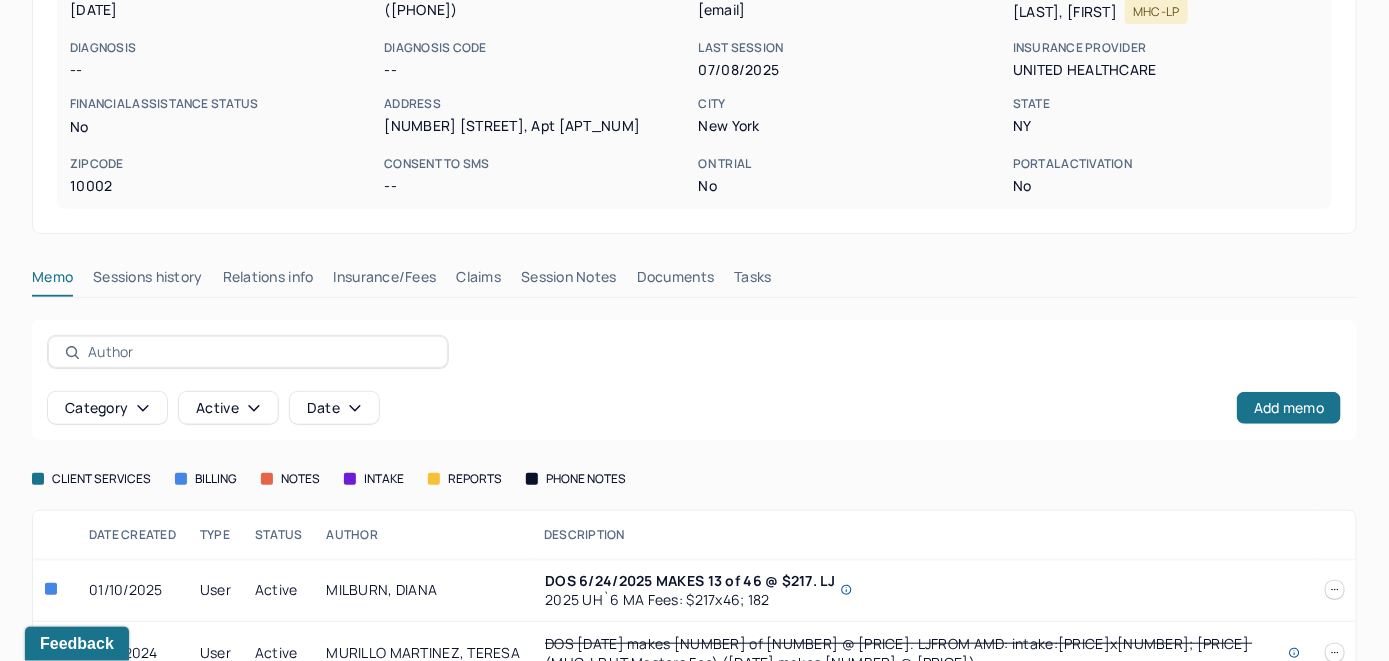 scroll, scrollTop: 300, scrollLeft: 0, axis: vertical 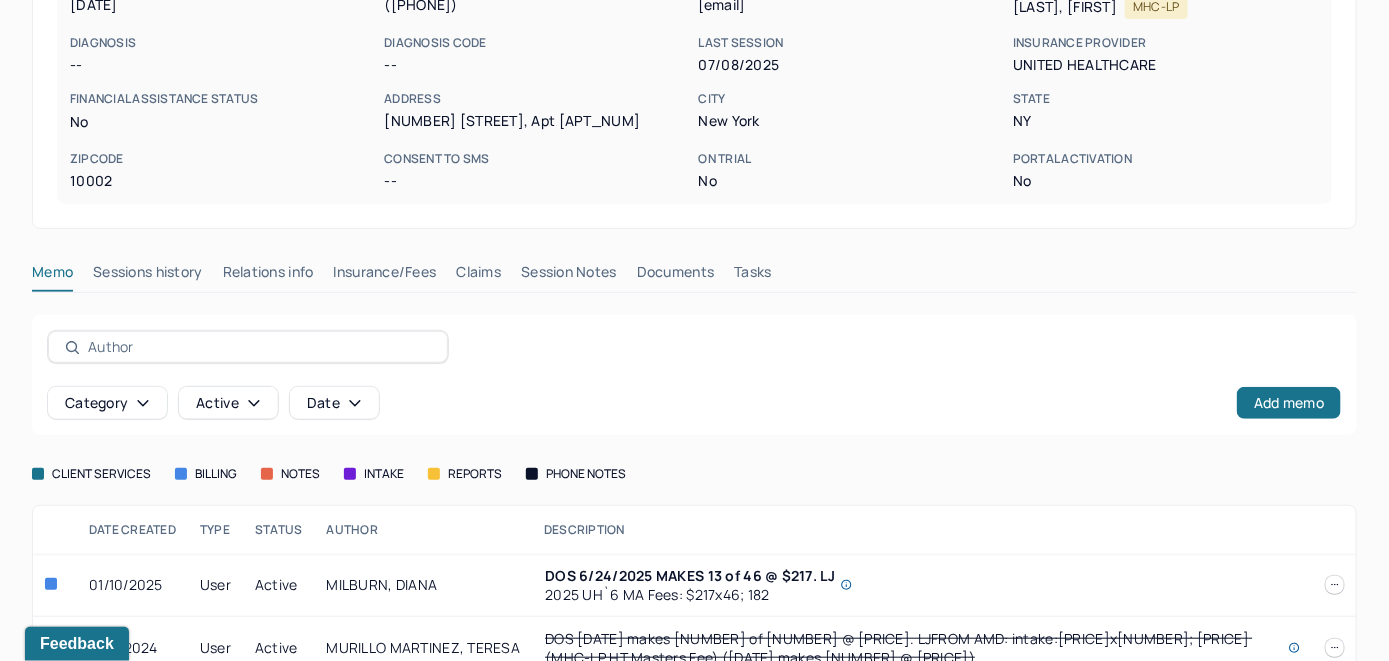 click on "Insurance/Fees" at bounding box center (385, 276) 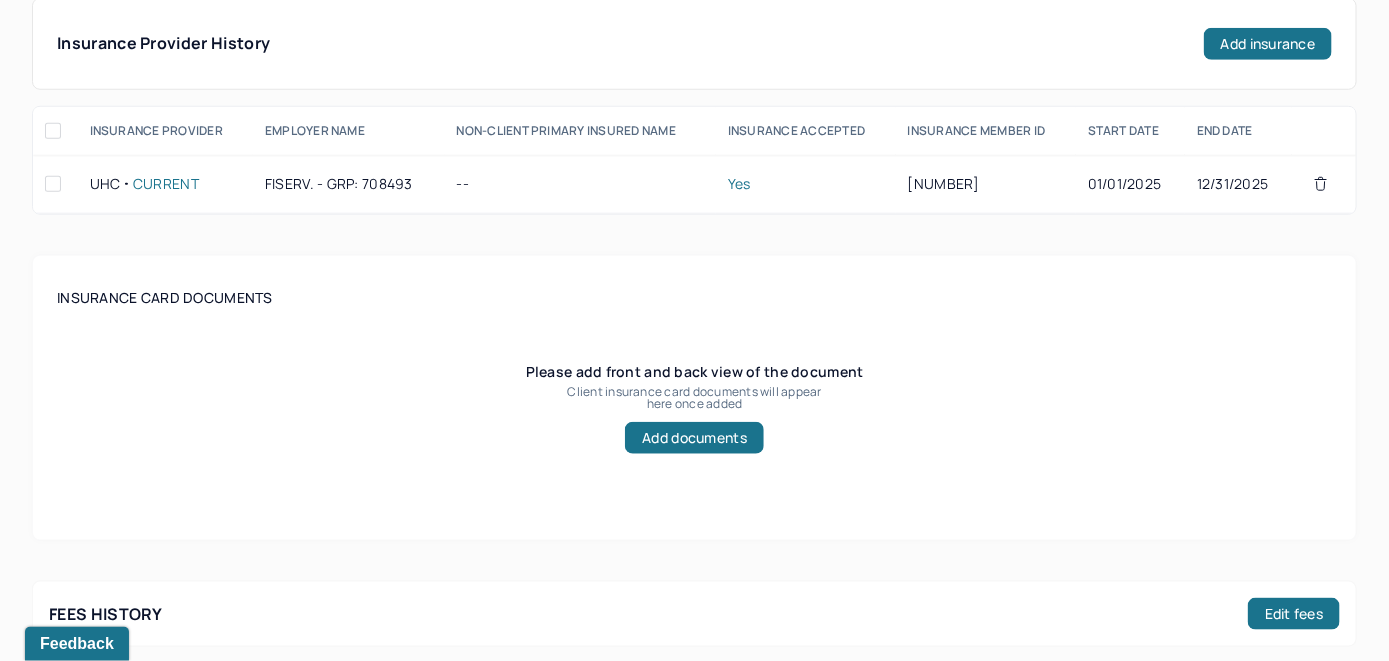 scroll, scrollTop: 500, scrollLeft: 0, axis: vertical 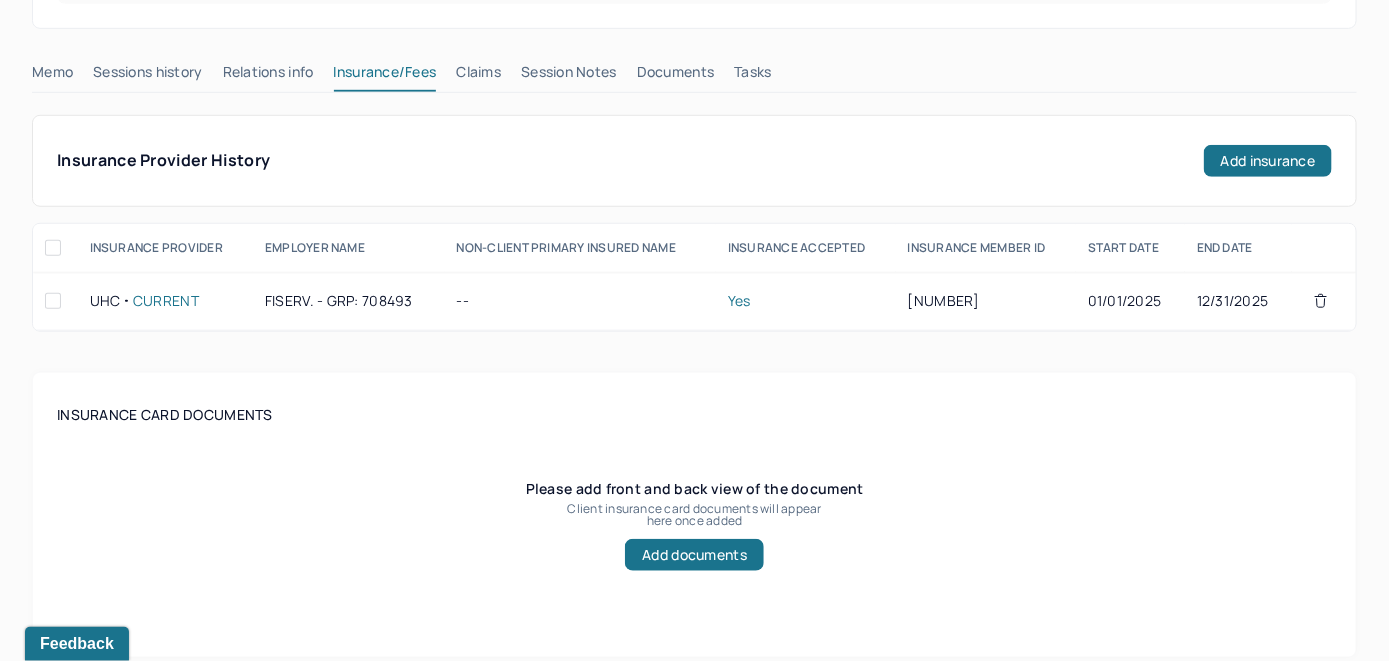 click on "Claims" at bounding box center (478, 76) 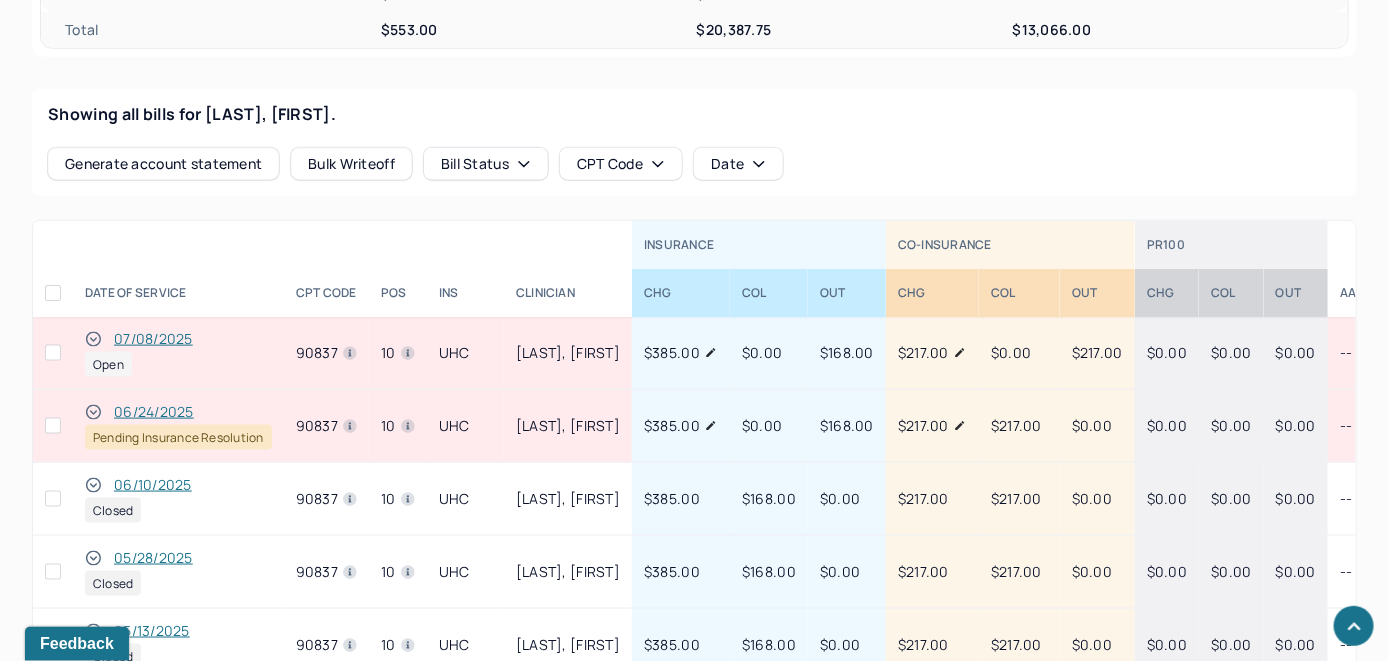 scroll, scrollTop: 841, scrollLeft: 0, axis: vertical 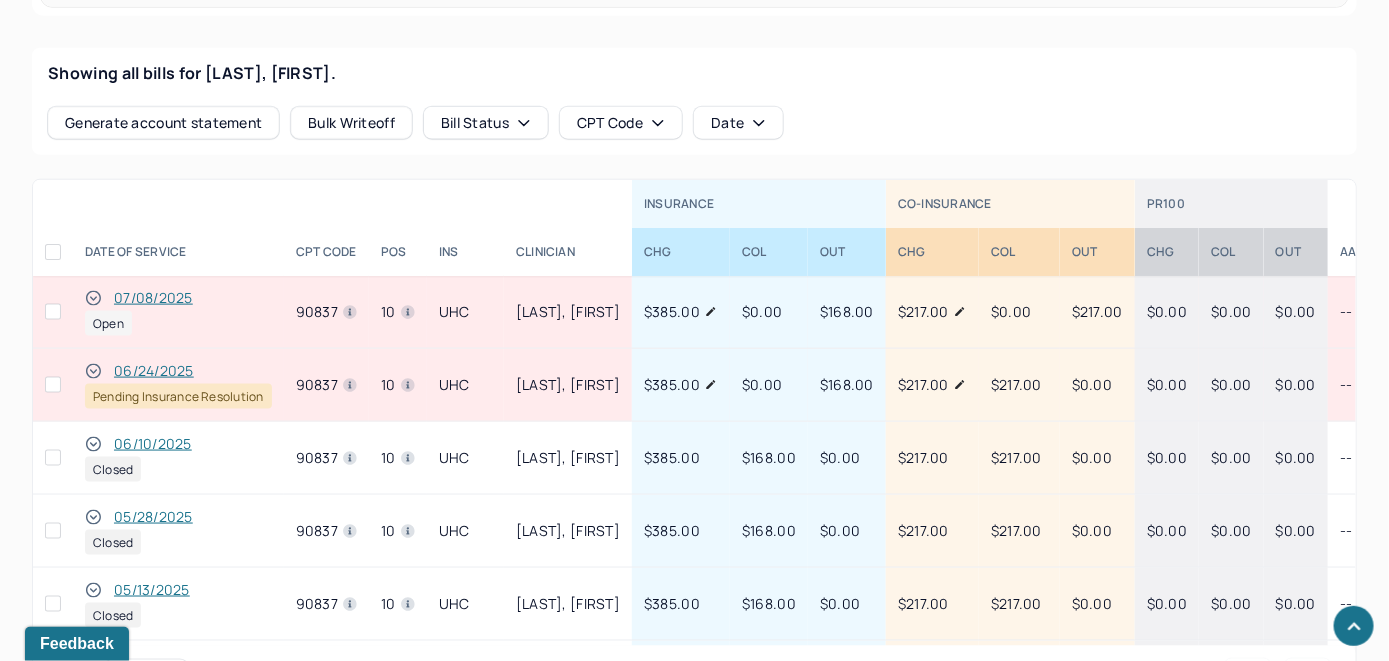 click on "07/08/2025" at bounding box center [153, 298] 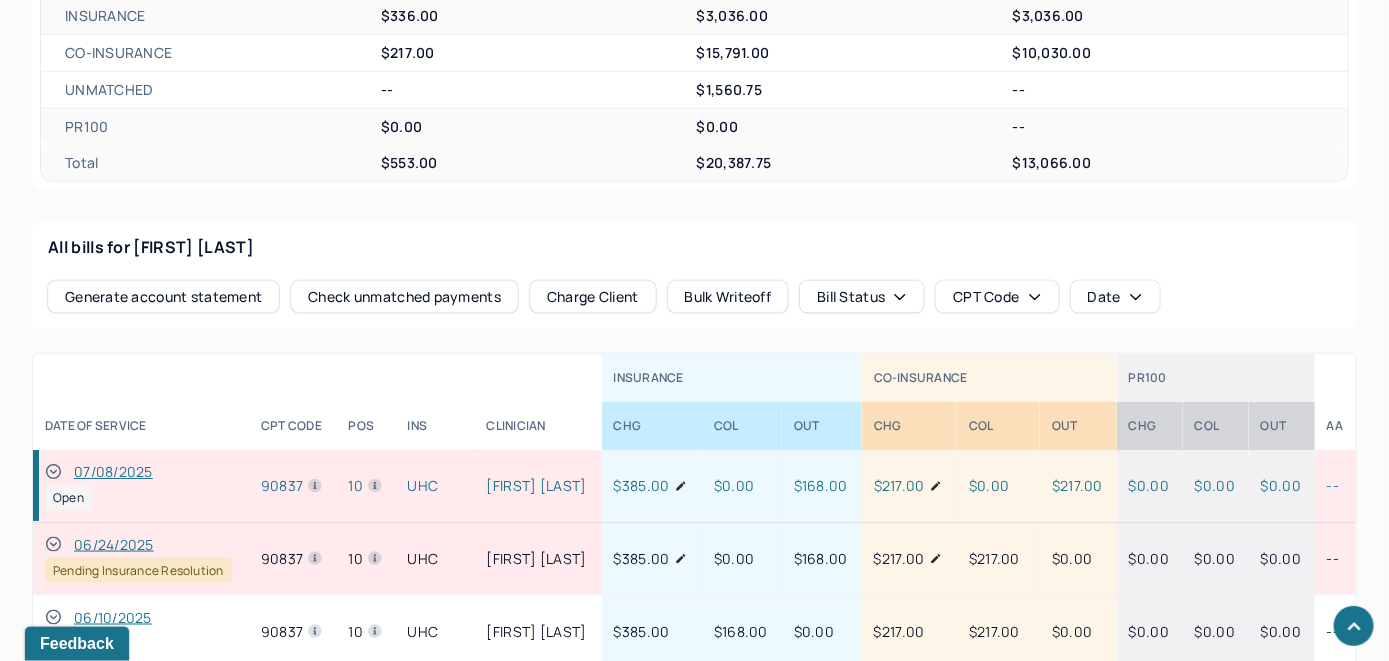 scroll, scrollTop: 841, scrollLeft: 0, axis: vertical 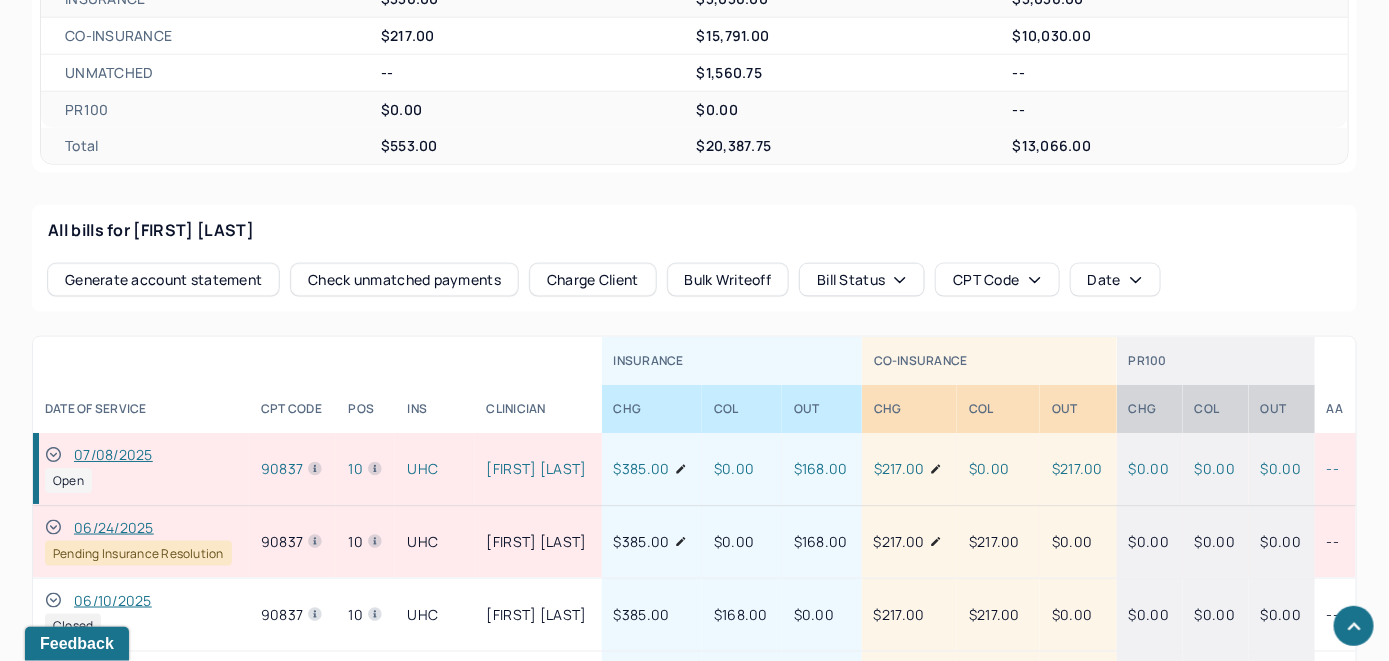 click on "Check unmatched payments" at bounding box center [404, 280] 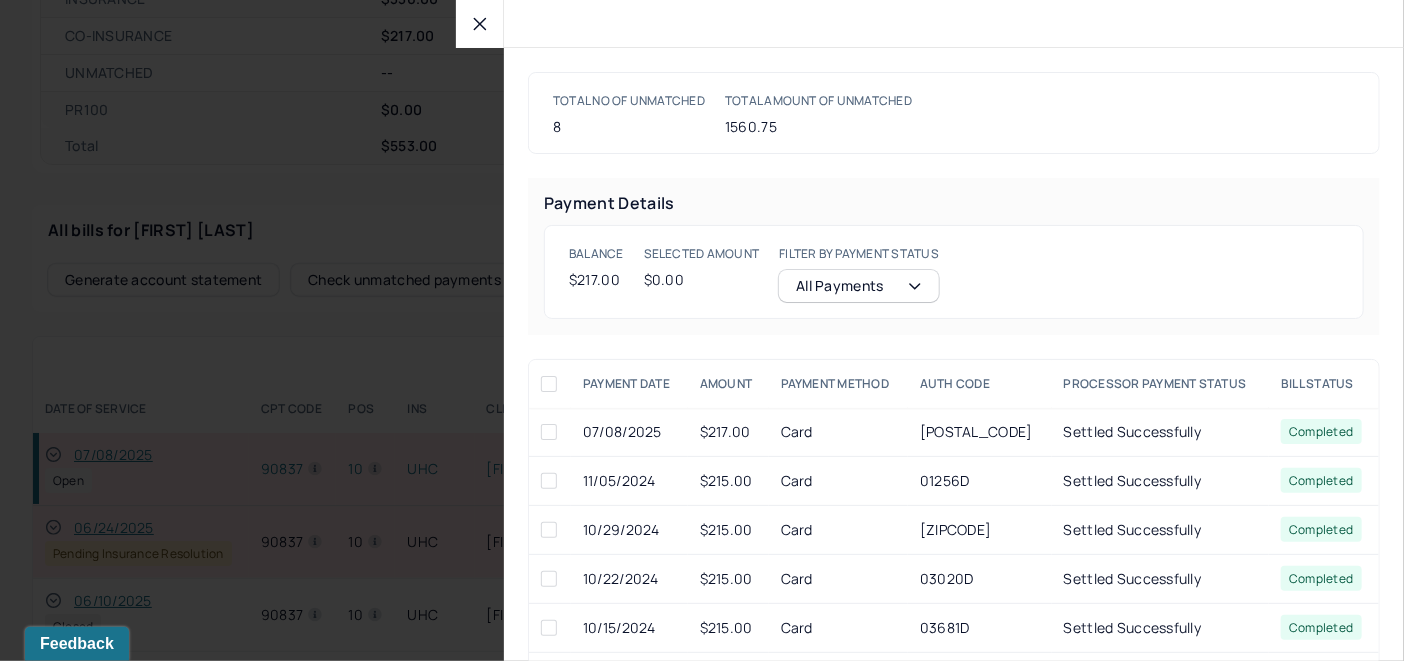 click at bounding box center [549, 432] 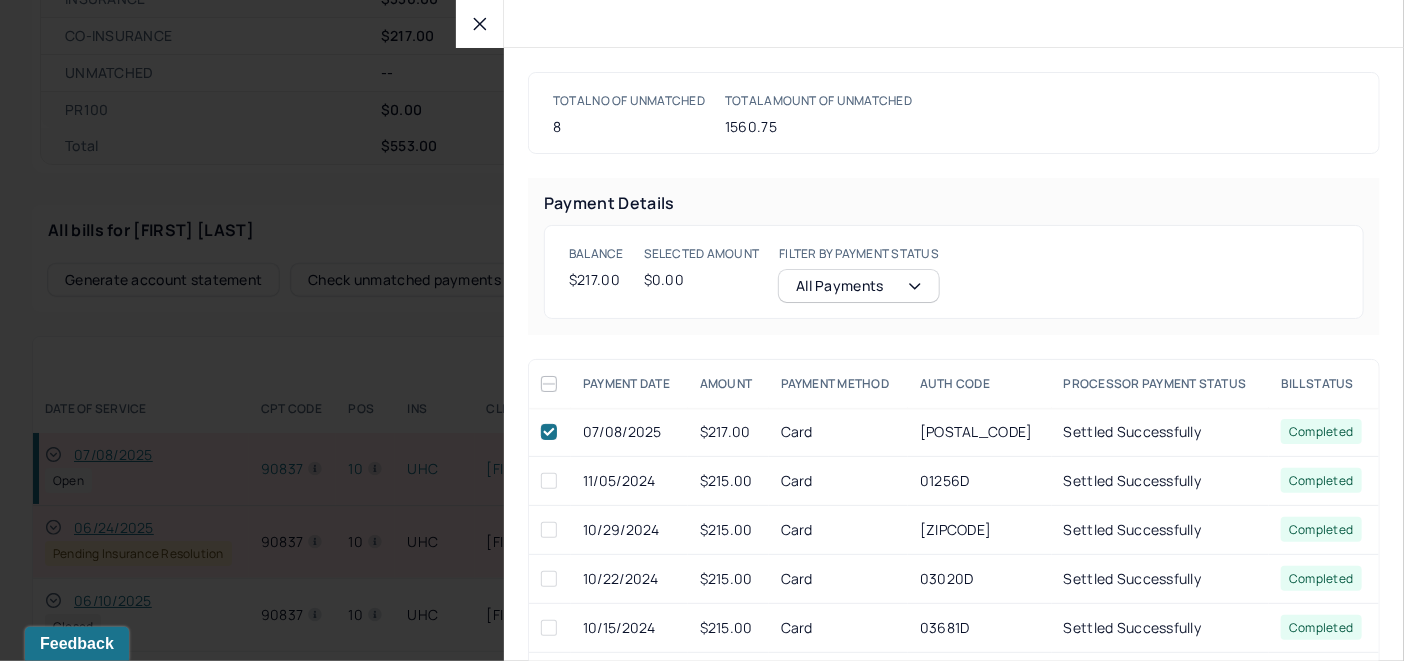 checkbox on "true" 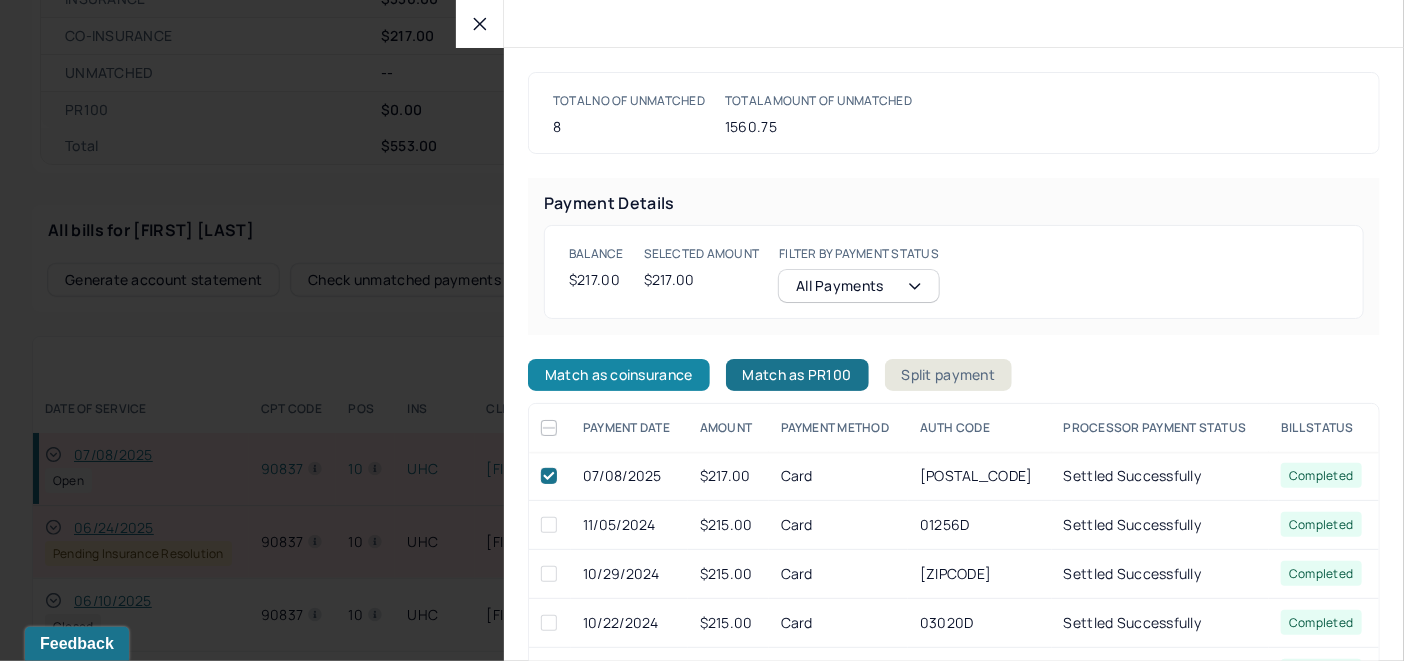click on "Match as coinsurance" at bounding box center (619, 375) 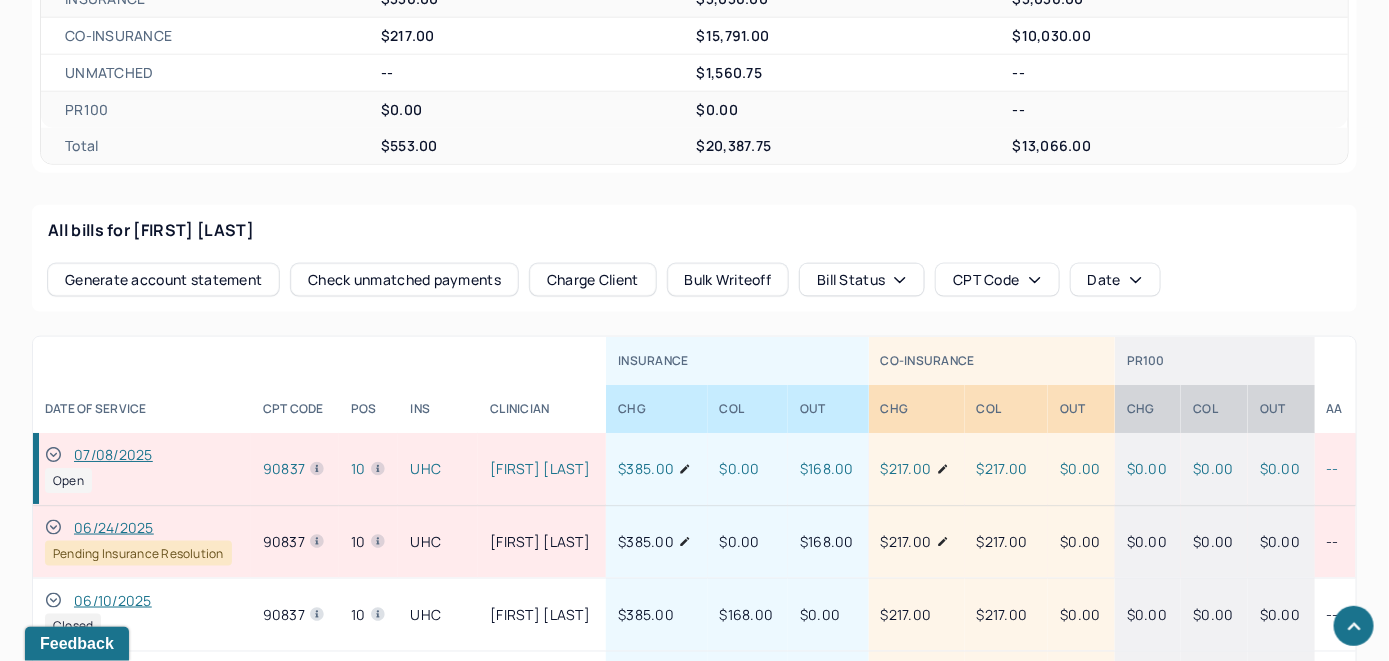 click 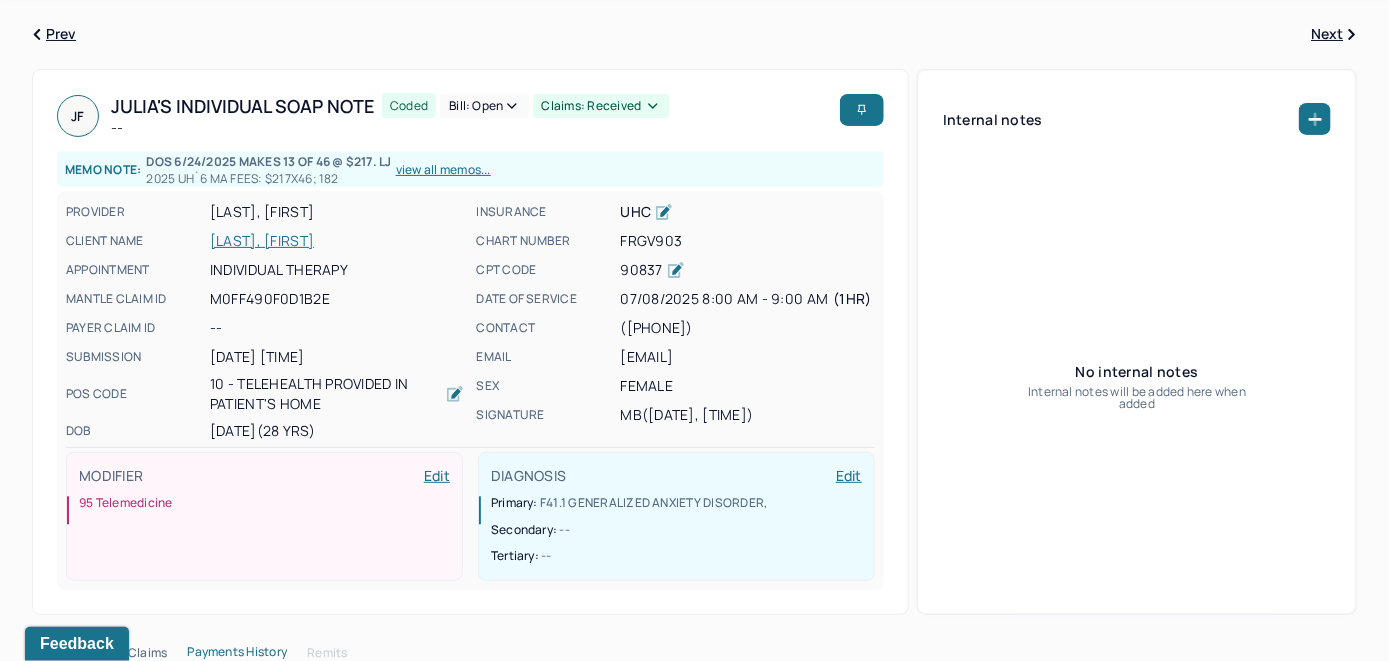 scroll, scrollTop: 0, scrollLeft: 0, axis: both 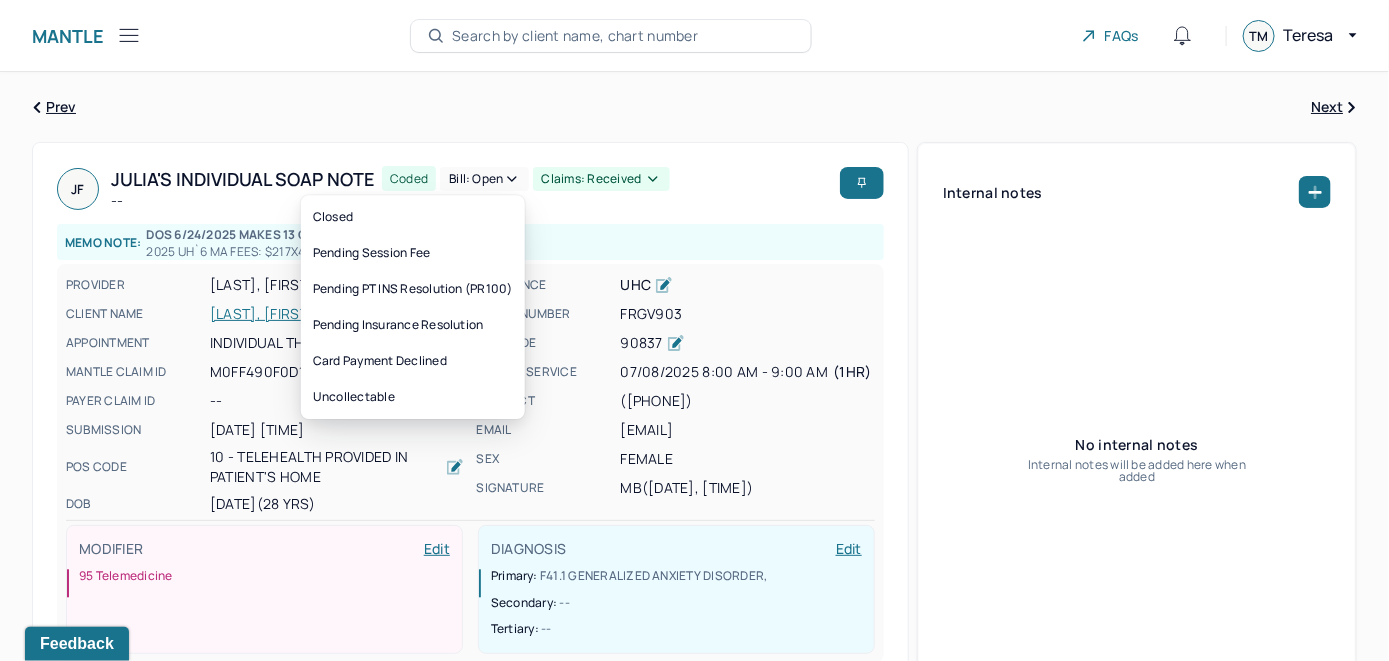 click on "Bill: Open" at bounding box center [484, 179] 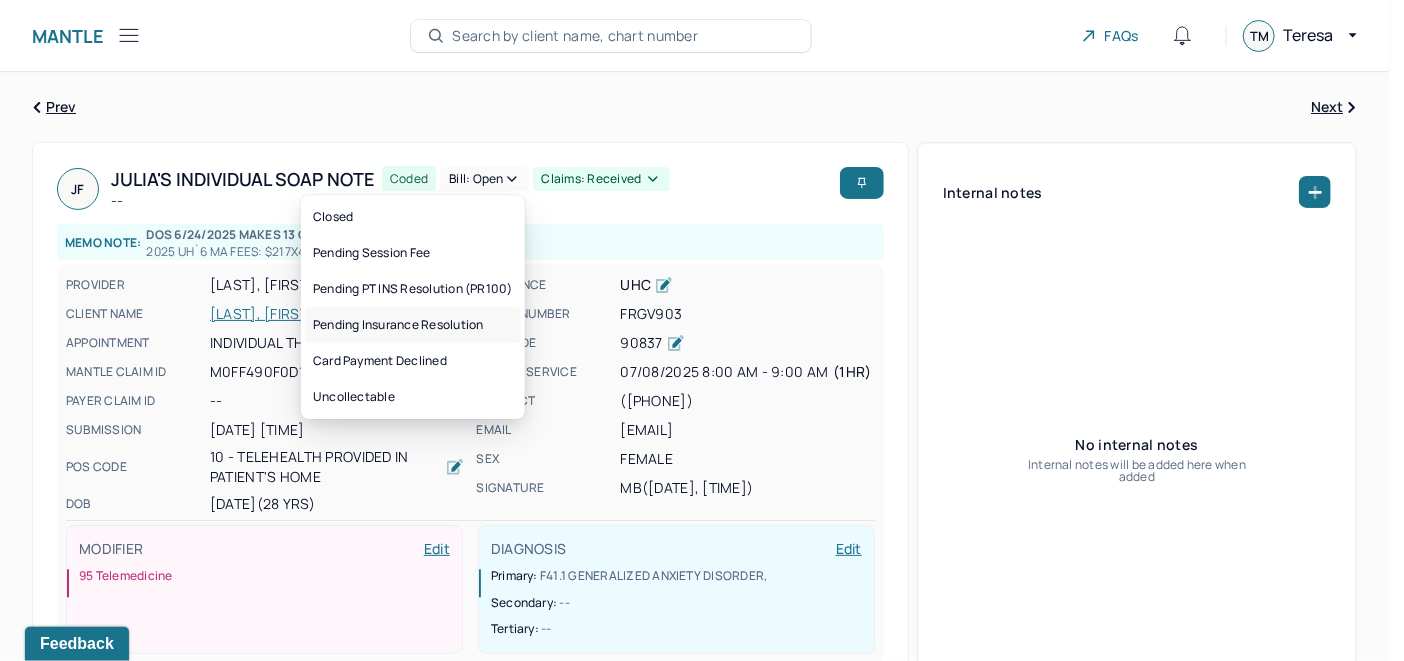 click on "Pending Insurance Resolution" at bounding box center (413, 325) 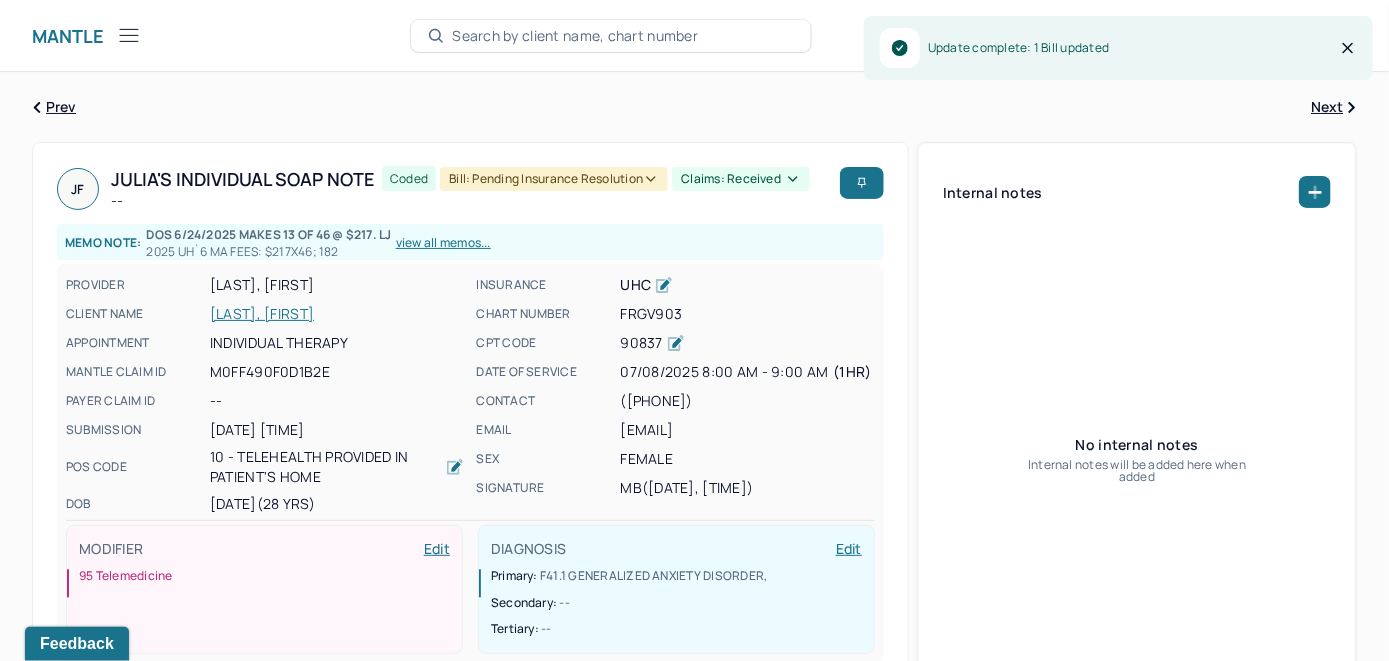 click on "[LAST], [FIRST]" at bounding box center (337, 314) 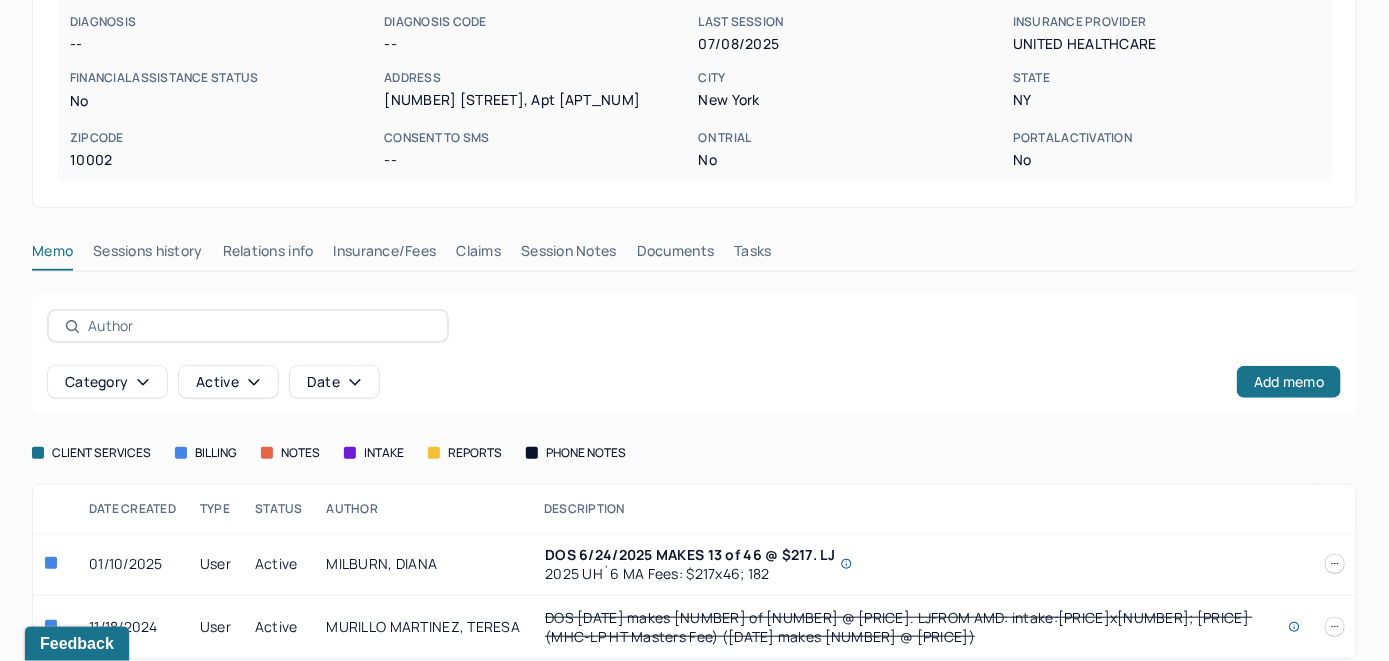 scroll, scrollTop: 343, scrollLeft: 0, axis: vertical 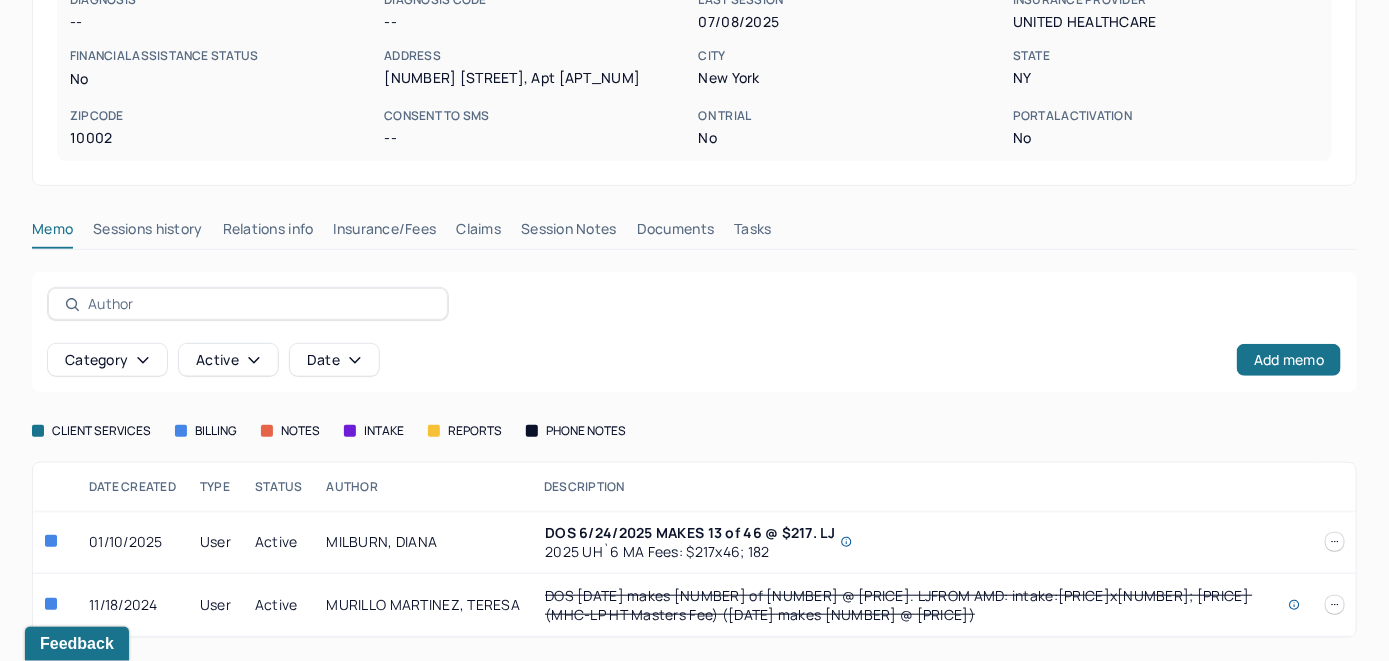 click at bounding box center (1335, 542) 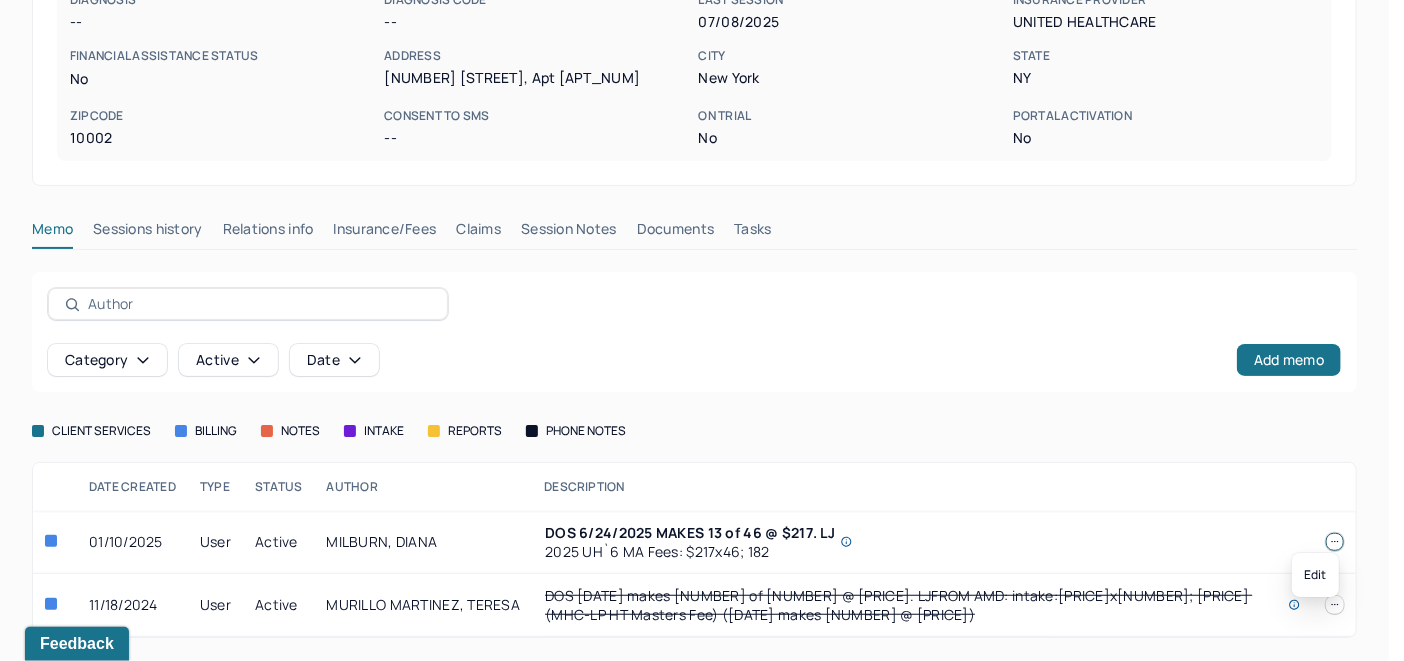 click 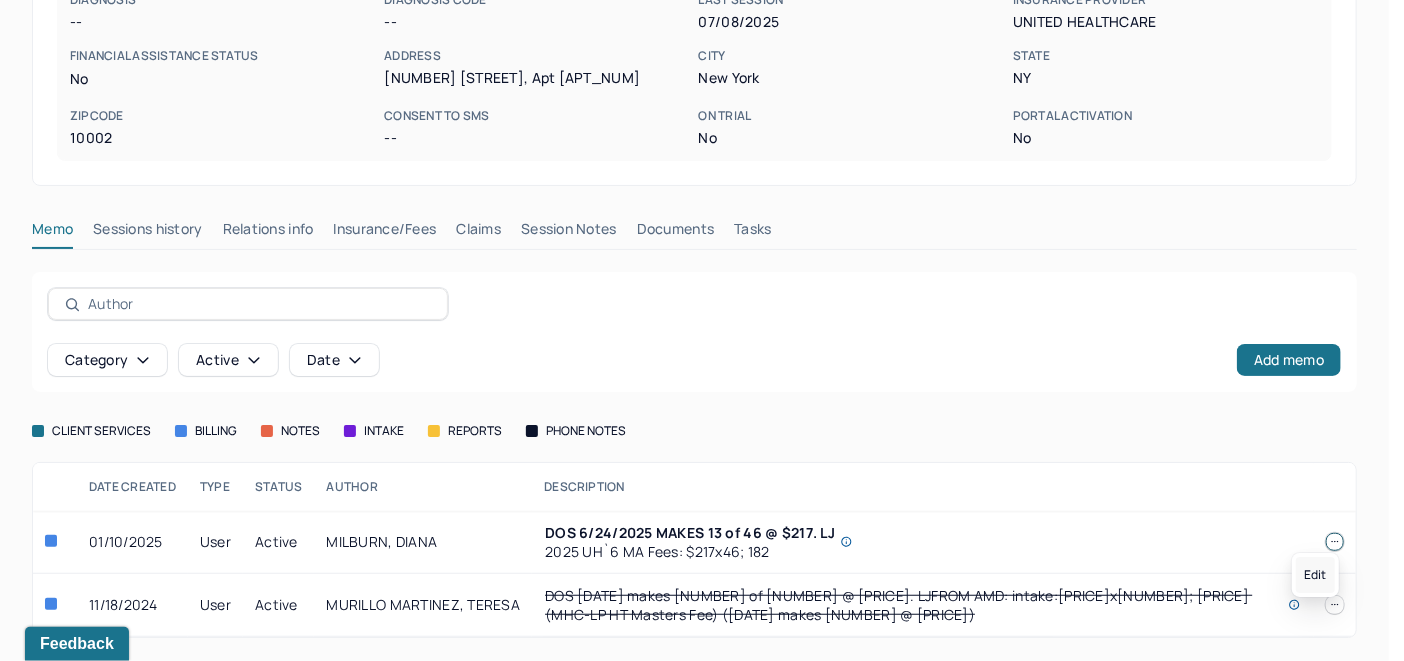 click on "Edit" at bounding box center (1315, 575) 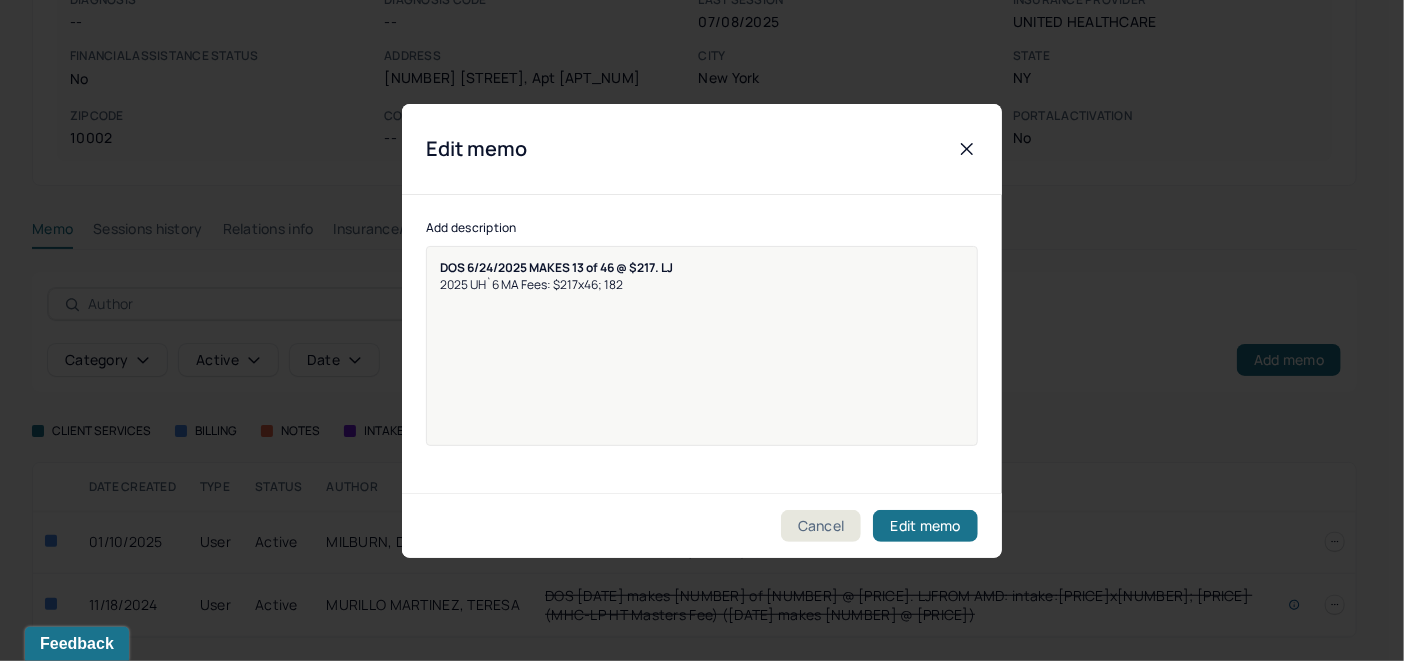 click on "DOS 6/24/2025 MAKES 13 of 46 @ $217. LJ 2025 UH`6 MA Fees: $217x46; 182" at bounding box center [702, 359] 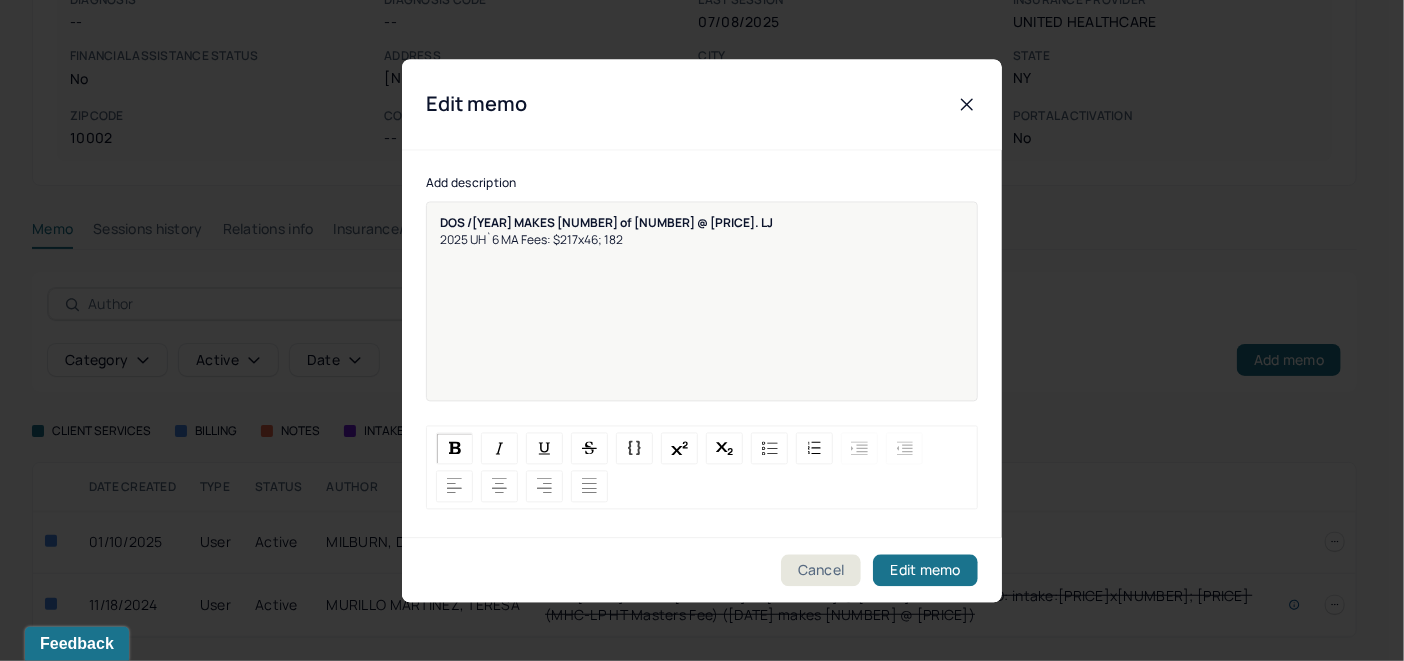 type 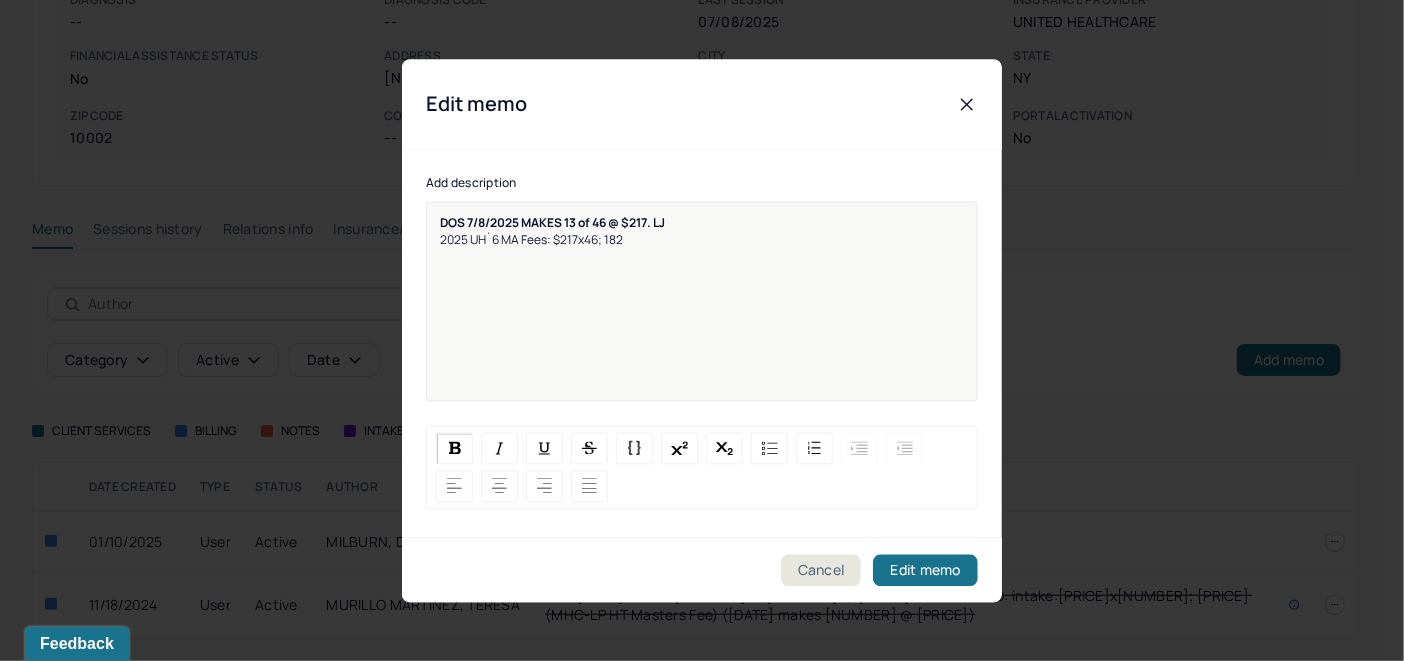click on "DOS 7/8/2025 MAKES 13 of 46 @ $217. LJ" at bounding box center (552, 222) 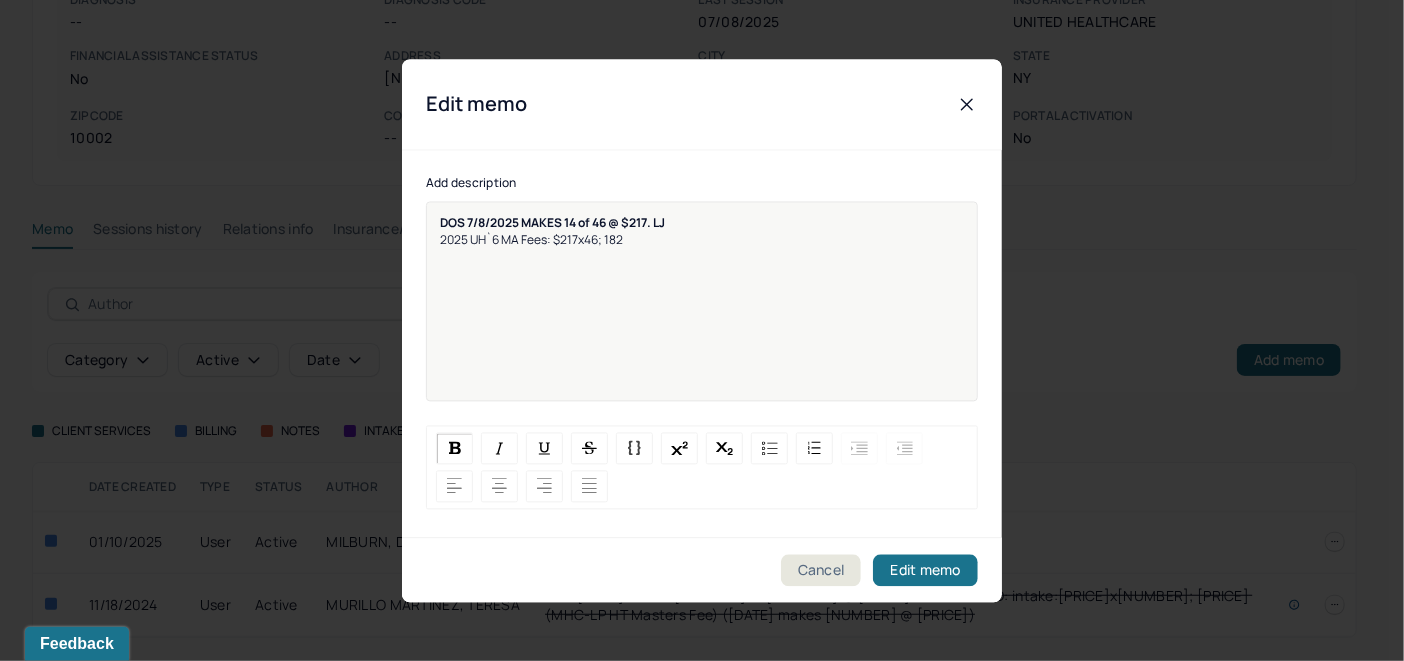 click on "DOS 7/8/2025 MAKES 14 of 46 @ $217. LJ" at bounding box center (702, 222) 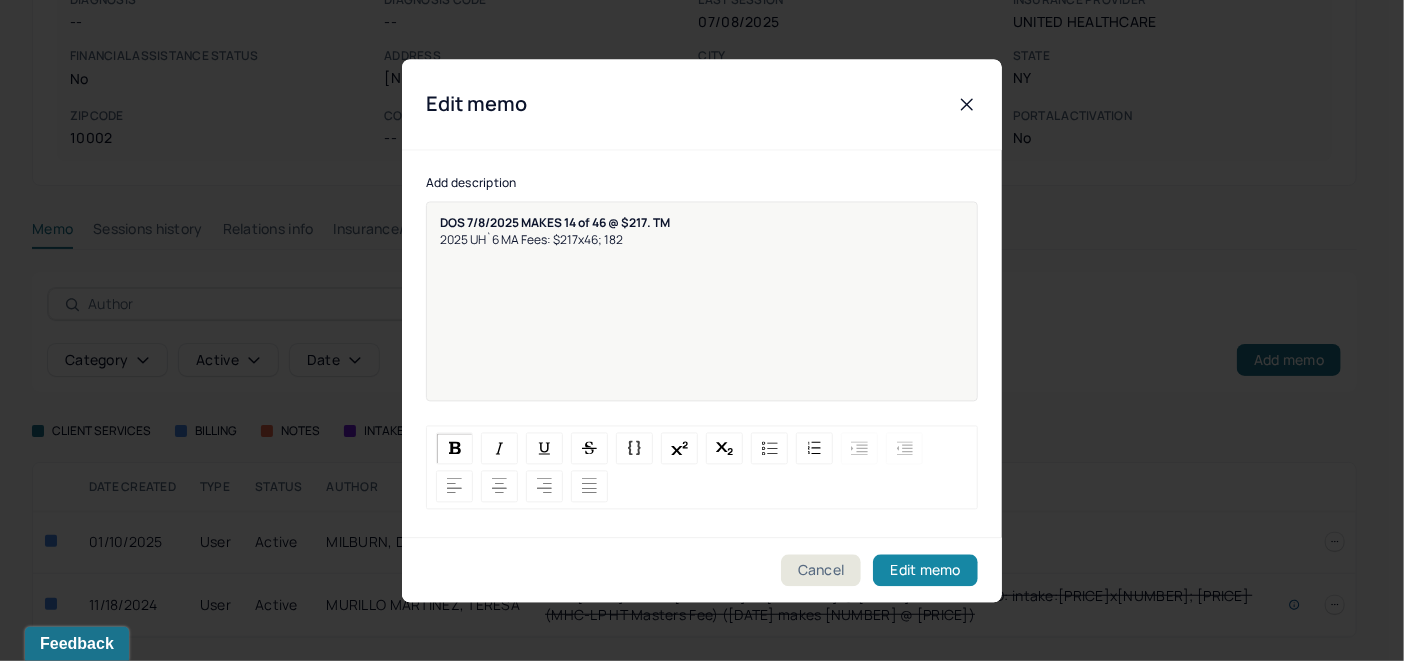 click on "Edit memo" at bounding box center (925, 570) 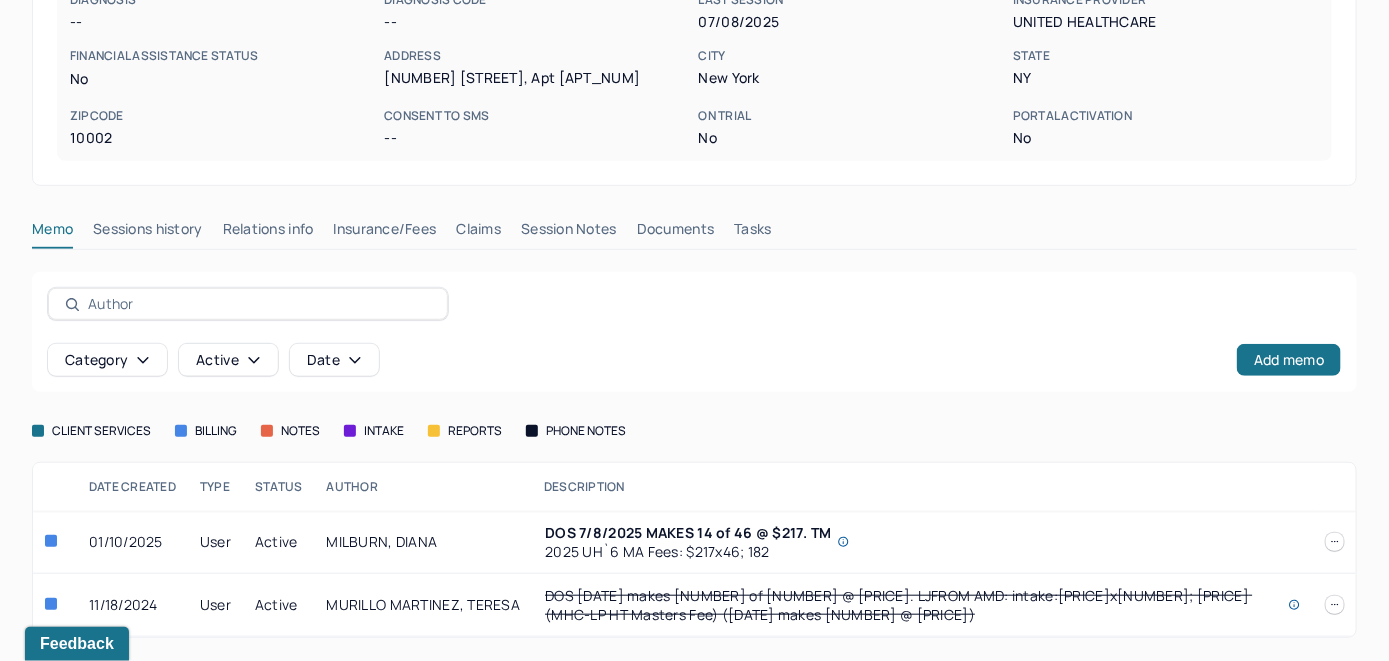 click on "Claims" at bounding box center [478, 233] 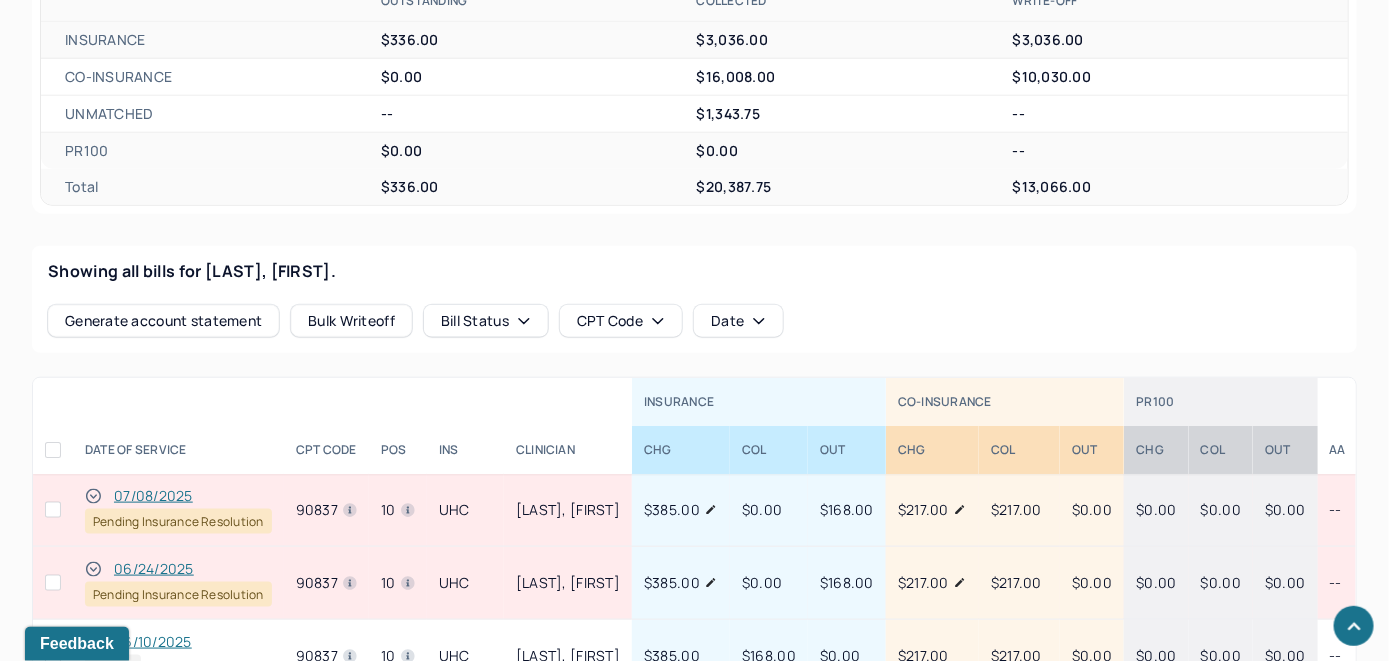 scroll, scrollTop: 685, scrollLeft: 0, axis: vertical 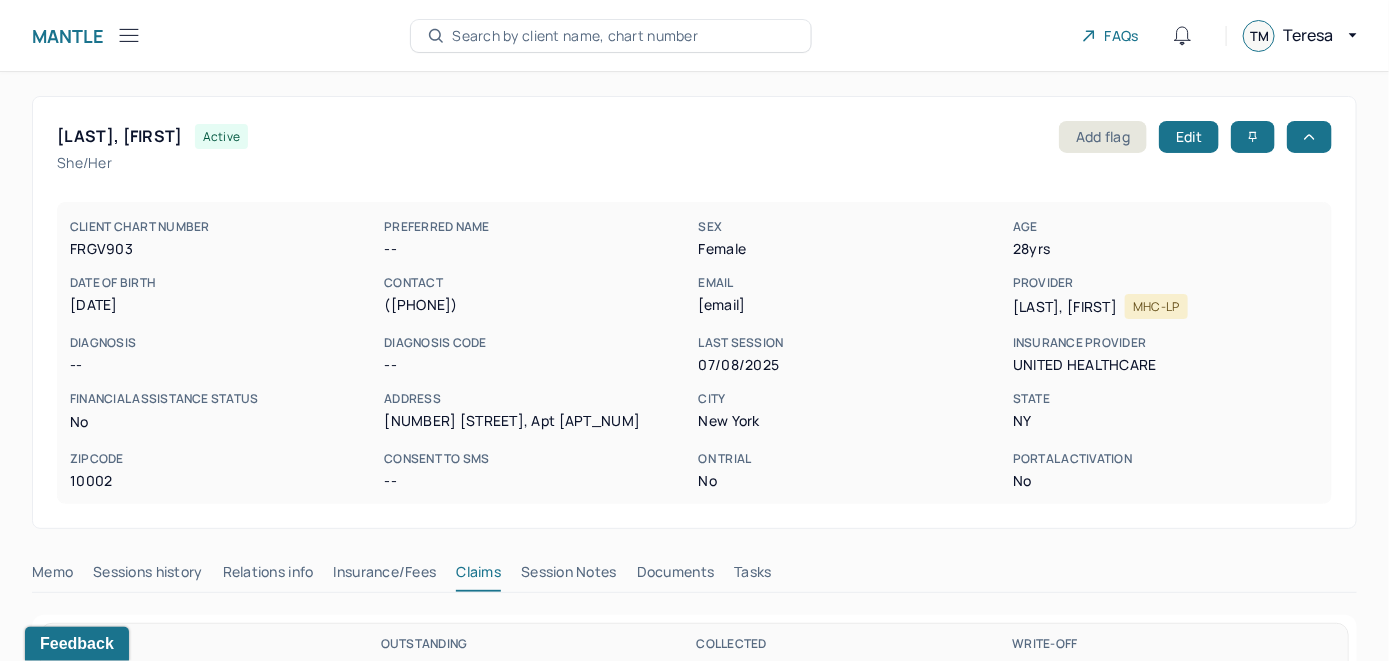 click on "Search by client name, chart number" at bounding box center [575, 36] 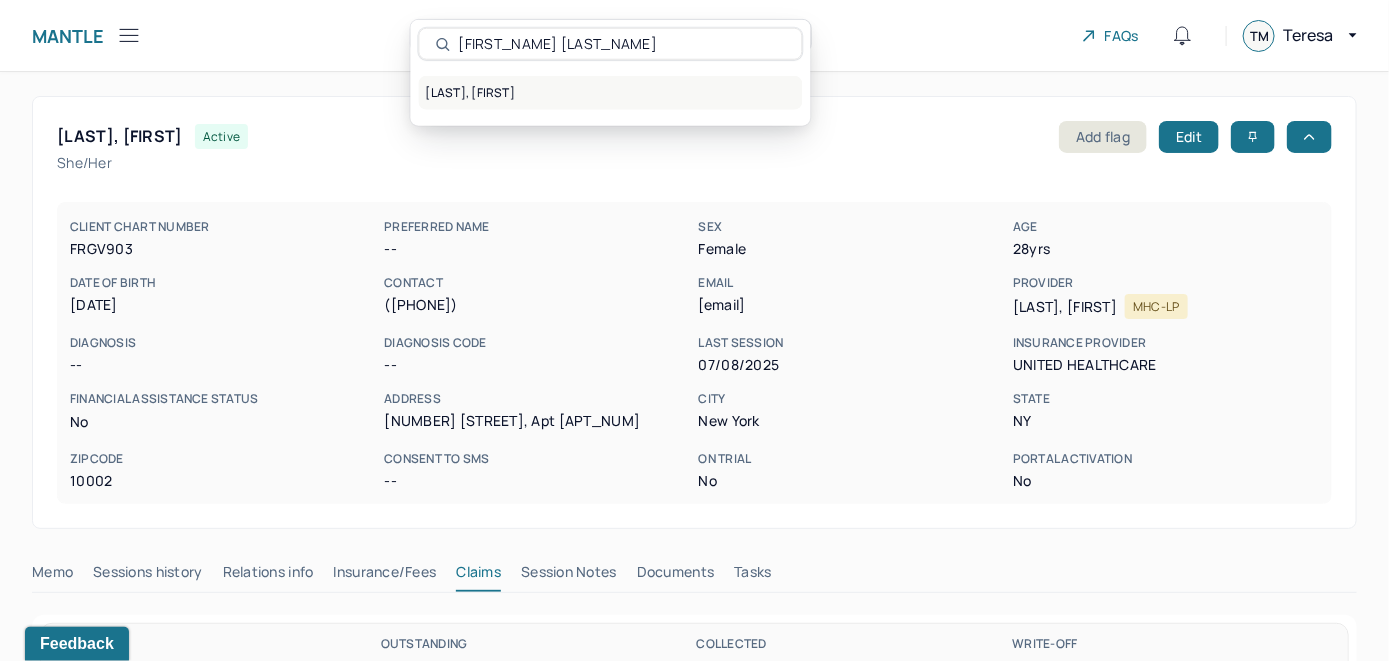 type on "[FIRST_NAME] [LAST_NAME]" 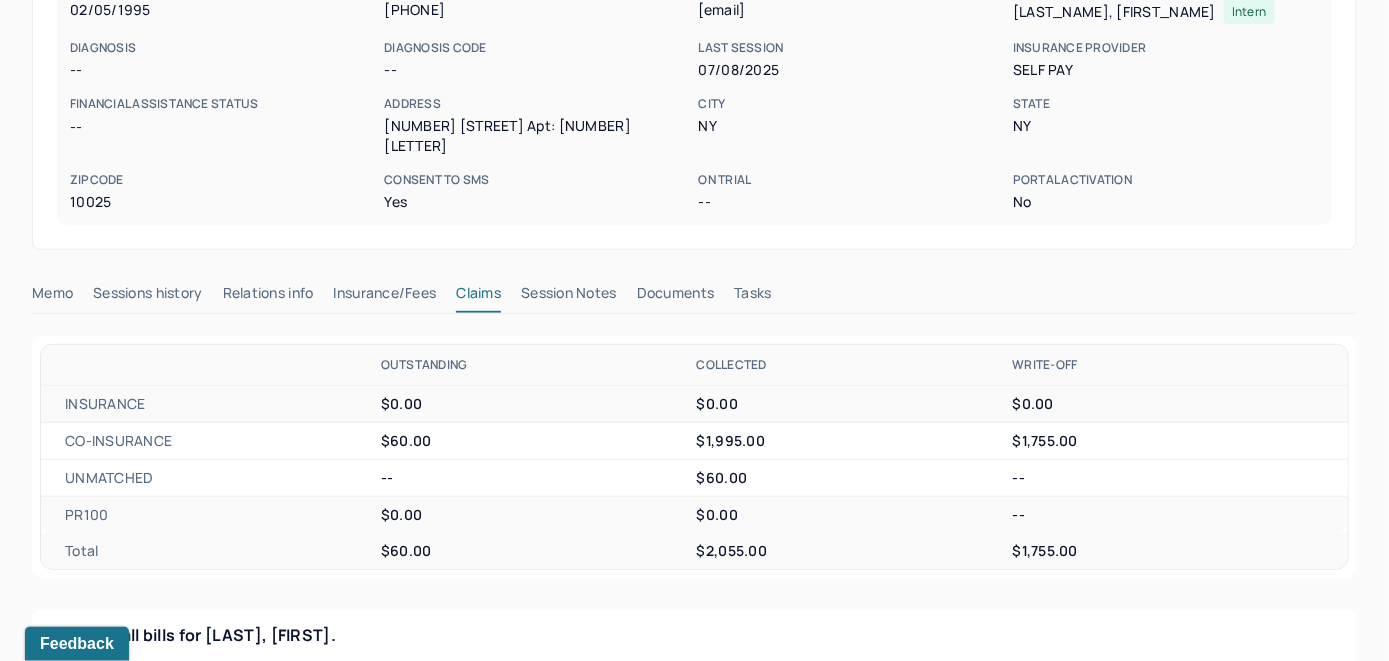 scroll, scrollTop: 400, scrollLeft: 0, axis: vertical 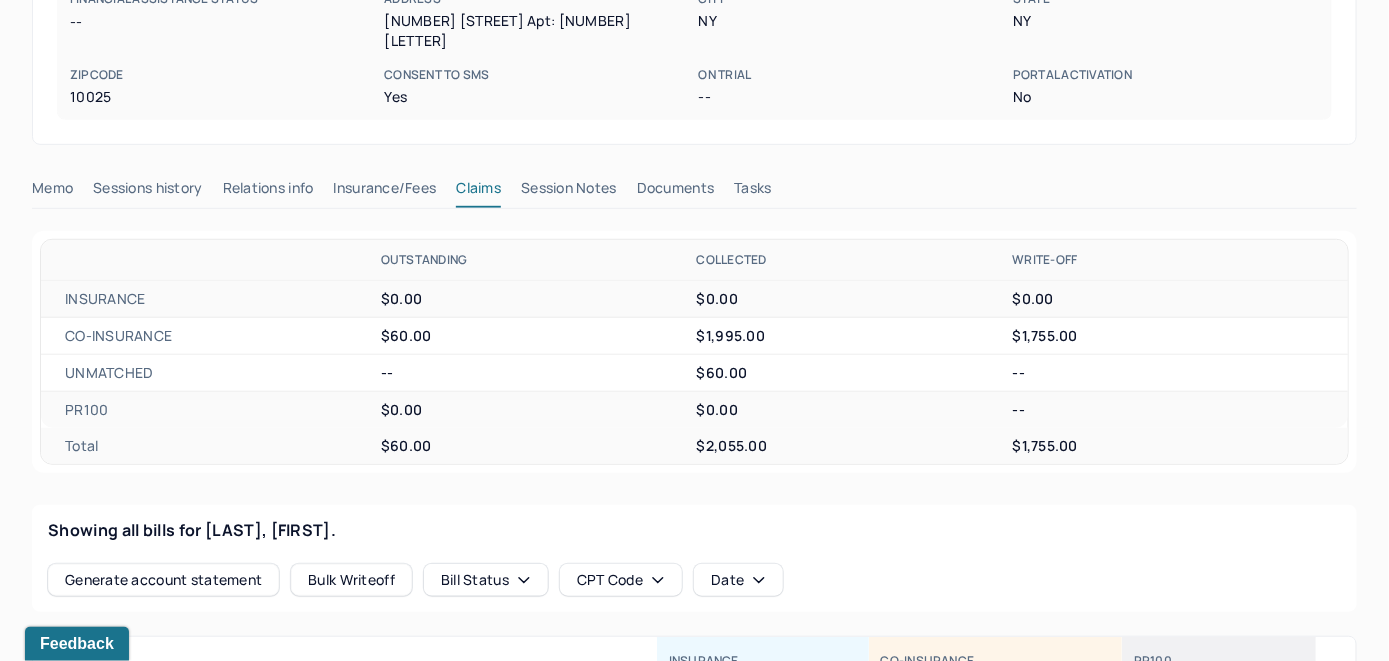 click on "Memo" at bounding box center (52, 192) 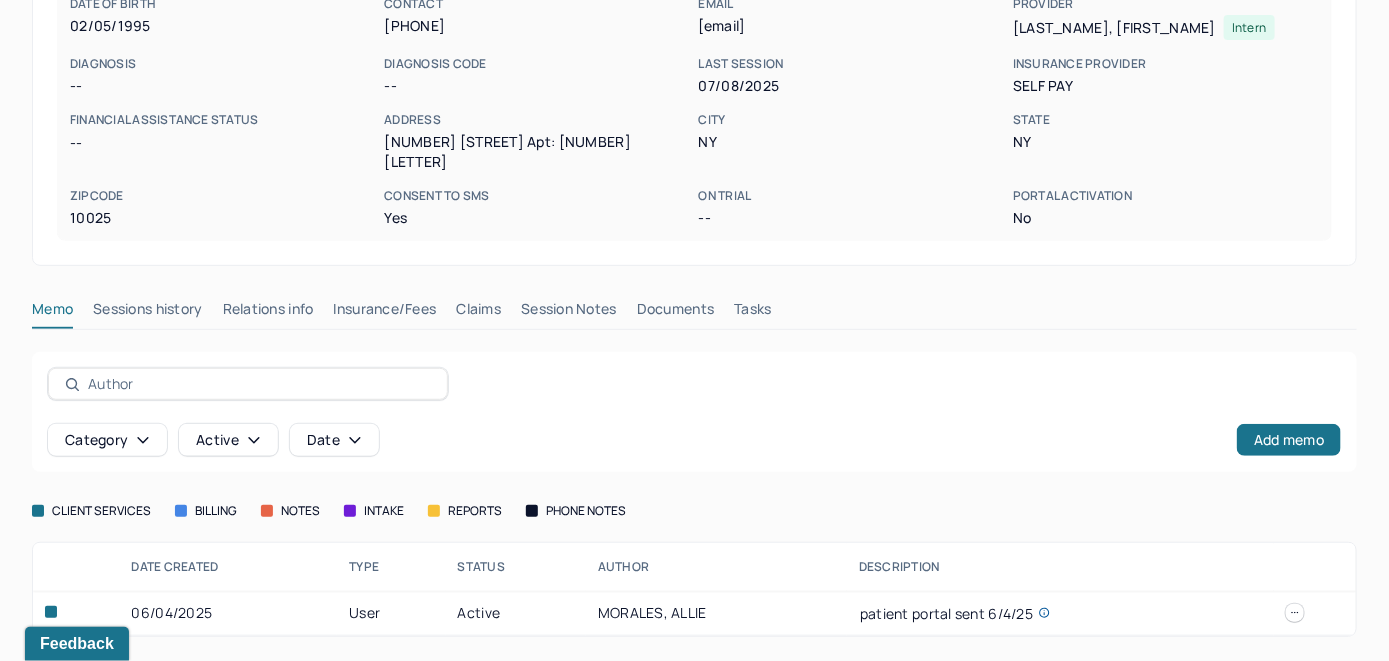 scroll, scrollTop: 261, scrollLeft: 0, axis: vertical 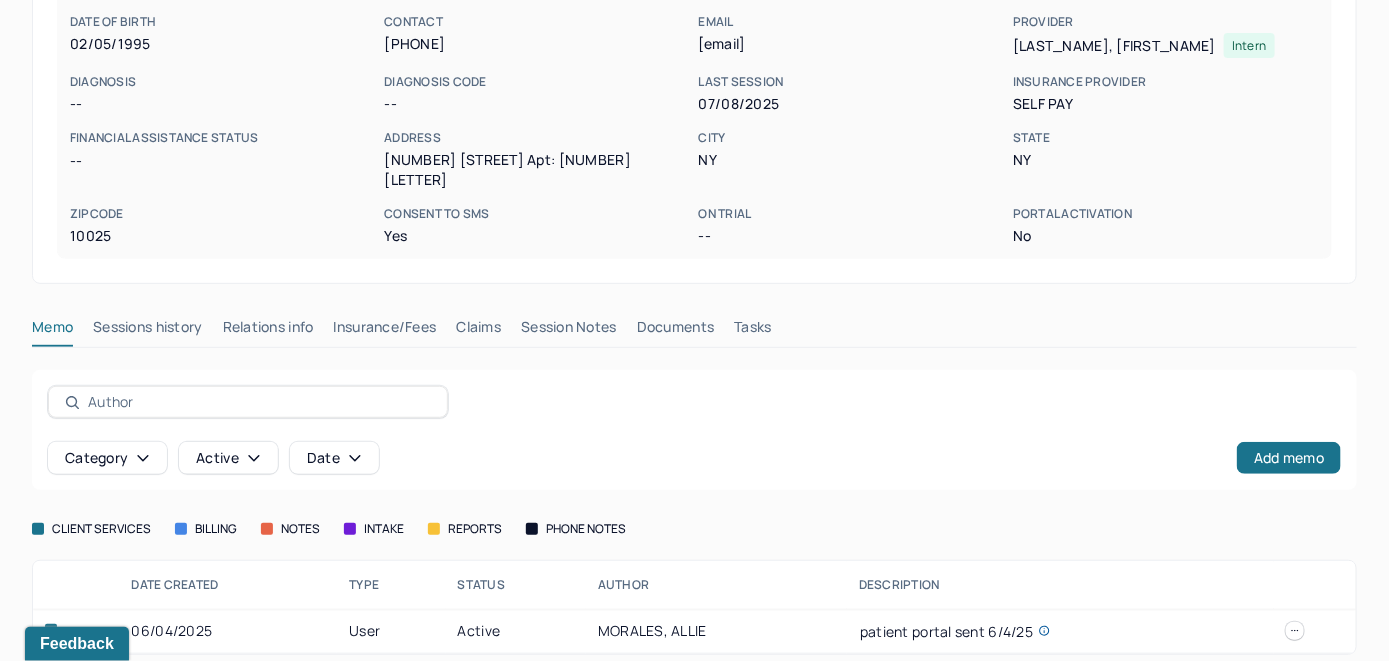 click on "Insurance/Fees" at bounding box center [385, 331] 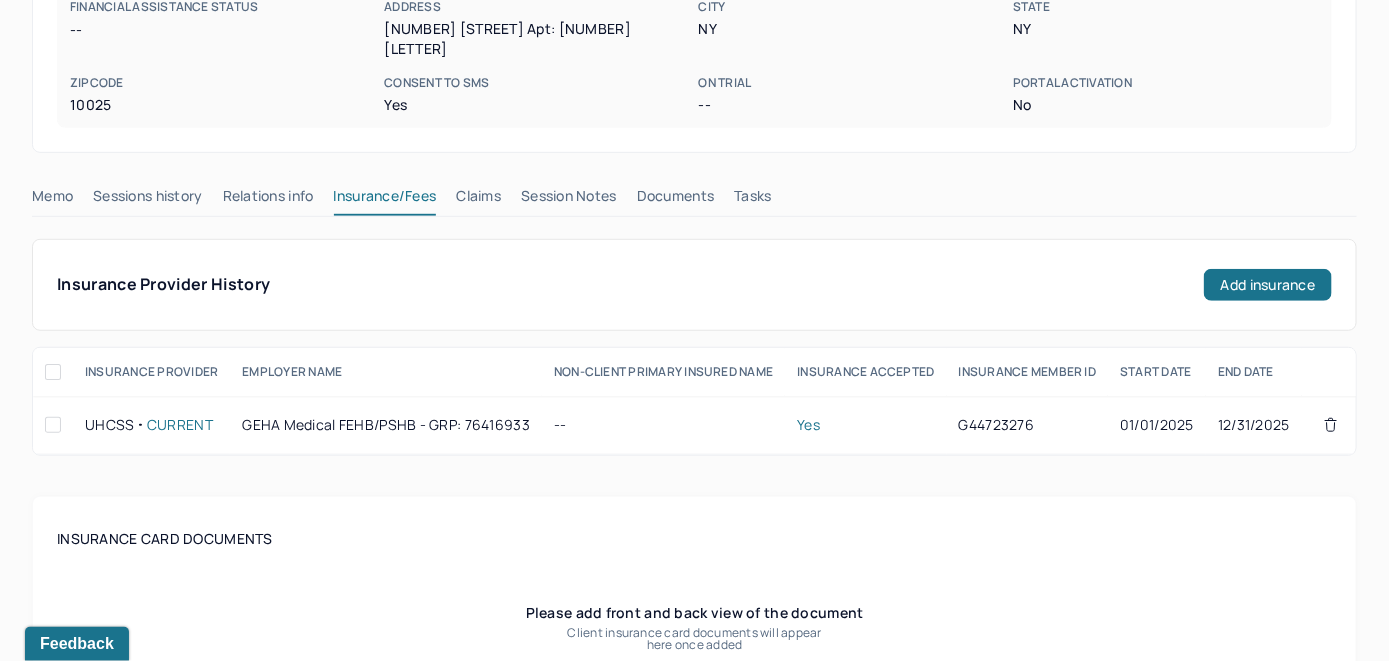 scroll, scrollTop: 261, scrollLeft: 0, axis: vertical 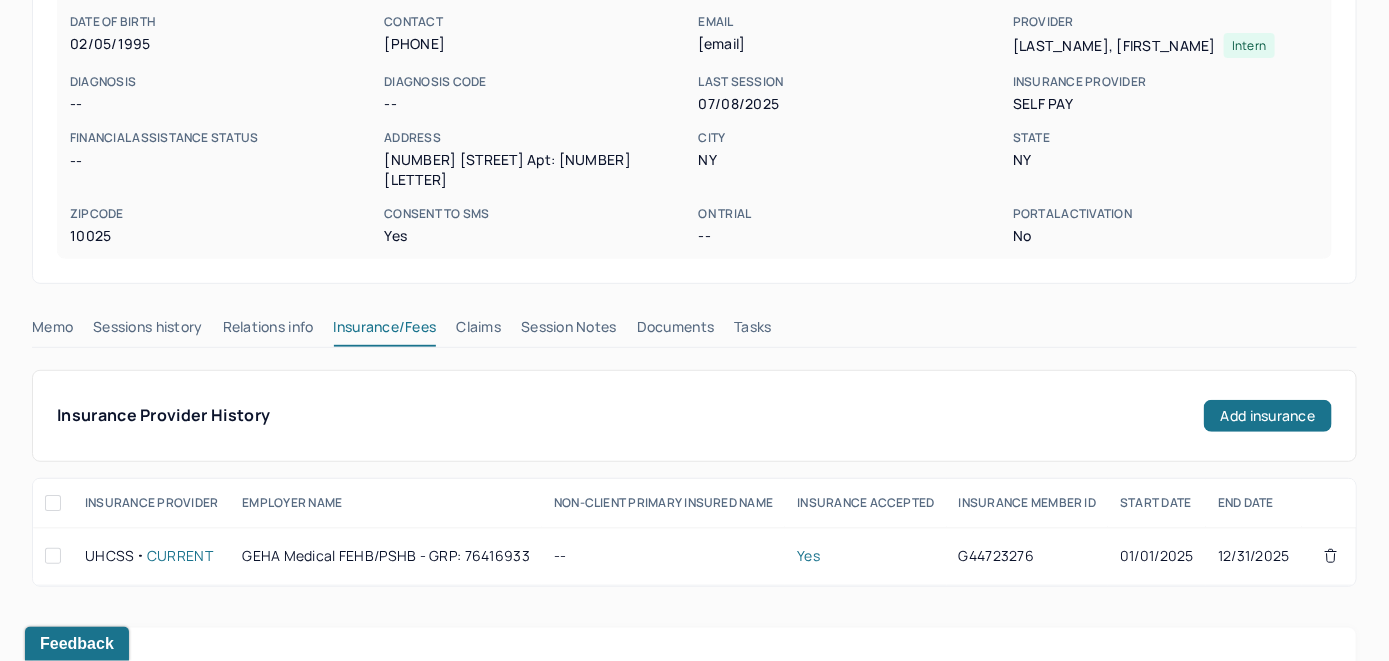 click on "Claims" at bounding box center [478, 331] 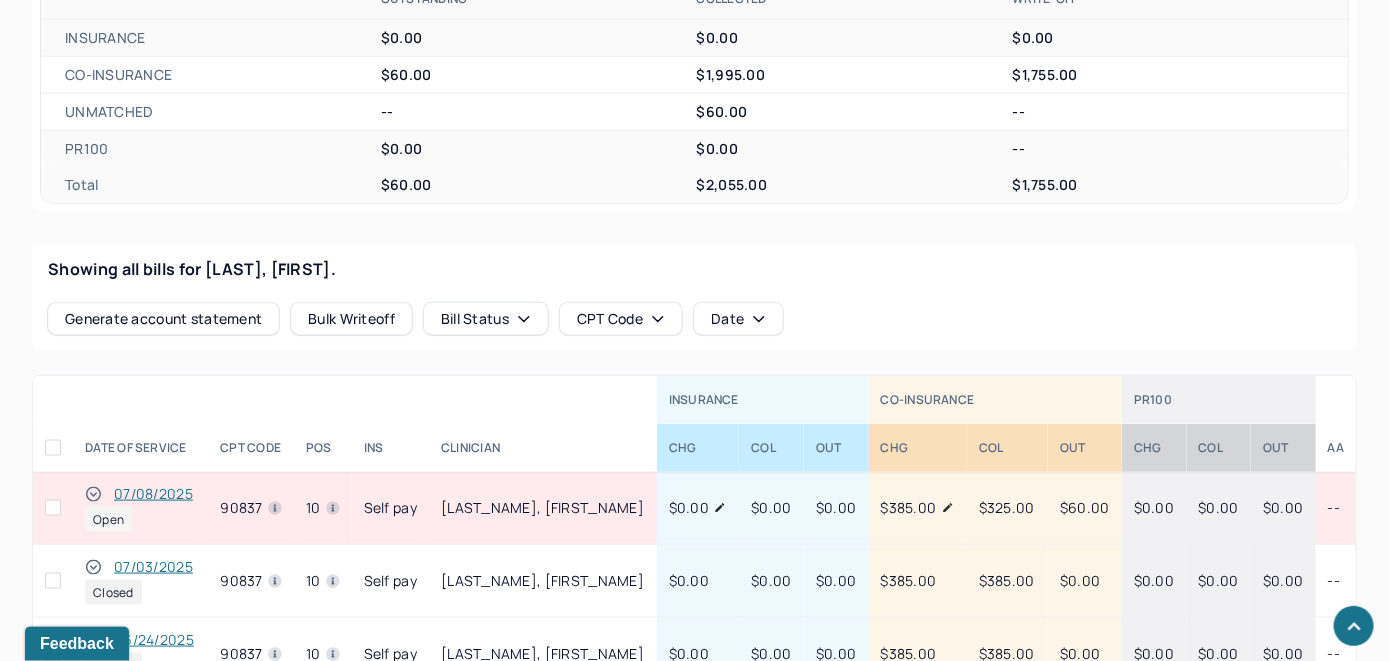 click on "07/08/2025" at bounding box center (153, 494) 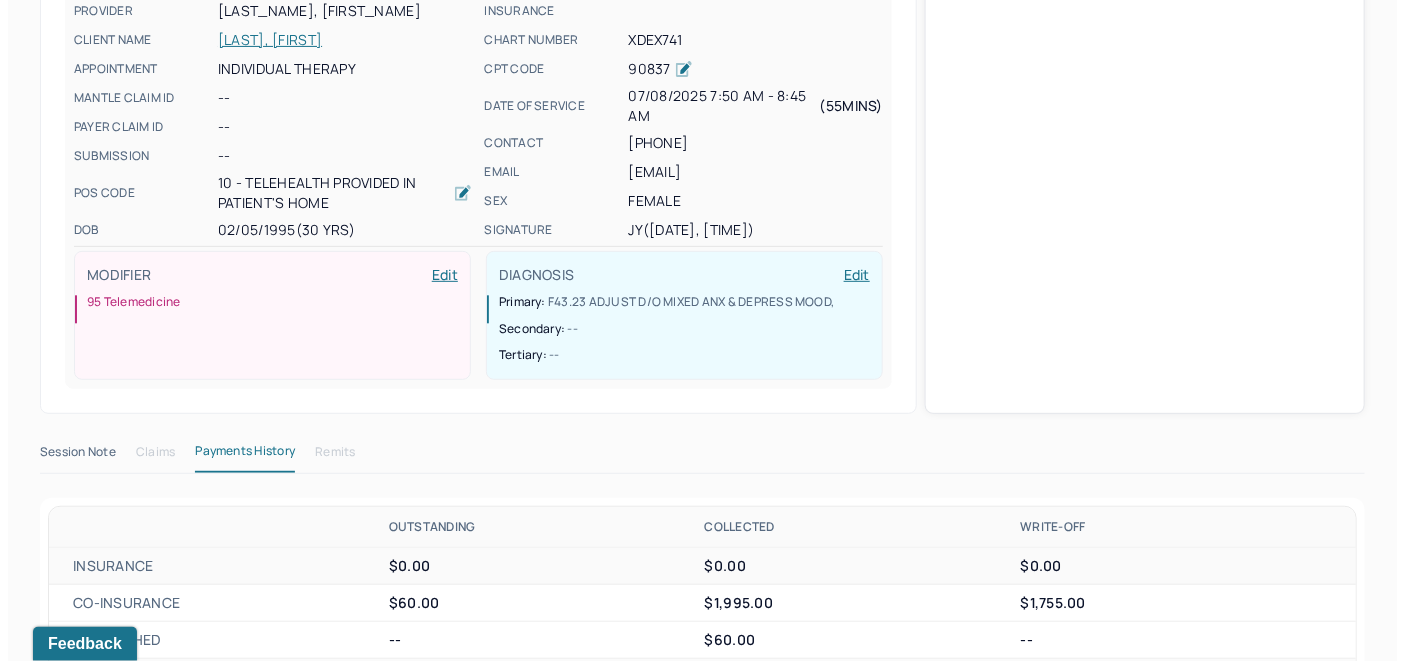scroll, scrollTop: 661, scrollLeft: 0, axis: vertical 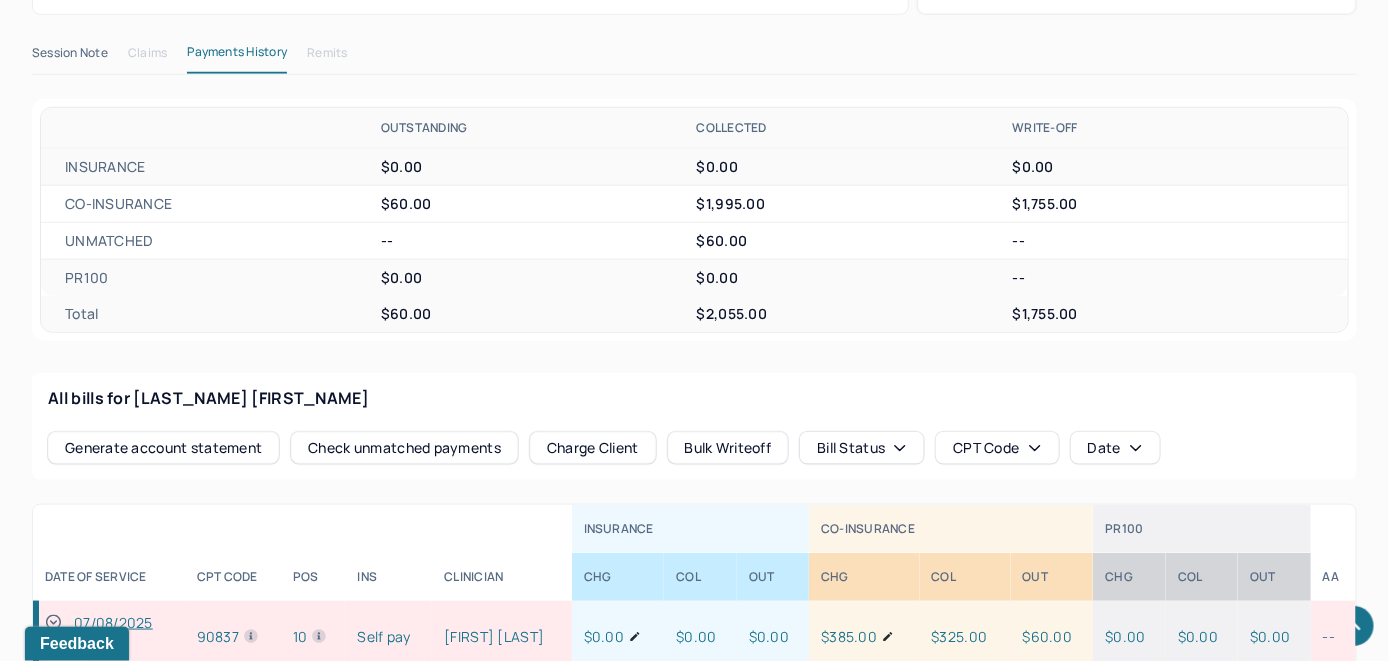 click on "Check unmatched payments" at bounding box center (404, 448) 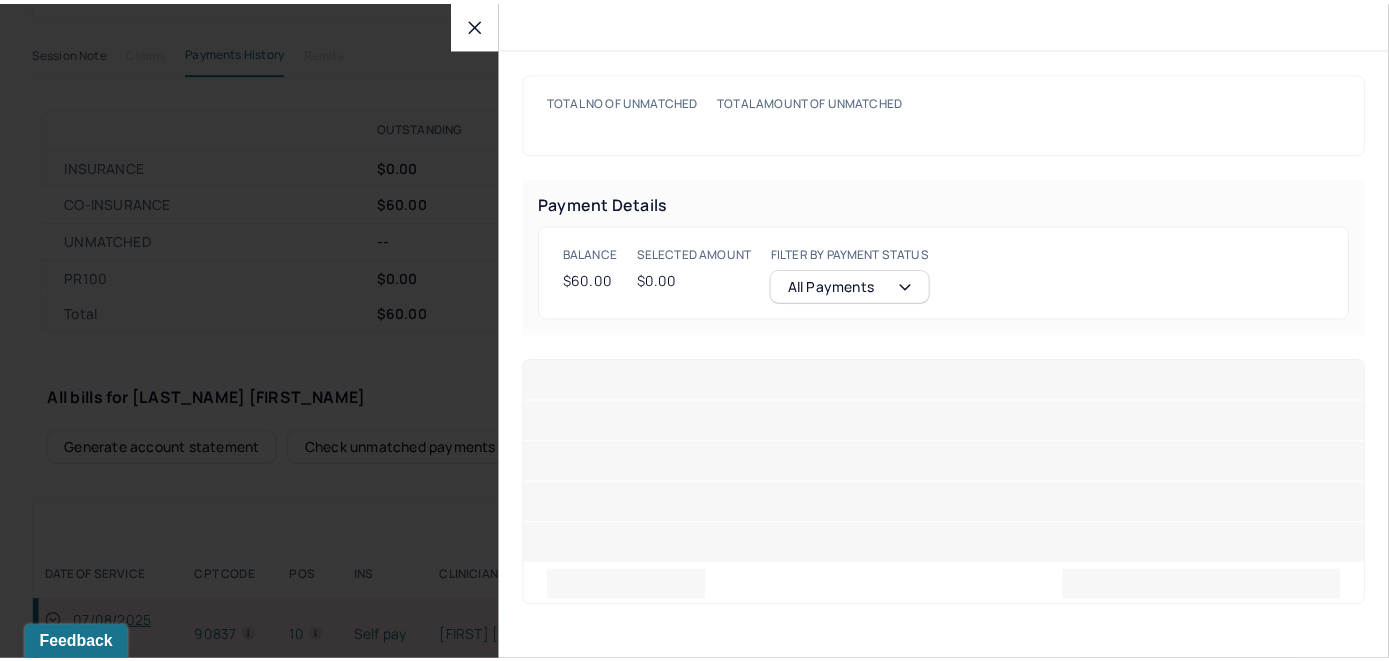 scroll, scrollTop: 663, scrollLeft: 0, axis: vertical 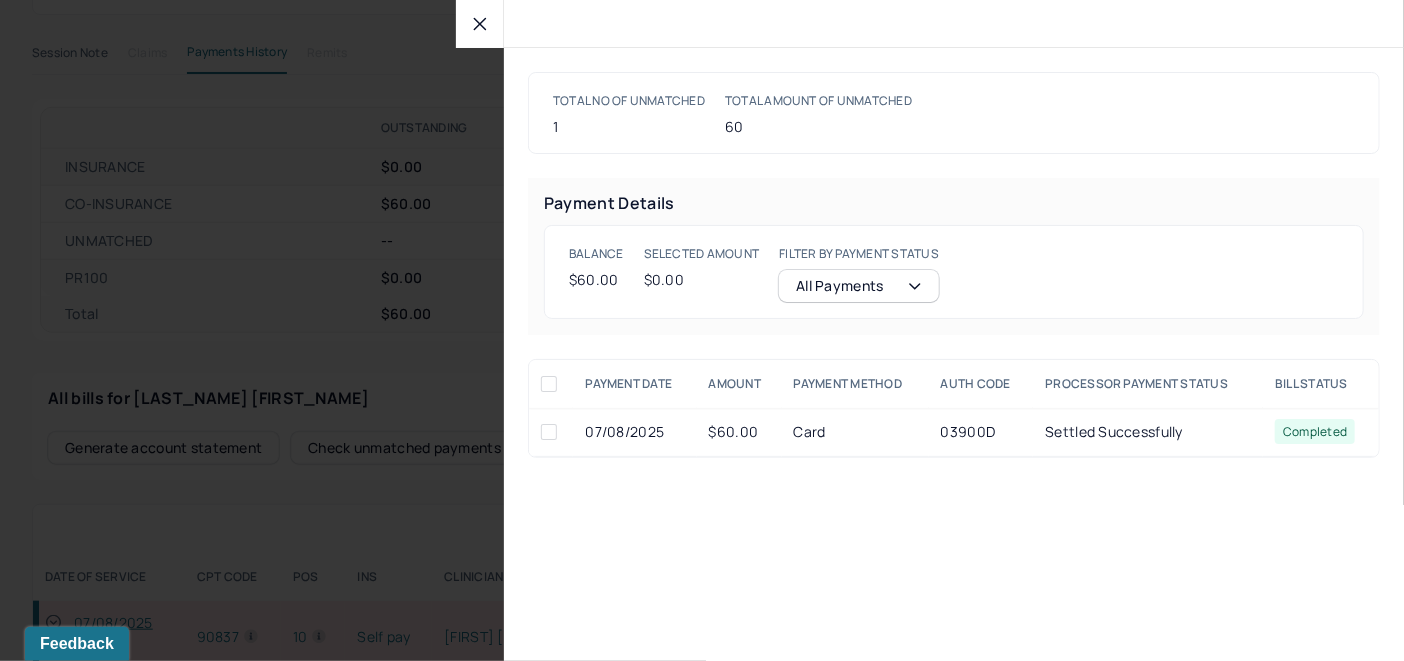 click at bounding box center (549, 432) 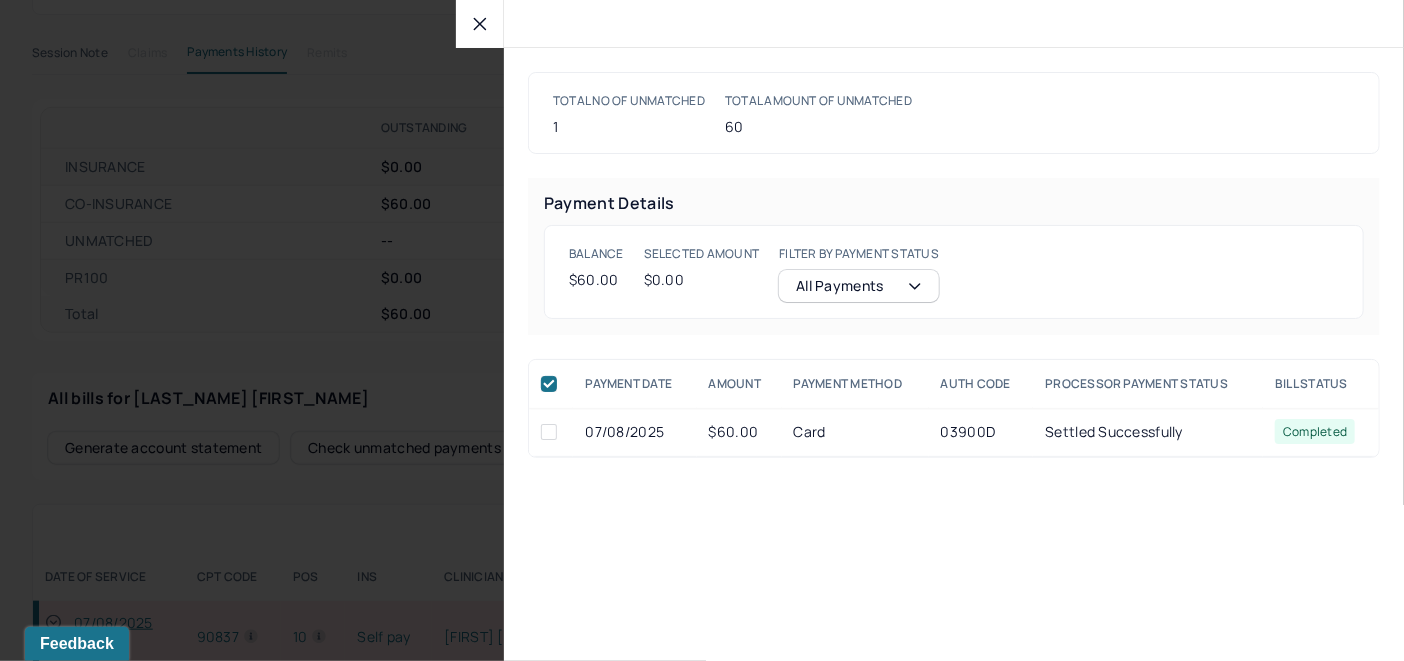 checkbox on "true" 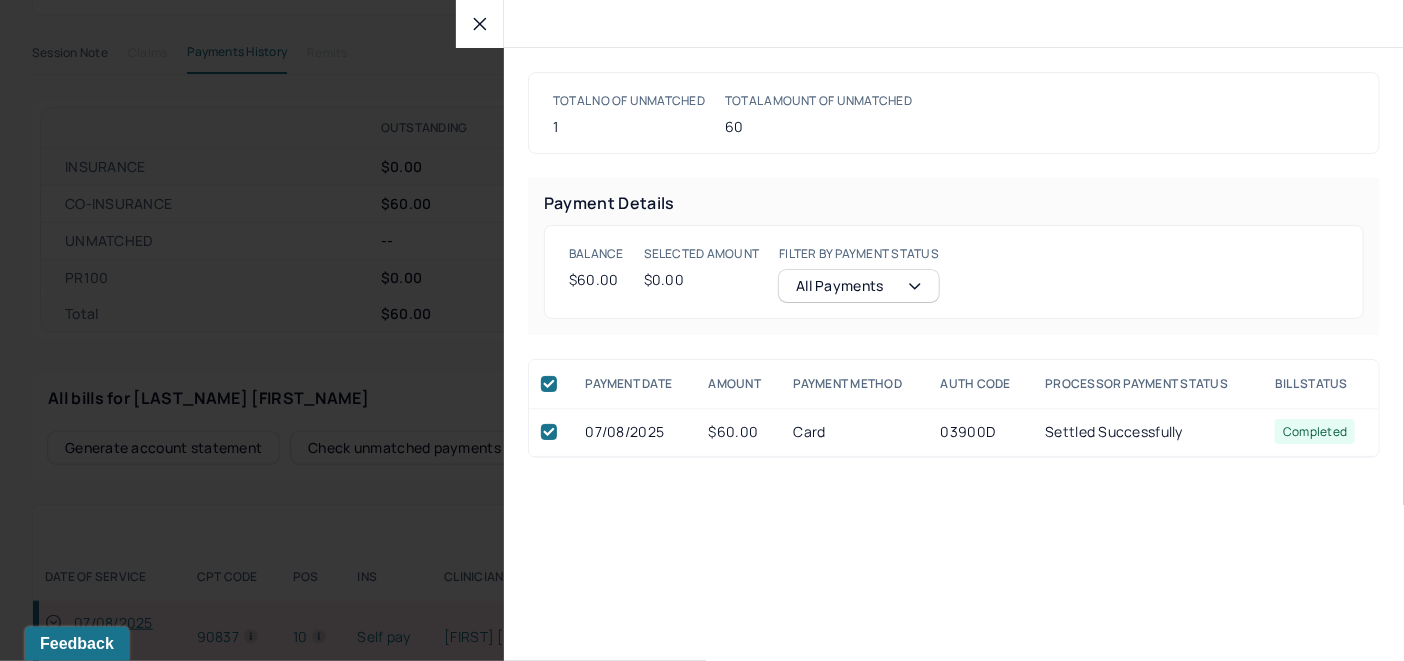 checkbox on "true" 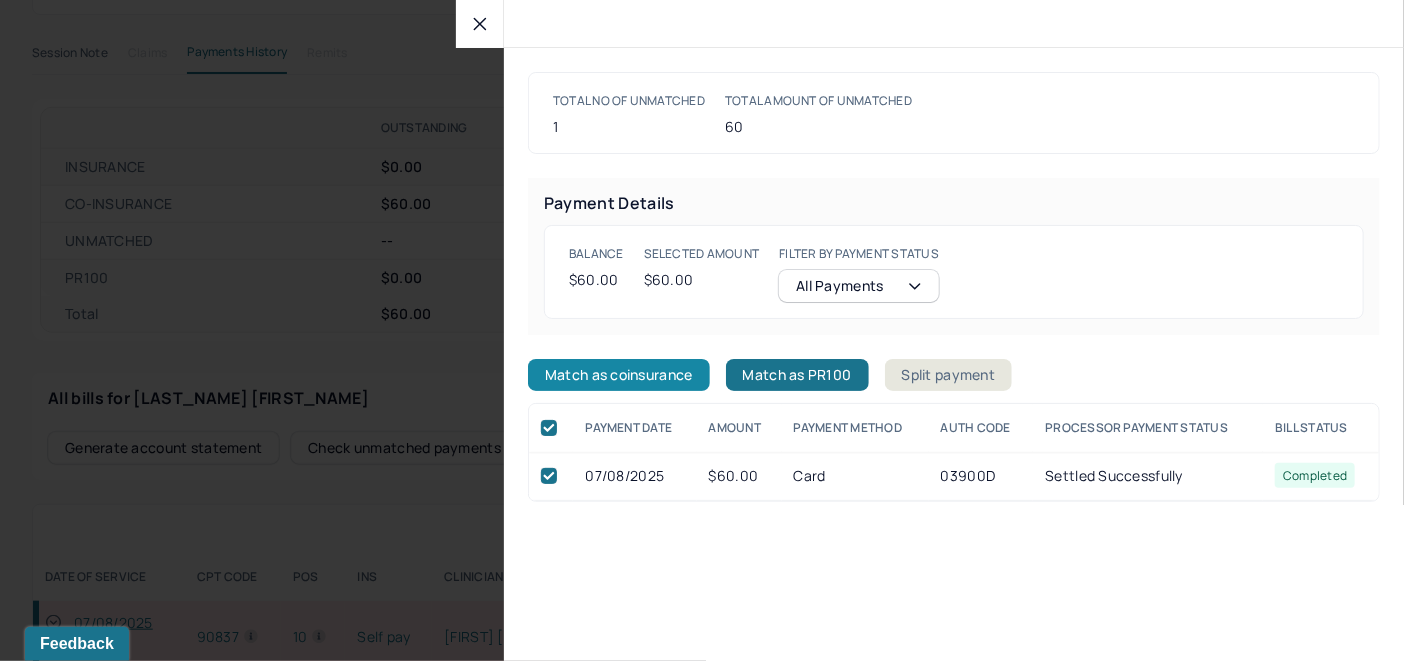 click on "Match as coinsurance" at bounding box center (619, 375) 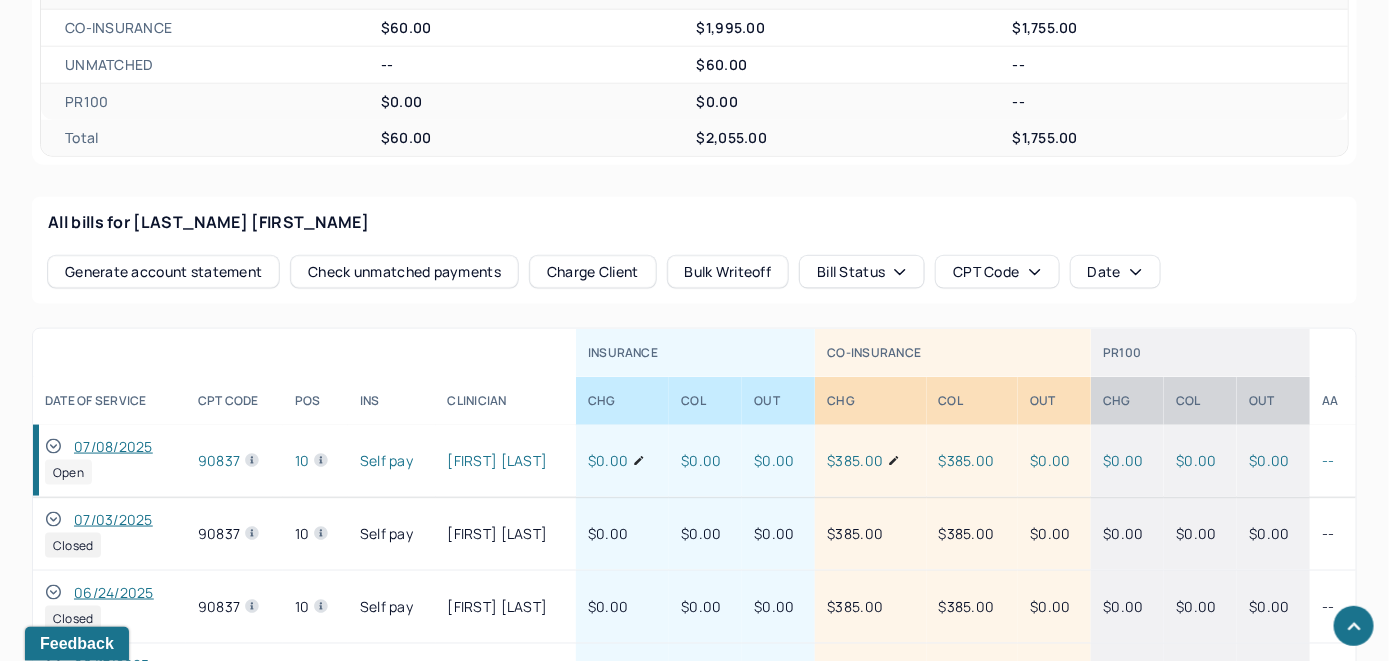 scroll, scrollTop: 863, scrollLeft: 0, axis: vertical 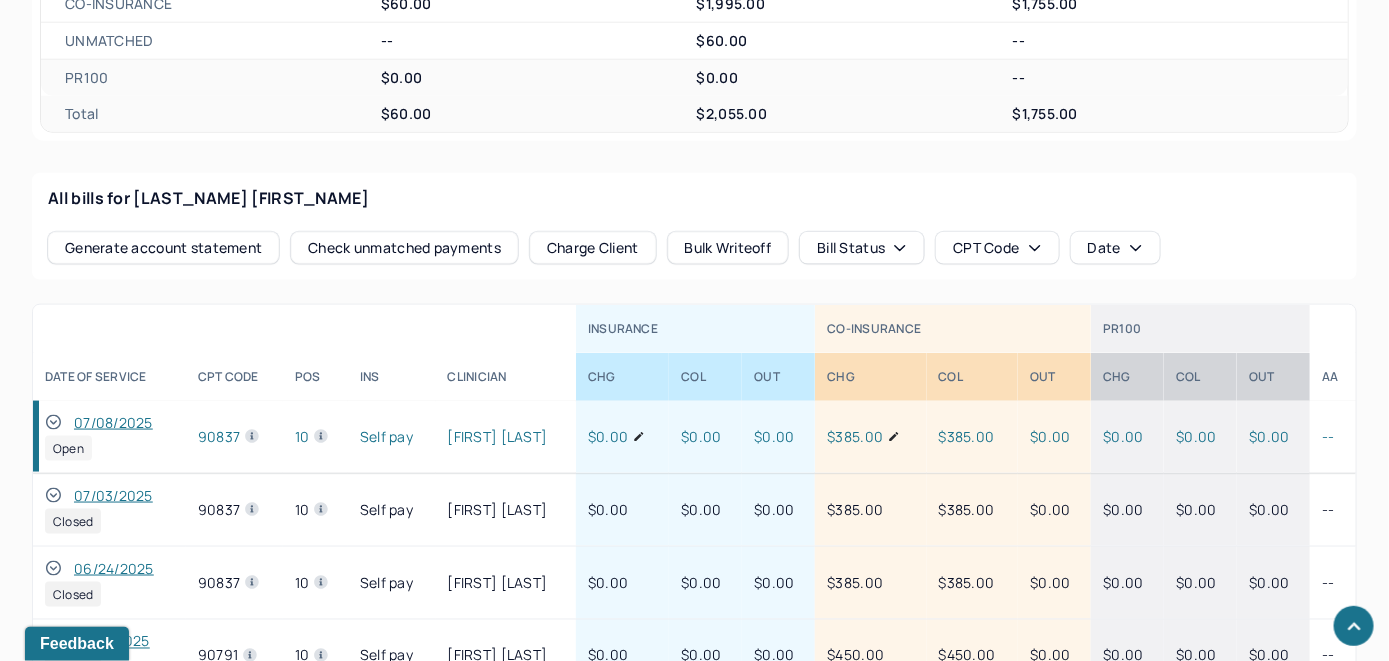 click 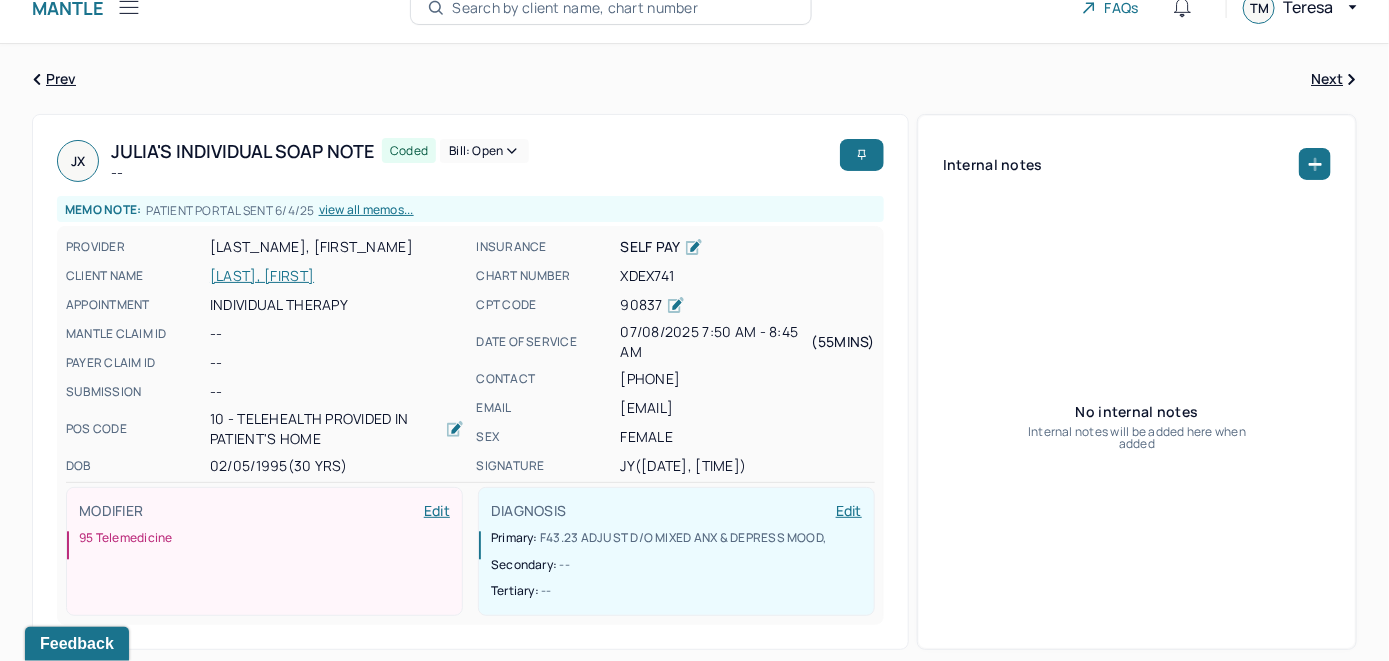scroll, scrollTop: 0, scrollLeft: 0, axis: both 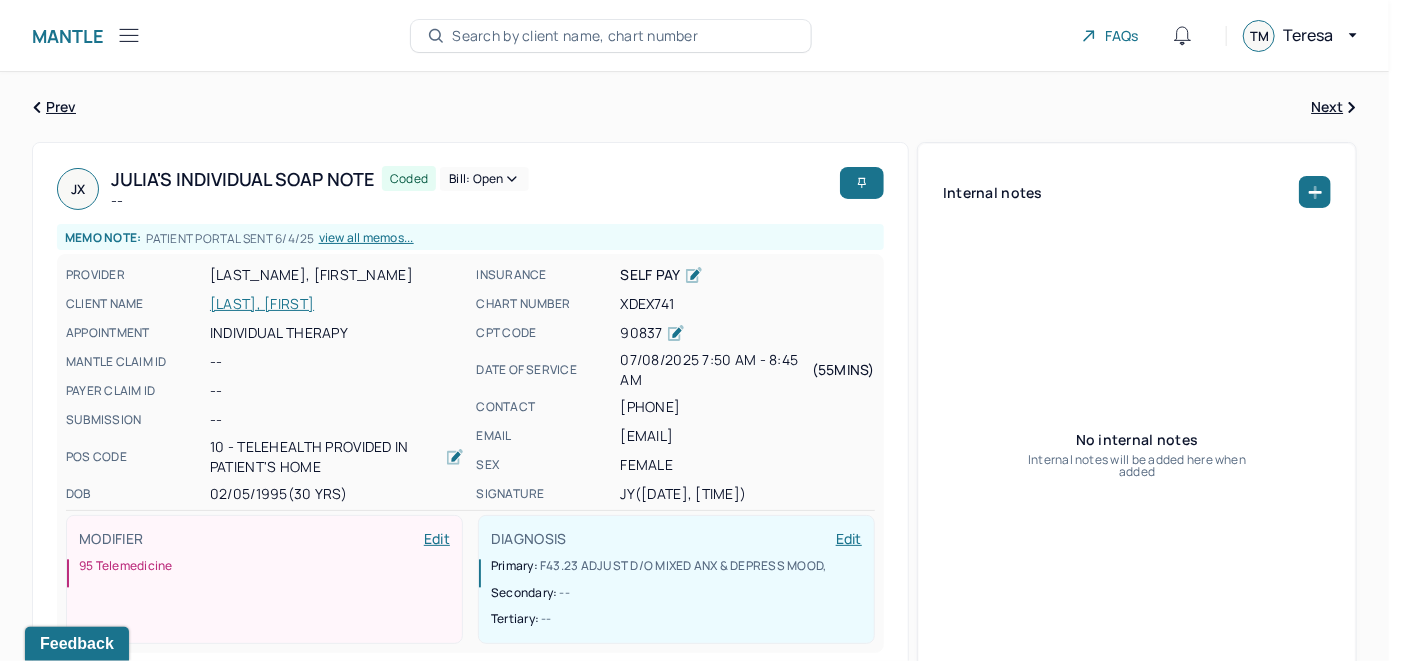 click on "Bill: Open" at bounding box center [484, 179] 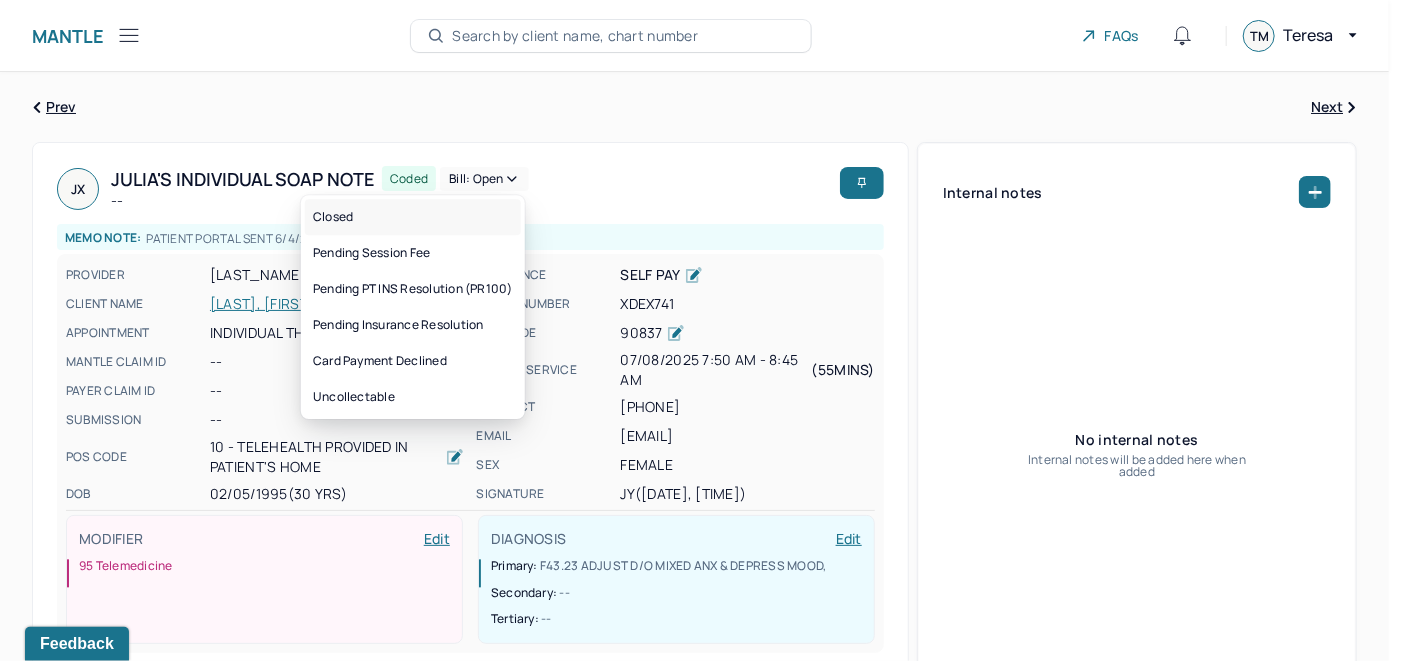 click on "Closed" at bounding box center [413, 217] 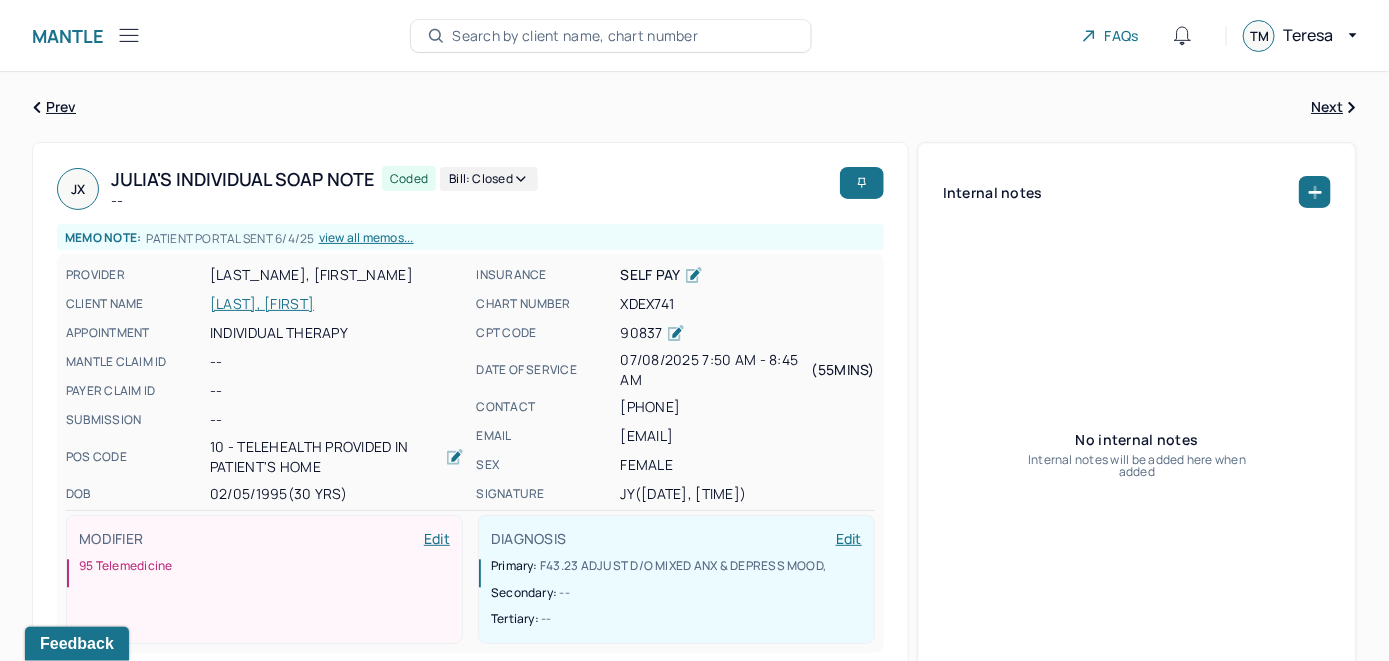 click on "Search by client name, chart number" at bounding box center [611, 36] 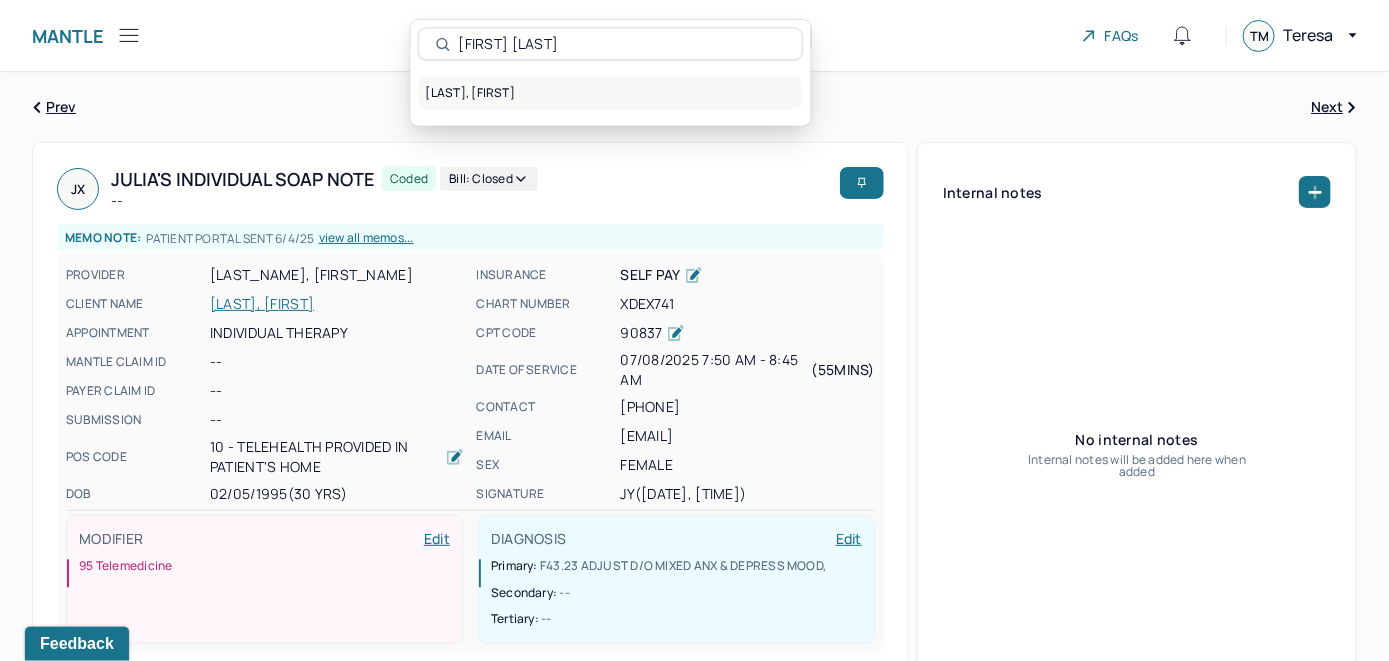 type on "[FIRST] [LAST]" 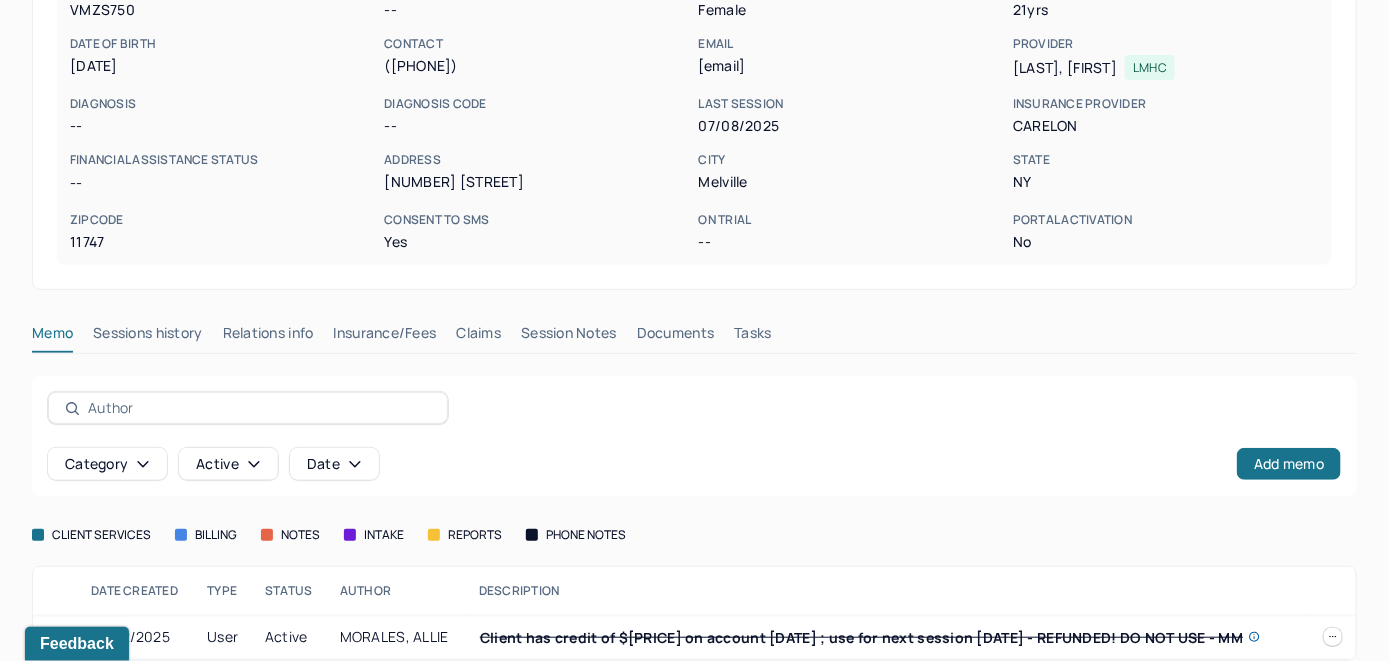 scroll, scrollTop: 261, scrollLeft: 0, axis: vertical 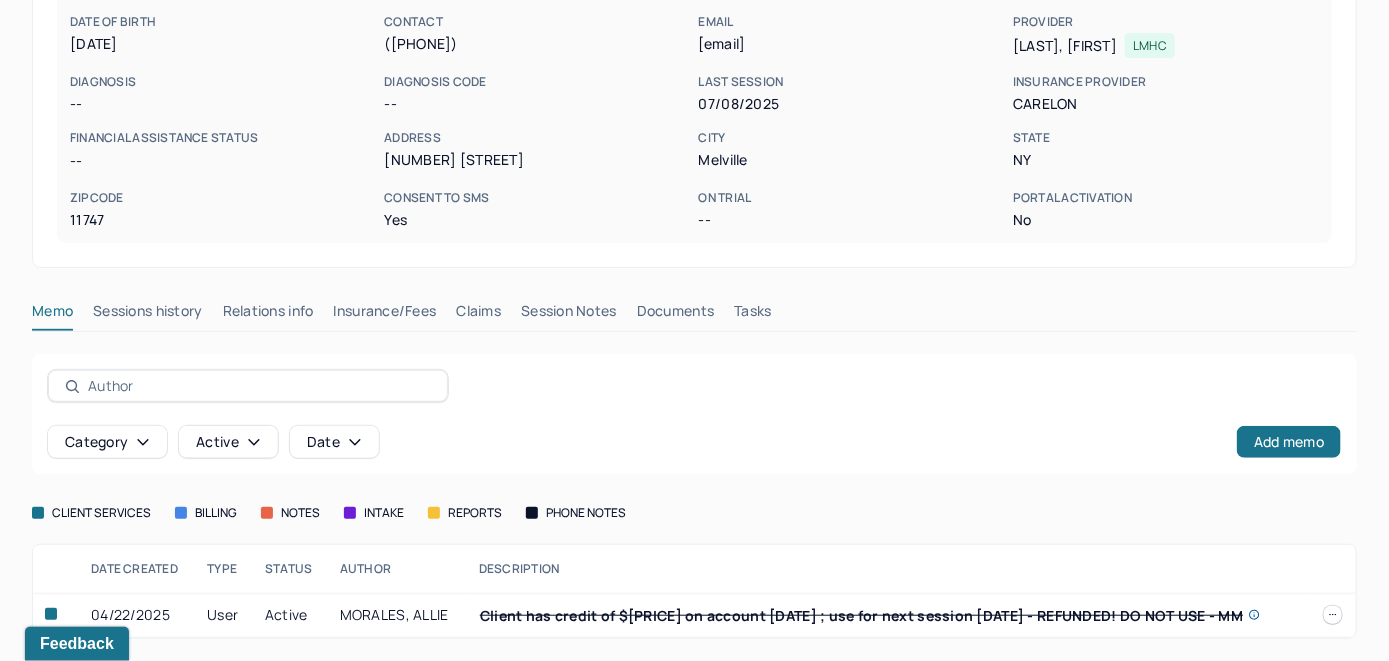 click on "Insurance/Fees" at bounding box center [385, 315] 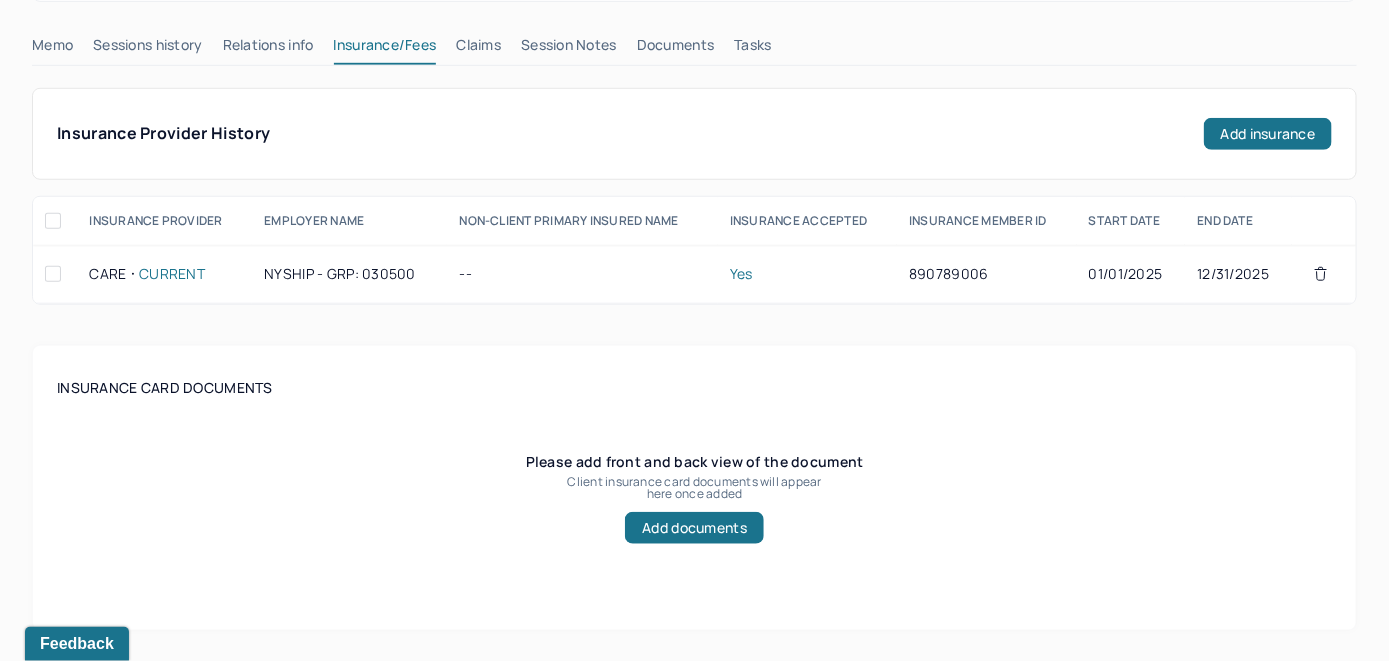 scroll, scrollTop: 461, scrollLeft: 0, axis: vertical 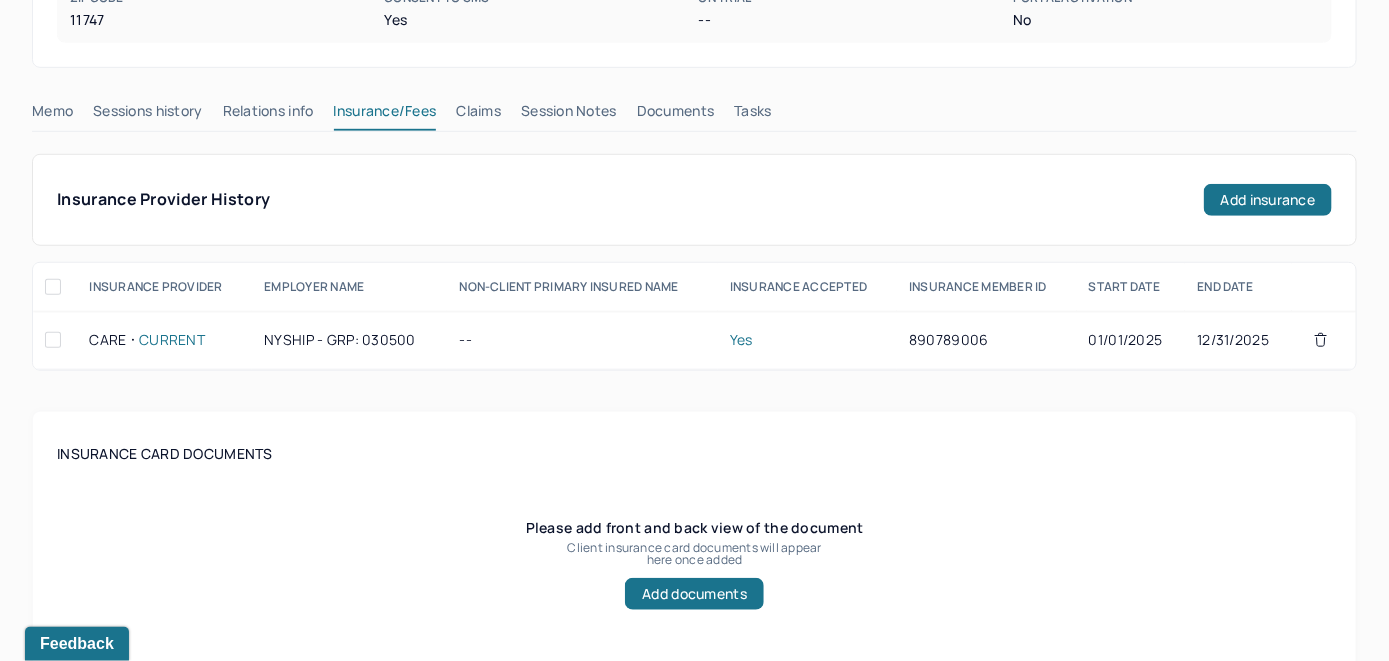 click on "Claims" at bounding box center [478, 115] 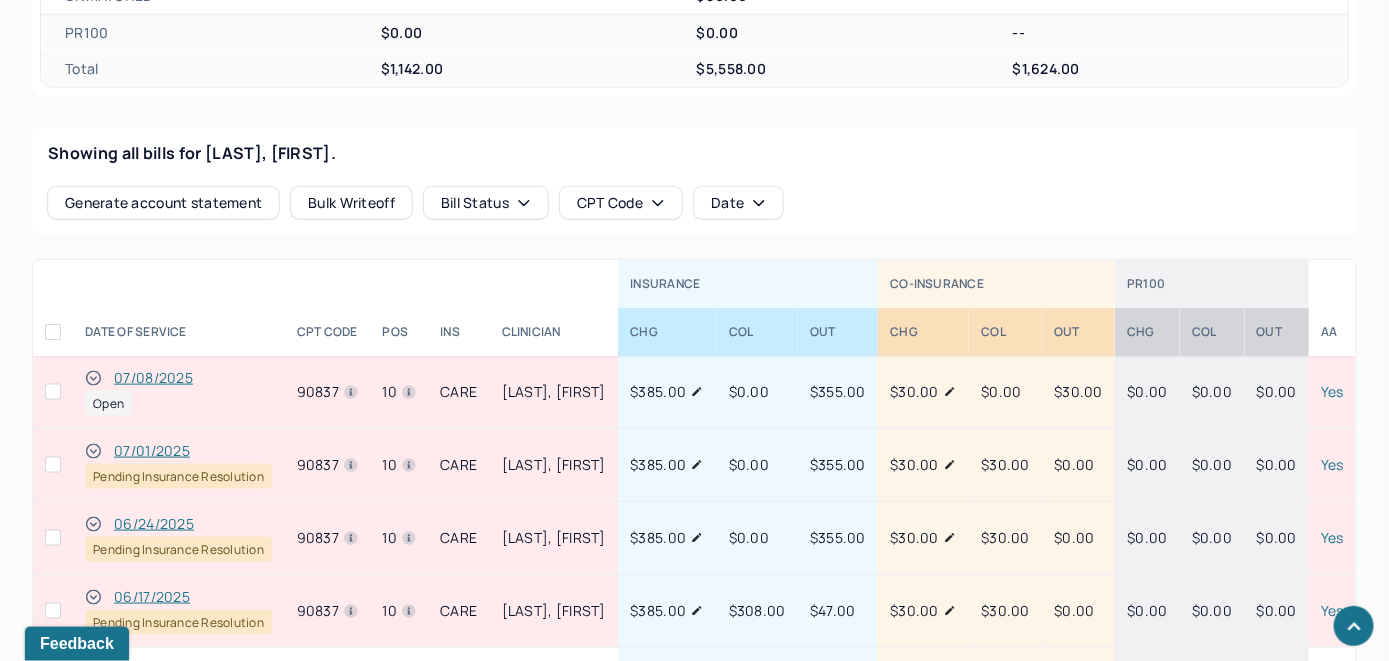 scroll, scrollTop: 802, scrollLeft: 0, axis: vertical 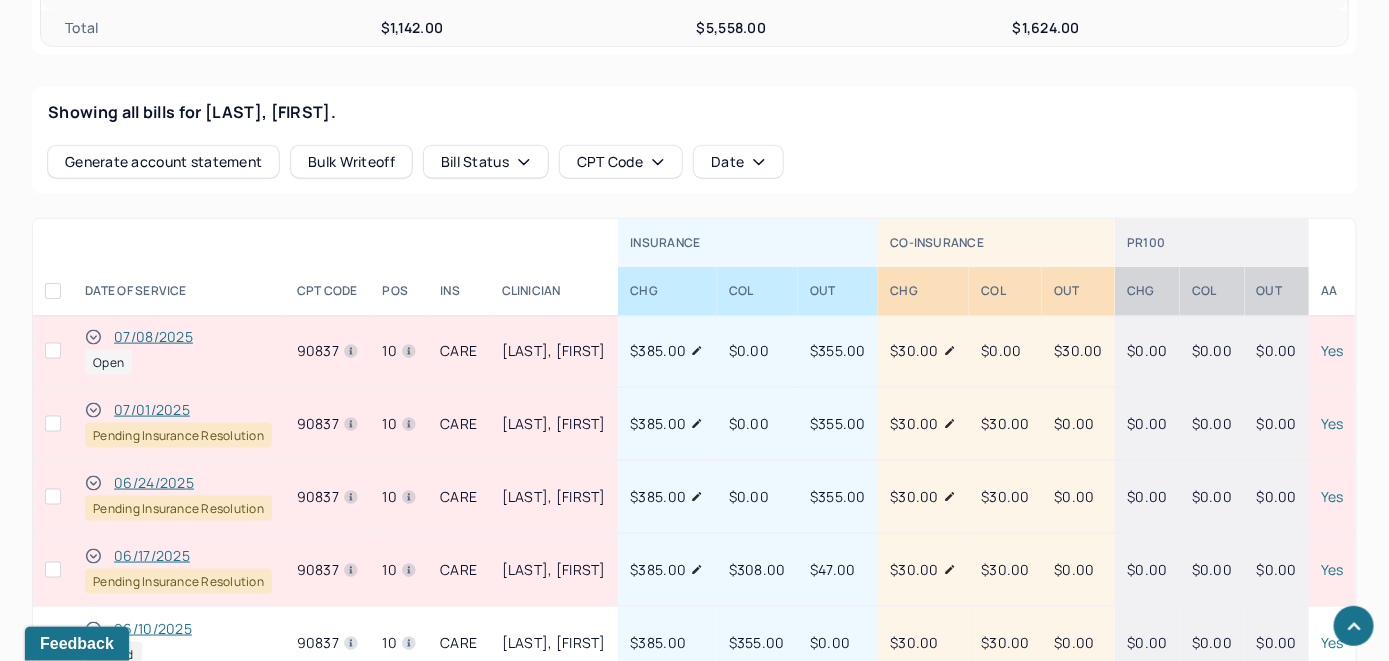 click on "07/08/2025" at bounding box center (153, 337) 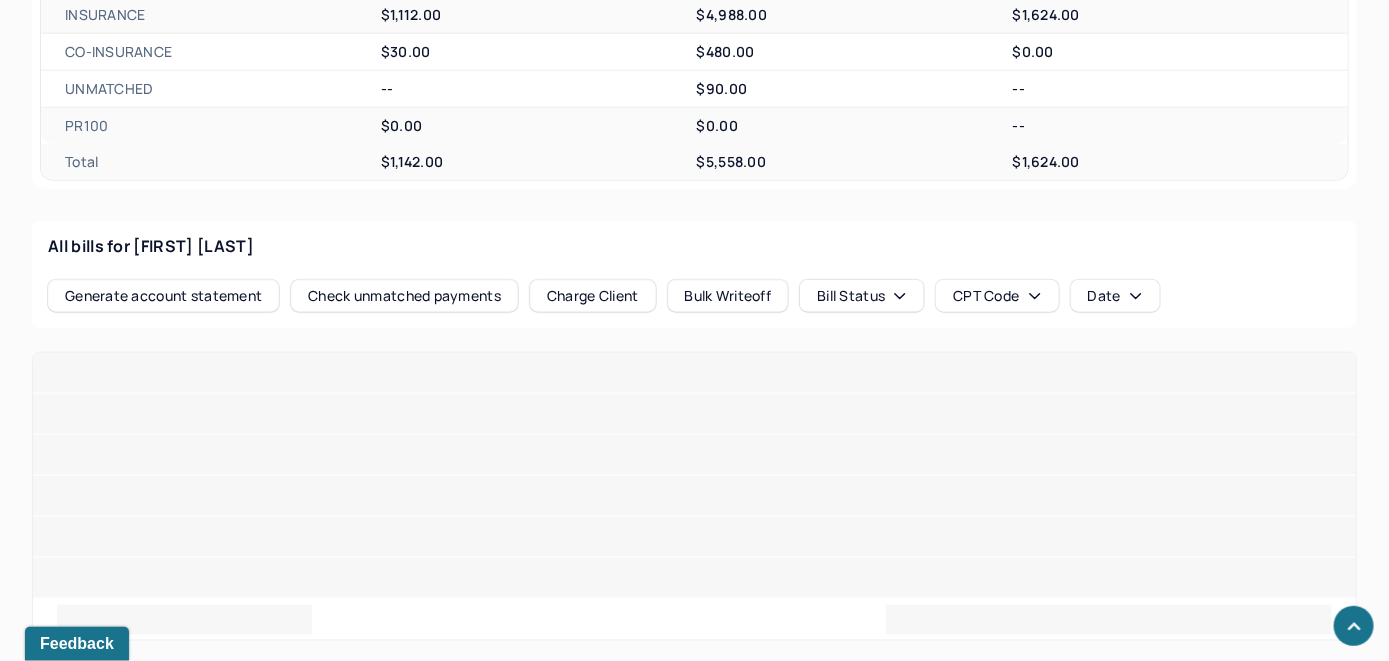 scroll, scrollTop: 802, scrollLeft: 0, axis: vertical 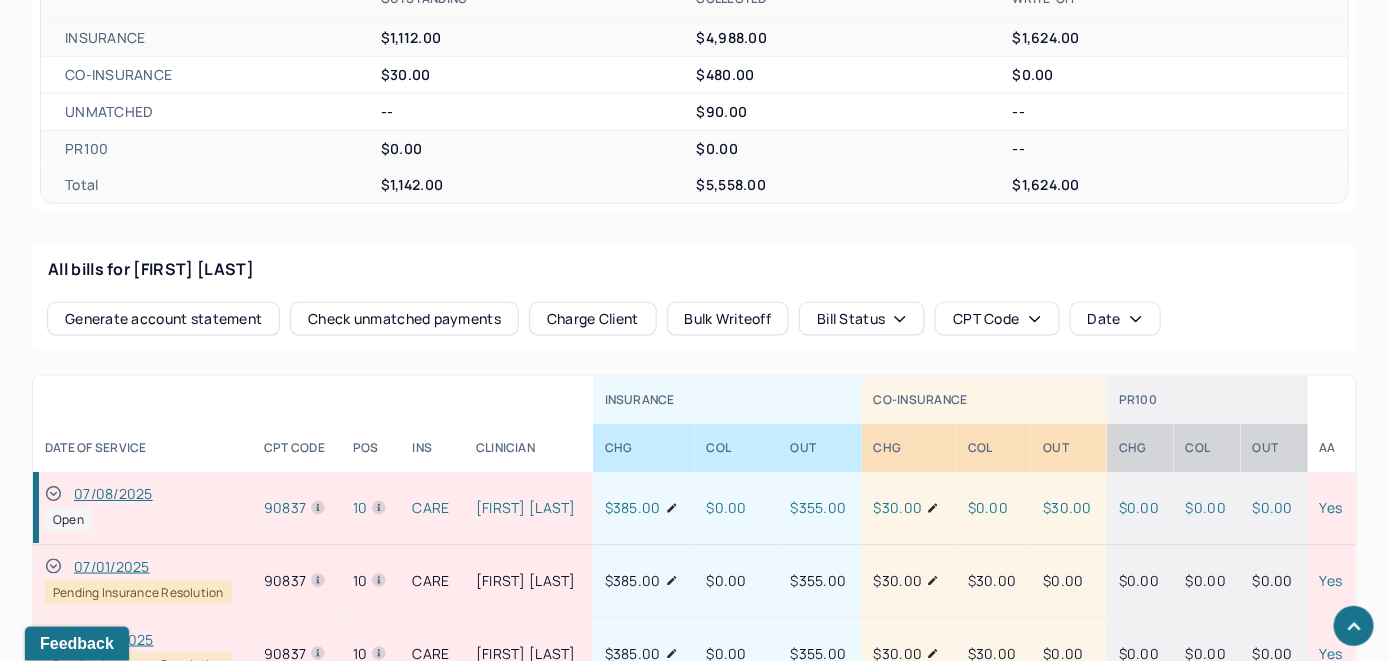 click on "07/08/2025" at bounding box center (113, 494) 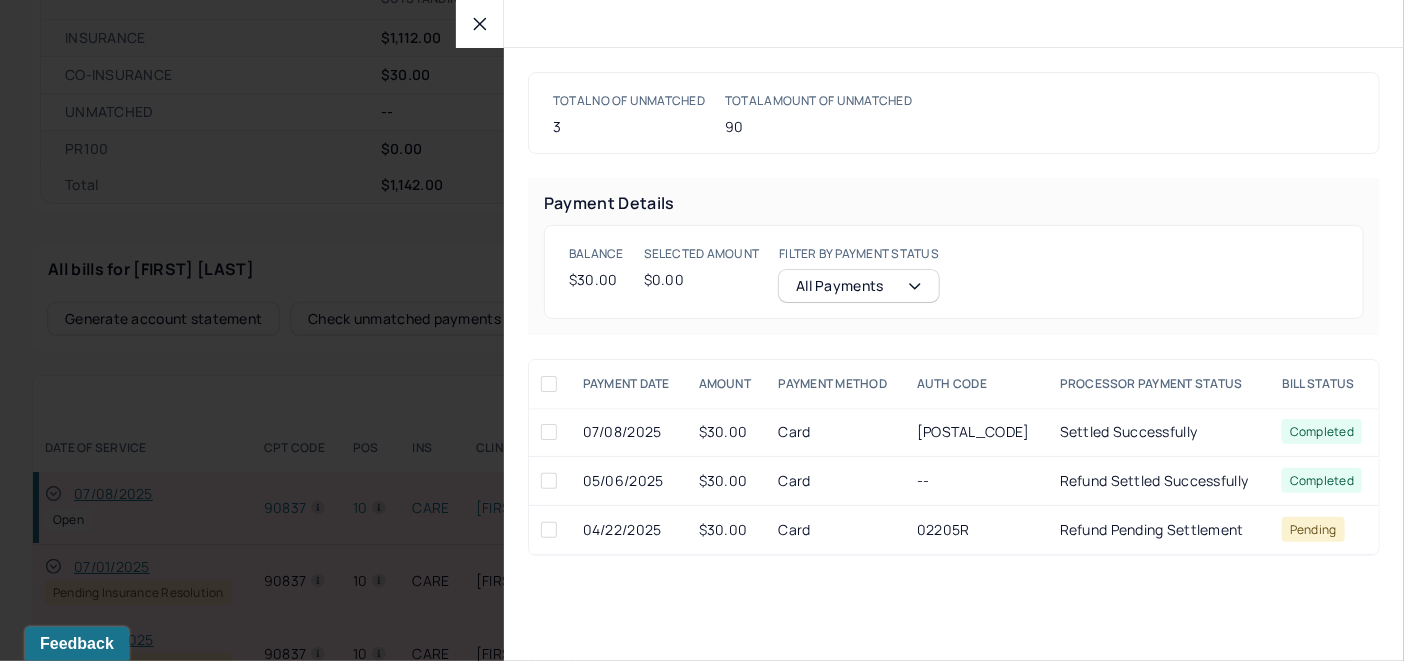 click at bounding box center (549, 432) 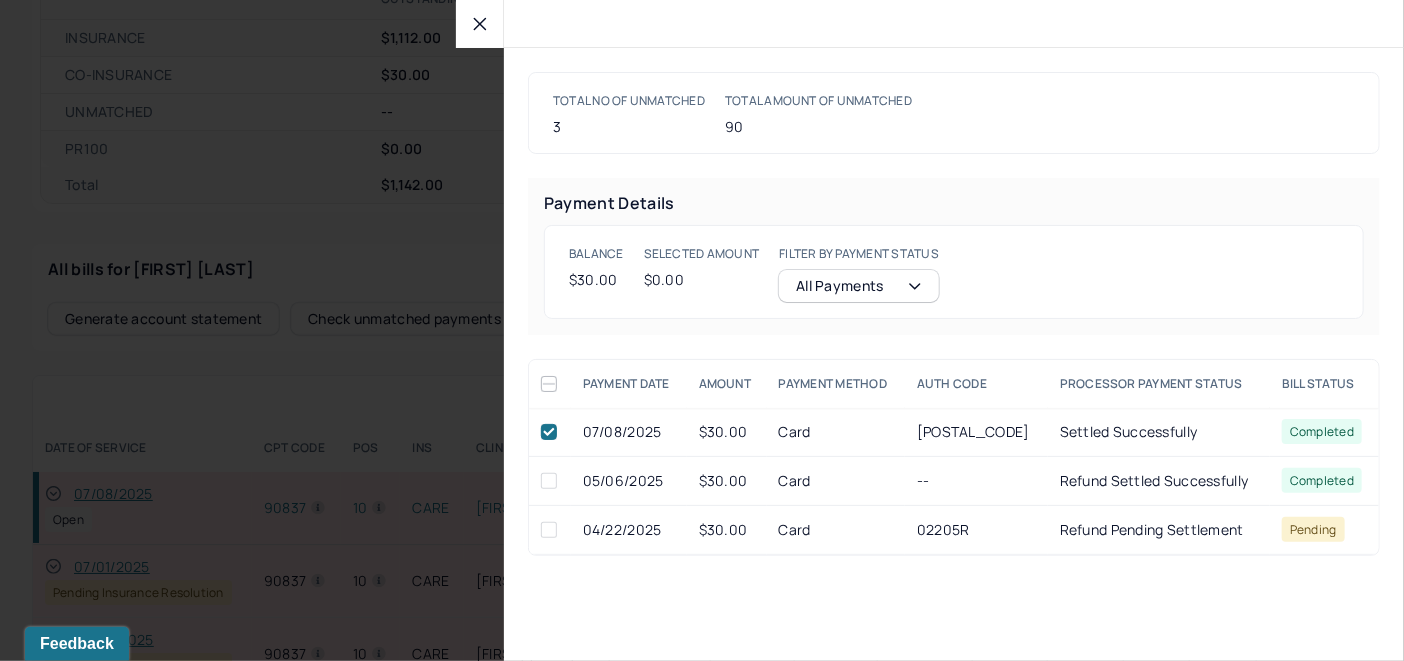checkbox on "true" 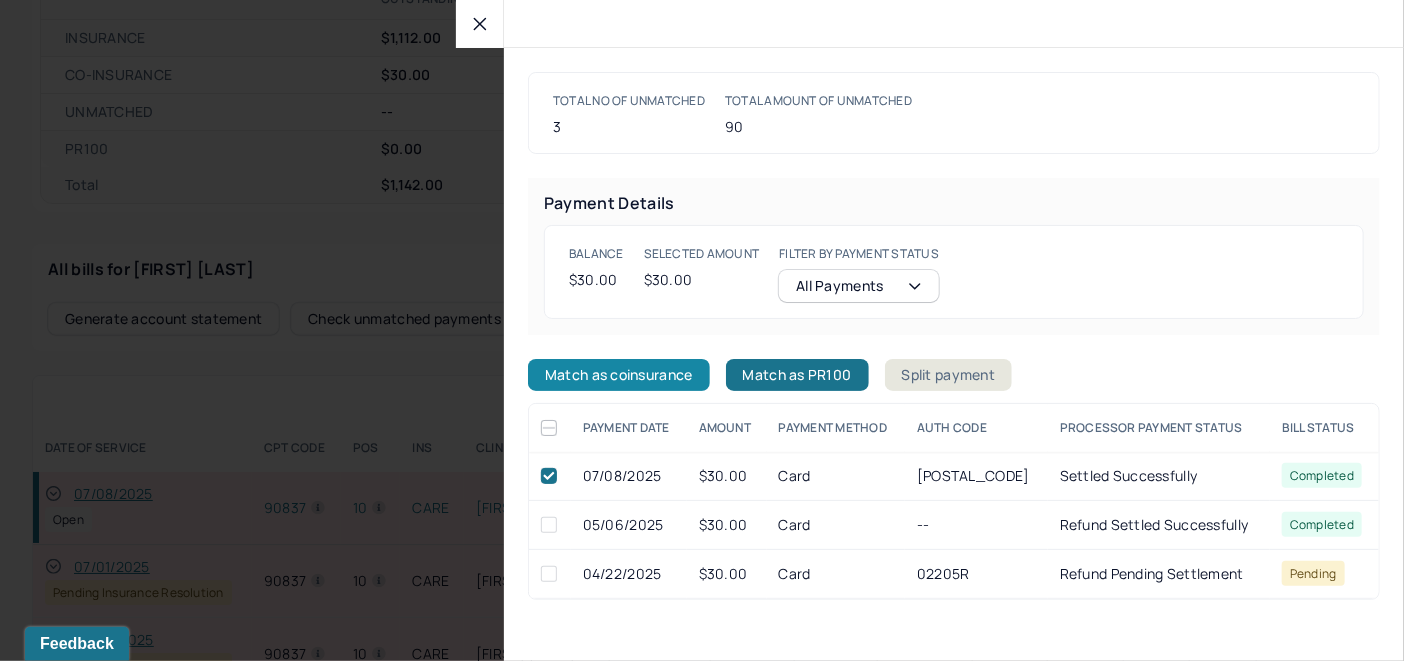 click on "Match as coinsurance" at bounding box center (619, 375) 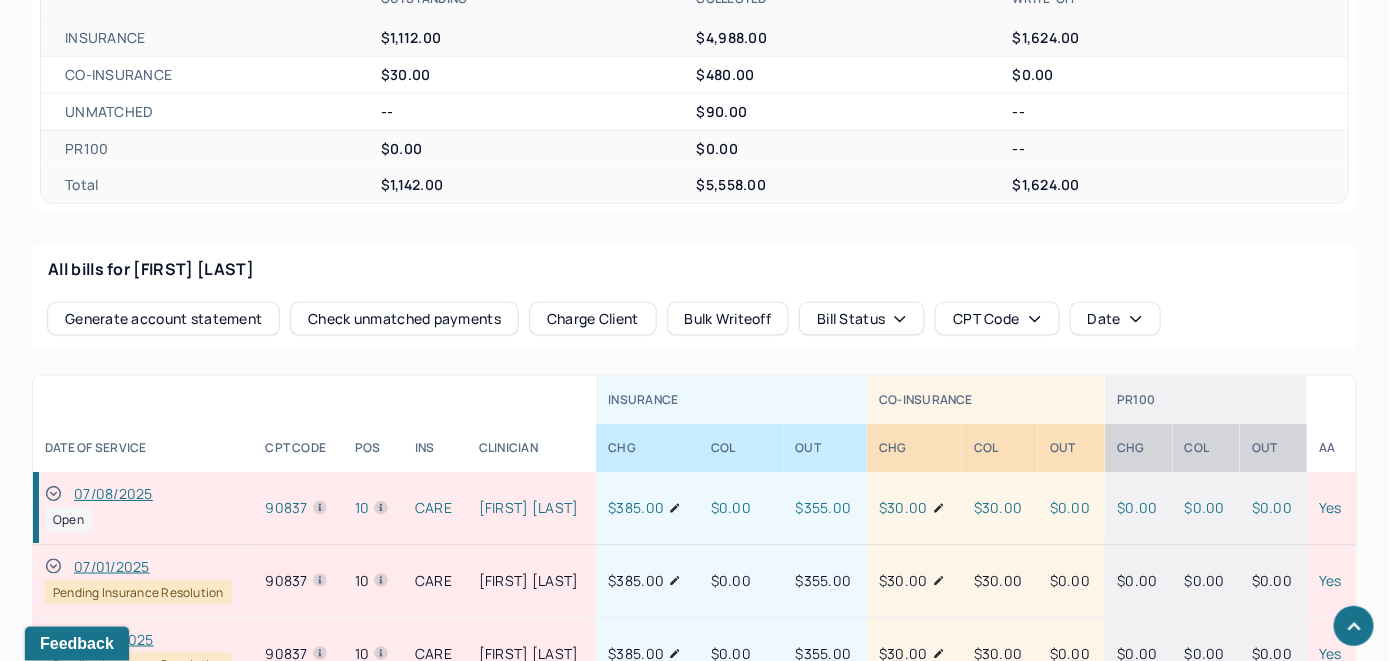 click 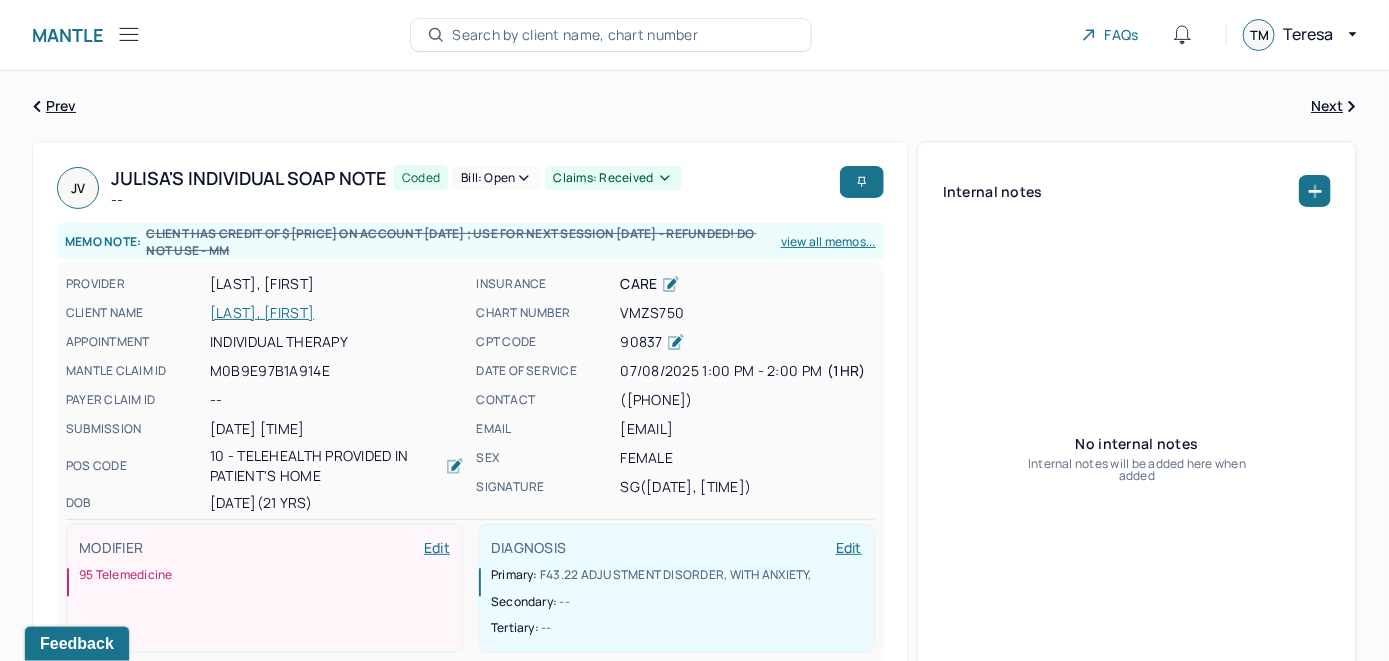 scroll, scrollTop: 0, scrollLeft: 0, axis: both 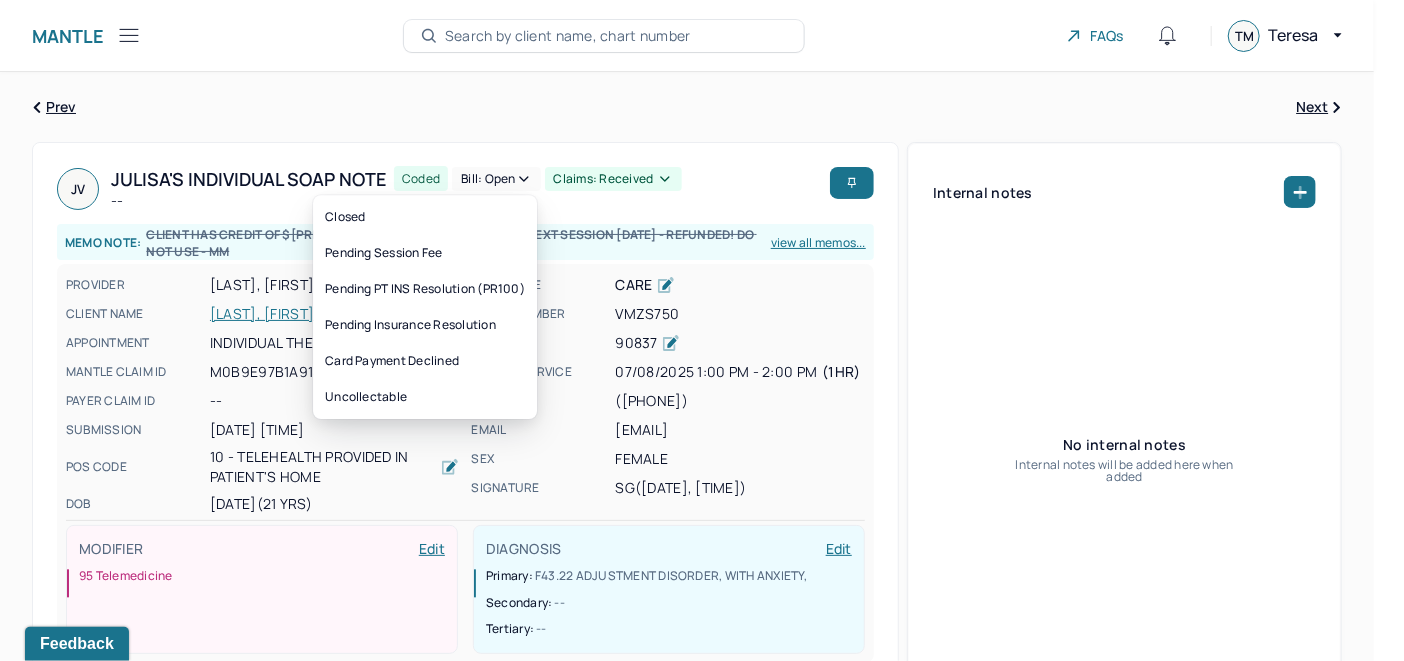 click on "Bill: Open" at bounding box center (496, 179) 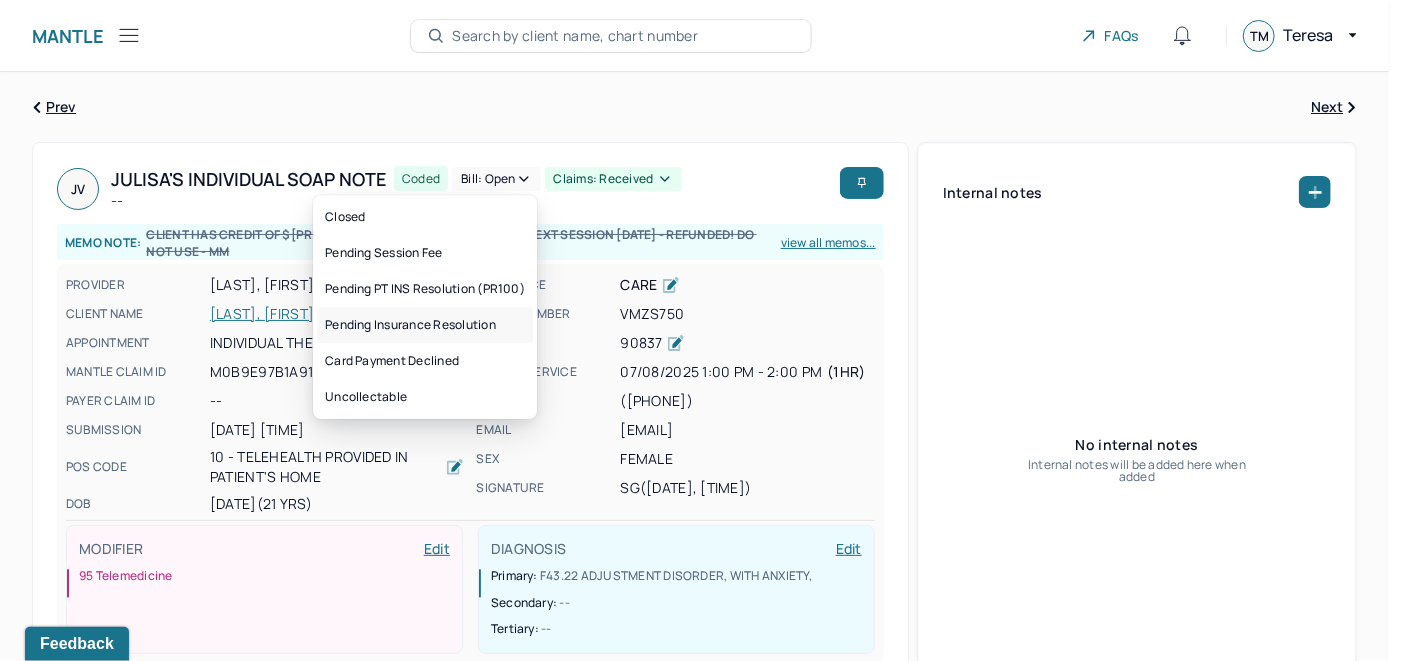 click on "Pending Insurance Resolution" at bounding box center (425, 325) 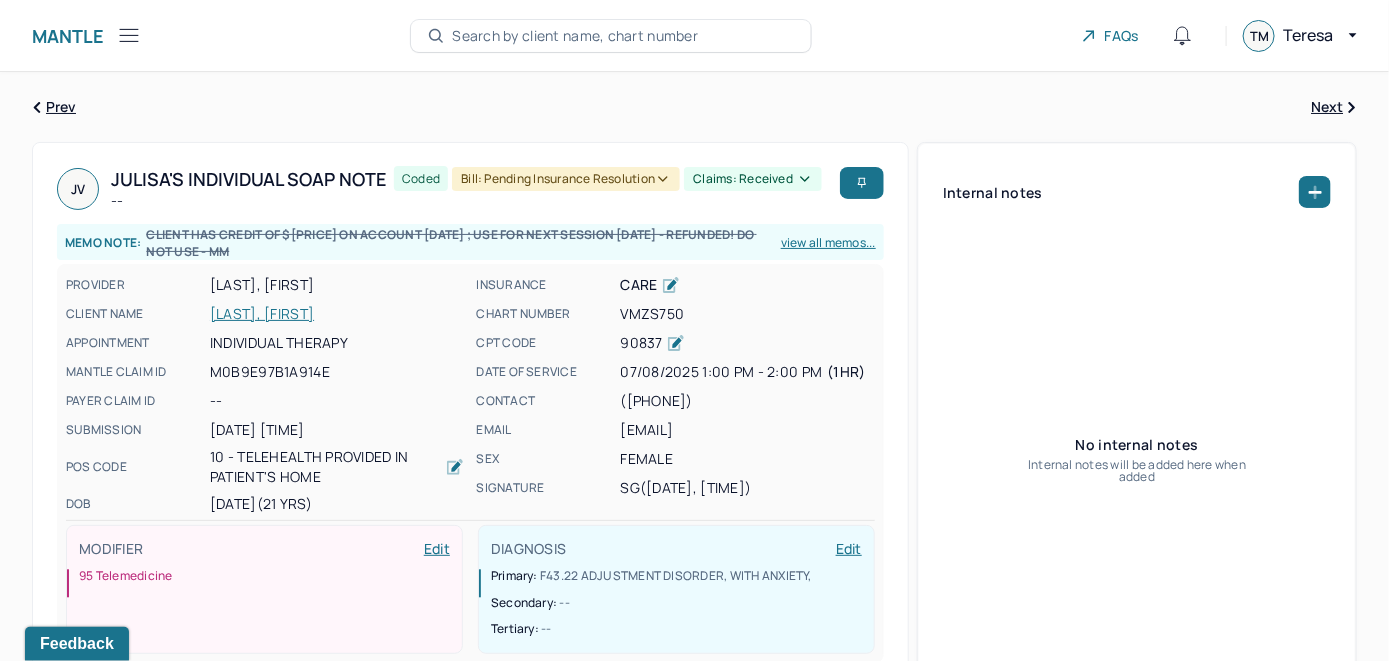 click on "[LAST], [FIRST]" at bounding box center [337, 314] 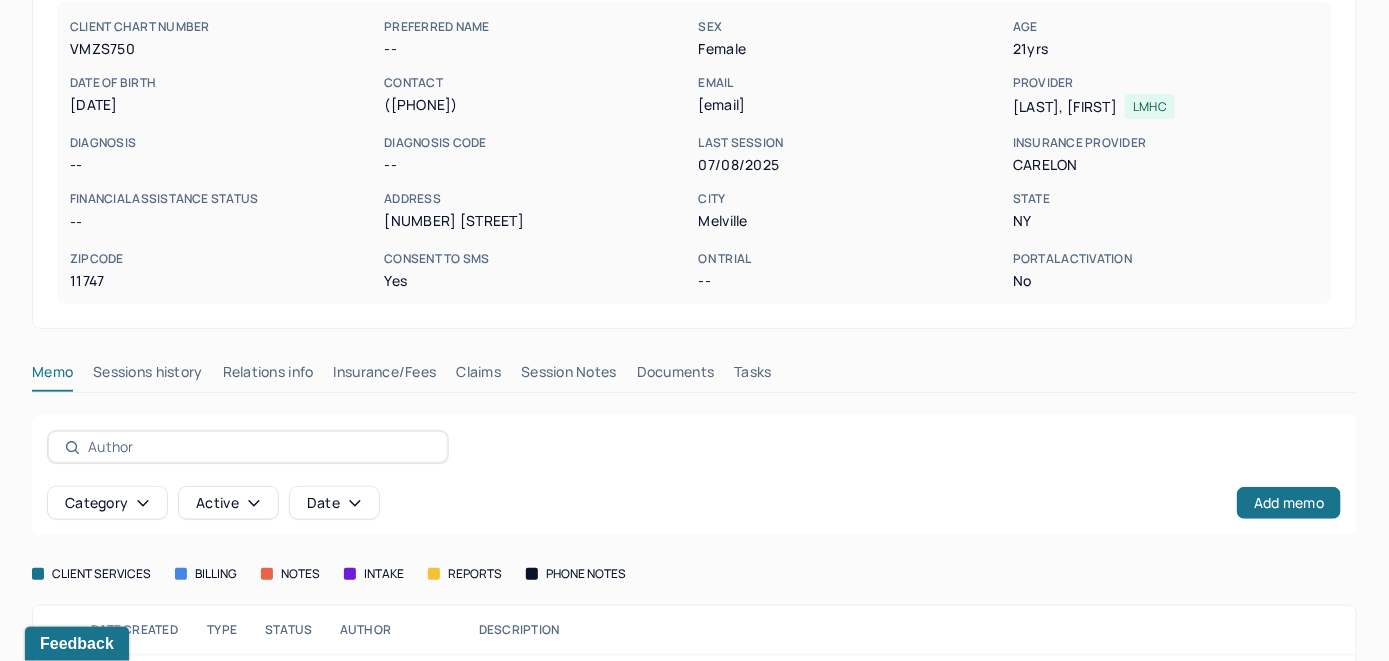 click on "Claims" at bounding box center [478, 376] 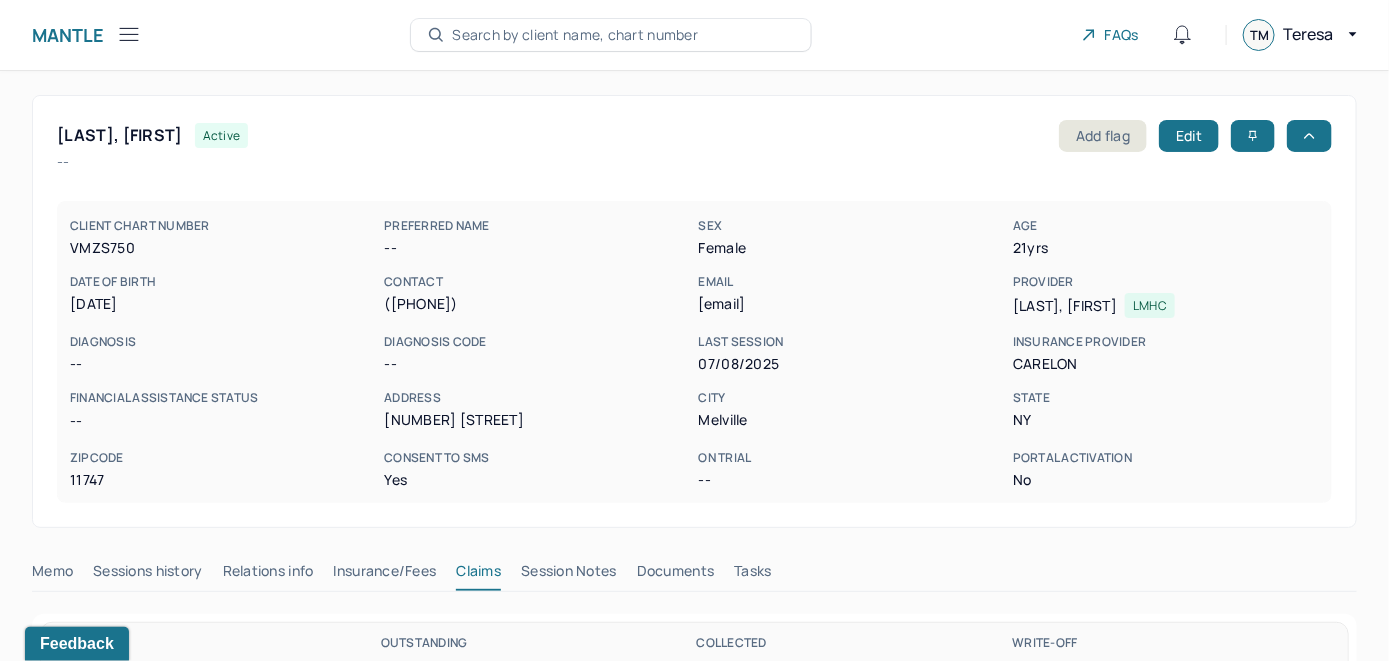 scroll, scrollTop: 0, scrollLeft: 0, axis: both 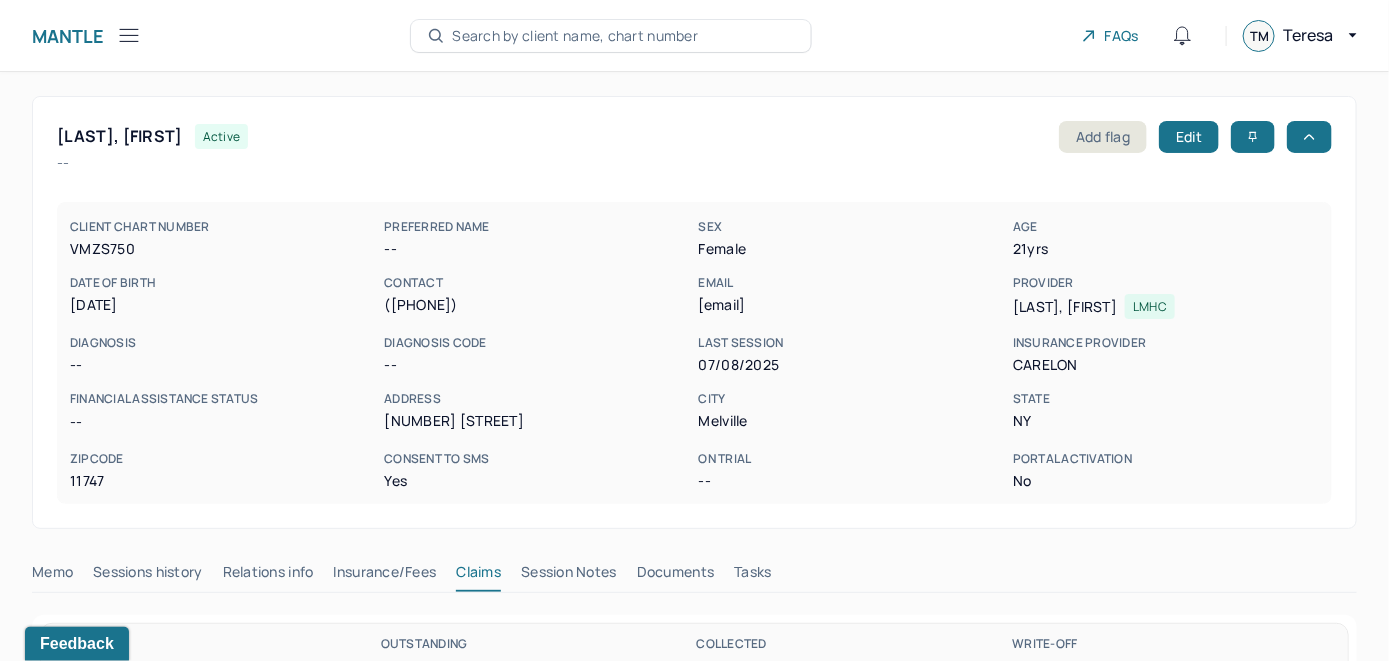click on "Search by client name, chart number" at bounding box center [575, 36] 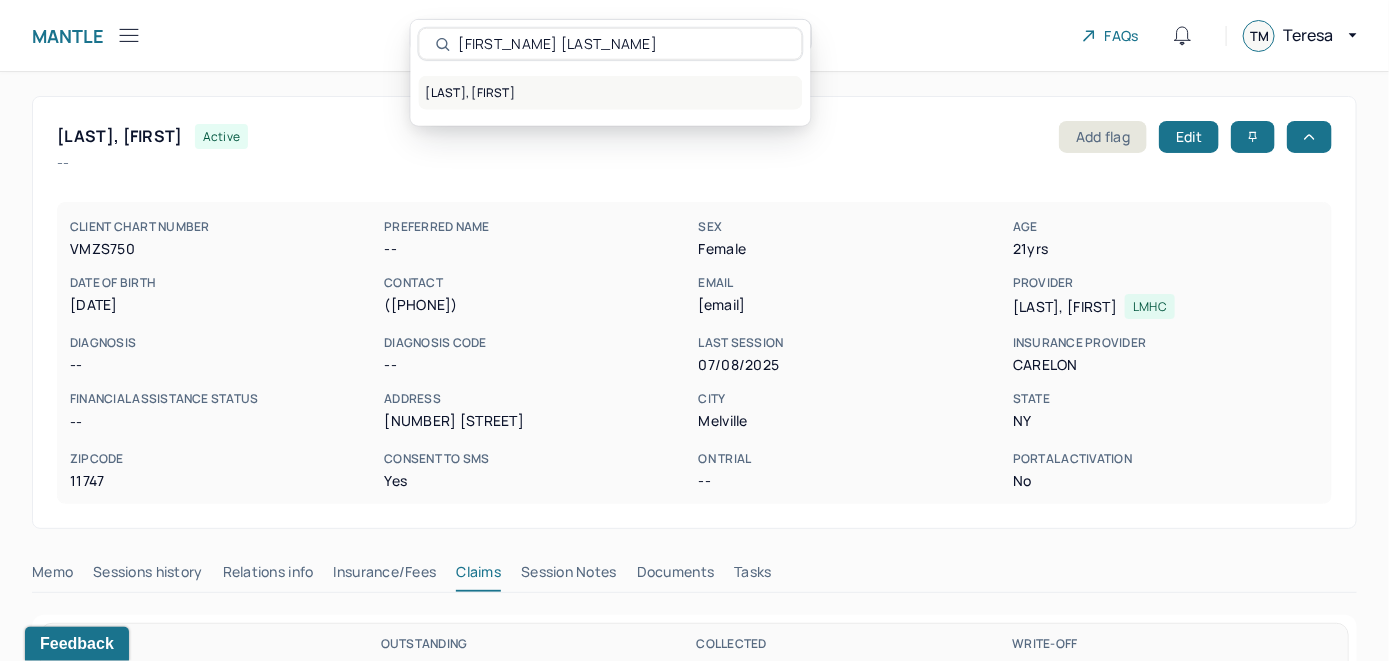 type on "[FIRST_NAME] [LAST_NAME]" 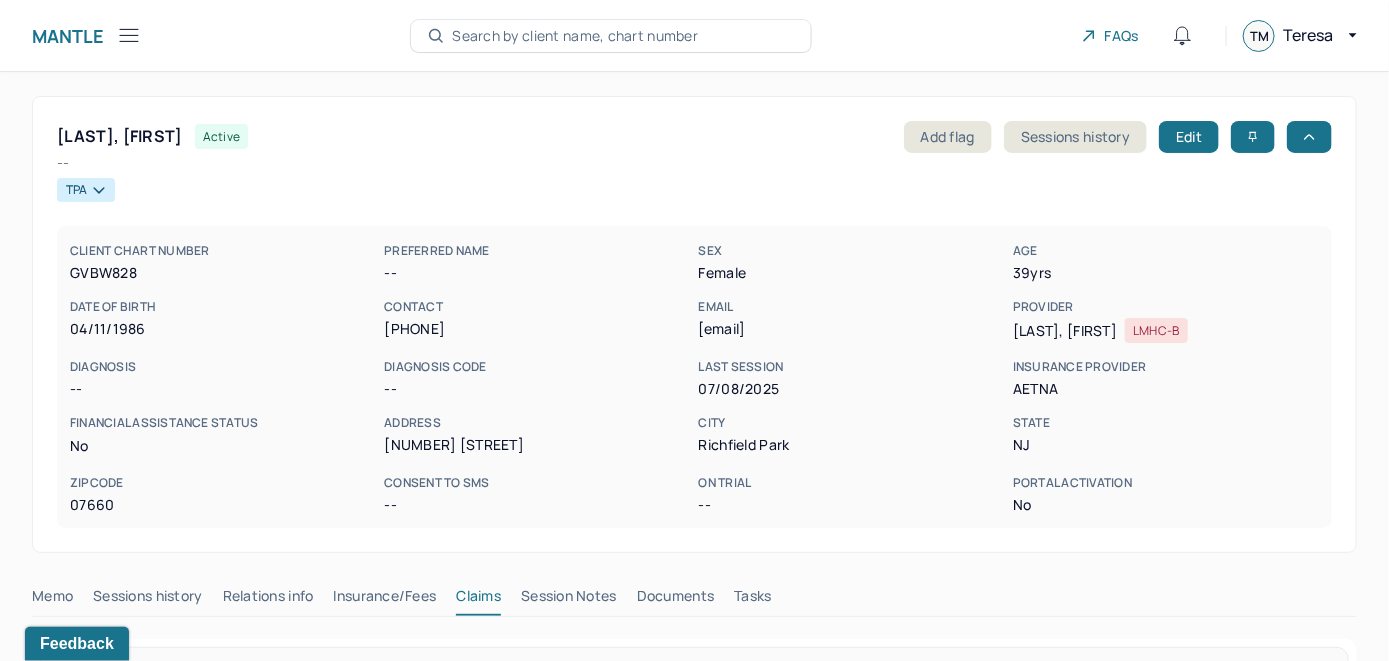 scroll, scrollTop: 200, scrollLeft: 0, axis: vertical 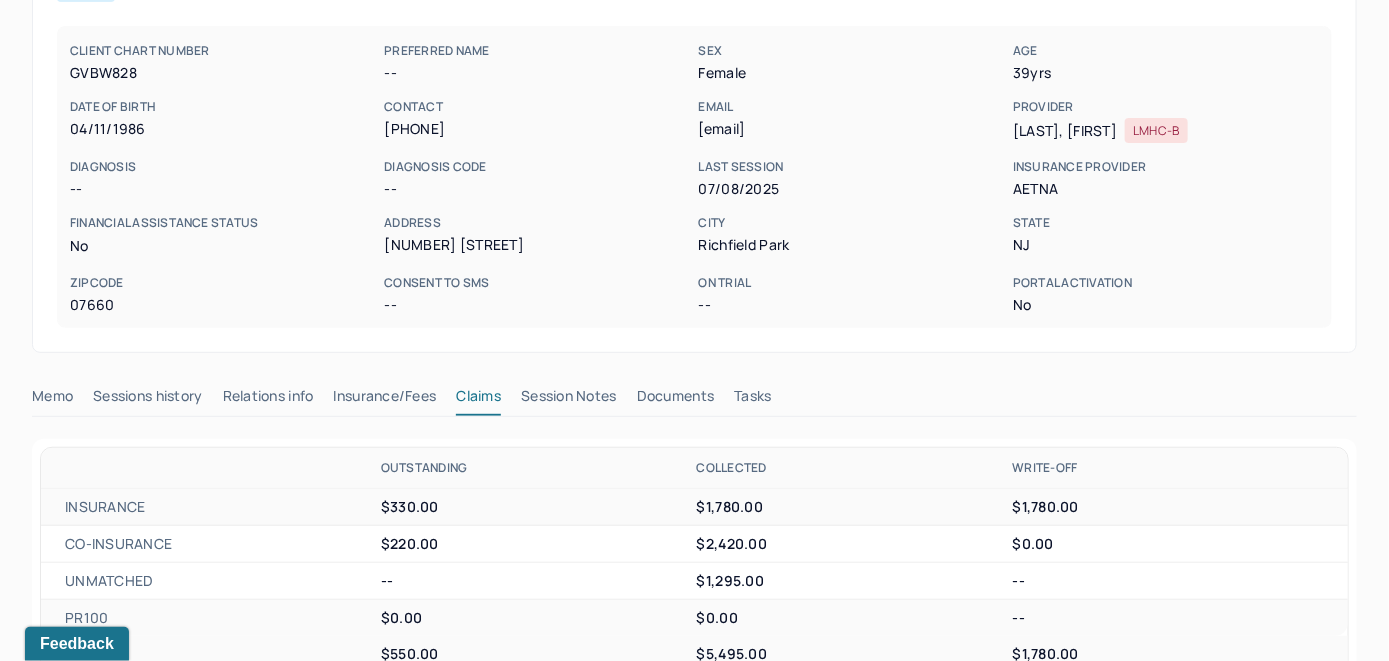 click on "Memo" at bounding box center [52, 400] 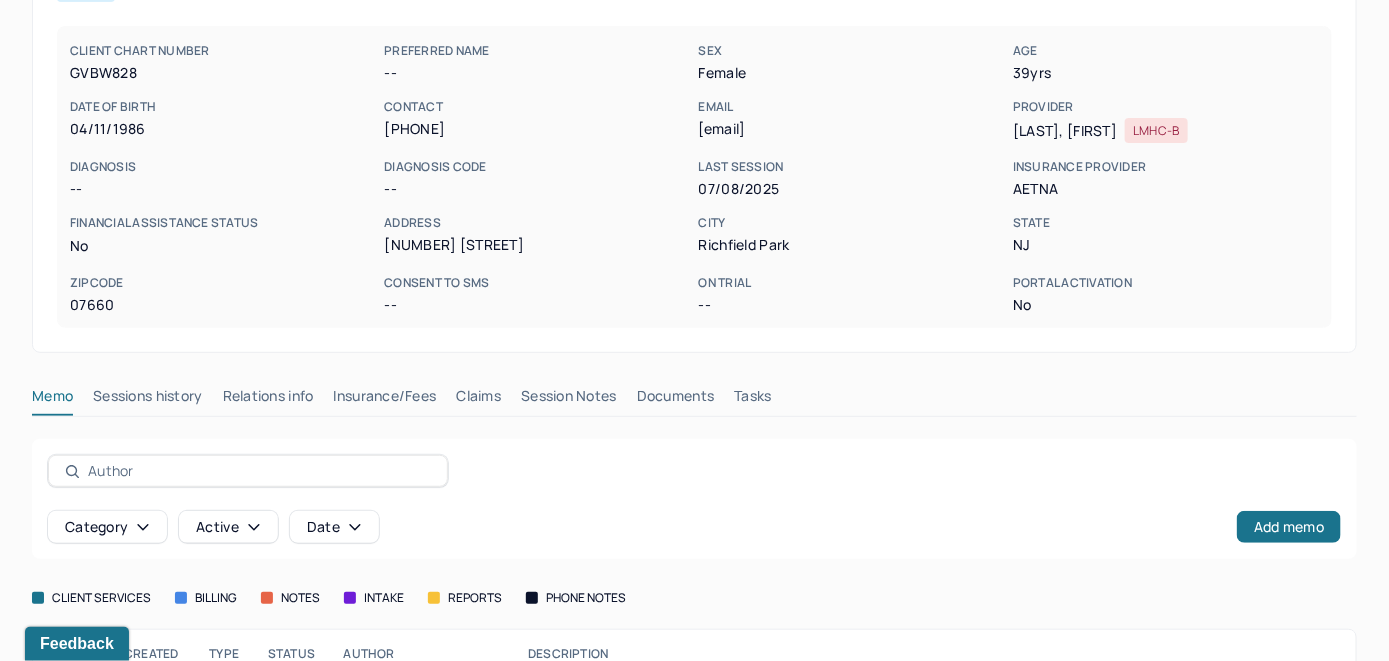 scroll, scrollTop: 368, scrollLeft: 0, axis: vertical 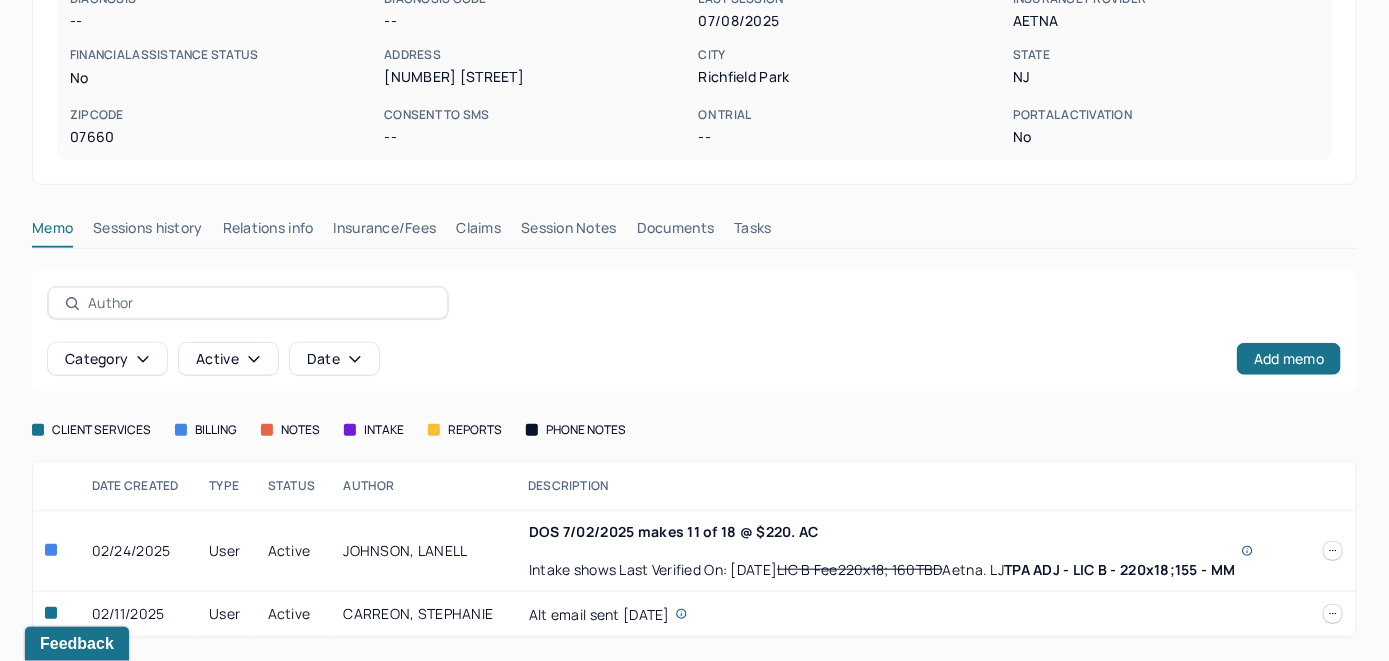 click on "Insurance/Fees" at bounding box center [385, 232] 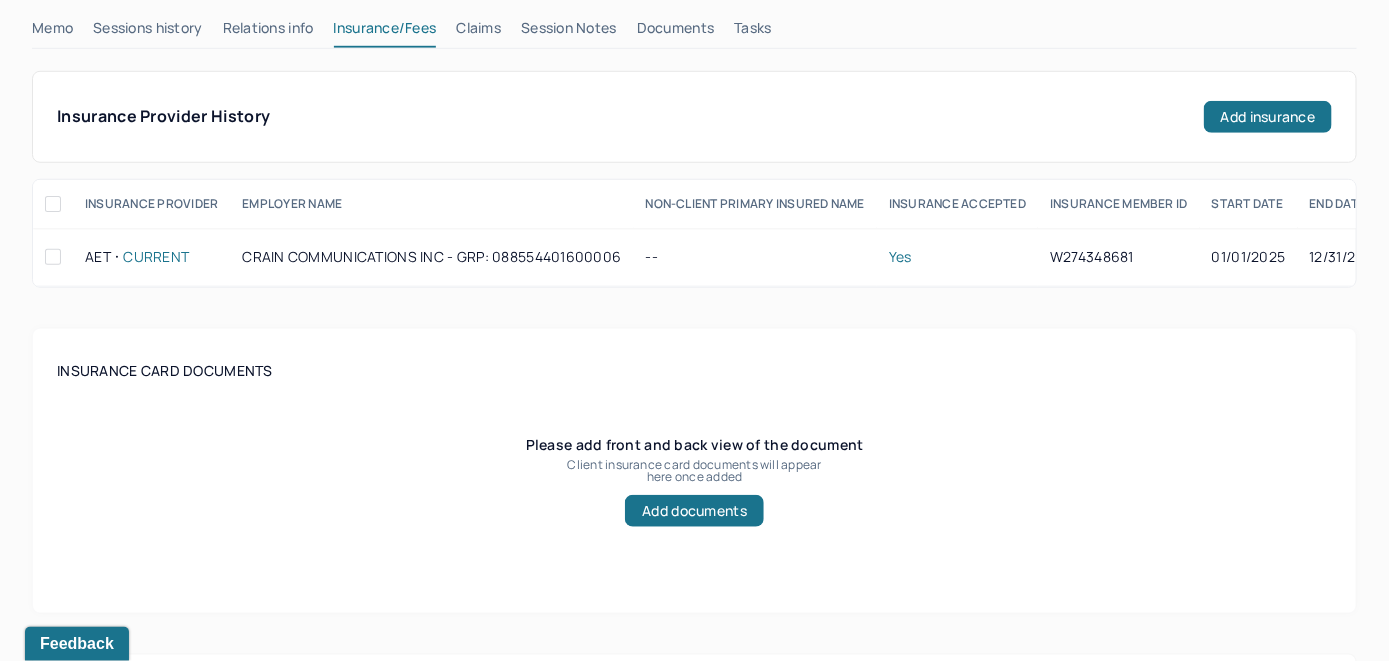 scroll, scrollTop: 468, scrollLeft: 0, axis: vertical 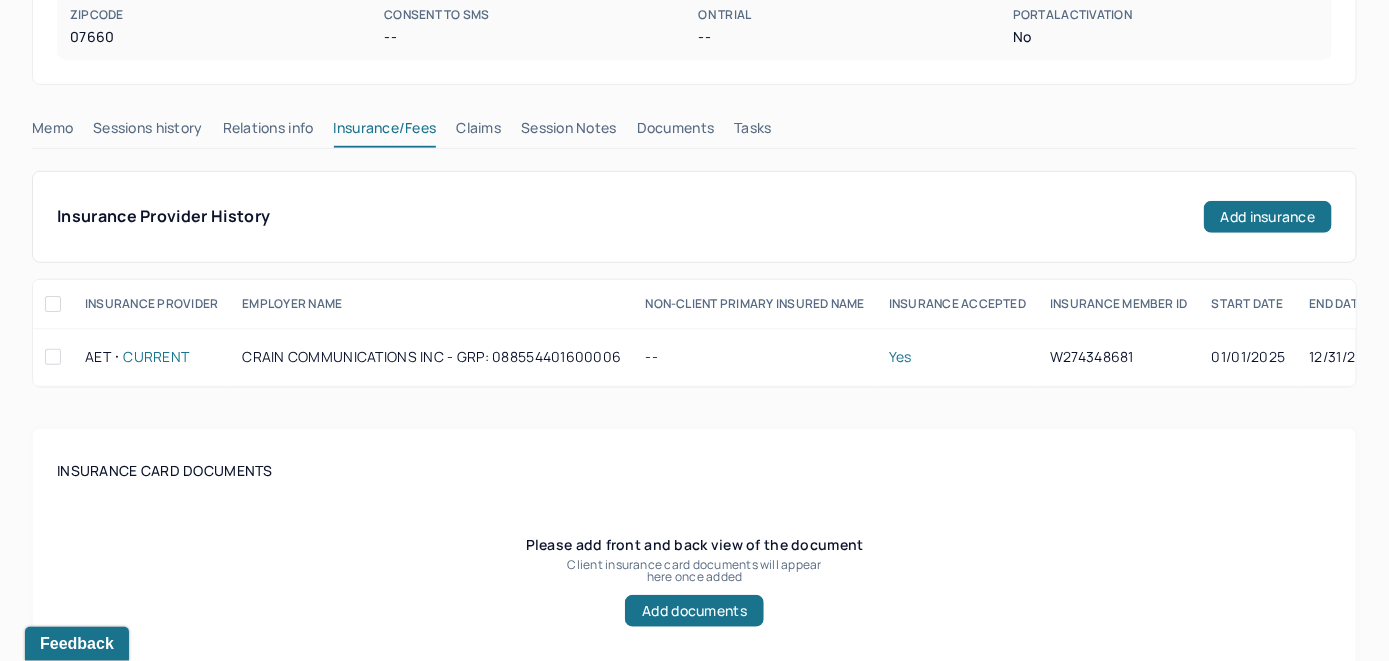 click on "Claims" at bounding box center (478, 132) 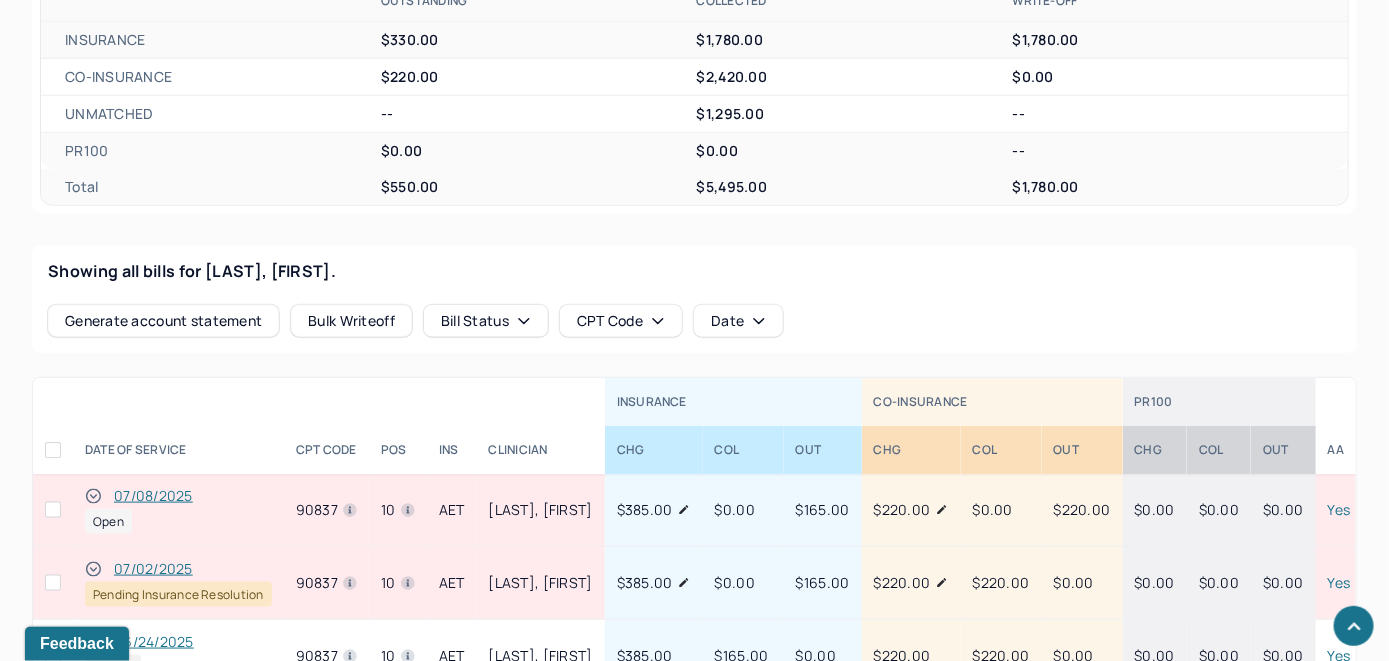 scroll, scrollTop: 668, scrollLeft: 0, axis: vertical 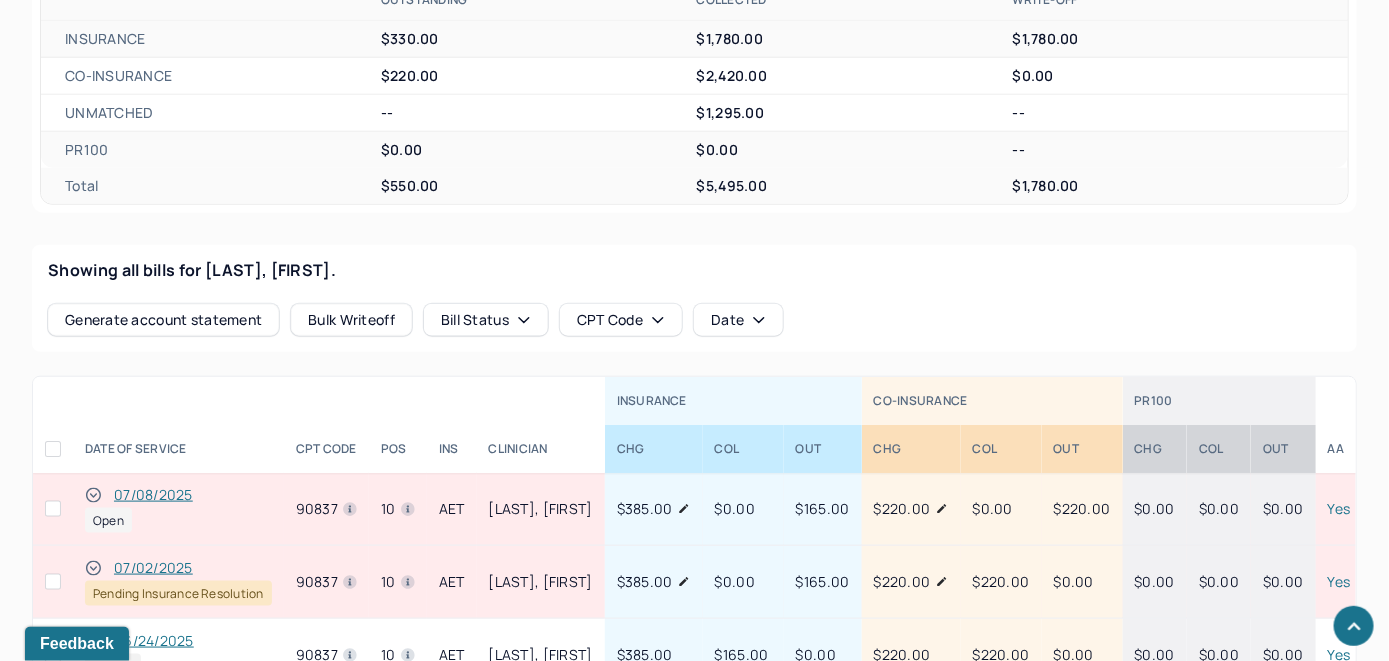click on "07/08/2025" at bounding box center [153, 495] 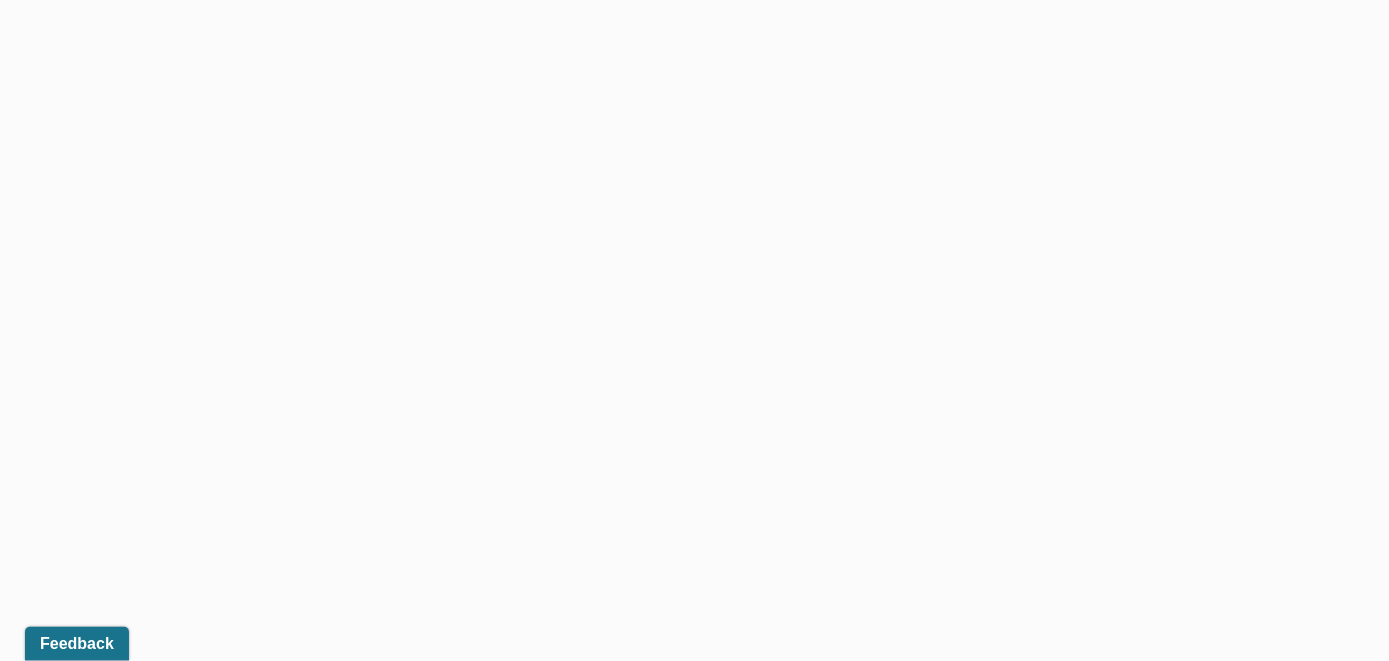 scroll, scrollTop: 668, scrollLeft: 0, axis: vertical 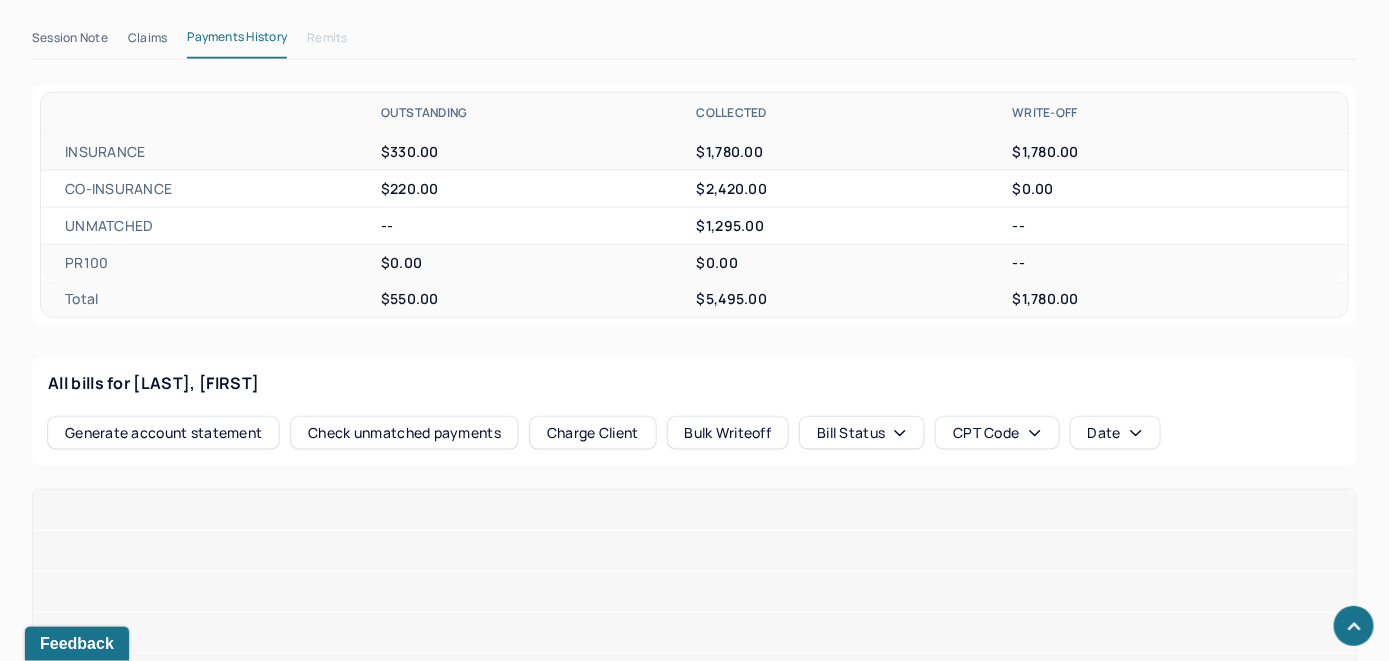 click on "Check unmatched payments" at bounding box center (404, 433) 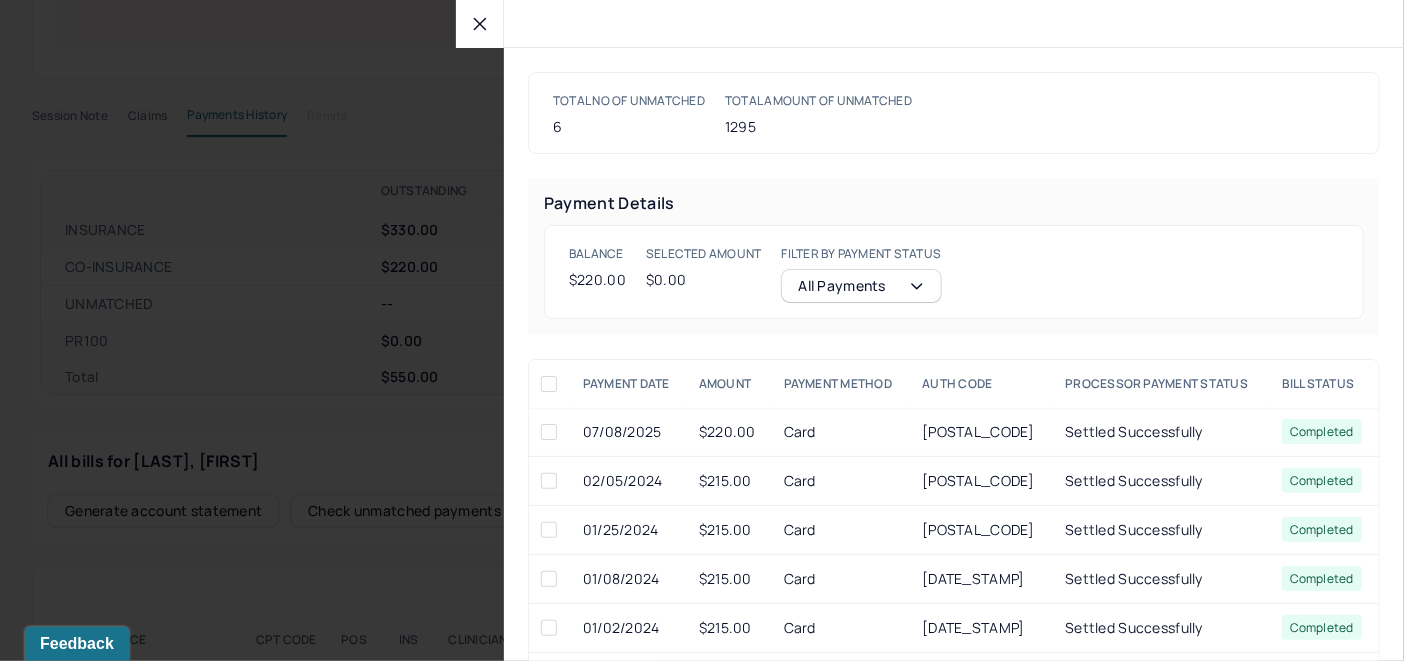 click at bounding box center (549, 432) 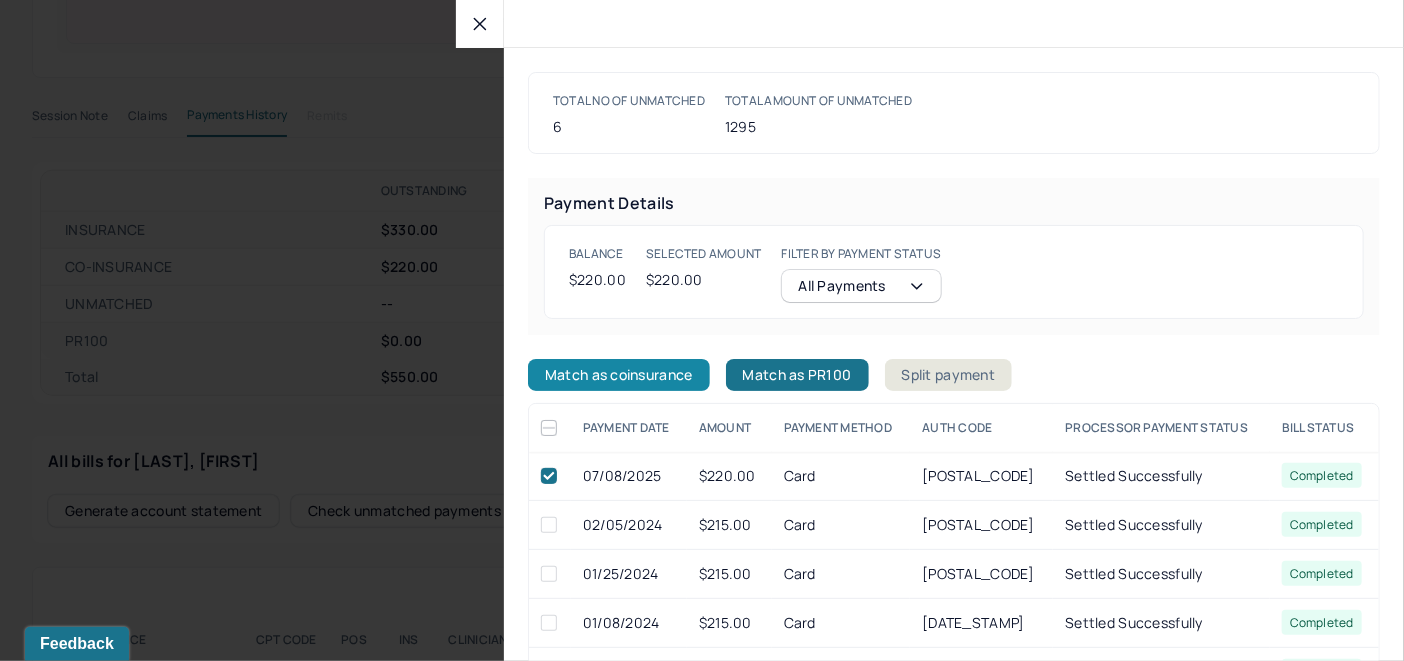 click on "Match as coinsurance" at bounding box center (619, 375) 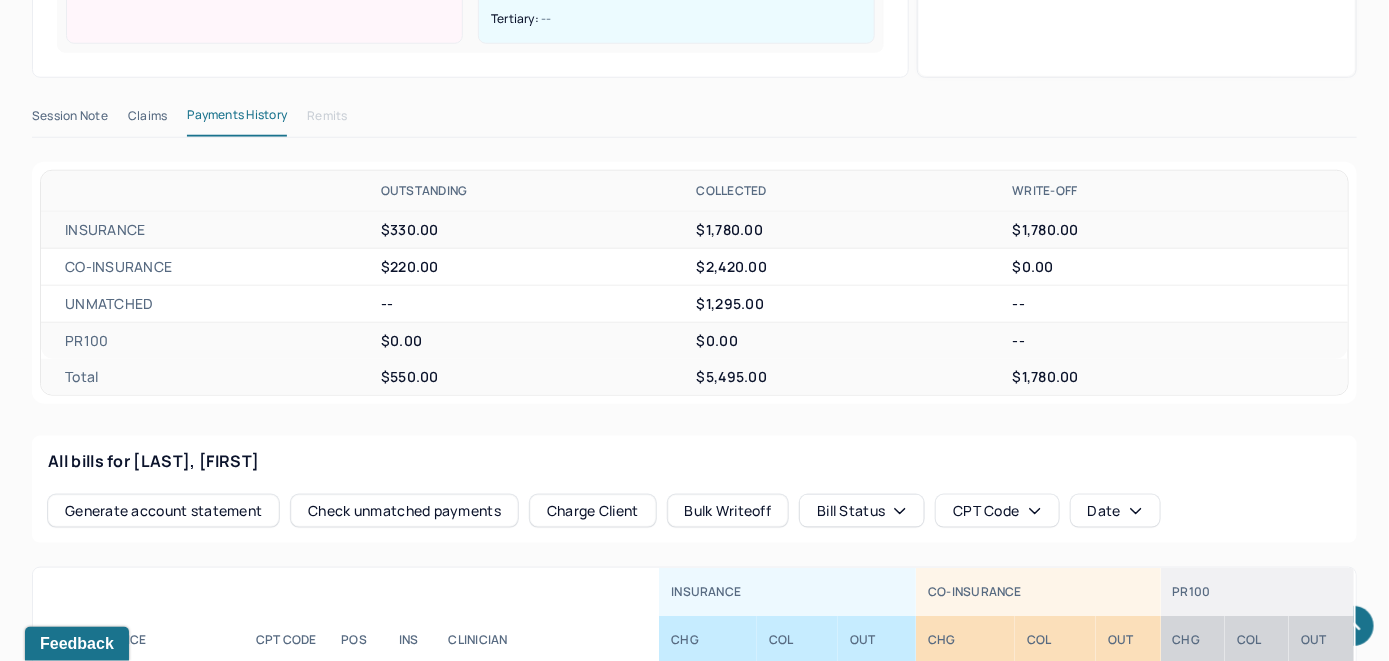scroll, scrollTop: 868, scrollLeft: 0, axis: vertical 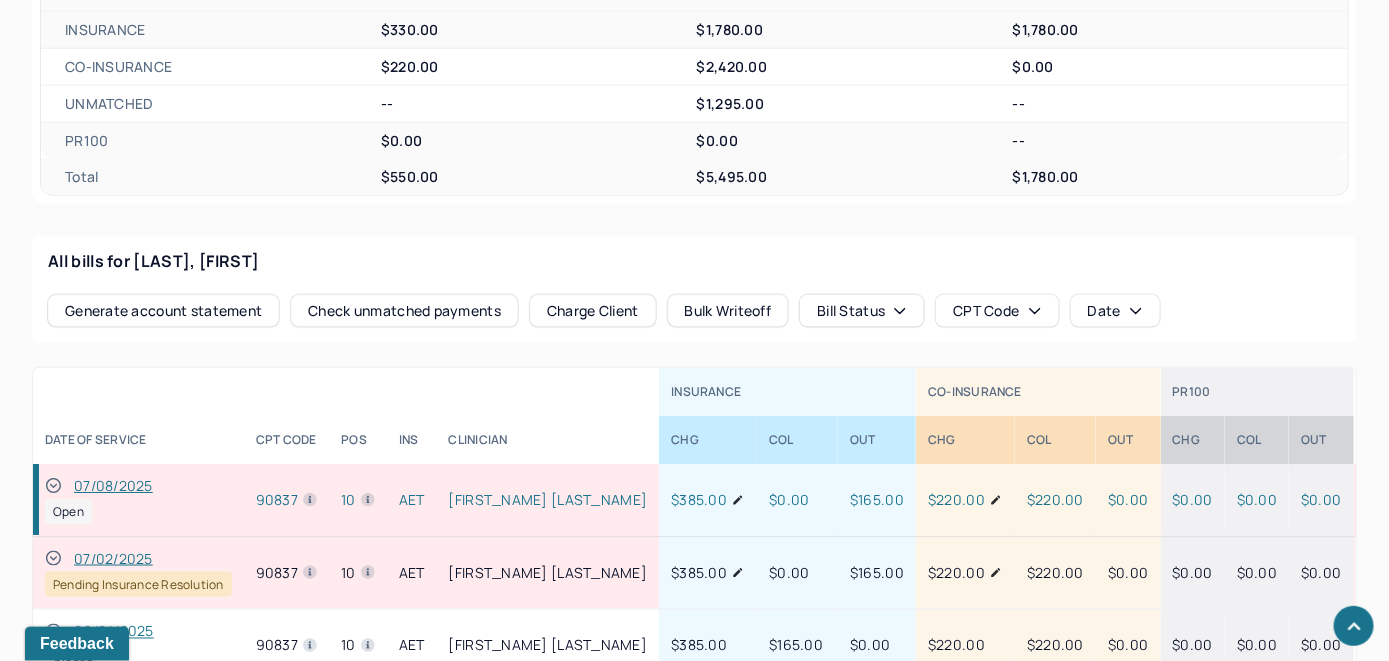 click on "07/08/2025" at bounding box center (113, 486) 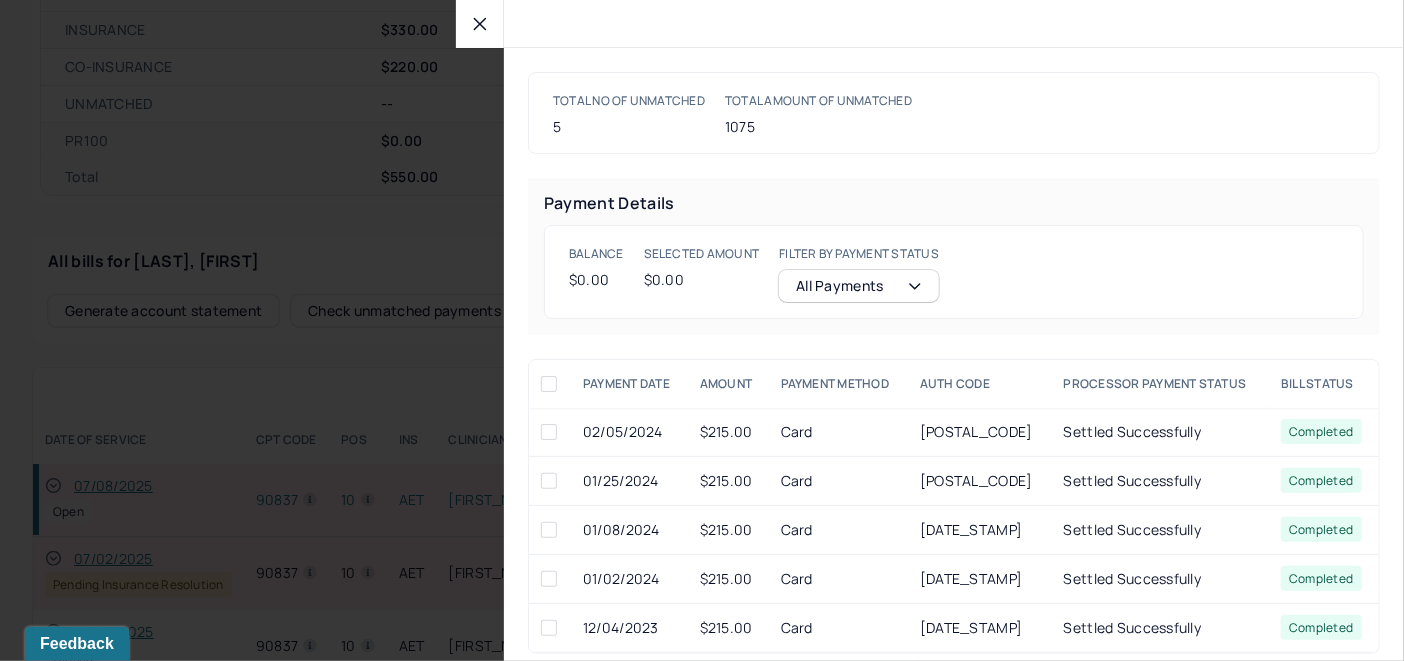 click at bounding box center [549, 432] 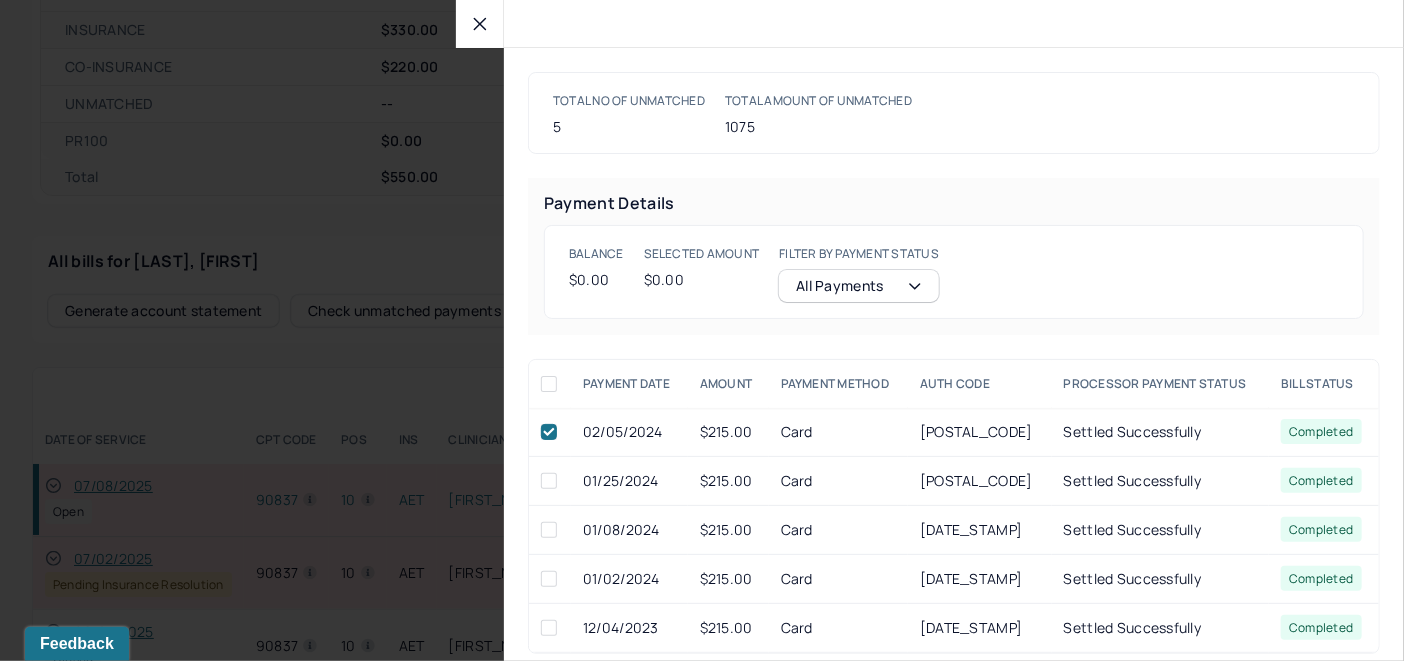 checkbox on "true" 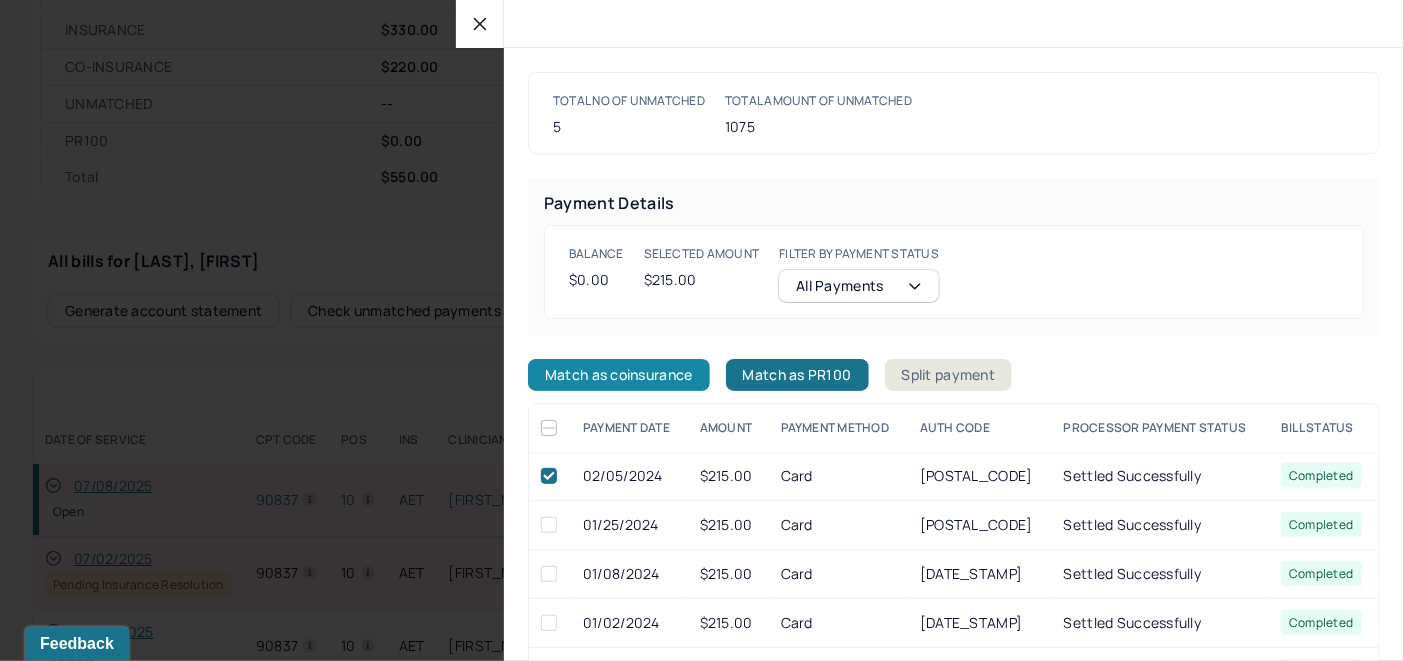 click on "Match as coinsurance" at bounding box center [619, 375] 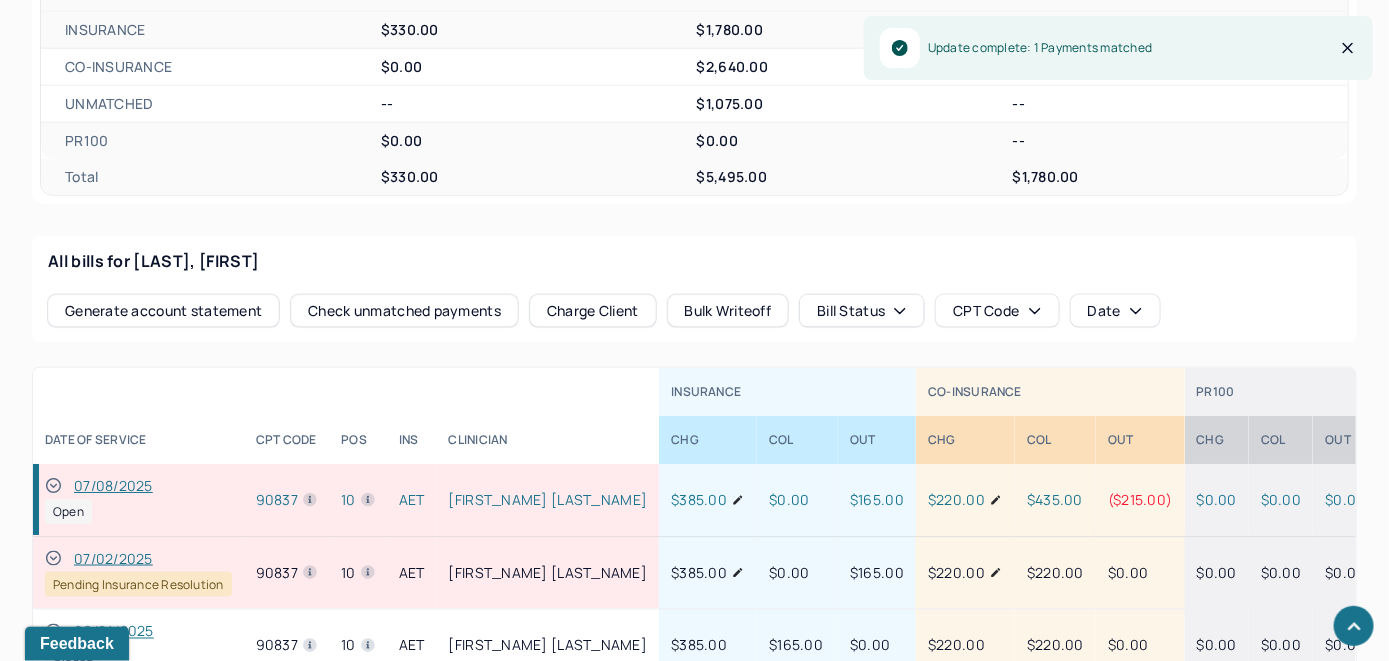 click 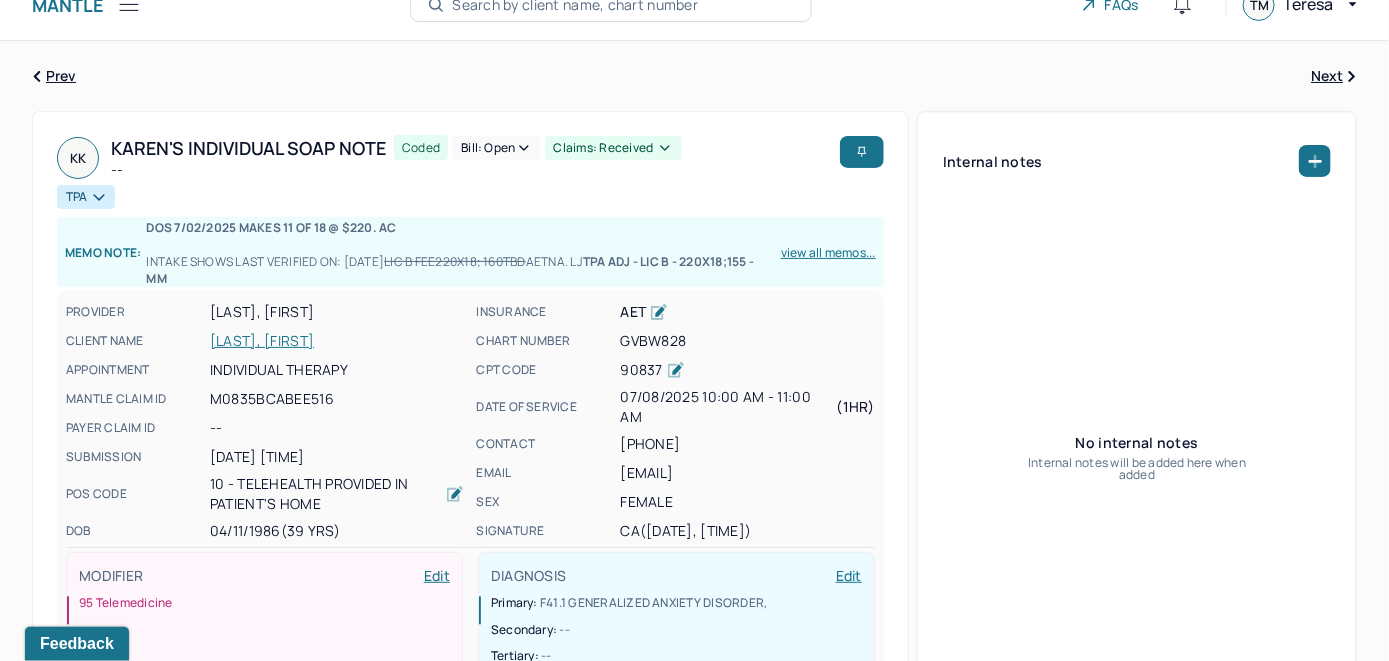 scroll, scrollTop: 0, scrollLeft: 0, axis: both 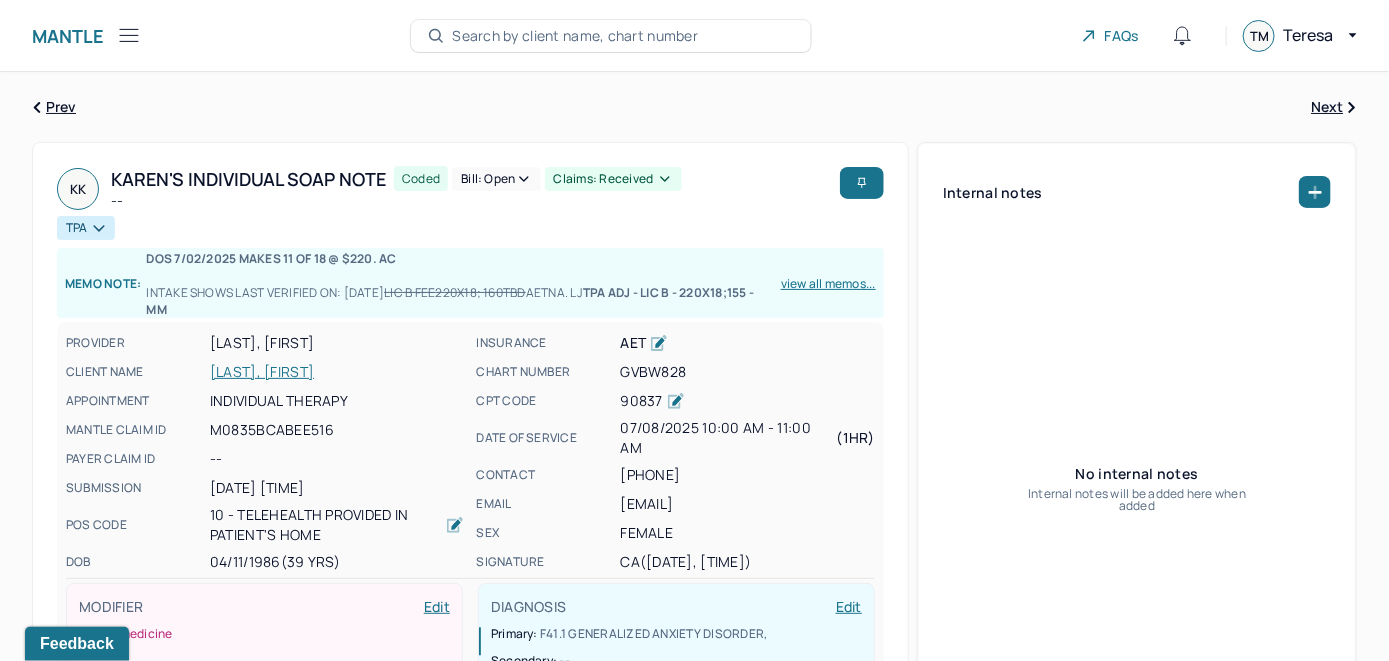 click on "Bill: Open" at bounding box center [496, 179] 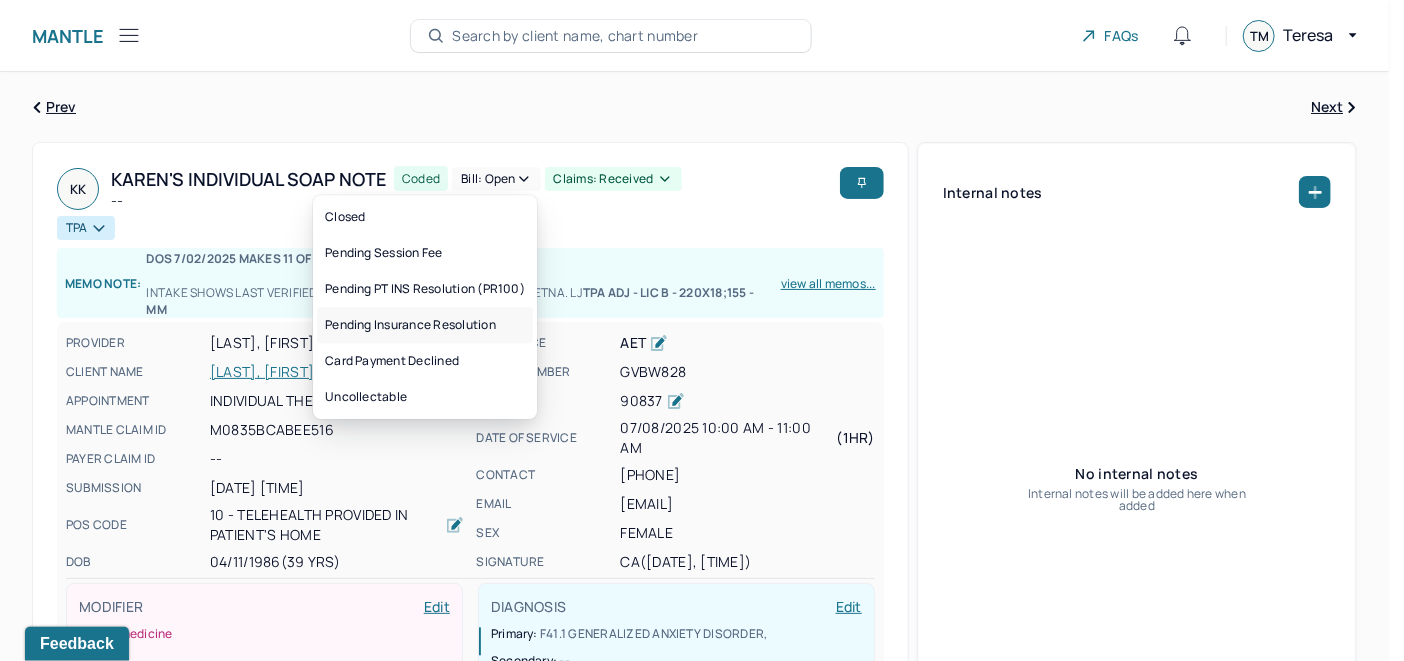 click on "Pending Insurance Resolution" at bounding box center (425, 325) 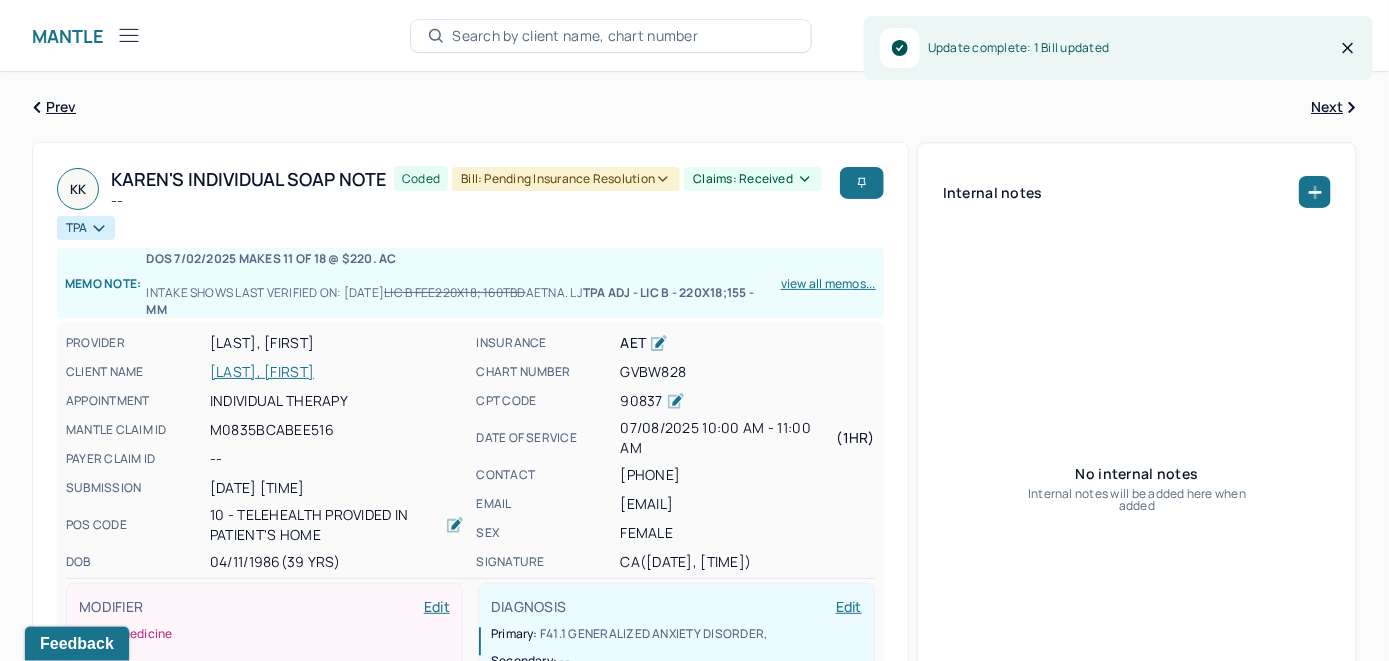 click on "[LAST], [FIRST]" at bounding box center (337, 372) 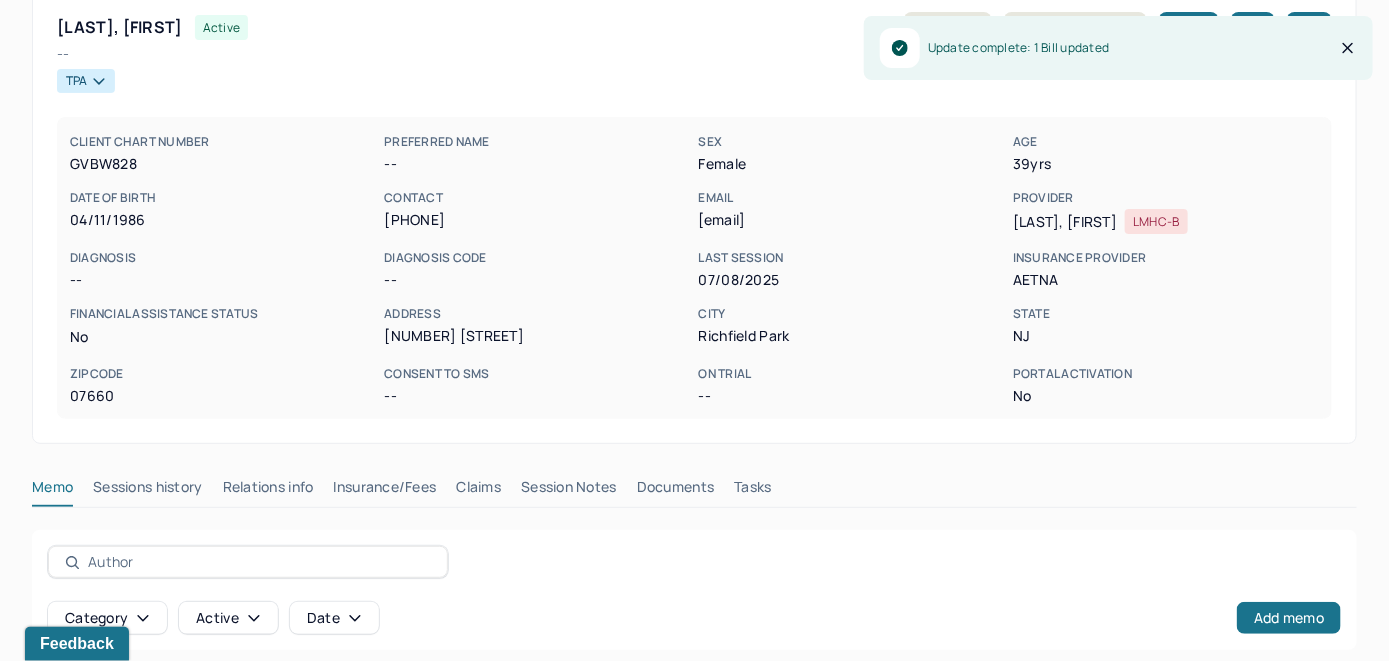 scroll, scrollTop: 300, scrollLeft: 0, axis: vertical 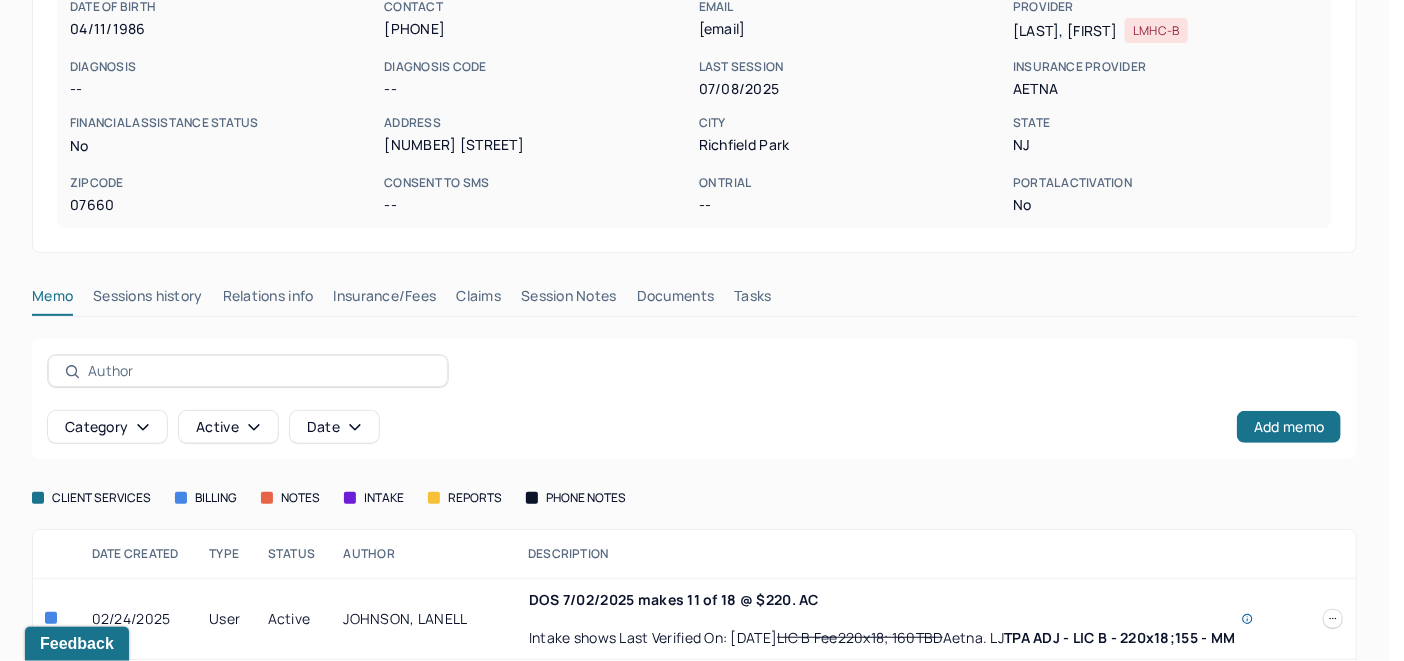 click at bounding box center [1333, 619] 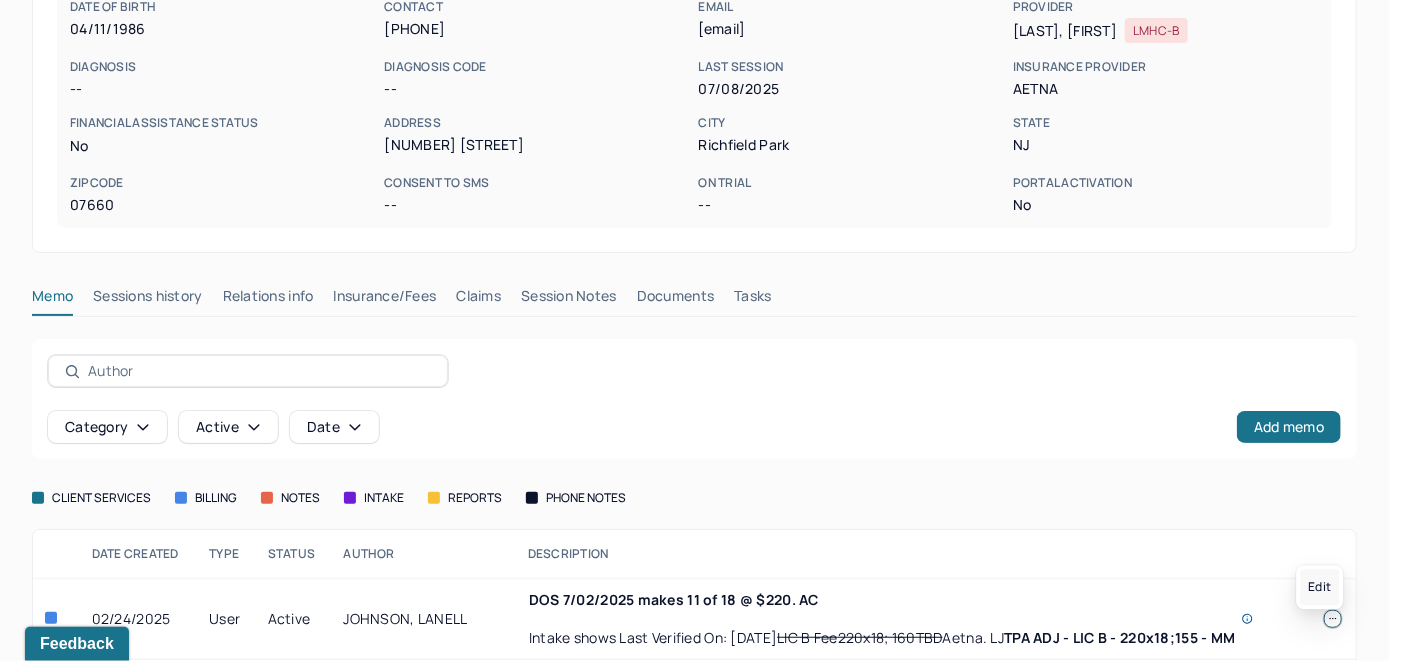click on "Edit" at bounding box center (1319, 587) 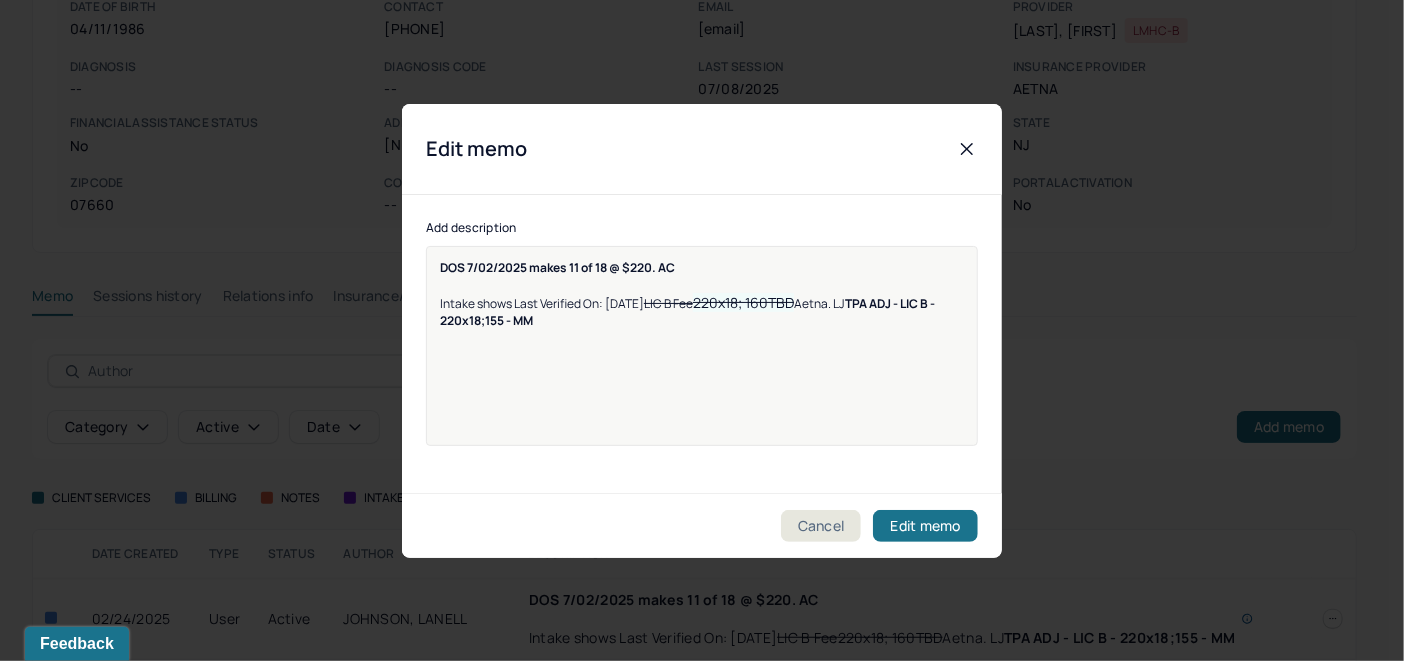 click on "DOS 7/02/2025 makes 11 of 18 @ $220. AC Intake shows Last Verified On: [DATE]   LIC B Fee  220x18; 160TBD  Aetna. LJ   TPA ADJ - LIC B - 220x18;155 - MM" at bounding box center (702, 294) 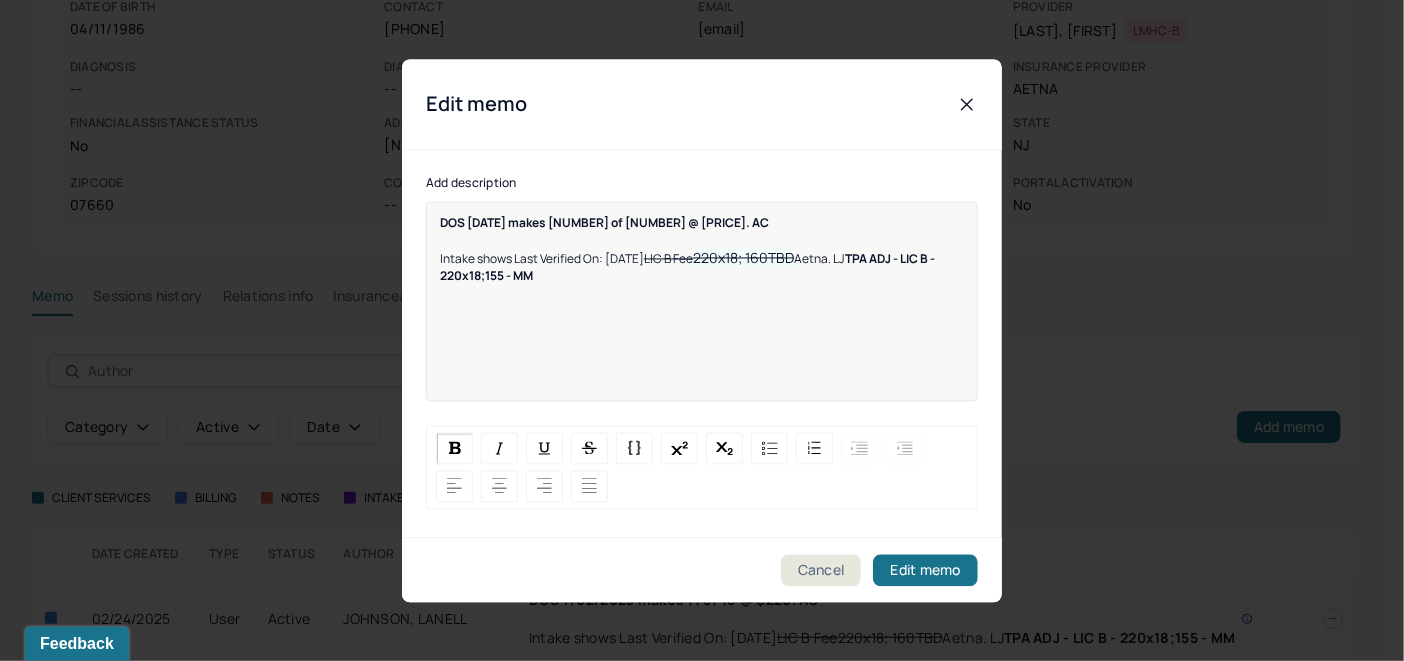 type 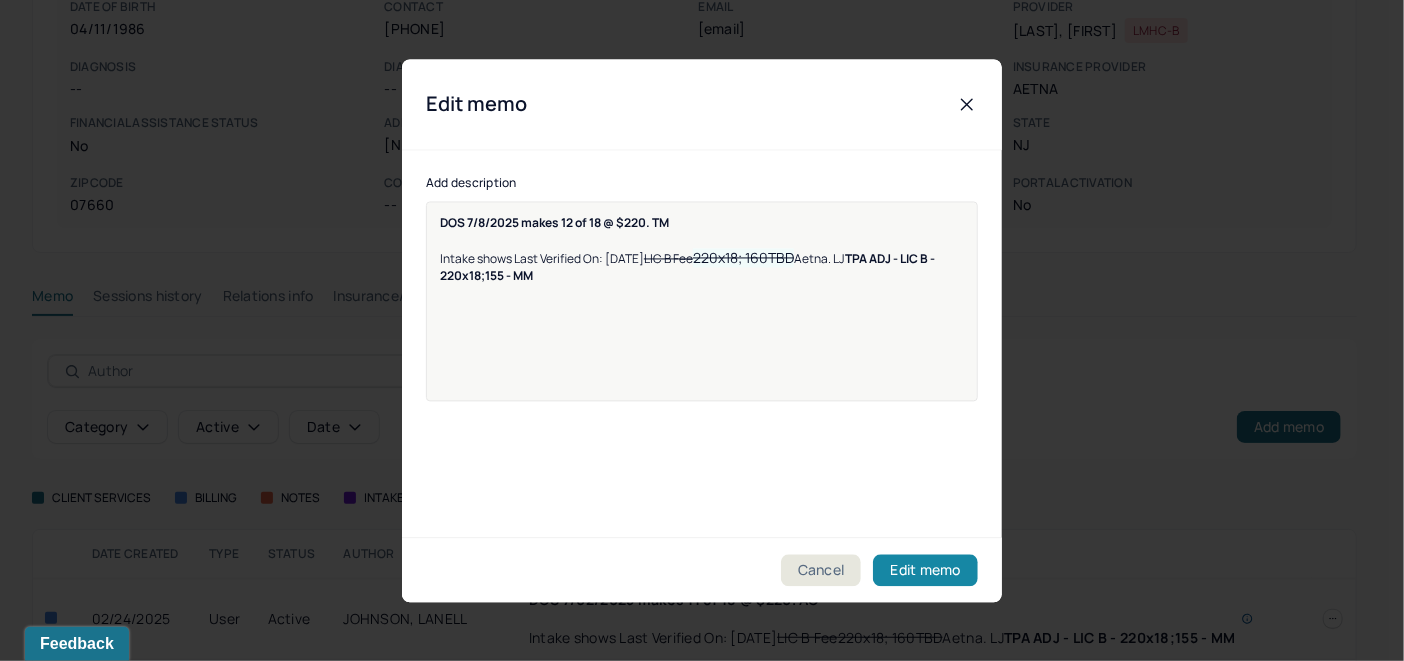 click on "Edit memo" at bounding box center [925, 570] 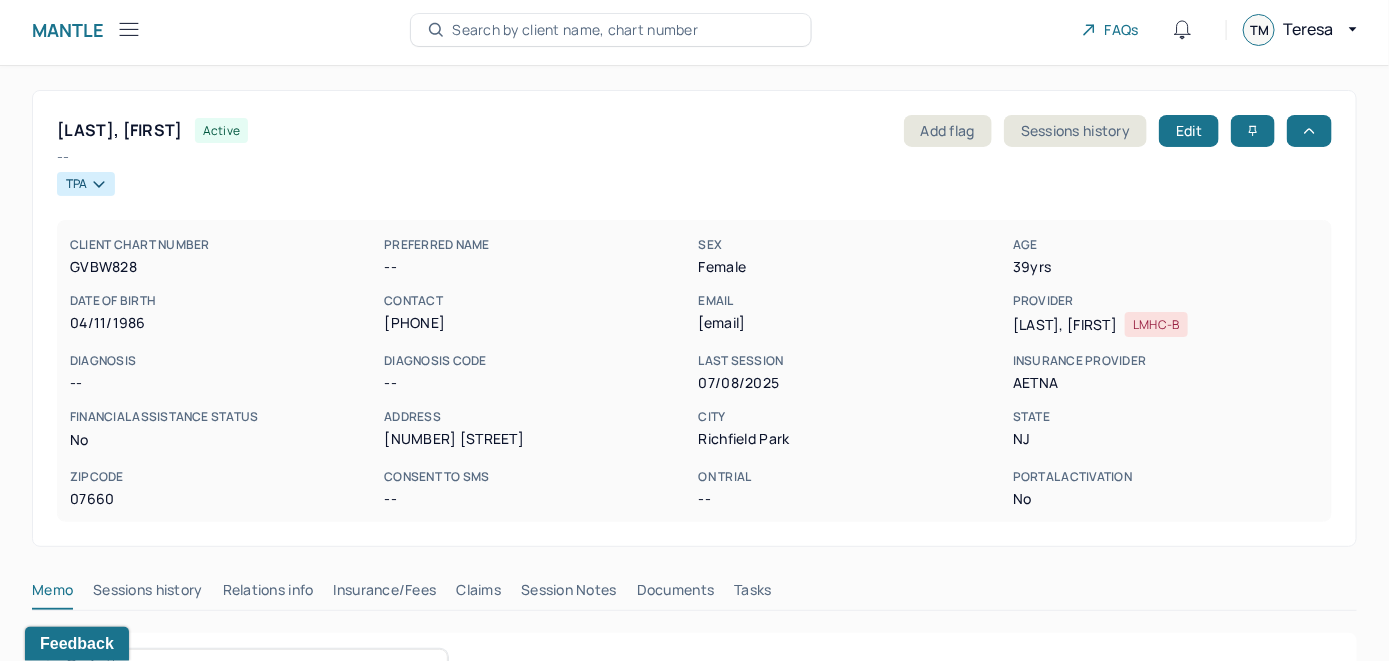 scroll, scrollTop: 0, scrollLeft: 0, axis: both 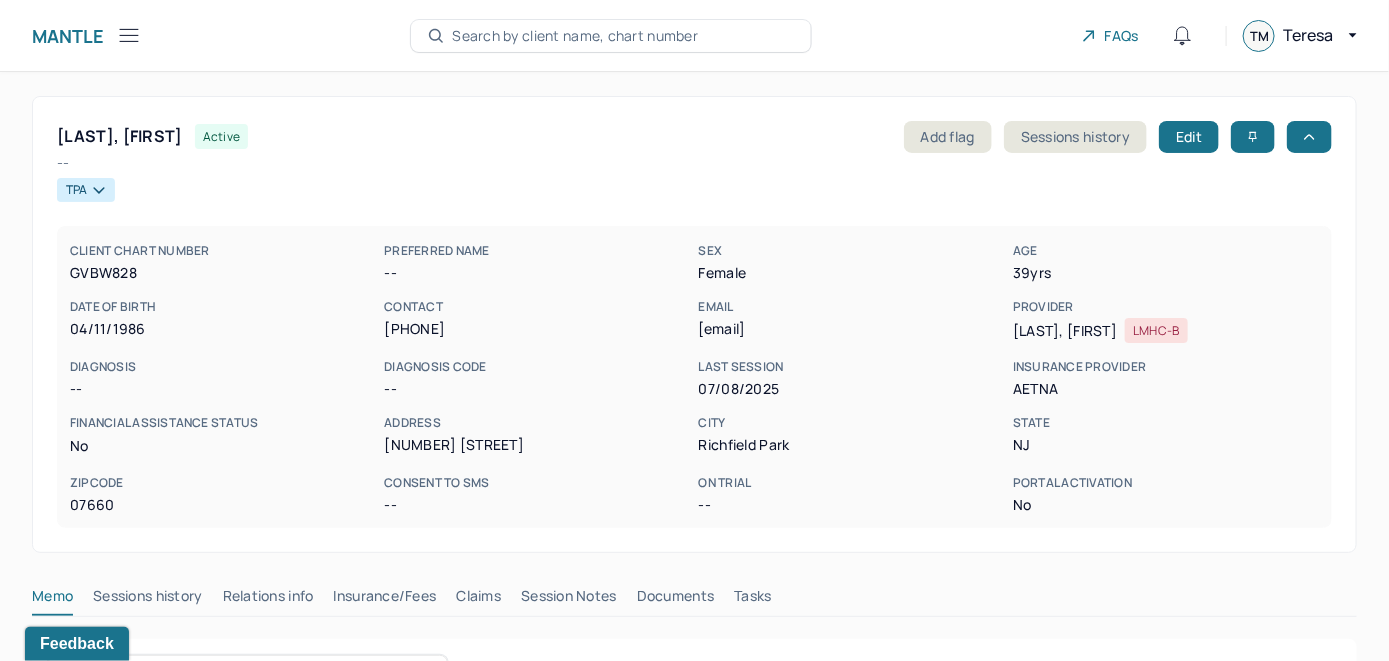 click on "Search by client name, chart number" at bounding box center (575, 36) 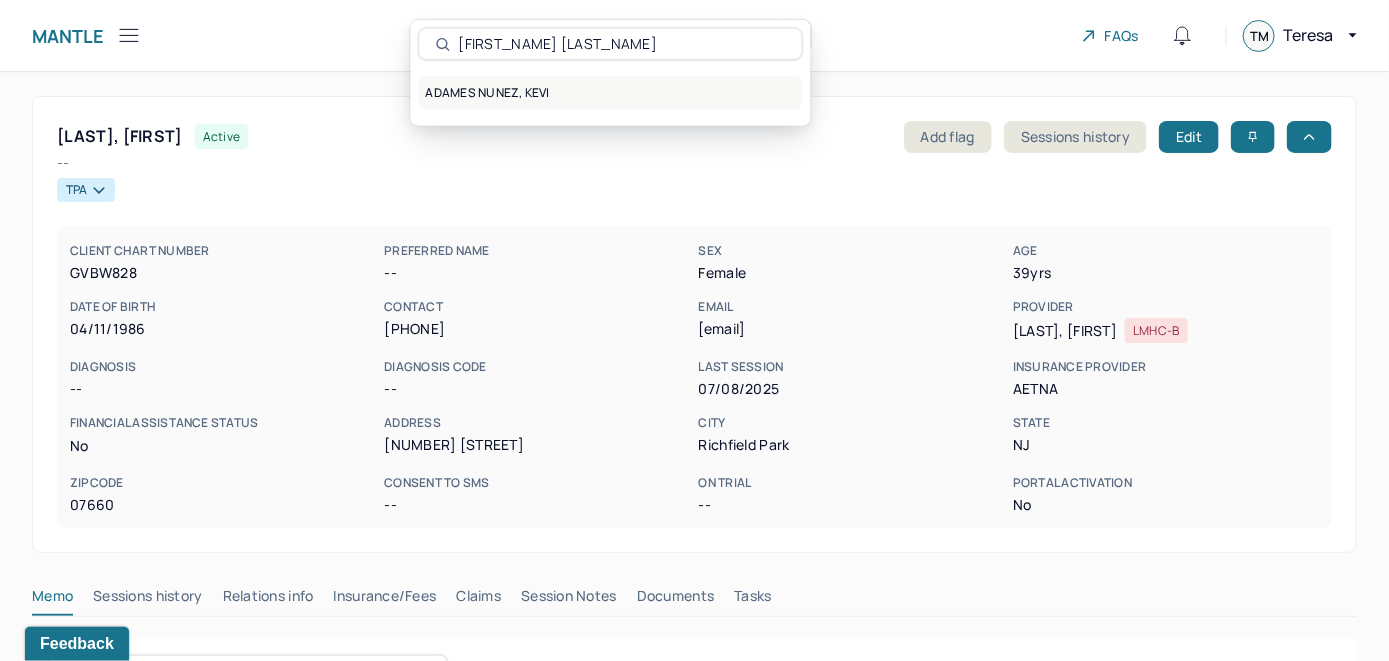 type on "[FIRST_NAME] [LAST_NAME]" 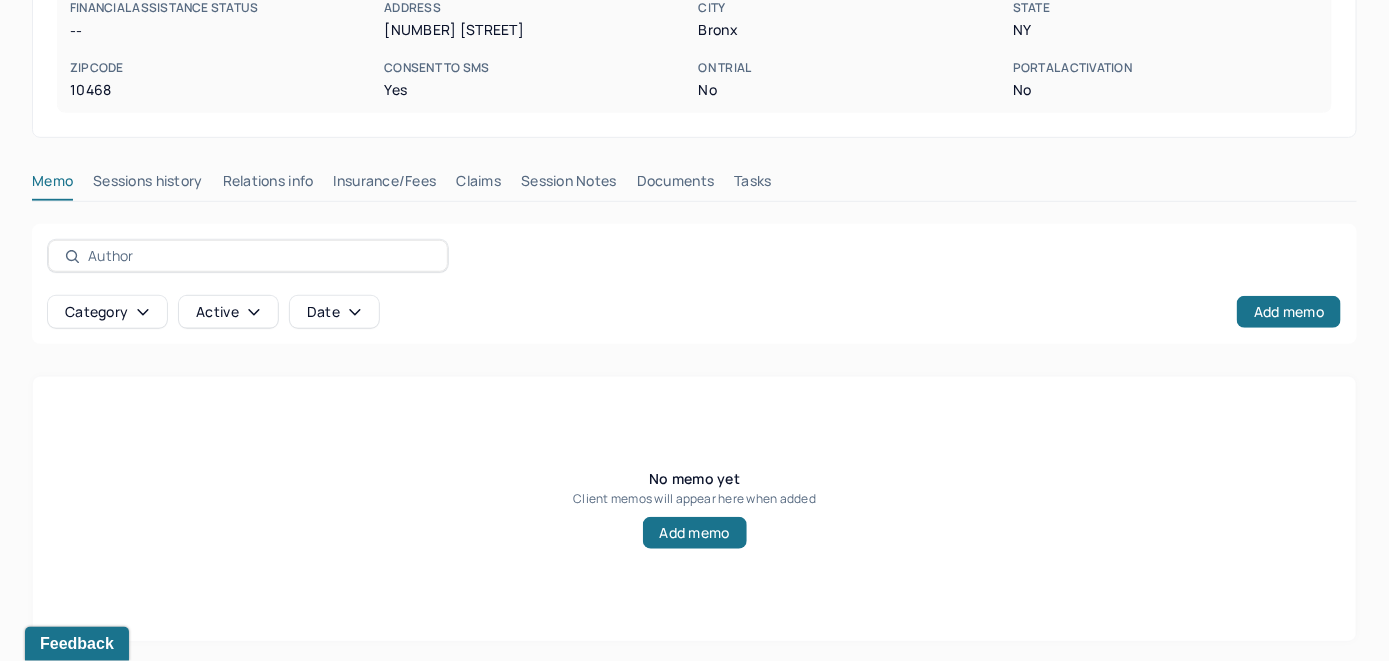 scroll, scrollTop: 393, scrollLeft: 0, axis: vertical 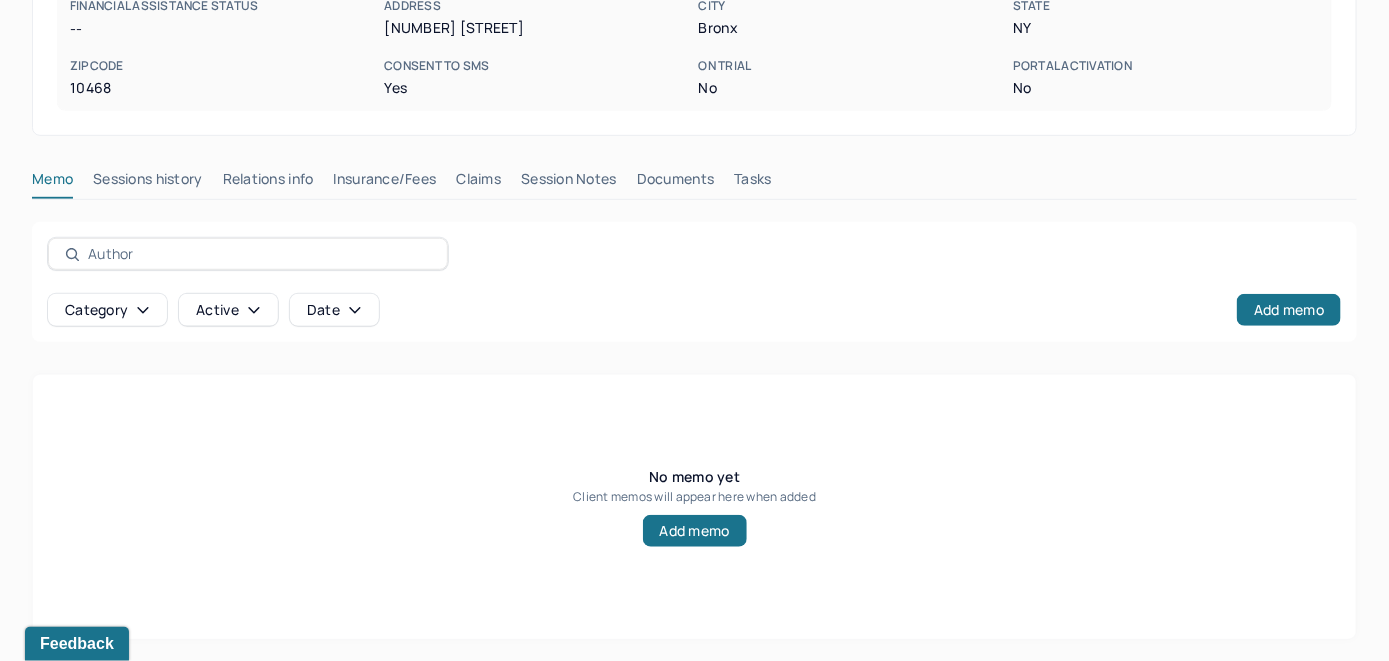 click on "Insurance/Fees" at bounding box center [385, 183] 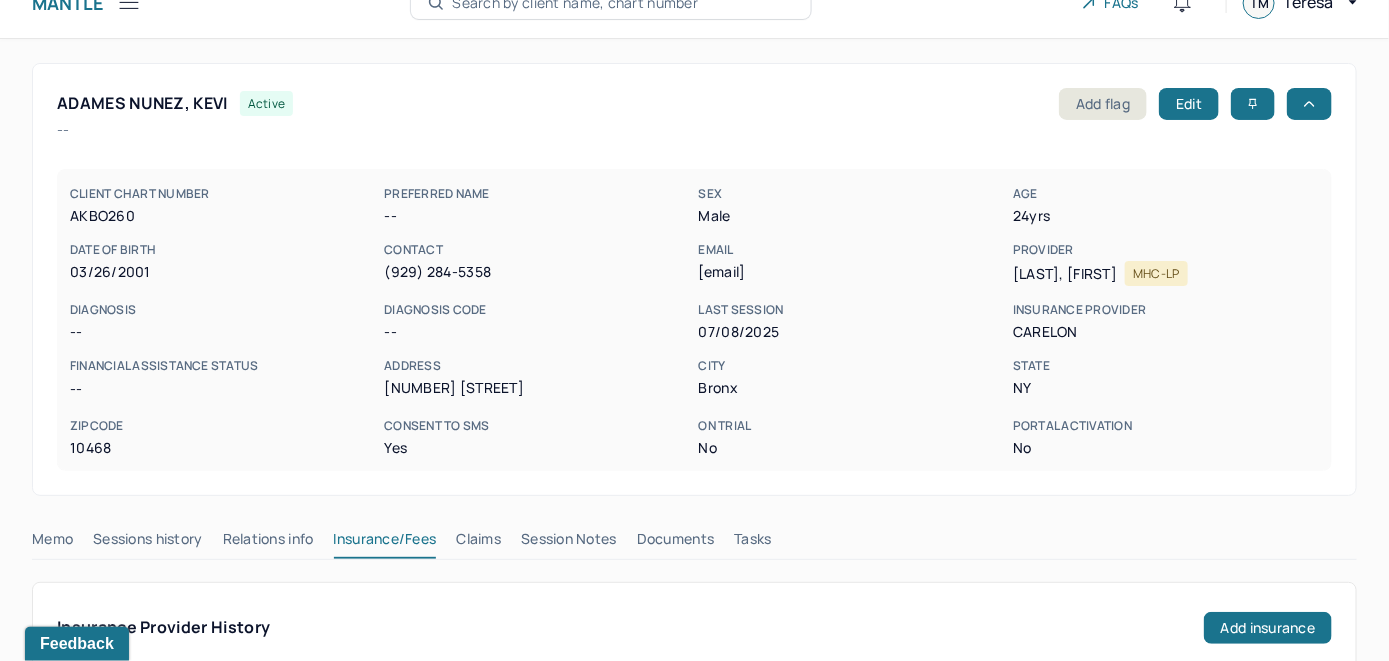 scroll, scrollTop: 0, scrollLeft: 0, axis: both 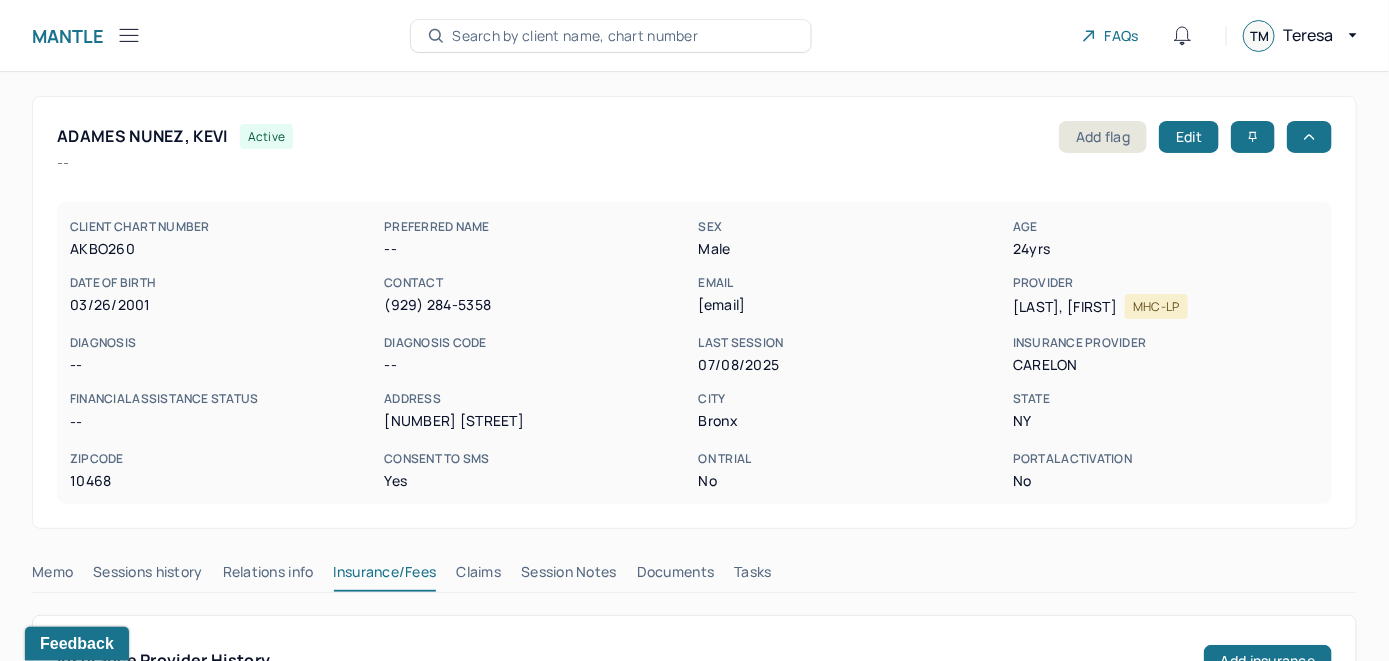 click on "Claims" at bounding box center [478, 576] 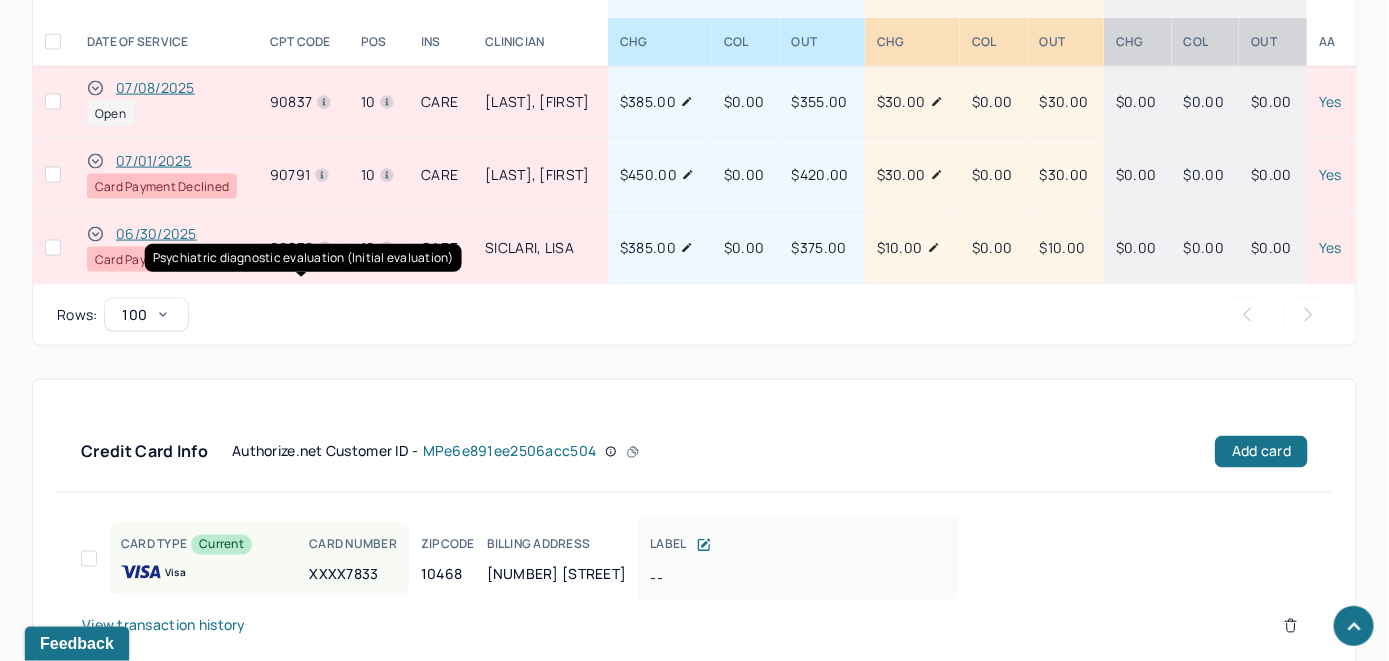 scroll, scrollTop: 1135, scrollLeft: 0, axis: vertical 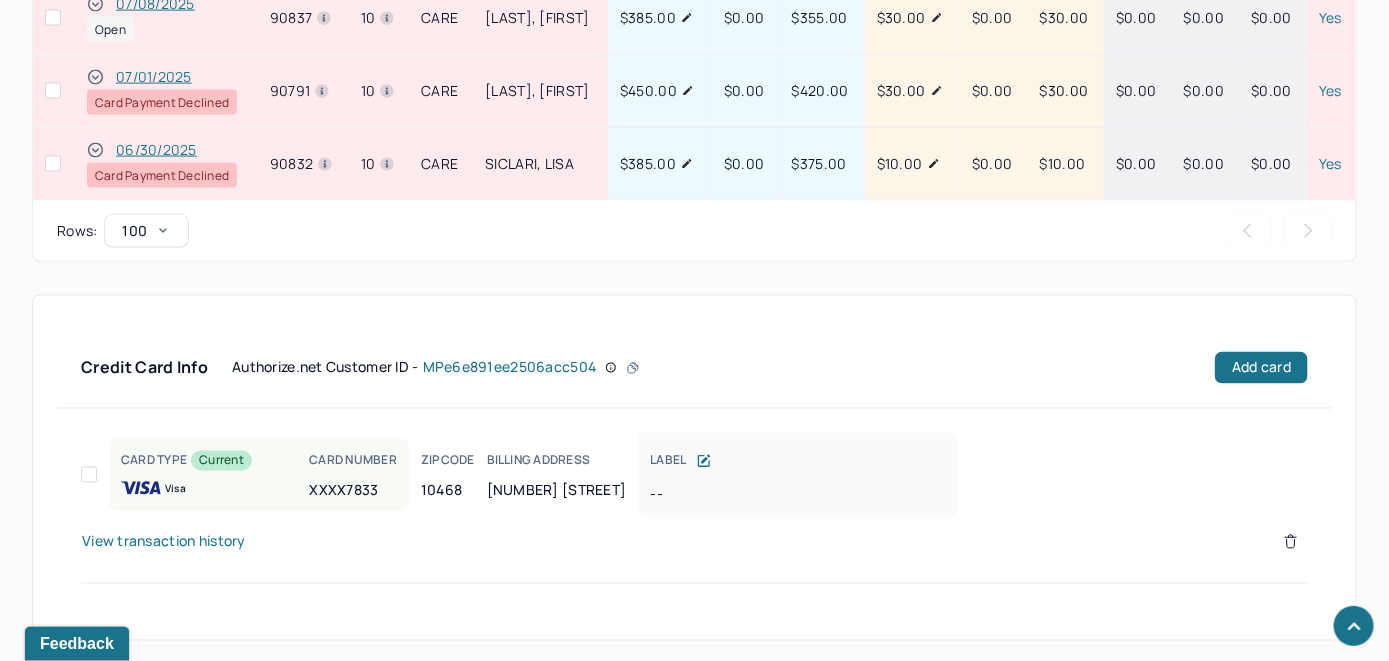 click on "View transaction history" at bounding box center [164, 542] 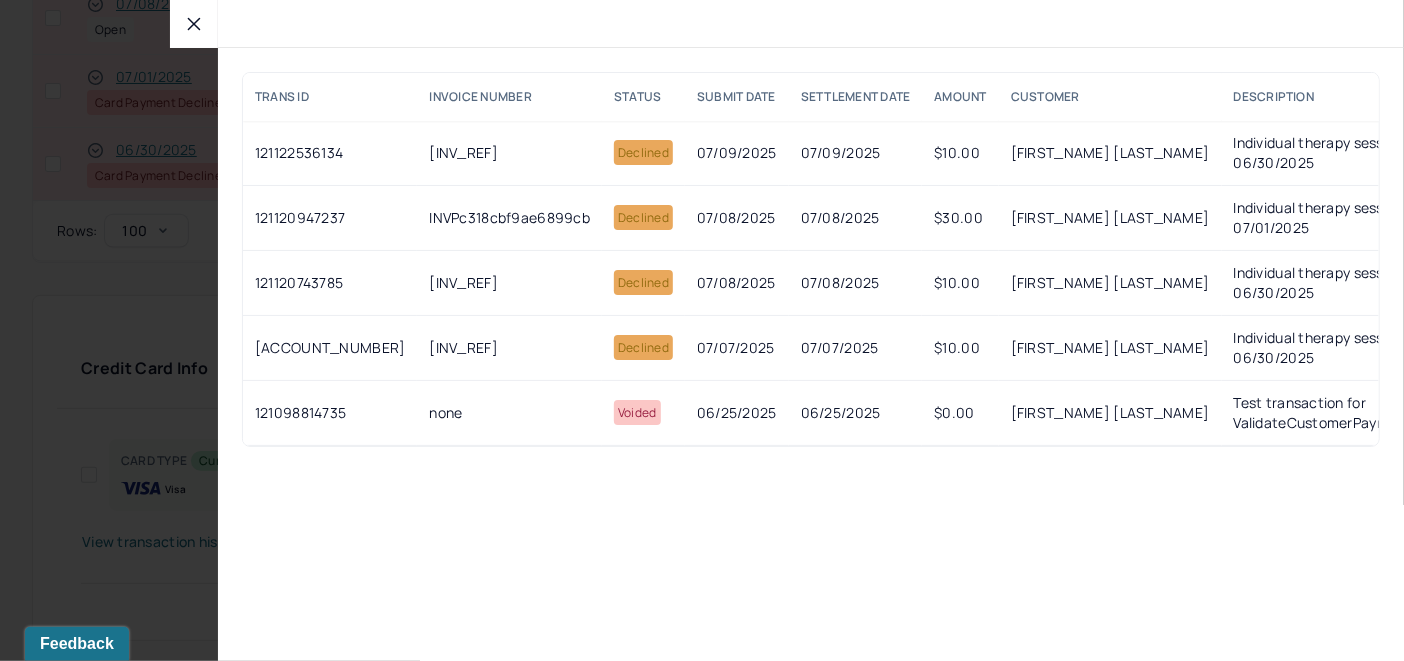 click 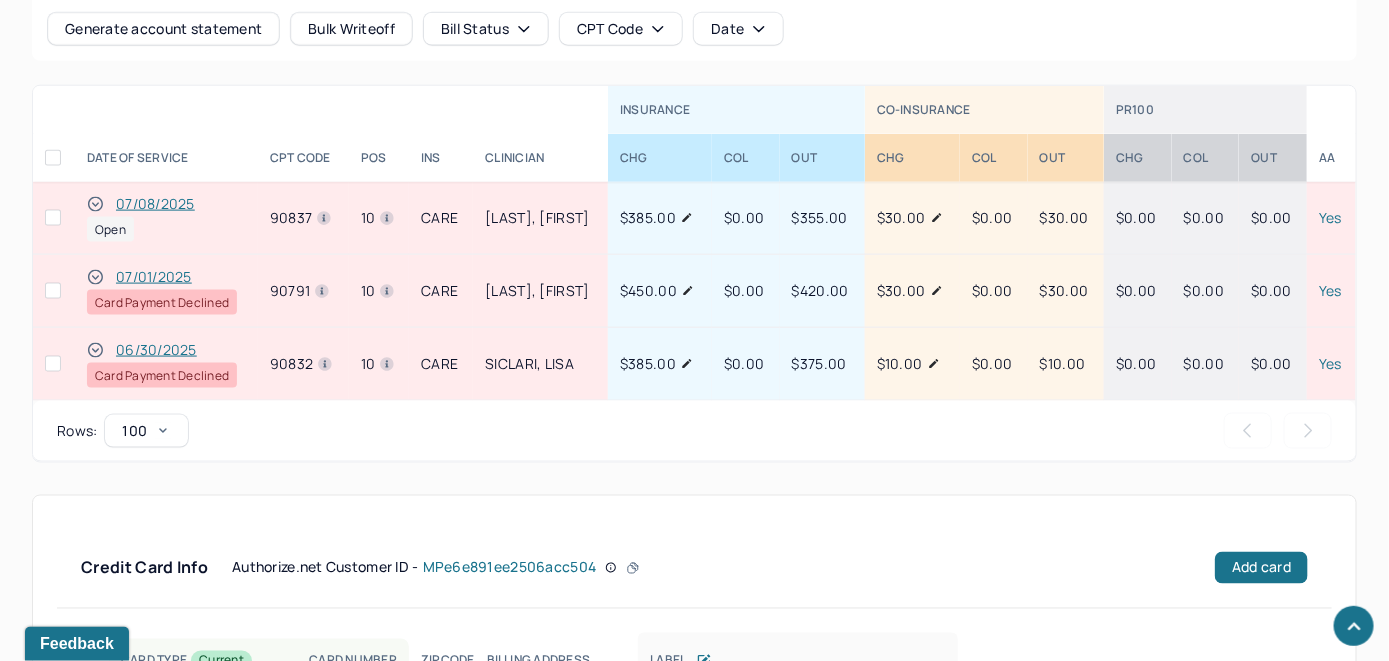 click on "07/08/2025" at bounding box center (155, 204) 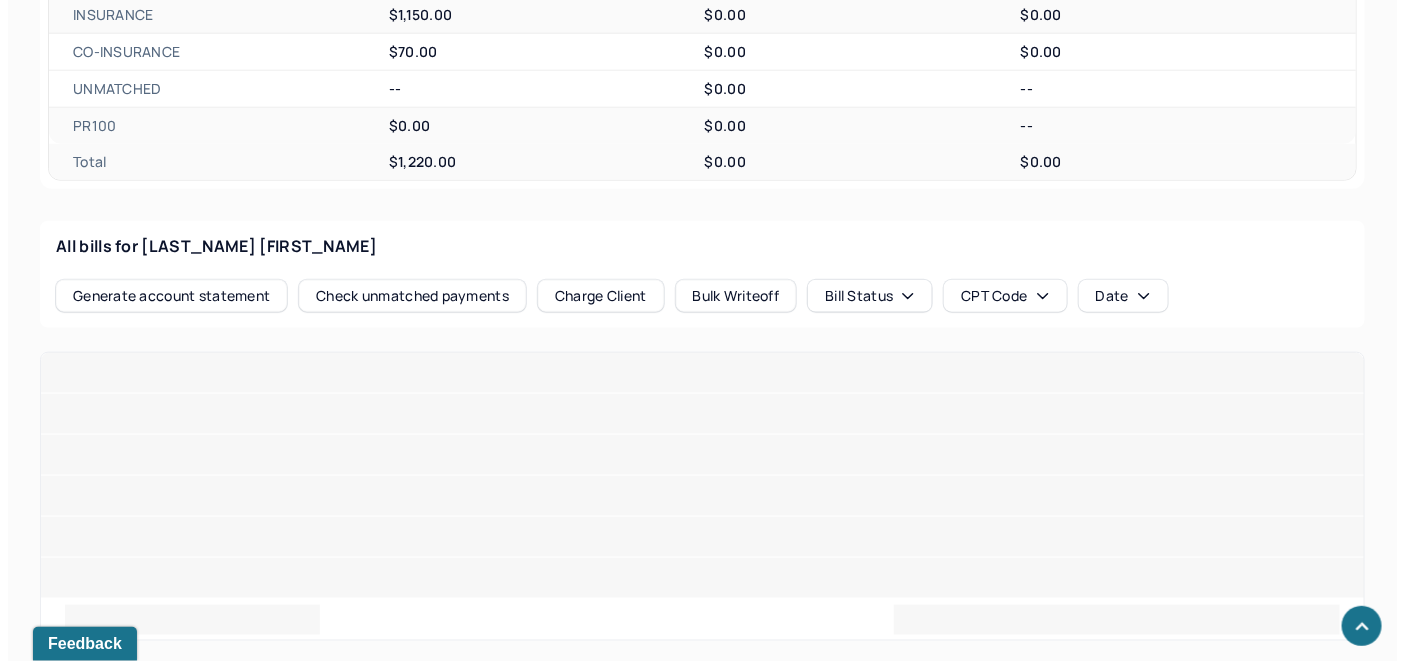 scroll, scrollTop: 869, scrollLeft: 0, axis: vertical 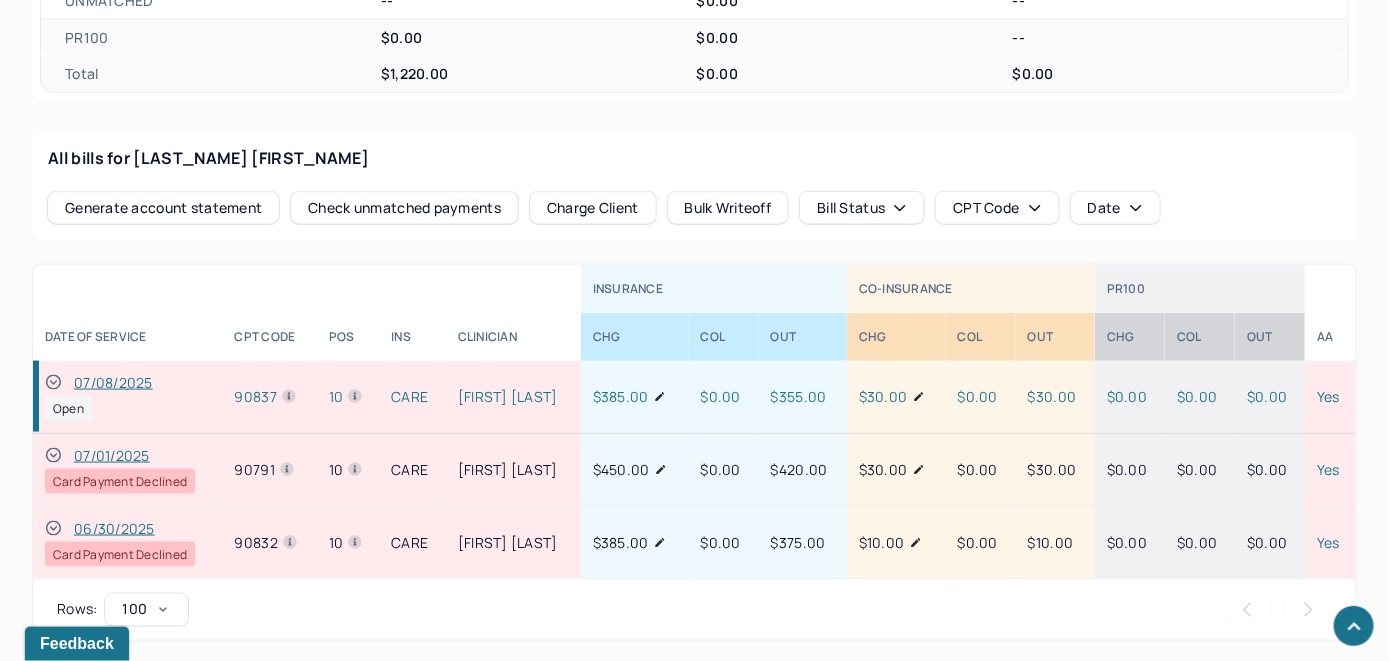 click on "Check unmatched payments" at bounding box center (404, 208) 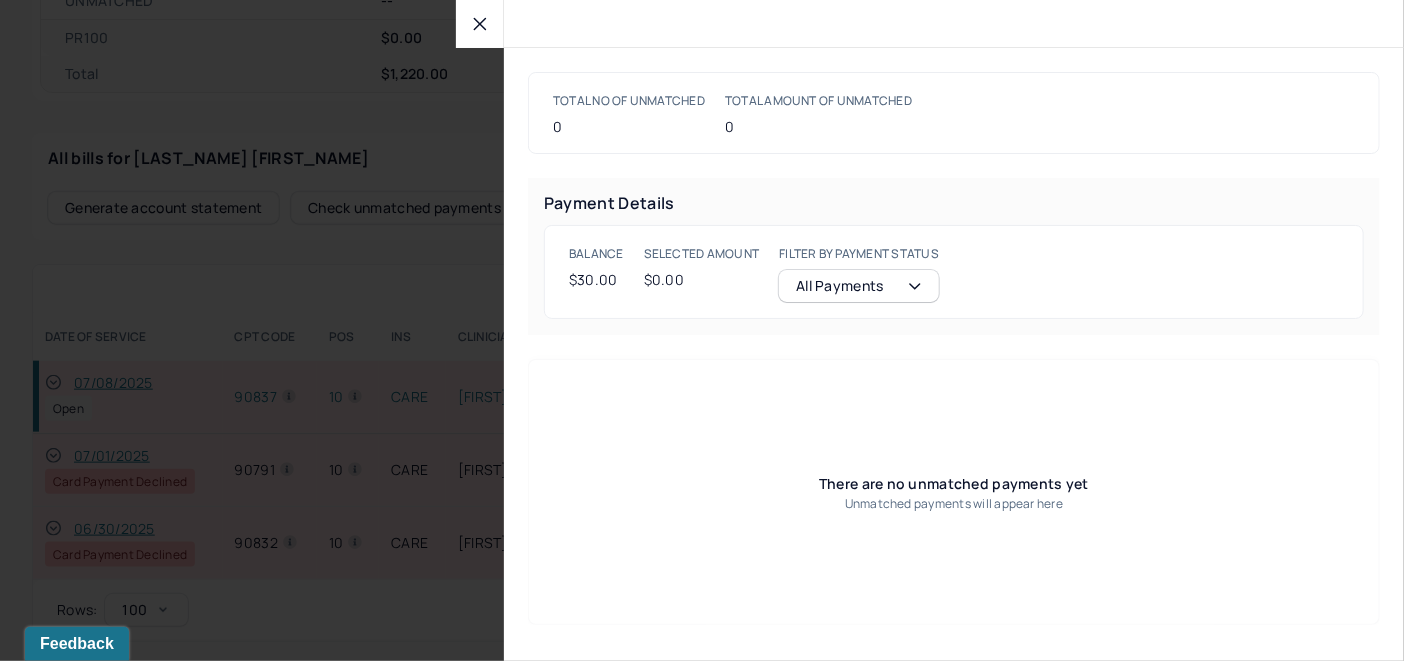 click 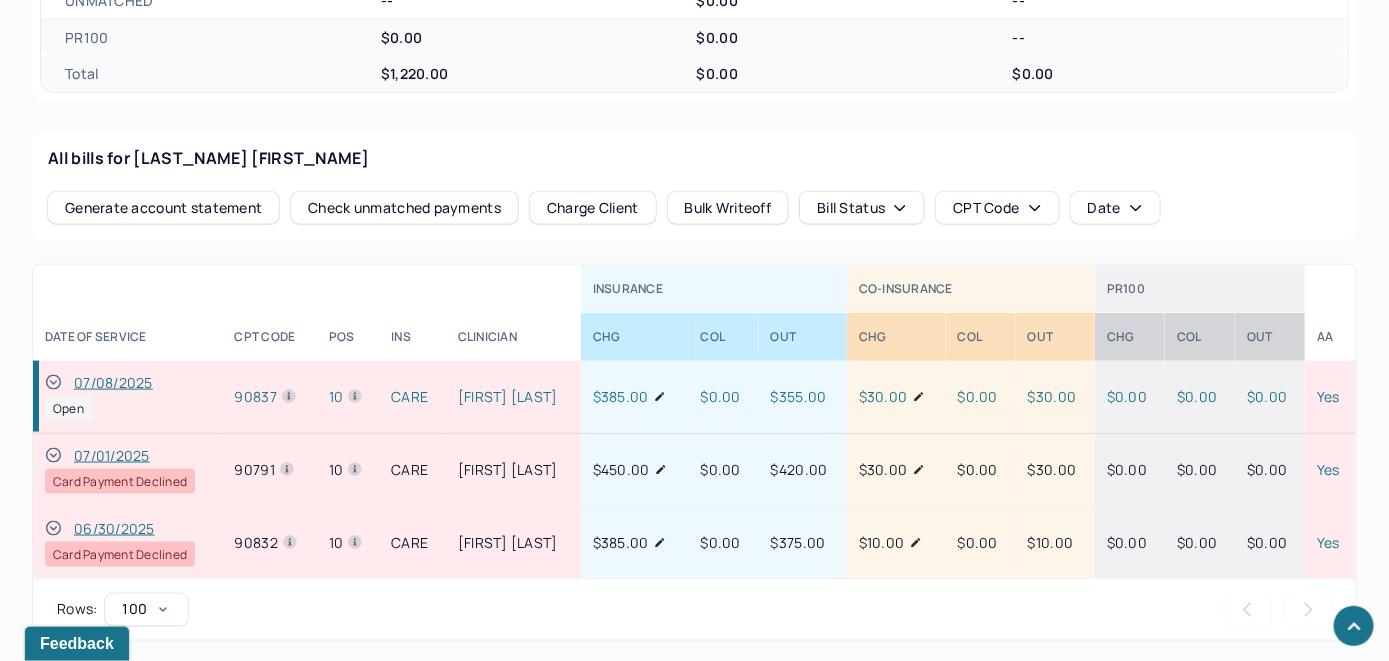 click on "Charge Client" at bounding box center (593, 208) 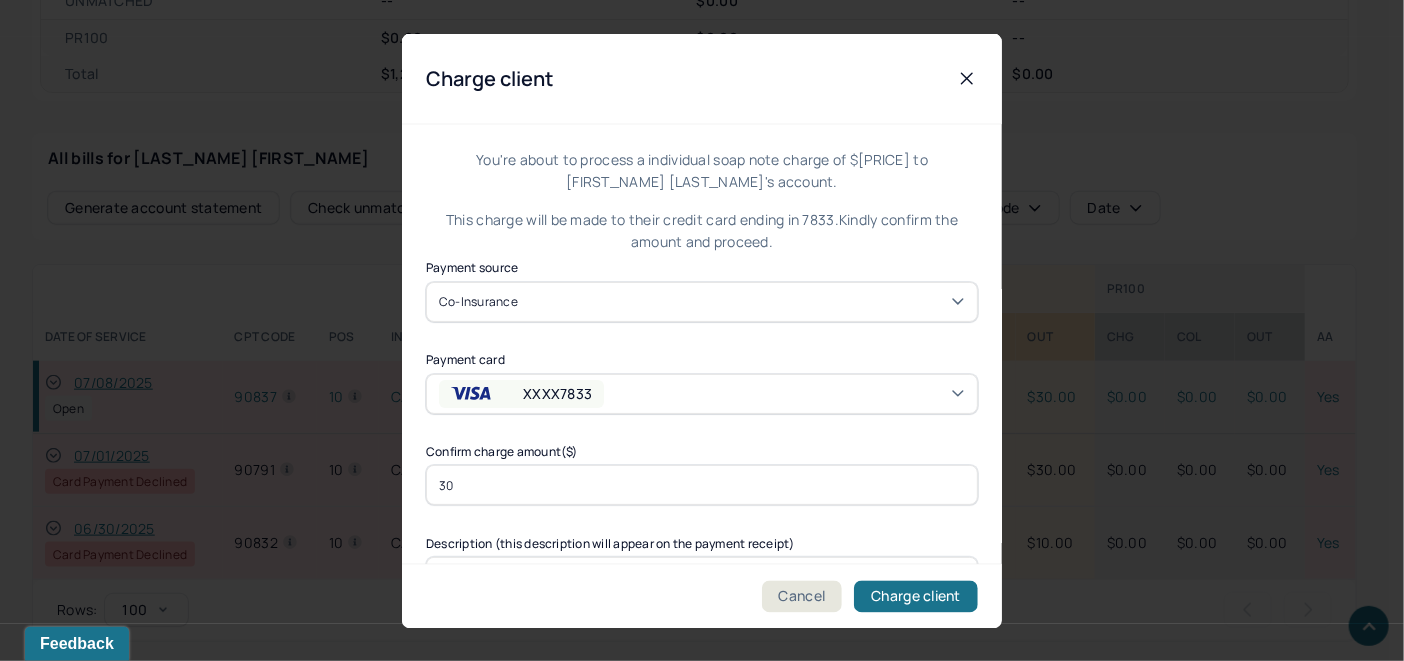 scroll, scrollTop: 121, scrollLeft: 0, axis: vertical 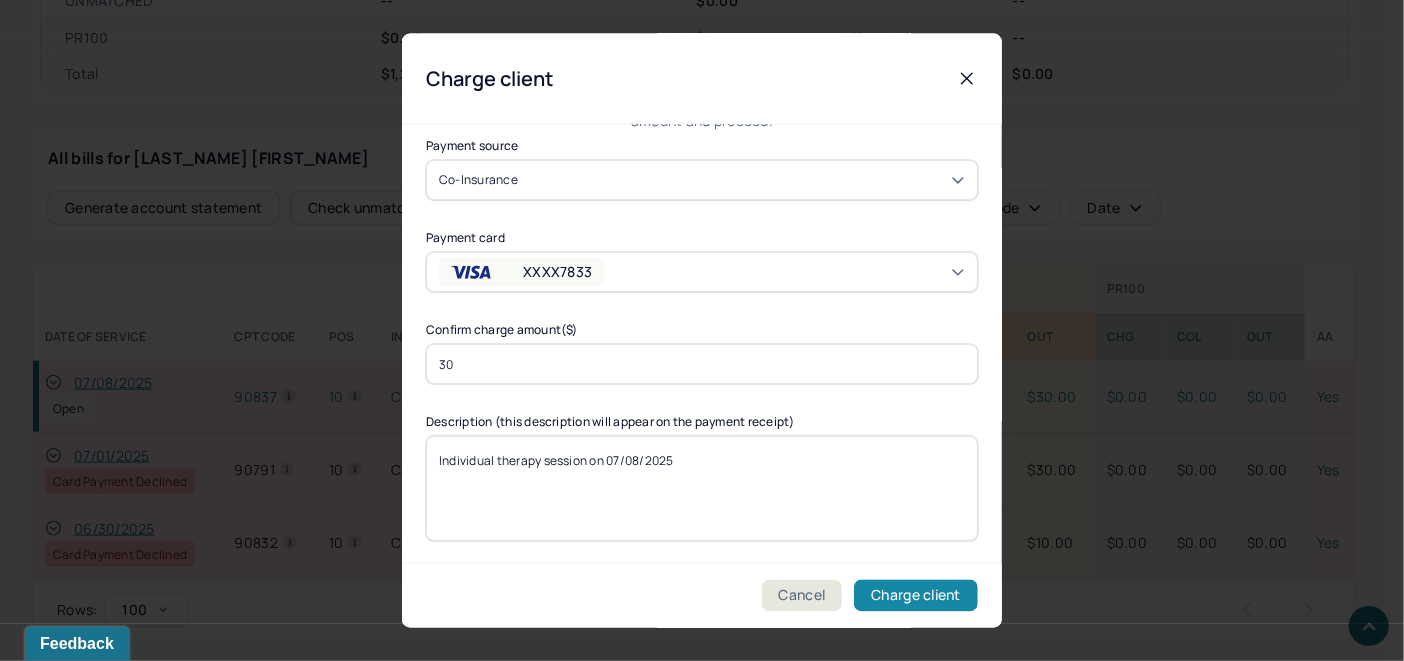 click on "Charge client" at bounding box center (916, 596) 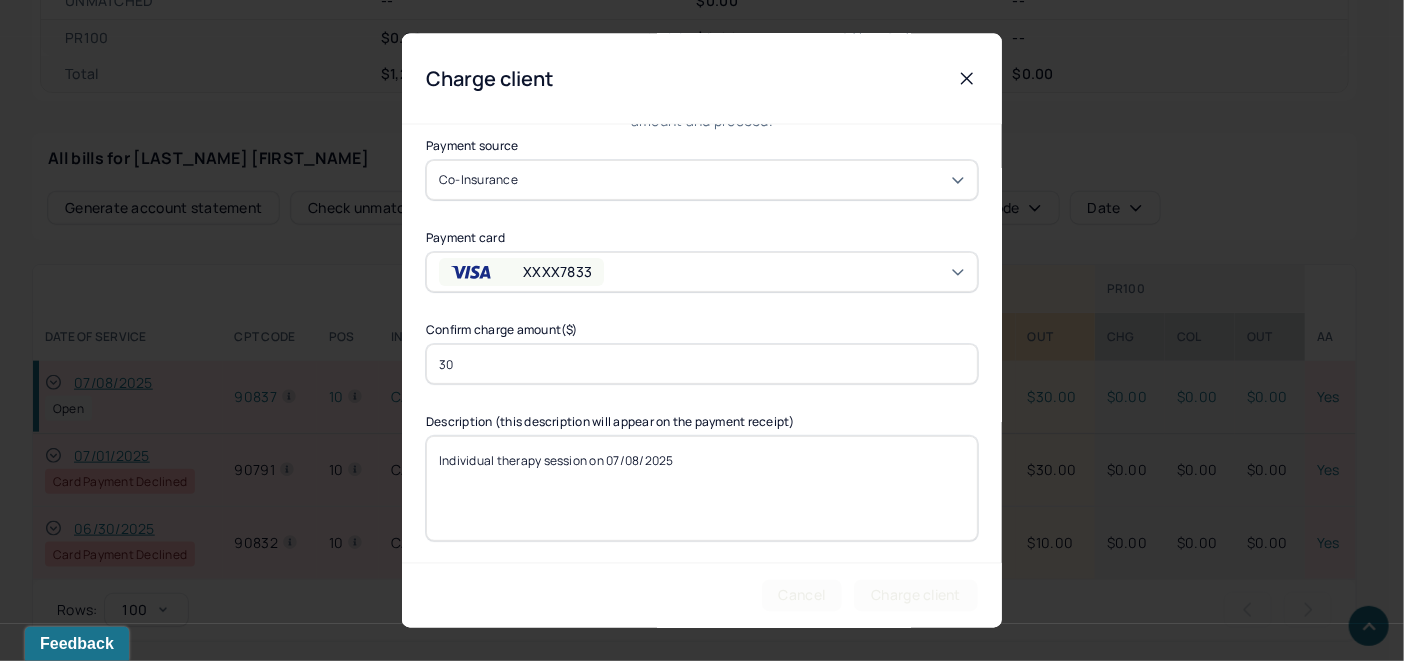 scroll, scrollTop: 0, scrollLeft: 0, axis: both 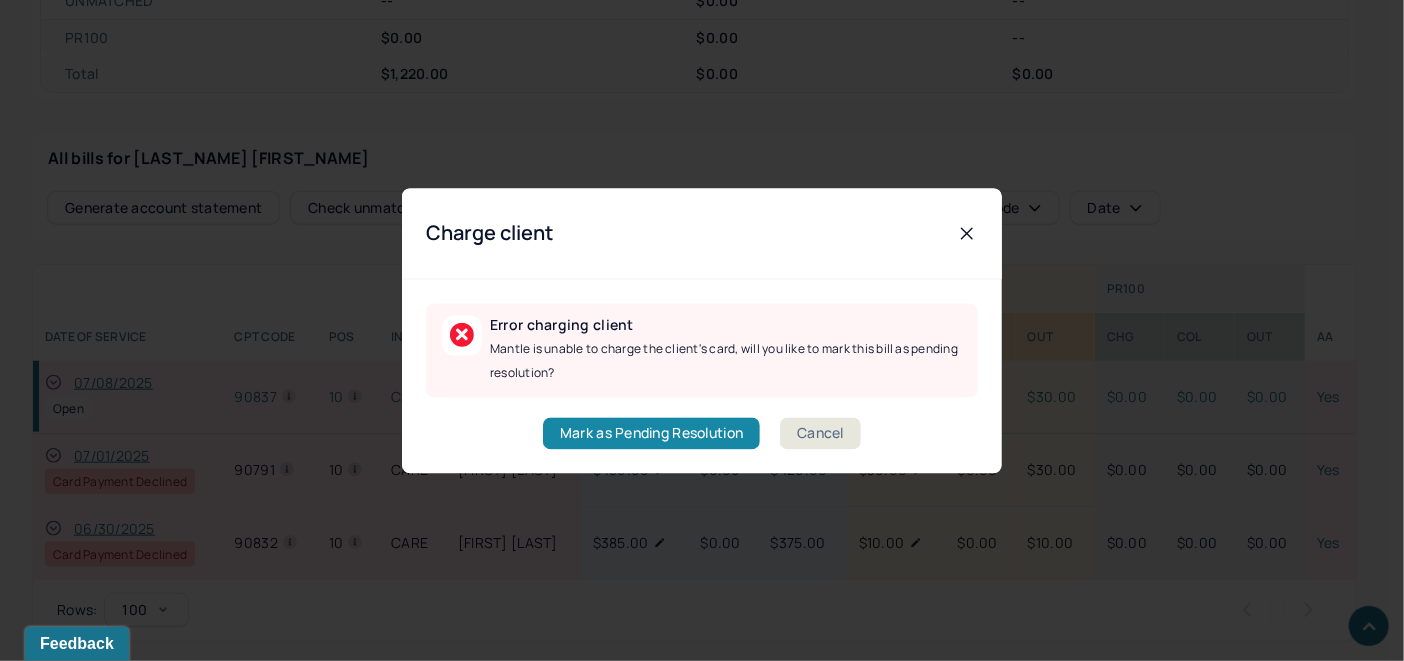 click on "Mark as Pending Resolution" at bounding box center [651, 433] 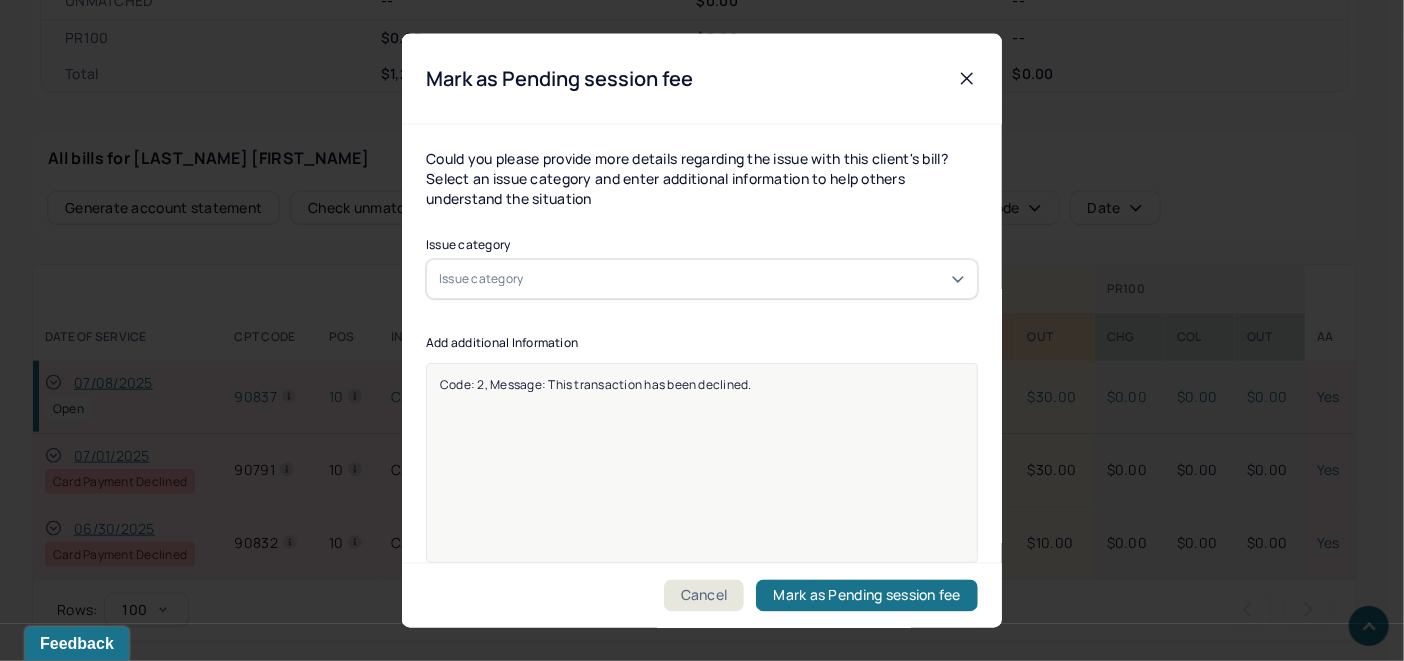 click 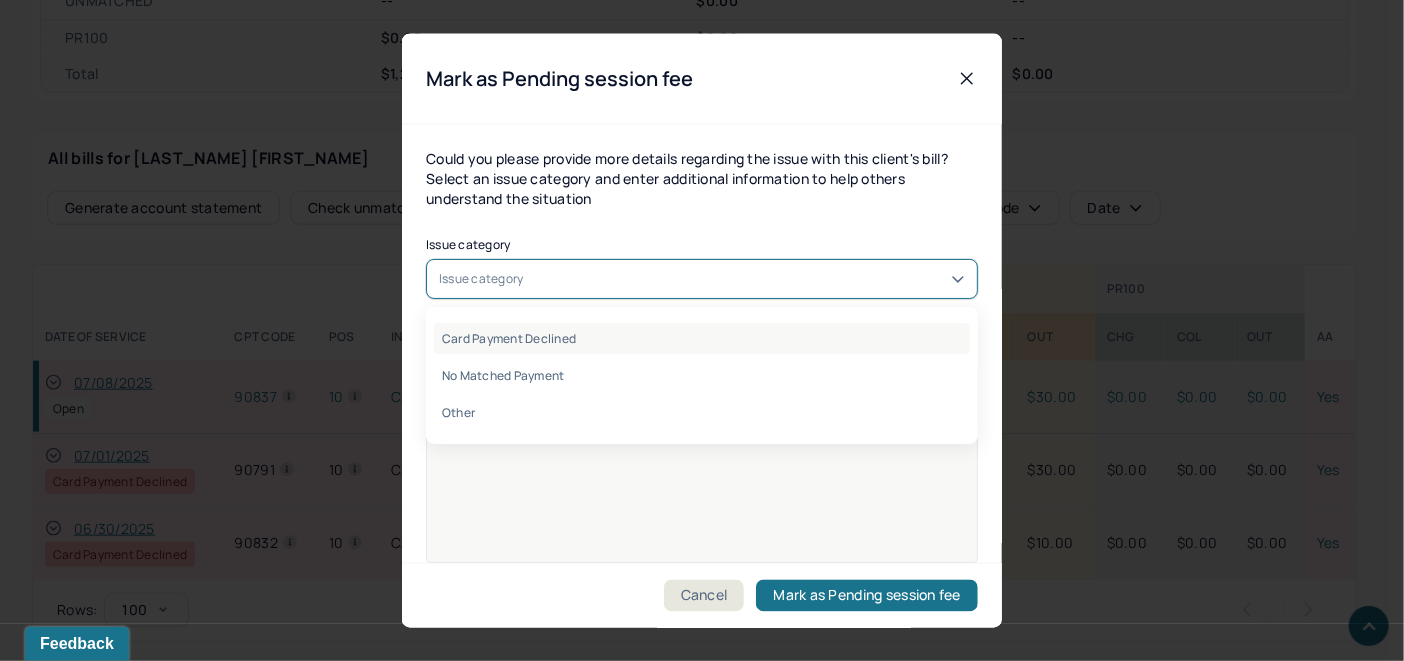 click on "Card Payment Declined" at bounding box center (702, 337) 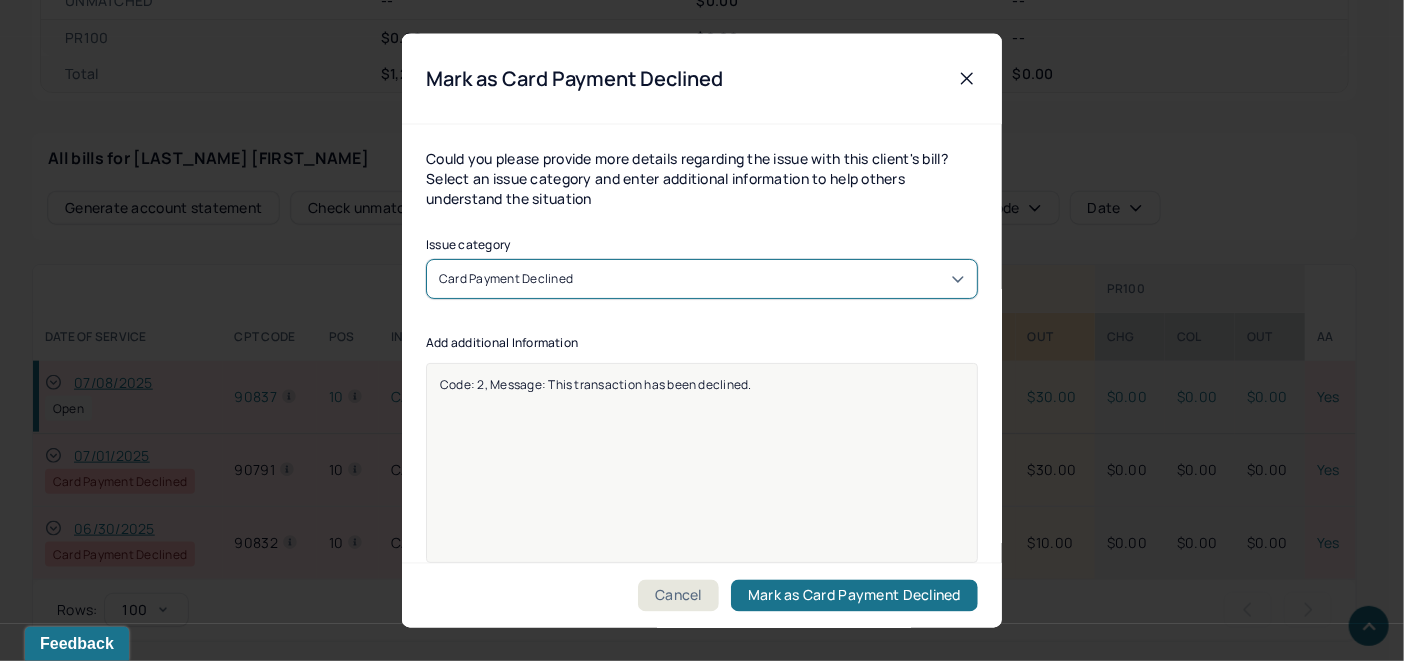 click on "Code: 2, Message: This transaction has been declined." at bounding box center [702, 475] 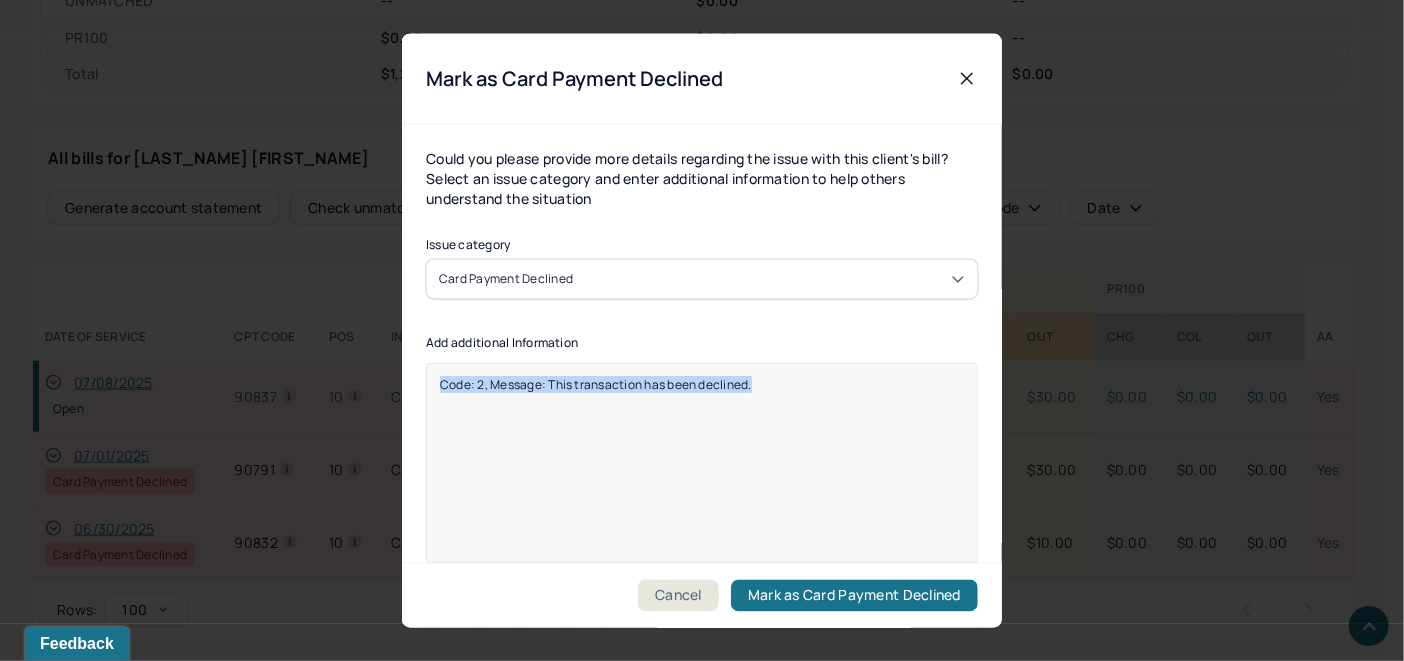 drag, startPoint x: 760, startPoint y: 393, endPoint x: 445, endPoint y: 396, distance: 315.01428 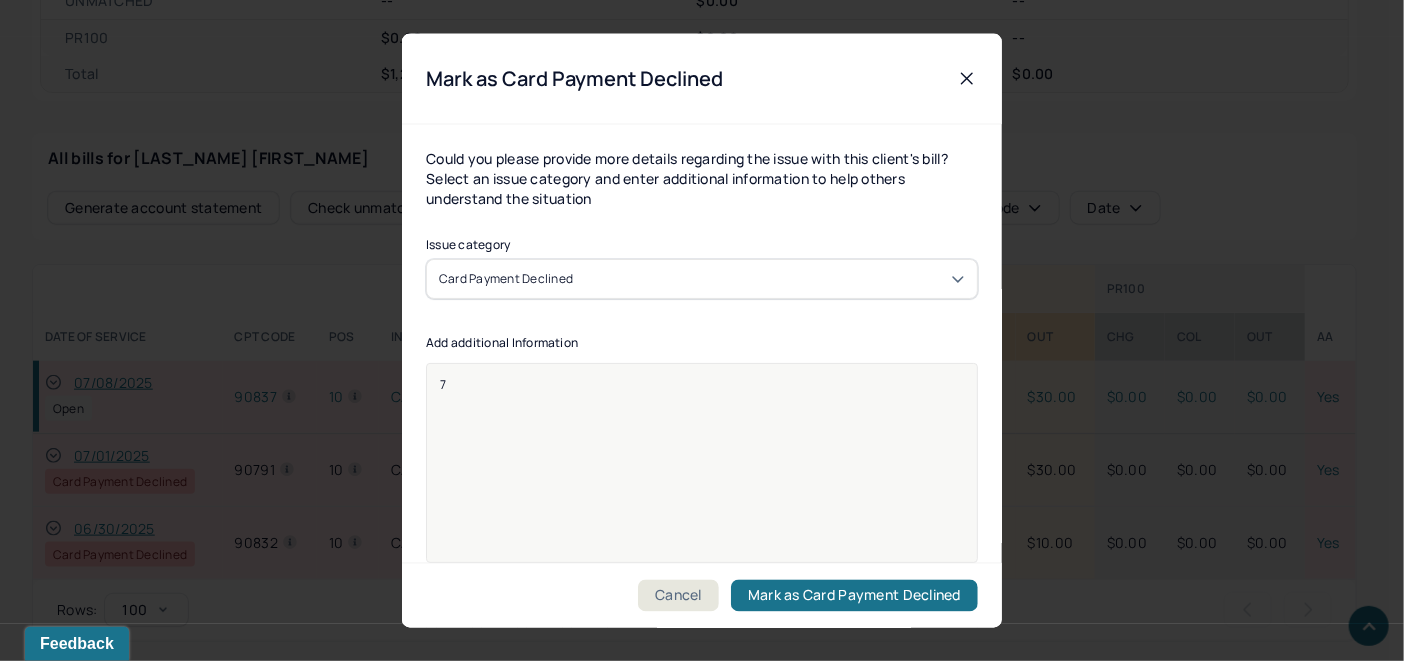 type 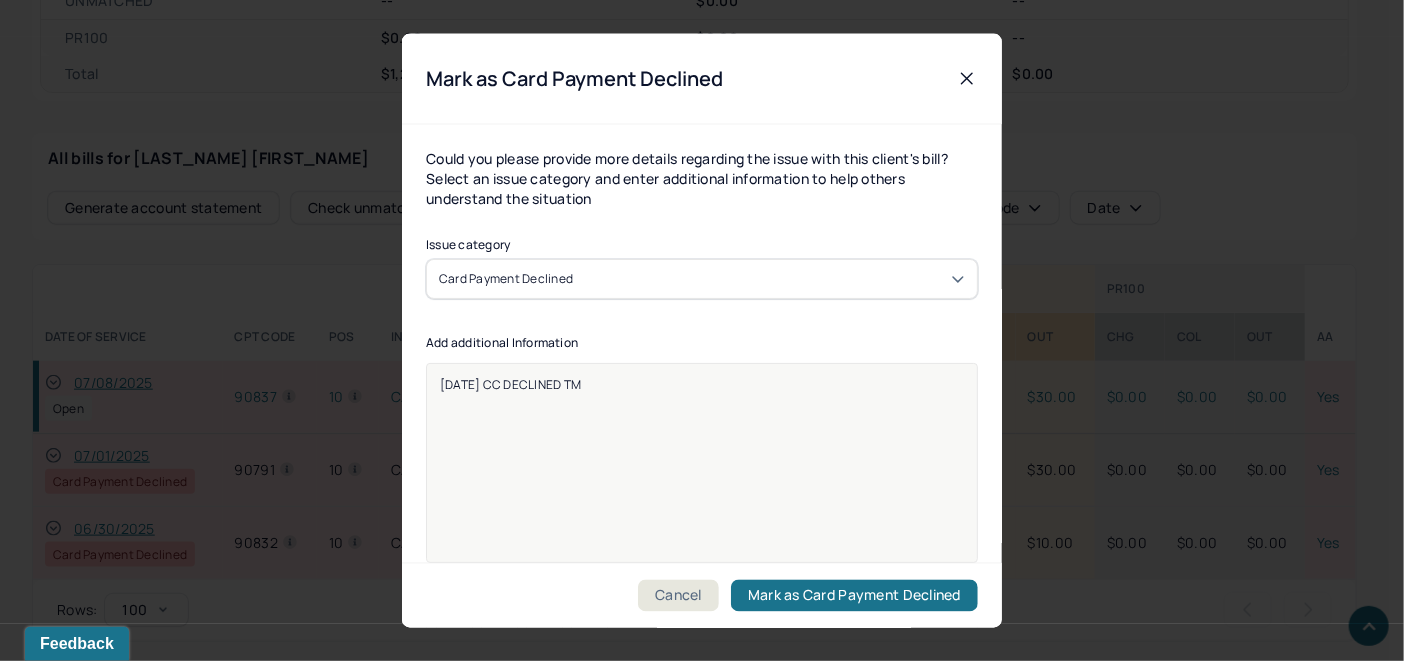 drag, startPoint x: 787, startPoint y: 407, endPoint x: 422, endPoint y: 410, distance: 365.01233 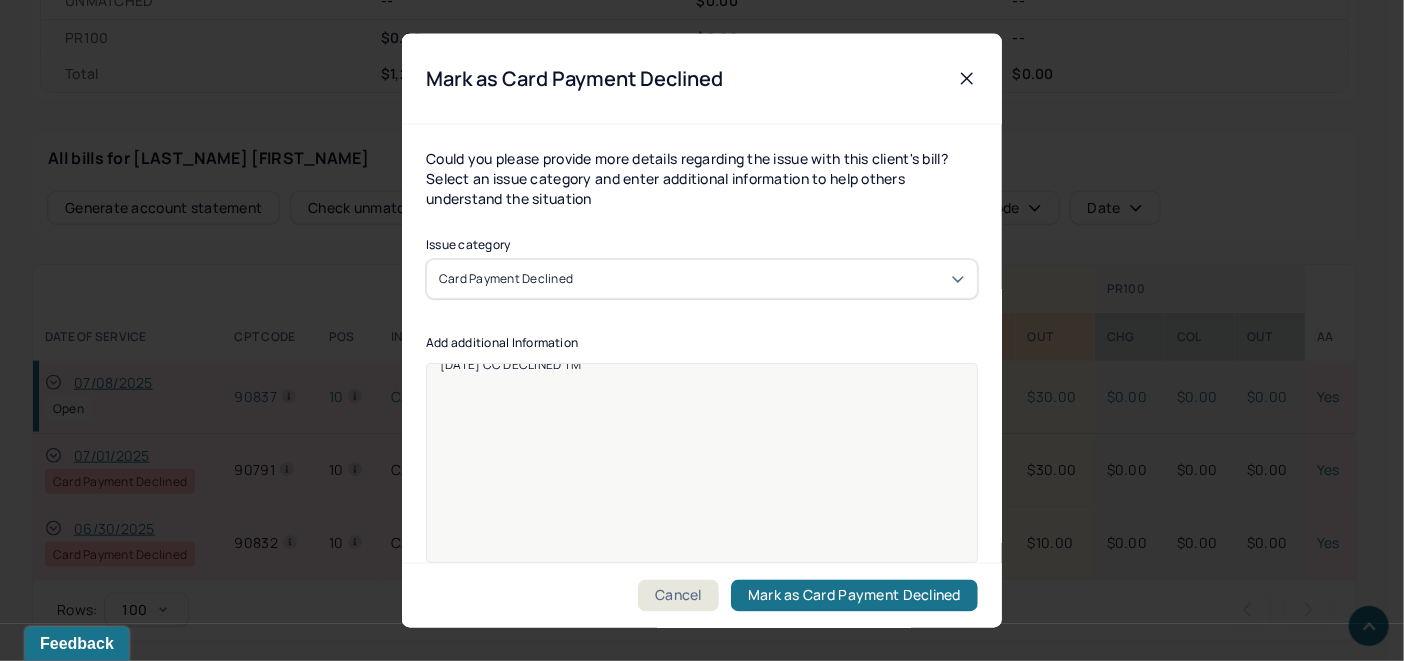 scroll, scrollTop: 25, scrollLeft: 0, axis: vertical 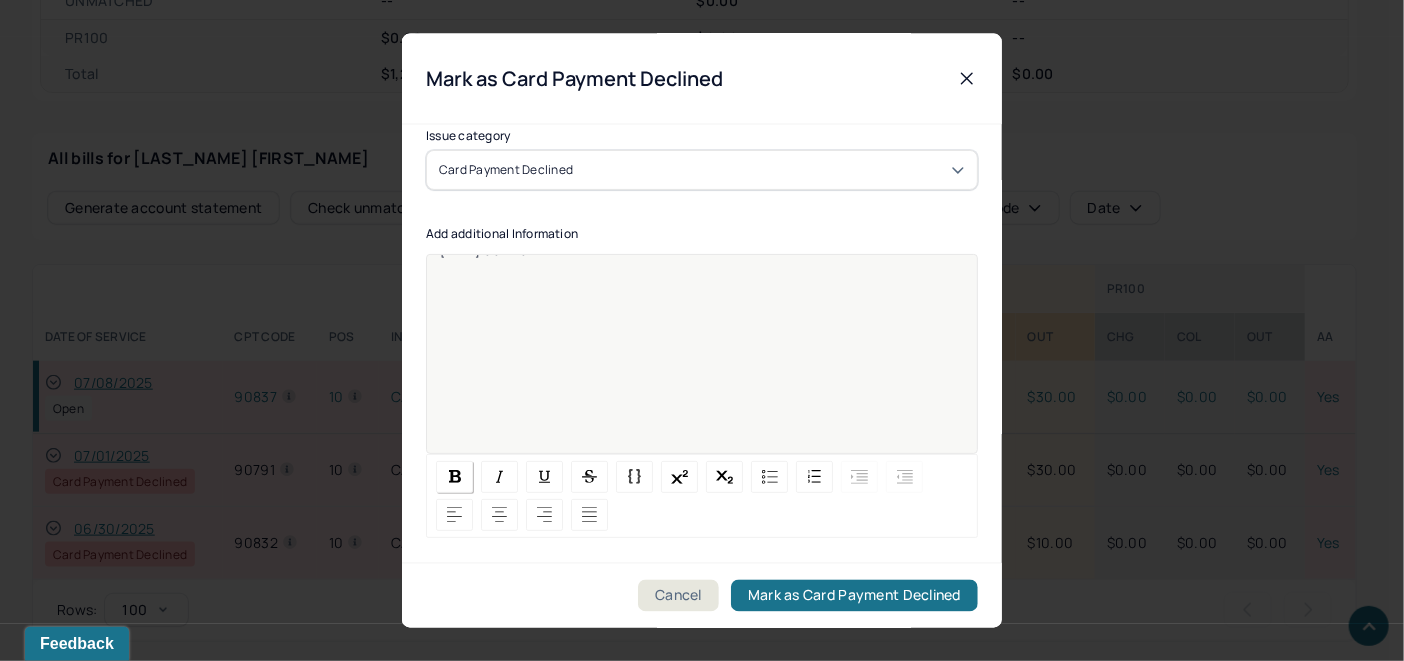 click at bounding box center (455, 476) 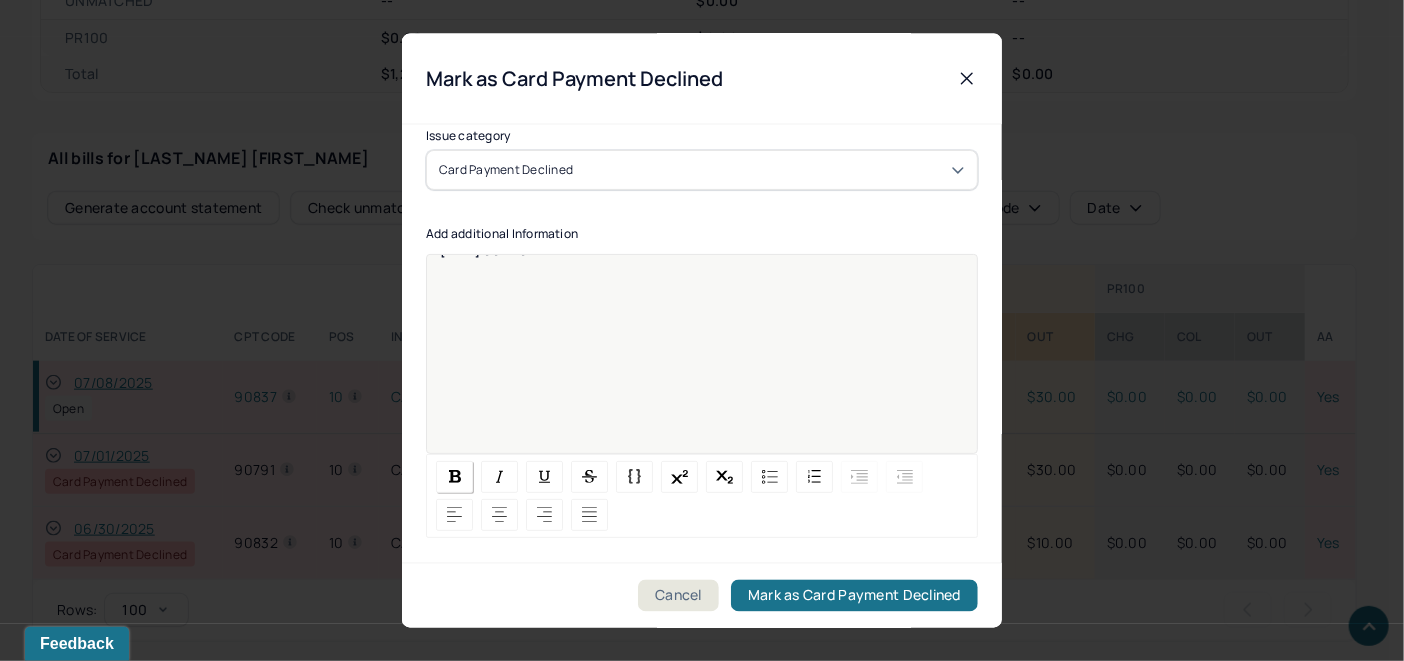 copy on "[DATE] CC DECLINED TM" 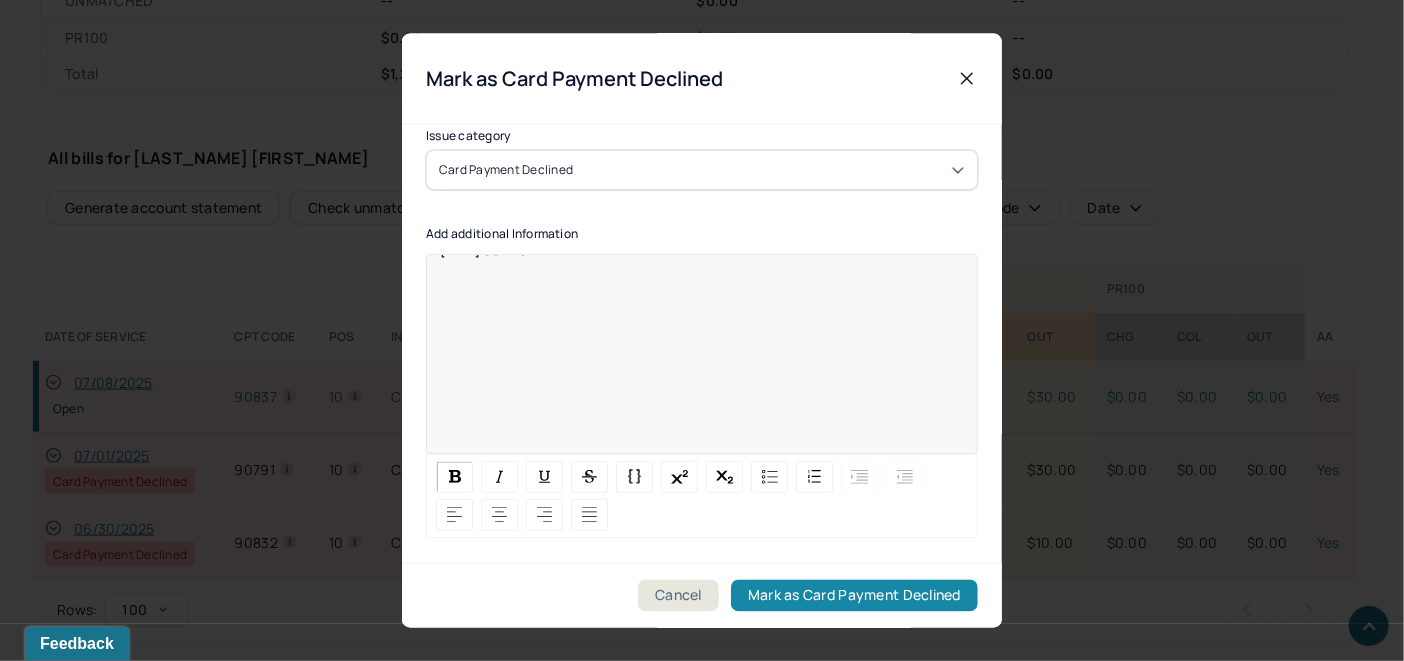 click on "Mark as Card Payment Declined" at bounding box center (854, 596) 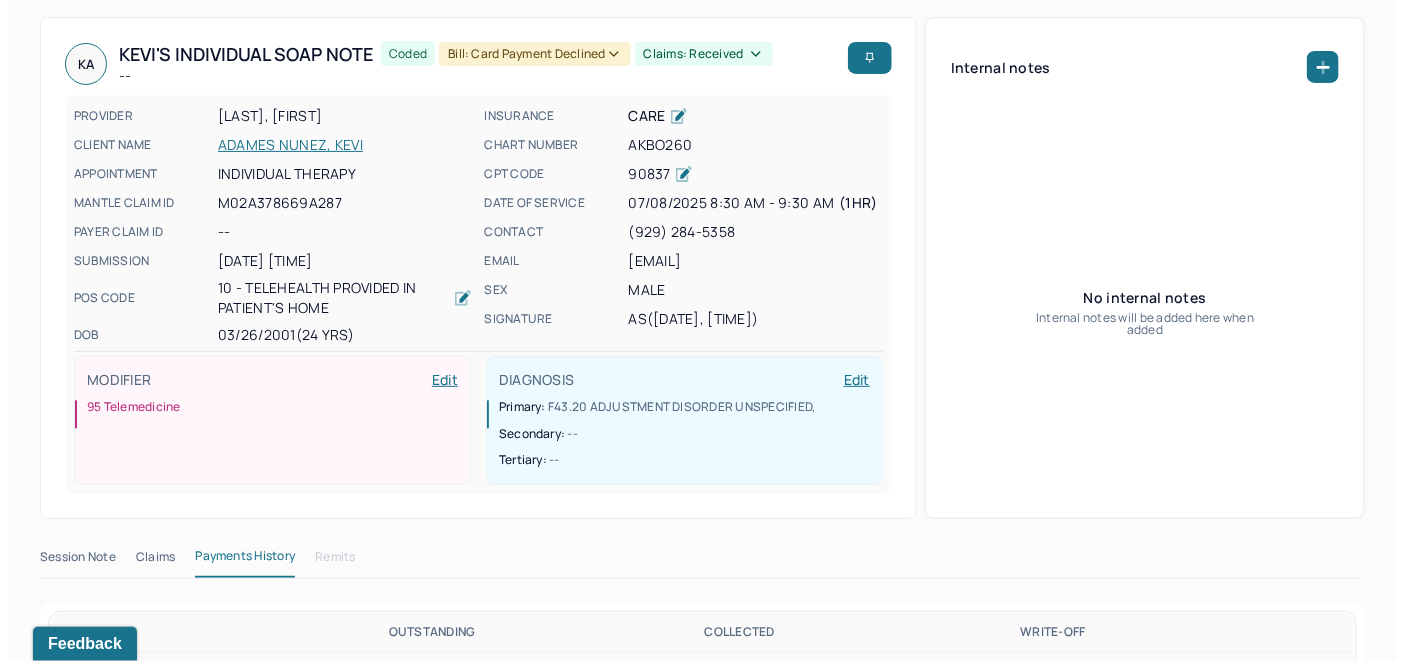 scroll, scrollTop: 0, scrollLeft: 0, axis: both 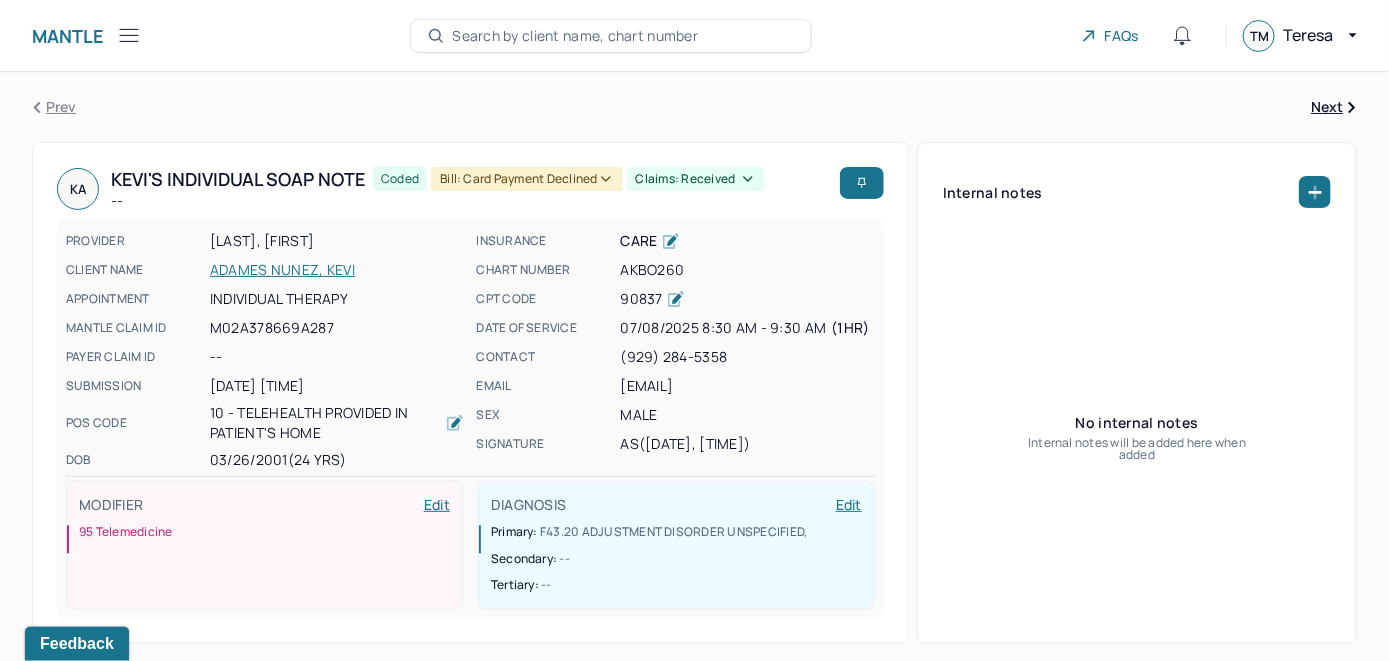 click 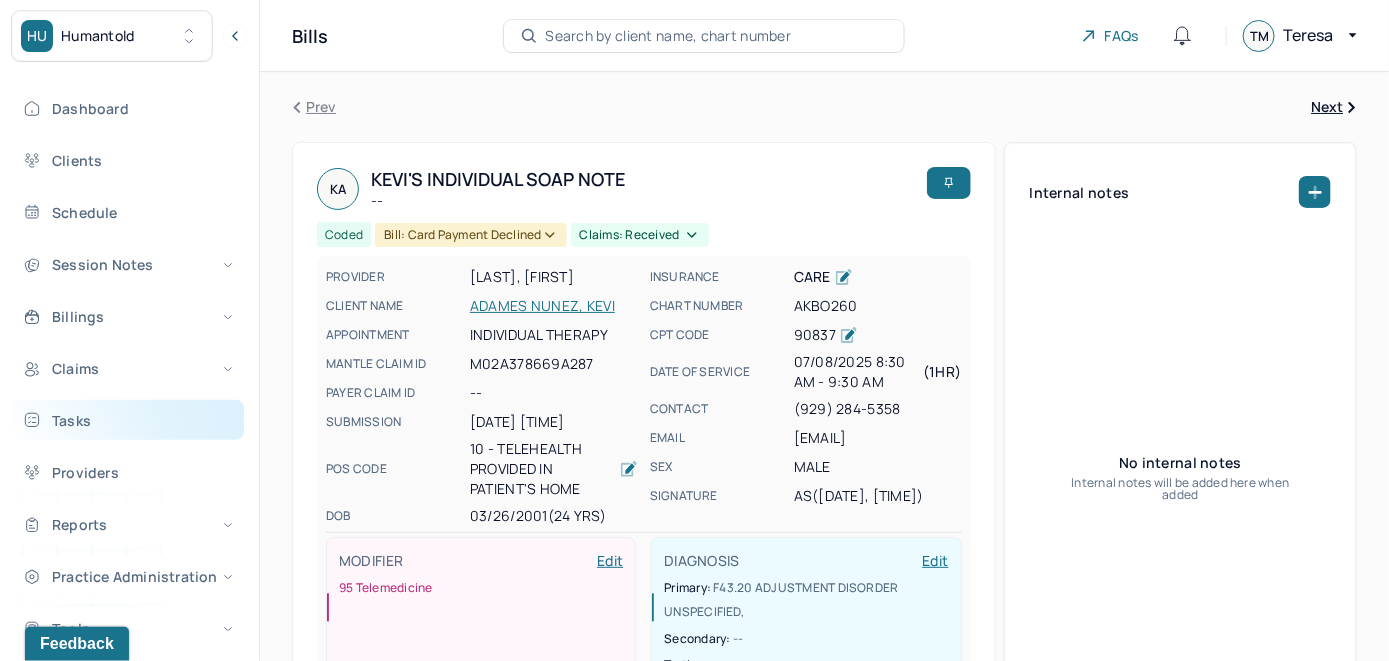 click on "Tasks" at bounding box center [128, 420] 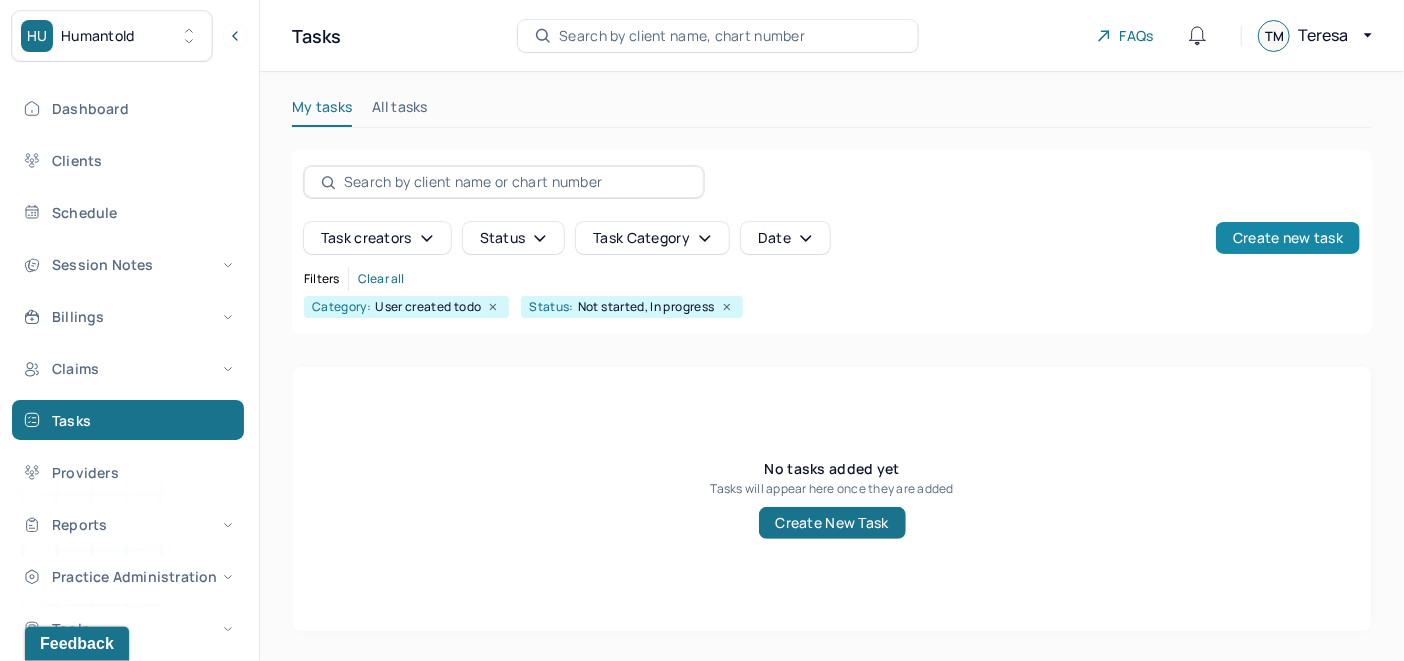 click on "Create new task" at bounding box center [1288, 238] 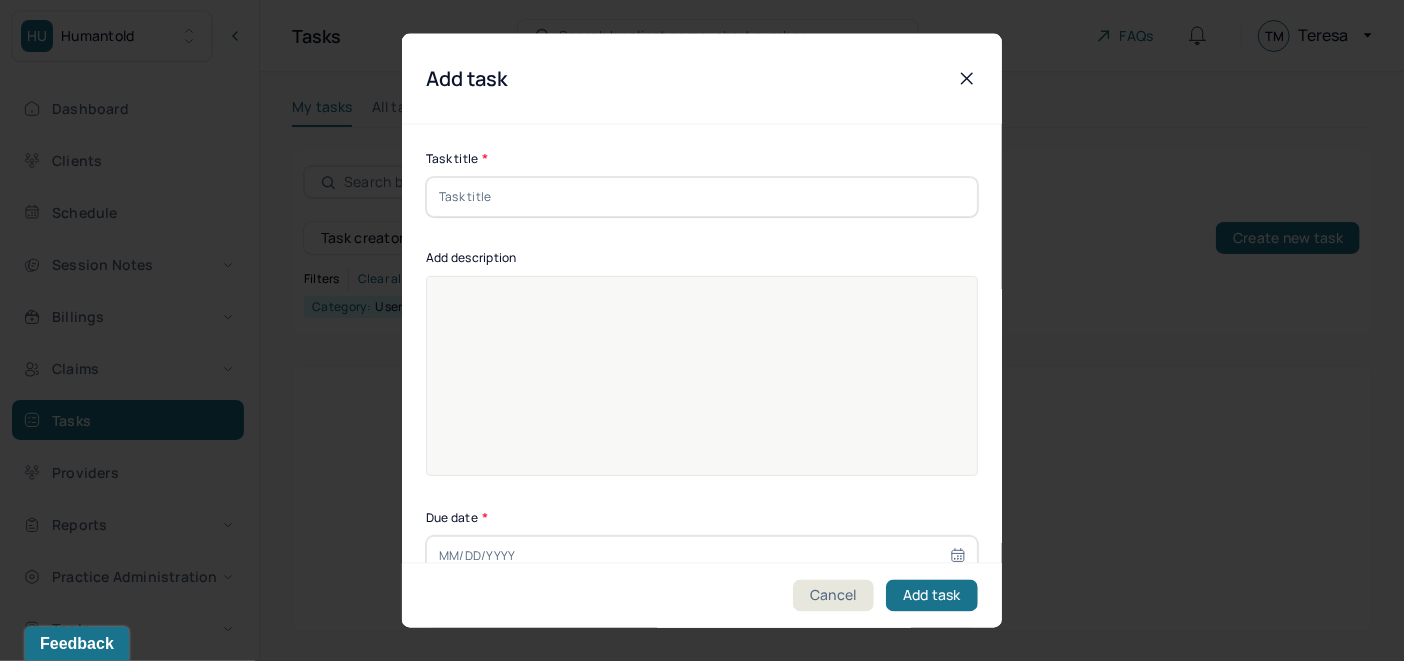 click at bounding box center [702, 196] 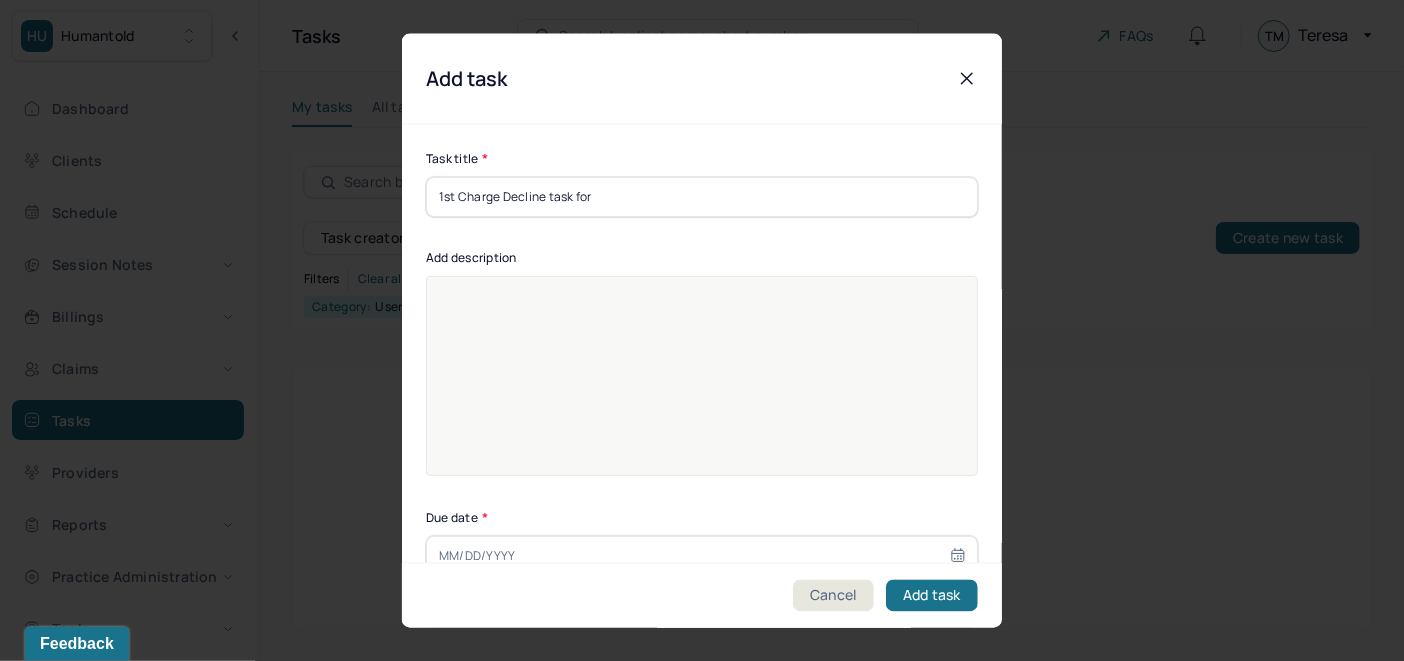 click on "1st Charge Decline task for" at bounding box center [702, 196] 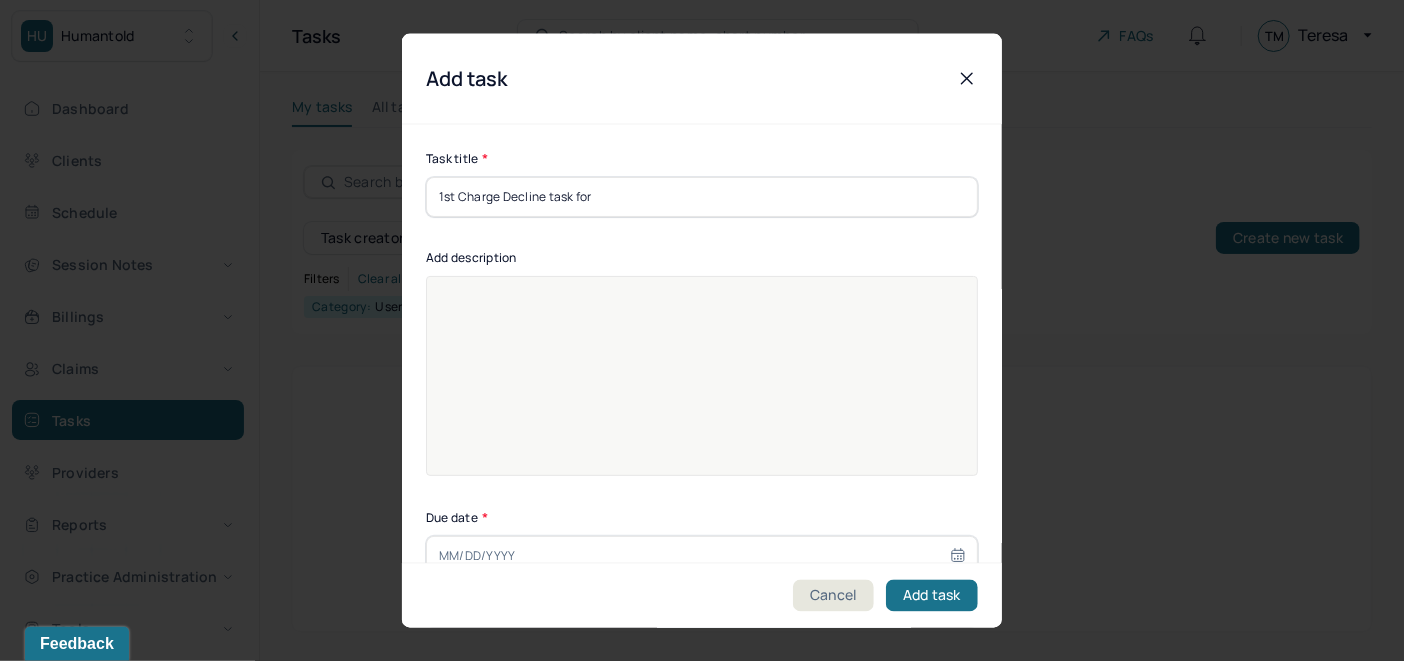 click on "1st Charge Decline task for" at bounding box center [702, 196] 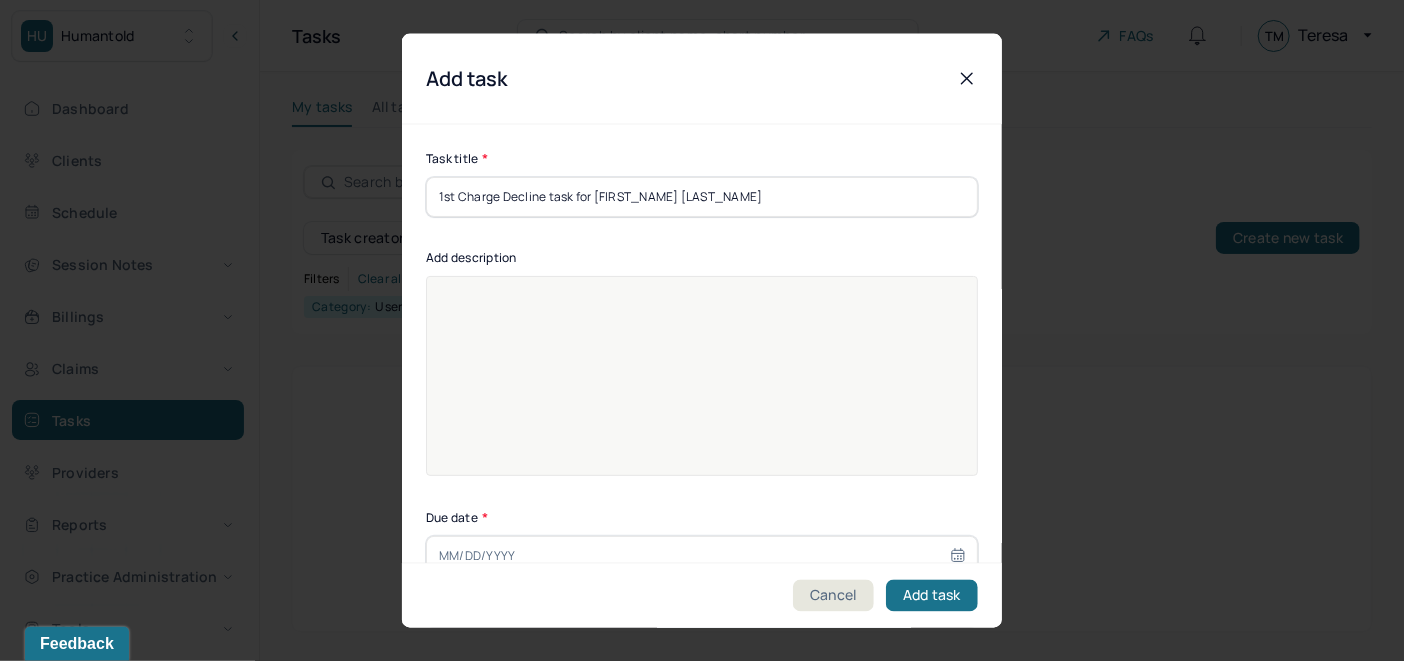 type on "1st Charge Decline task for [FIRST_NAME] [LAST_NAME]" 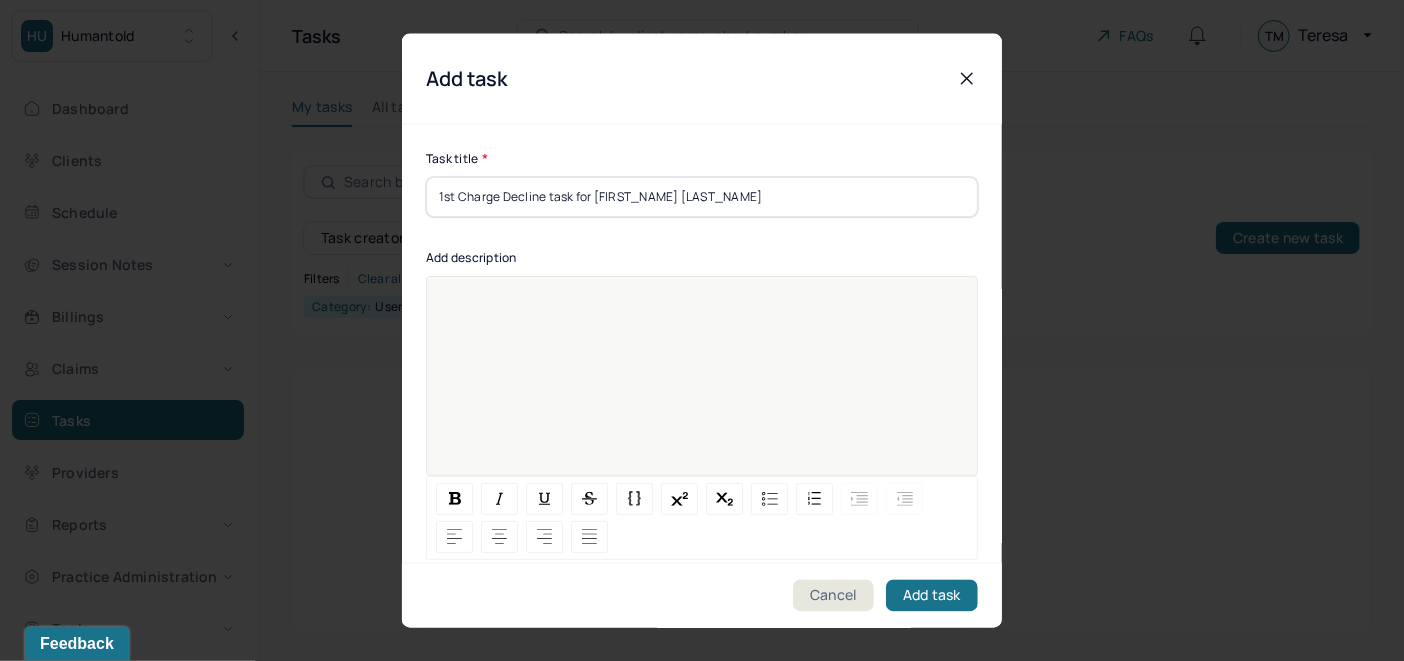 click at bounding box center [702, 388] 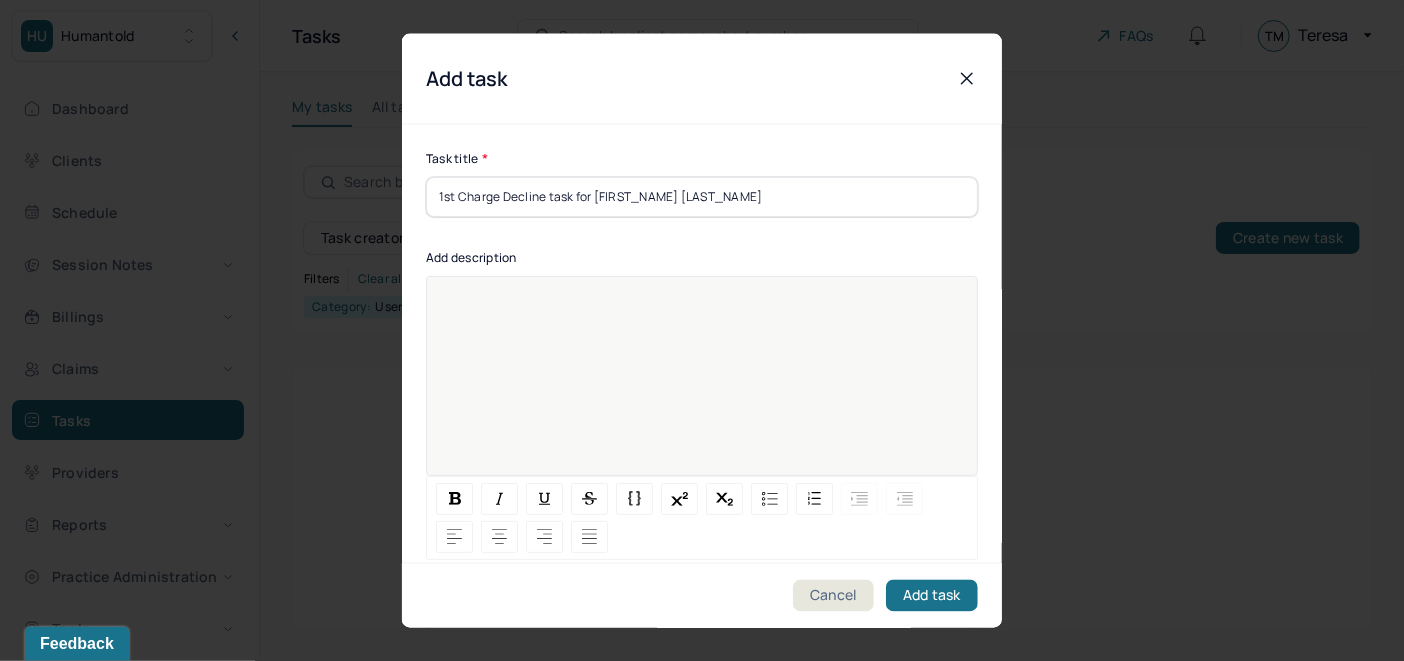 scroll, scrollTop: 25, scrollLeft: 0, axis: vertical 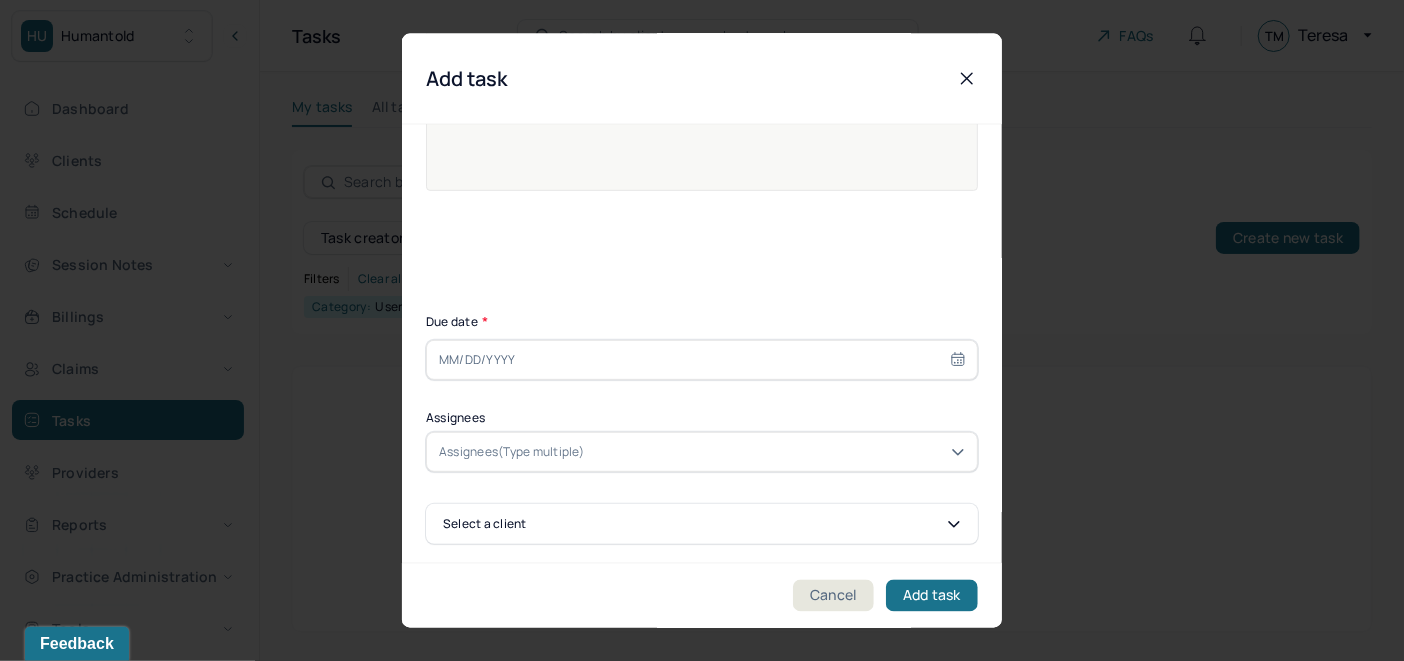 click on "Select a client" at bounding box center (702, 523) 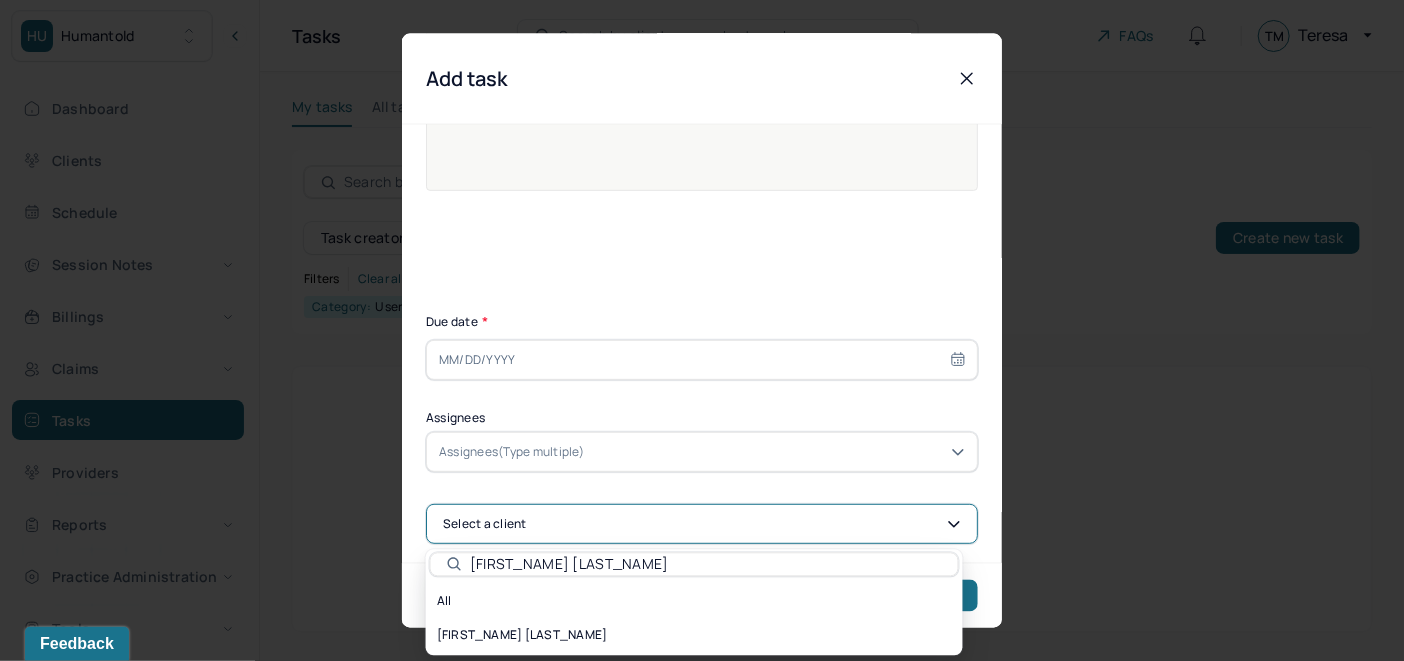 type on "[FIRST_NAME] [LAST_NAME]" 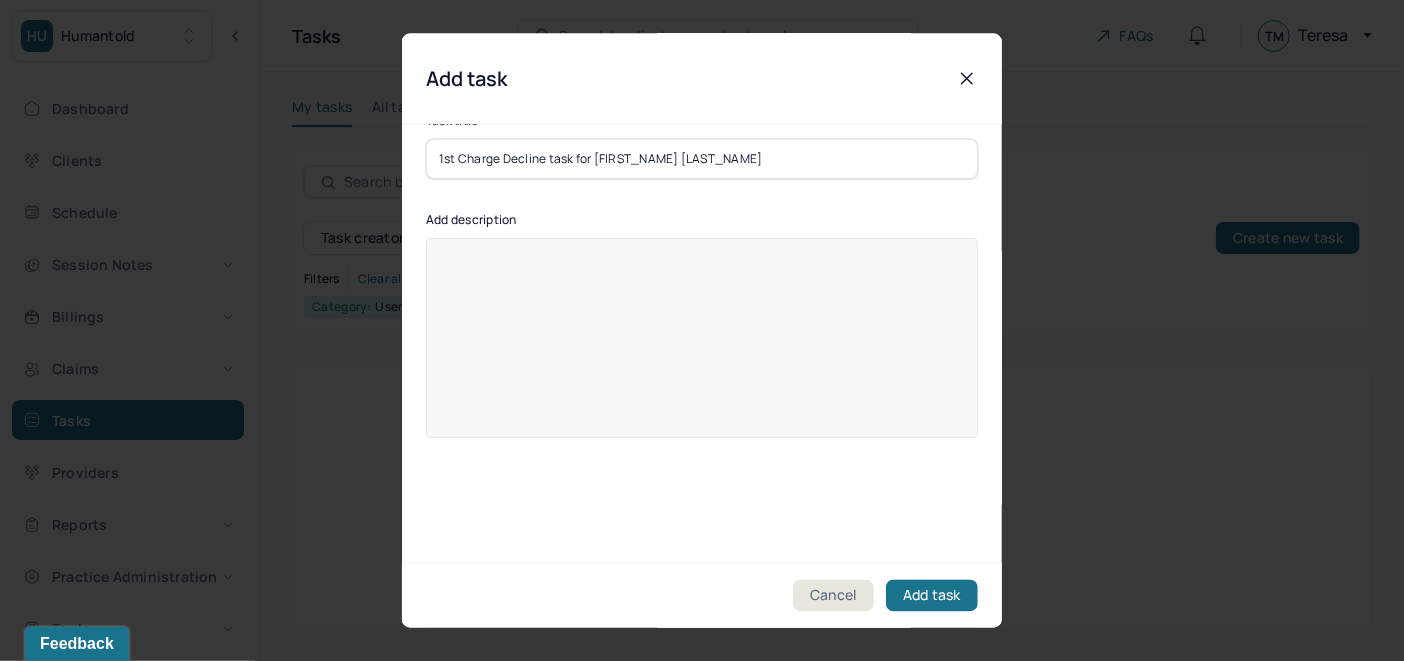 scroll, scrollTop: 0, scrollLeft: 0, axis: both 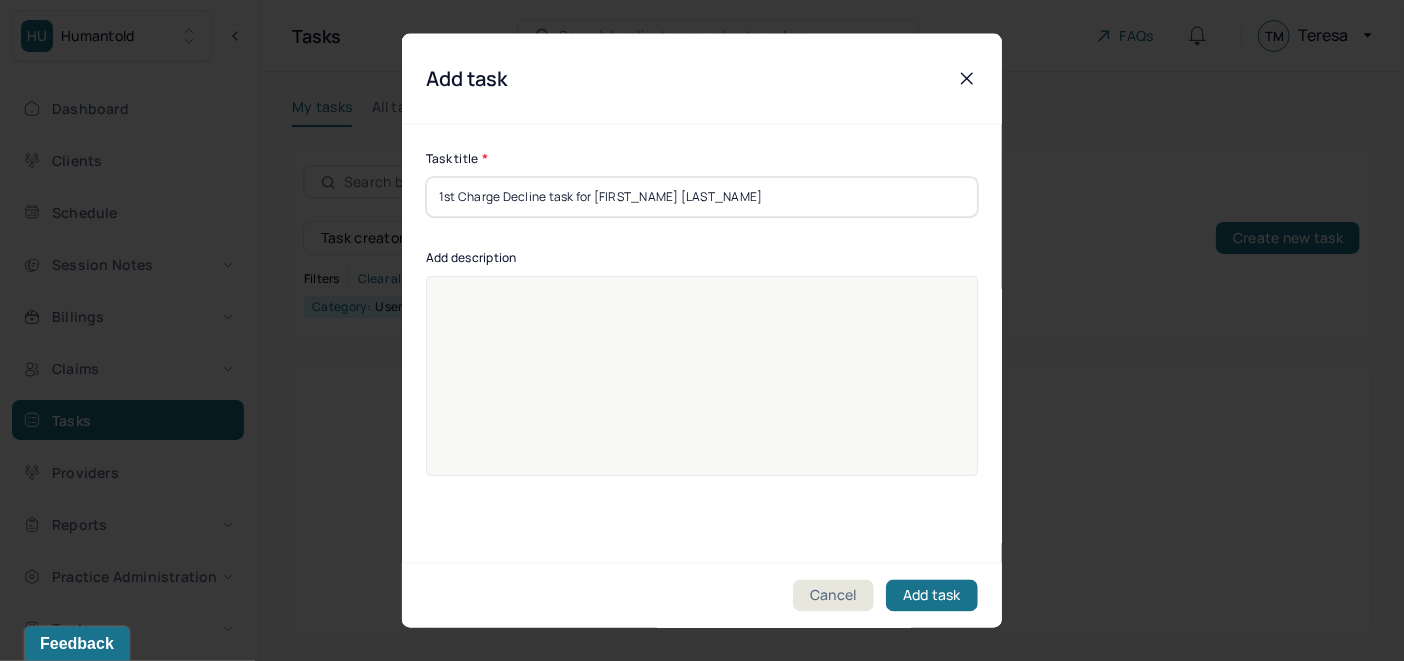 click on "1st Charge Decline task for [FIRST_NAME] [LAST_NAME]" at bounding box center [702, 196] 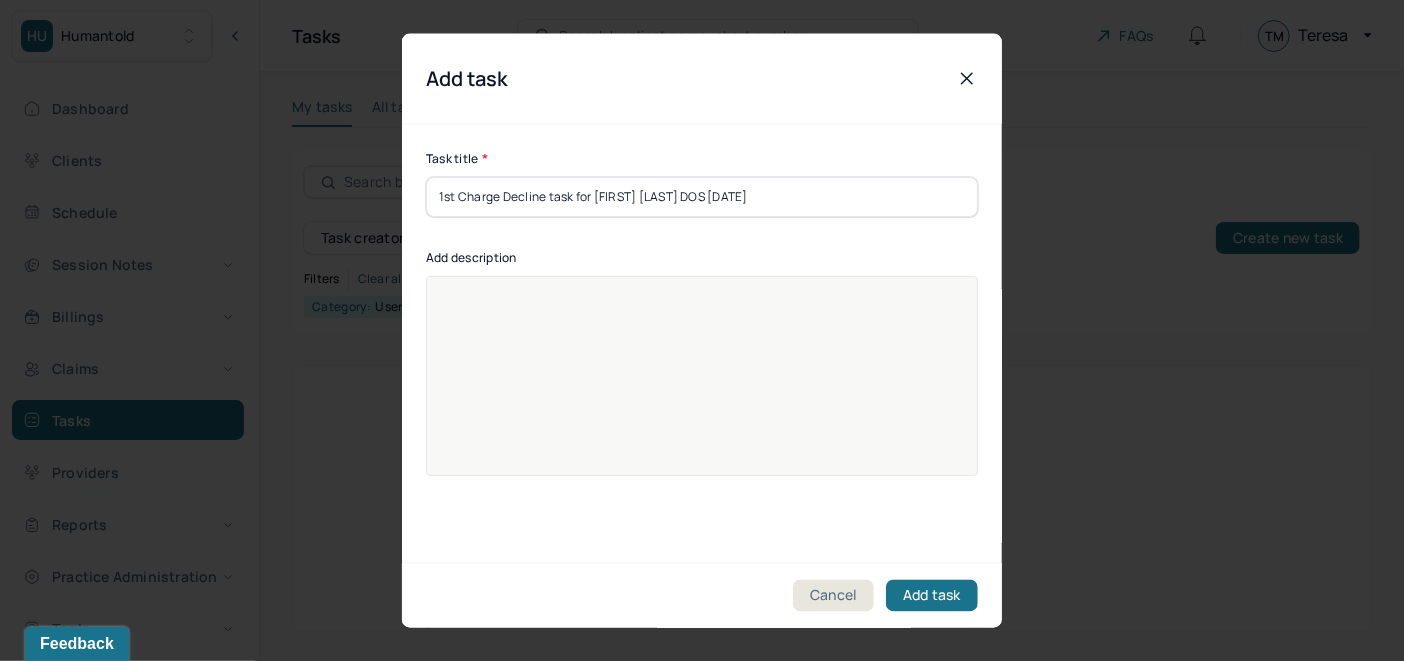 drag, startPoint x: 785, startPoint y: 192, endPoint x: 287, endPoint y: 229, distance: 499.37262 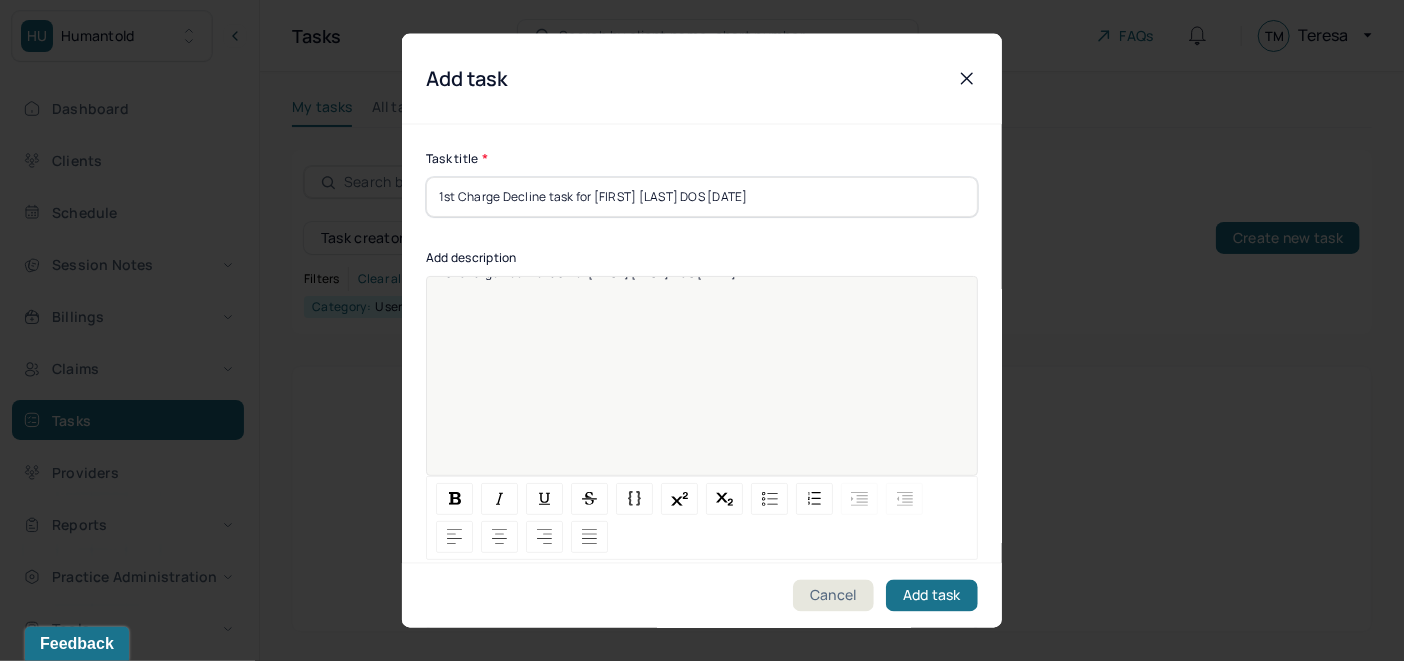 scroll, scrollTop: 0, scrollLeft: 0, axis: both 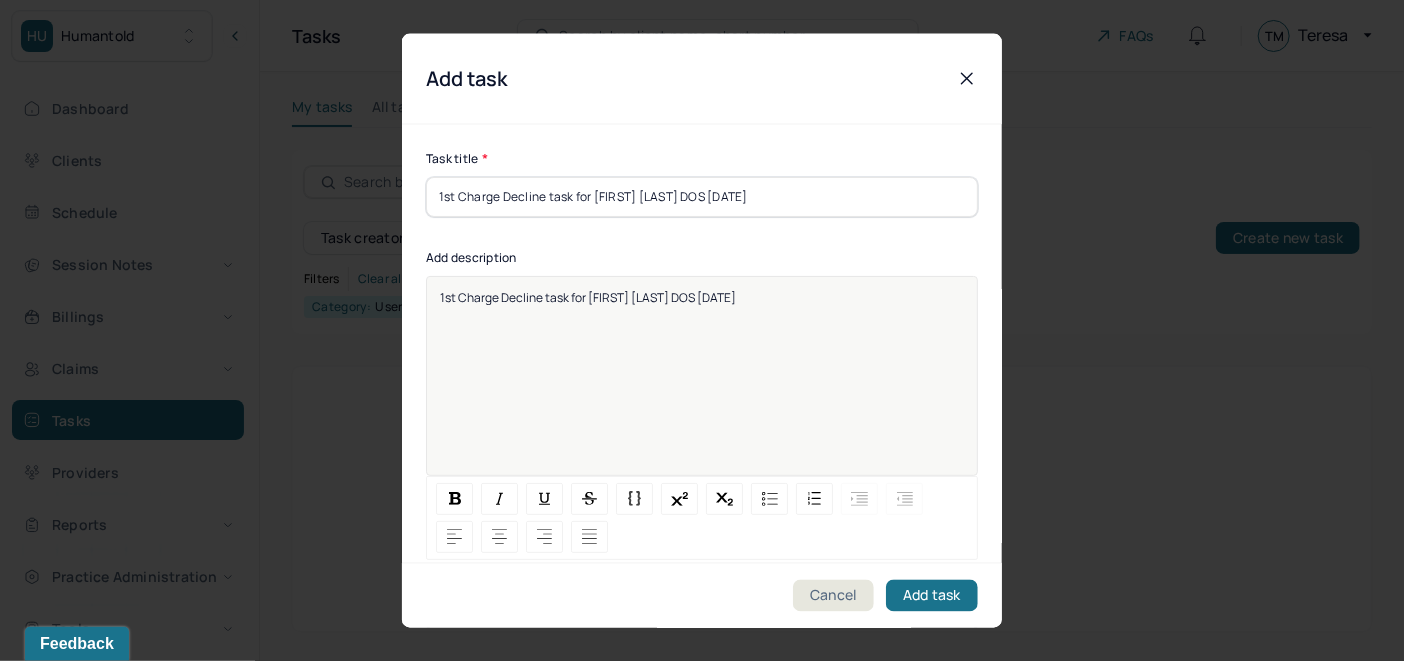 drag, startPoint x: 776, startPoint y: 307, endPoint x: 435, endPoint y: 339, distance: 342.49817 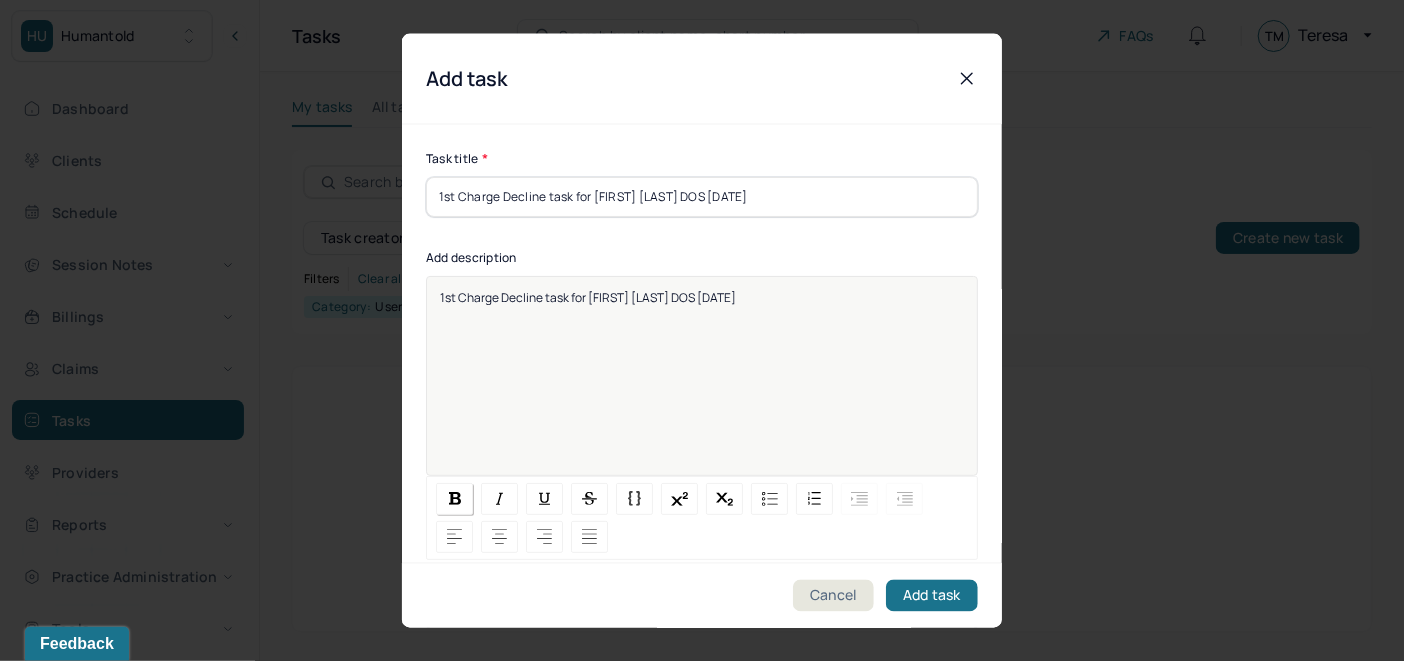 click at bounding box center (455, 498) 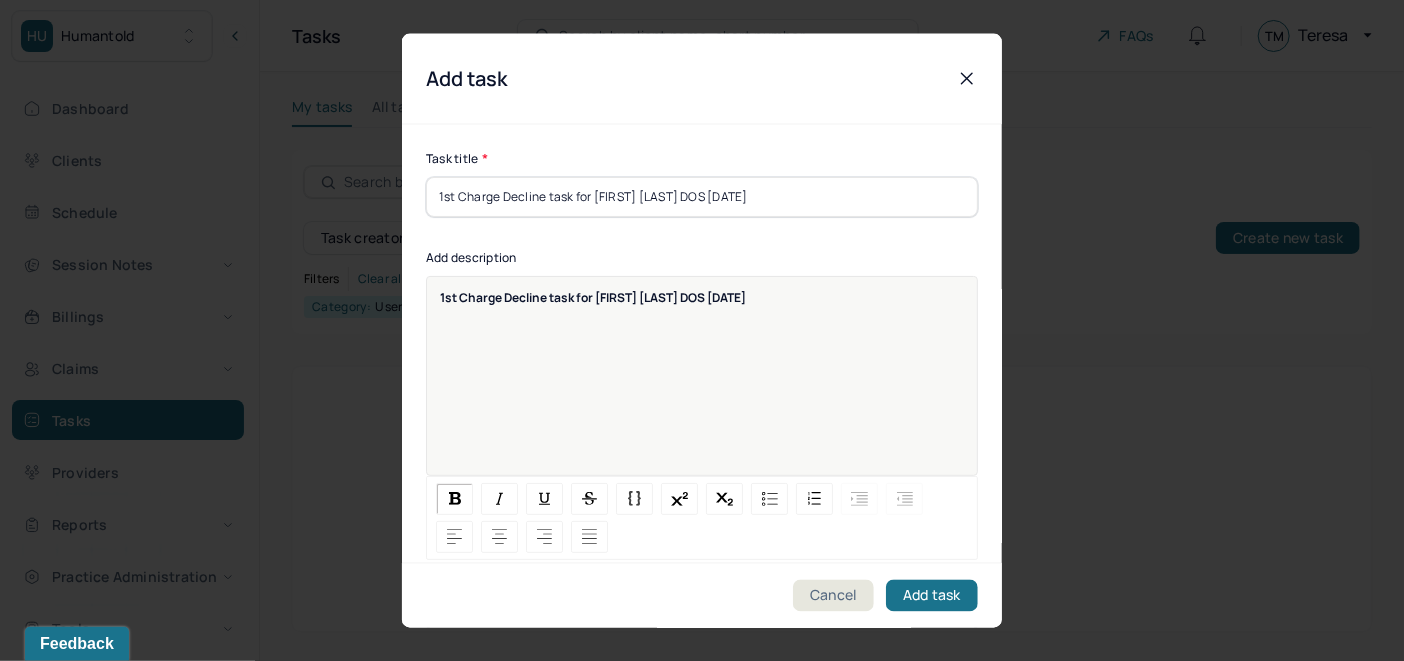 click on "1st Charge Decline task for [FIRST] [LAST] DOS [DATE]" at bounding box center [702, 388] 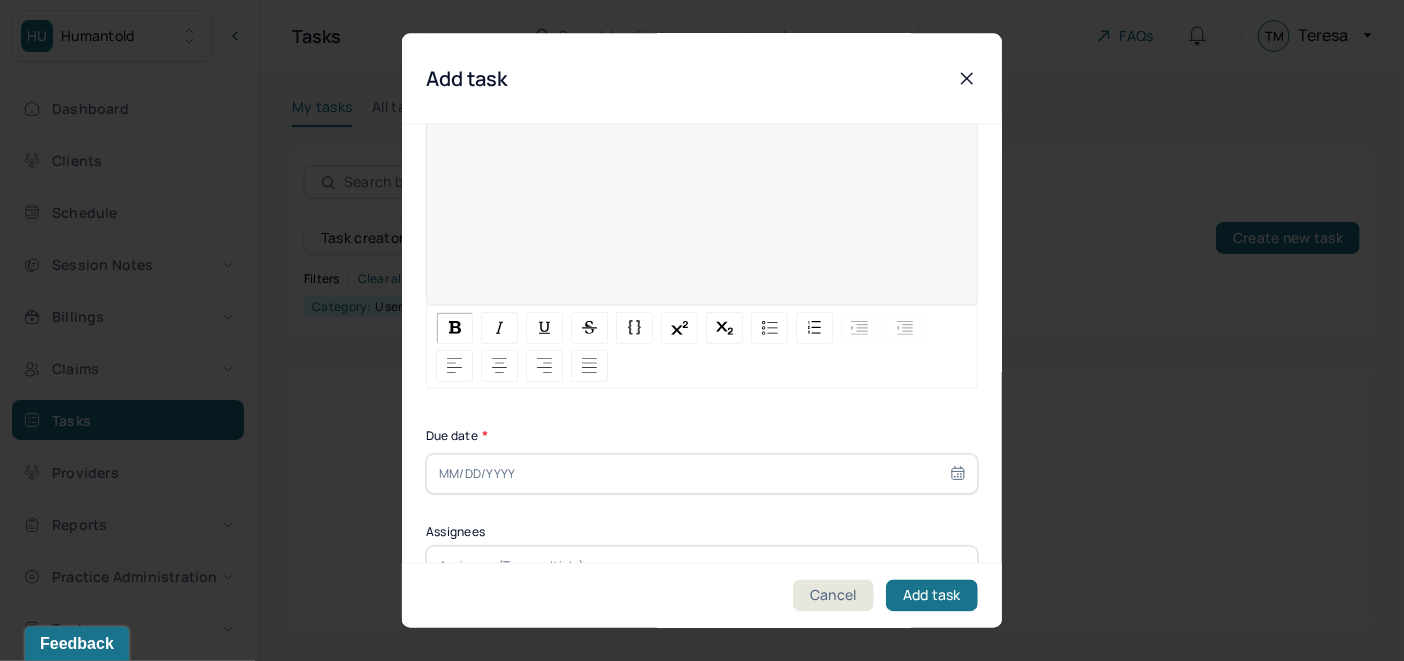 scroll, scrollTop: 285, scrollLeft: 0, axis: vertical 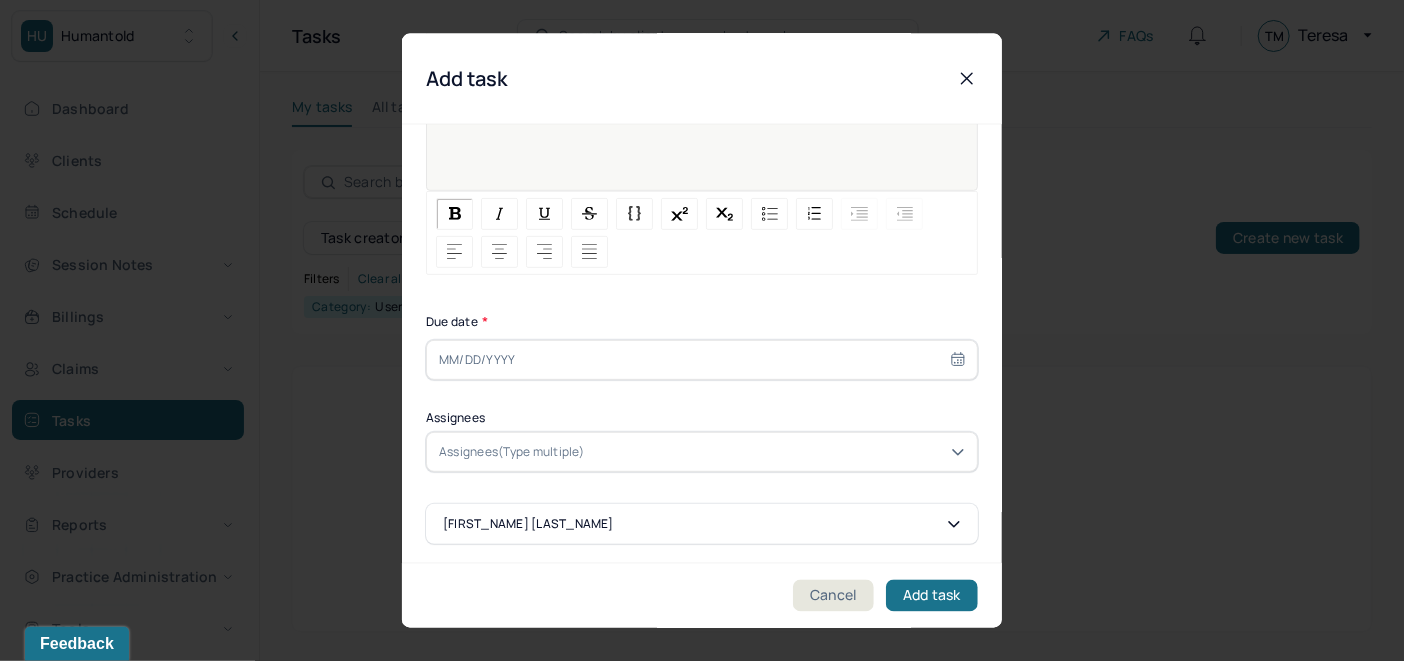 select on "6" 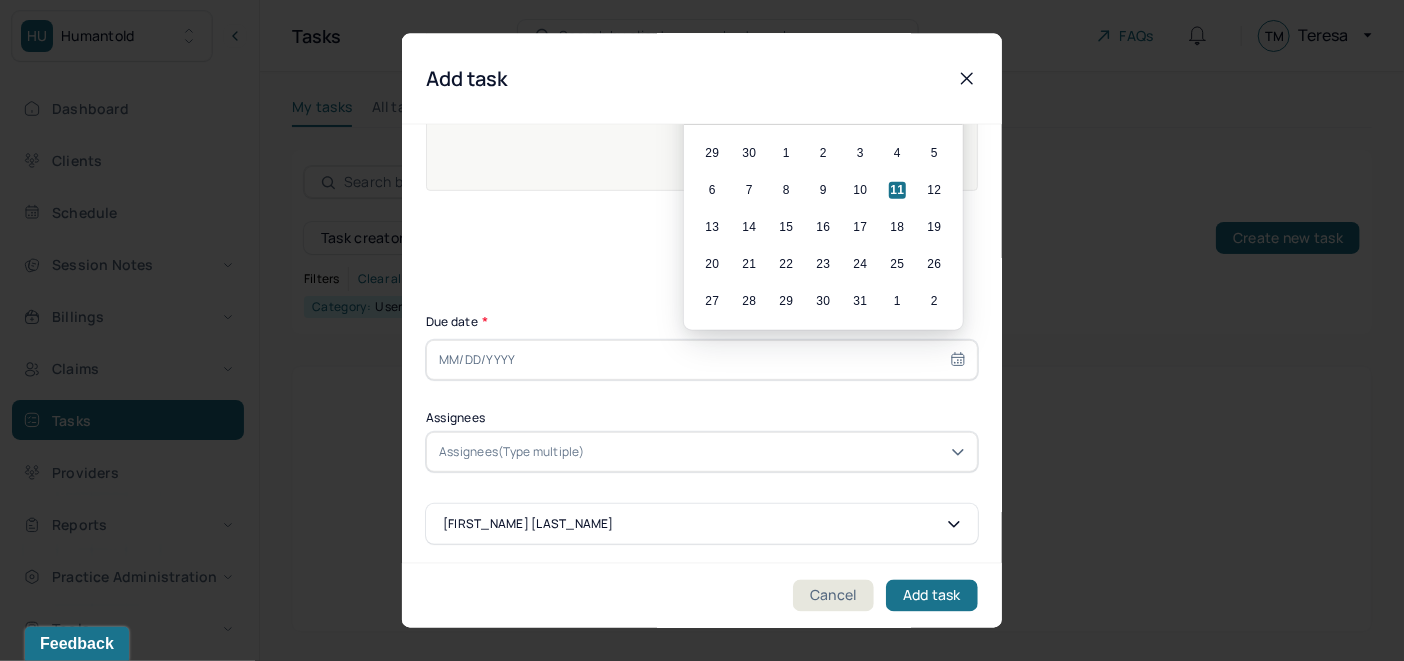 click at bounding box center (702, 359) 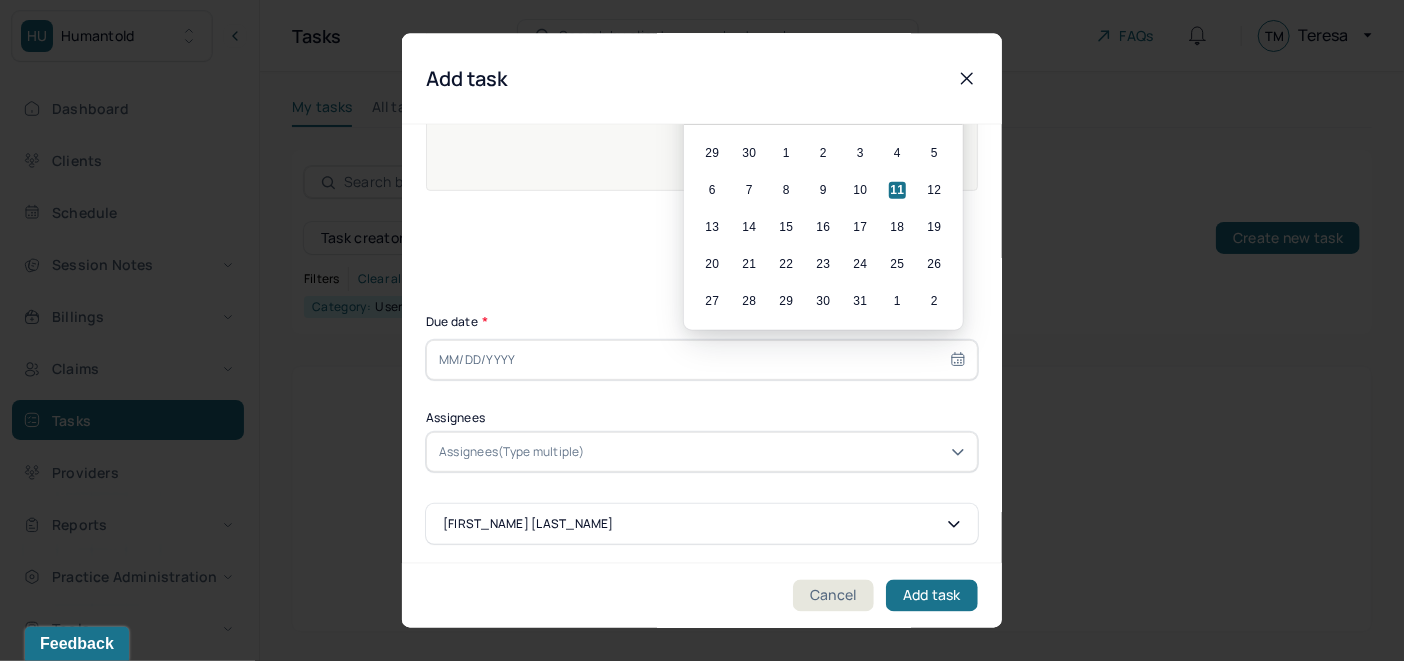 click on "11" at bounding box center (897, 189) 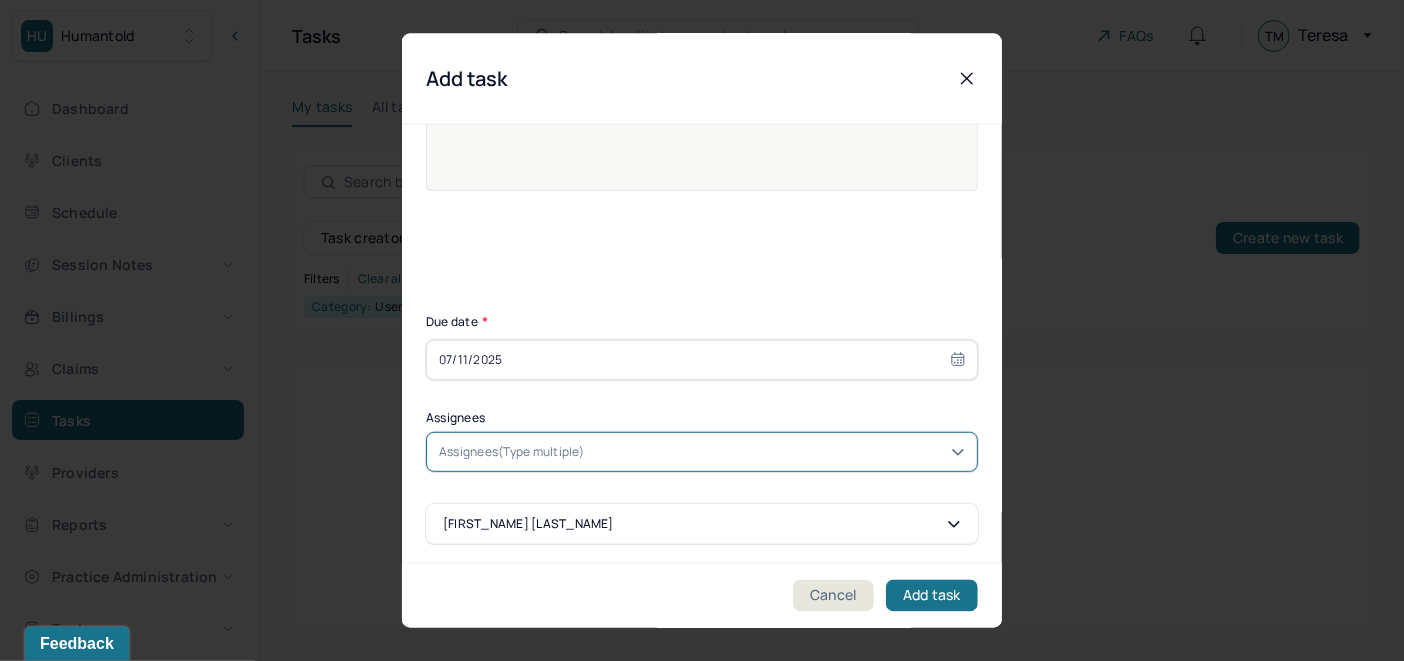 click on "Assignees(Type multiple)" at bounding box center (512, 451) 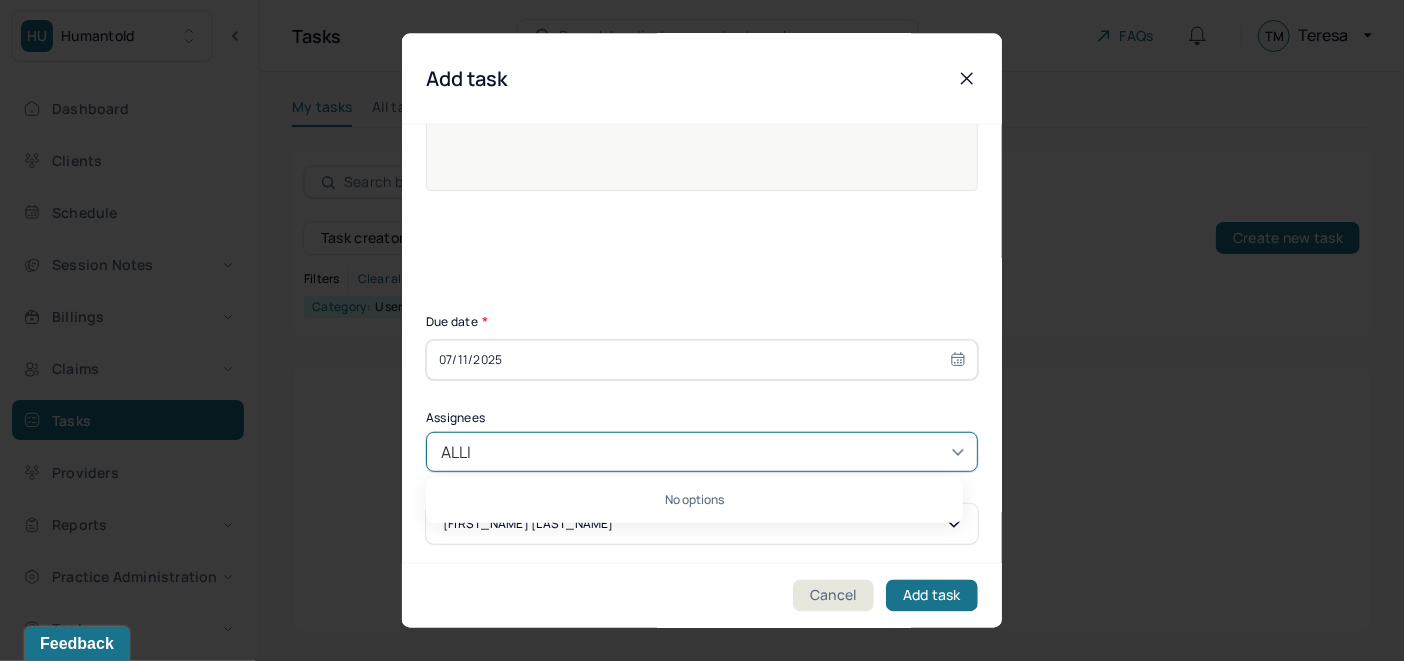 type on "ALLIE" 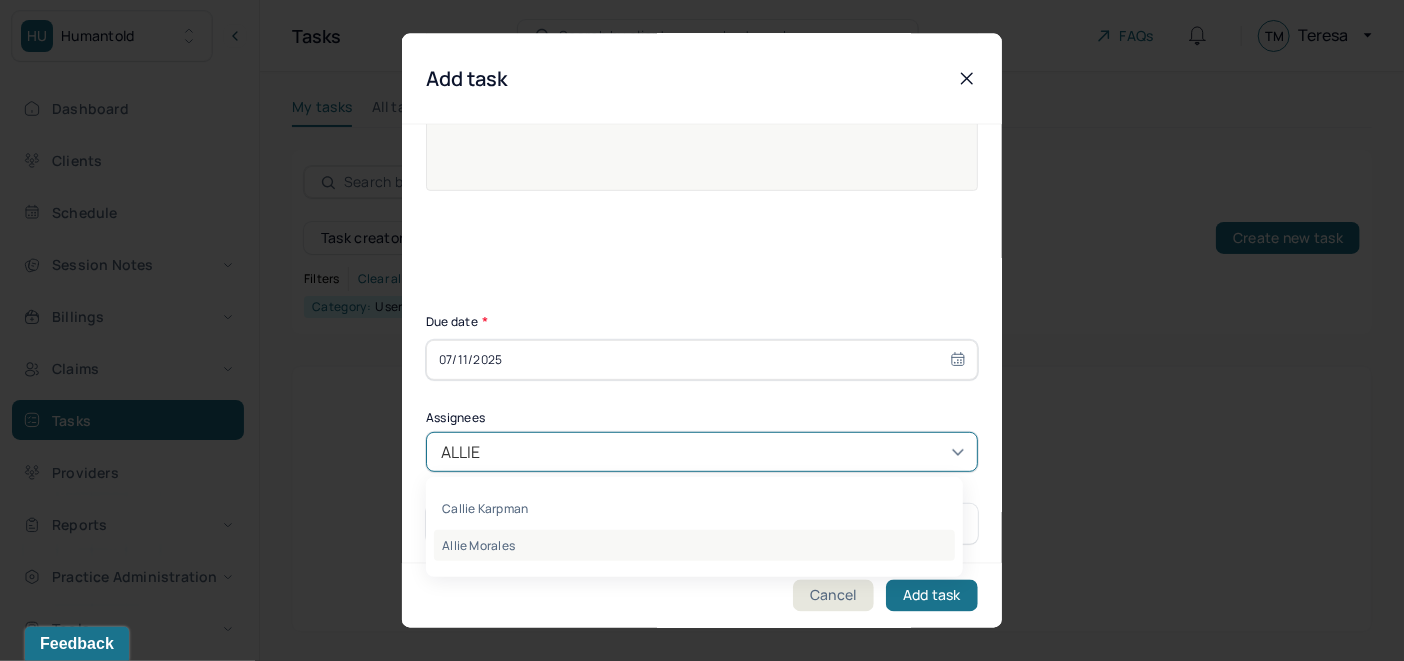 click on "Allie Morales" at bounding box center [694, 545] 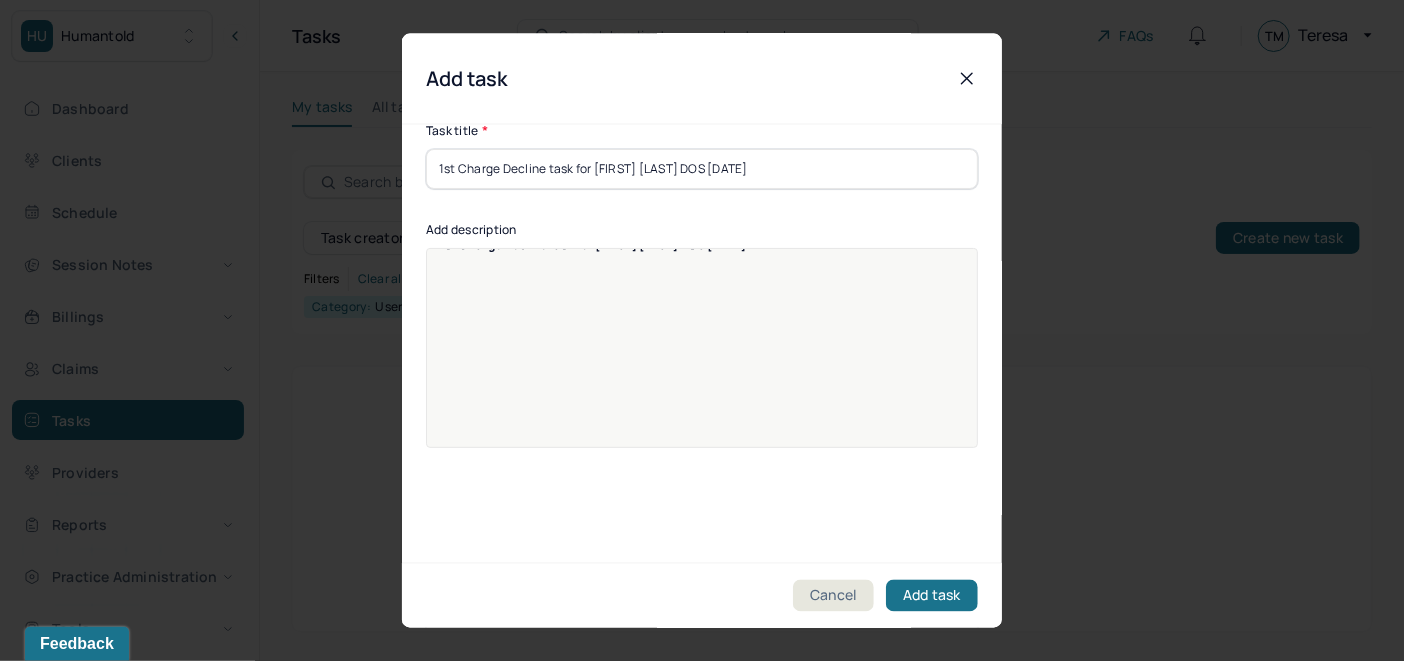 scroll, scrollTop: 0, scrollLeft: 0, axis: both 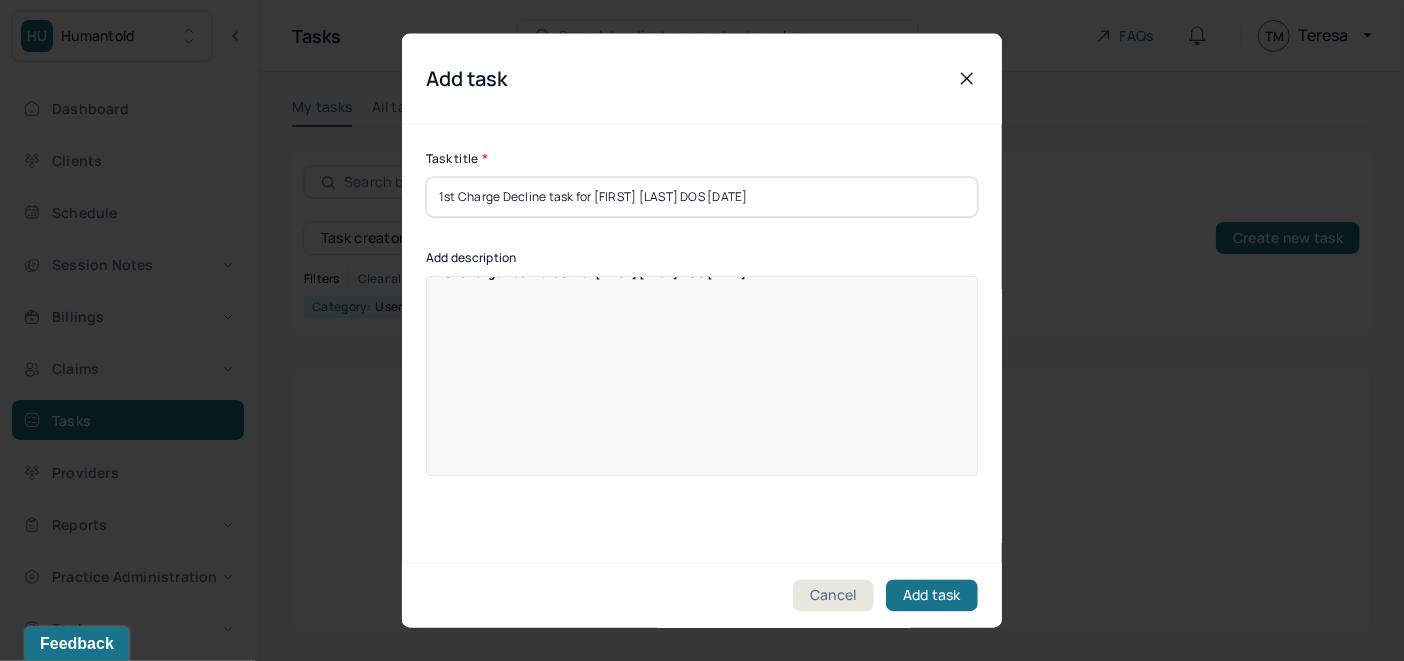 click on "1st Charge Decline task for [FIRST] [LAST] DOS [DATE]" at bounding box center (702, 363) 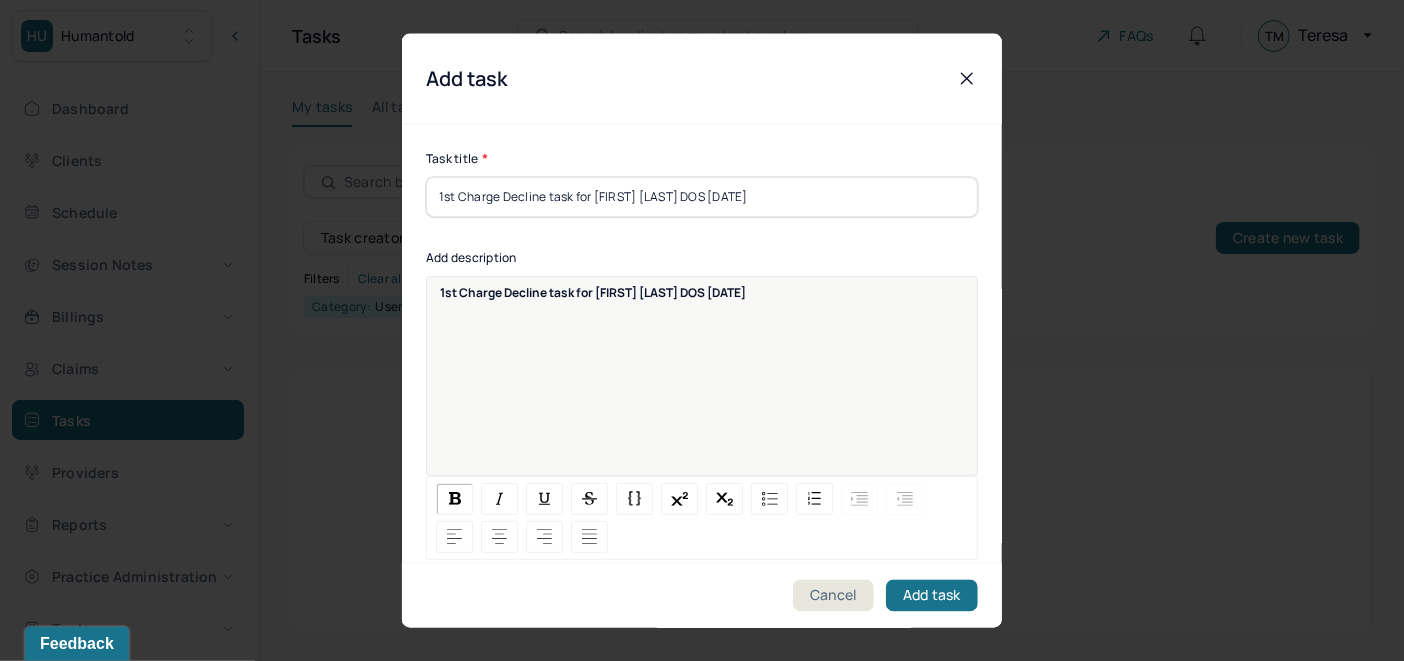 scroll, scrollTop: 0, scrollLeft: 0, axis: both 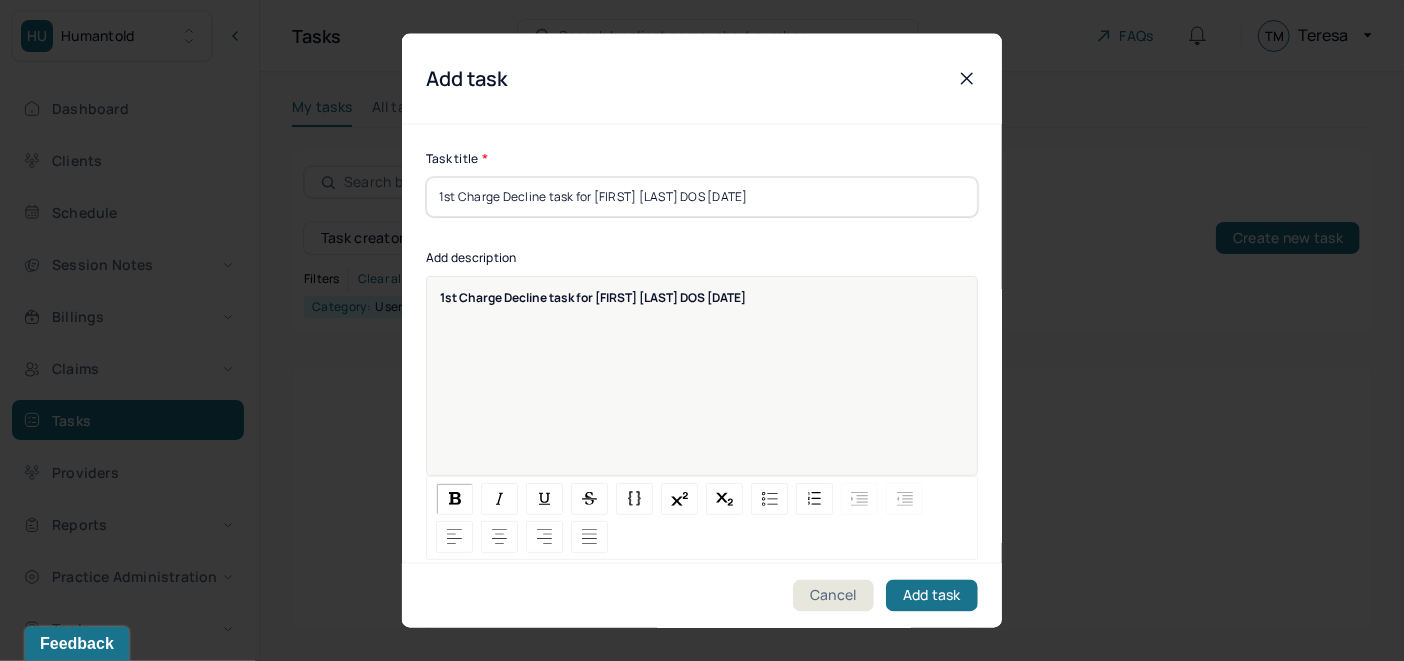 click on "1st Charge Decline task for [FIRST] [LAST] DOS [DATE]" at bounding box center (702, 388) 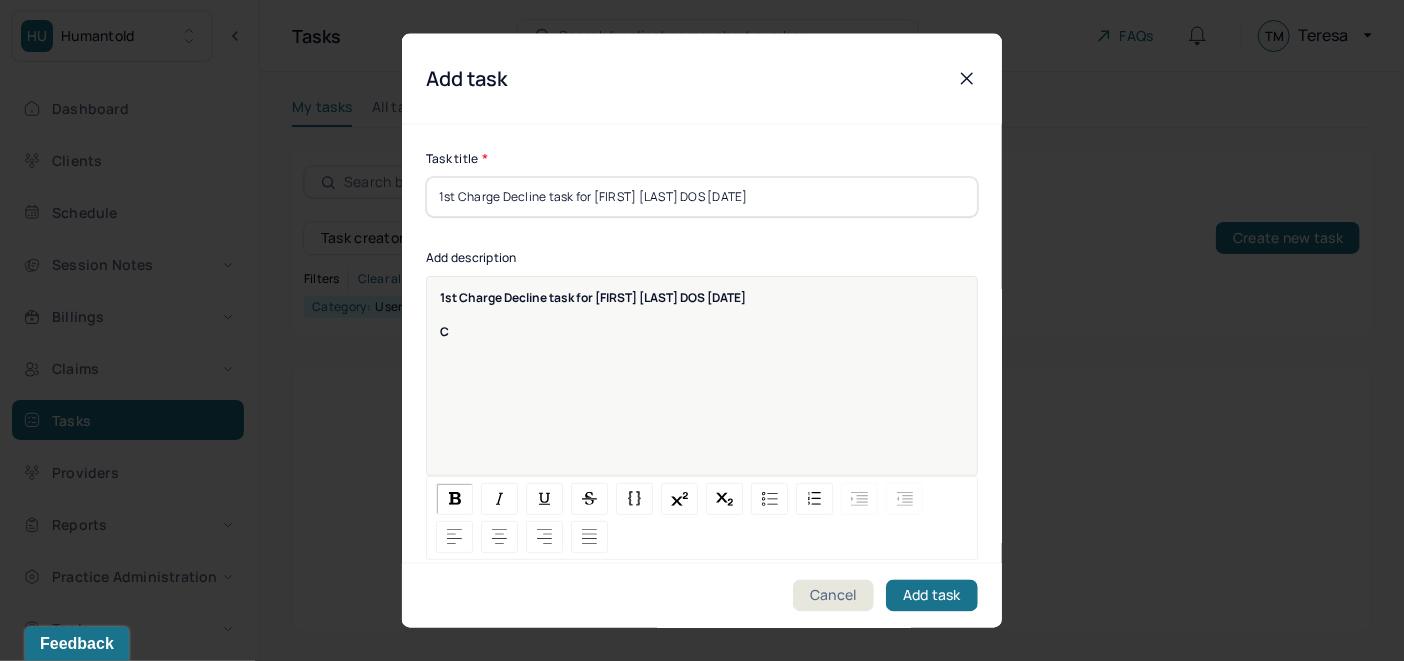 type 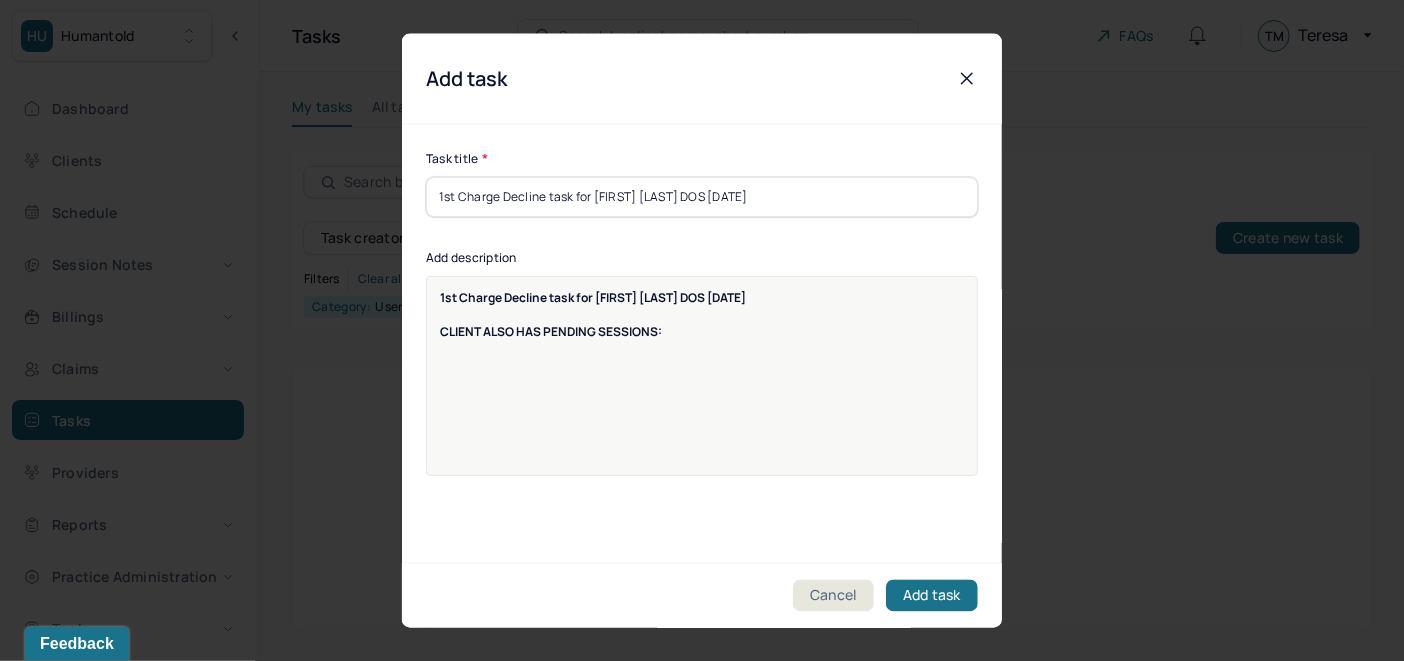 click at bounding box center [702, 347] 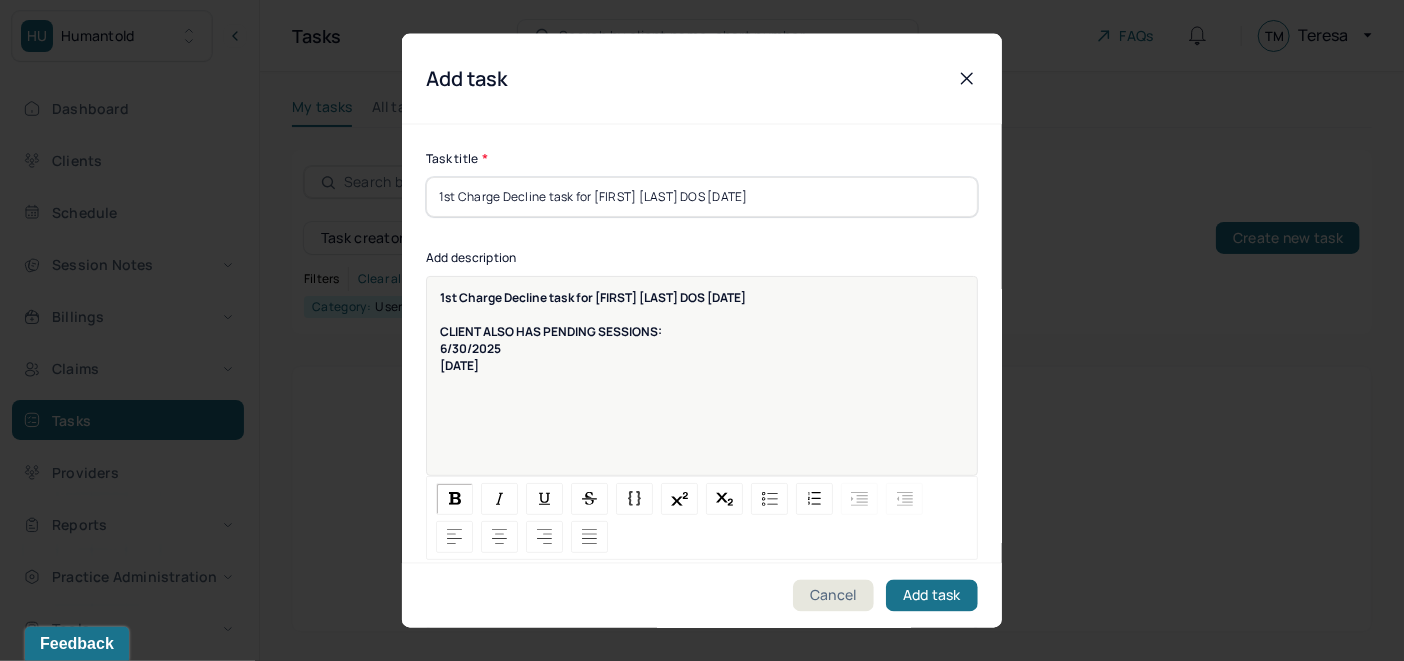 scroll, scrollTop: 25, scrollLeft: 0, axis: vertical 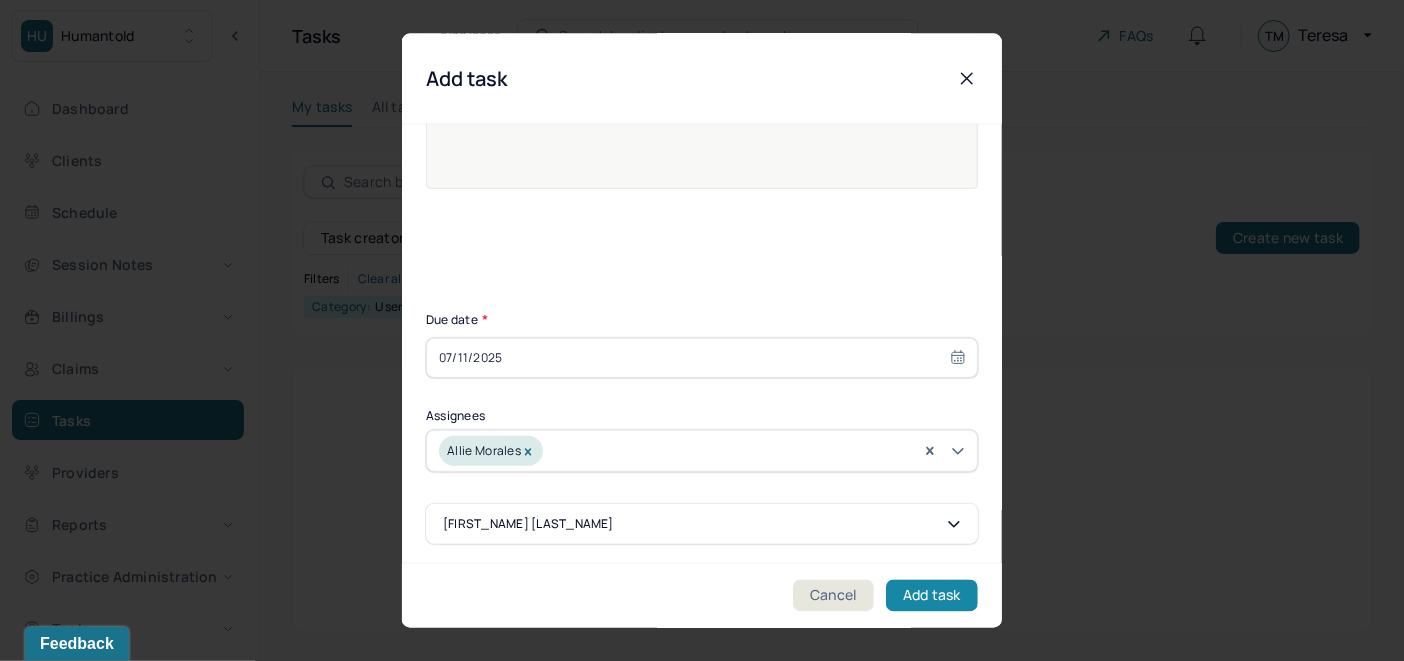 click on "Add task" at bounding box center [932, 596] 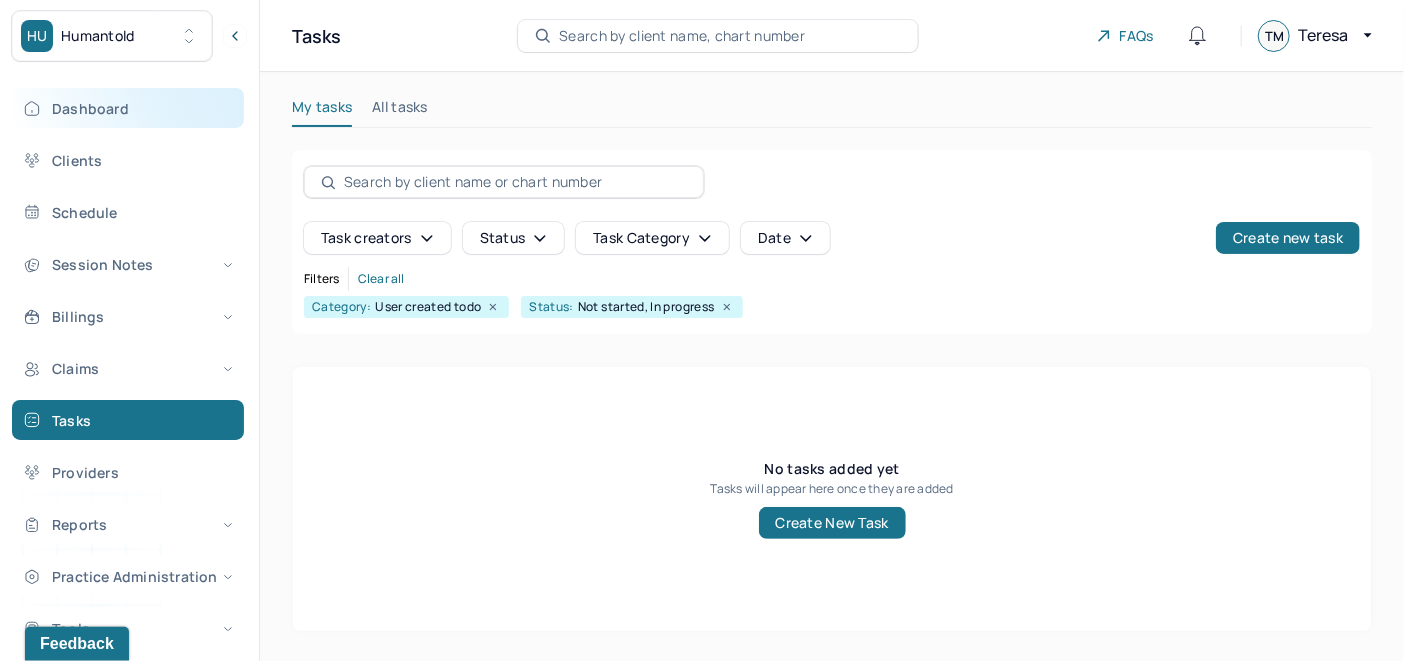 click on "Dashboard" at bounding box center (128, 108) 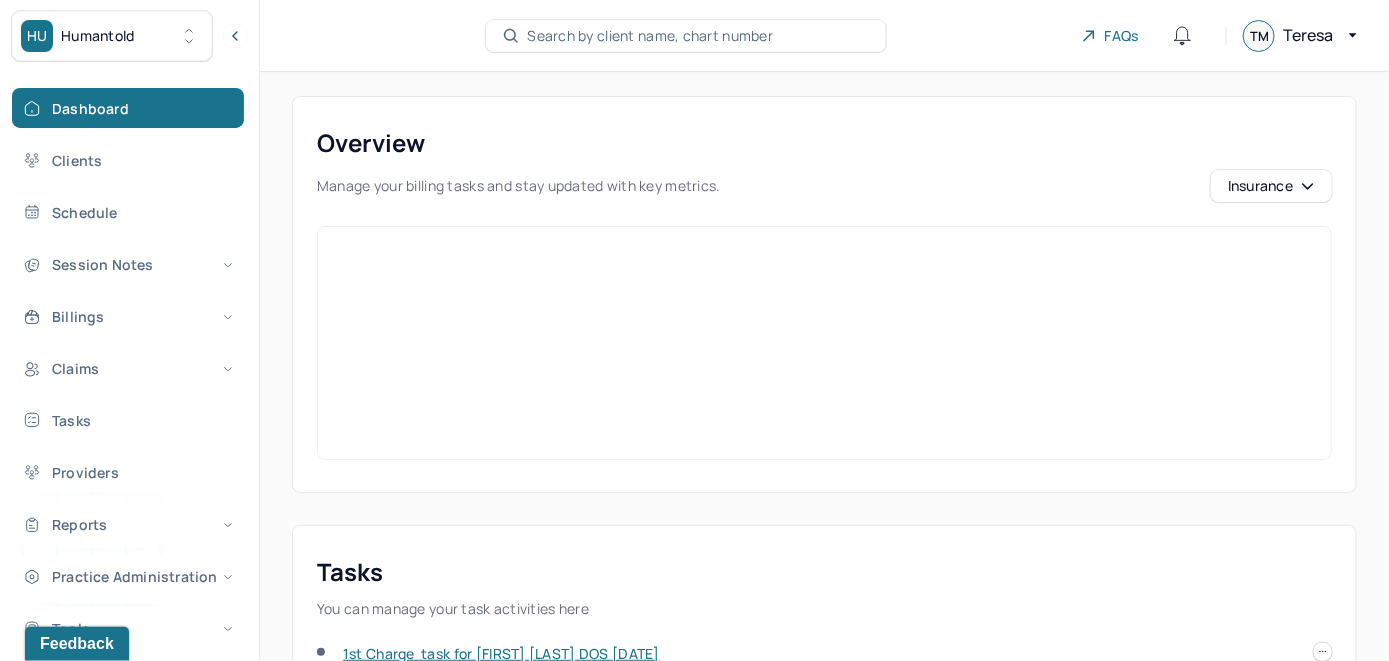 click on "Search by client name, chart number     FAQs     TM [FIRST]" at bounding box center [824, 36] 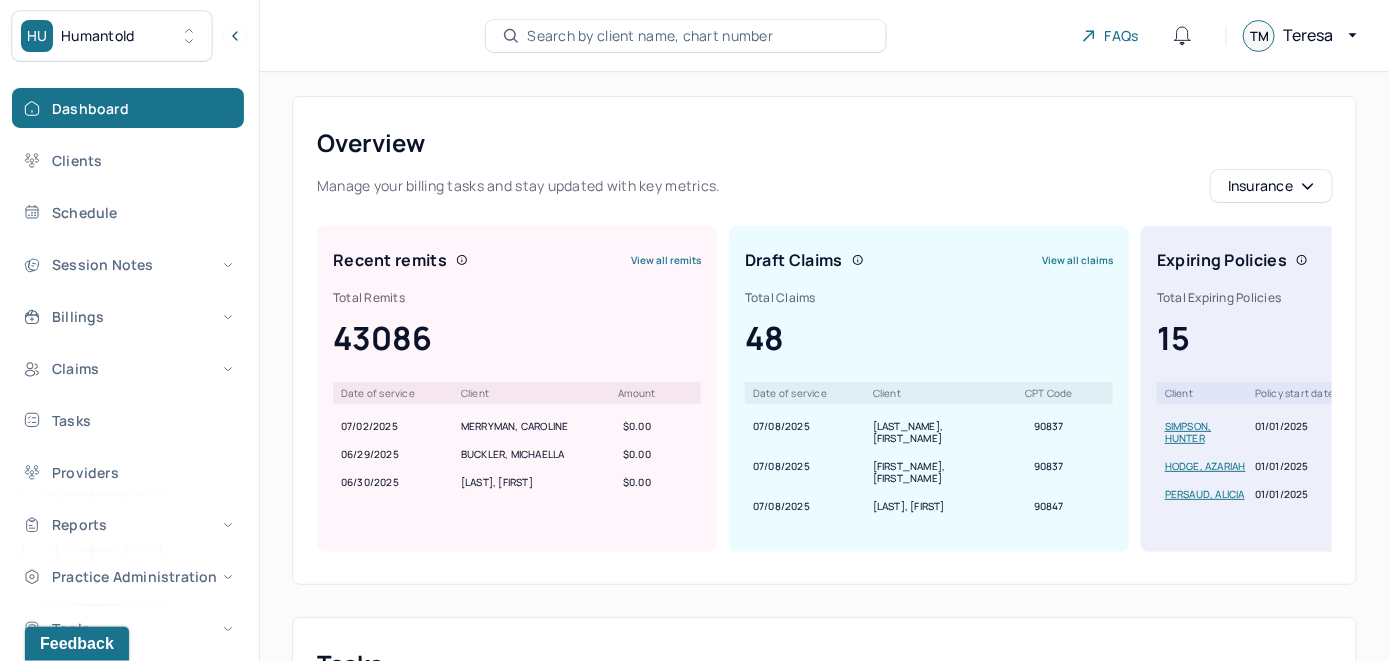 click on "Search by client name, chart number" at bounding box center [650, 36] 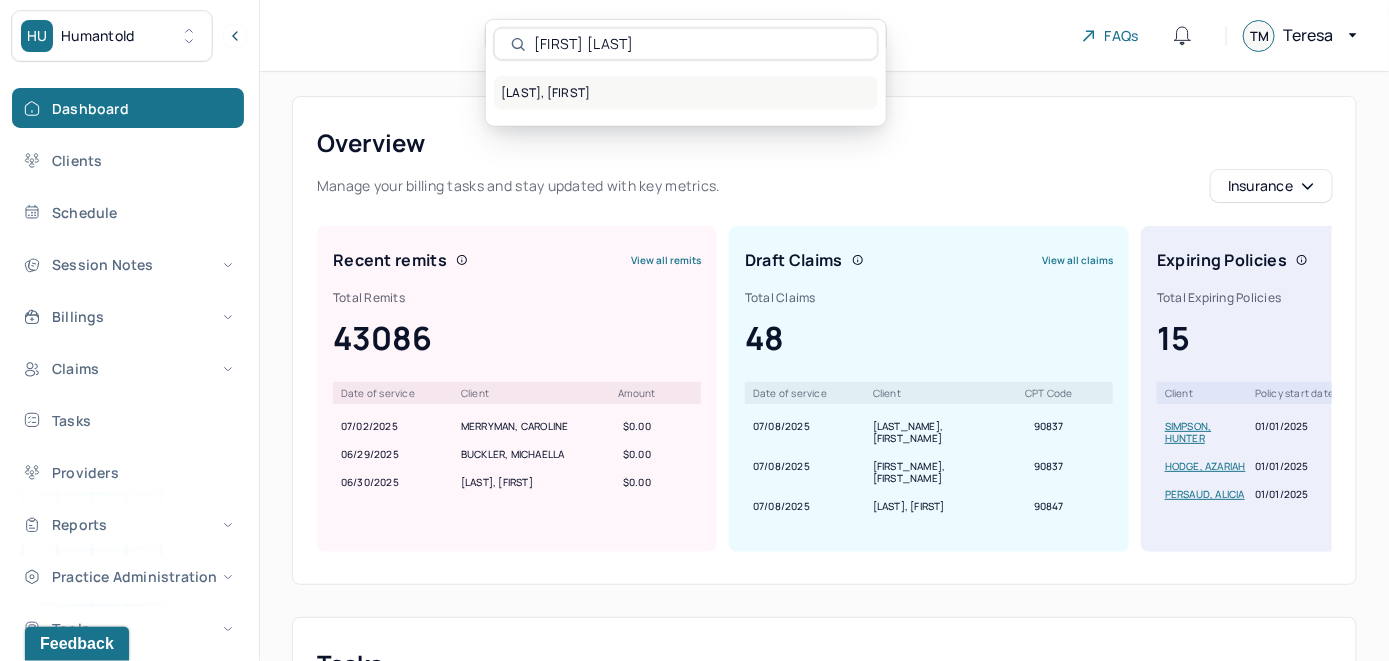 type on "[FIRST] [LAST]" 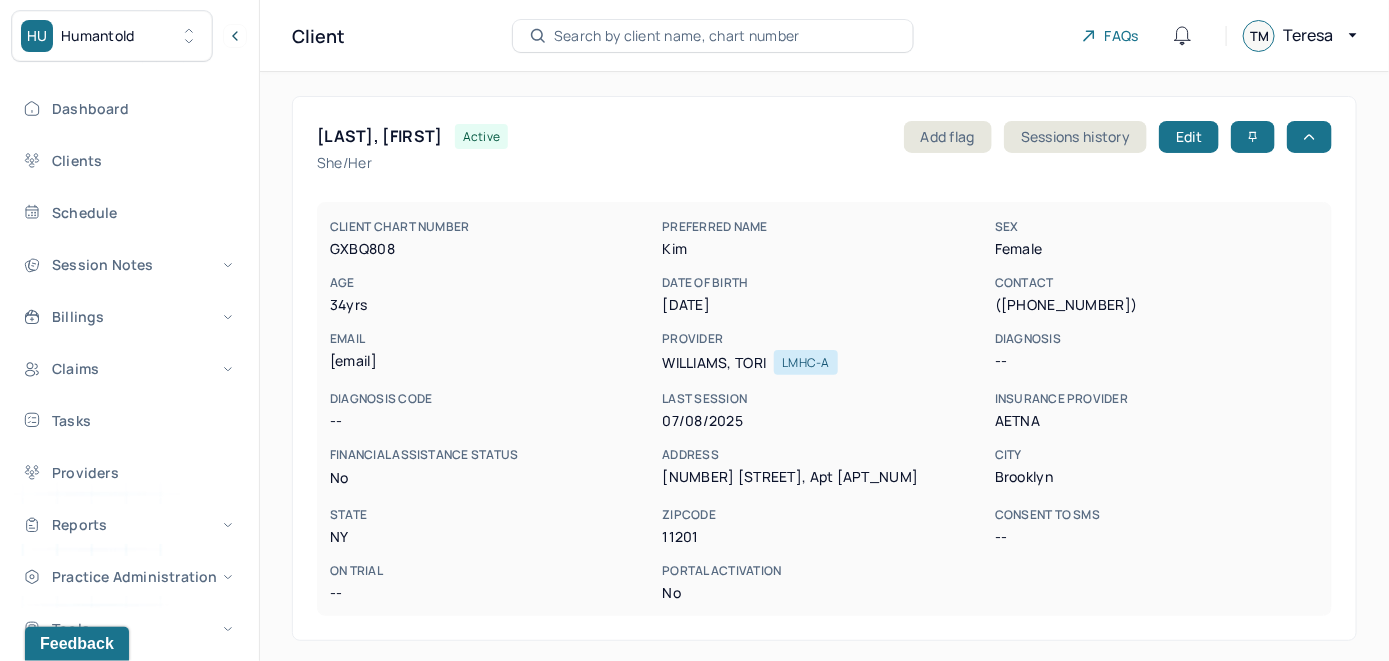 click at bounding box center [235, 36] 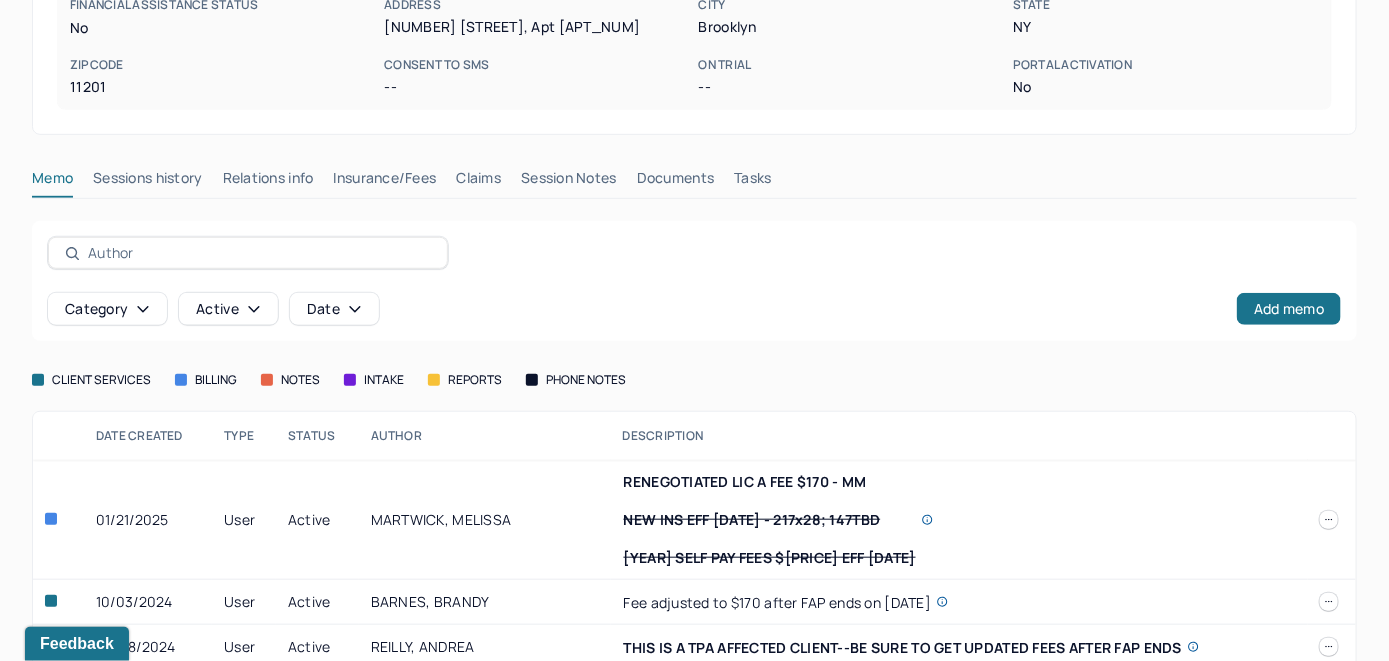scroll, scrollTop: 400, scrollLeft: 0, axis: vertical 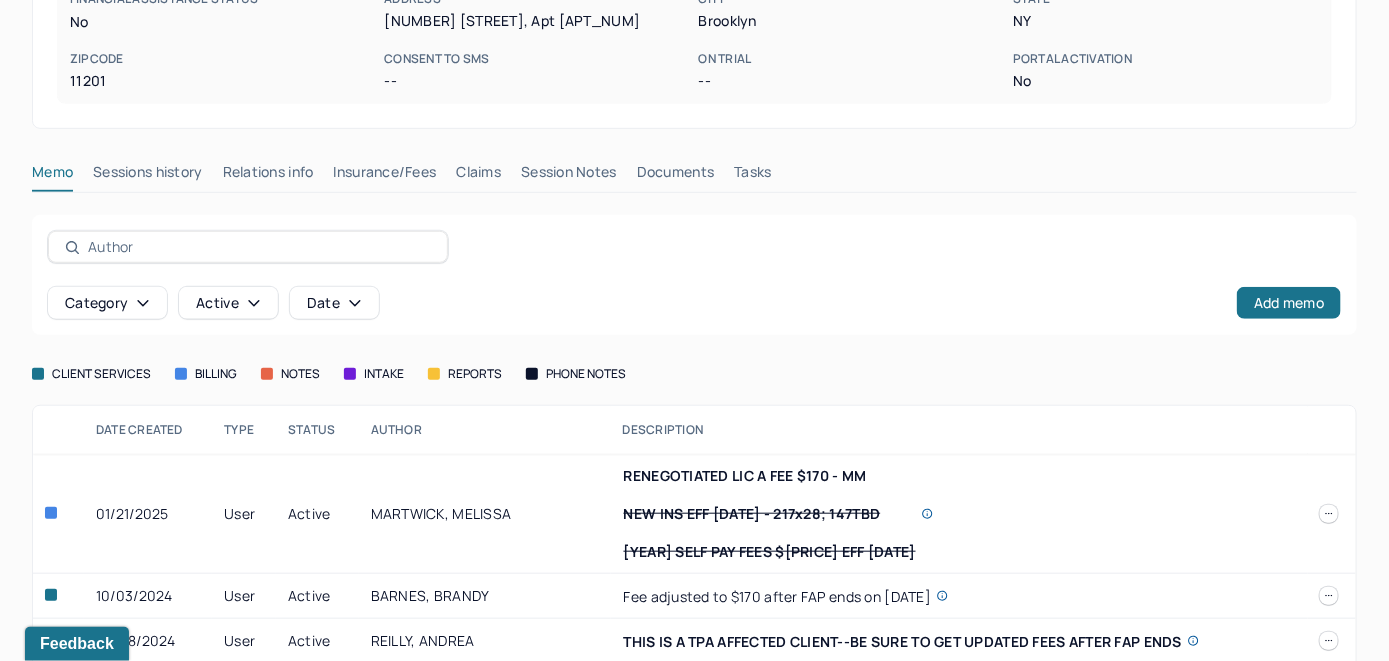 click on "Insurance/Fees" at bounding box center [385, 176] 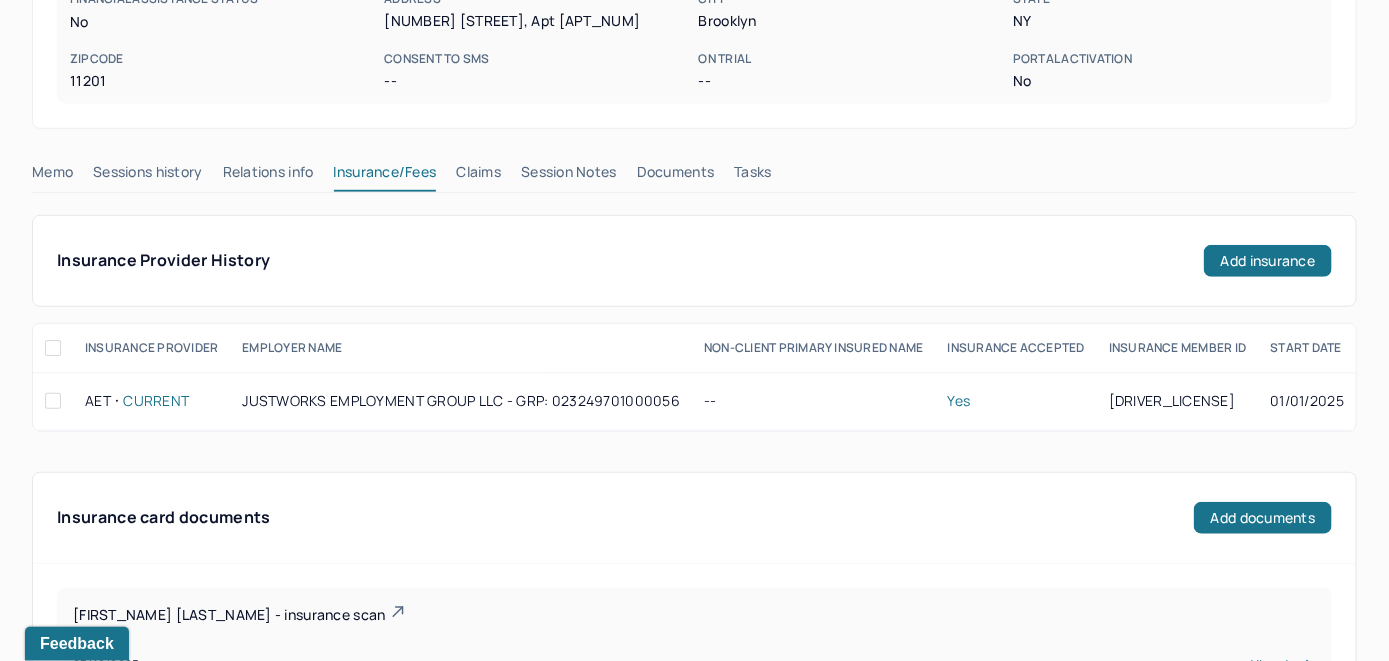 click on "Memo" at bounding box center [52, 176] 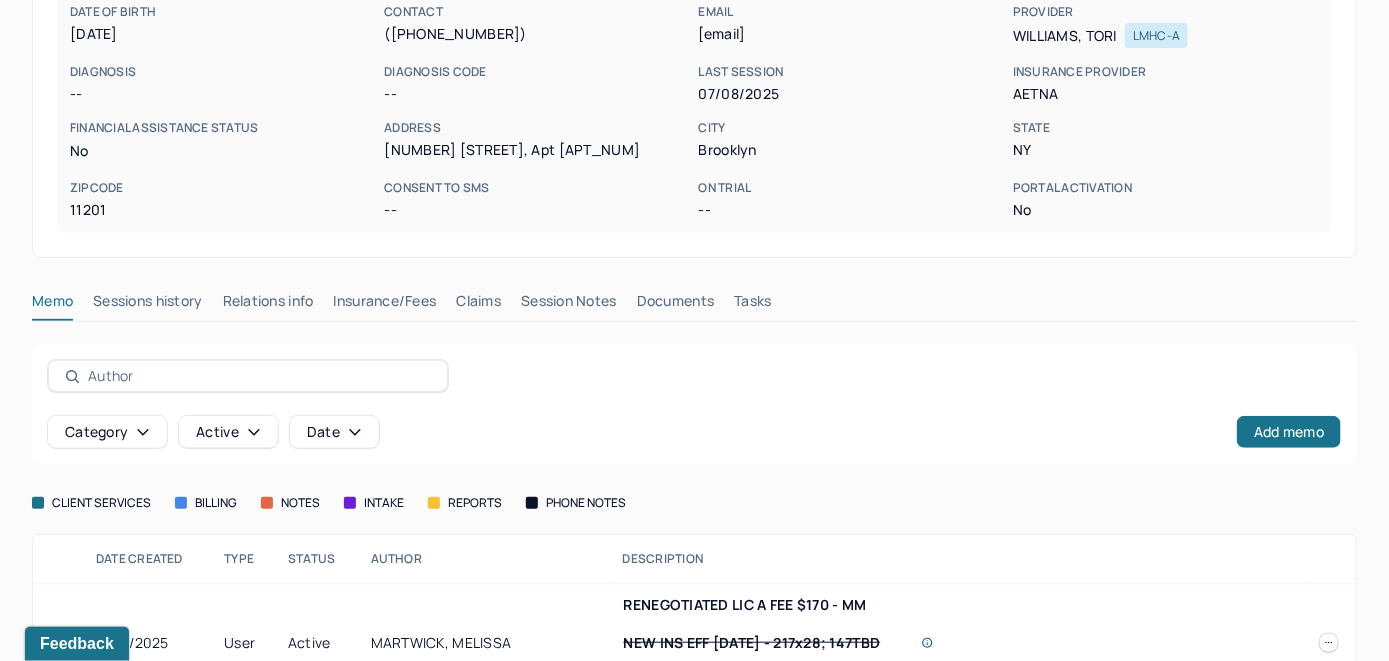 scroll, scrollTop: 272, scrollLeft: 0, axis: vertical 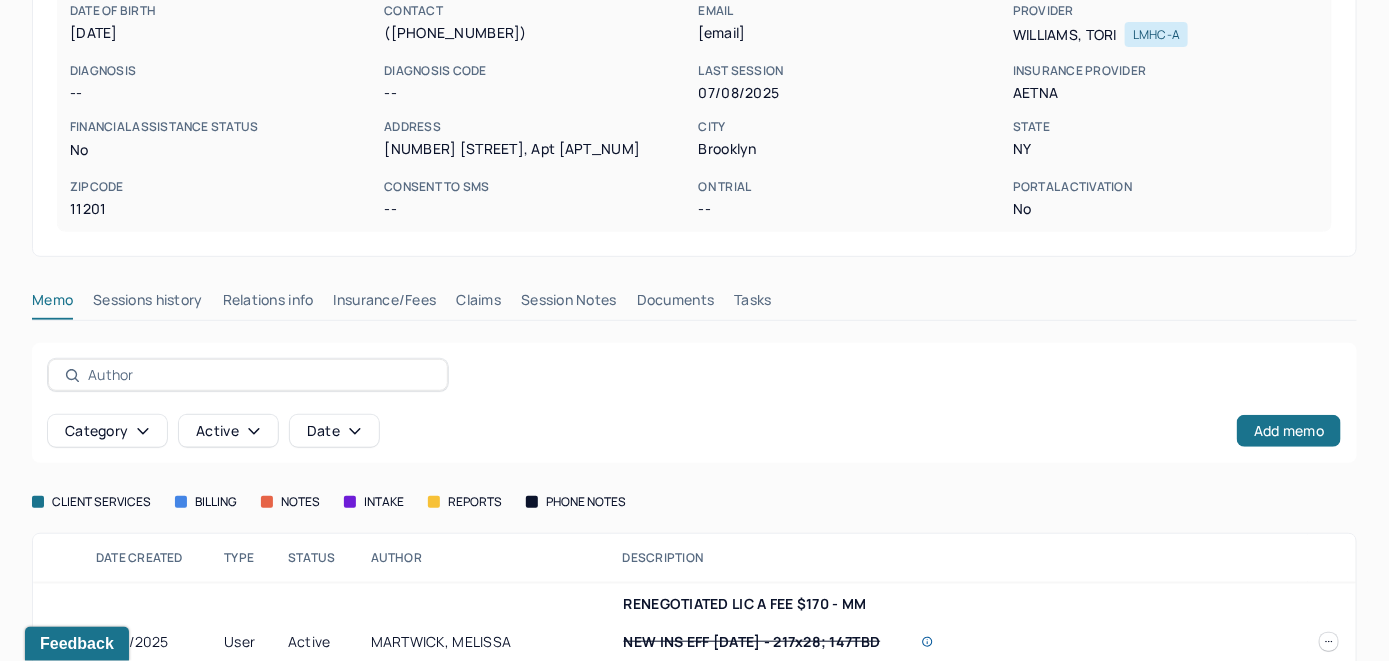 click on "Insurance/Fees" at bounding box center (385, 304) 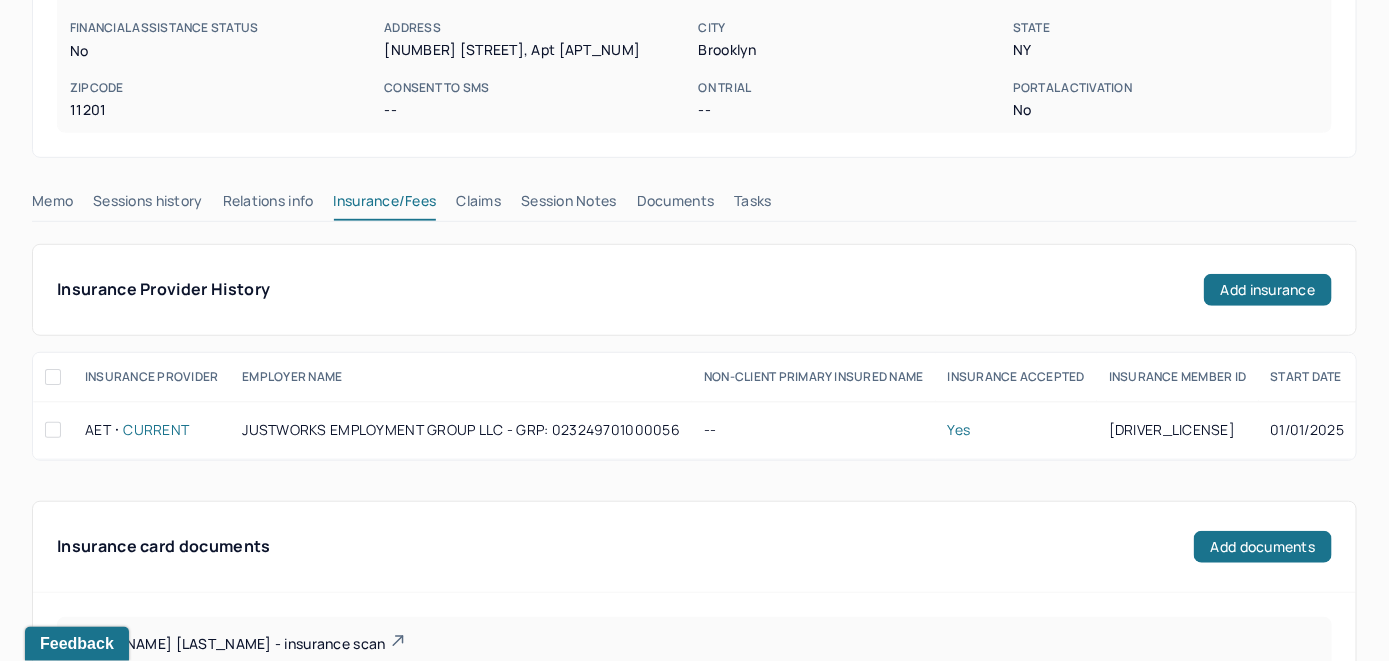 scroll, scrollTop: 172, scrollLeft: 0, axis: vertical 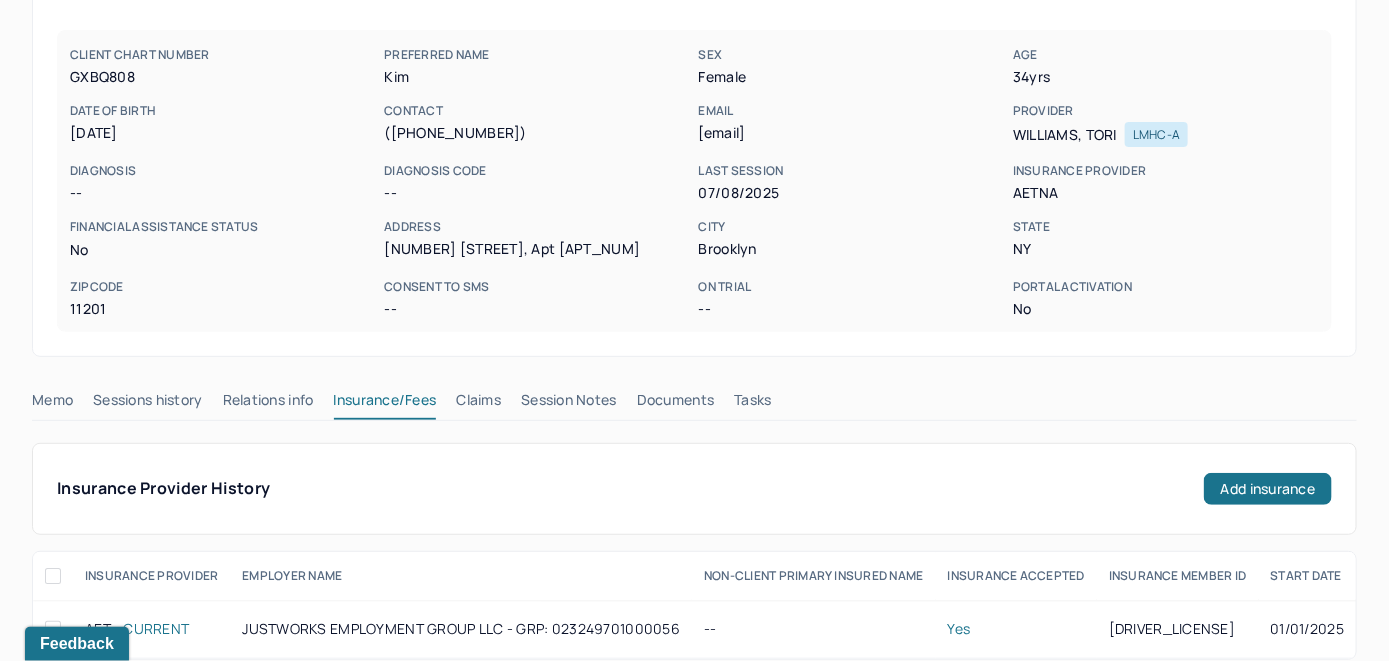 click on "Claims" at bounding box center (478, 404) 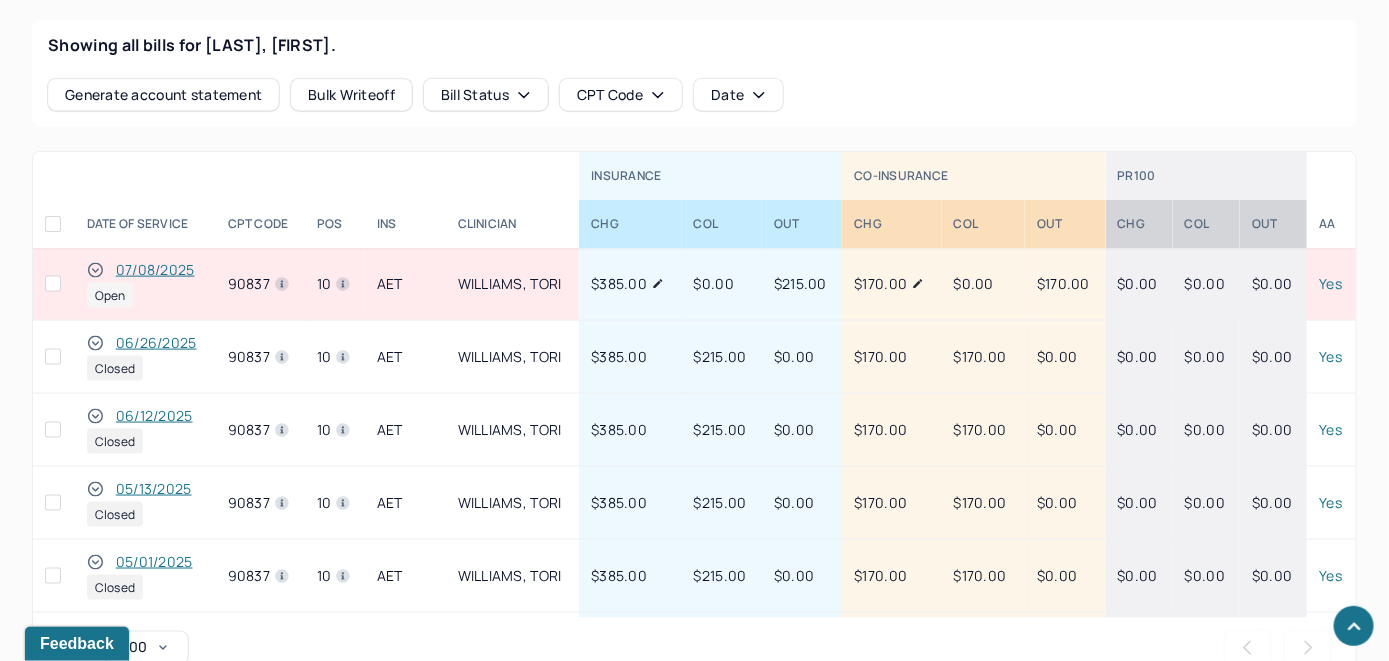 scroll, scrollTop: 1014, scrollLeft: 0, axis: vertical 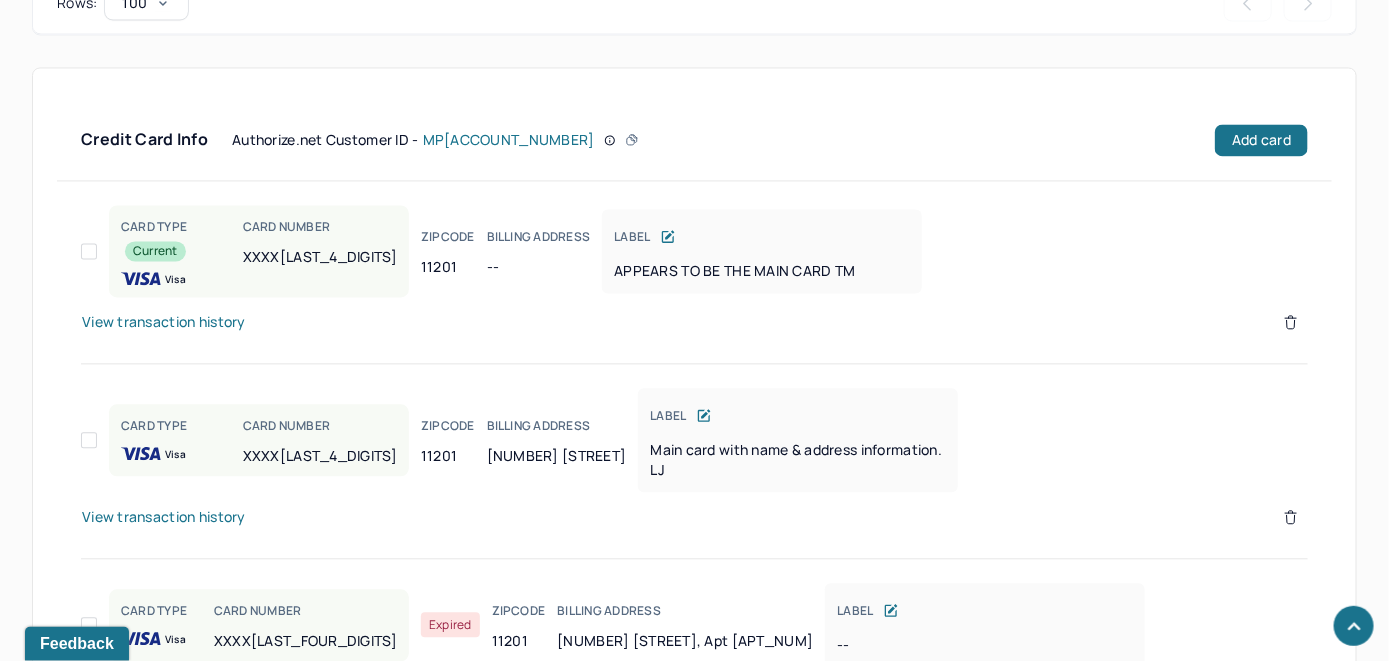 click on "View transaction history" at bounding box center [164, 322] 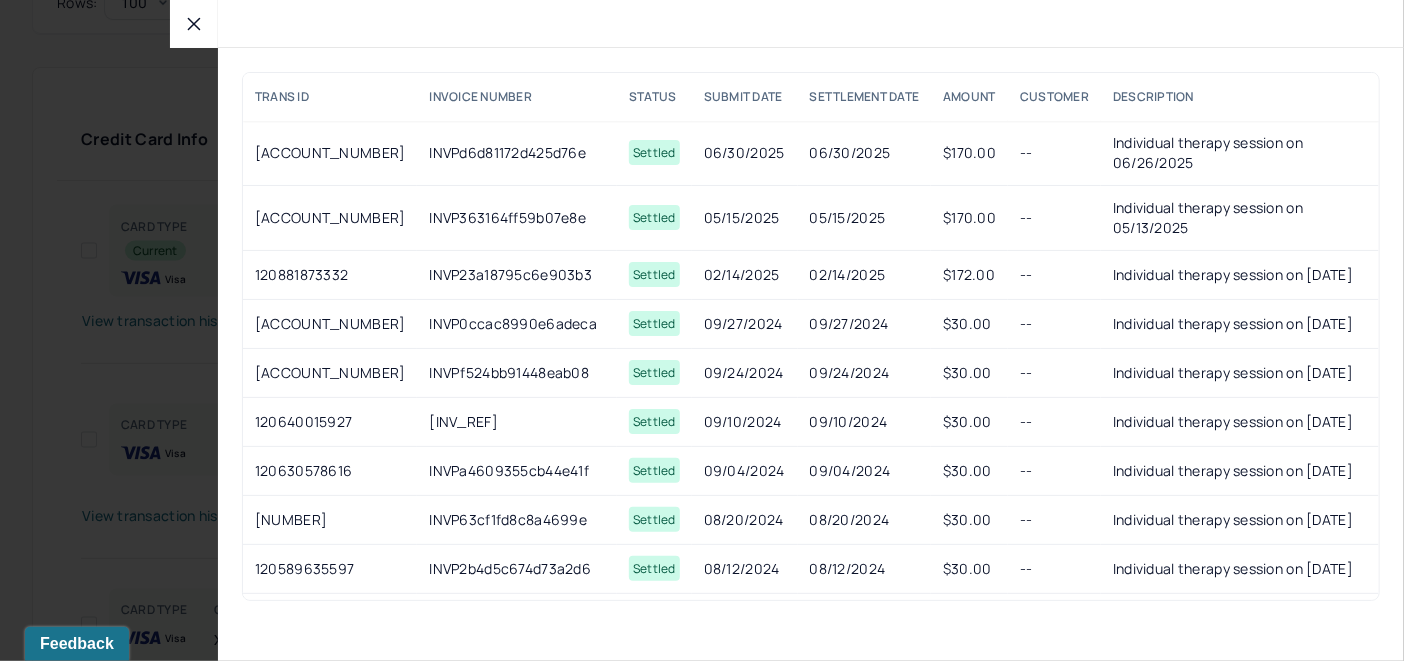 click 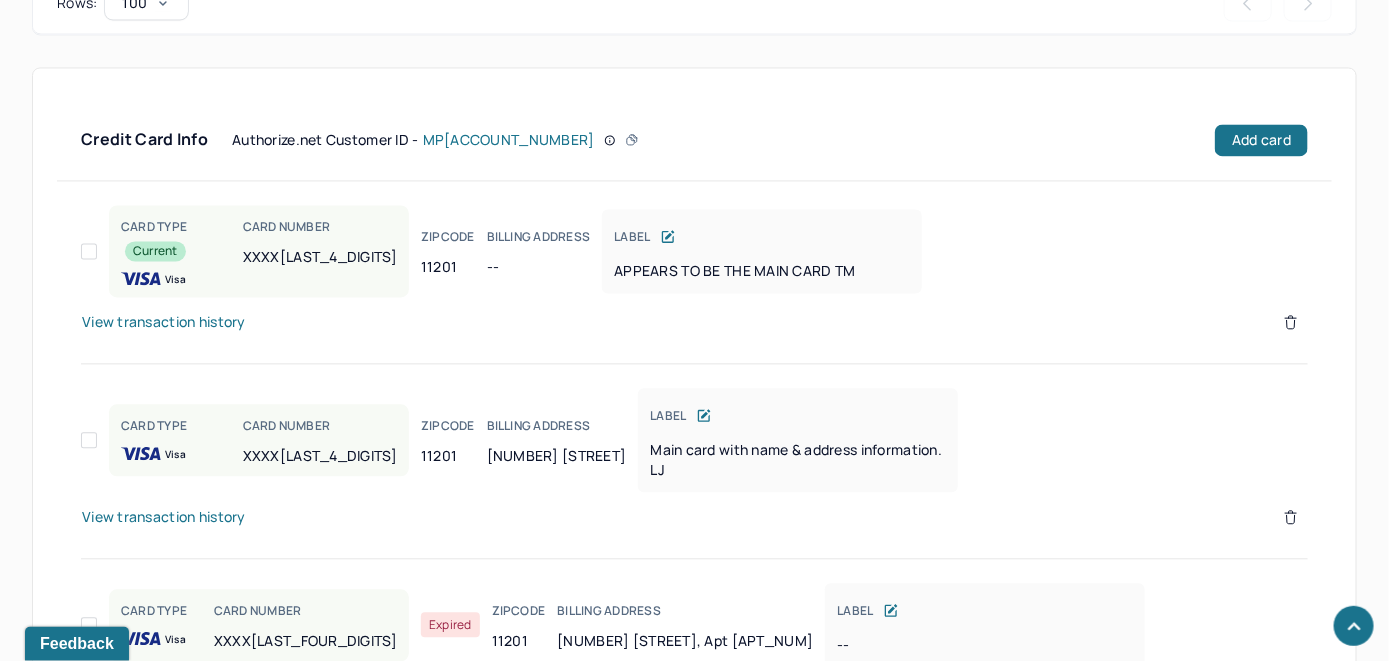 click on "View transaction history" at bounding box center (164, 517) 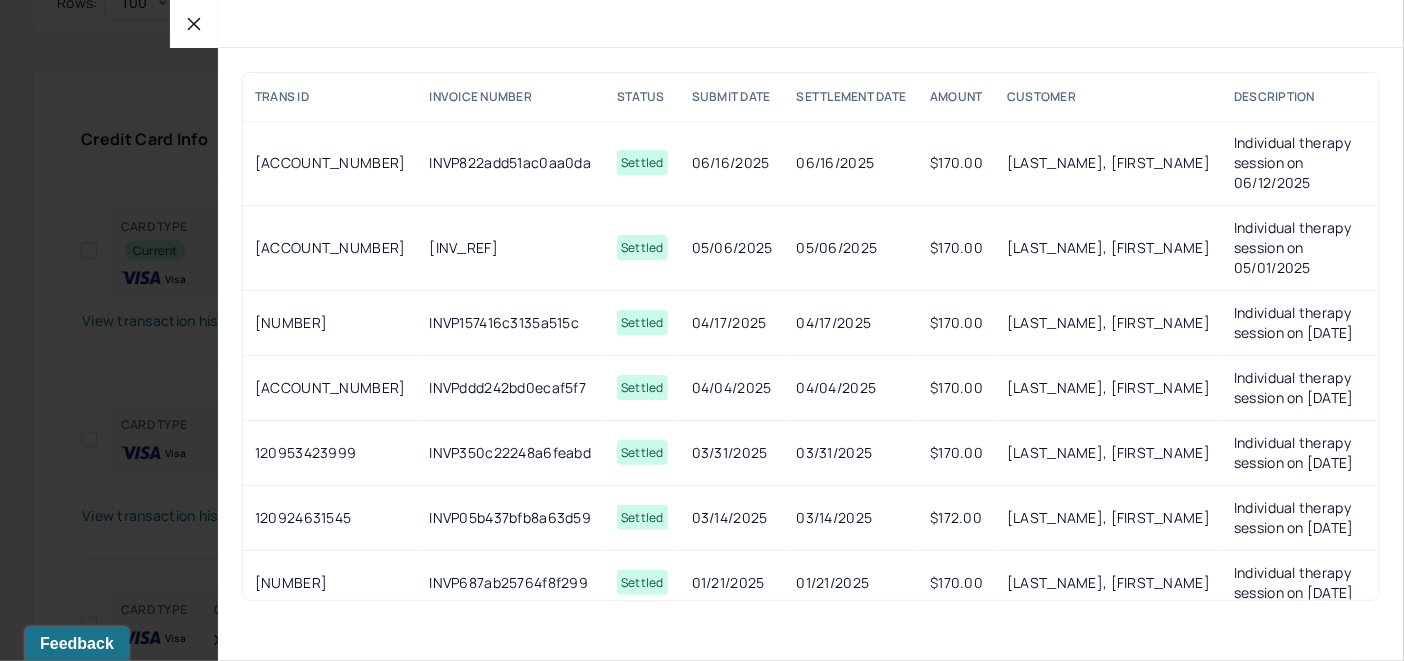 click 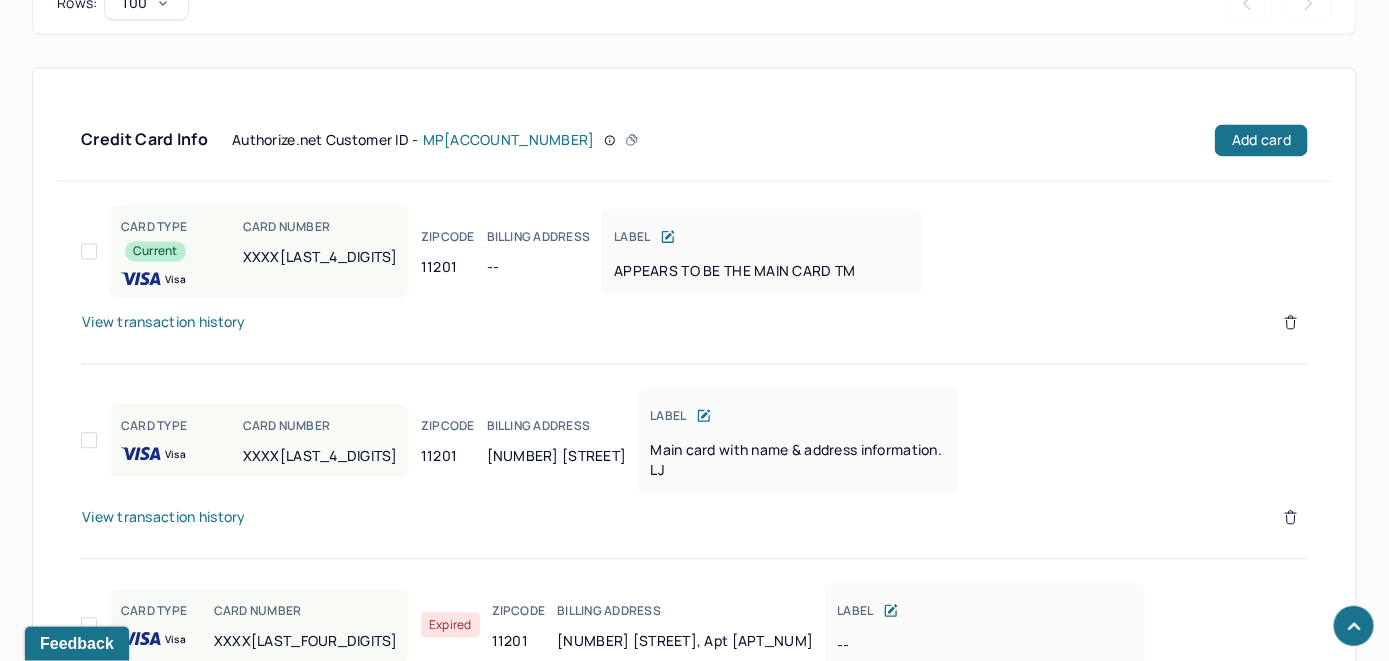 click 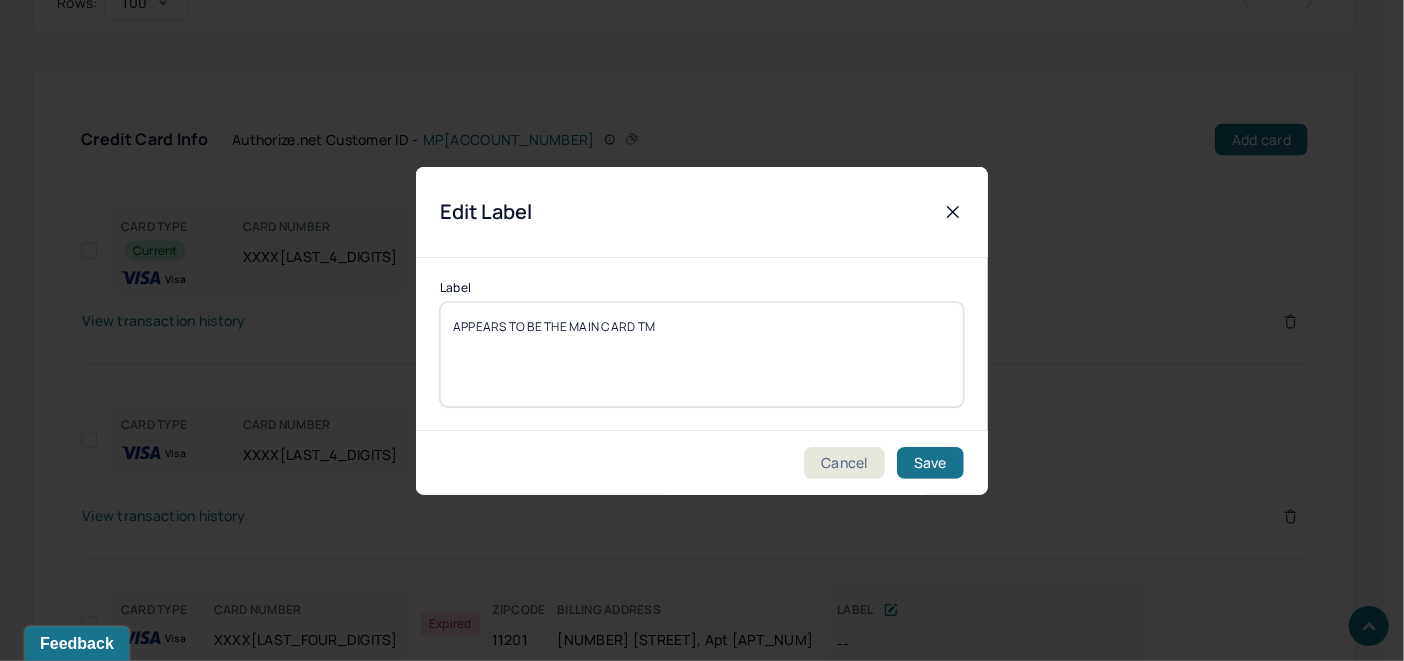 drag, startPoint x: 680, startPoint y: 320, endPoint x: 416, endPoint y: 362, distance: 267.32004 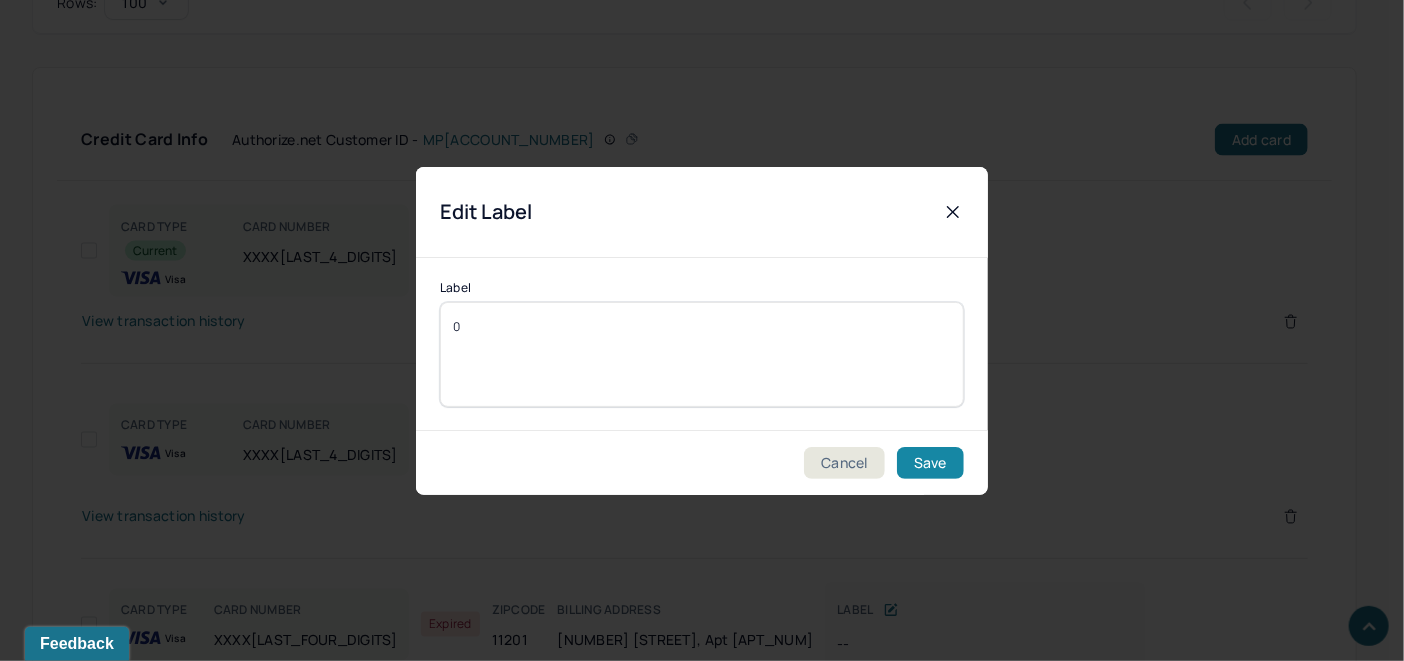 type on "0" 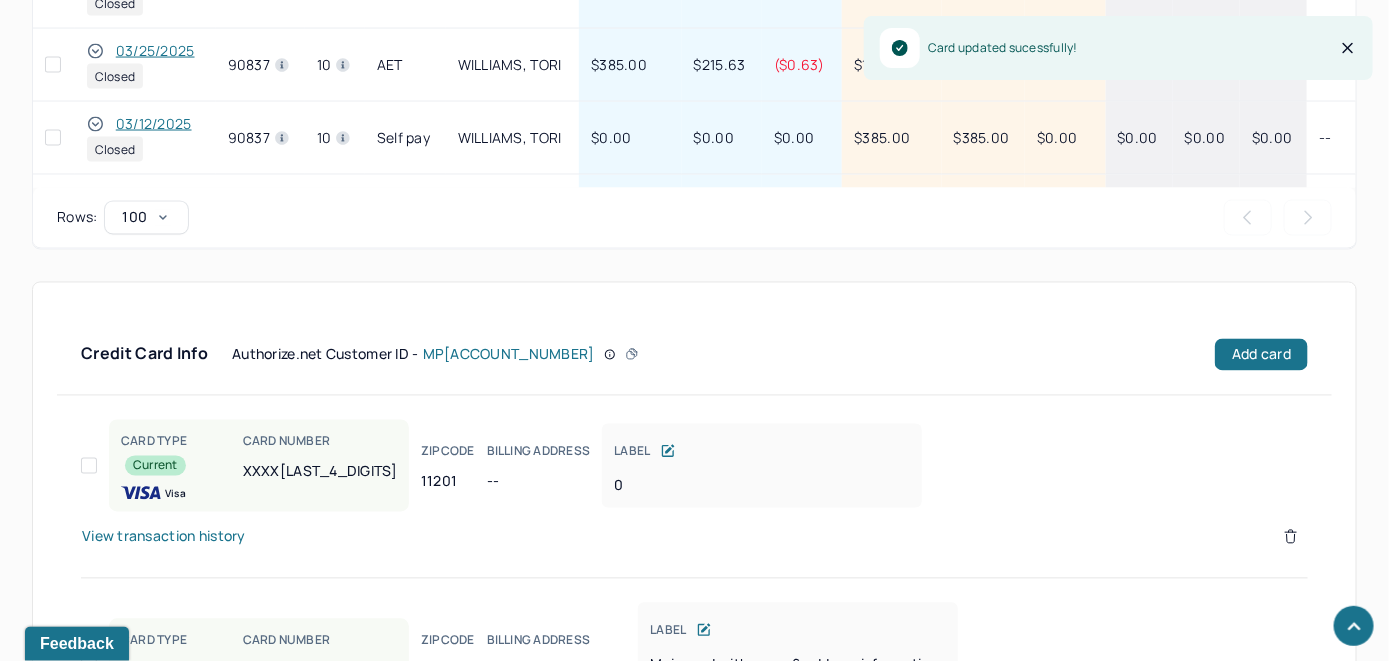 scroll, scrollTop: 1014, scrollLeft: 0, axis: vertical 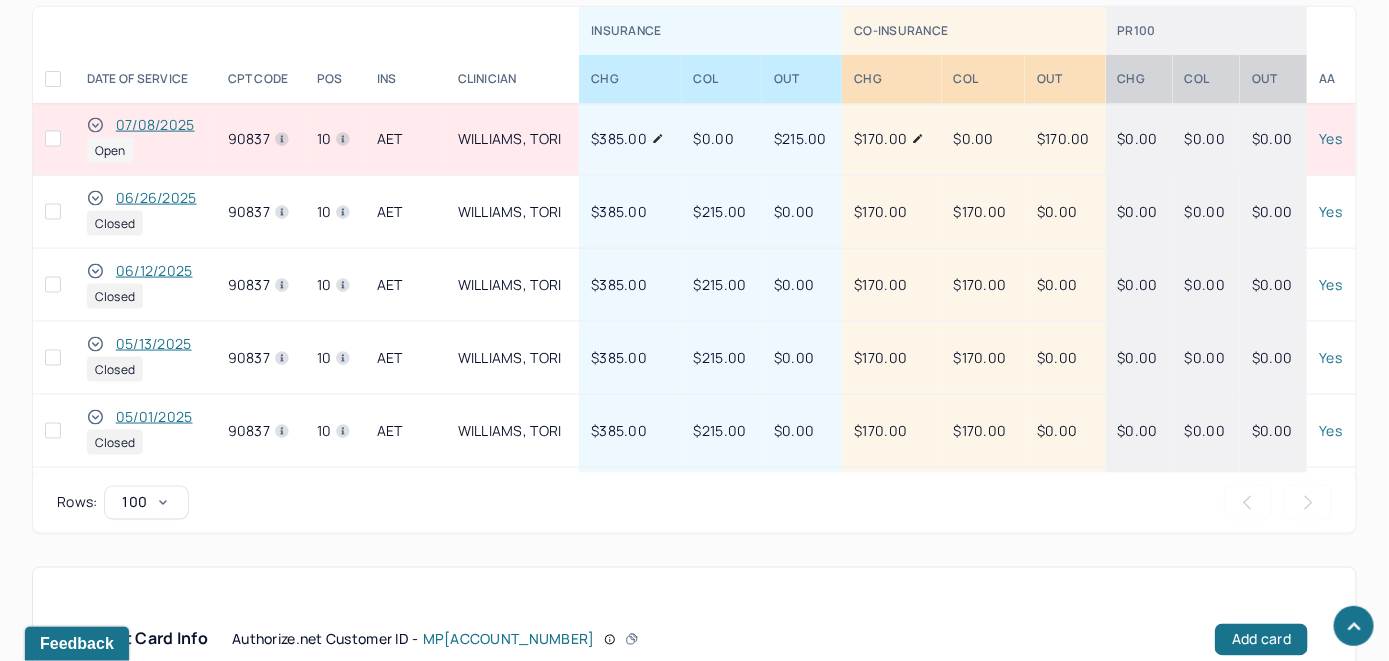 click on "07/08/2025" at bounding box center [155, 125] 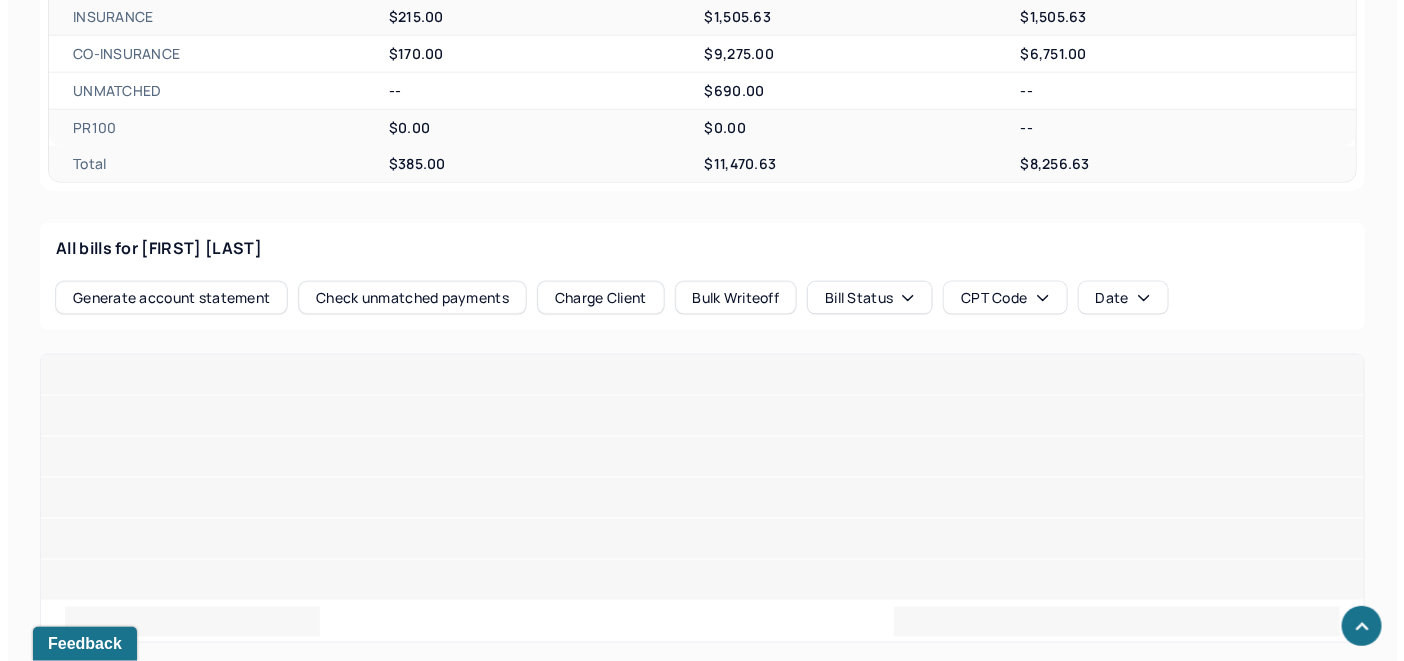 scroll, scrollTop: 942, scrollLeft: 0, axis: vertical 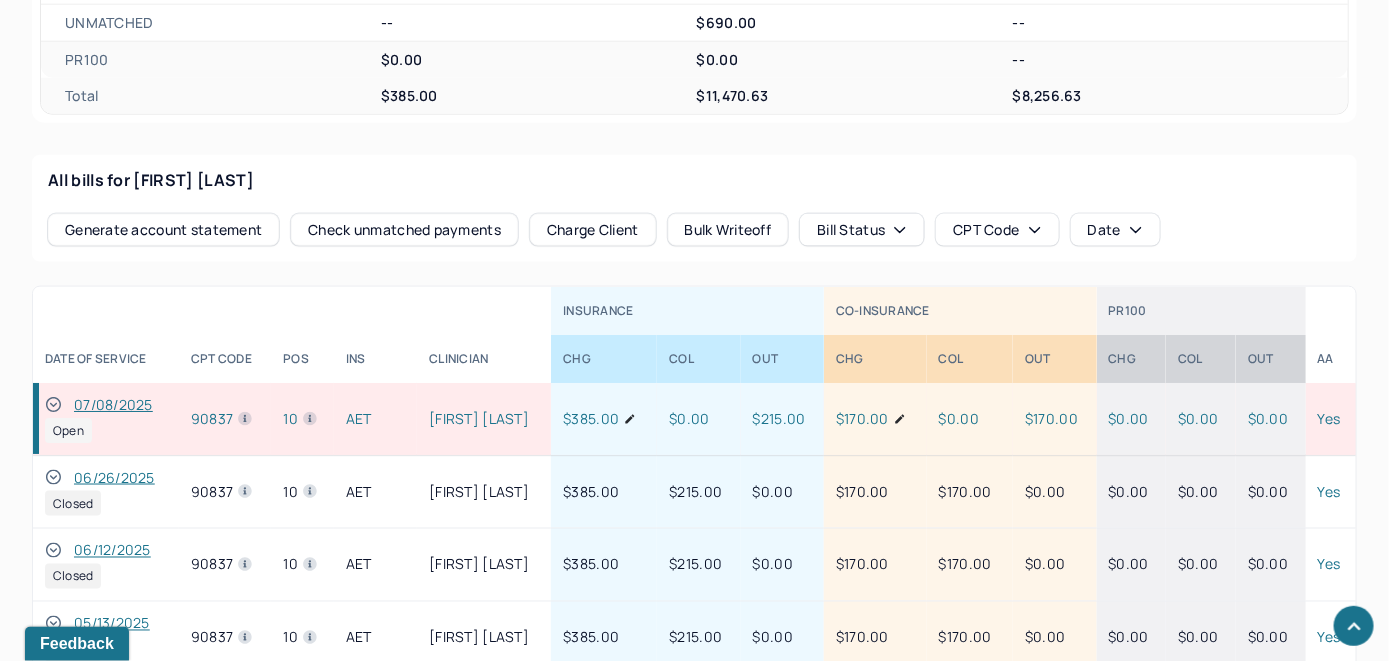 click on "Check unmatched payments" at bounding box center (404, 230) 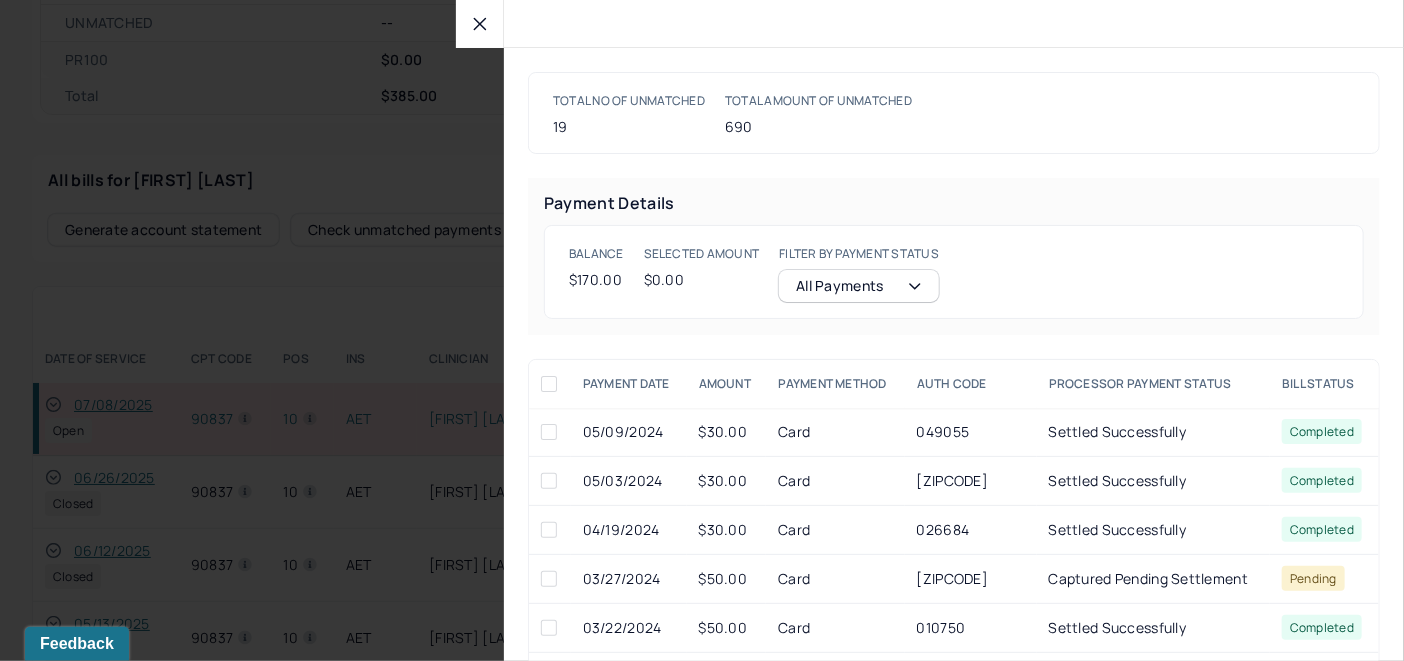 click 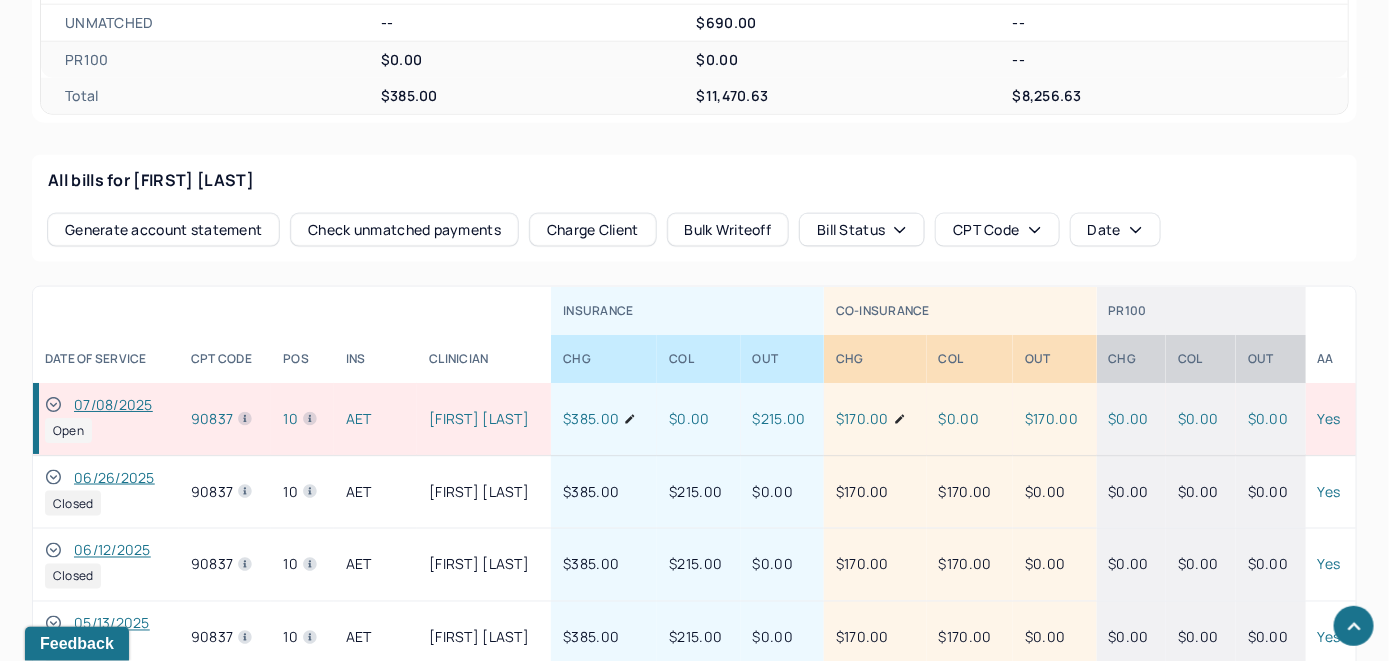 click on "Charge Client" at bounding box center [593, 230] 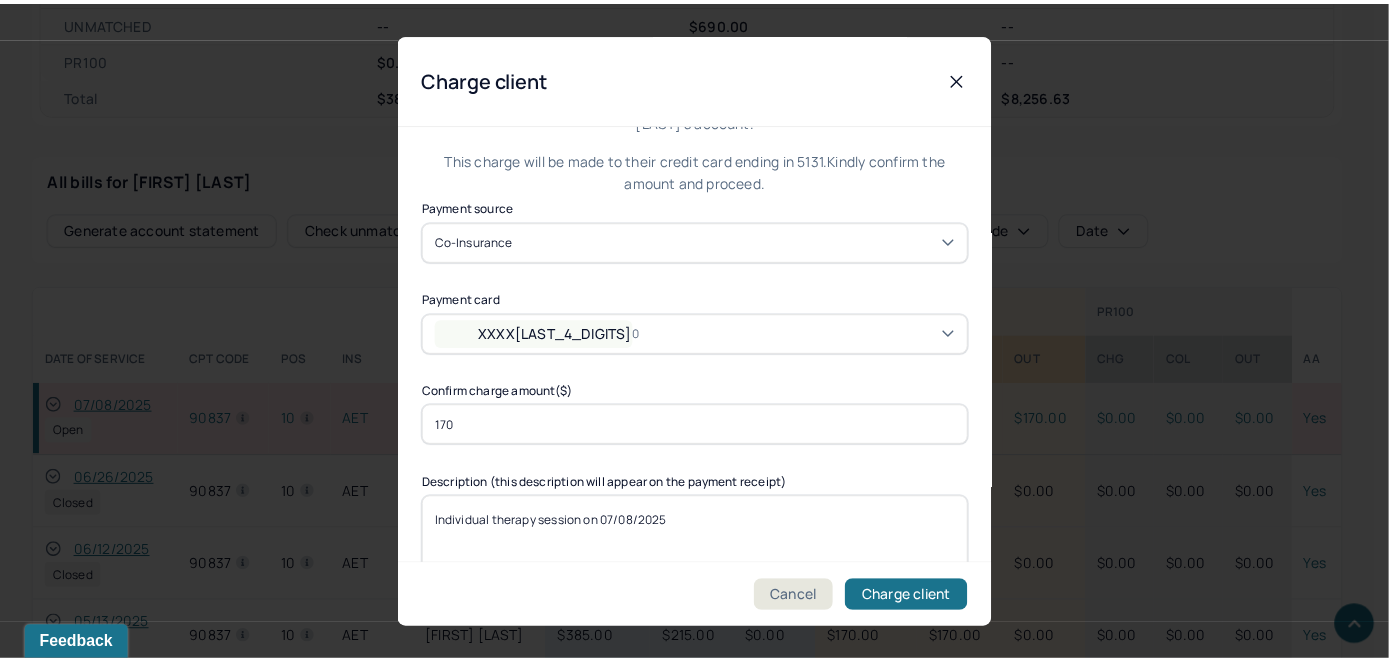 scroll, scrollTop: 121, scrollLeft: 0, axis: vertical 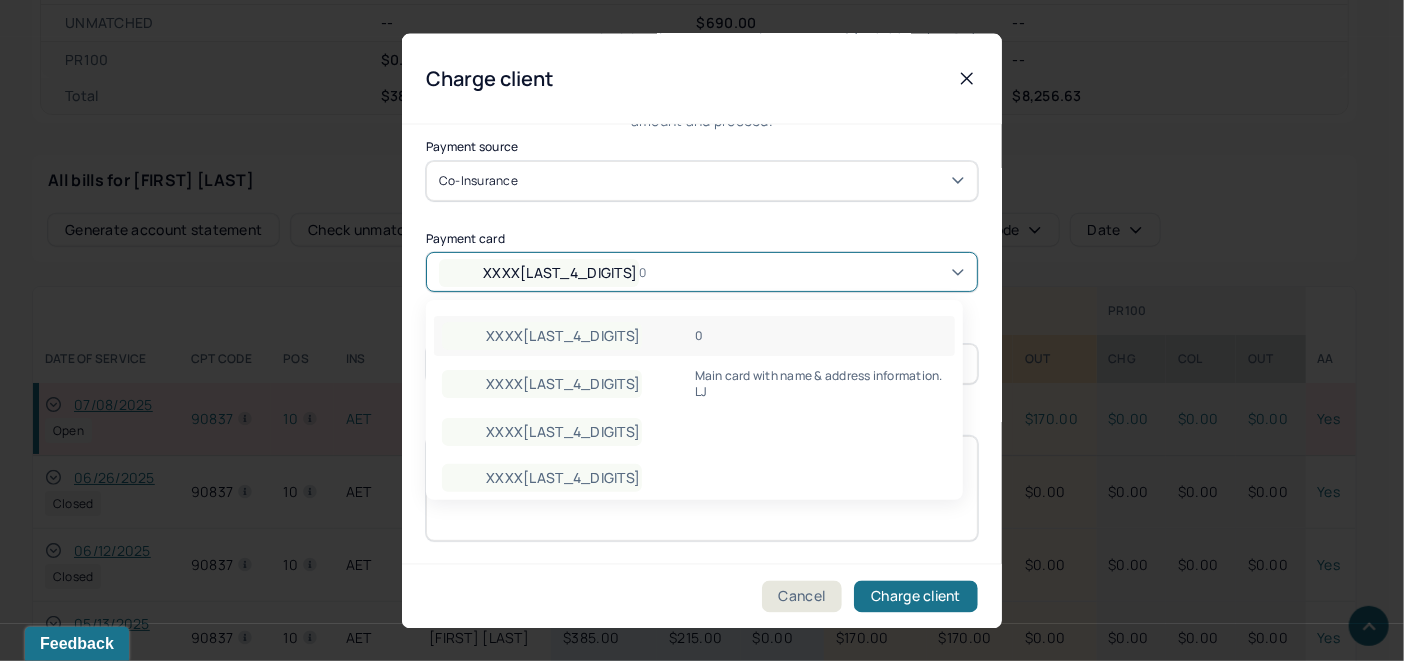 click on "XXXX[LAST_4_DIGITS] 0" at bounding box center (702, 272) 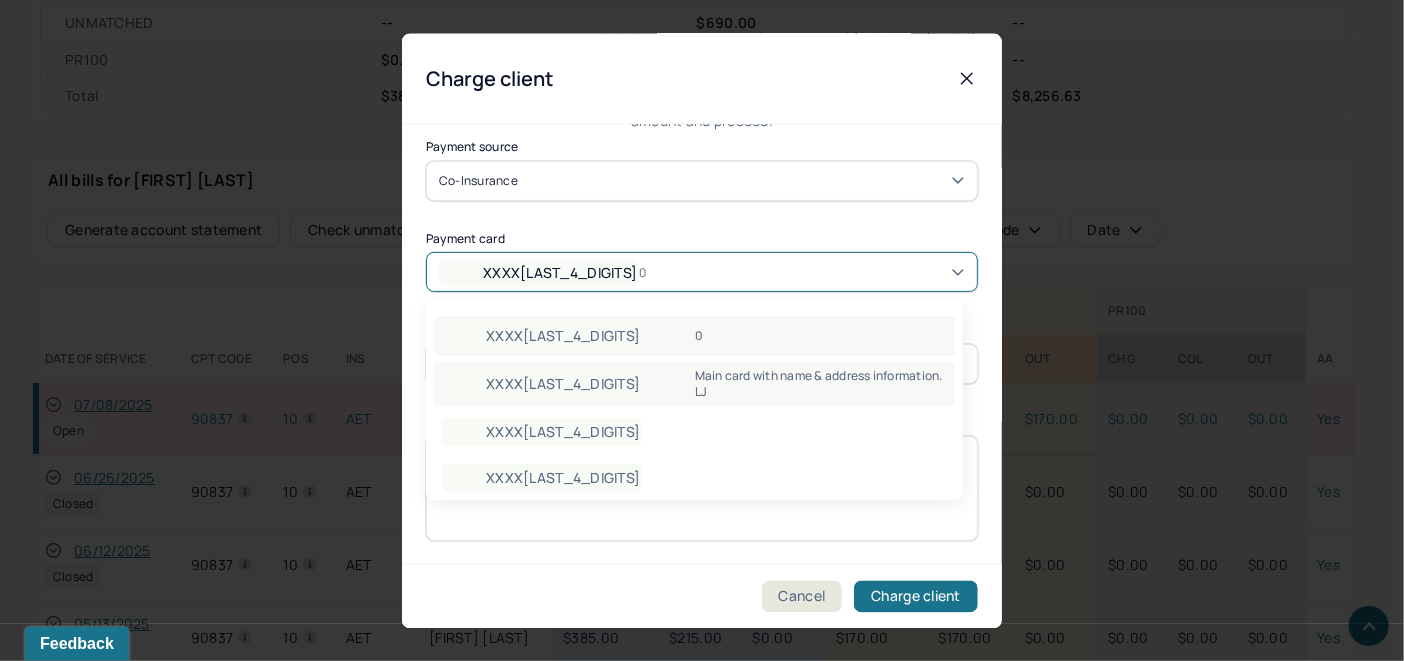 click on "Main card with name & address information. LJ" at bounding box center [821, 384] 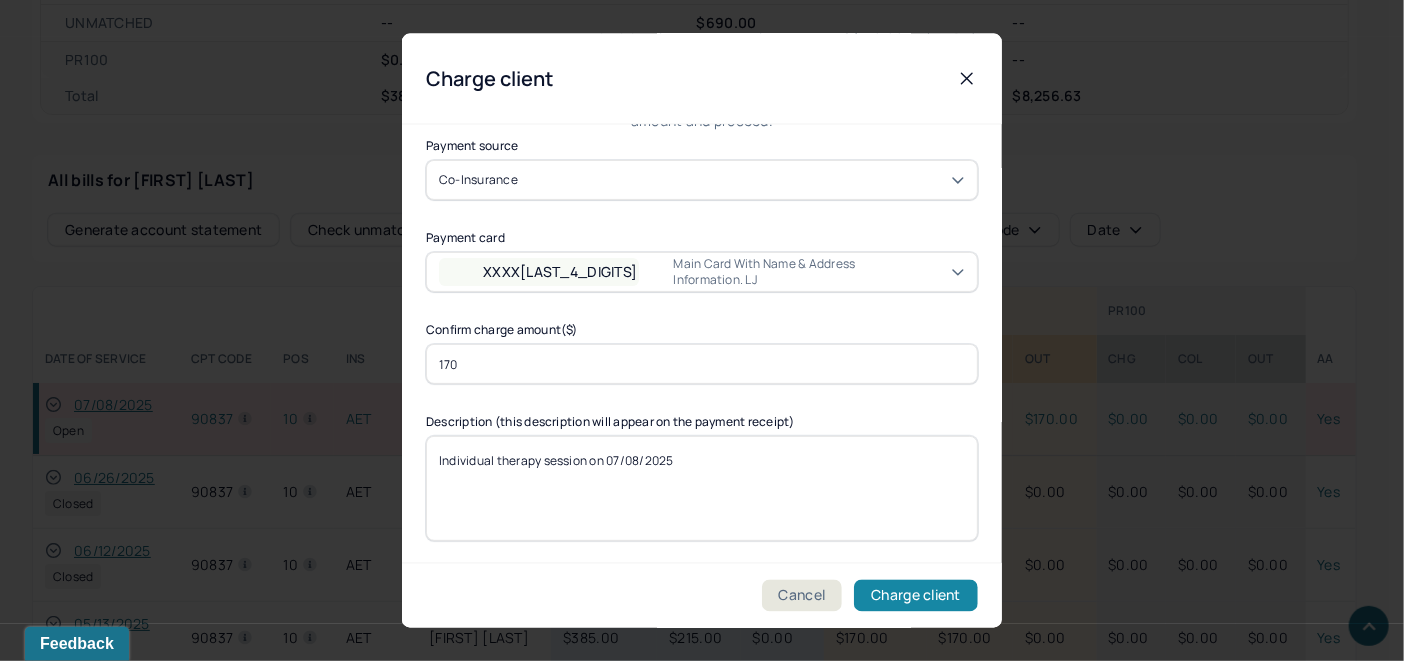 click on "Charge client" at bounding box center [916, 596] 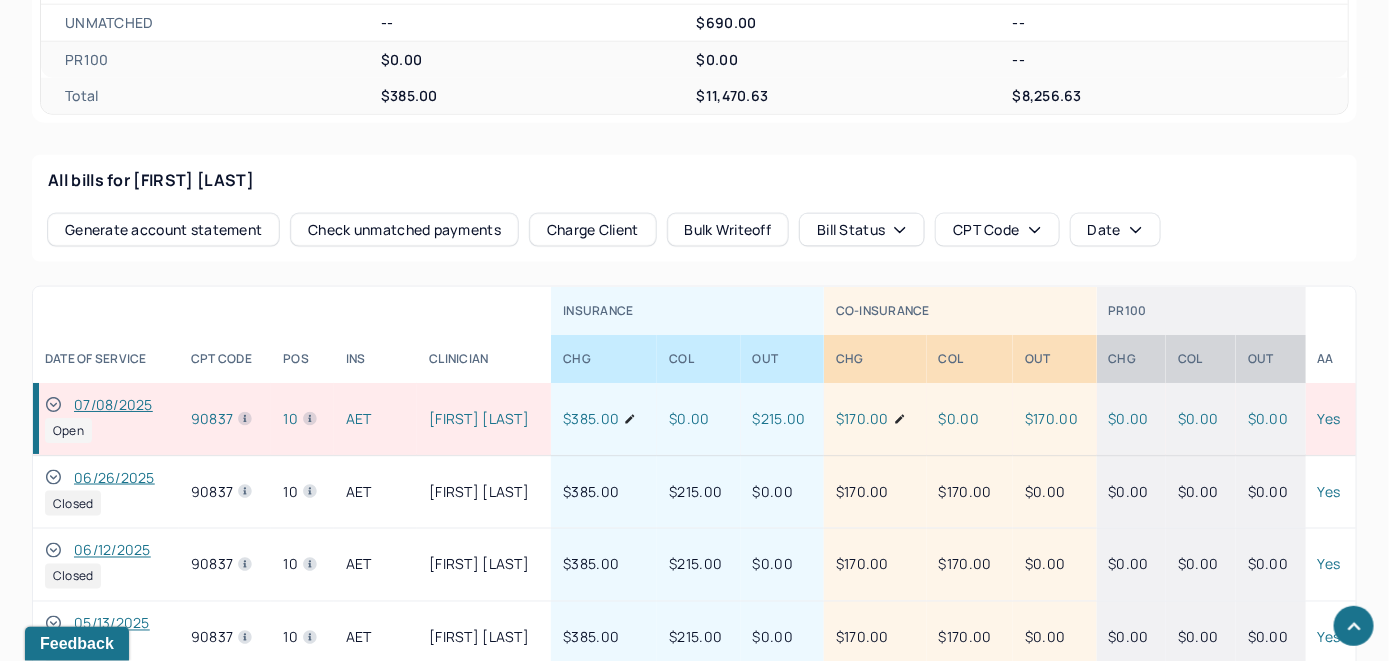 click 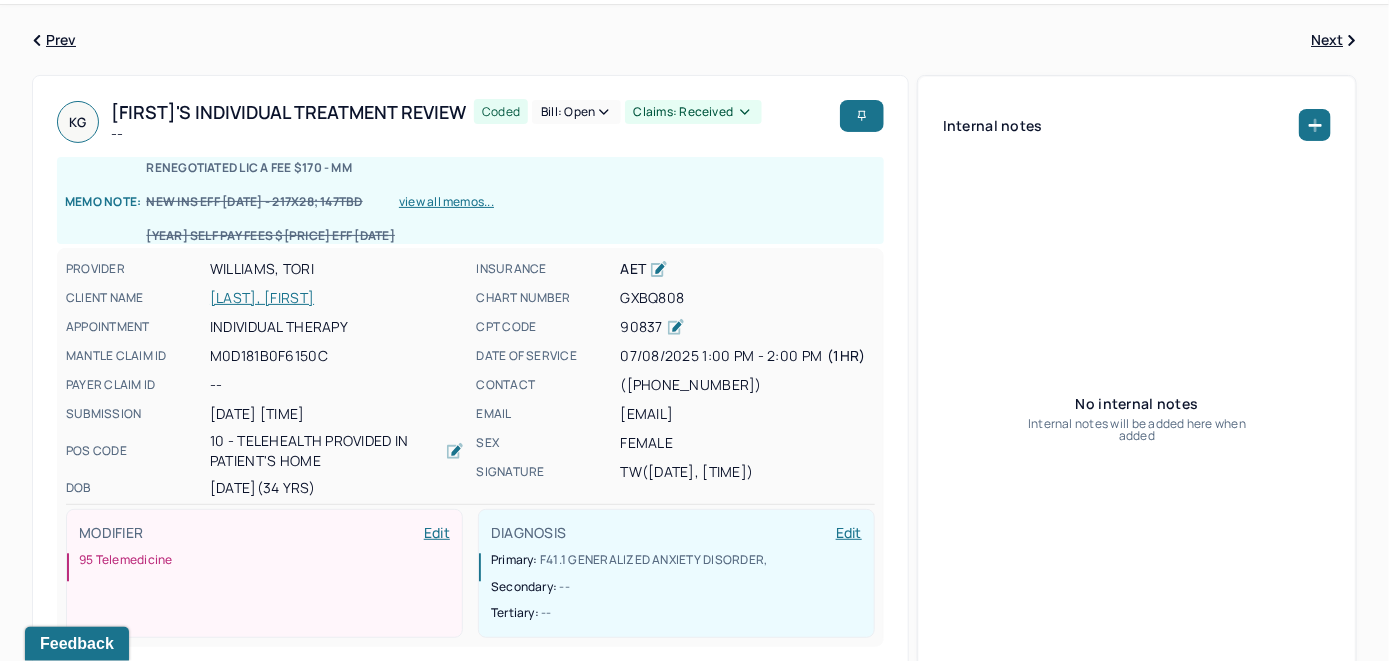 scroll, scrollTop: 0, scrollLeft: 0, axis: both 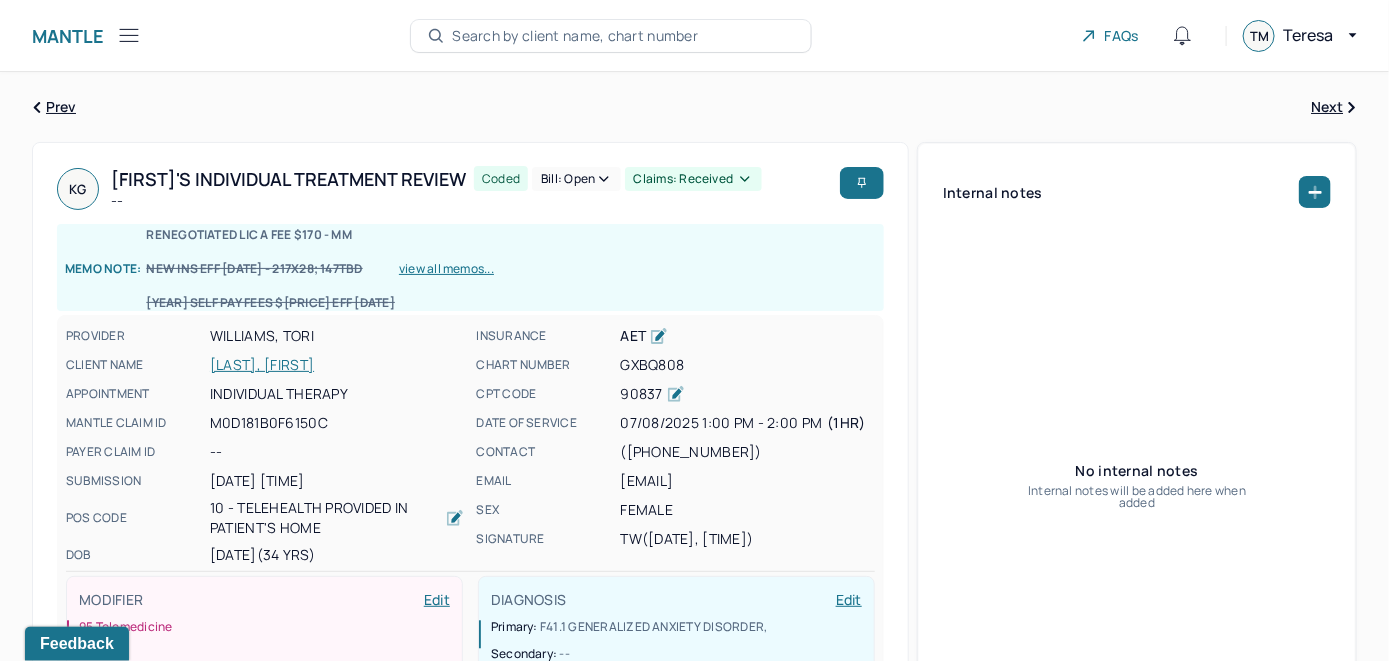 click on "Bill: Open" at bounding box center [576, 179] 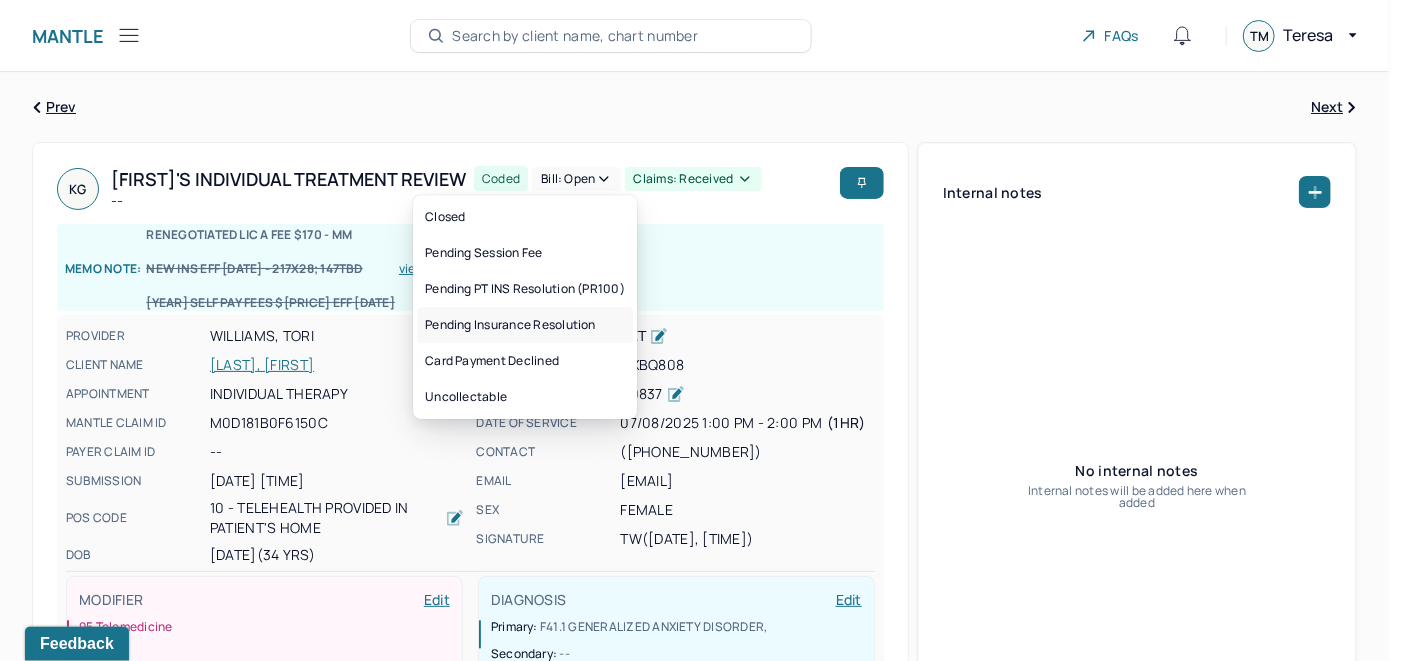 click on "Pending Insurance Resolution" at bounding box center (525, 325) 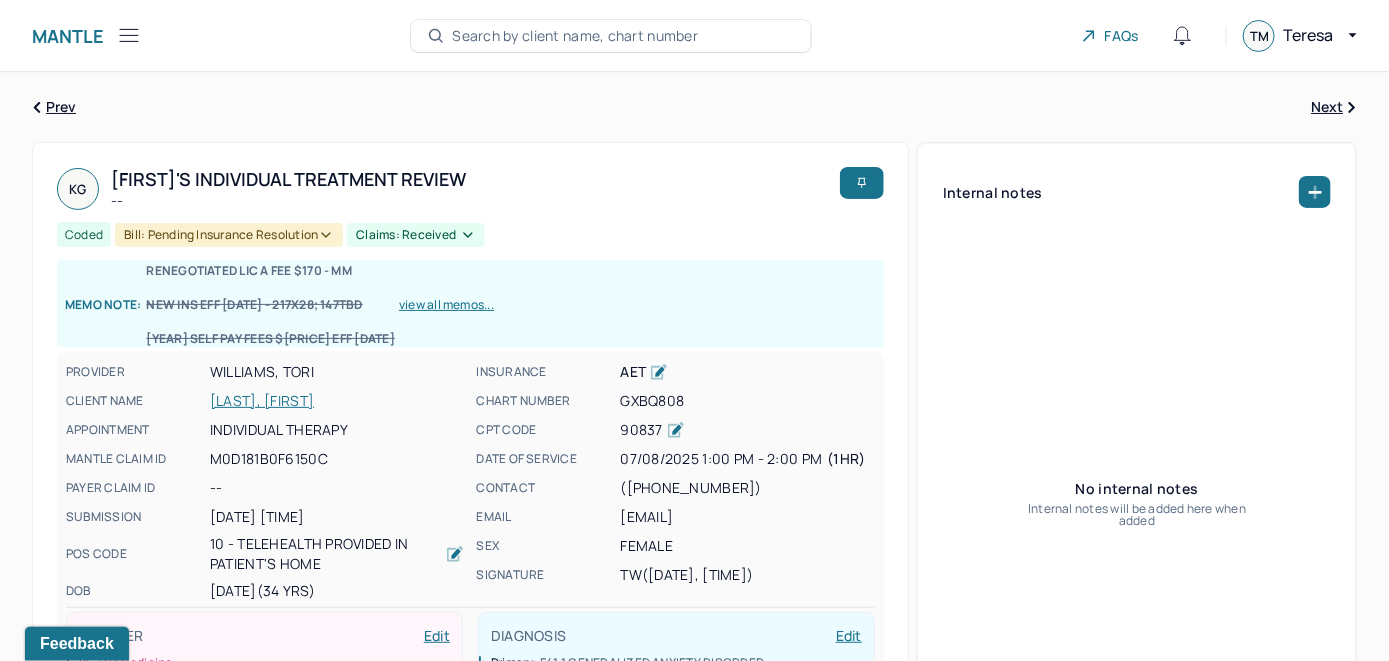 click on "[LAST], [FIRST]" at bounding box center (337, 401) 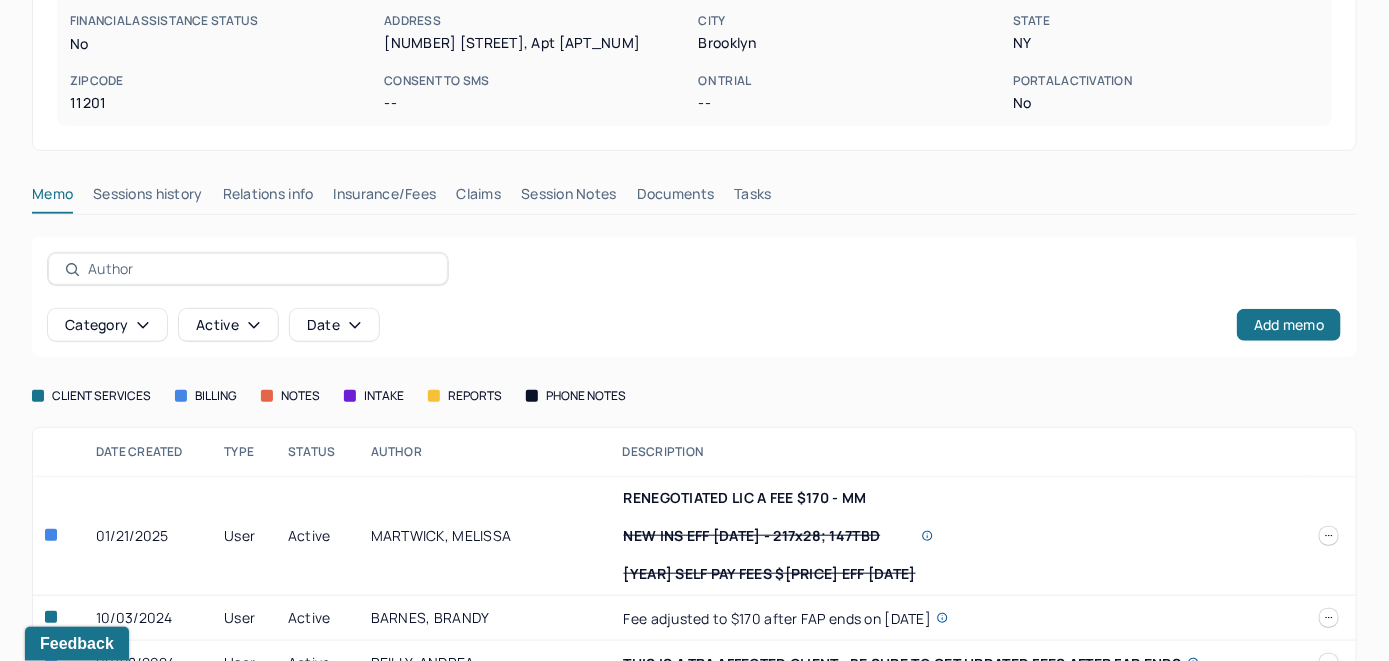 scroll, scrollTop: 472, scrollLeft: 0, axis: vertical 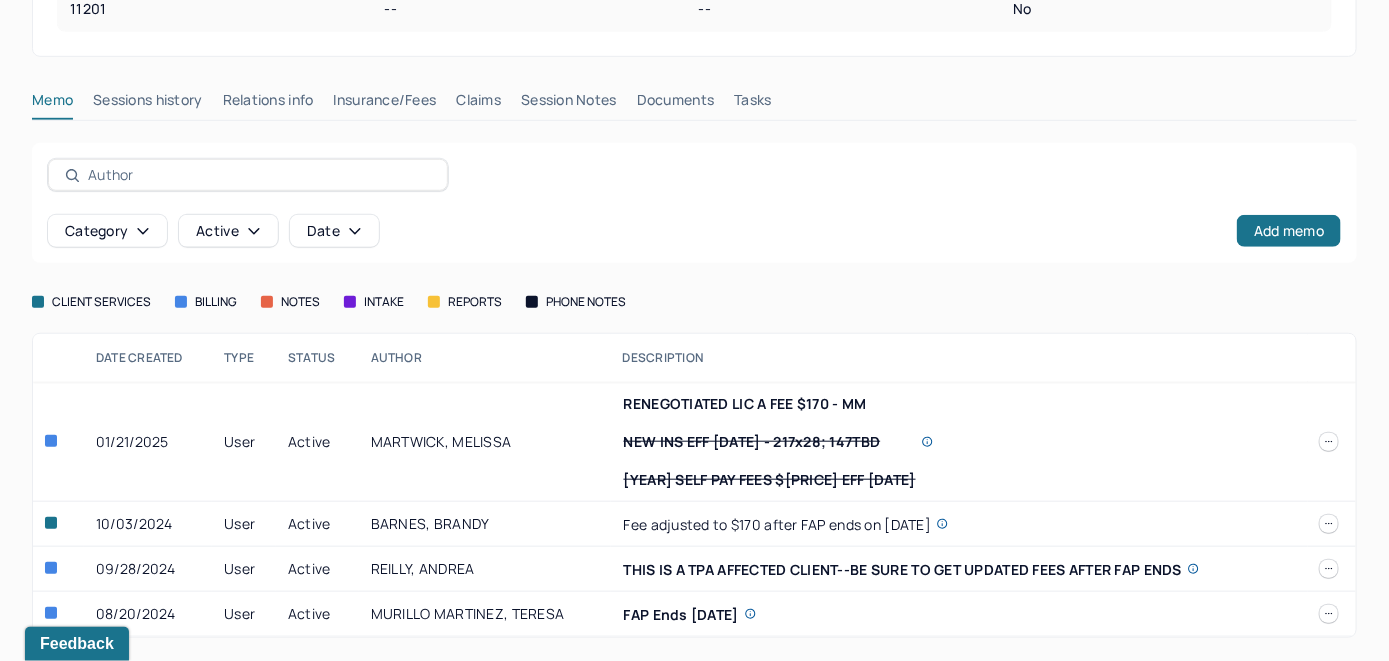 click on "Claims" at bounding box center [478, 104] 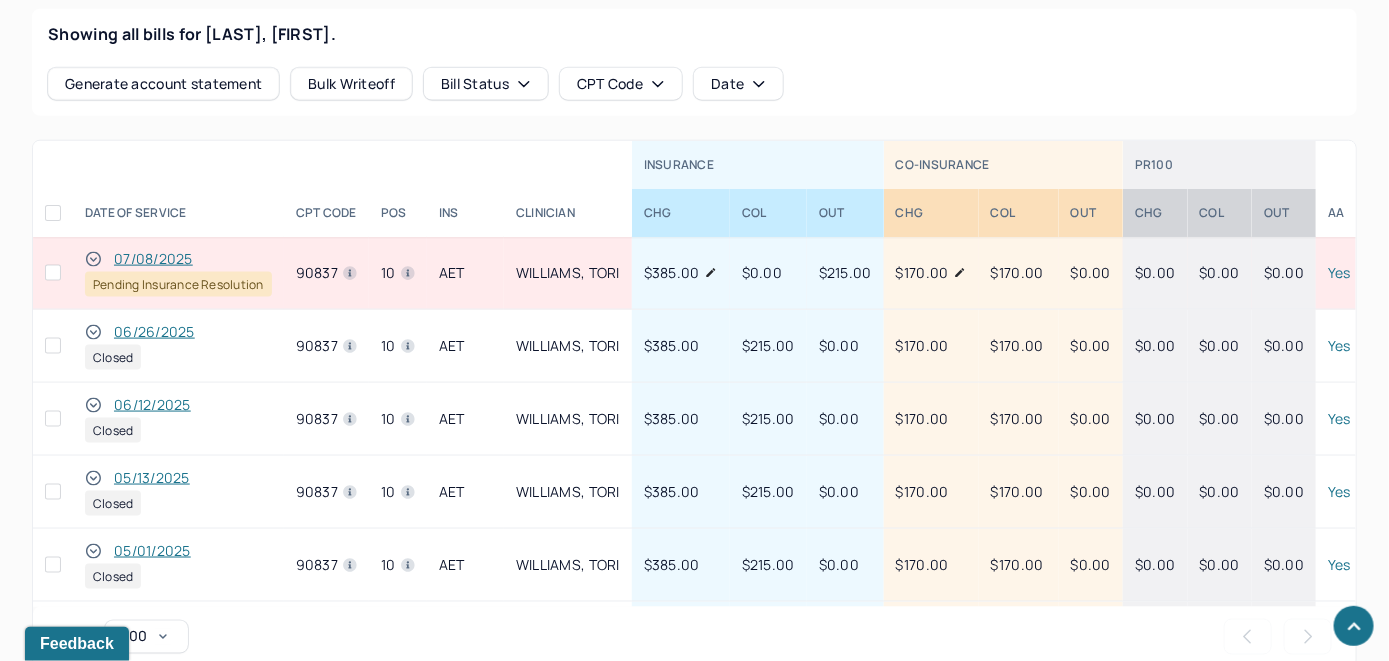 scroll, scrollTop: 972, scrollLeft: 0, axis: vertical 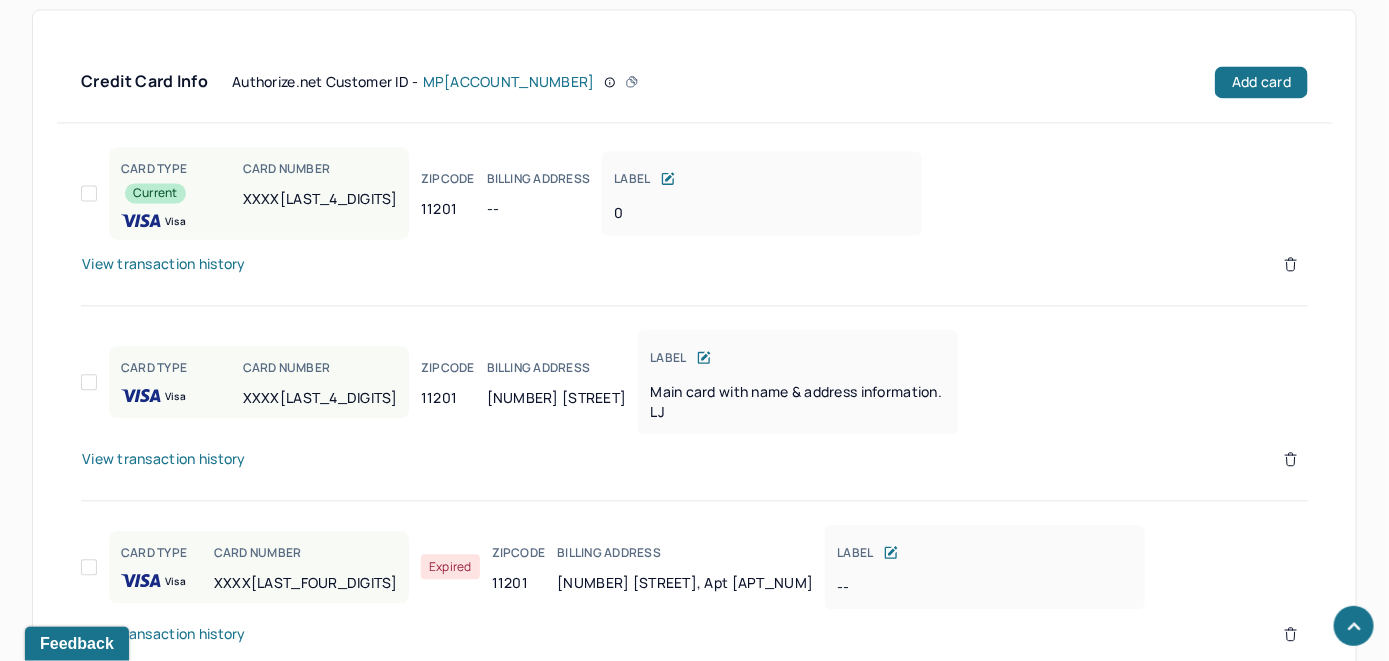 click 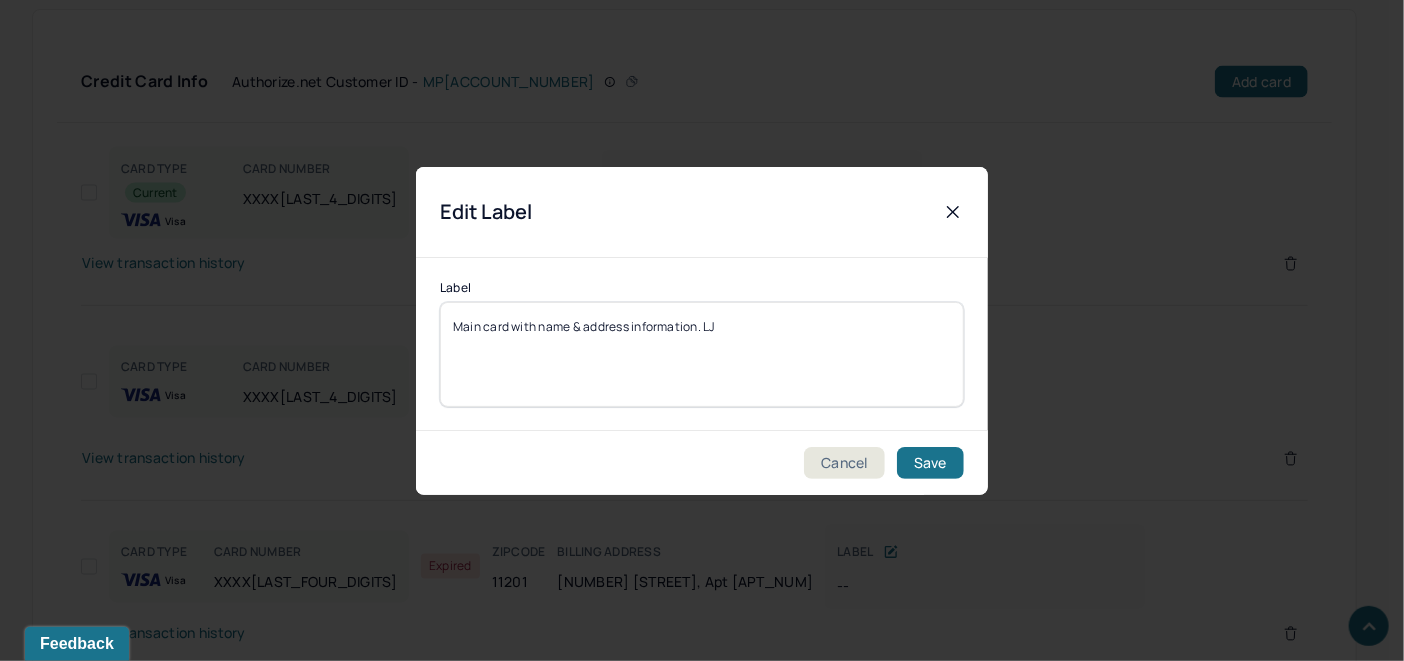 click on "Main card with name & address information. LJ" at bounding box center [702, 354] 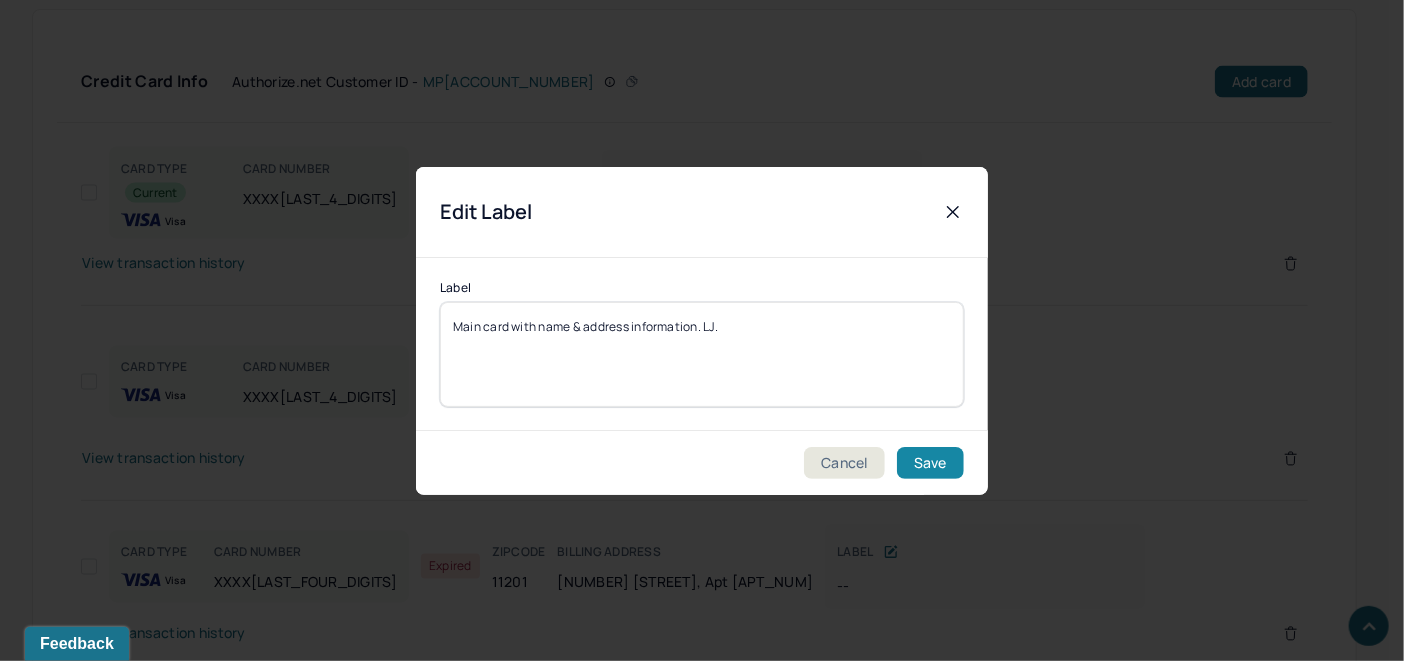 type on "Main card with name & address information. LJ." 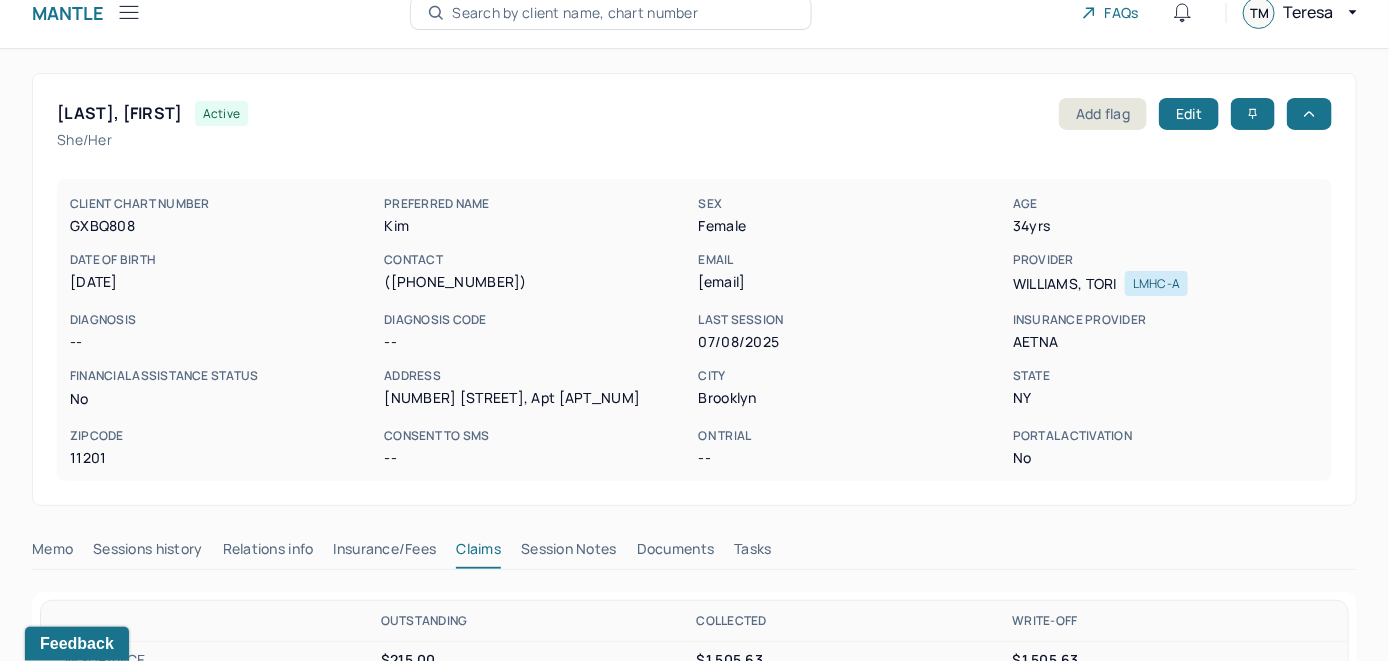 scroll, scrollTop: 0, scrollLeft: 0, axis: both 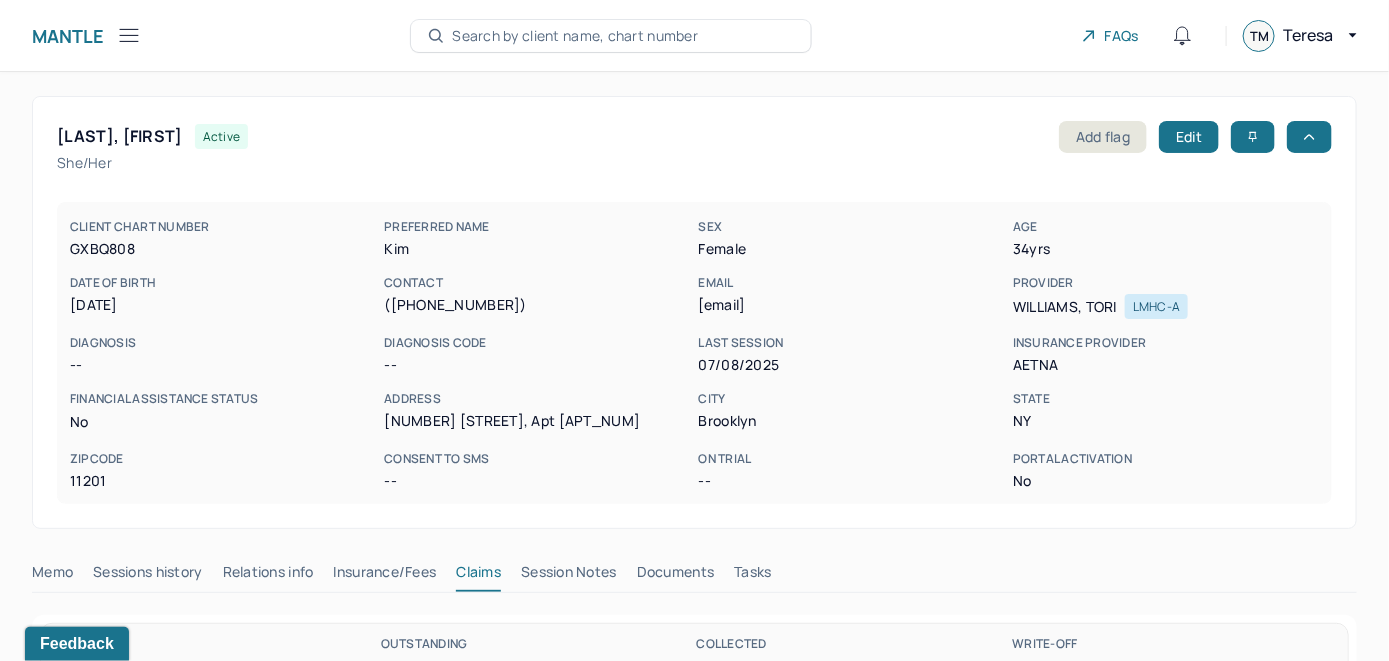 click on "Search by client name, chart number" at bounding box center (575, 36) 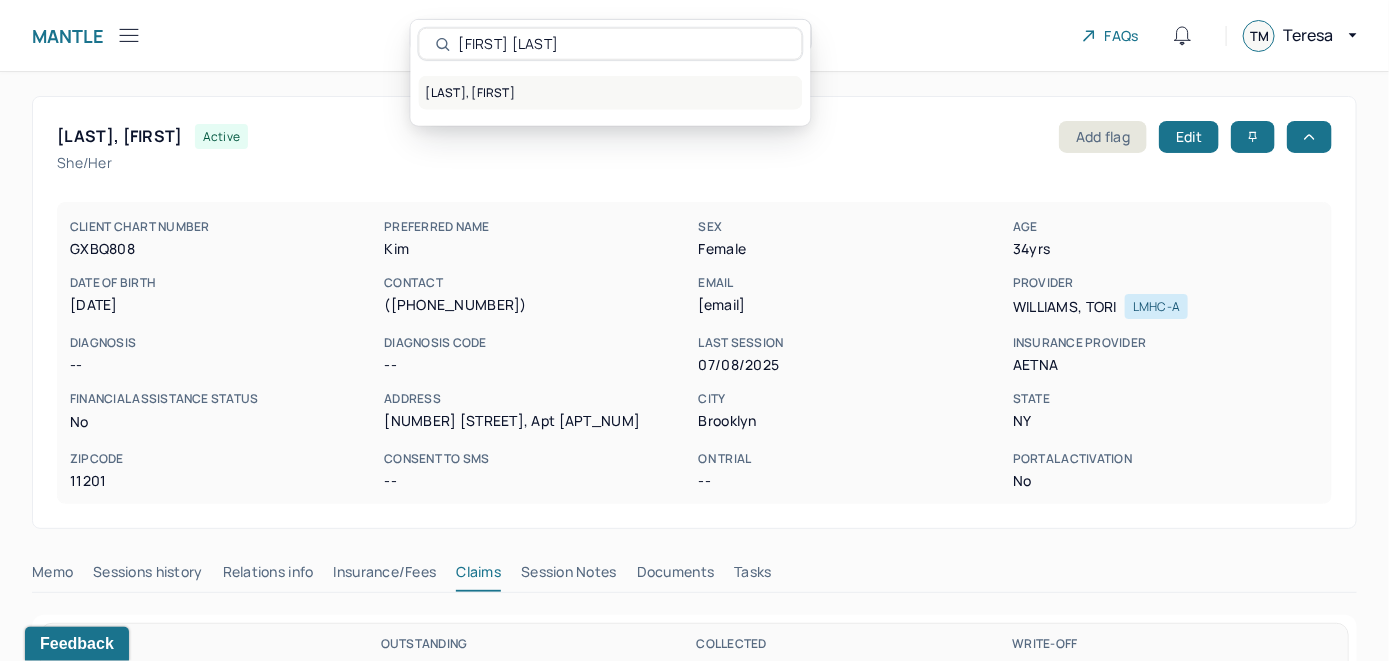 type on "[FIRST] [LAST]" 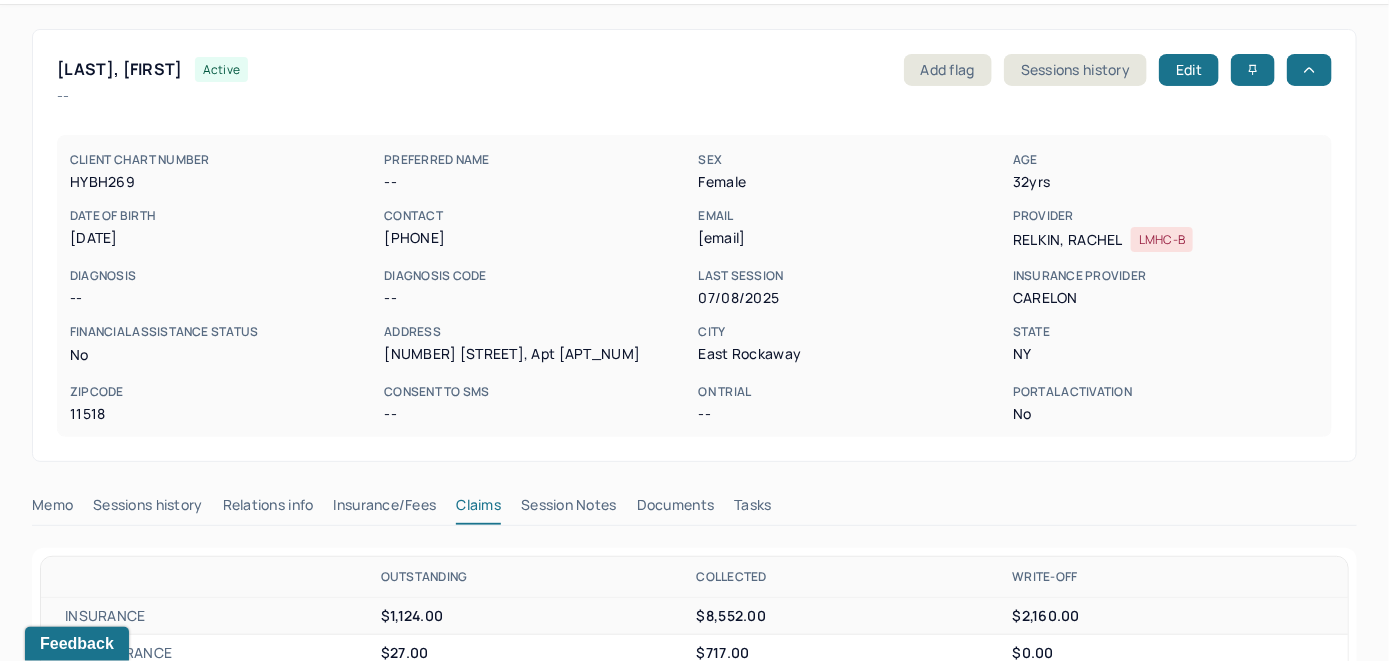 scroll, scrollTop: 200, scrollLeft: 0, axis: vertical 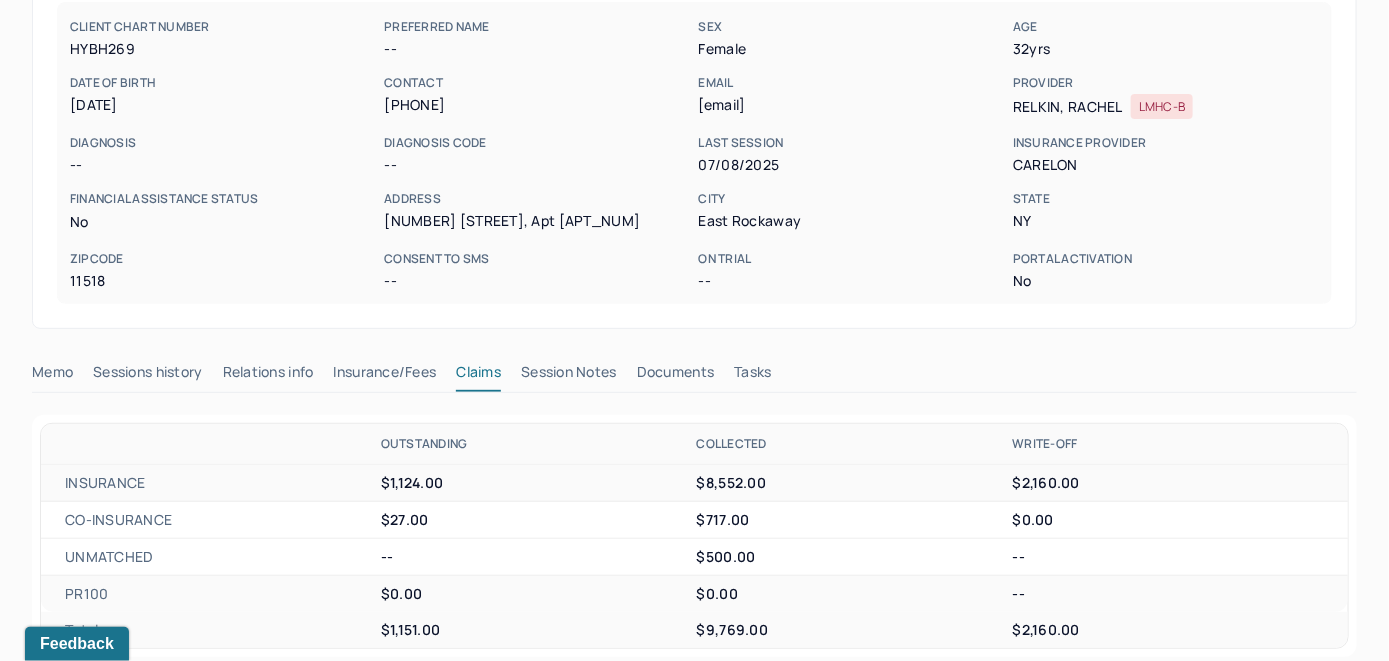 click on "Memo" at bounding box center [52, 376] 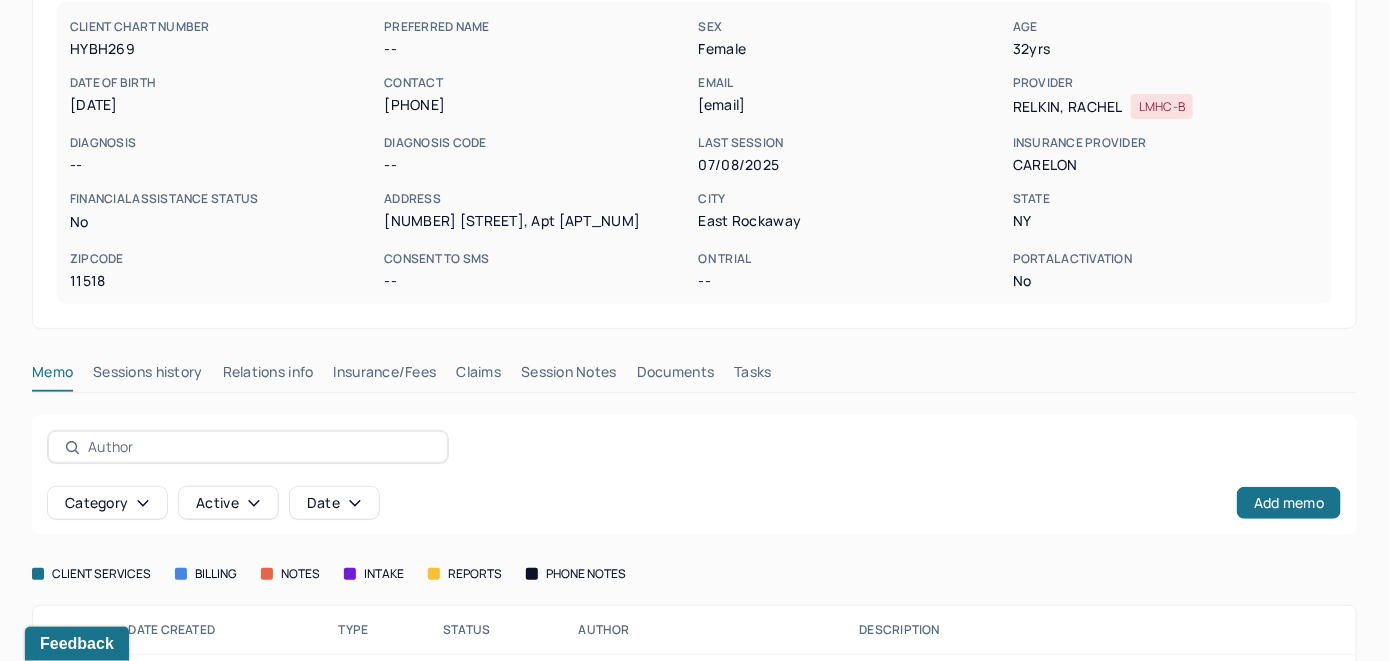 scroll, scrollTop: 261, scrollLeft: 0, axis: vertical 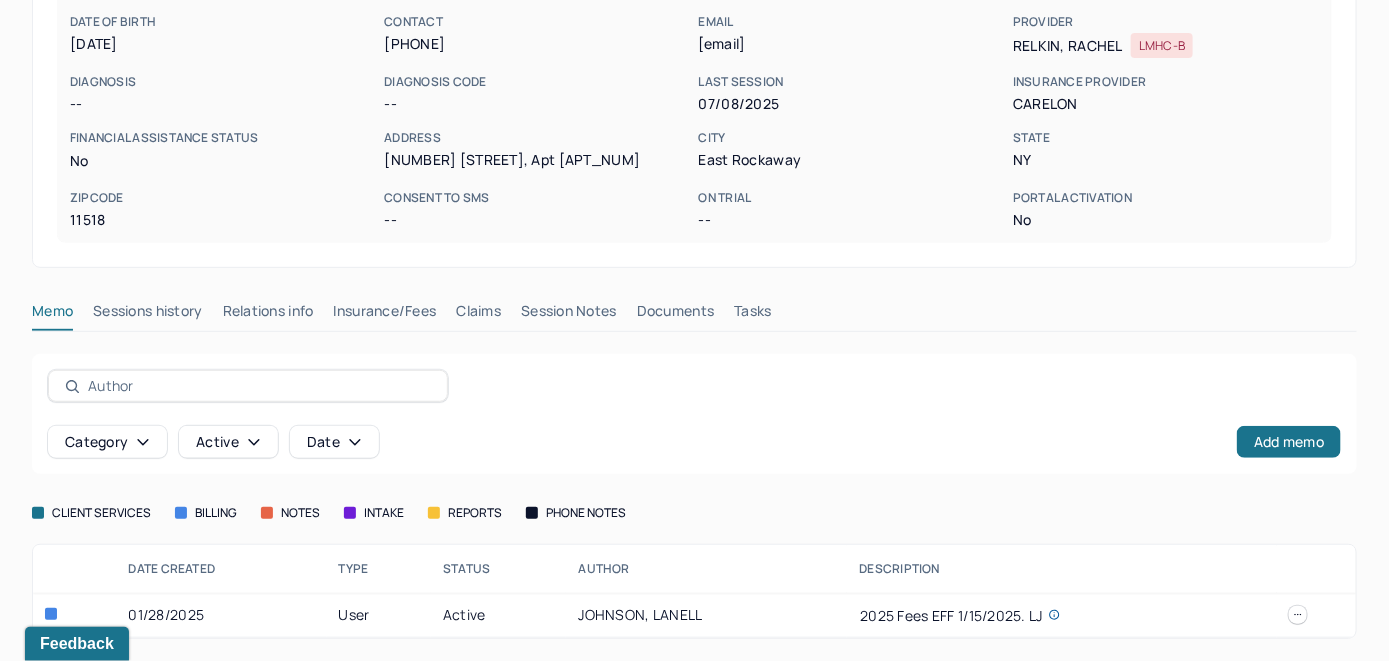 click on "Claims" at bounding box center [478, 315] 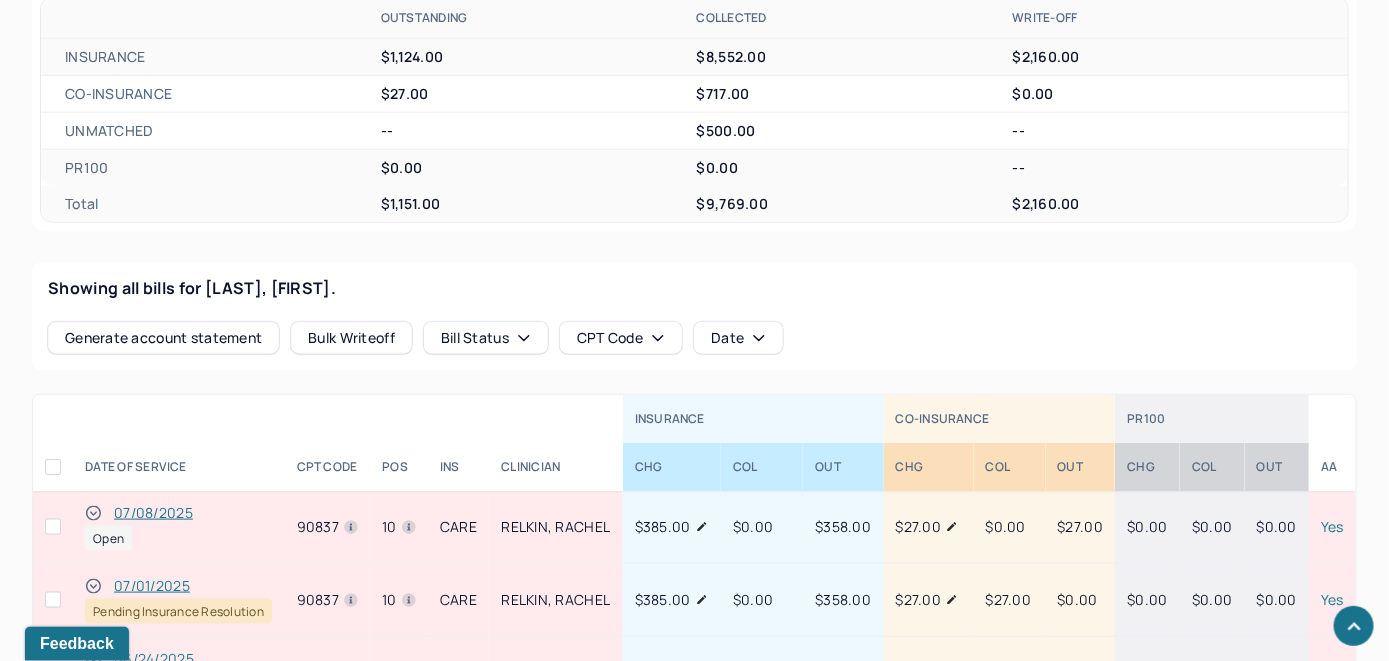 scroll, scrollTop: 661, scrollLeft: 0, axis: vertical 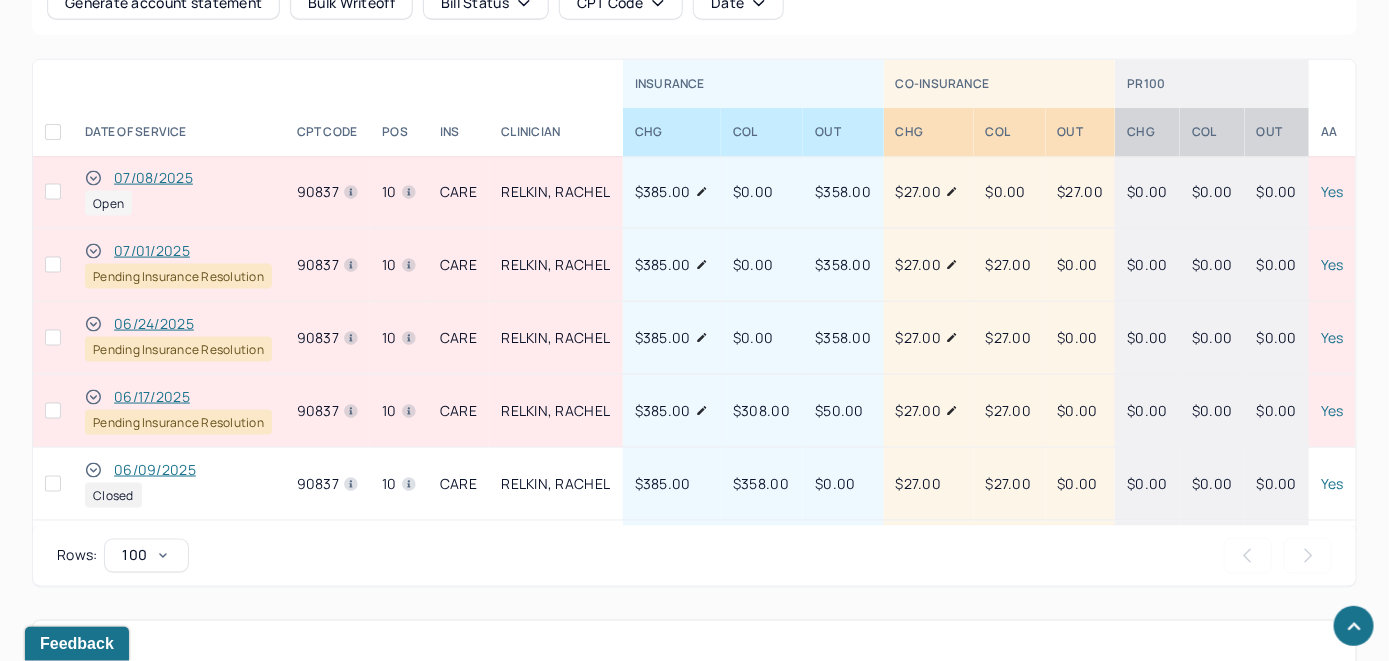 click on "Rows per page :   100       Previous     Next" at bounding box center (694, 556) 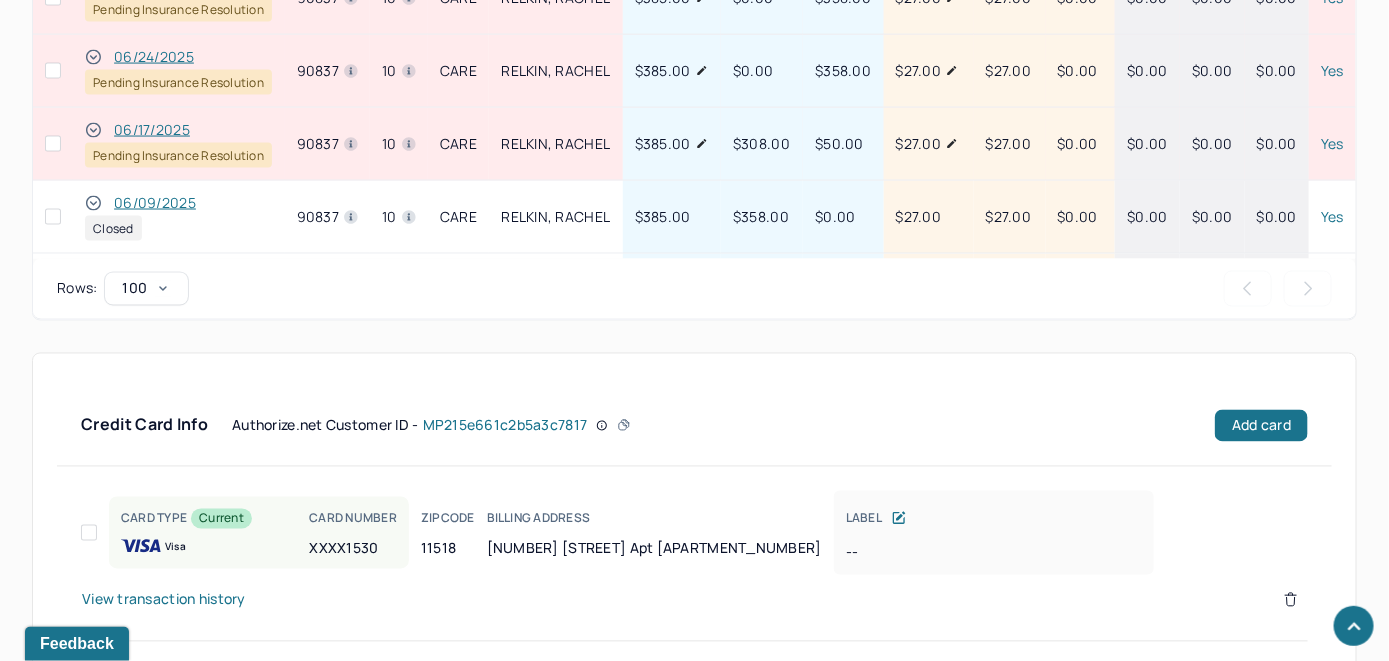scroll, scrollTop: 1286, scrollLeft: 0, axis: vertical 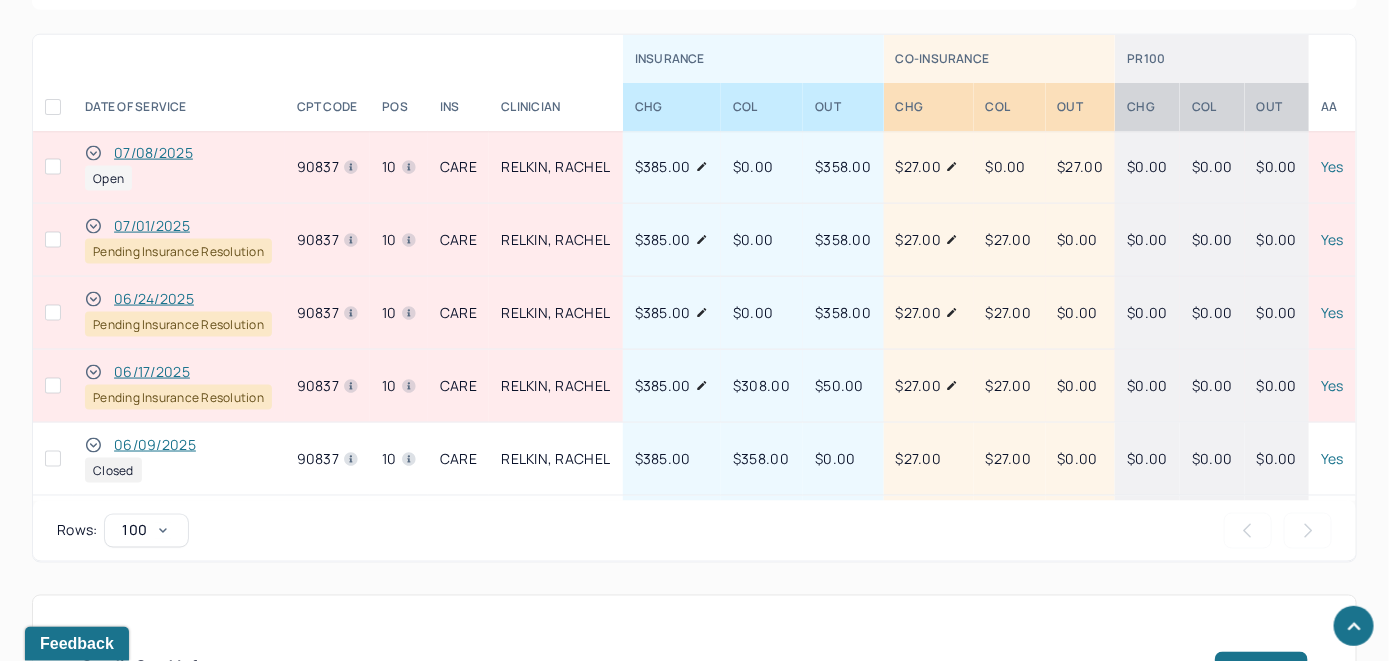 click on "07/08/2025" at bounding box center (153, 153) 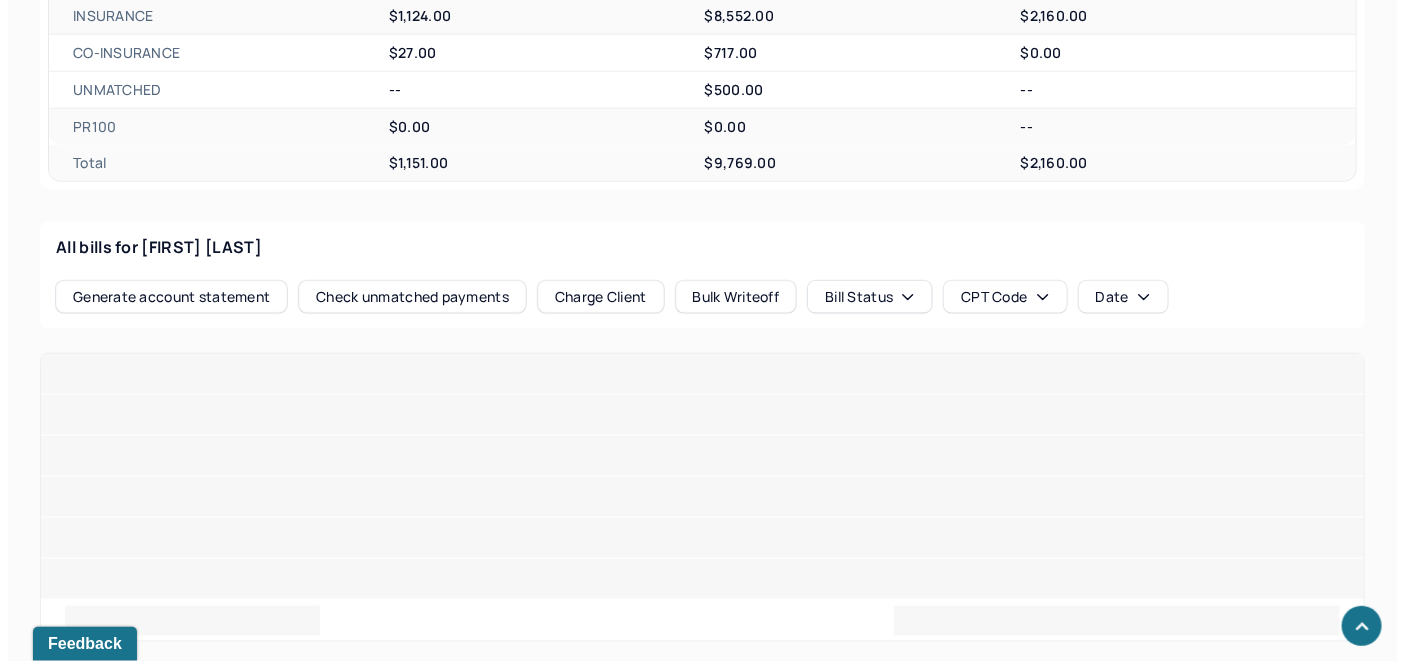 scroll, scrollTop: 914, scrollLeft: 0, axis: vertical 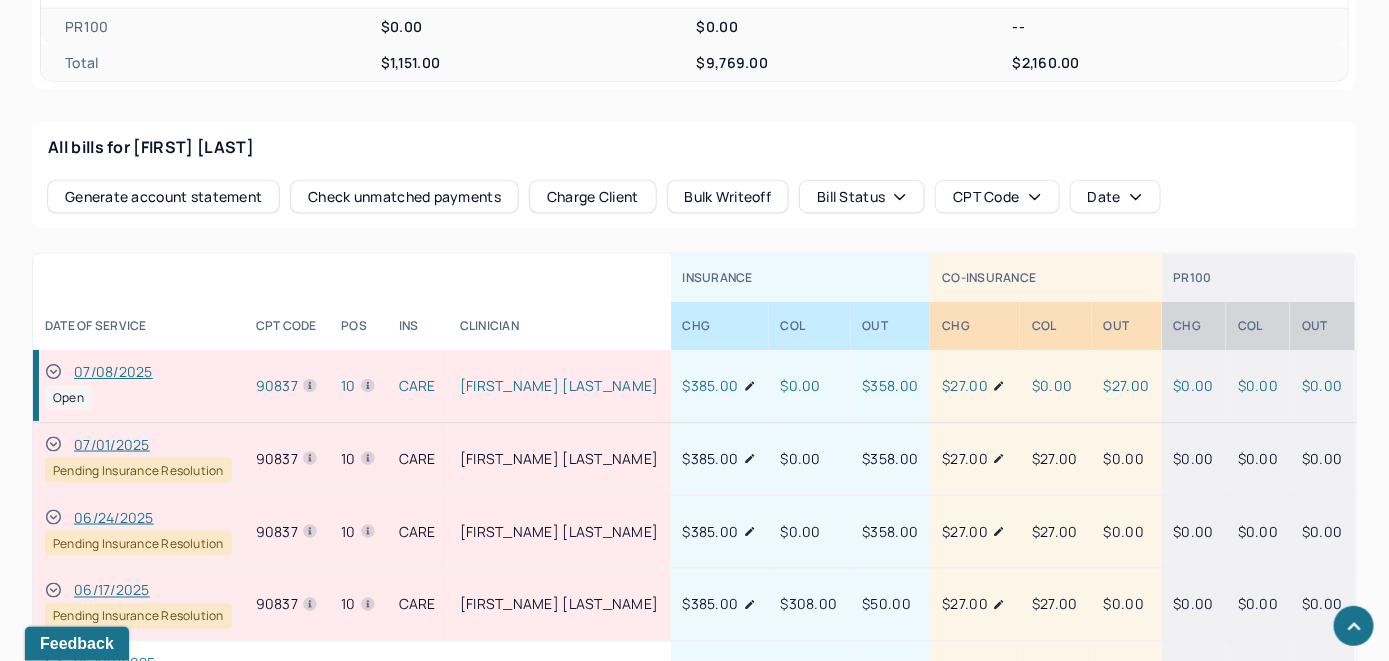 click on "Check unmatched payments" at bounding box center [404, 197] 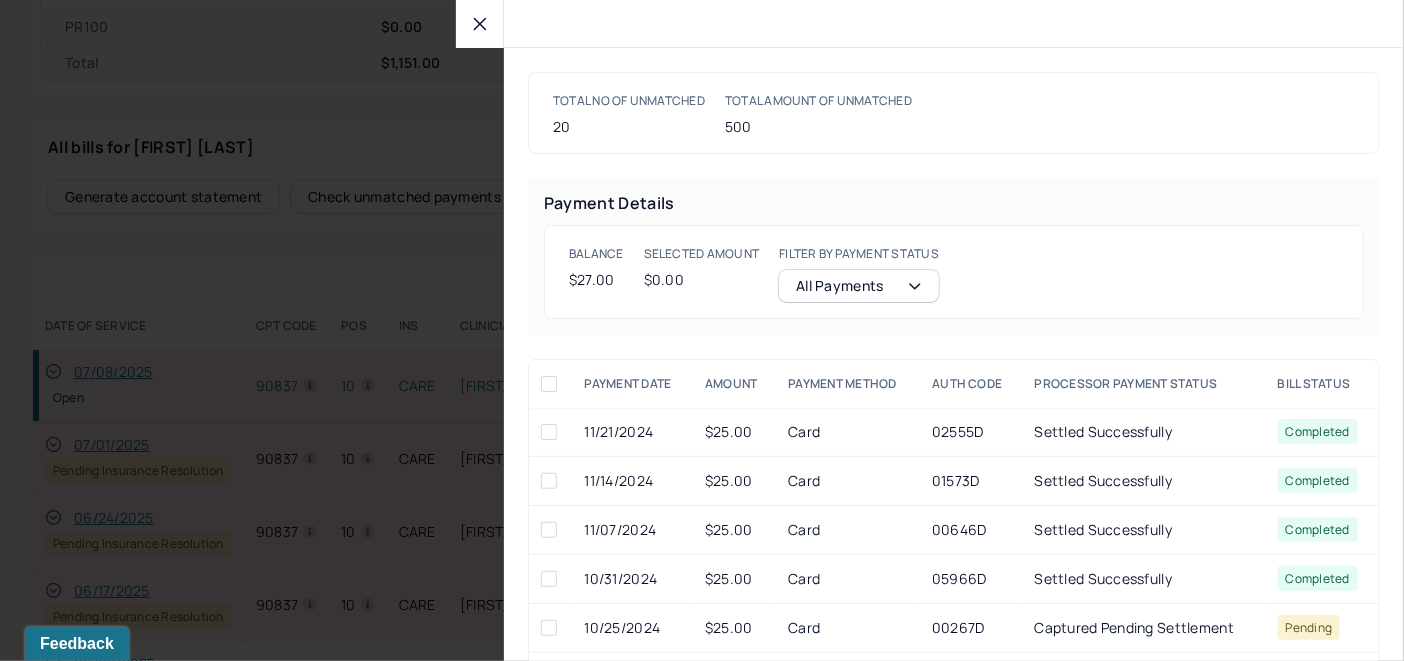 click 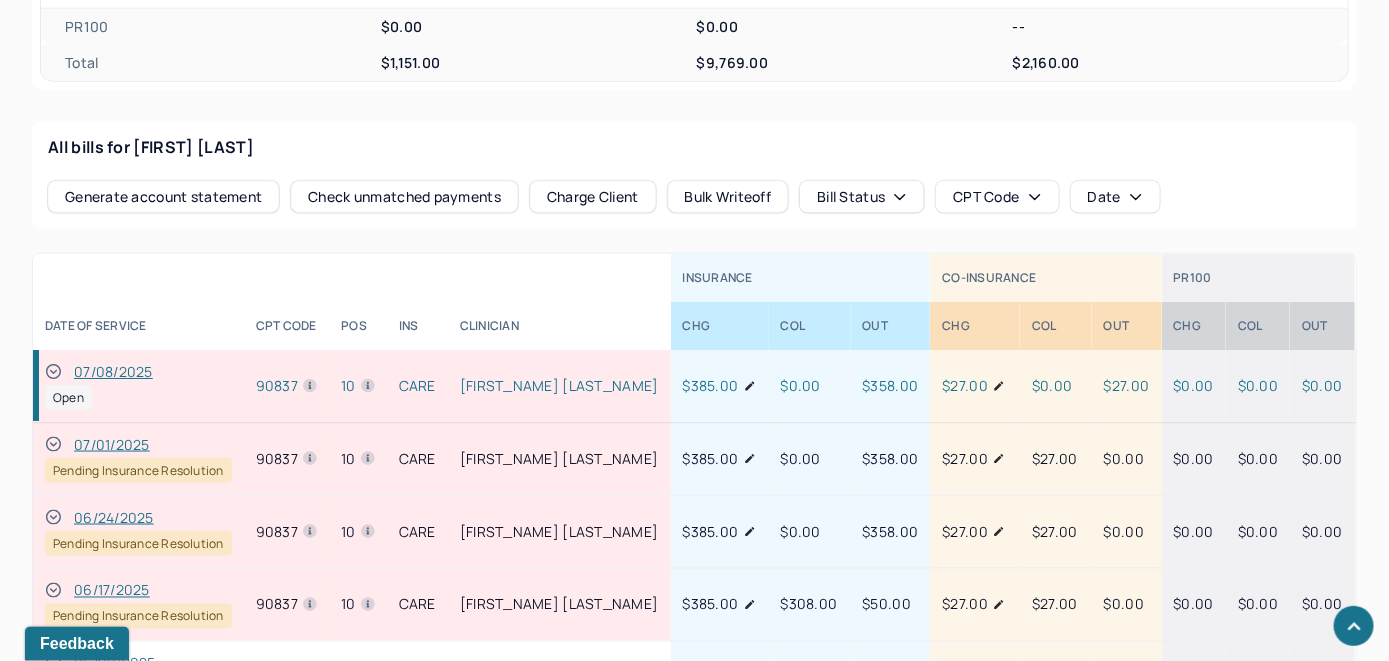 click on "Charge Client" at bounding box center [593, 197] 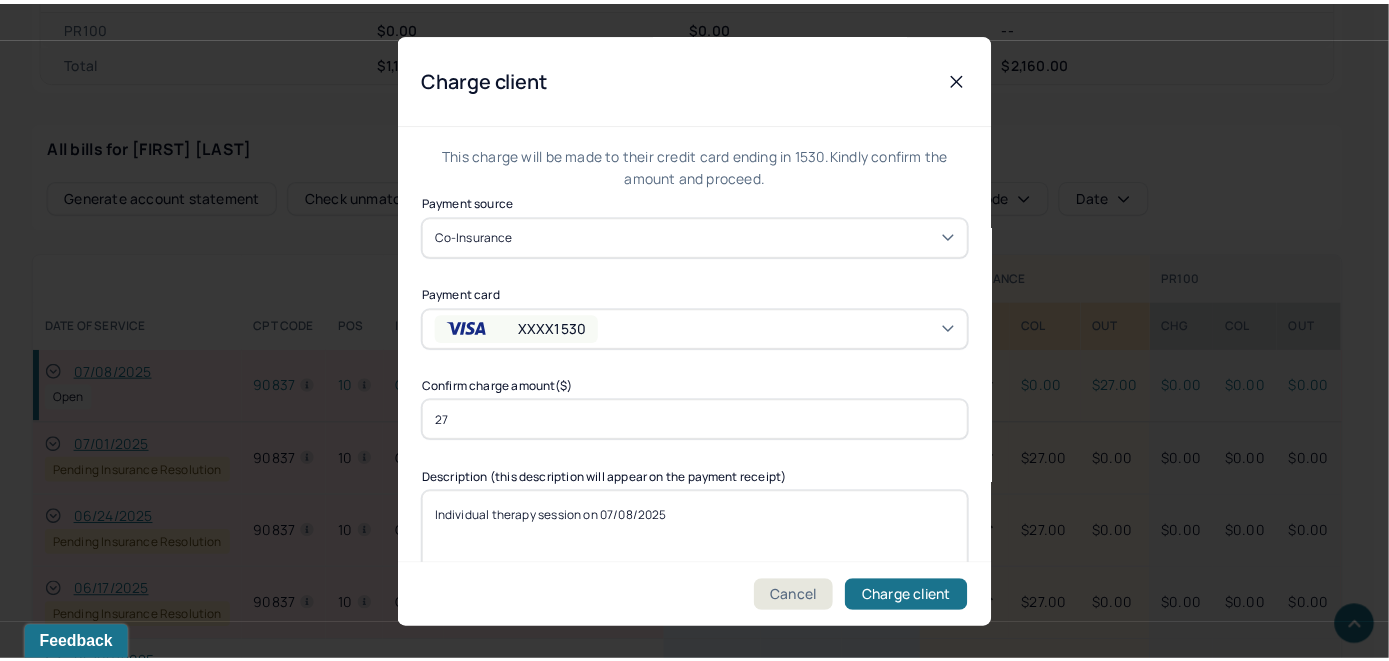 scroll, scrollTop: 121, scrollLeft: 0, axis: vertical 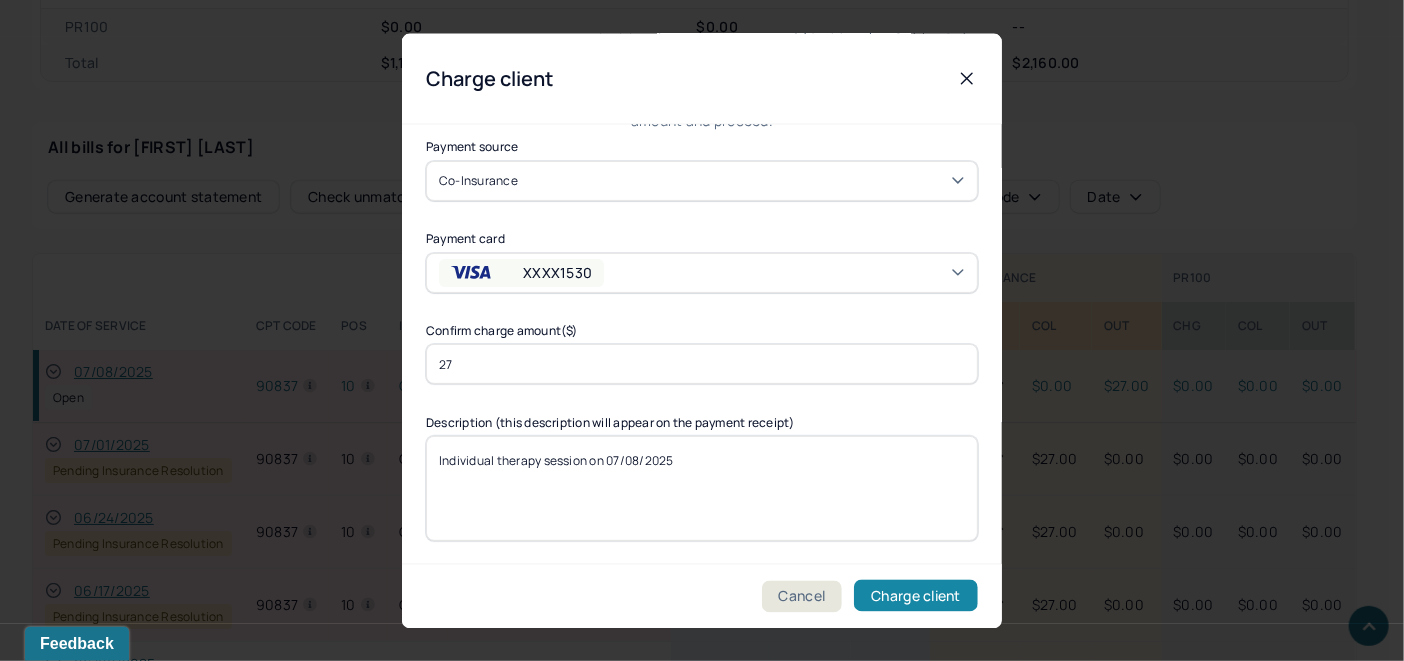 click on "Charge client" at bounding box center [916, 596] 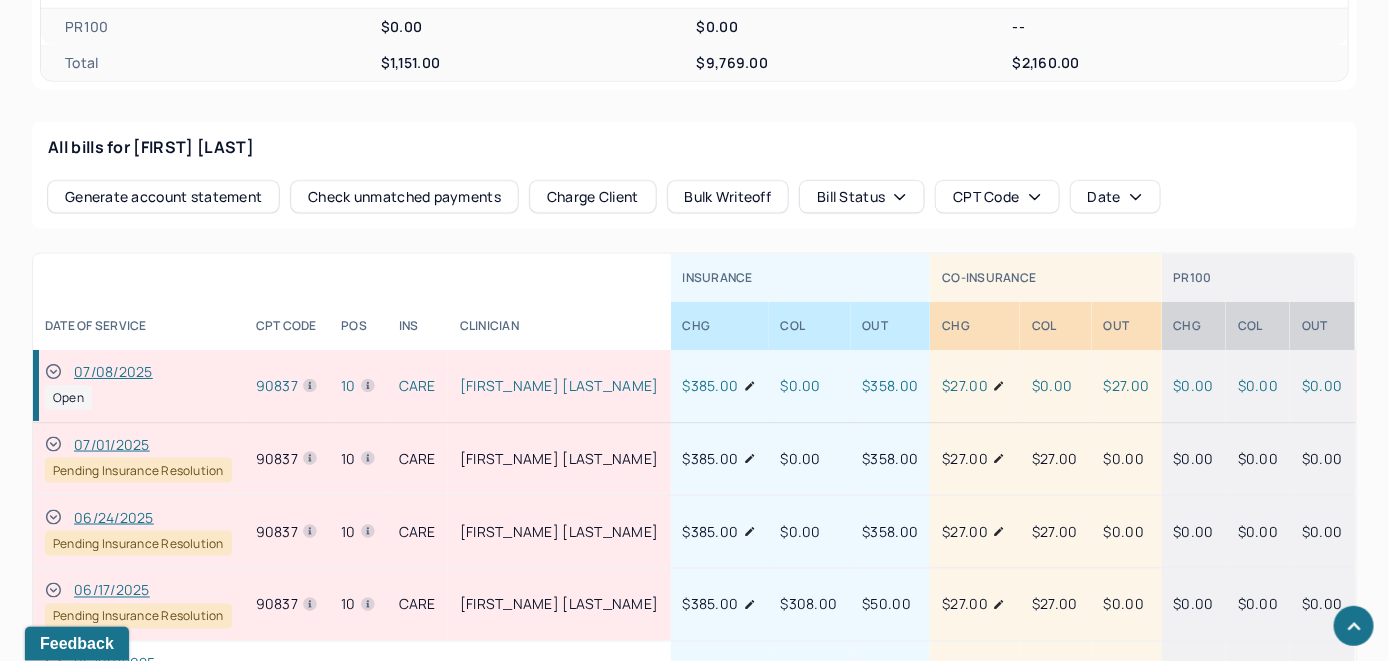 click 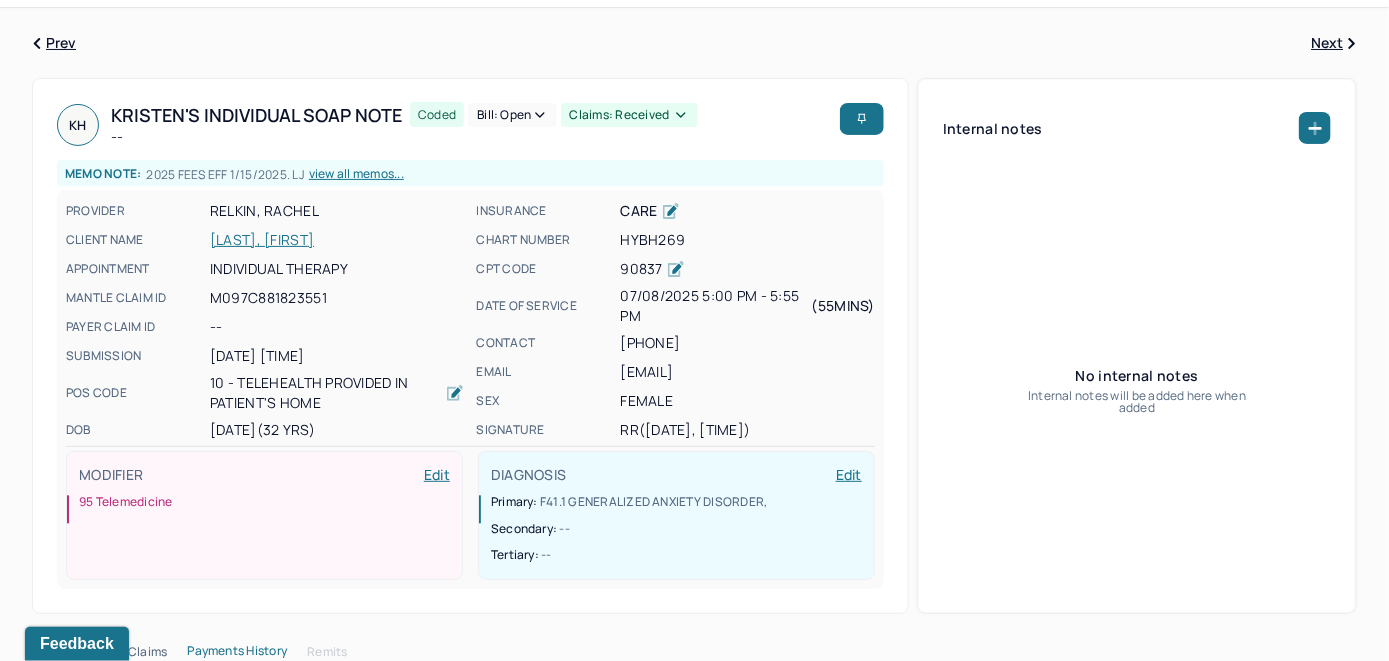 scroll, scrollTop: 0, scrollLeft: 0, axis: both 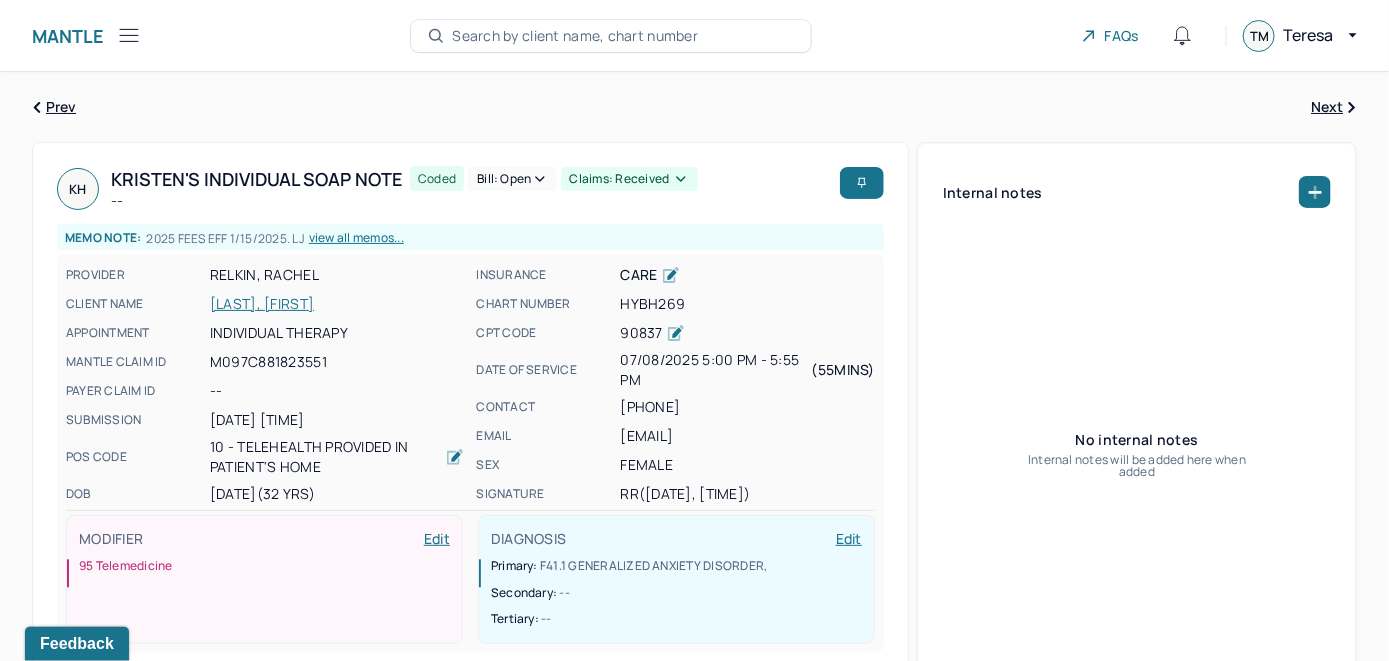 click on "Bill: Open" at bounding box center (512, 179) 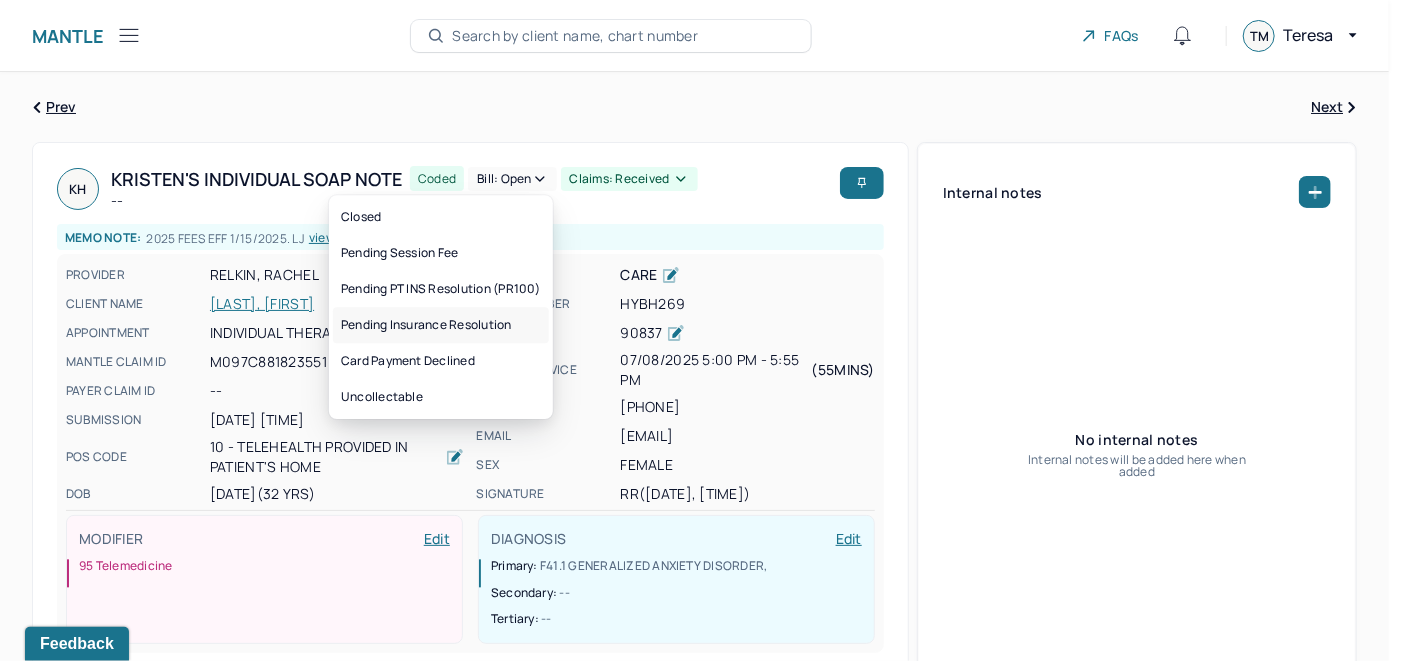 click on "Pending Insurance Resolution" at bounding box center (441, 325) 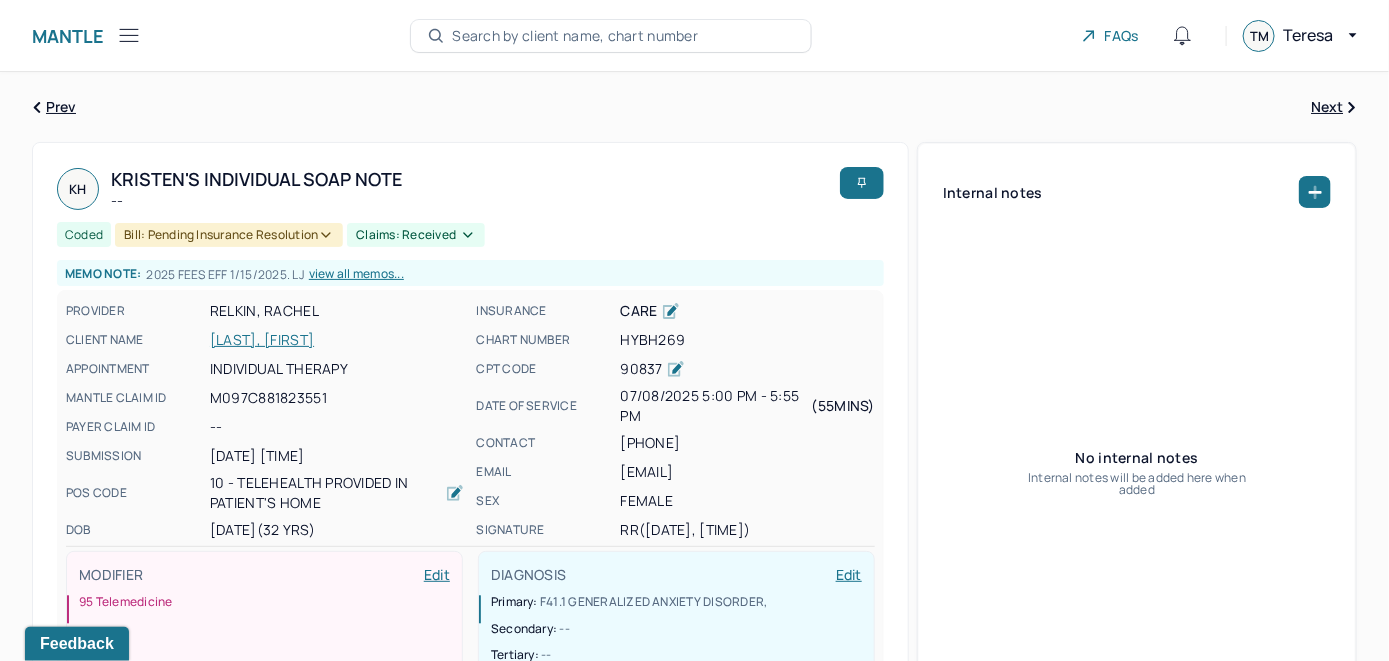 click on "Search by client name, chart number" at bounding box center (575, 36) 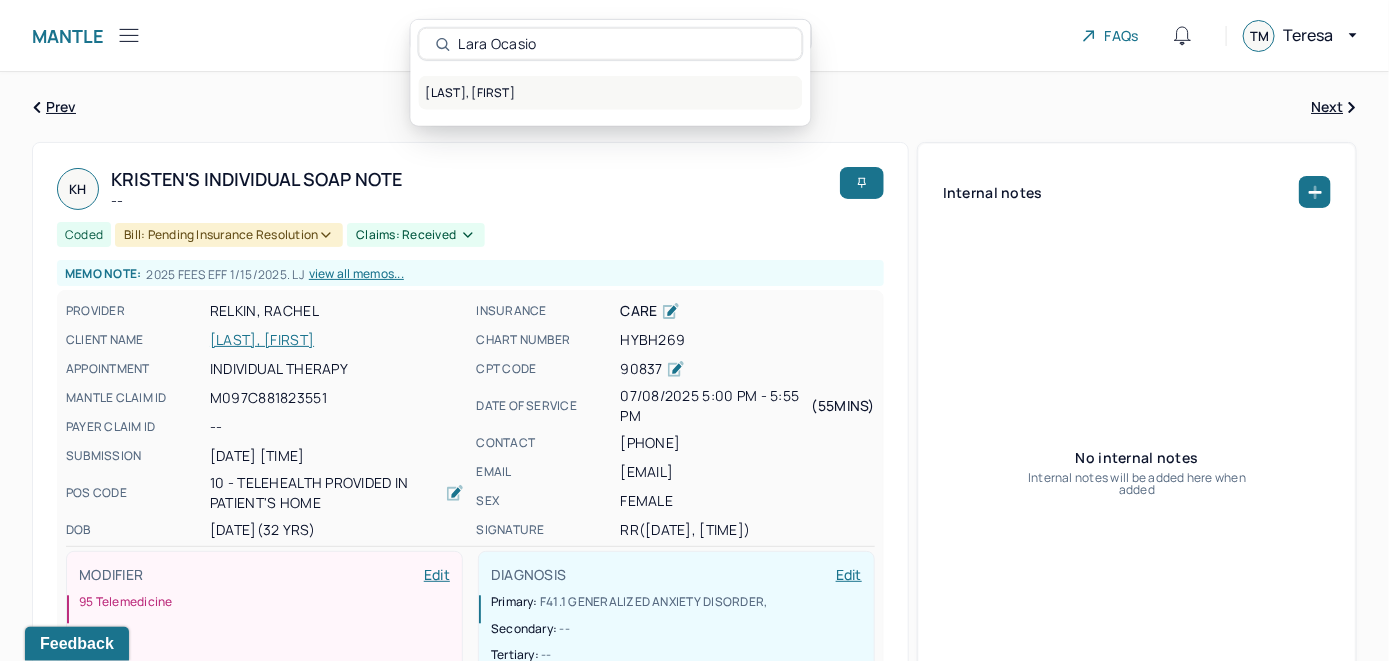 type on "Lara Ocasio" 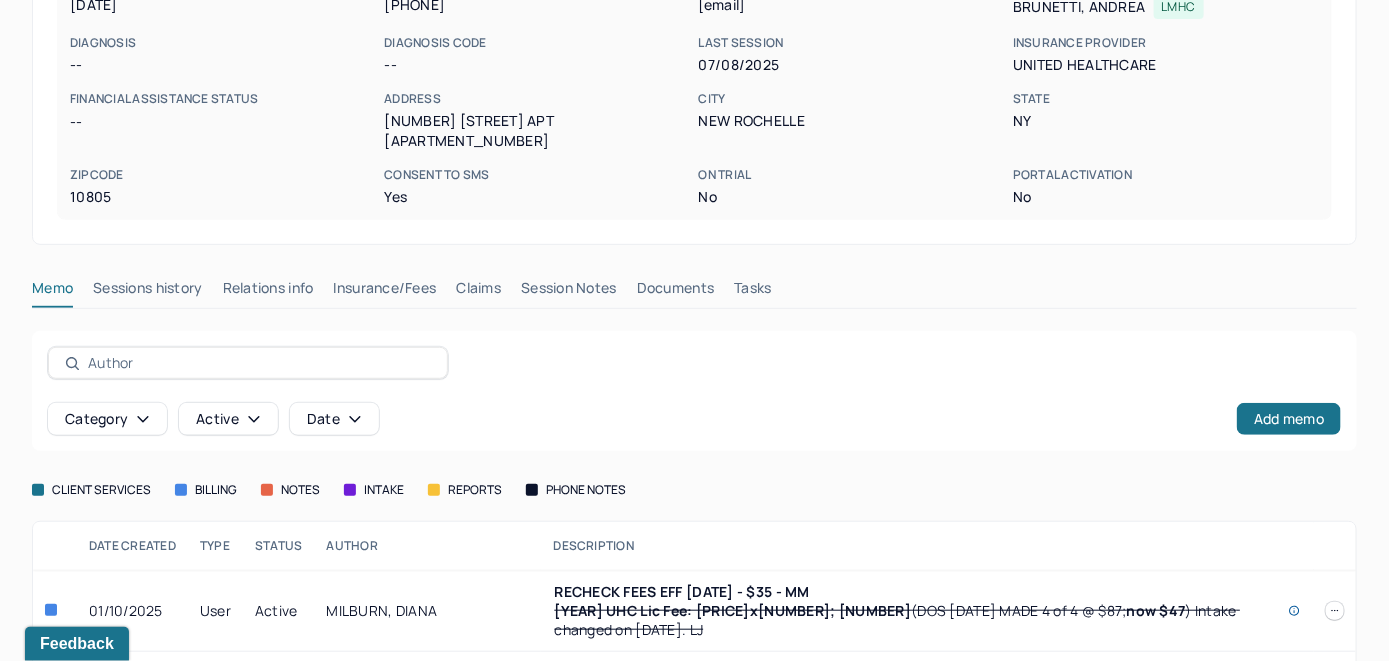 scroll, scrollTop: 324, scrollLeft: 0, axis: vertical 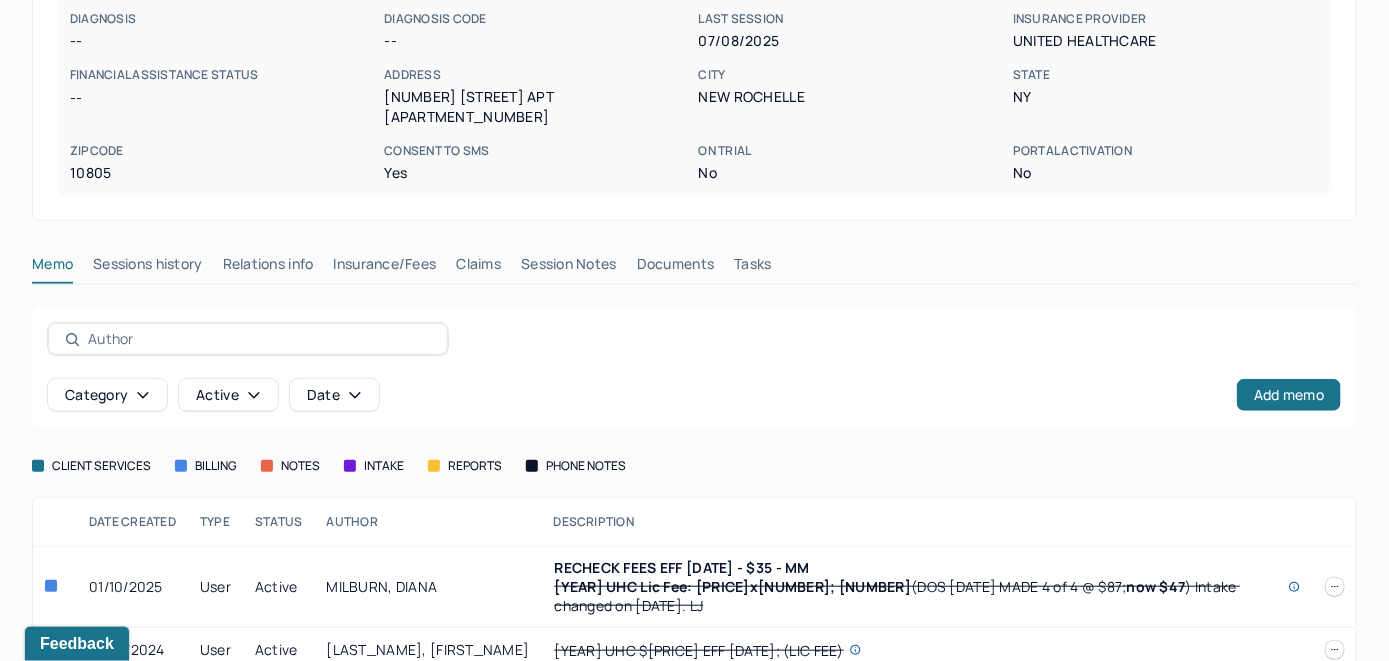 click on "Insurance/Fees" at bounding box center [385, 268] 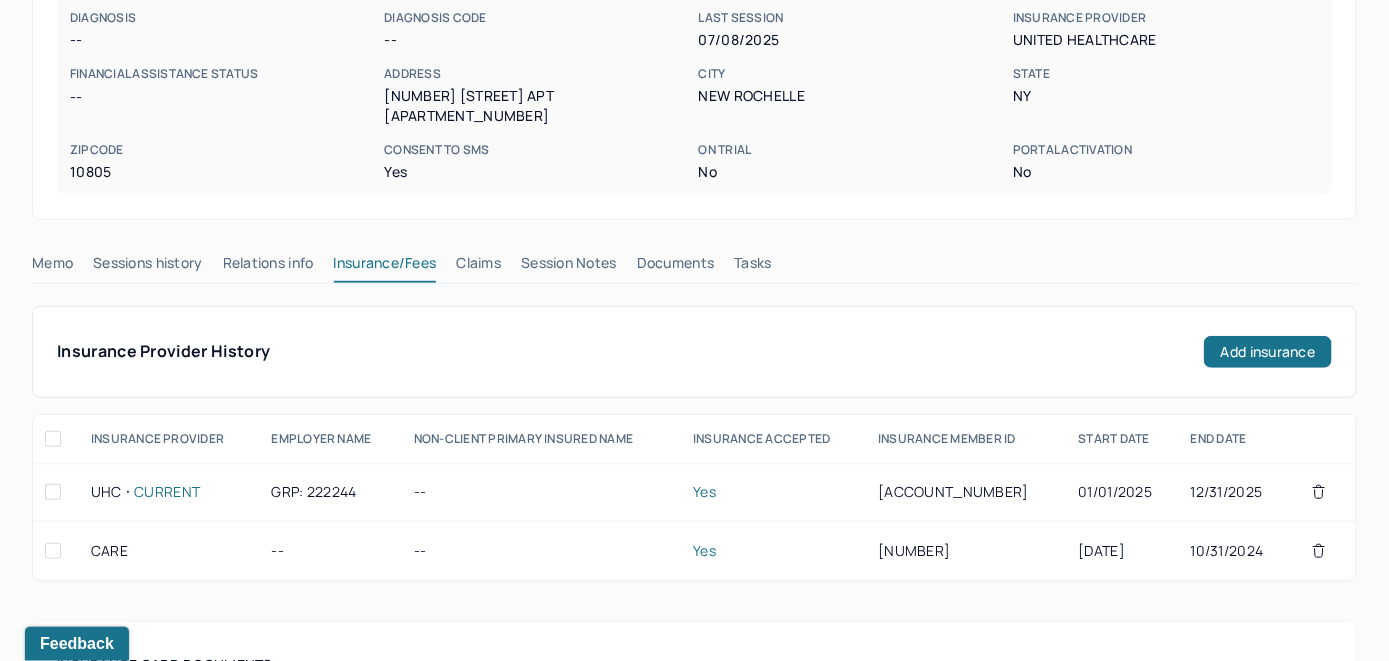 scroll, scrollTop: 324, scrollLeft: 0, axis: vertical 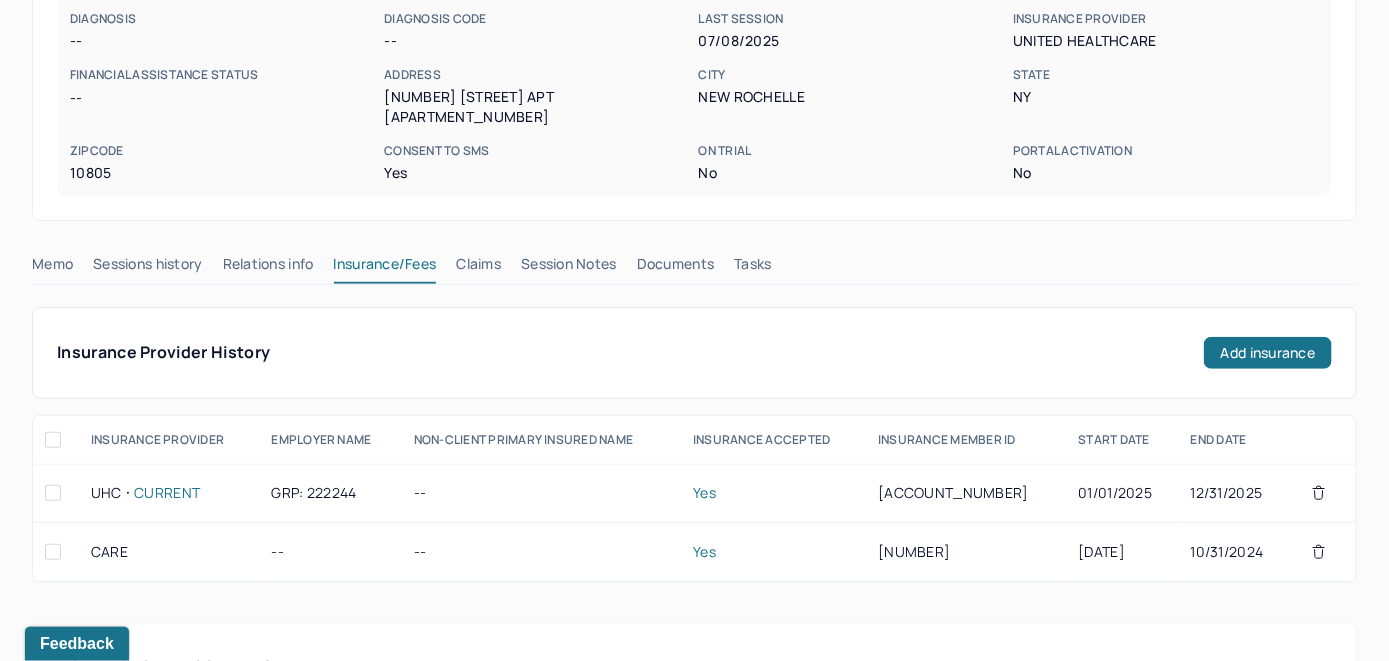 click on "Memo" at bounding box center [52, 268] 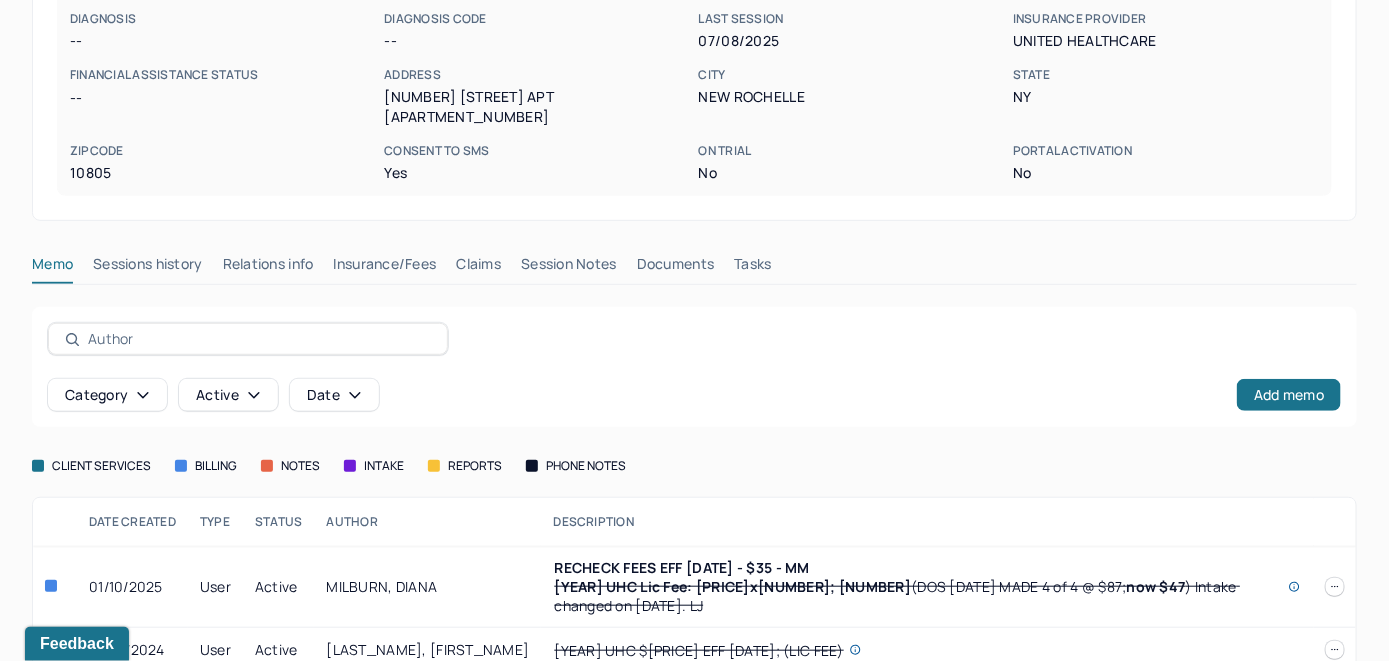 click on "Insurance/Fees" at bounding box center [385, 268] 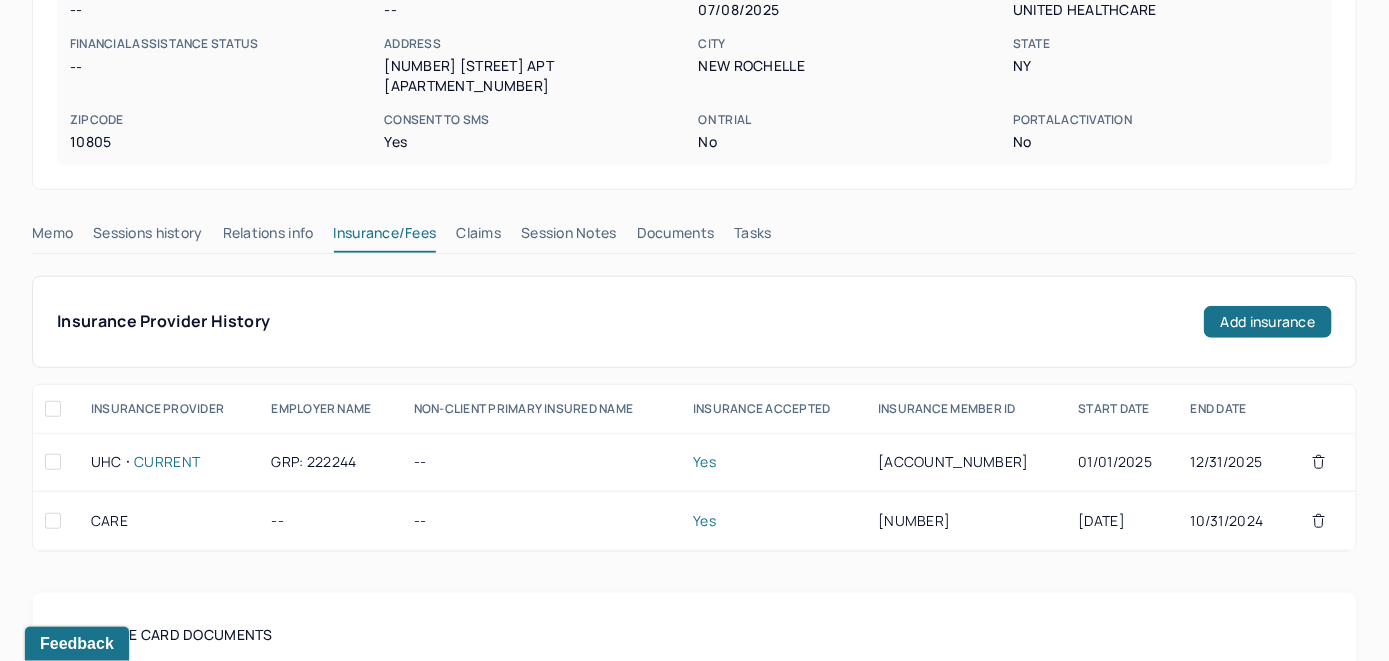 scroll, scrollTop: 324, scrollLeft: 0, axis: vertical 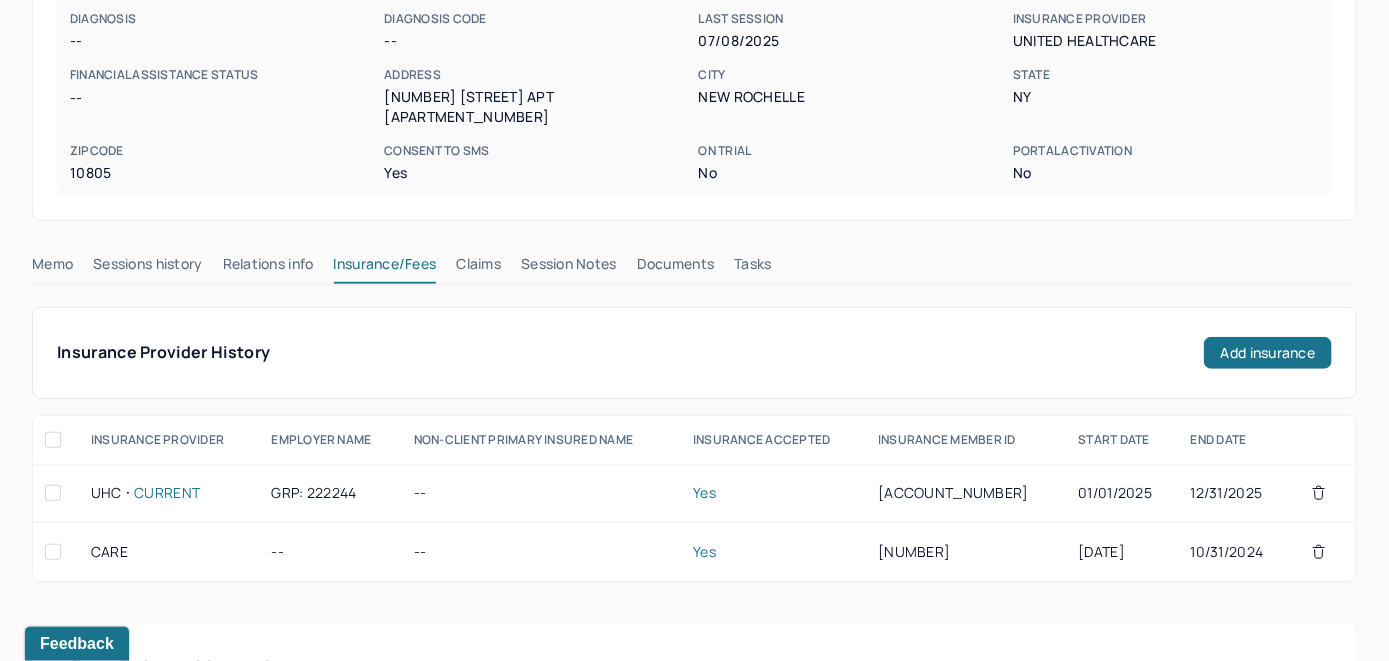 click on "Claims" at bounding box center [478, 268] 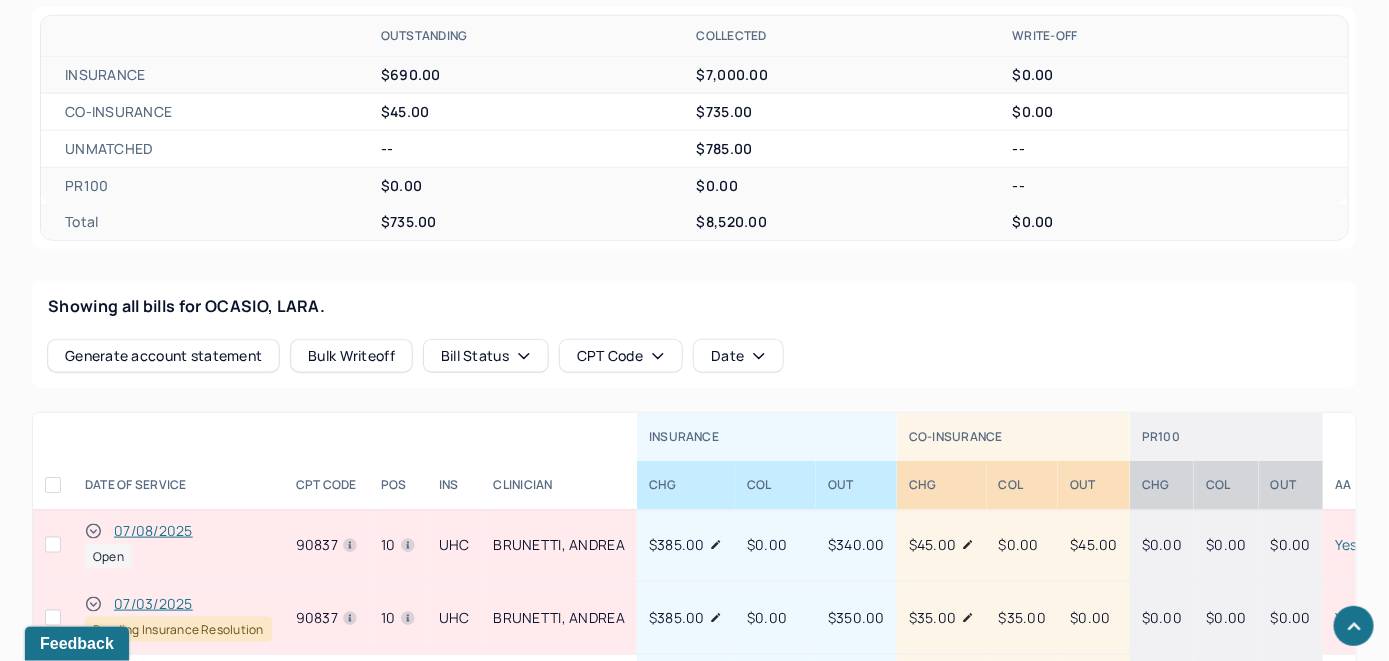 scroll, scrollTop: 724, scrollLeft: 0, axis: vertical 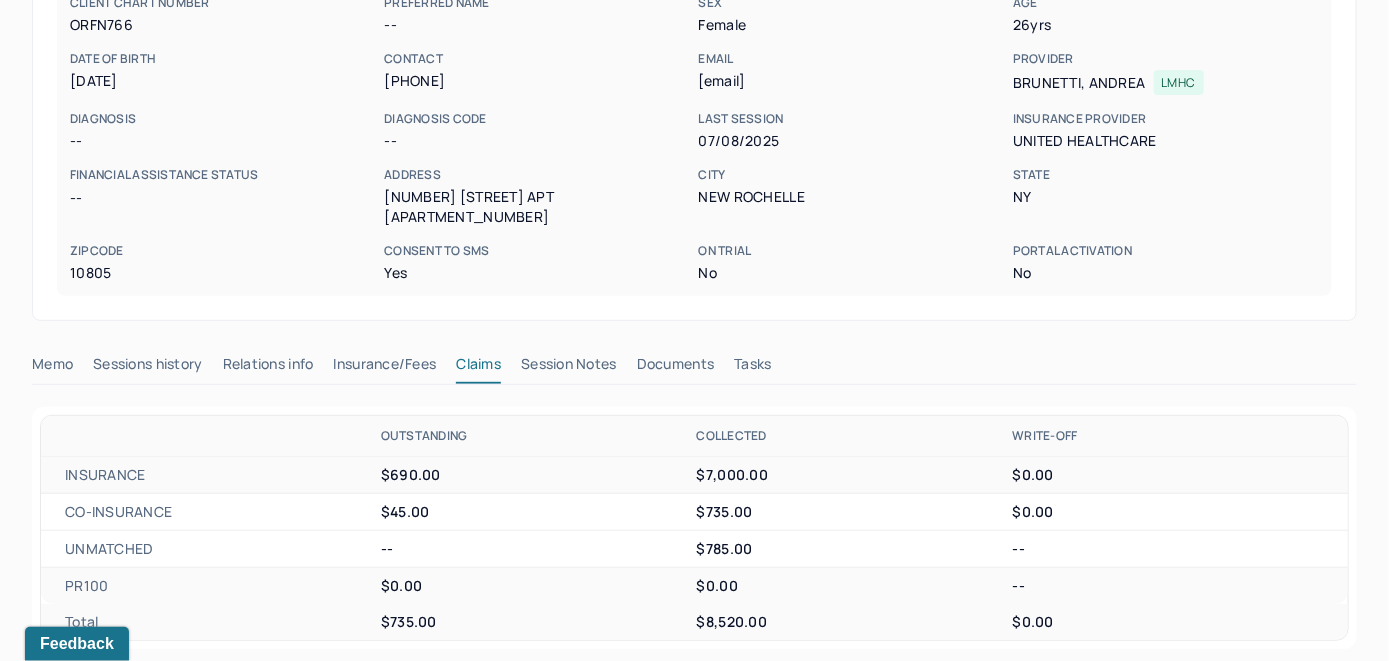 click on "Insurance/Fees" at bounding box center [385, 368] 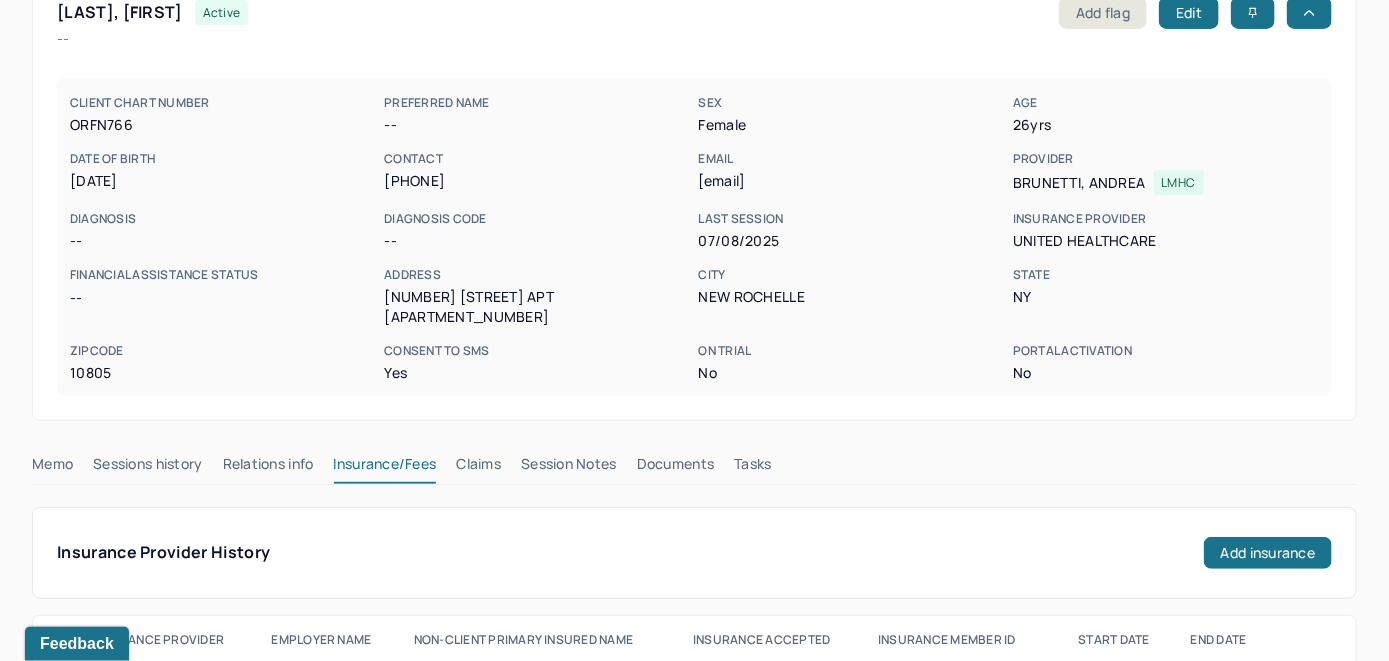 scroll, scrollTop: 0, scrollLeft: 0, axis: both 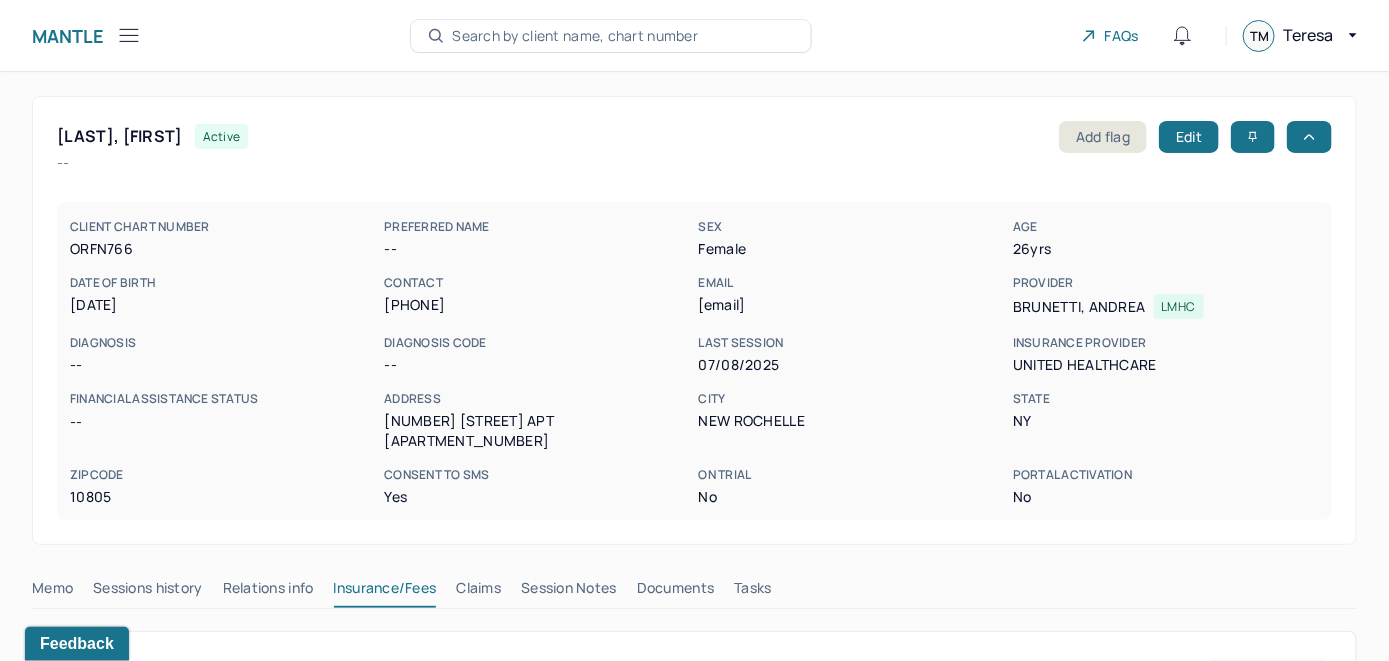click on "Search by client name, chart number" at bounding box center [575, 36] 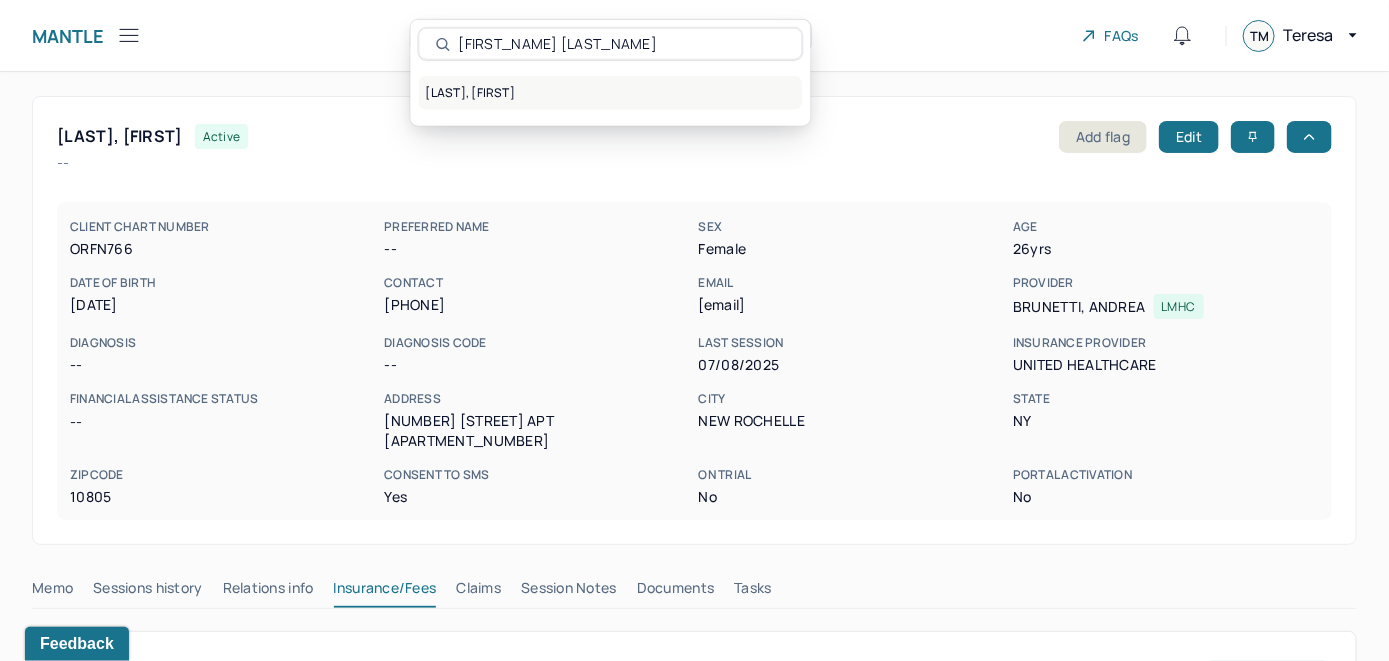 type on "[FIRST_NAME] [LAST_NAME]" 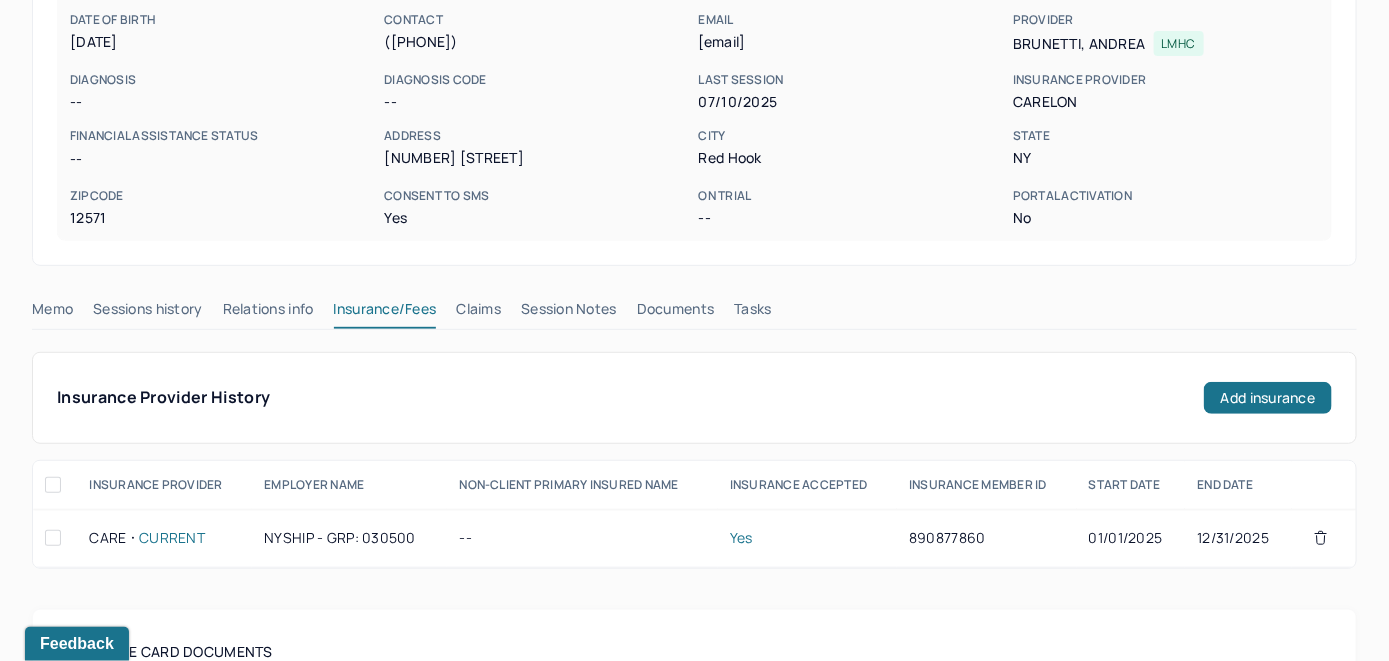 scroll, scrollTop: 300, scrollLeft: 0, axis: vertical 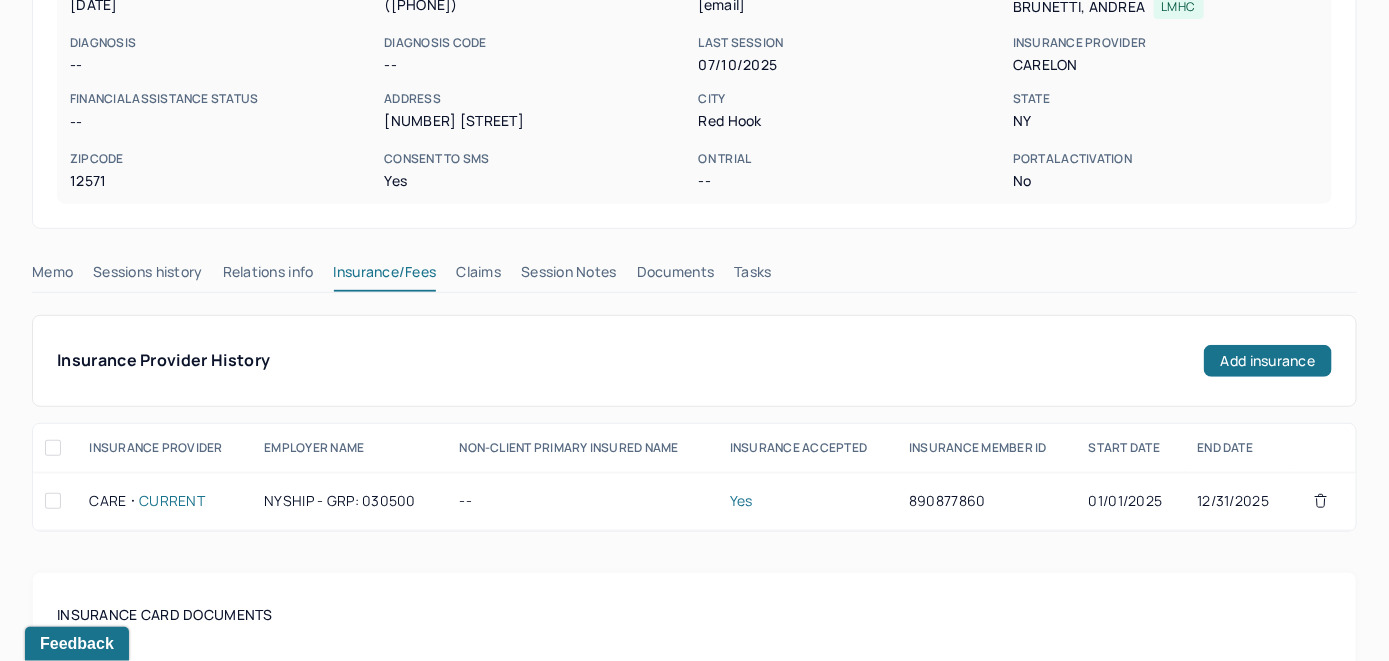 click on "Memo" at bounding box center (52, 276) 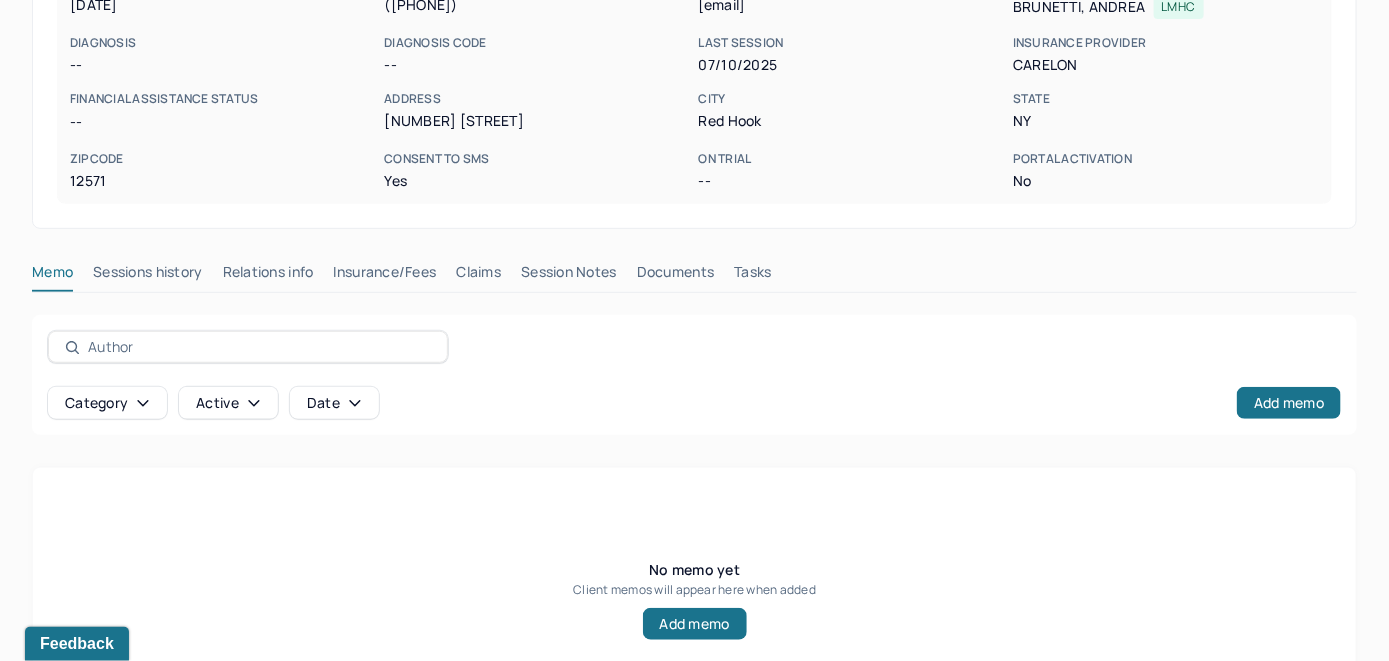 scroll, scrollTop: 393, scrollLeft: 0, axis: vertical 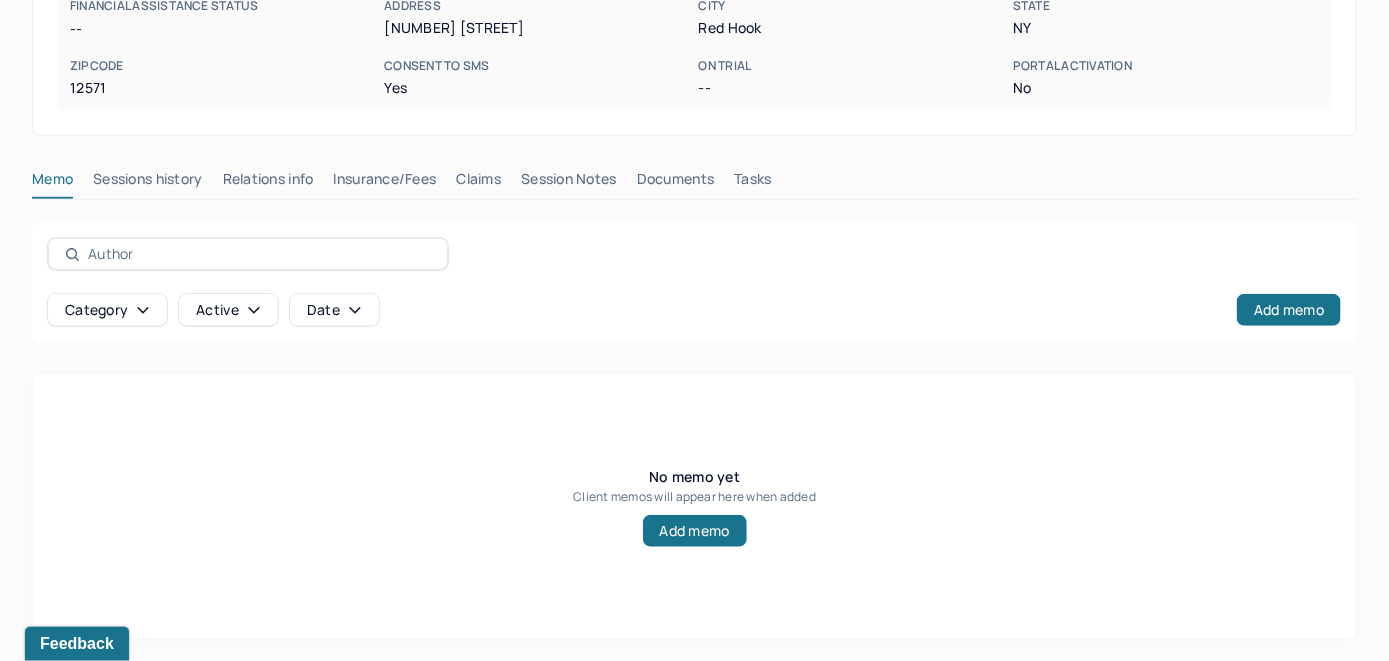 click on "Insurance/Fees" at bounding box center [385, 183] 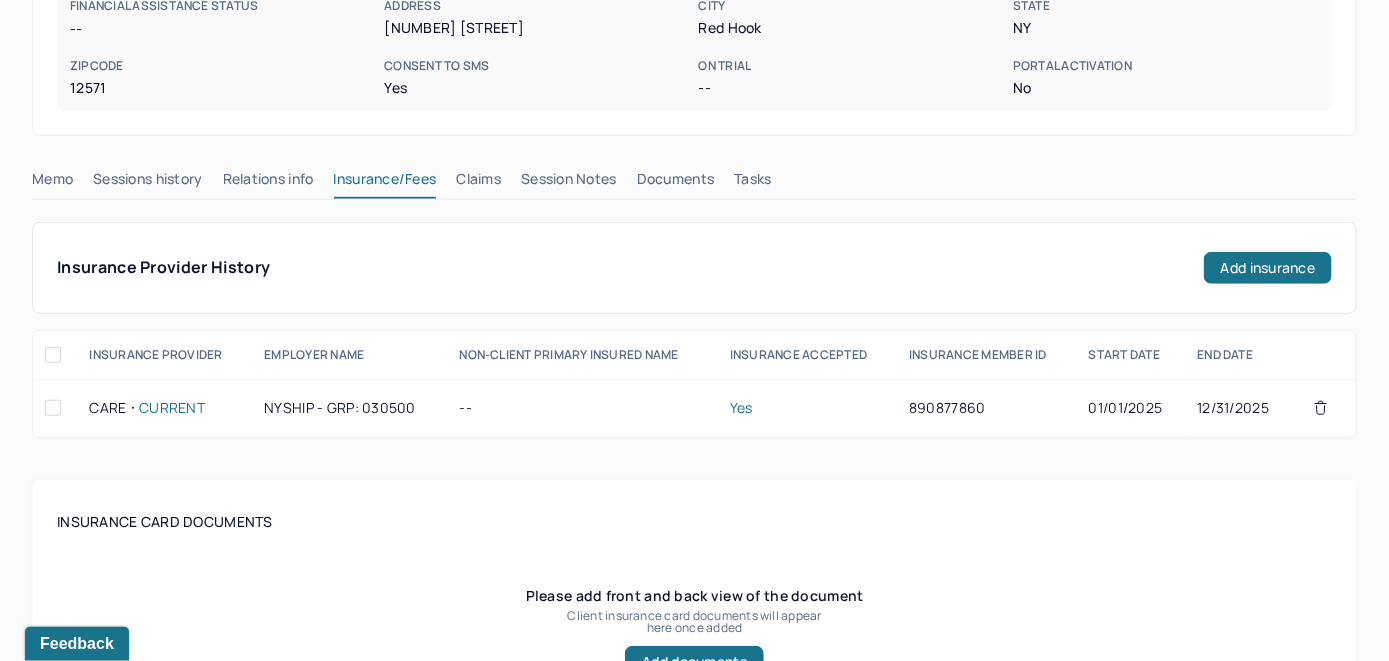 click on "Claims" at bounding box center (478, 183) 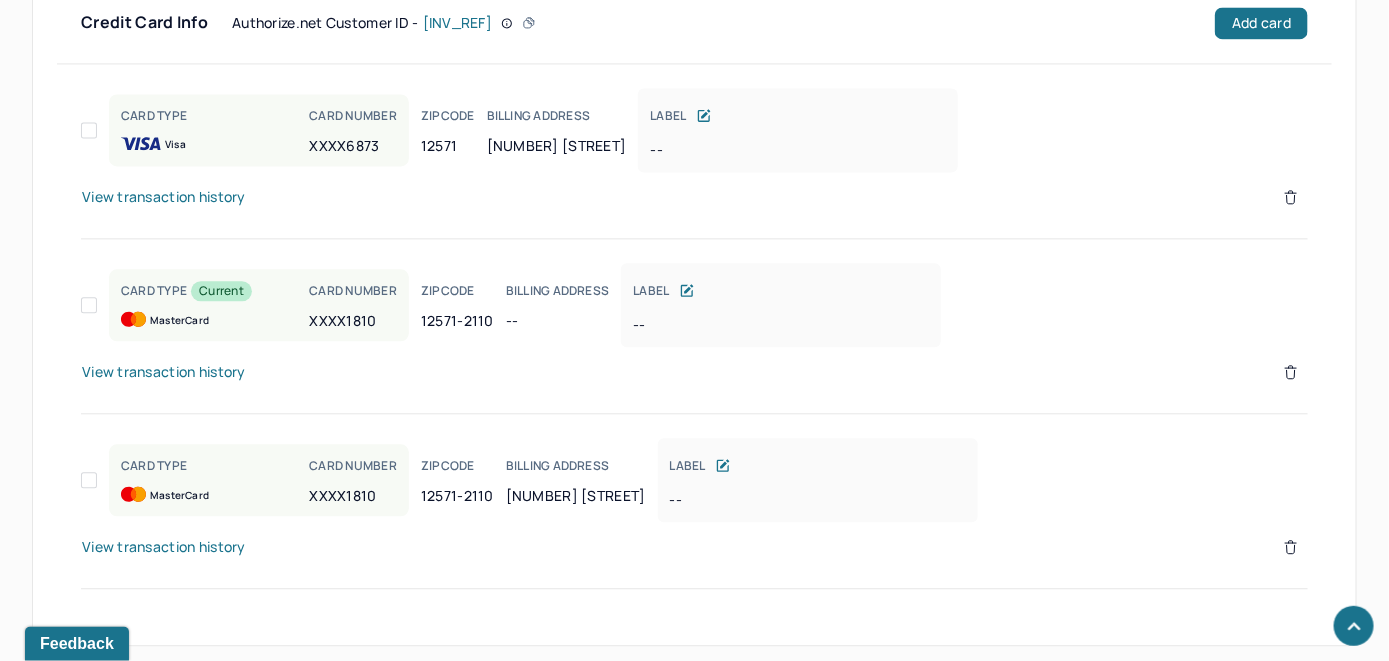 scroll, scrollTop: 1635, scrollLeft: 0, axis: vertical 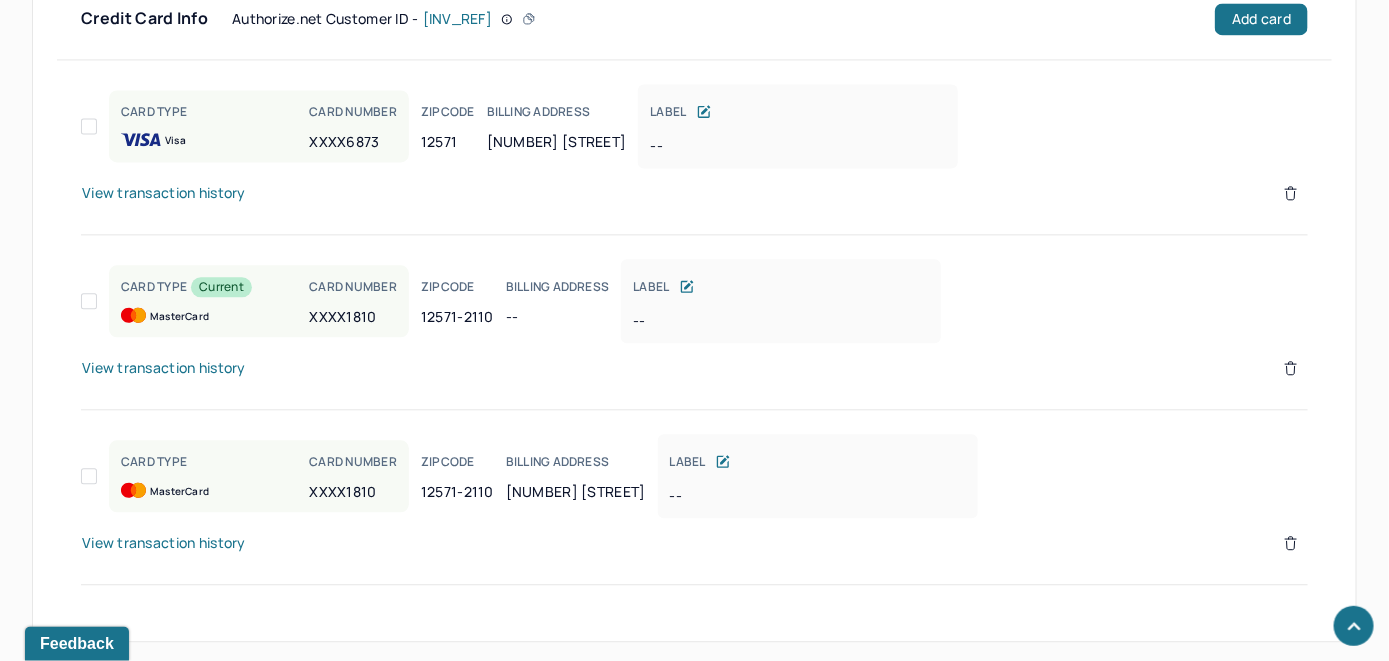 click on "View transaction history" at bounding box center (164, 193) 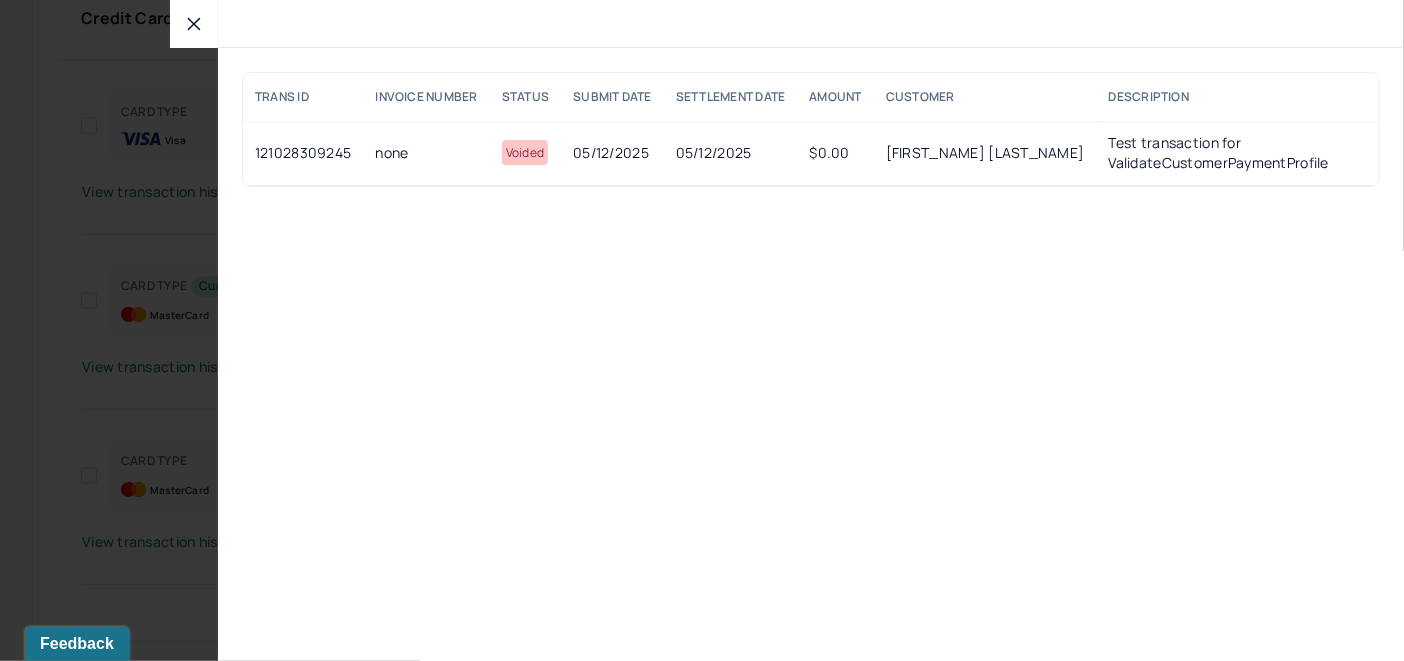 click at bounding box center (194, 24) 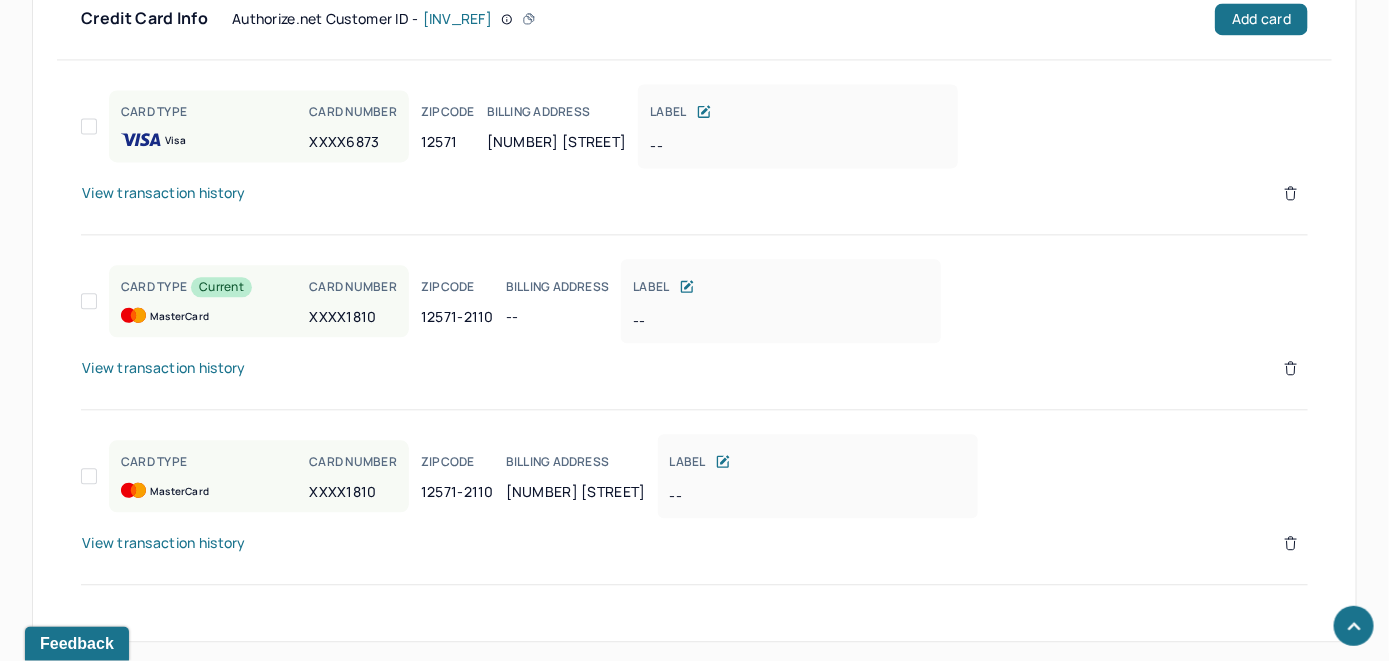 click on "View transaction history" at bounding box center [164, 368] 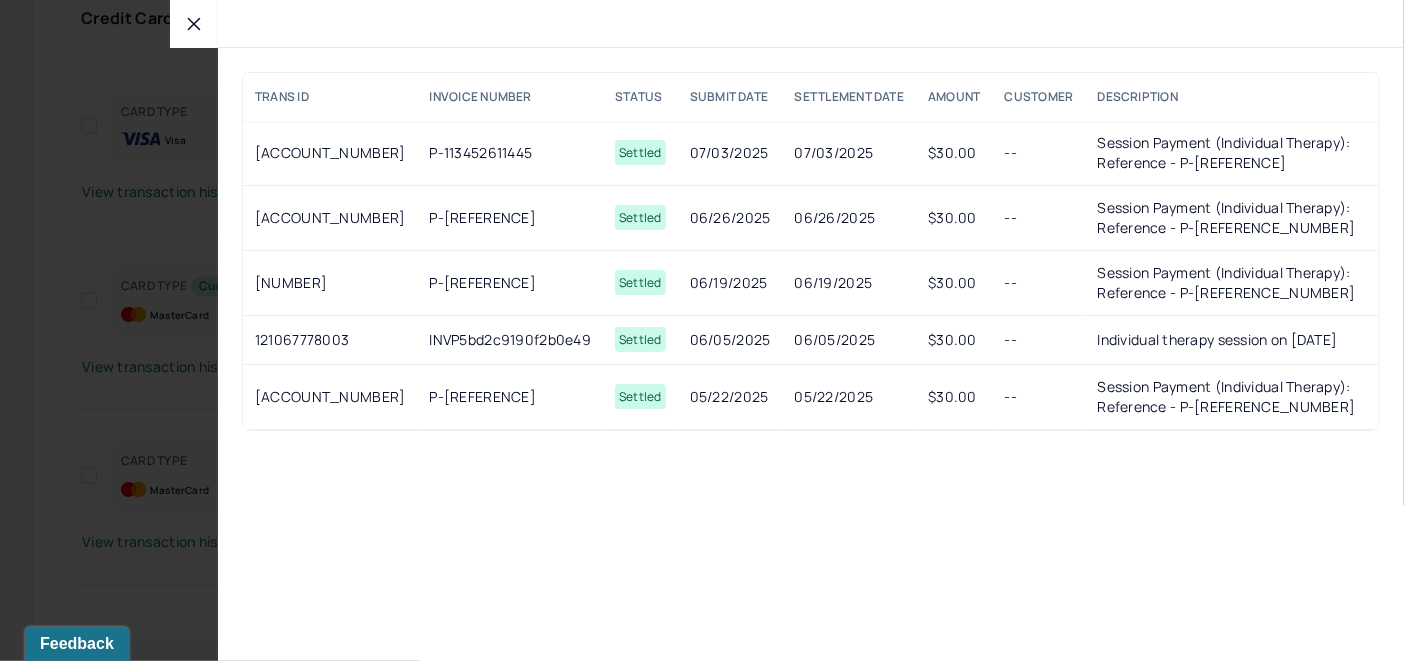 click at bounding box center (194, 24) 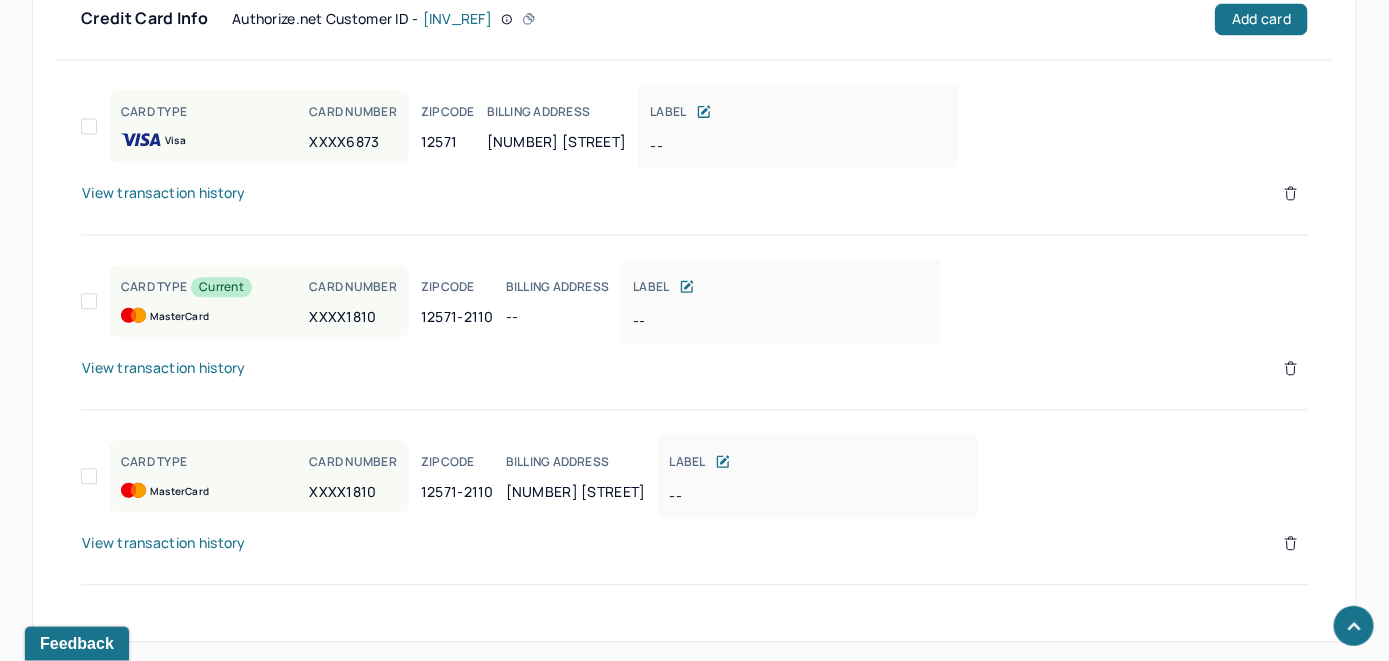 click on "View transaction history" at bounding box center [164, 543] 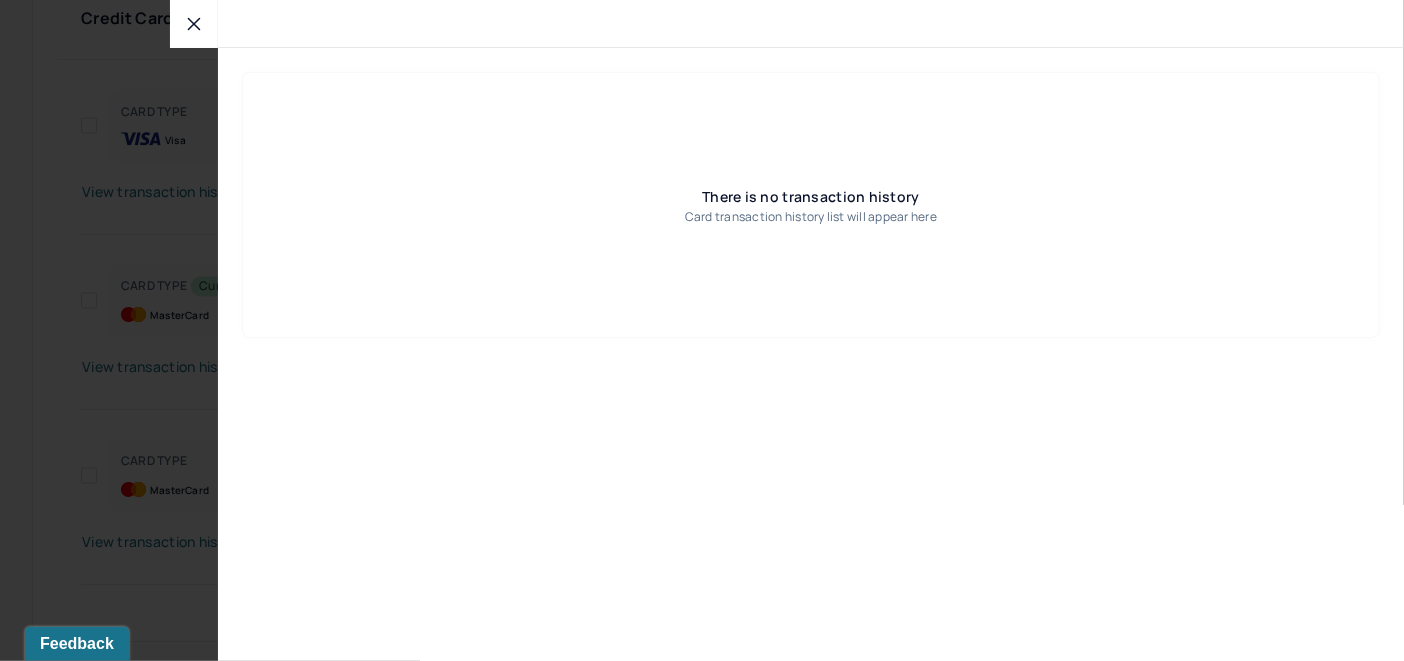click at bounding box center [194, 24] 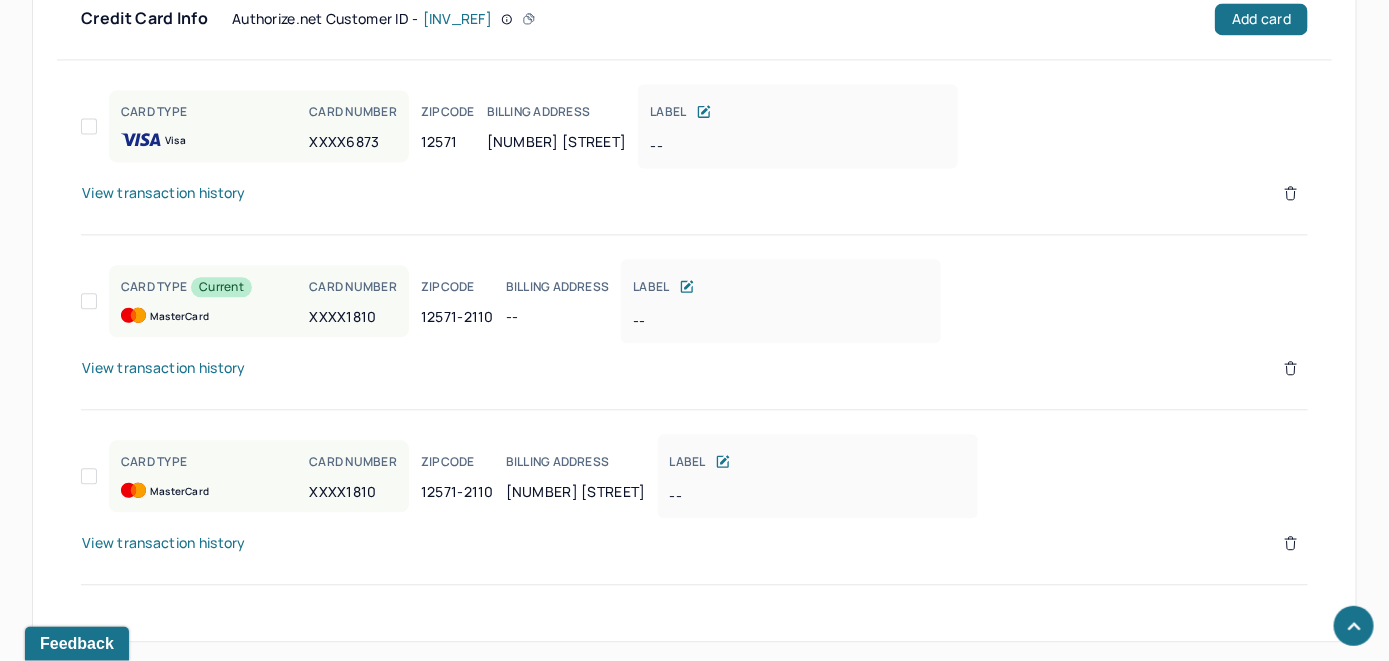 click 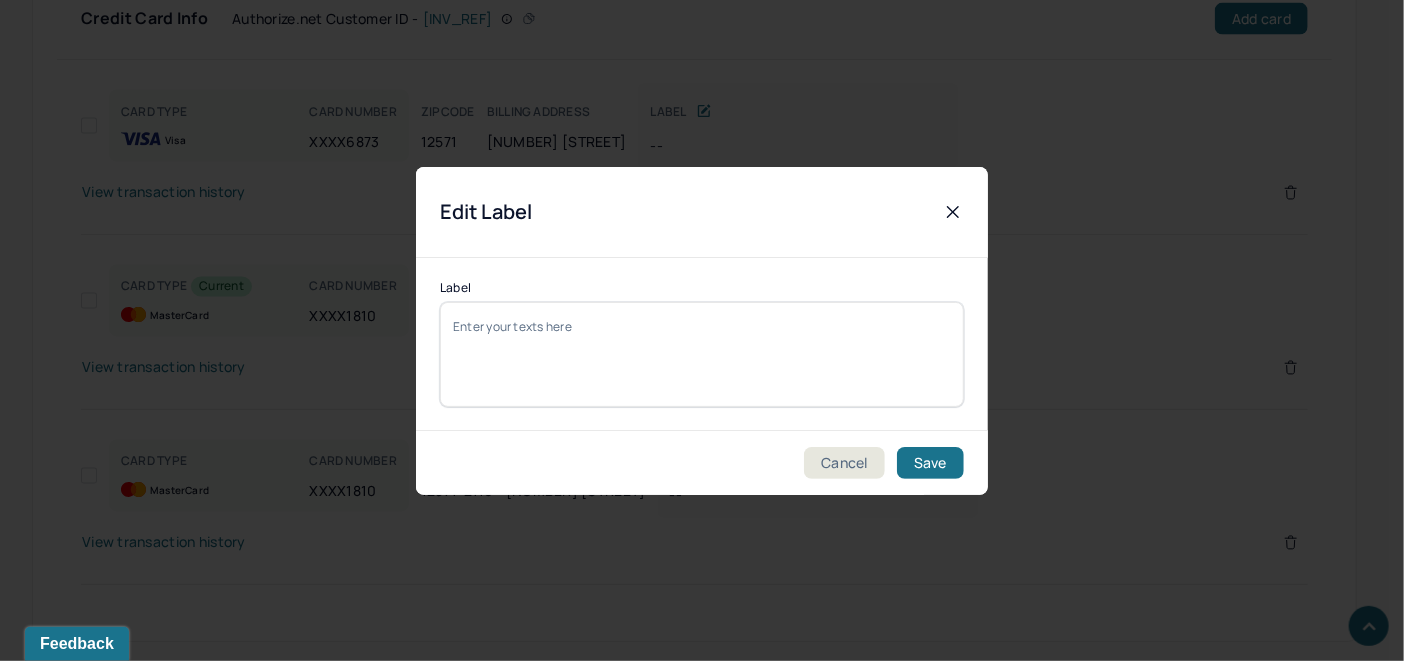 click on "Label" at bounding box center [702, 354] 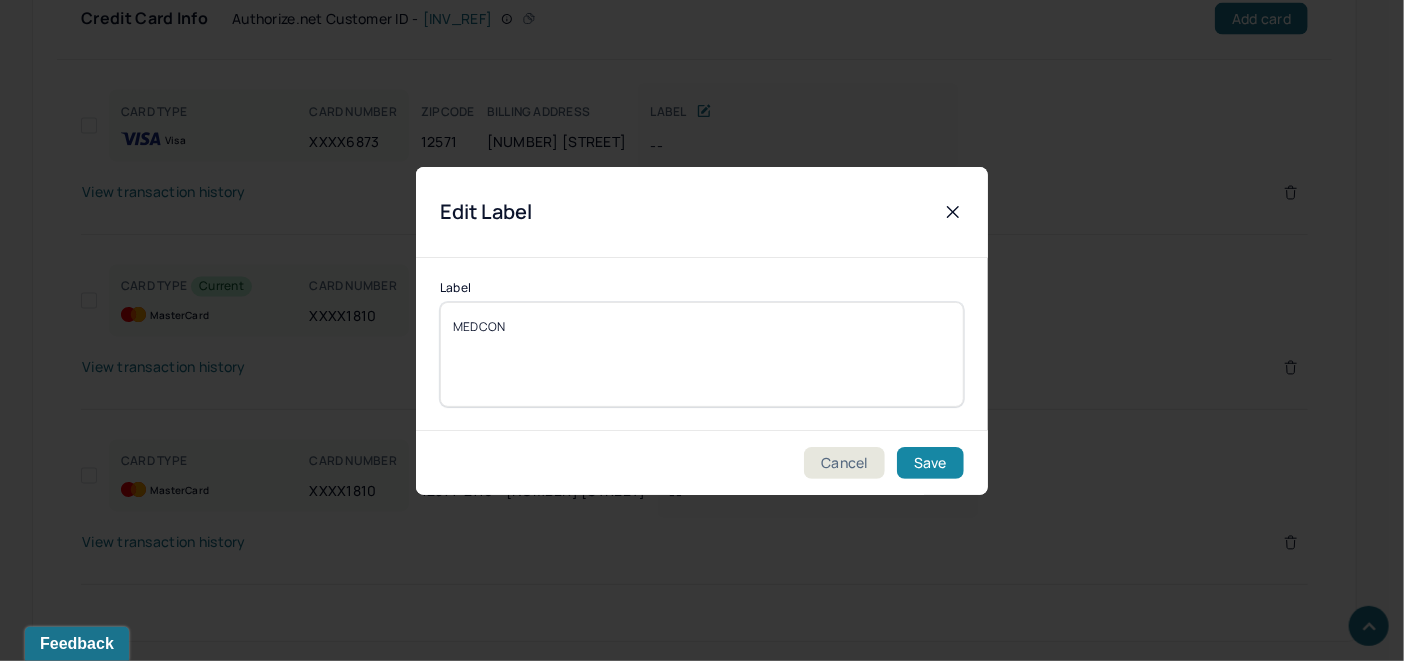 type on "MEDCON" 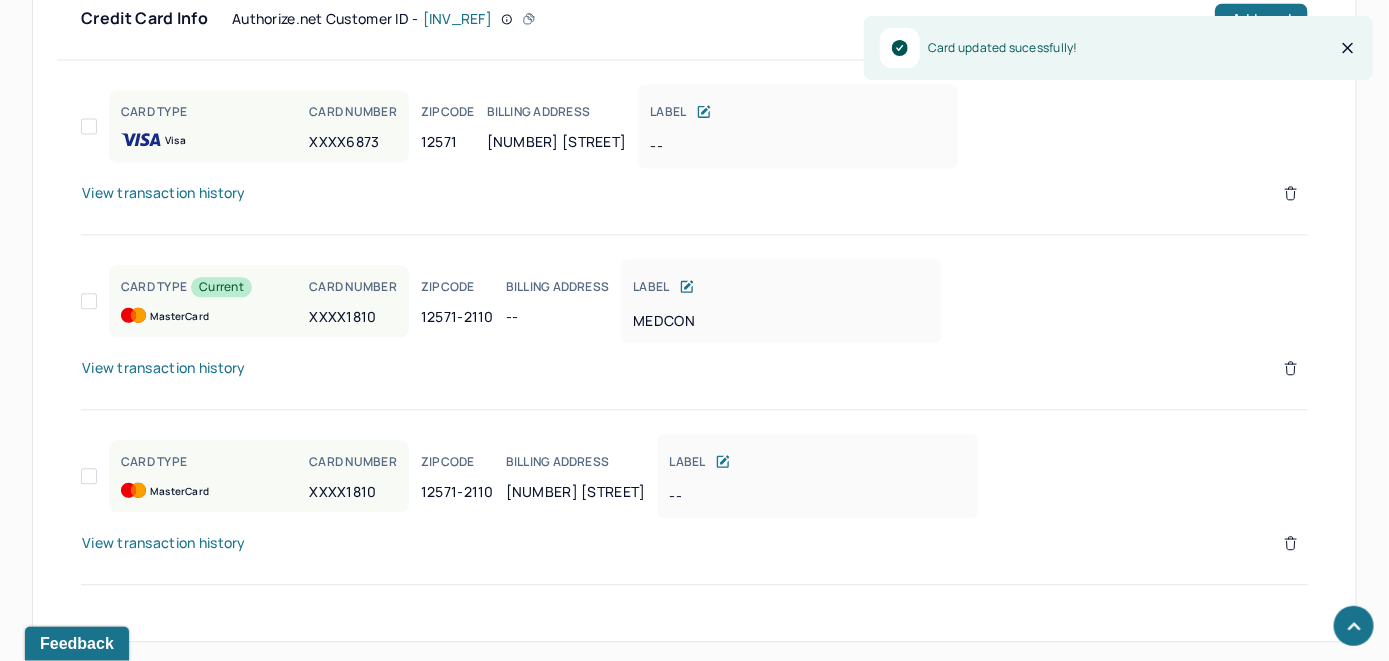 click 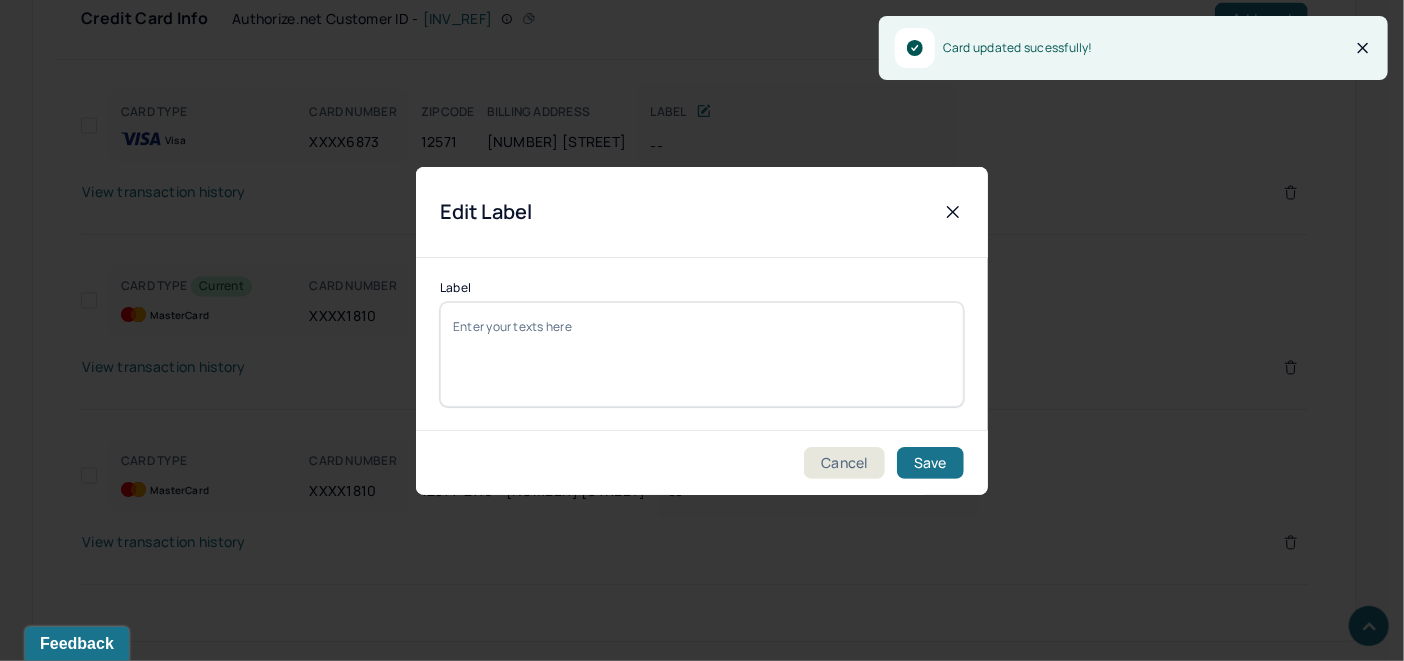 click on "Label" at bounding box center (702, 354) 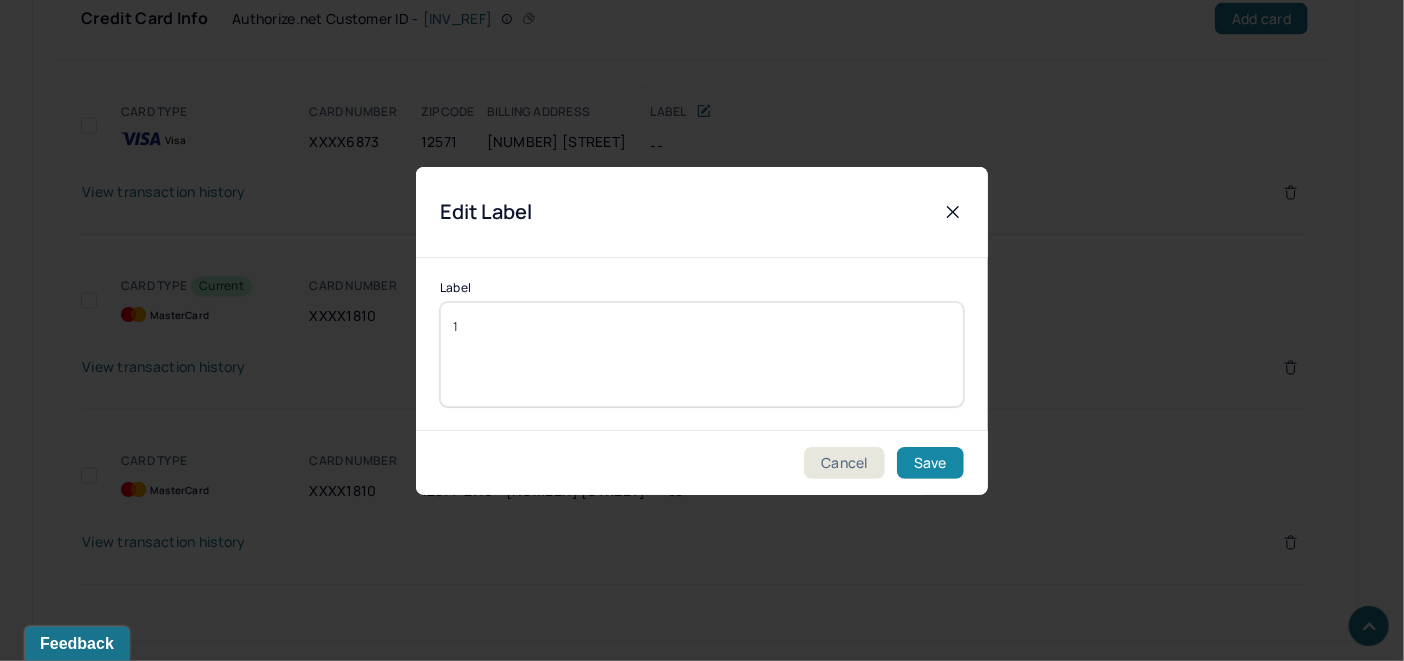 type on "1" 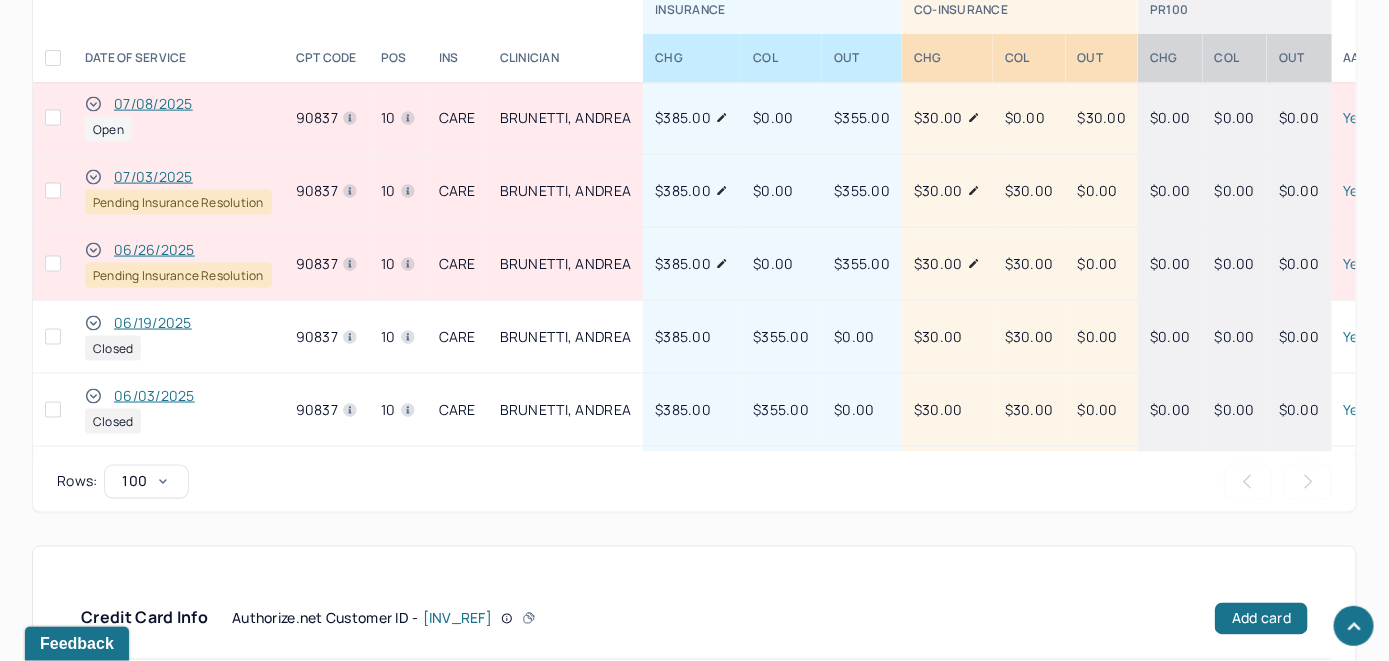 click on "07/08/2025" at bounding box center (153, 104) 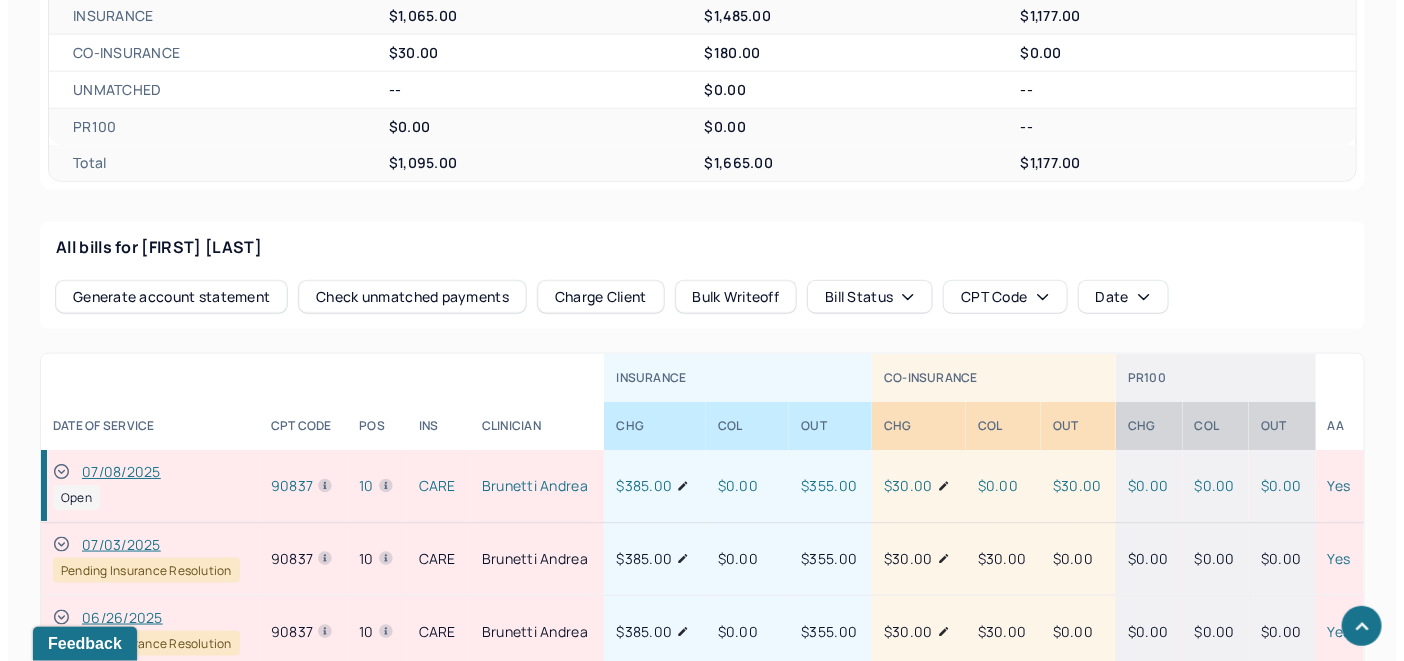 scroll, scrollTop: 964, scrollLeft: 0, axis: vertical 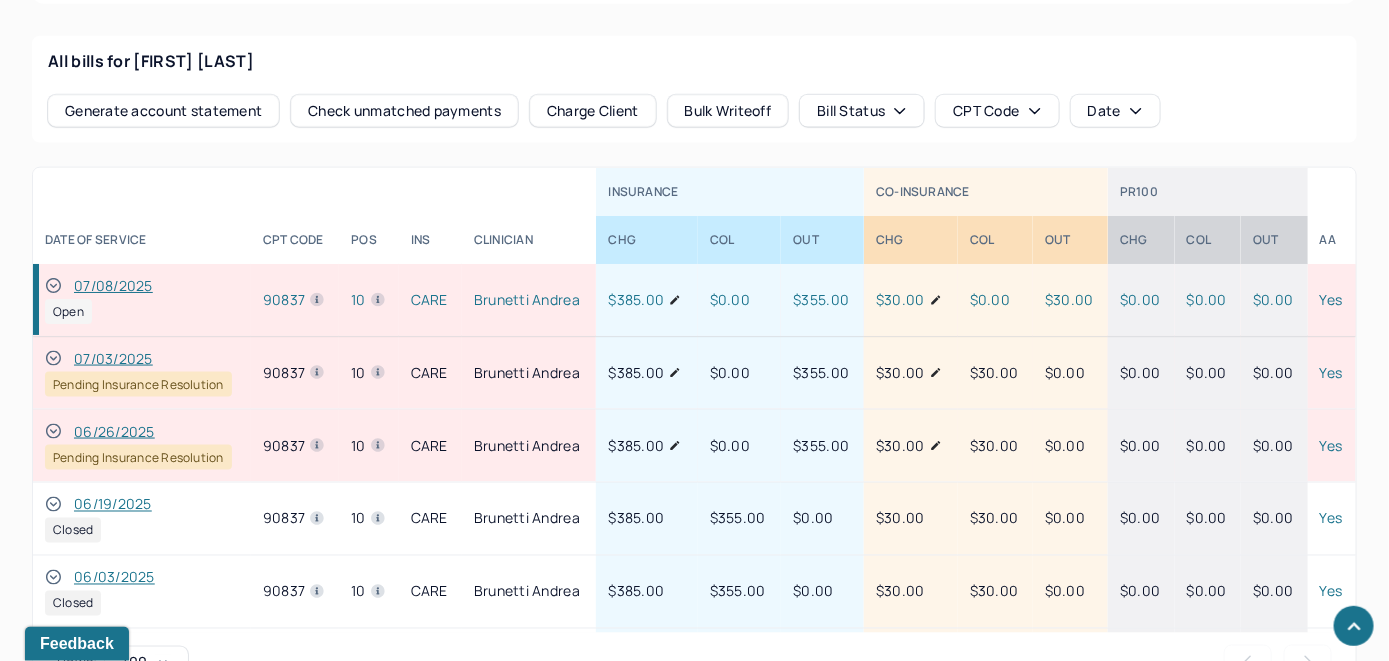 click on "Check unmatched payments" at bounding box center [404, 111] 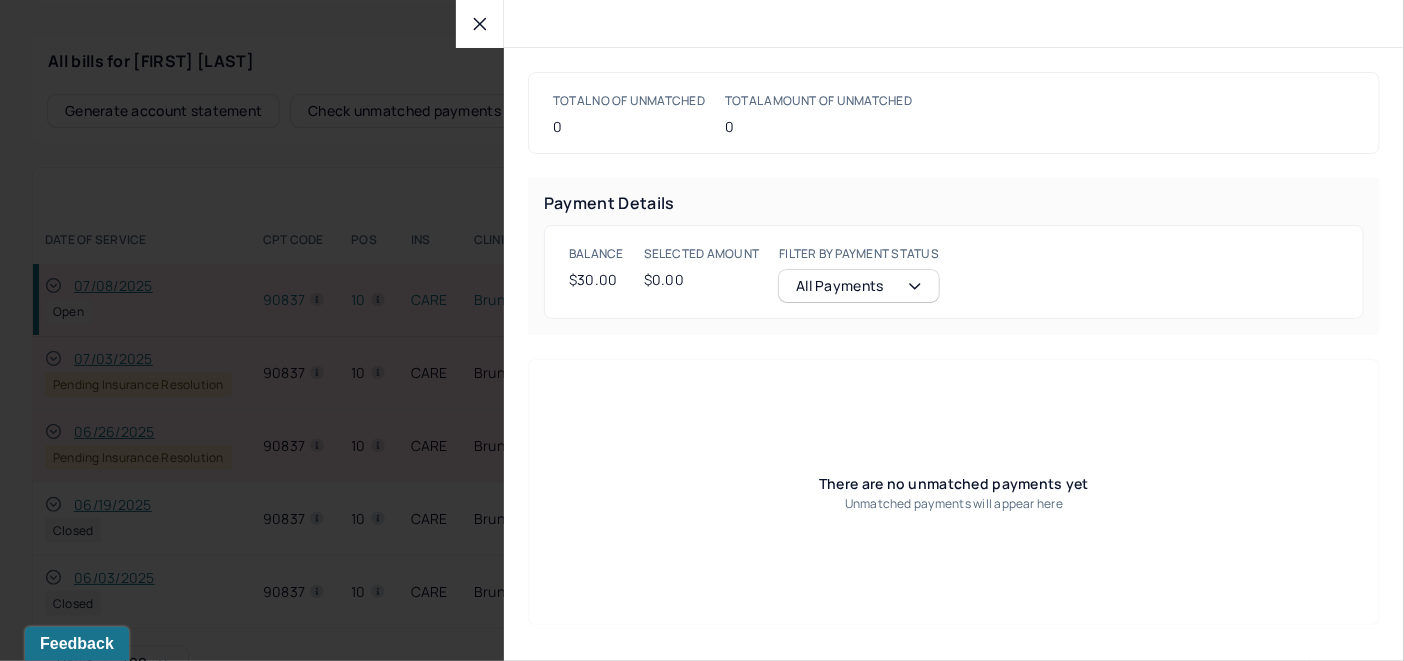 scroll, scrollTop: 965, scrollLeft: 0, axis: vertical 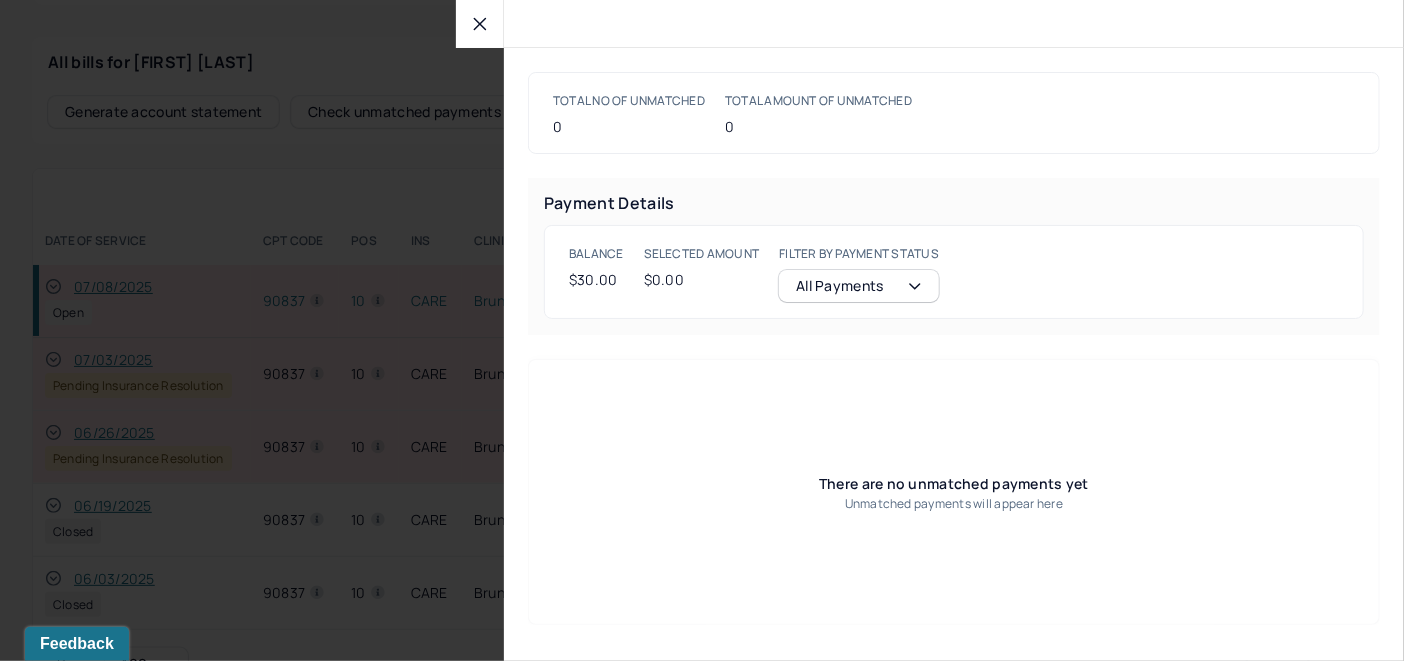 click 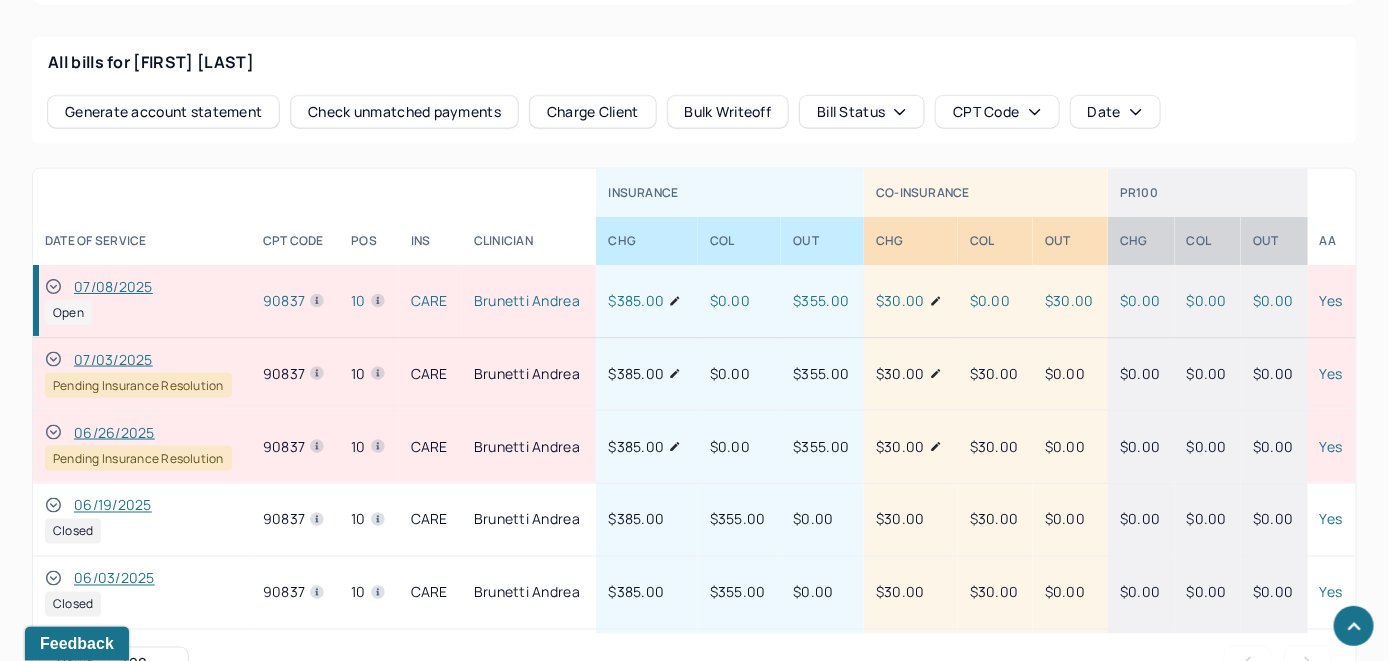 click on "Charge Client" at bounding box center [593, 112] 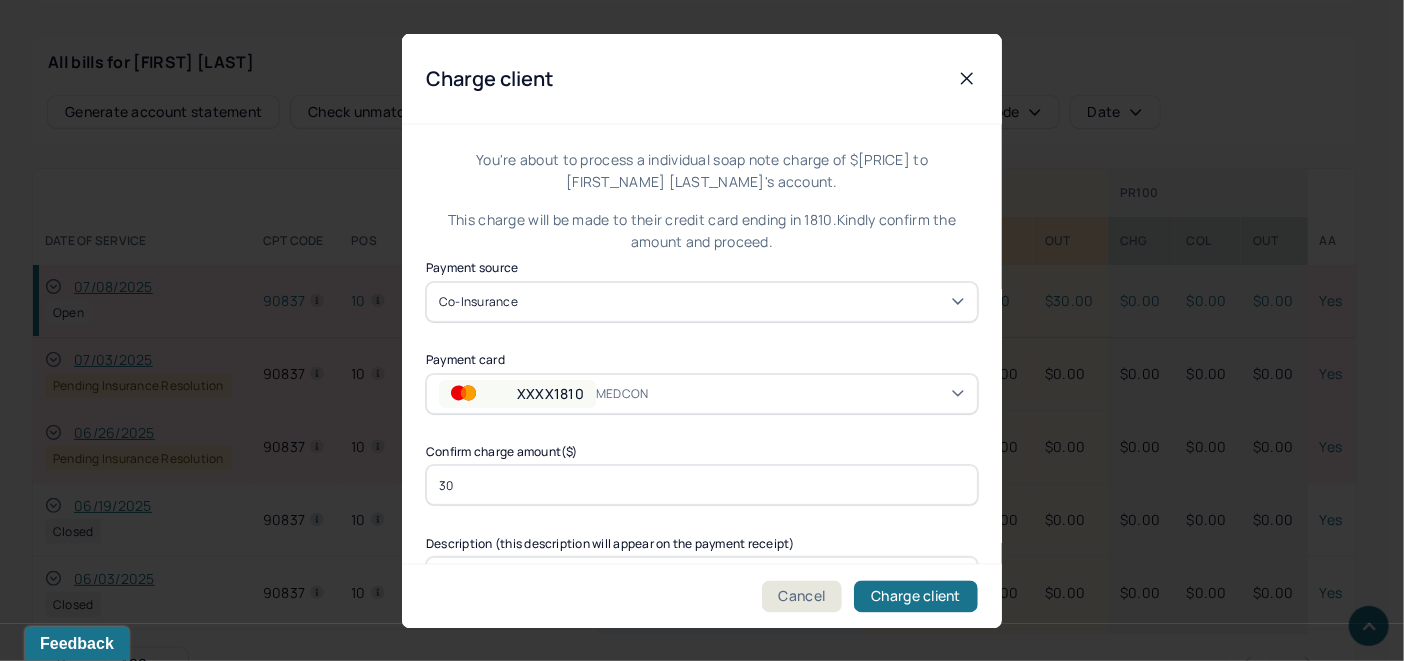 click on "XXXX1810 MEDCON" at bounding box center [702, 393] 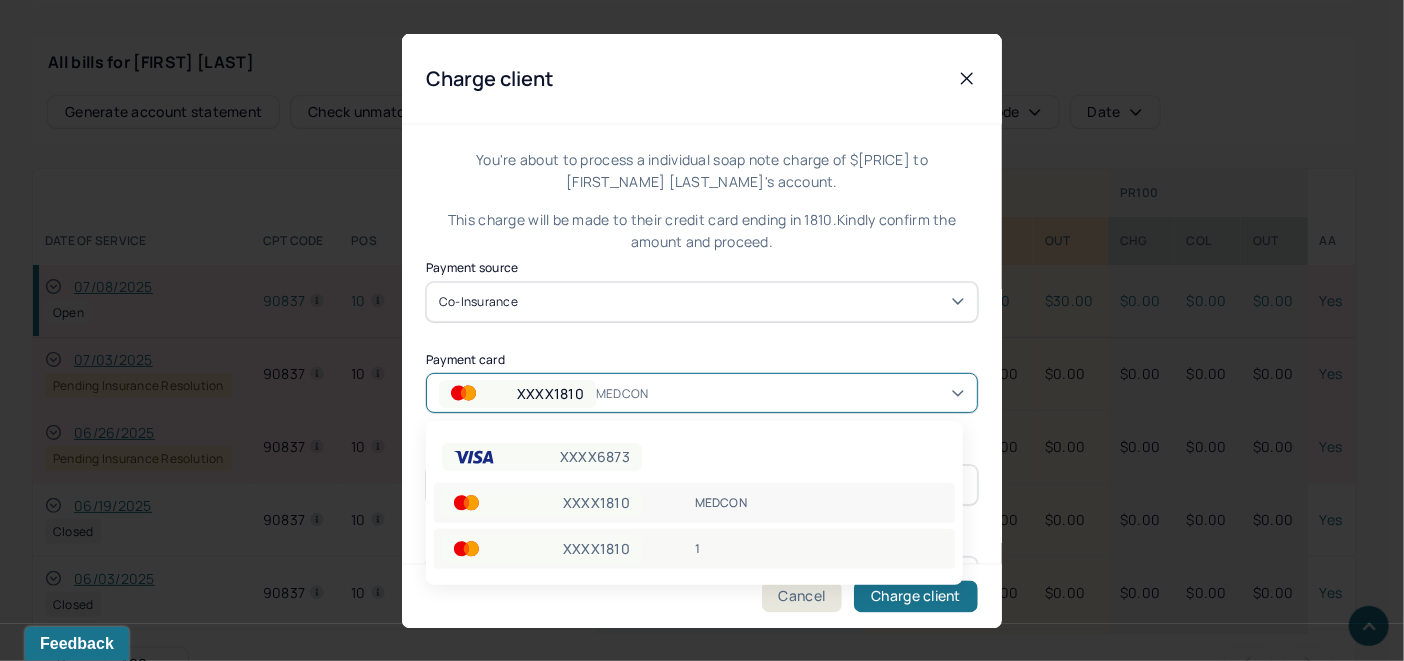 click on "1" at bounding box center [821, 549] 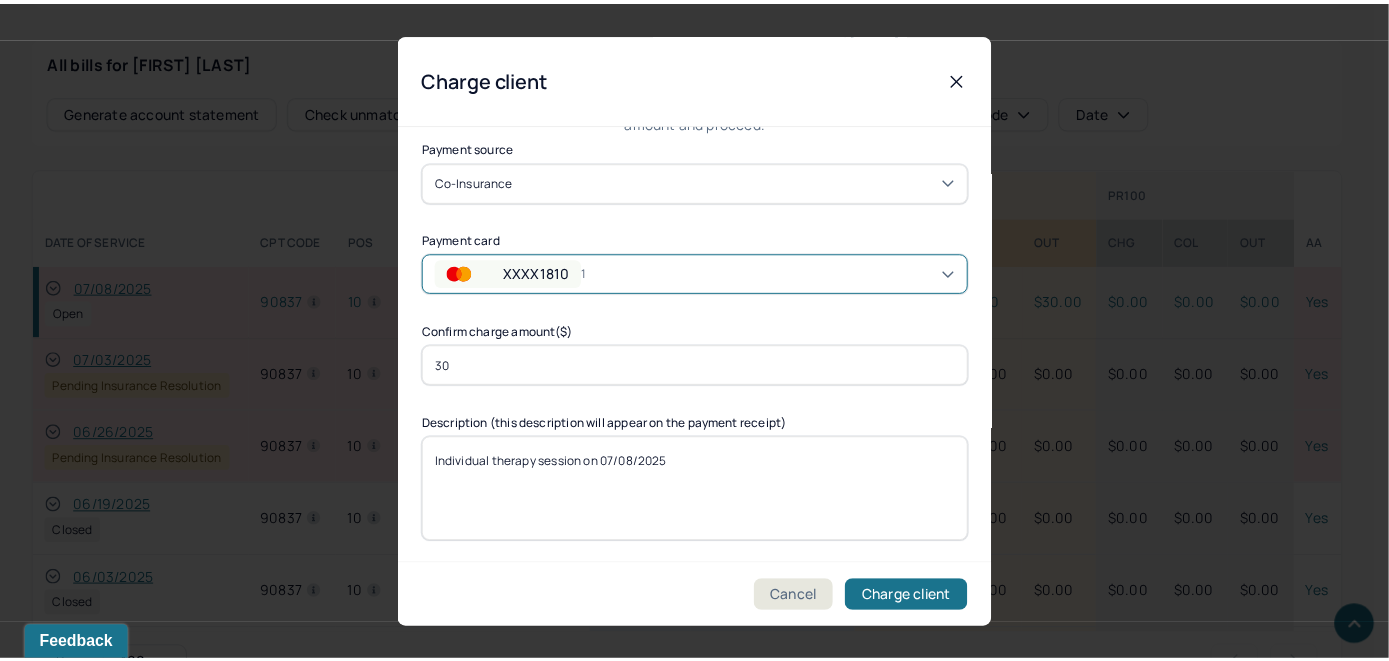 scroll, scrollTop: 121, scrollLeft: 0, axis: vertical 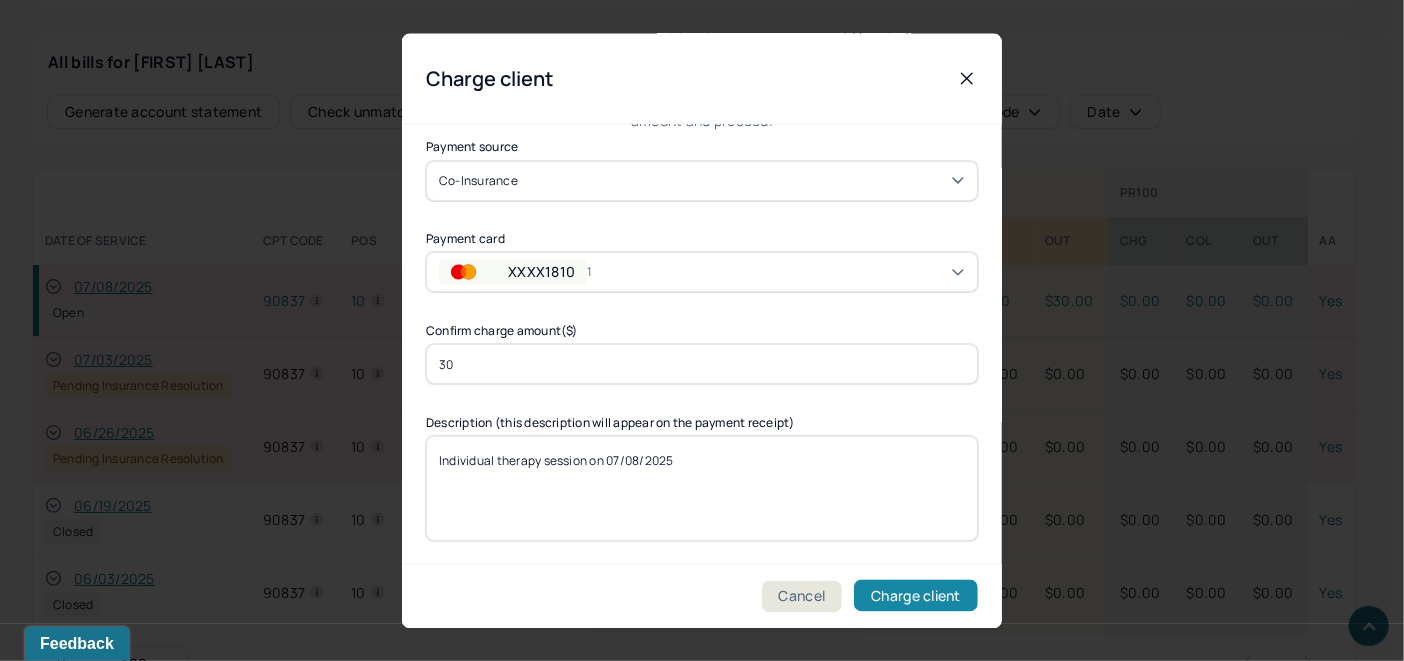 click on "Charge client" at bounding box center [916, 596] 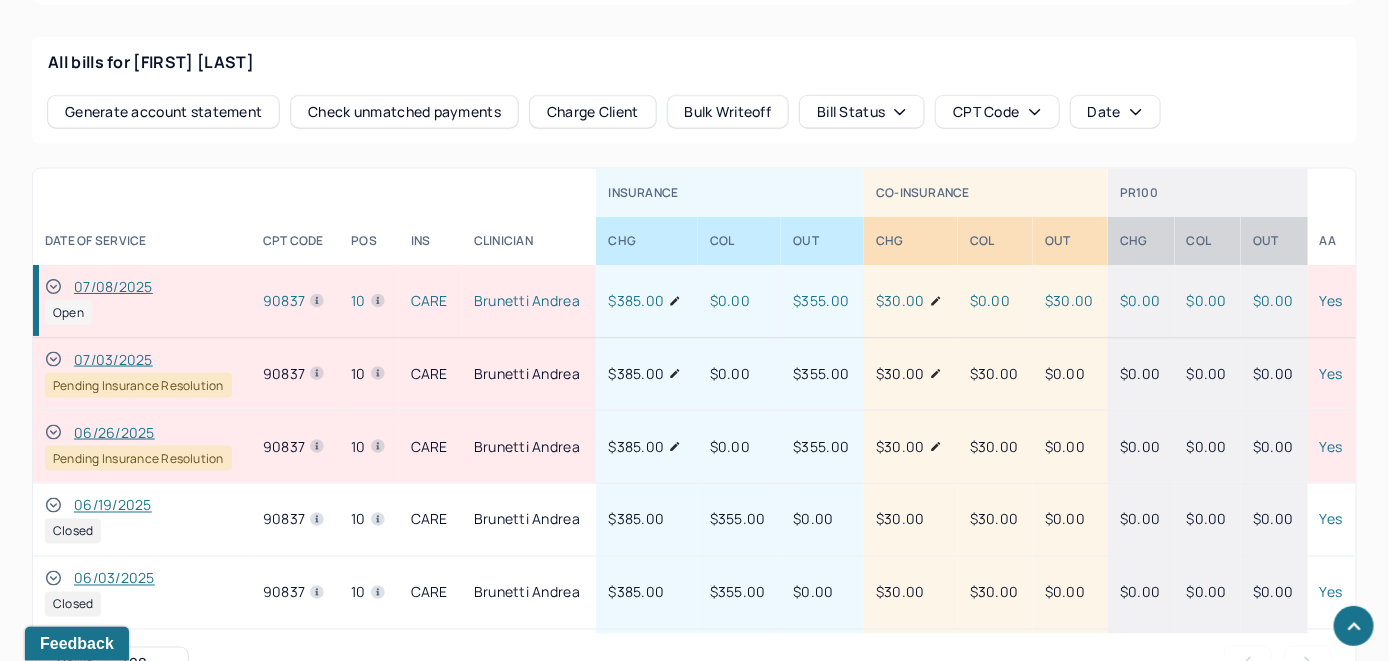 click 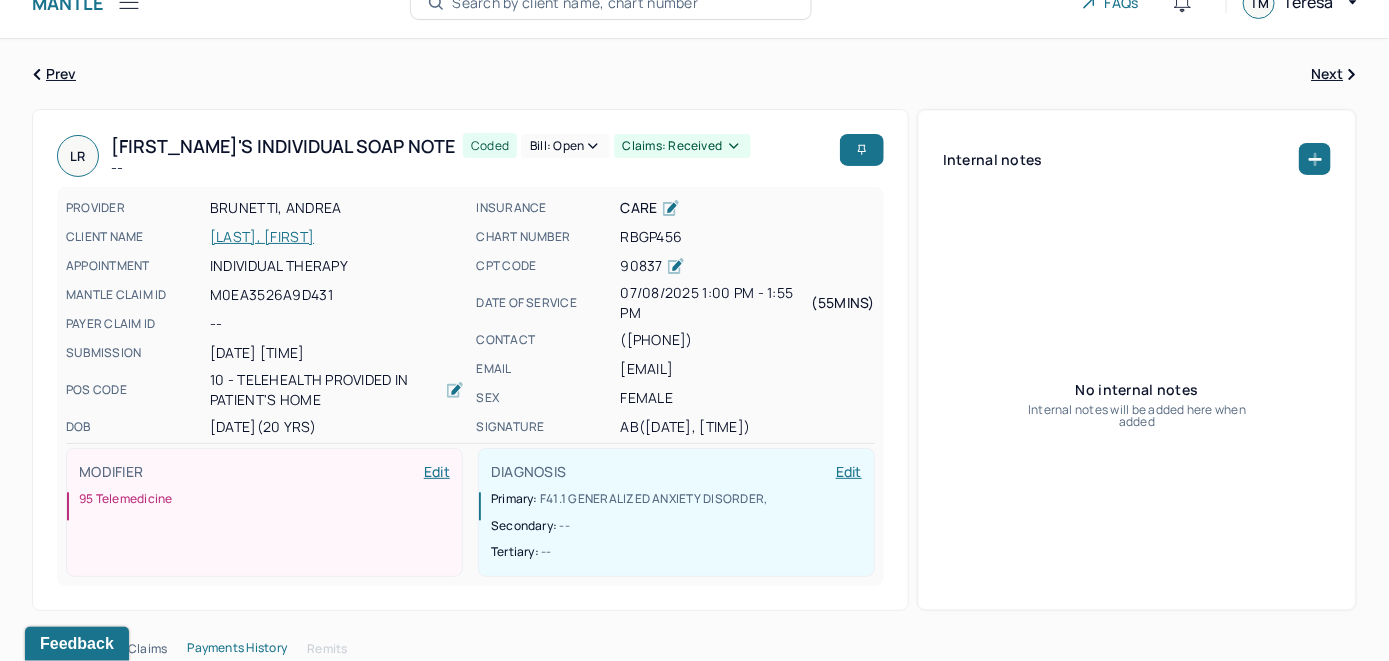 scroll, scrollTop: 0, scrollLeft: 0, axis: both 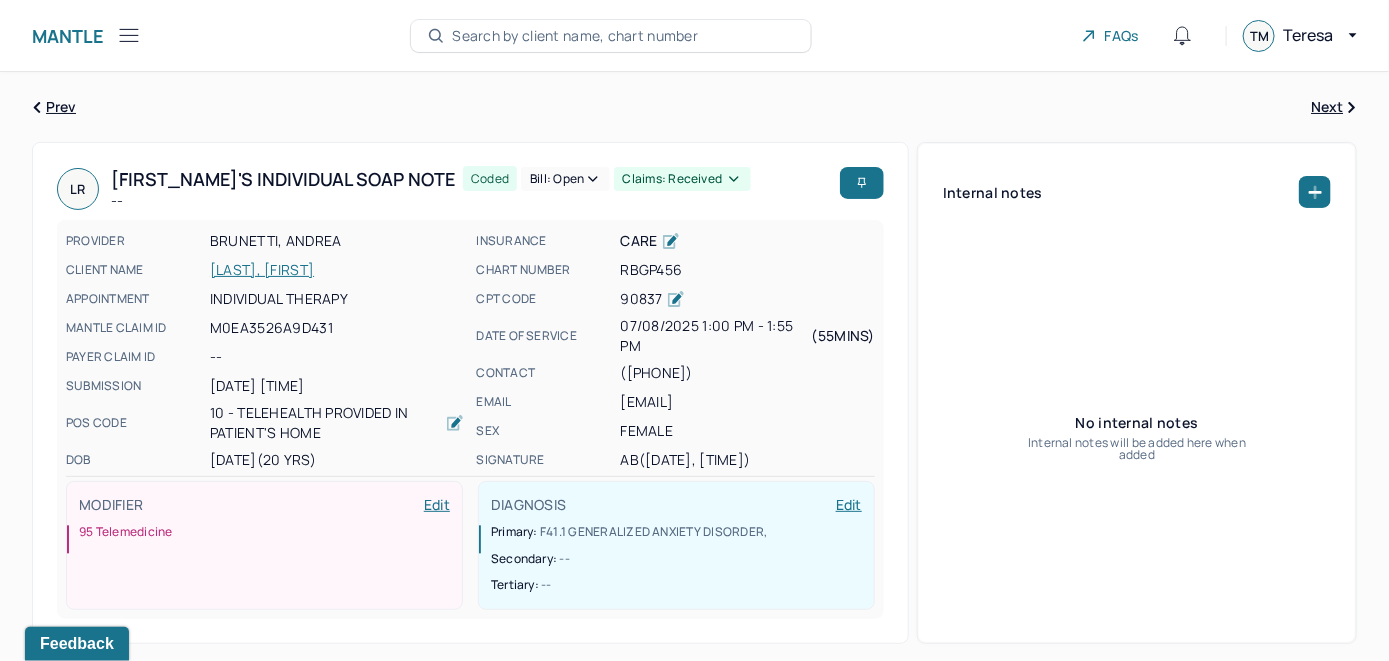 click on "Bill: Open" at bounding box center (565, 179) 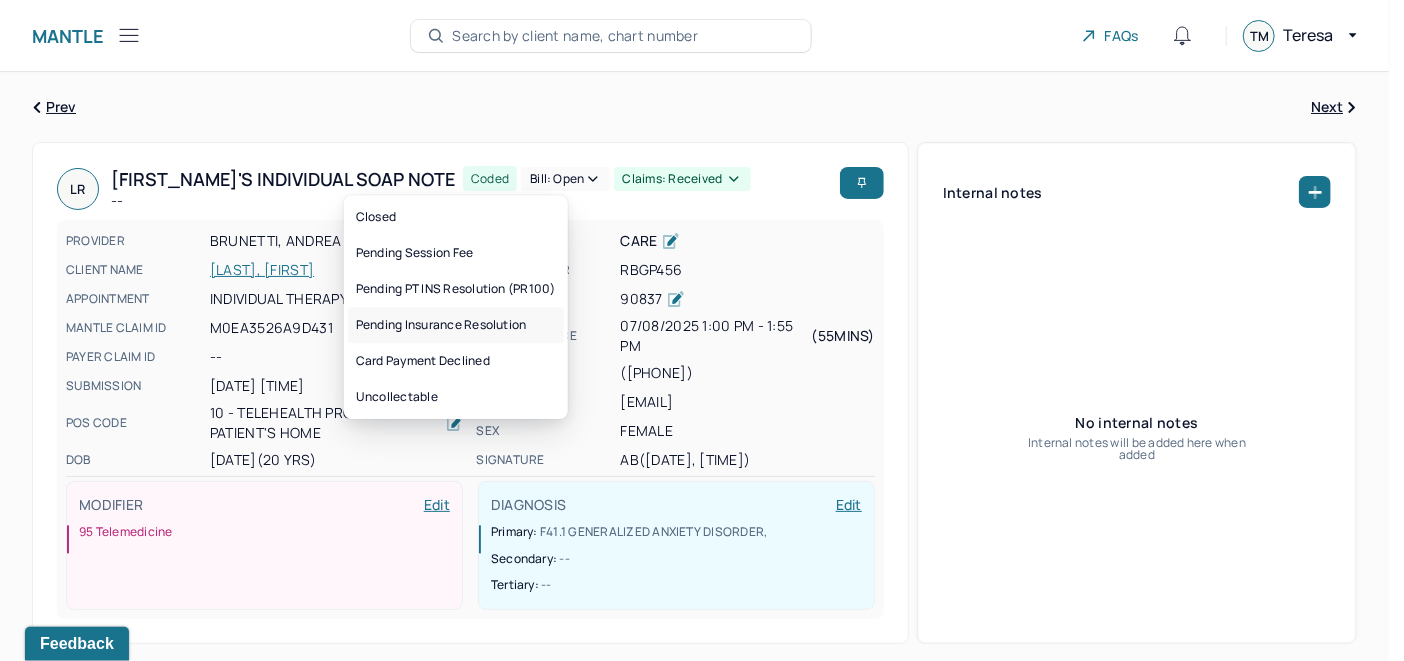 click on "Pending Insurance Resolution" at bounding box center (456, 325) 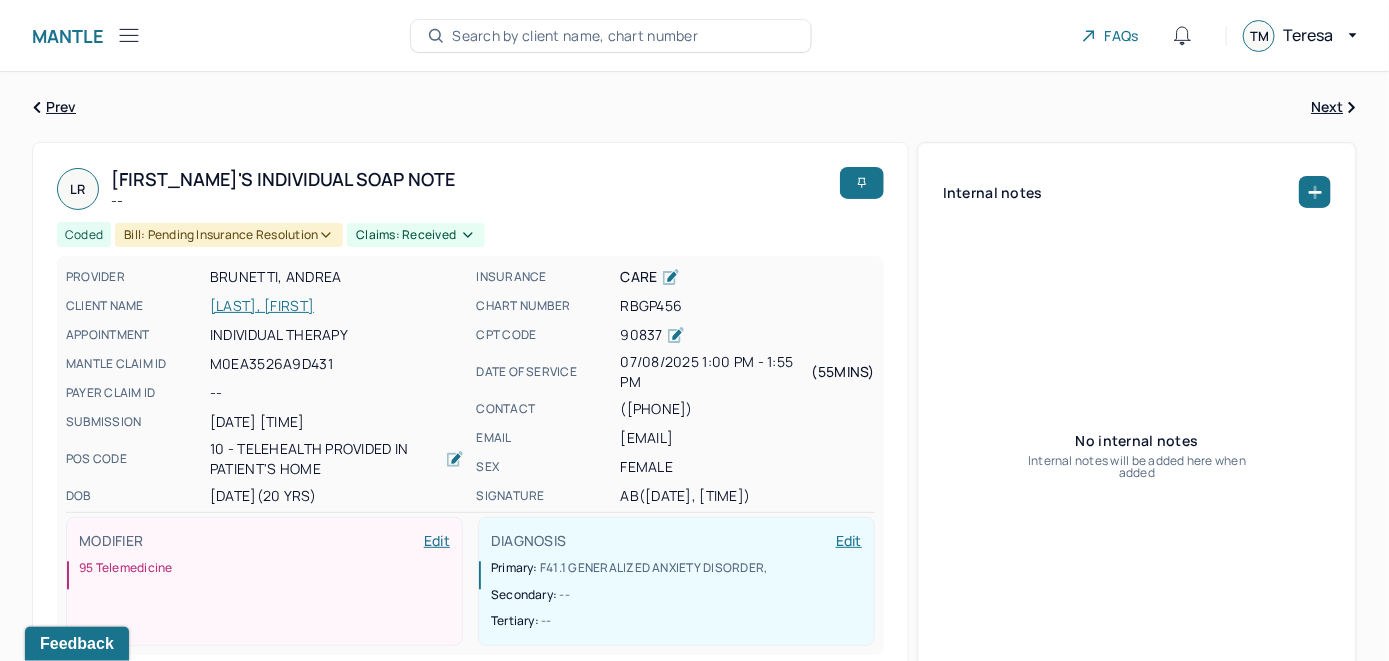 click on "Search by client name, chart number" at bounding box center [575, 36] 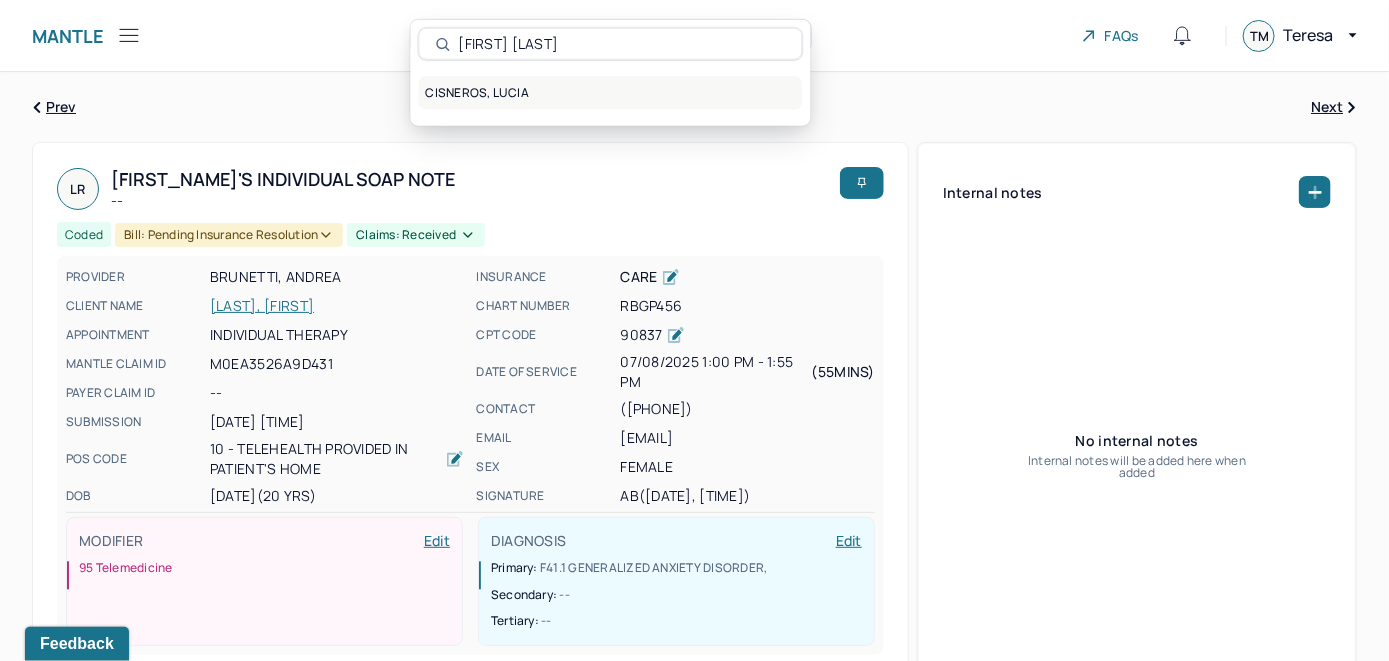 type on "[FIRST] [LAST]" 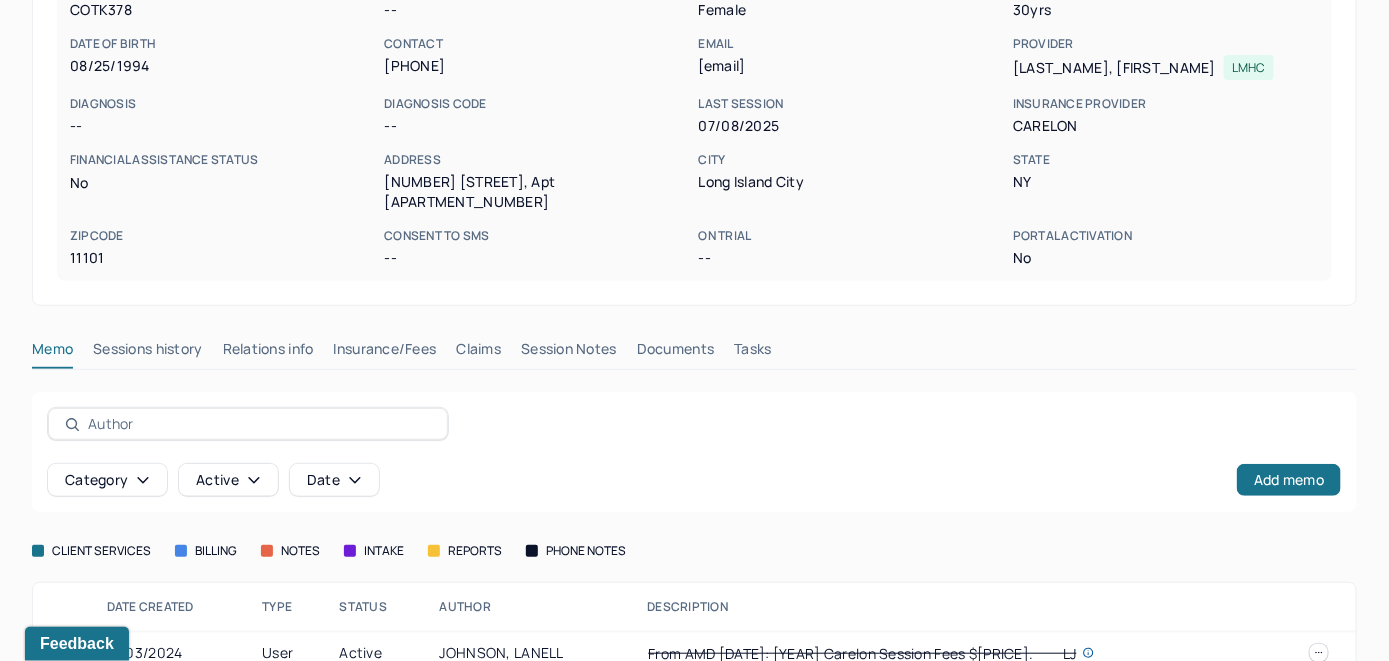 scroll, scrollTop: 261, scrollLeft: 0, axis: vertical 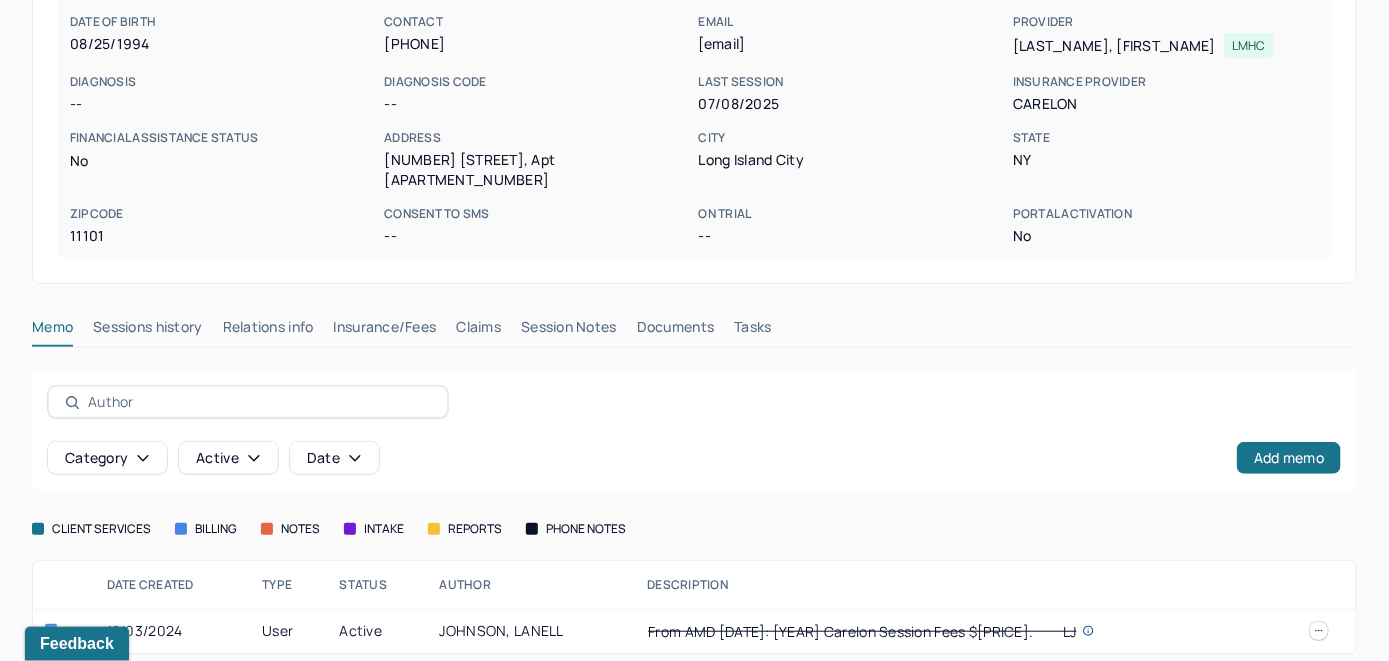 click on "Insurance/Fees" at bounding box center (385, 331) 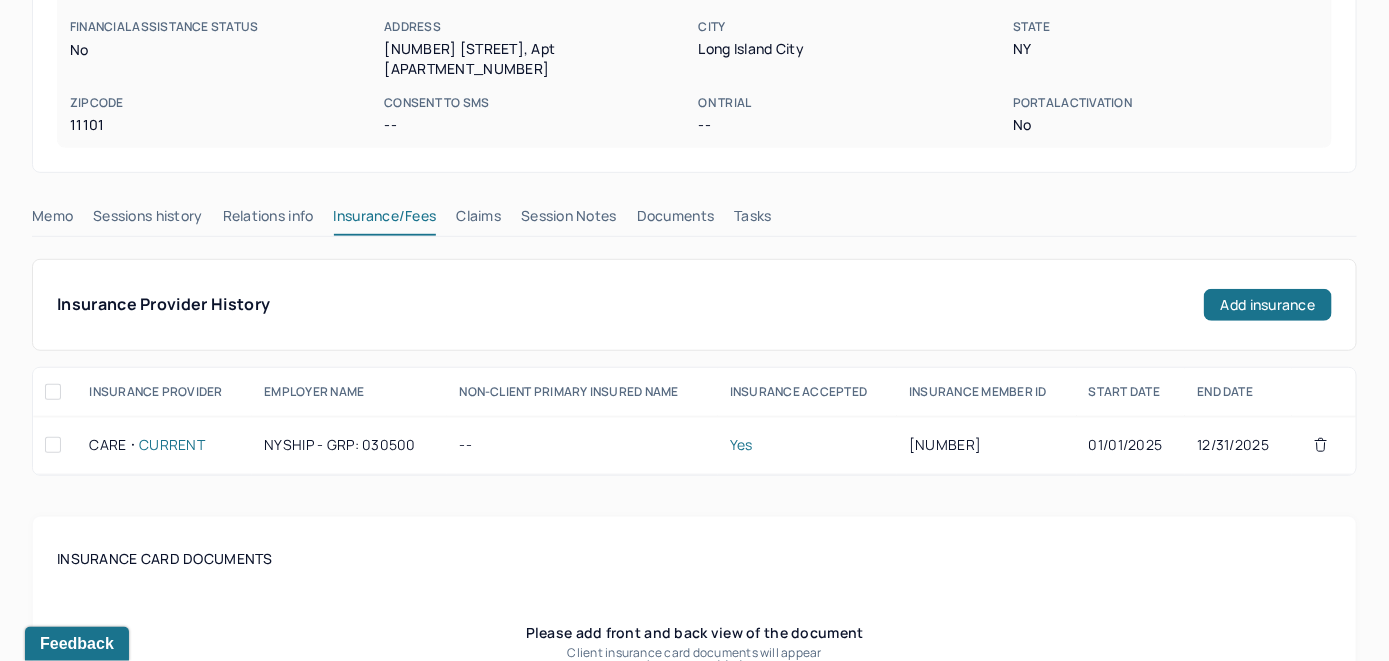 scroll, scrollTop: 361, scrollLeft: 0, axis: vertical 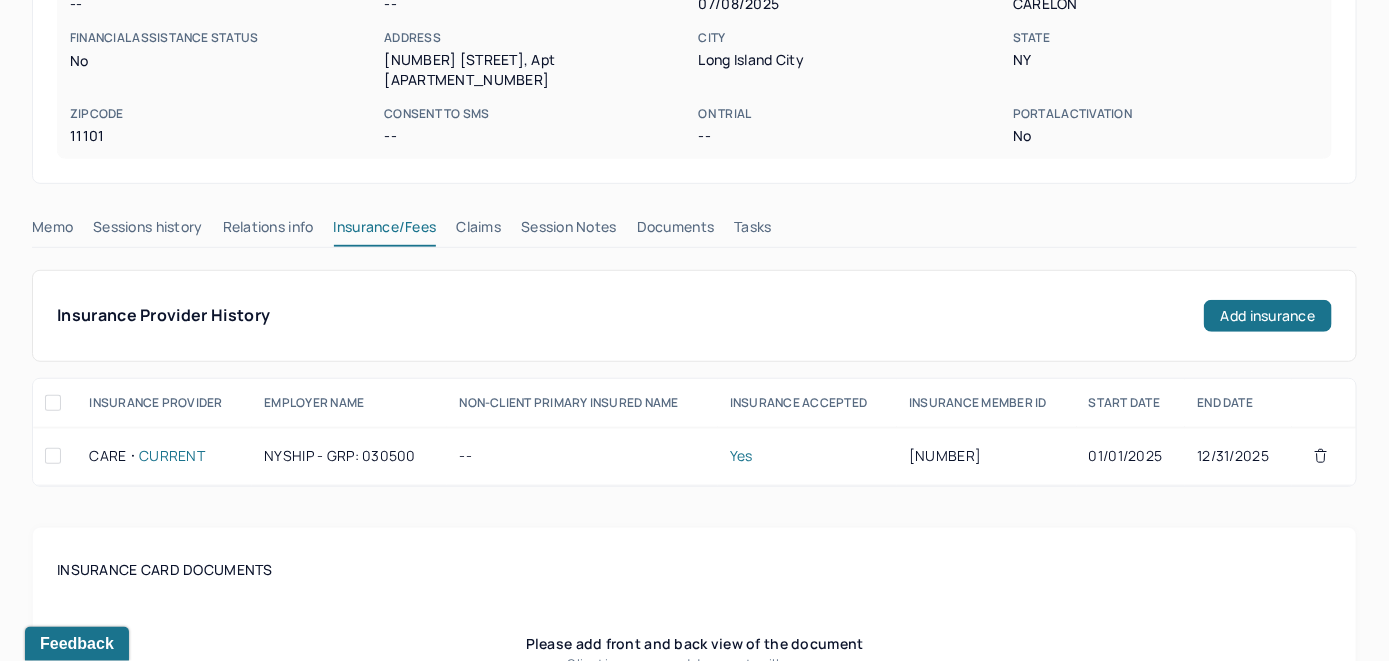 click on "Claims" at bounding box center [478, 231] 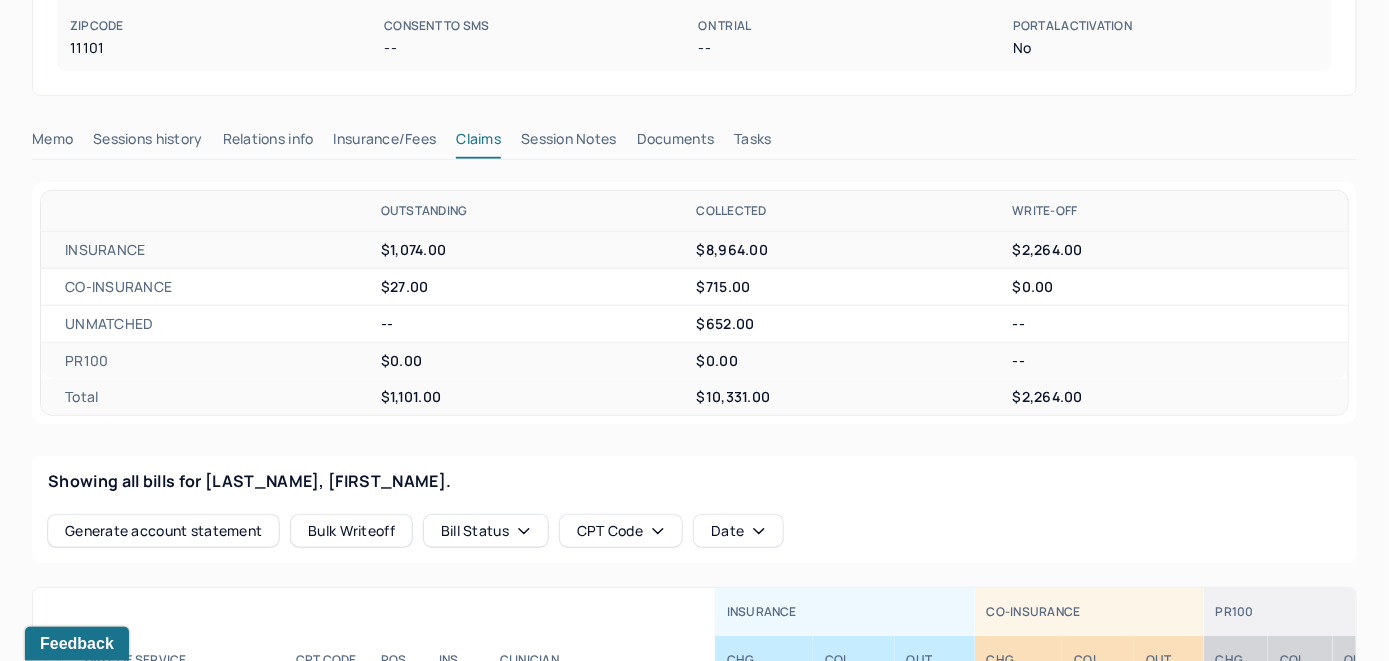 scroll, scrollTop: 561, scrollLeft: 0, axis: vertical 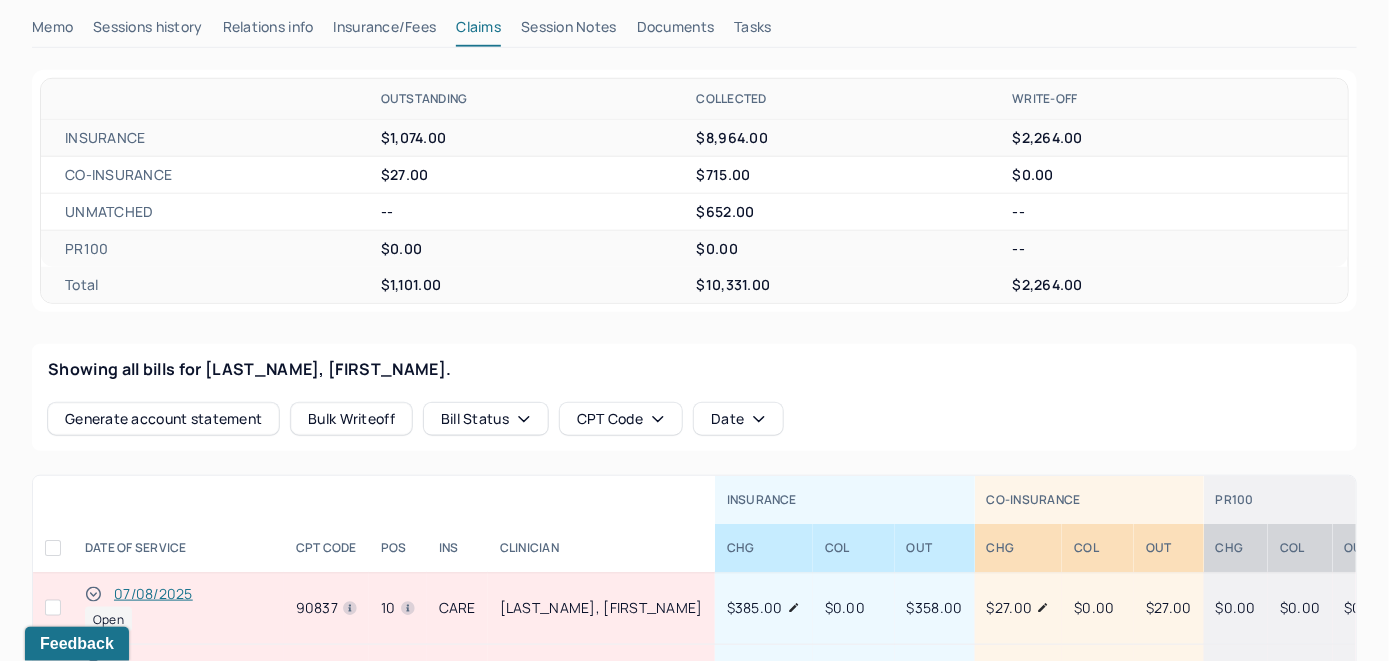 click on "07/08/2025" at bounding box center [153, 594] 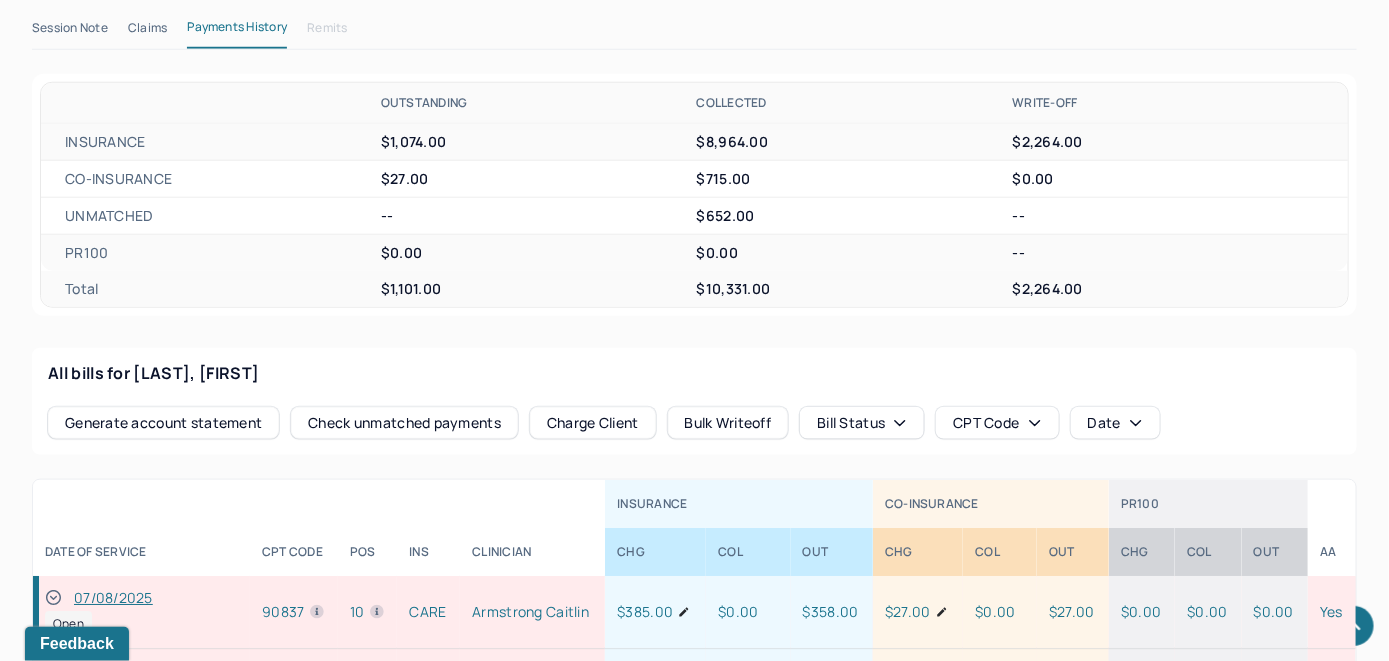 scroll, scrollTop: 689, scrollLeft: 0, axis: vertical 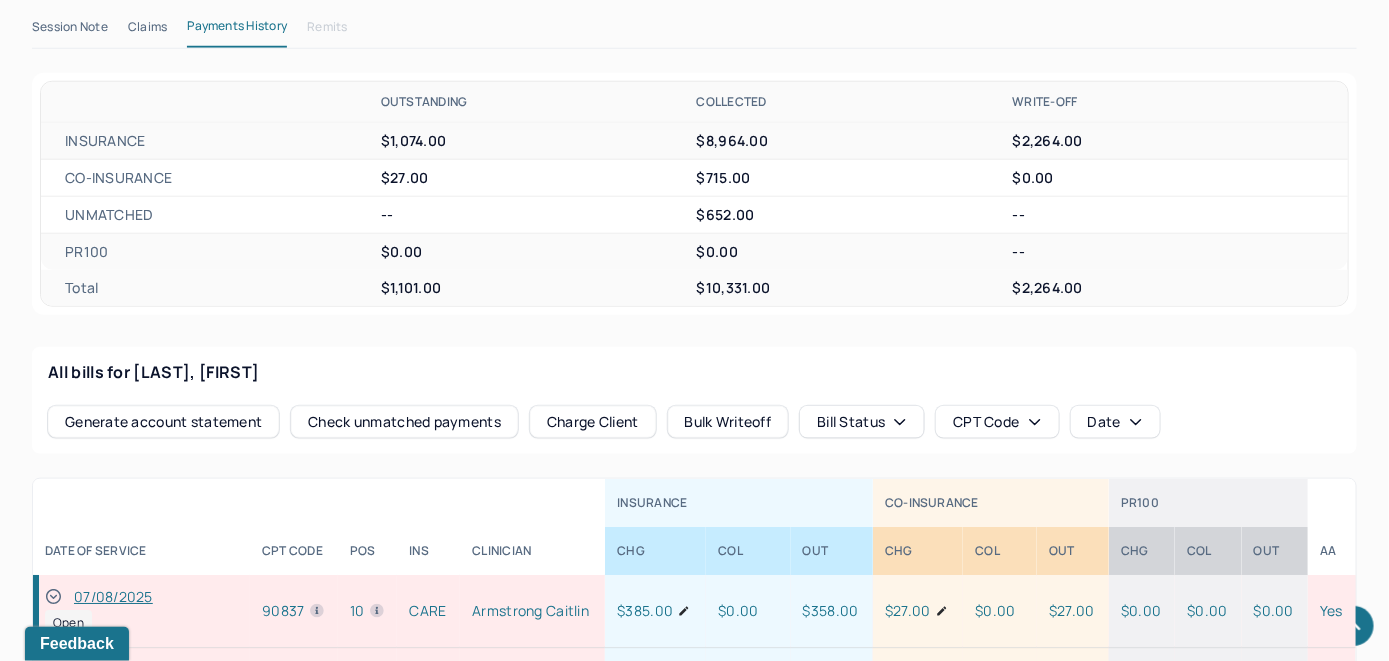 click on "Check unmatched payments" at bounding box center (404, 422) 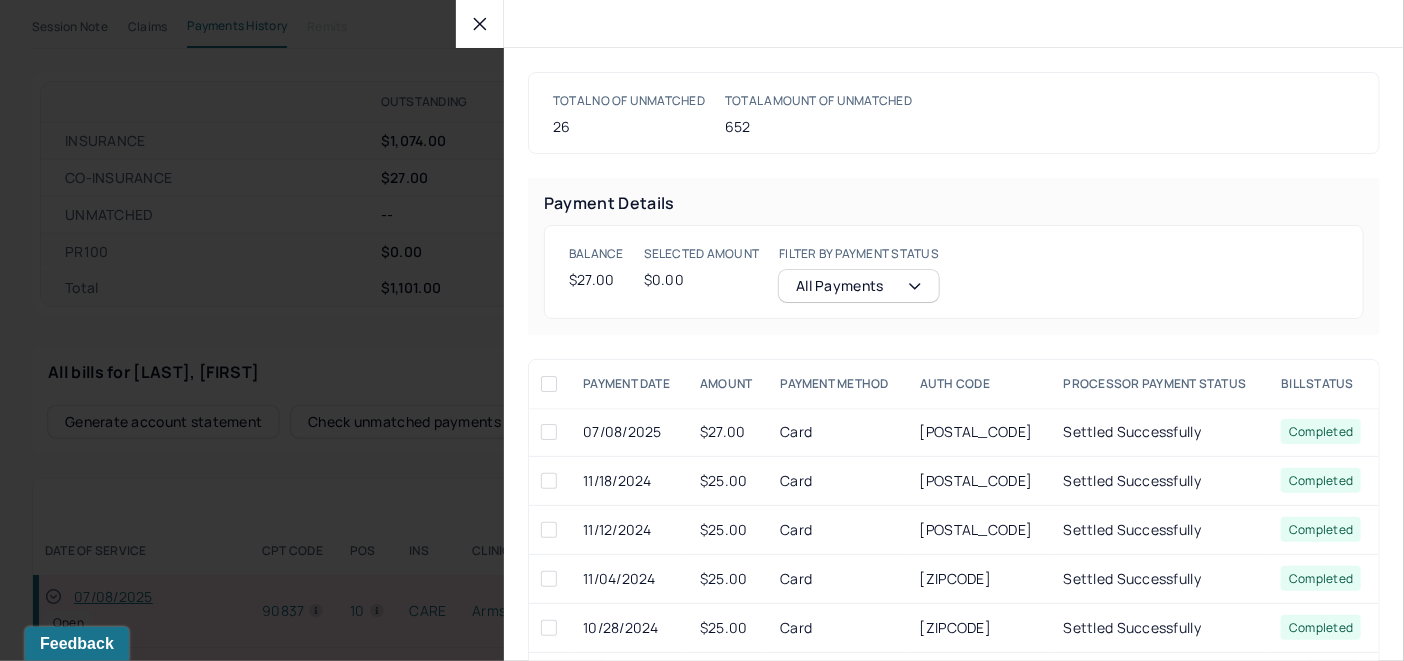 click at bounding box center [549, 432] 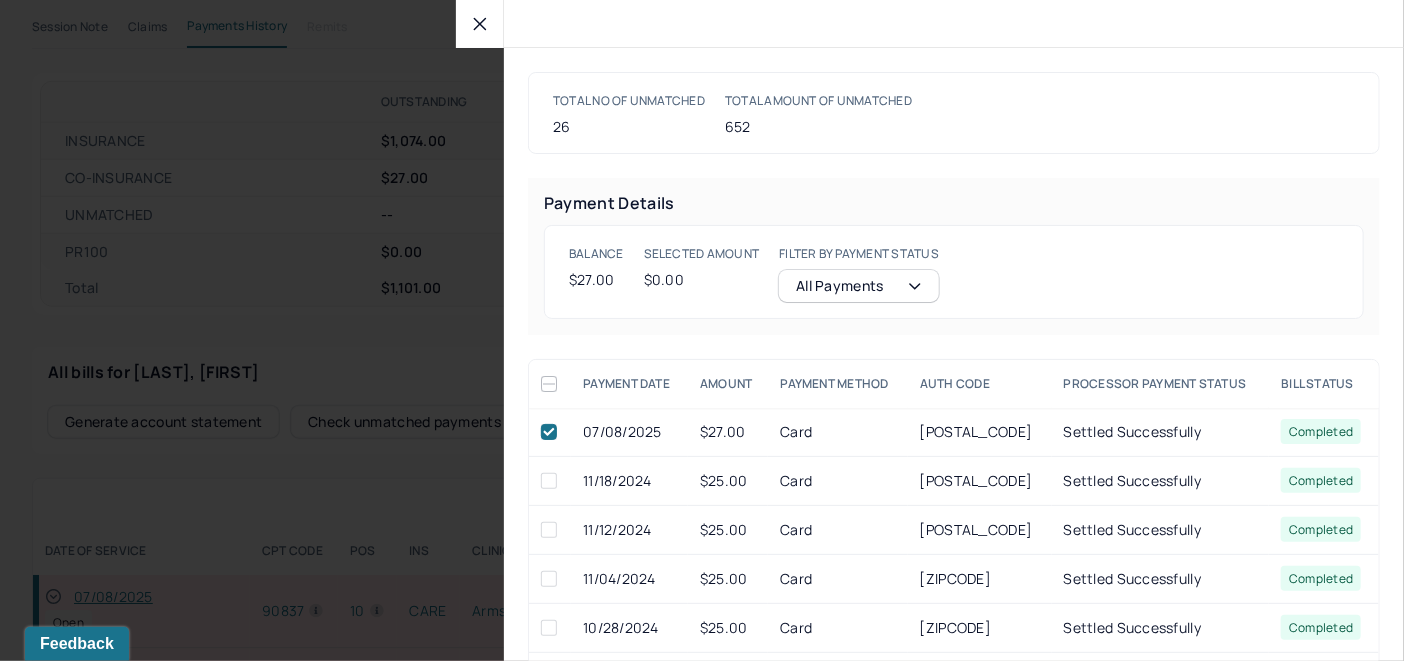 checkbox on "true" 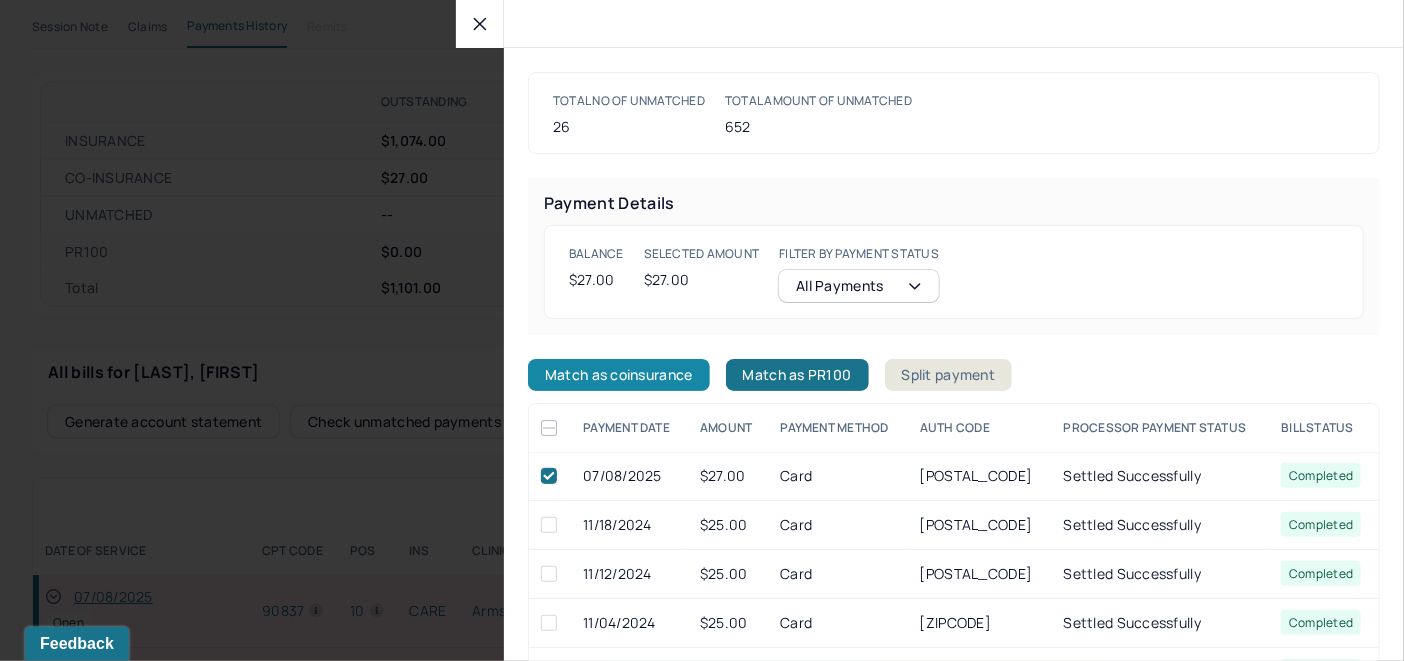 click on "Match as coinsurance" at bounding box center (619, 375) 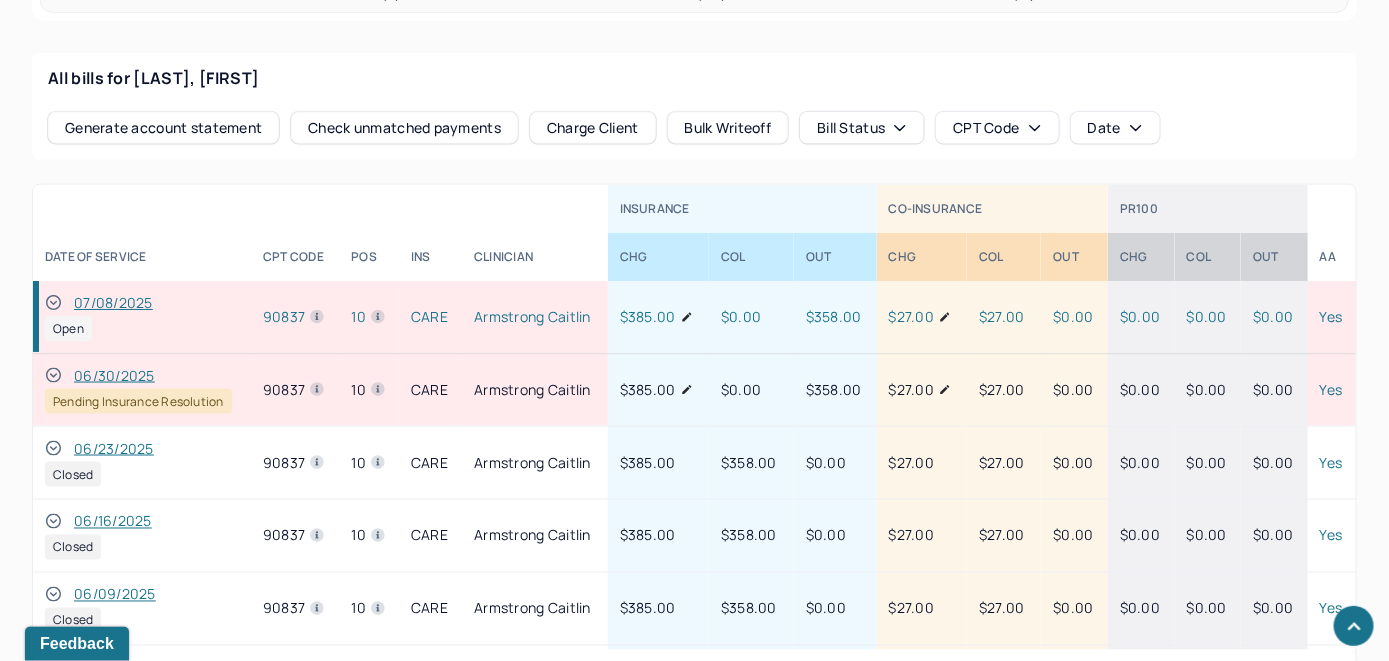 scroll, scrollTop: 989, scrollLeft: 0, axis: vertical 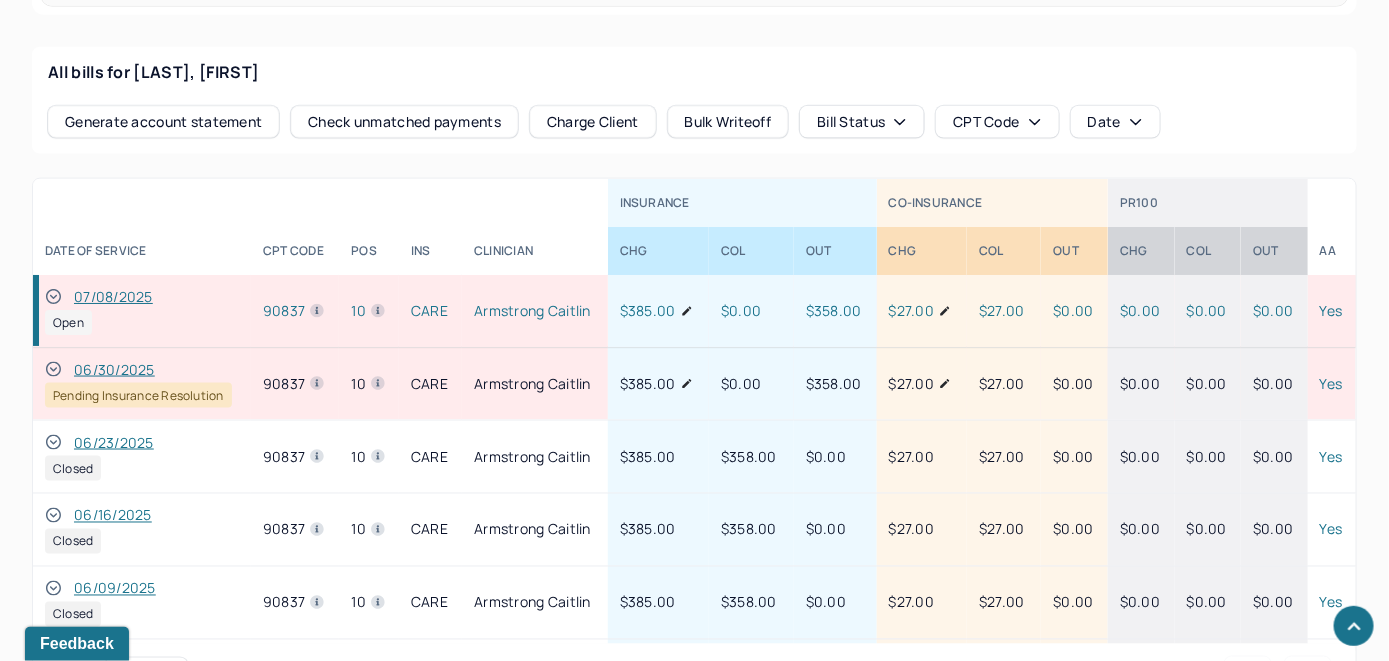 click 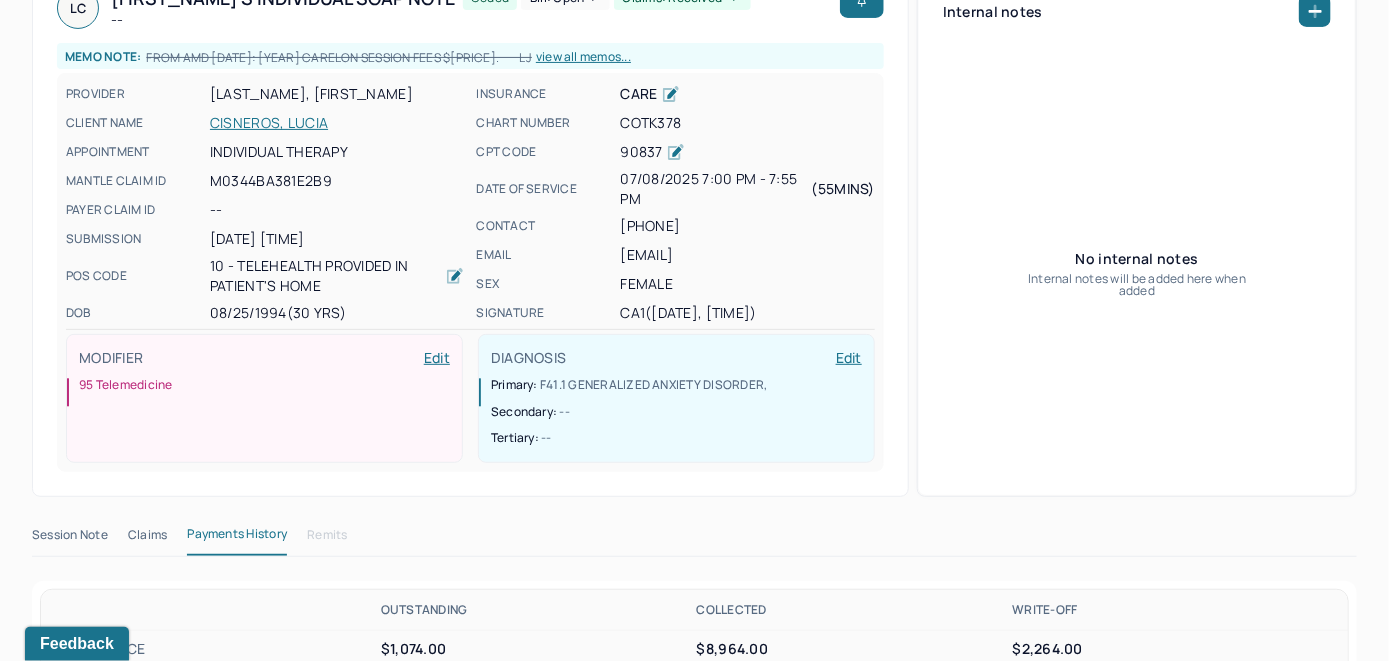 scroll, scrollTop: 89, scrollLeft: 0, axis: vertical 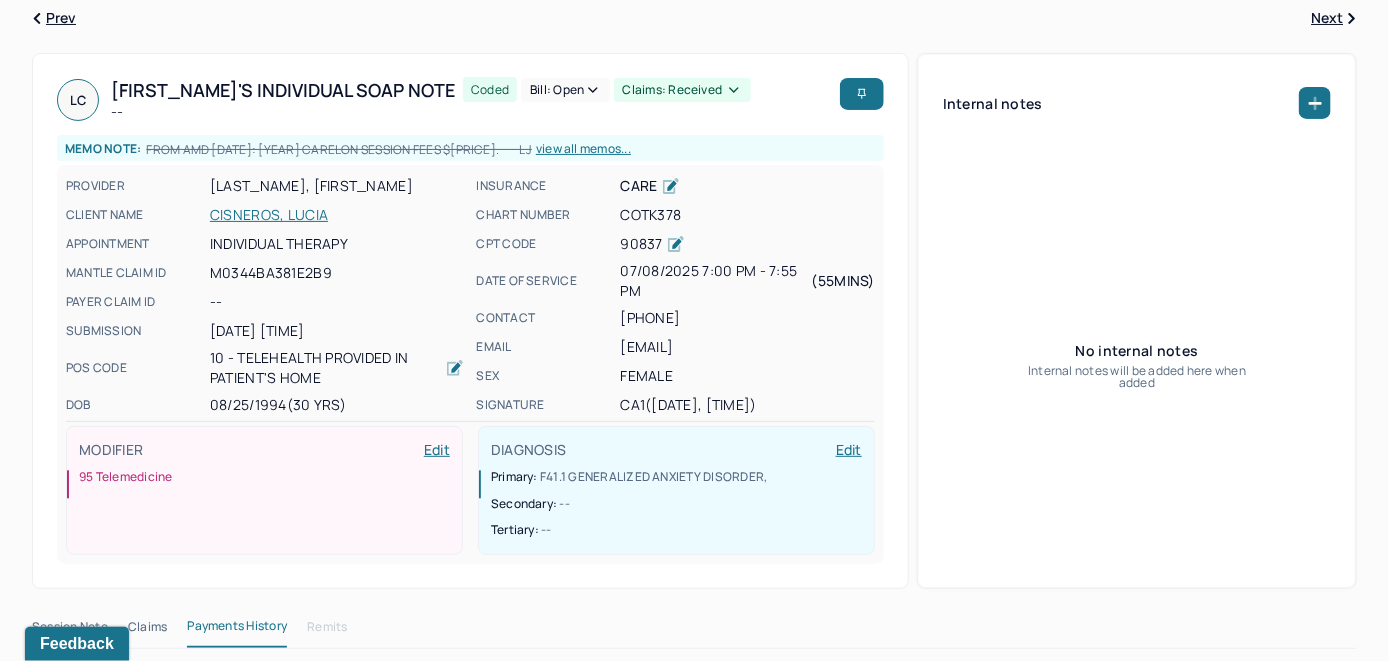 click on "Bill: Open" at bounding box center (565, 90) 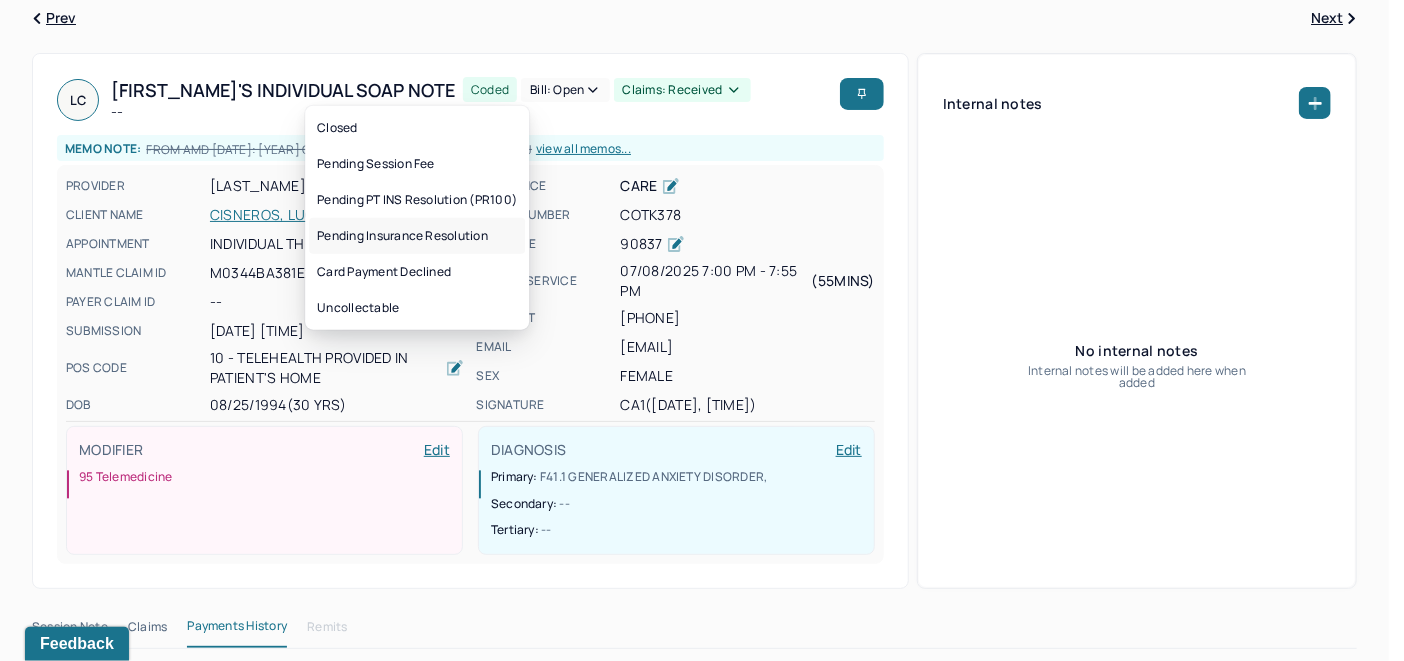 click on "Pending Insurance Resolution" at bounding box center (417, 236) 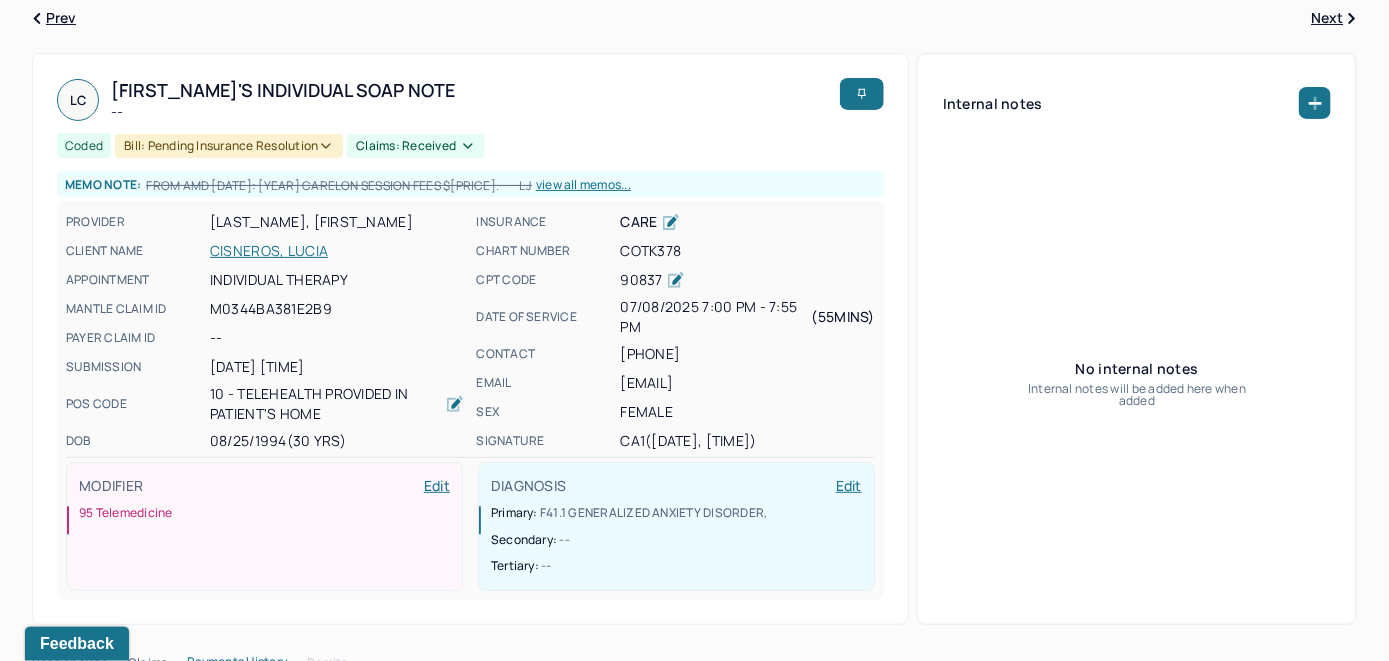 scroll, scrollTop: 0, scrollLeft: 0, axis: both 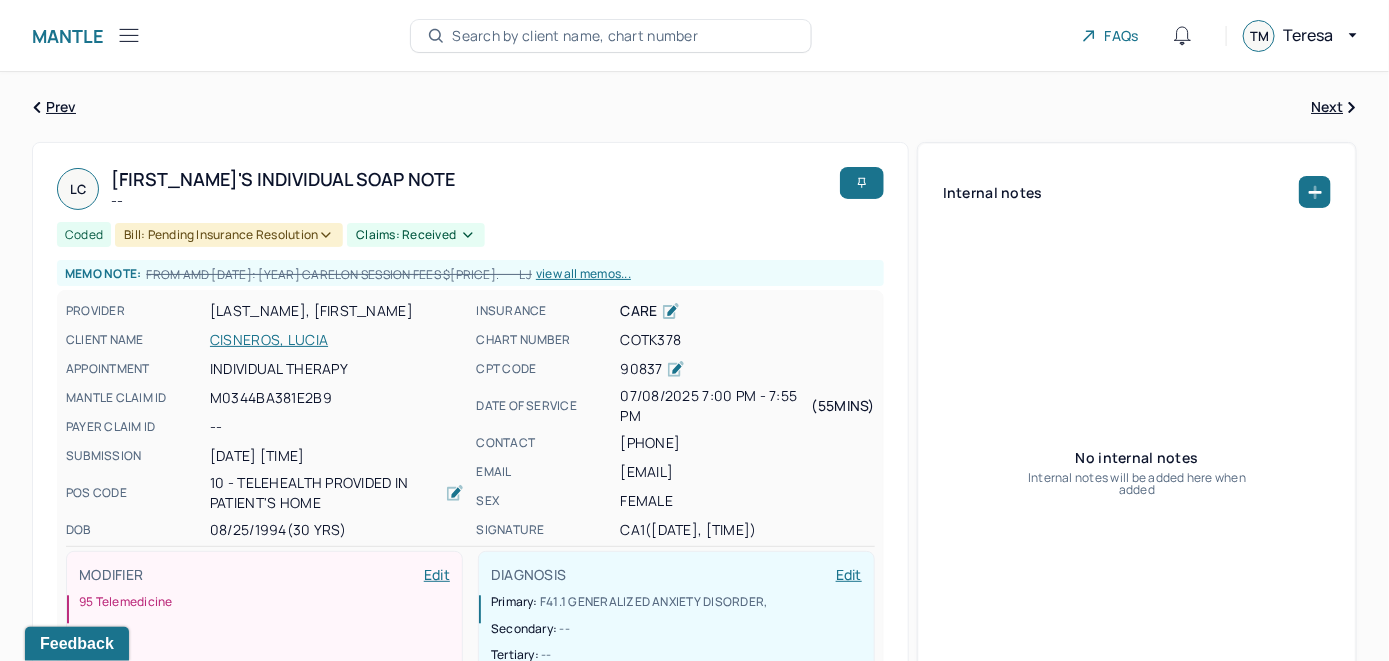 click on "Search by client name, chart number" at bounding box center [575, 36] 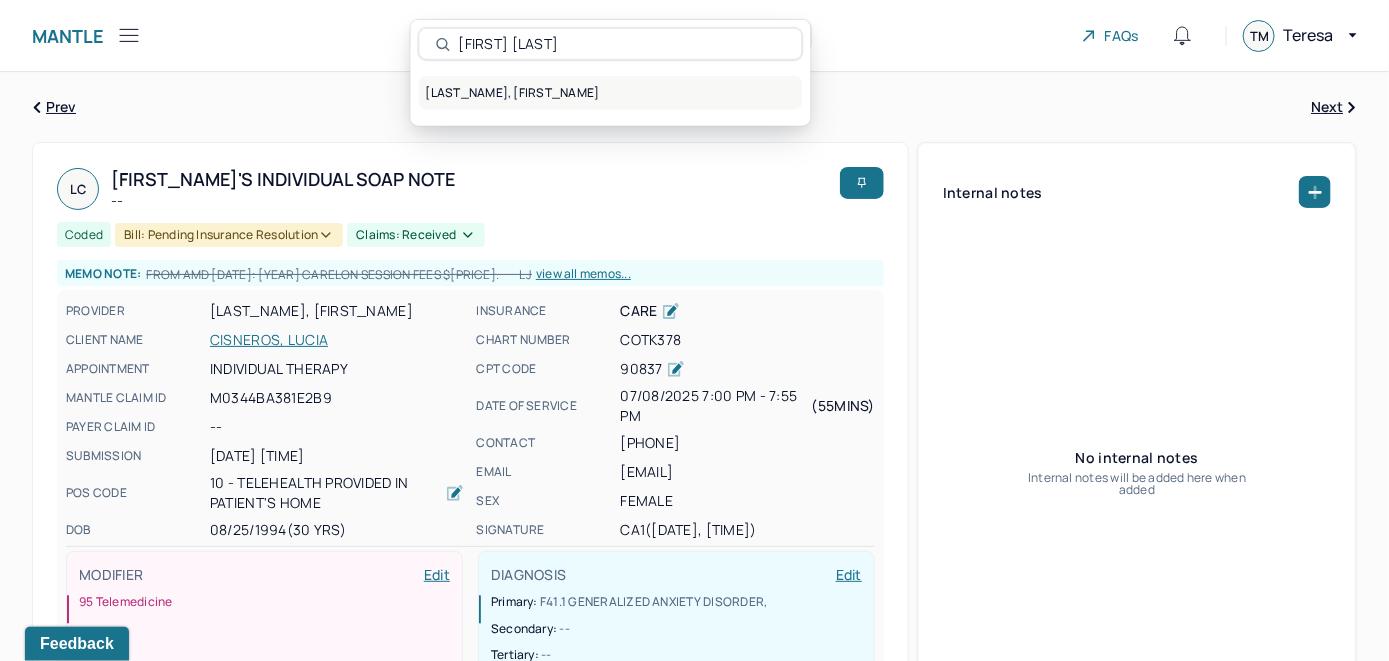 type on "[FIRST] [LAST]" 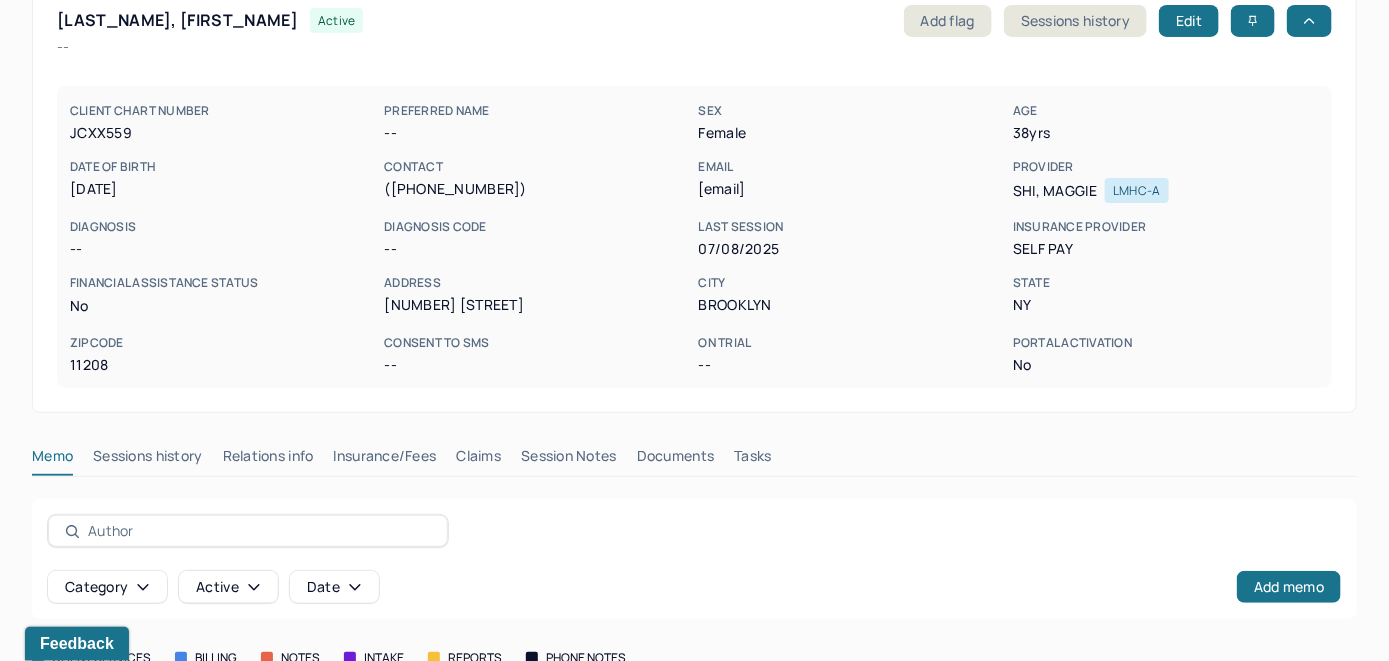 scroll, scrollTop: 279, scrollLeft: 0, axis: vertical 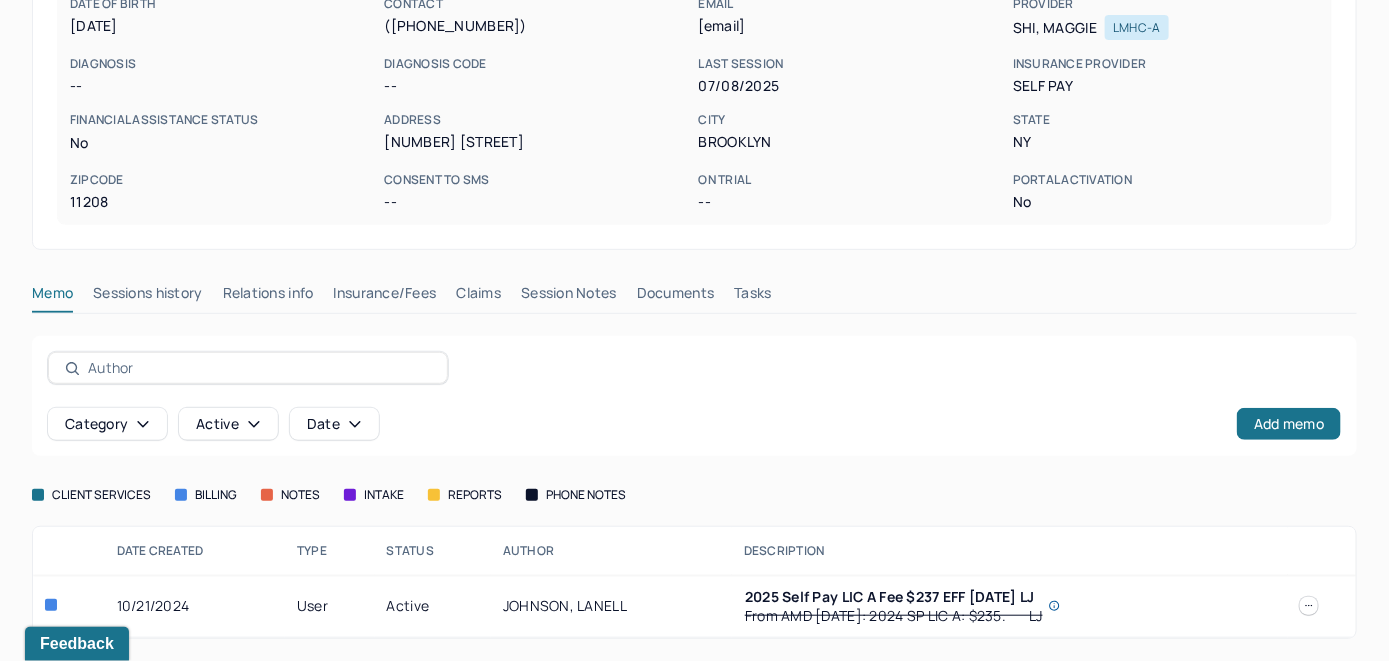 click on "Insurance/Fees" at bounding box center [385, 297] 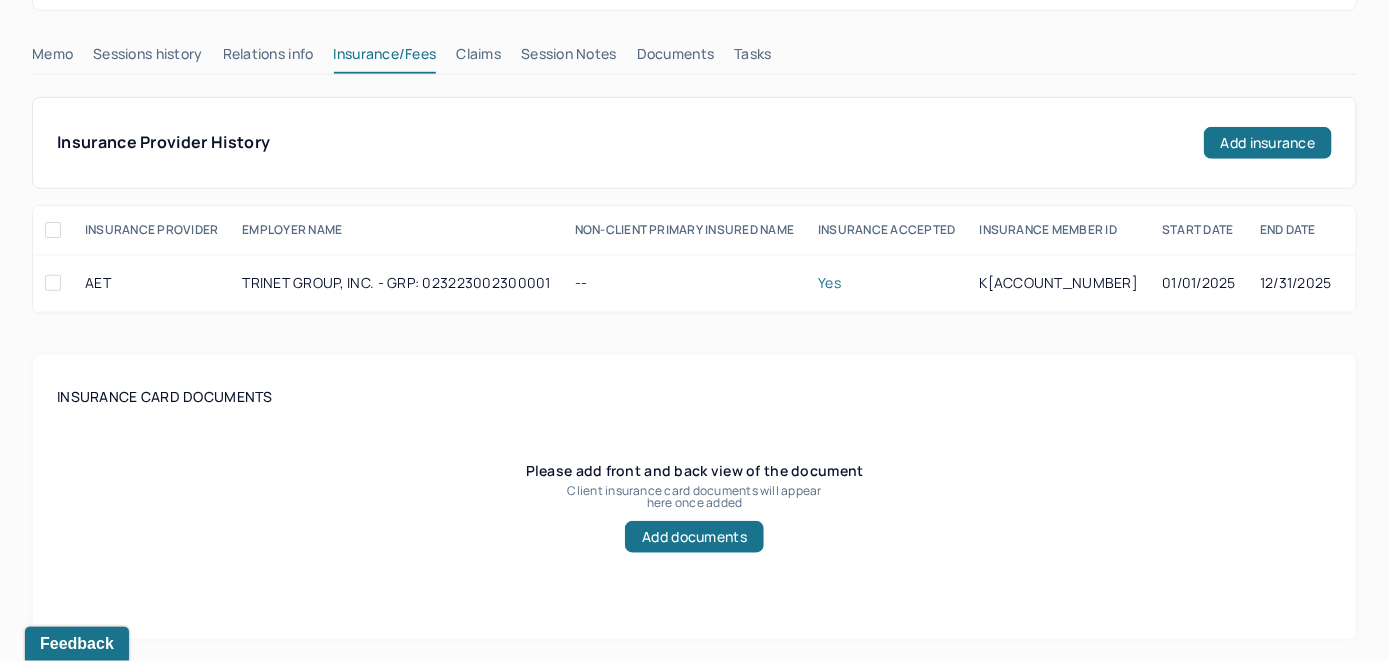 scroll, scrollTop: 418, scrollLeft: 0, axis: vertical 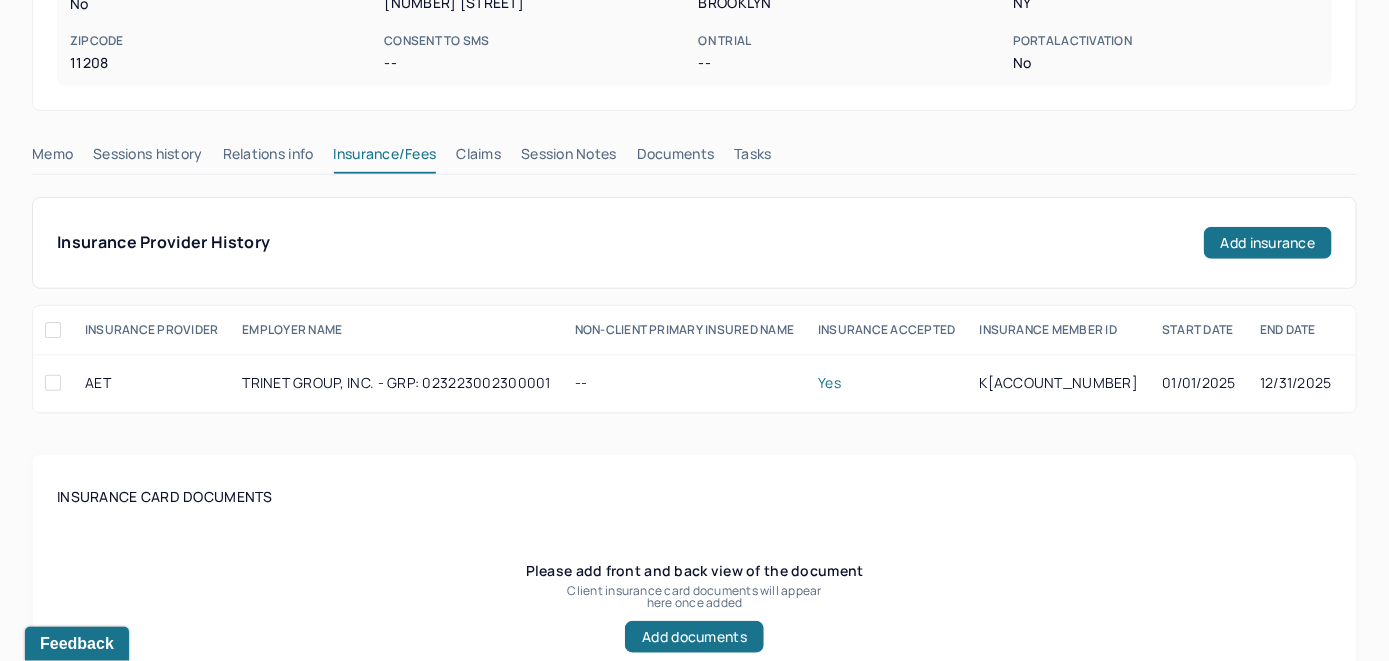 click on "Claims" at bounding box center (478, 158) 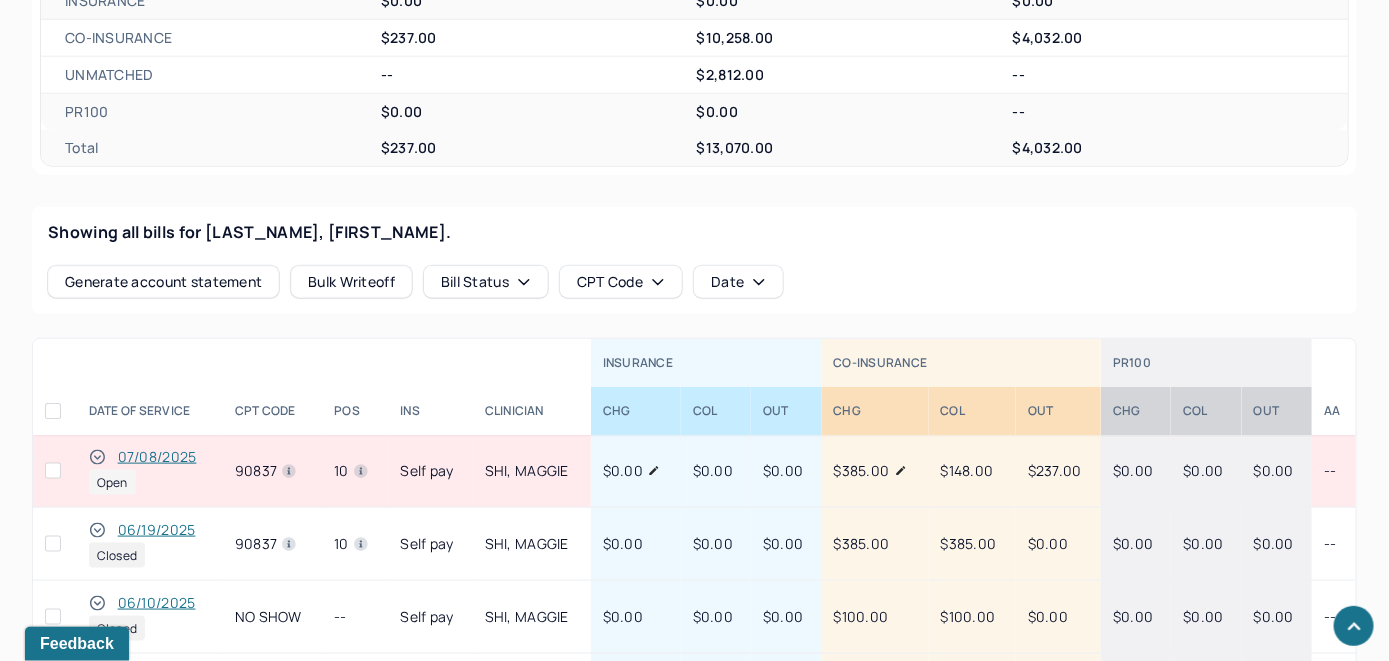 scroll, scrollTop: 718, scrollLeft: 0, axis: vertical 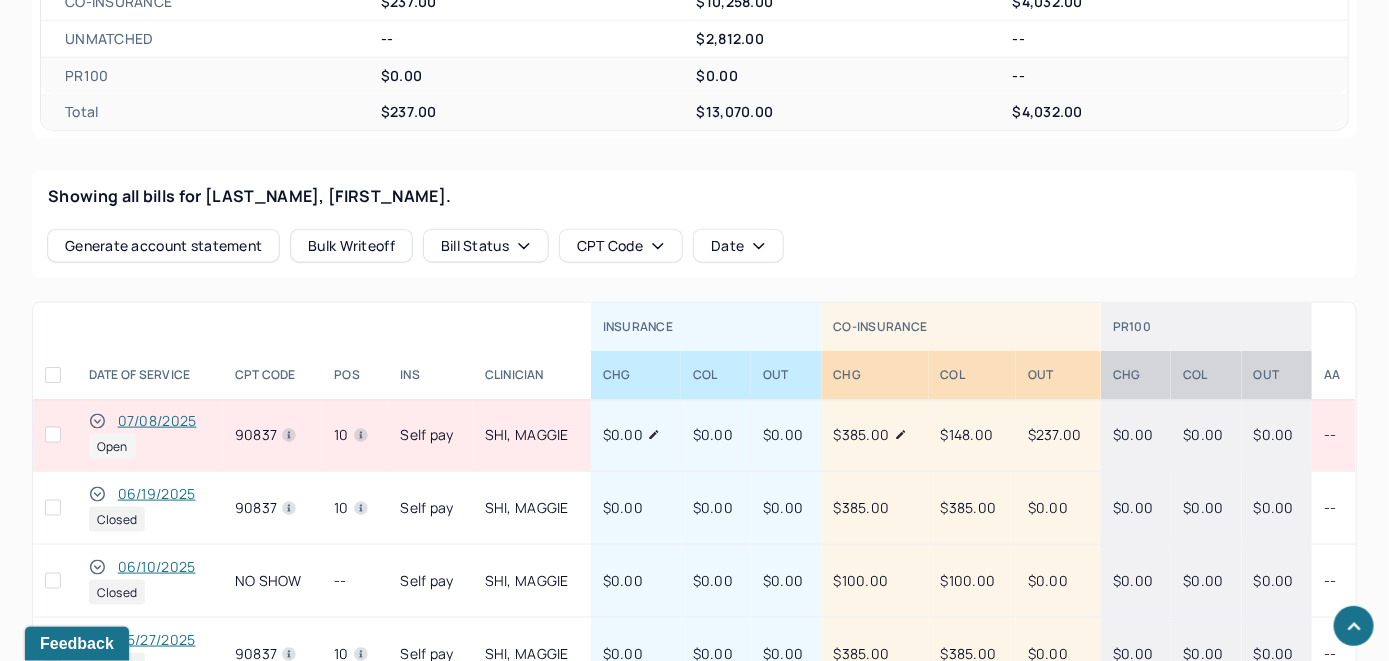 click on "07/08/2025" at bounding box center [157, 421] 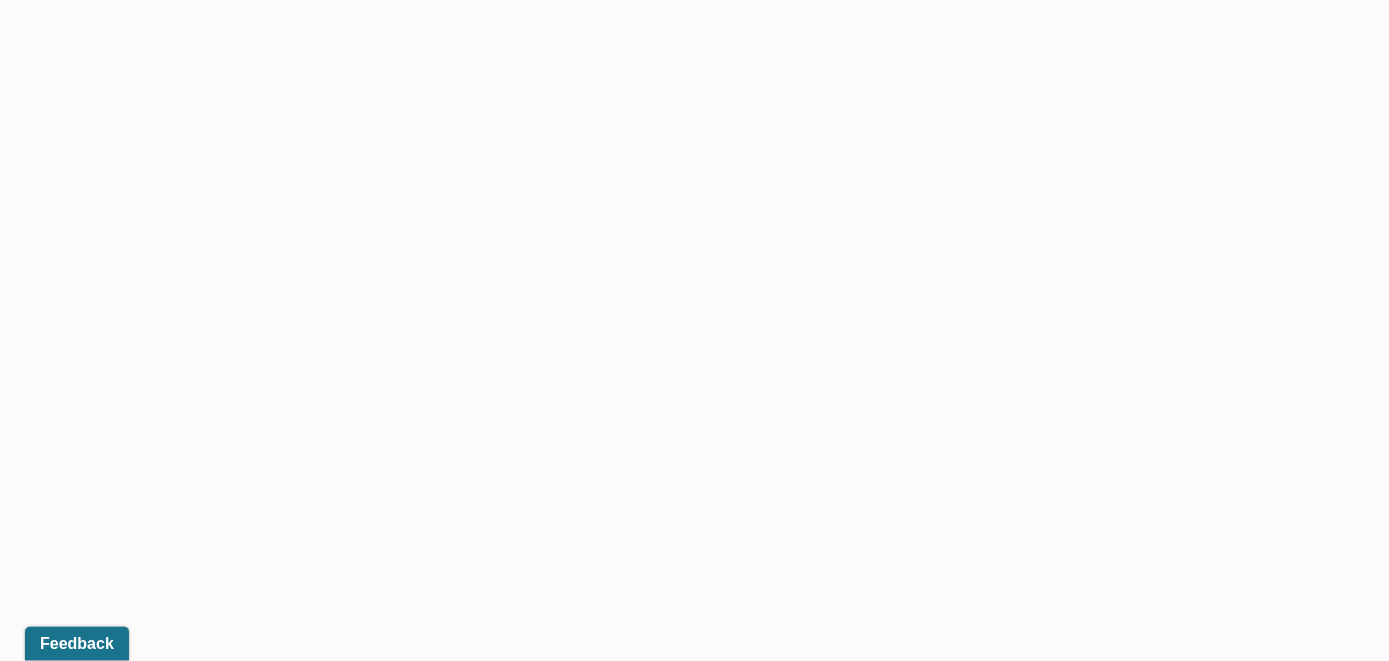scroll, scrollTop: 646, scrollLeft: 0, axis: vertical 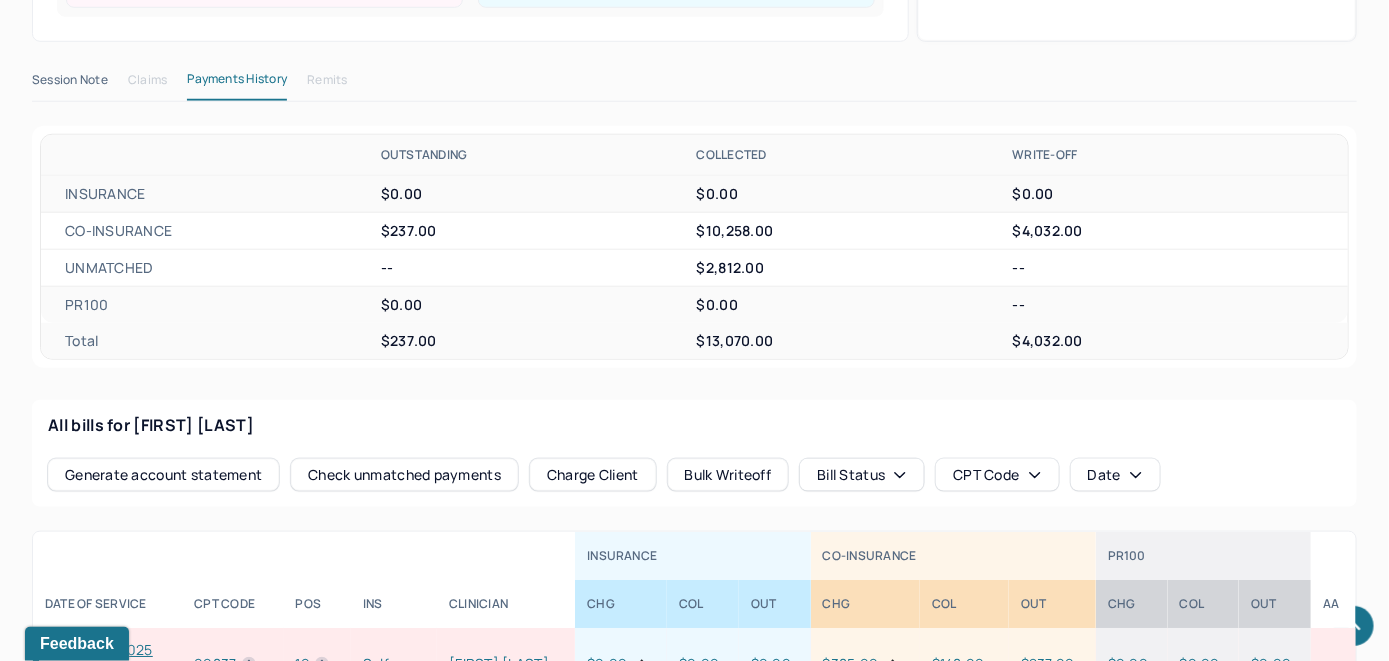 click on "Check unmatched payments" at bounding box center (404, 475) 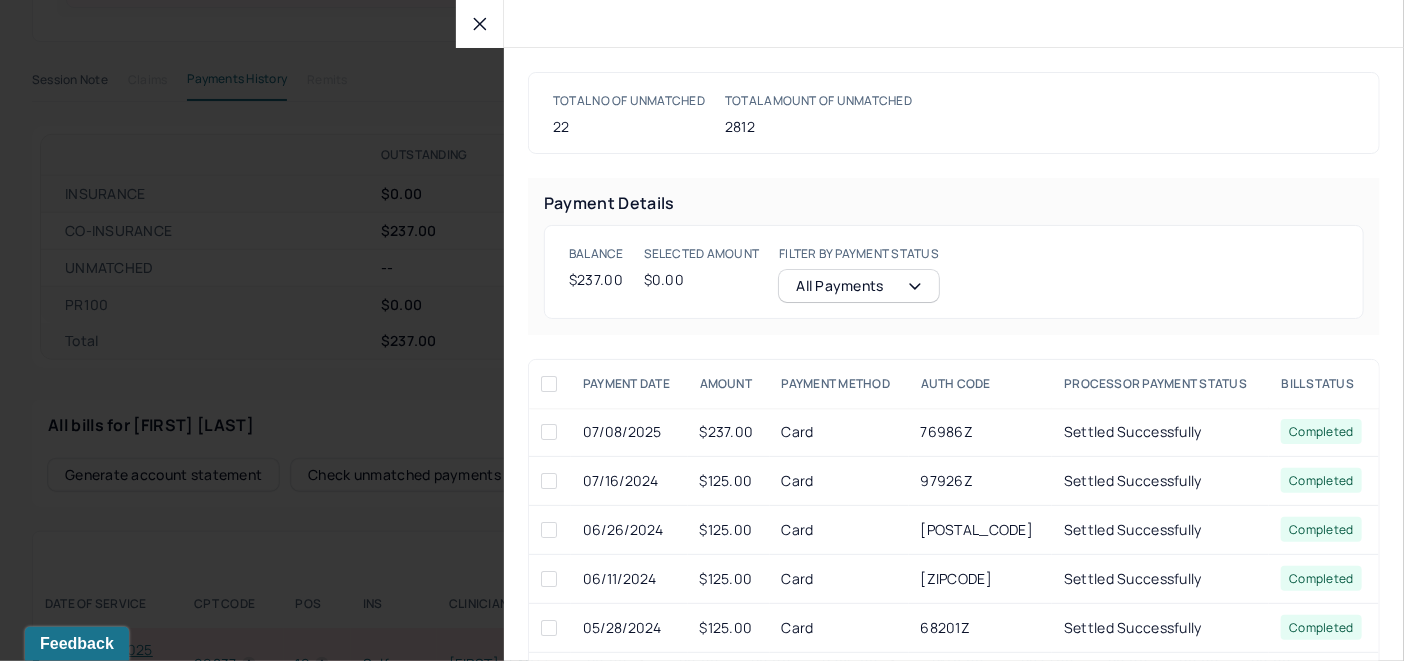 click at bounding box center (550, 432) 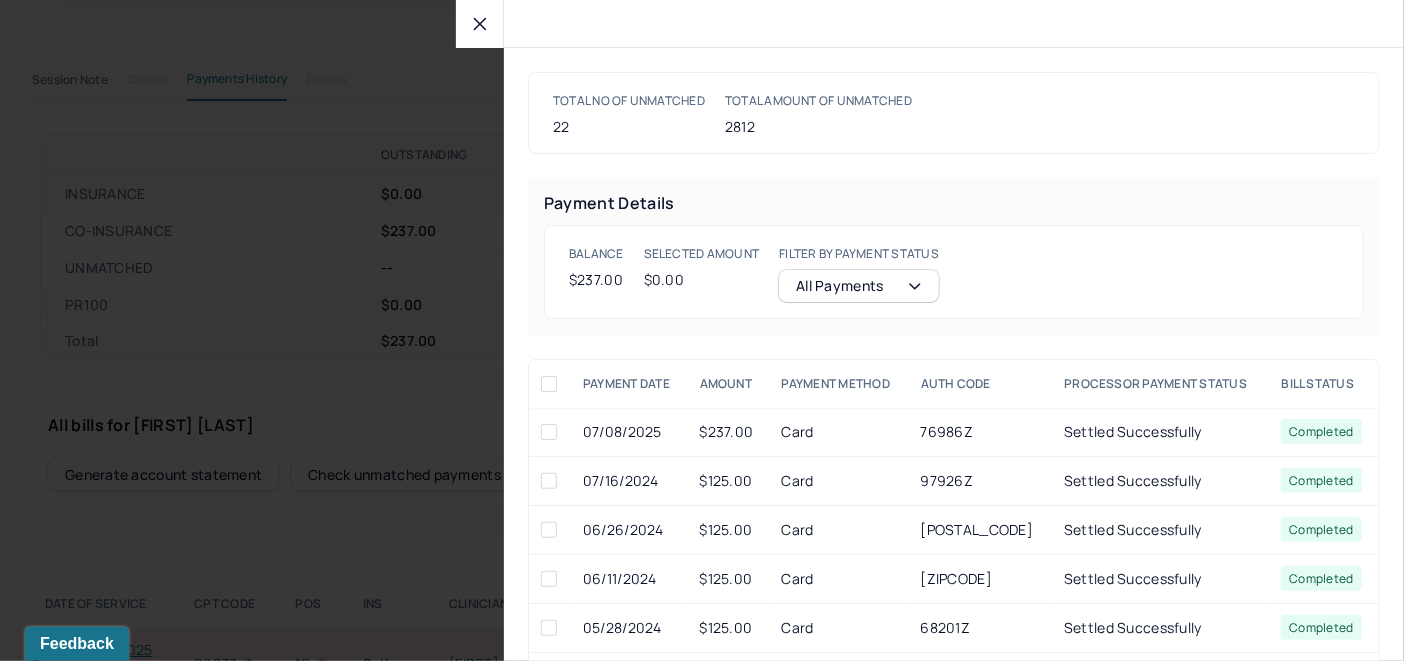 click at bounding box center [549, 432] 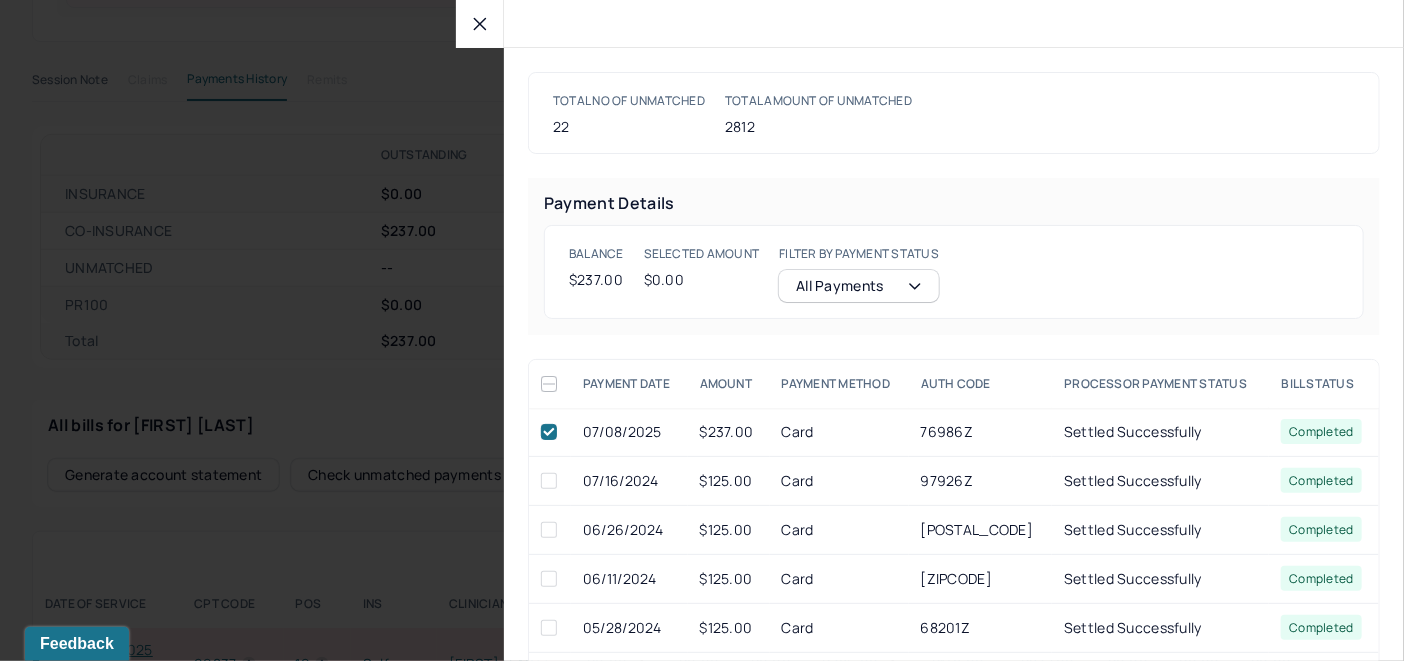 checkbox on "true" 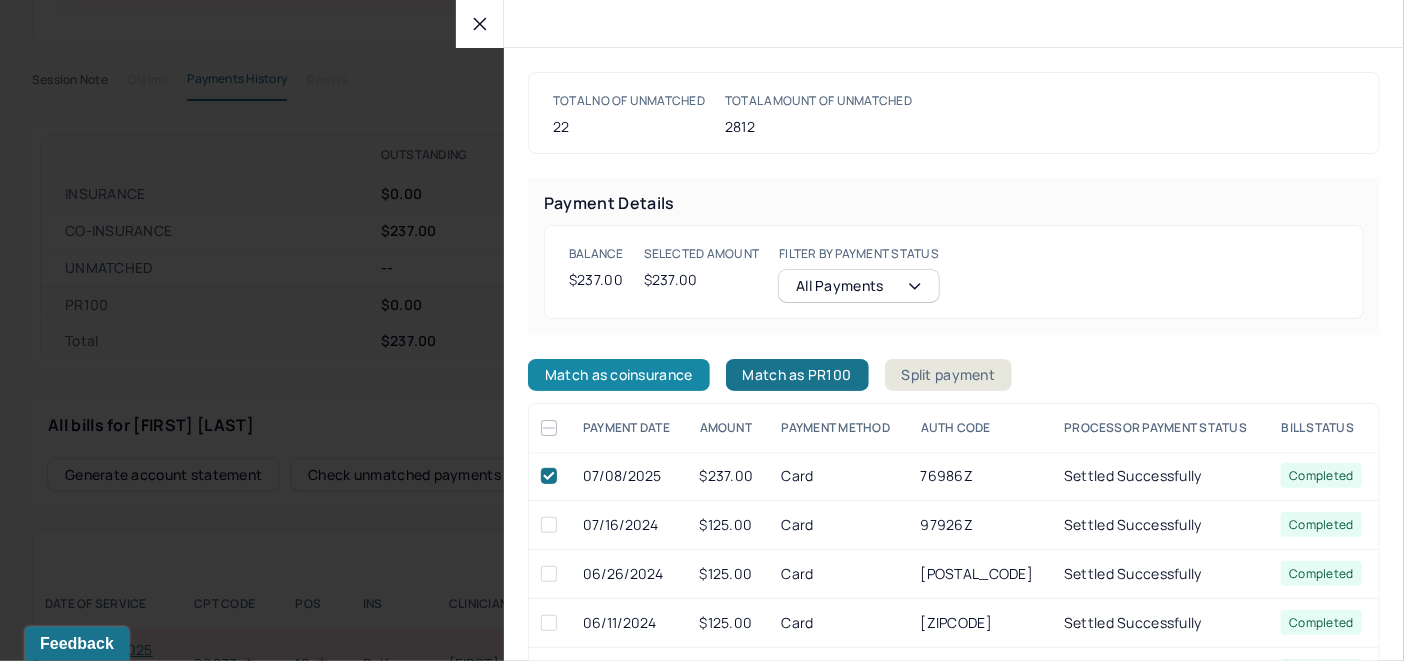 click on "Match as coinsurance" at bounding box center (619, 375) 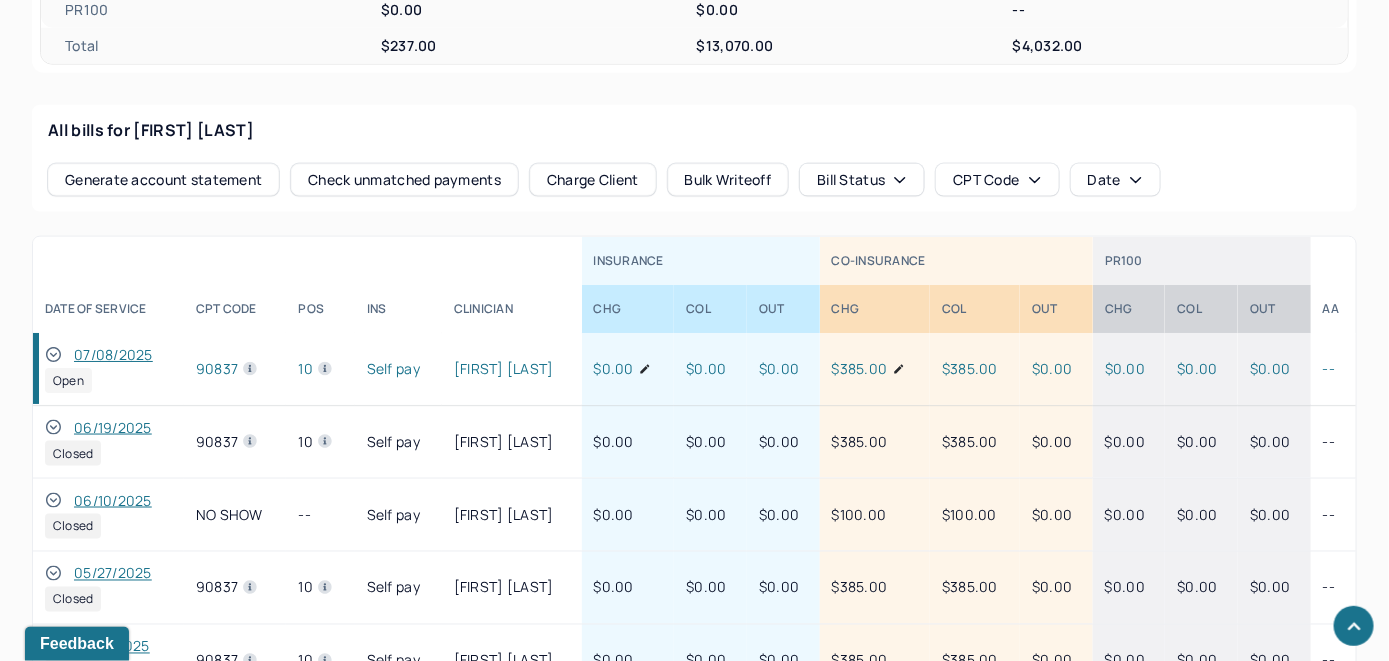 scroll, scrollTop: 946, scrollLeft: 0, axis: vertical 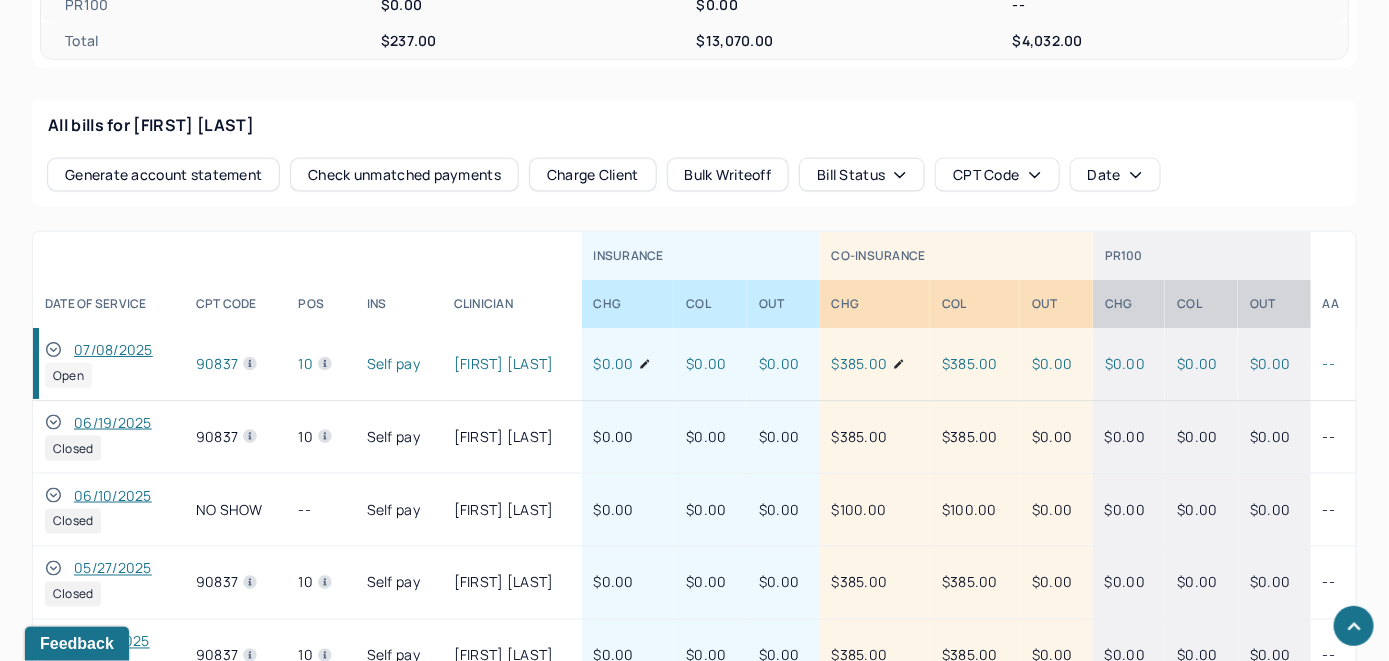 click 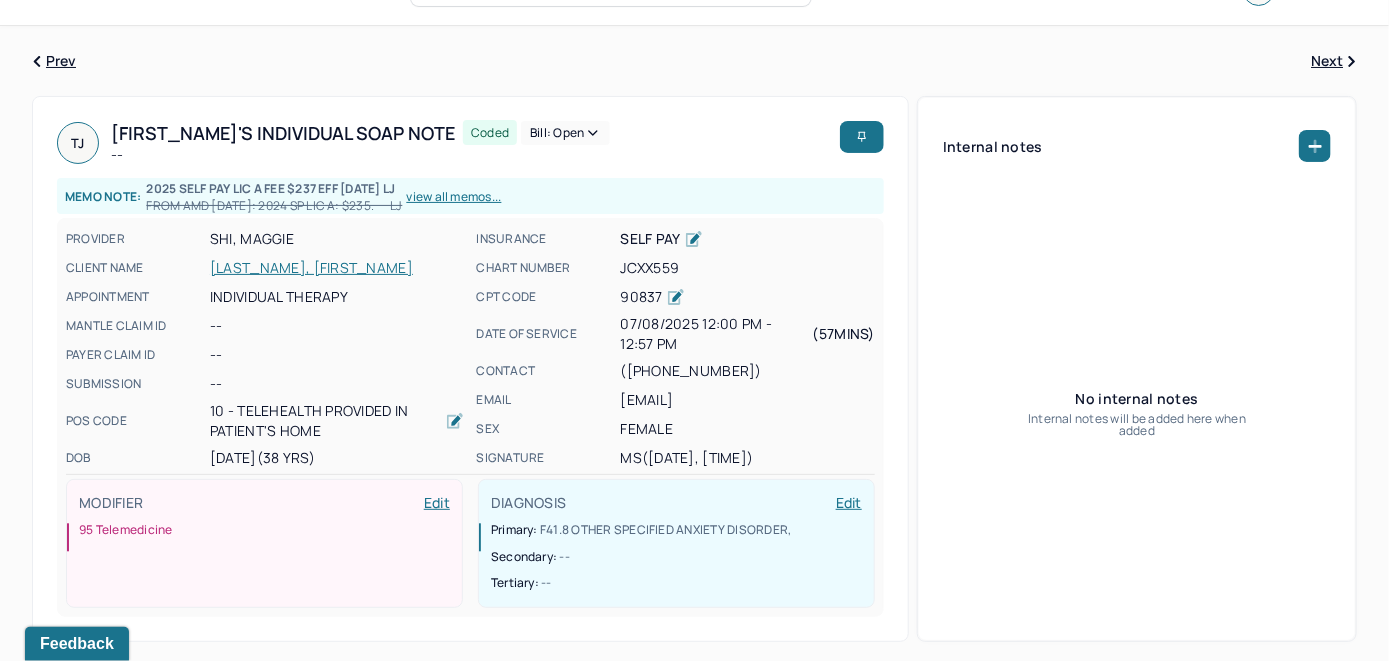 scroll, scrollTop: 0, scrollLeft: 0, axis: both 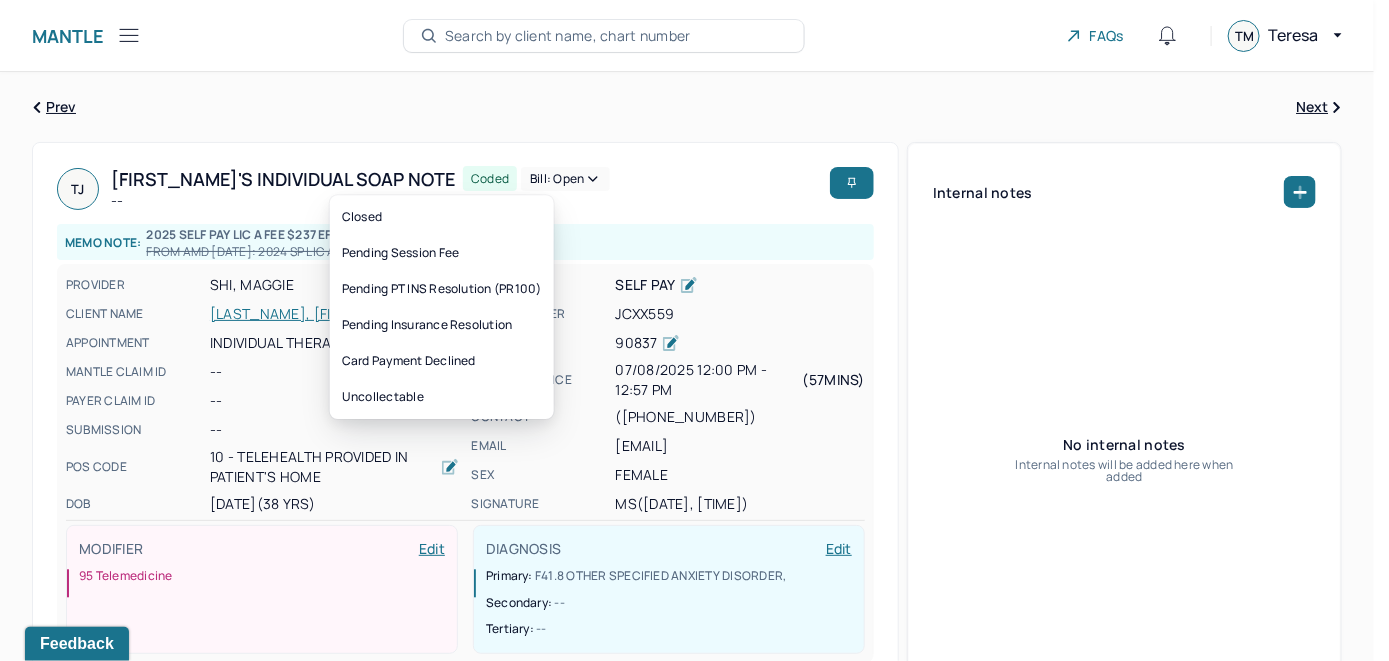 click on "Bill: Open" at bounding box center [565, 179] 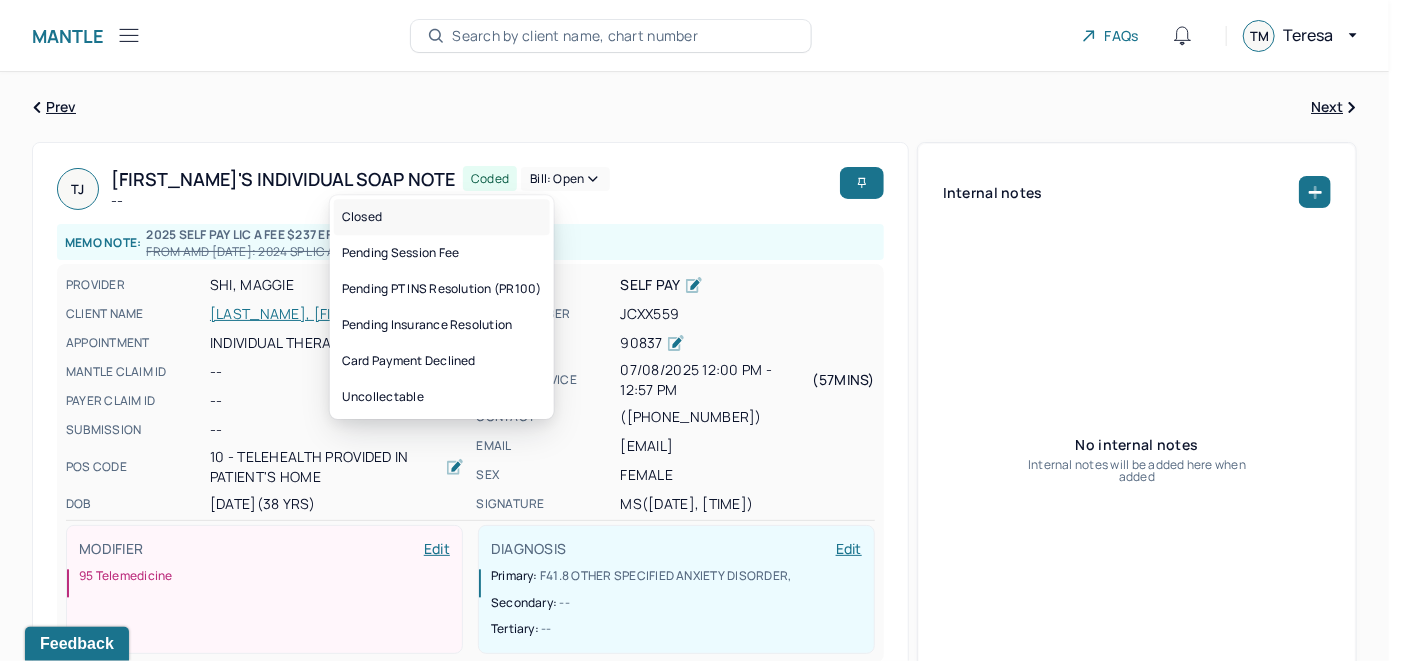 click on "Closed" at bounding box center (442, 217) 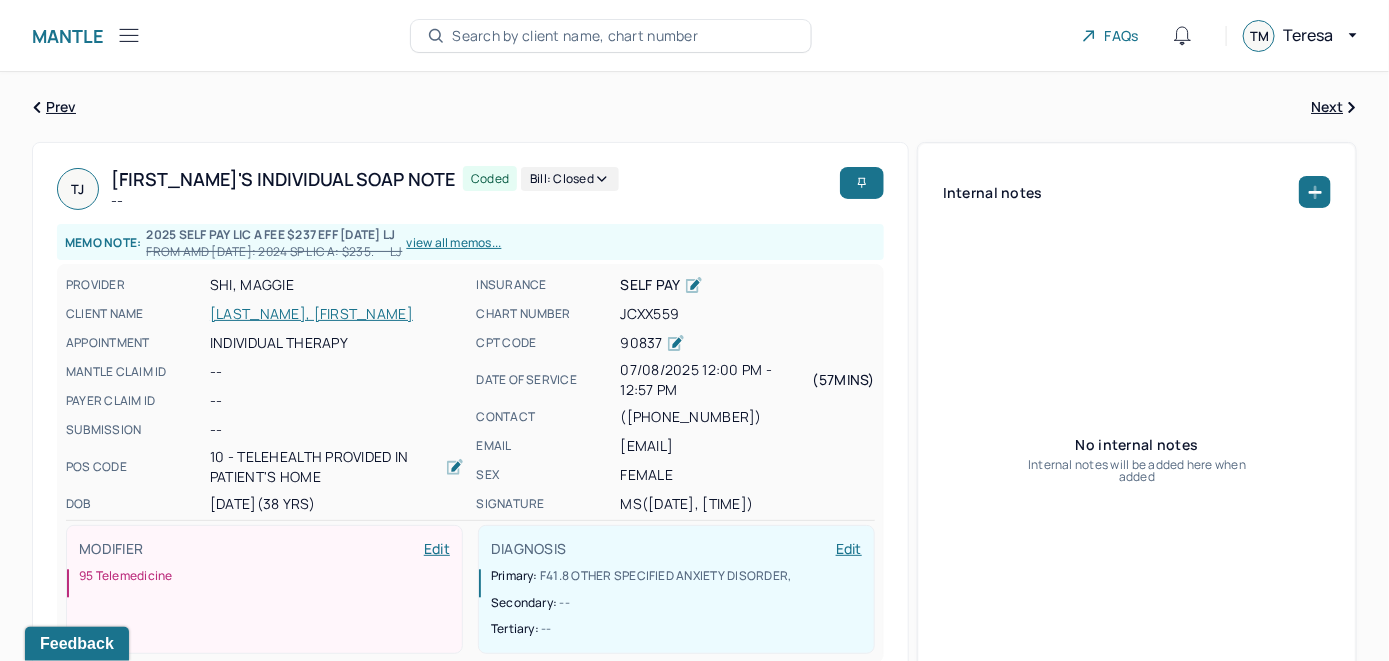 click on "Search by client name, chart number" at bounding box center [611, 36] 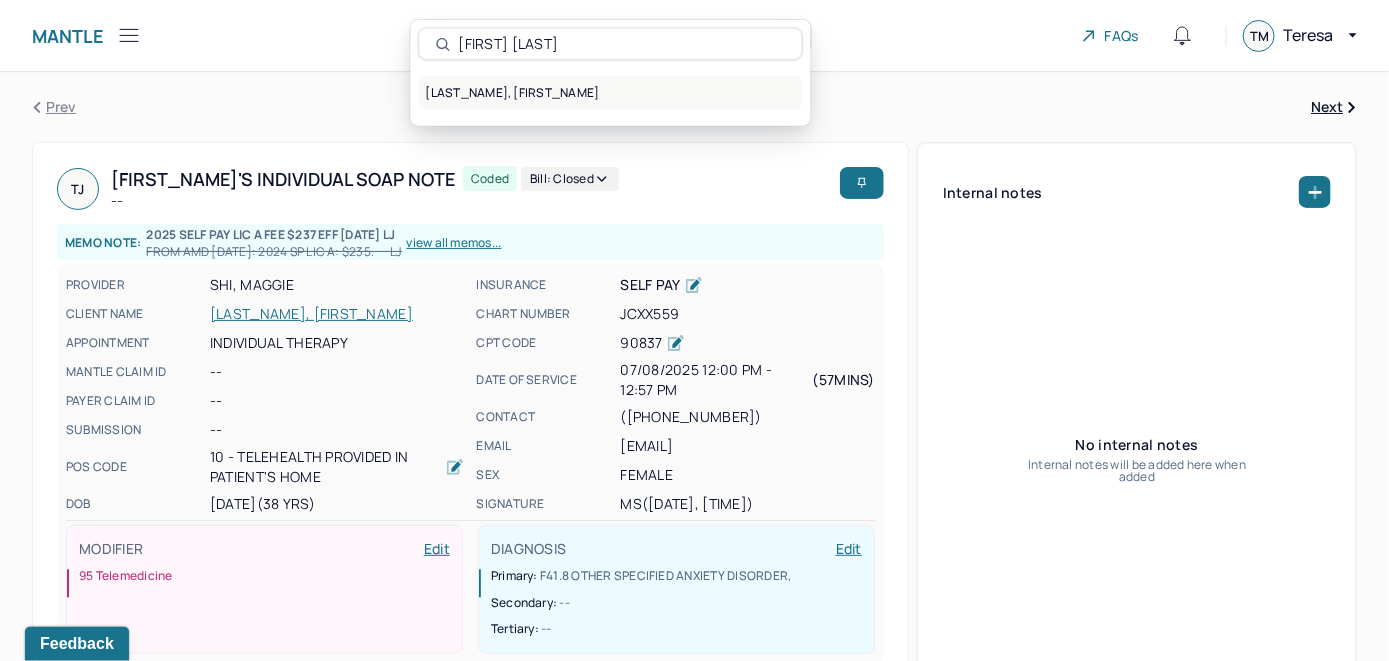 type on "[FIRST] [LAST]" 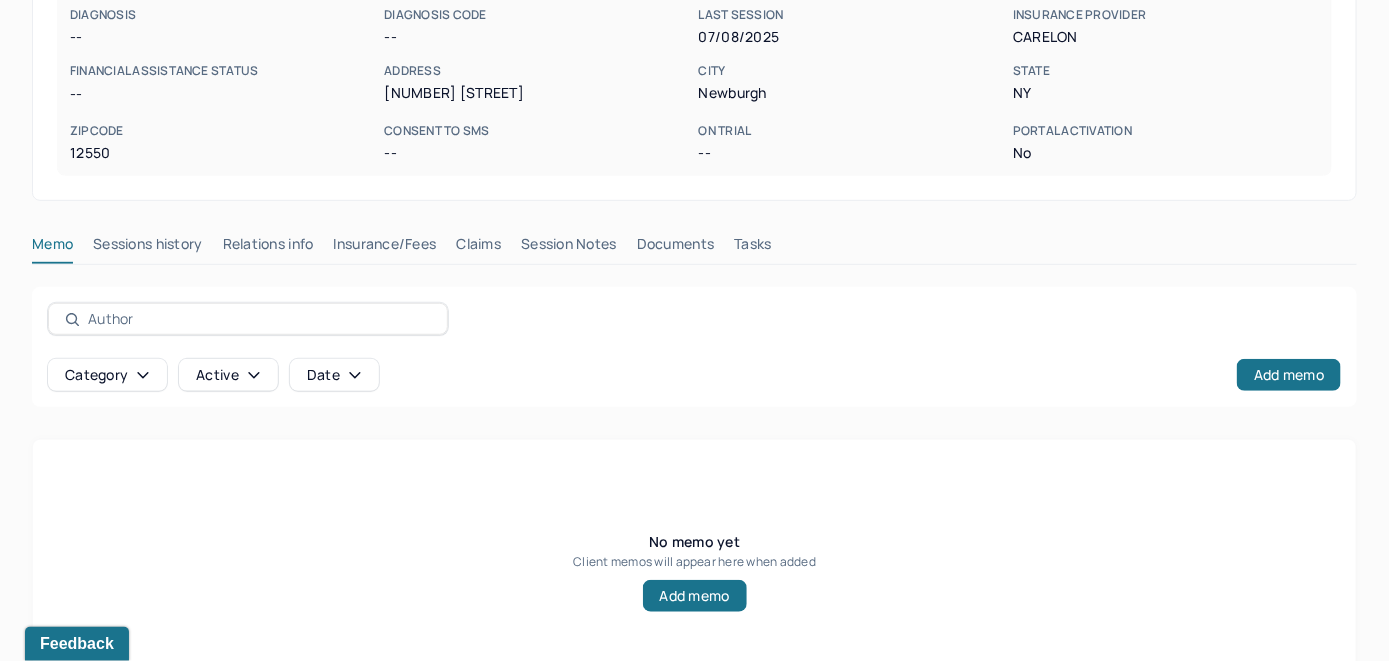 scroll, scrollTop: 393, scrollLeft: 0, axis: vertical 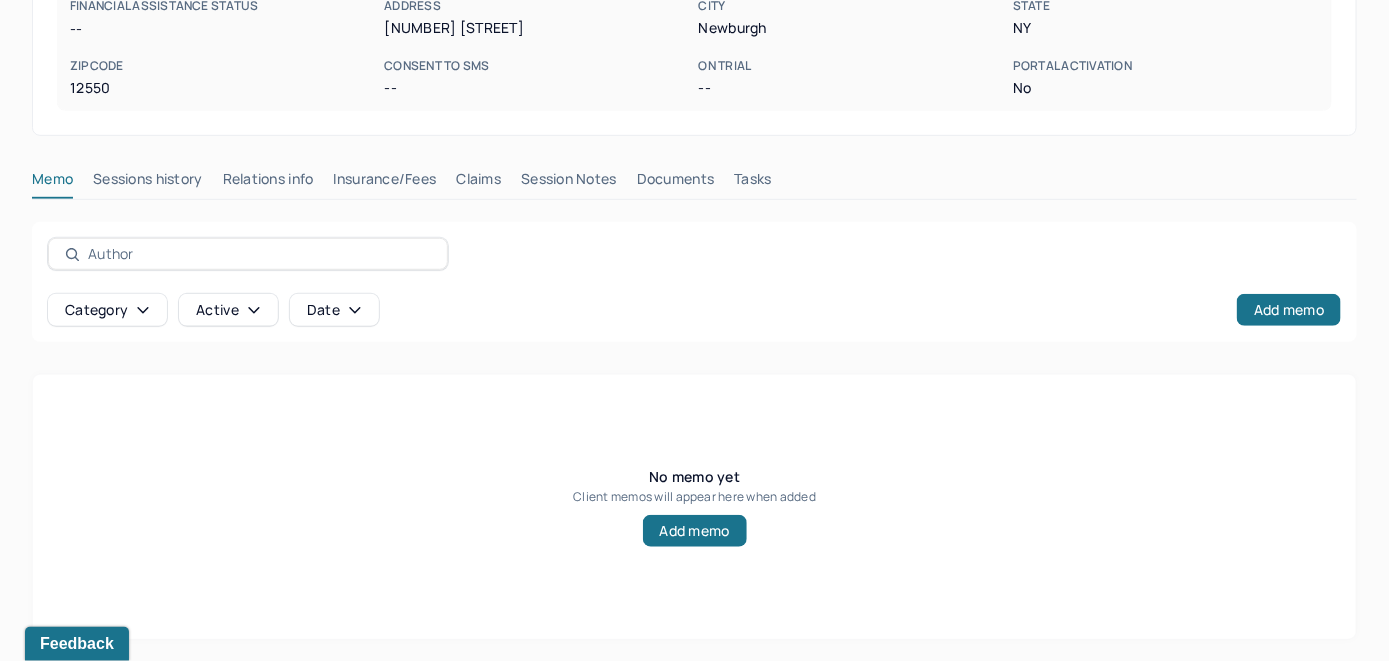 click on "Insurance/Fees" at bounding box center (385, 183) 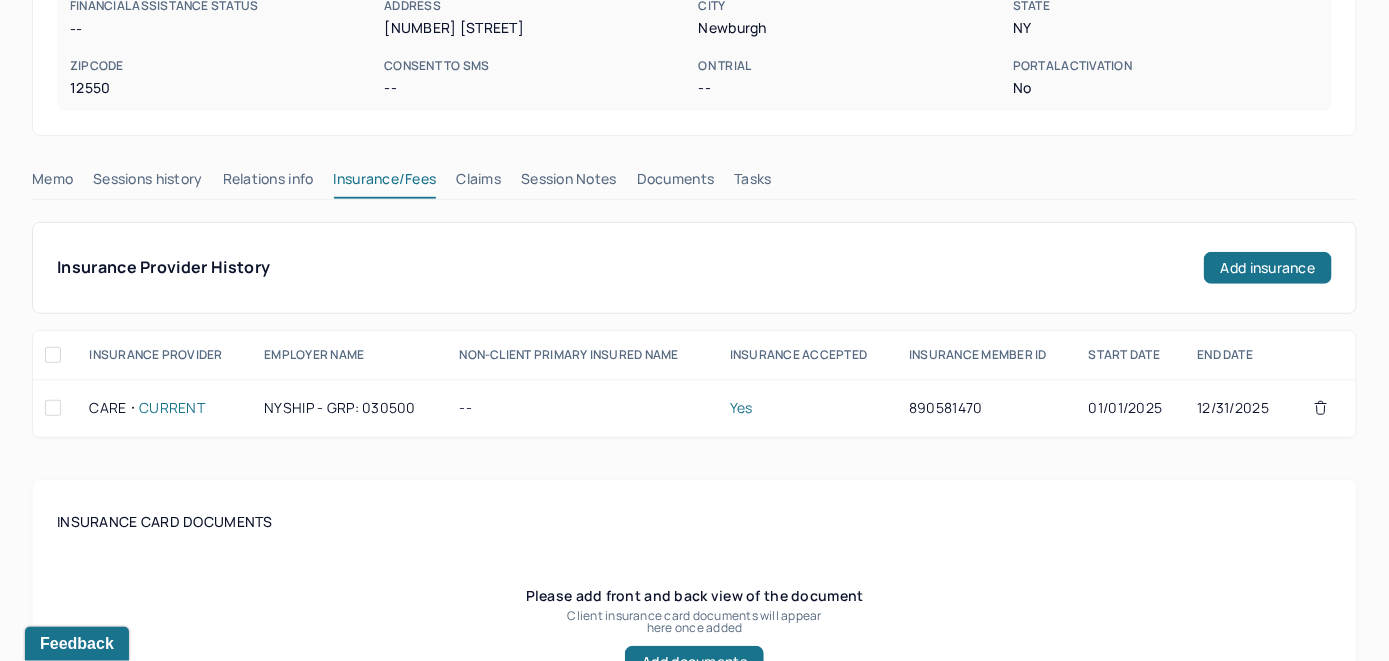 click on "Claims" at bounding box center [478, 183] 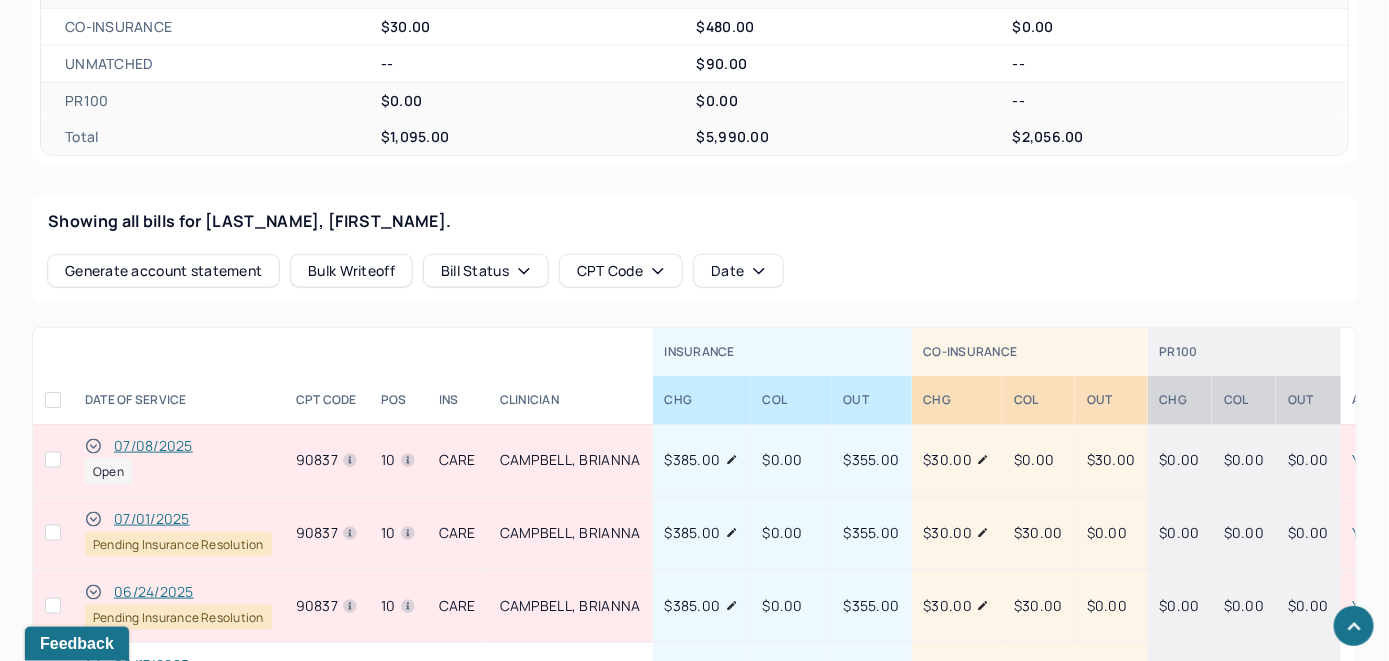 scroll, scrollTop: 735, scrollLeft: 0, axis: vertical 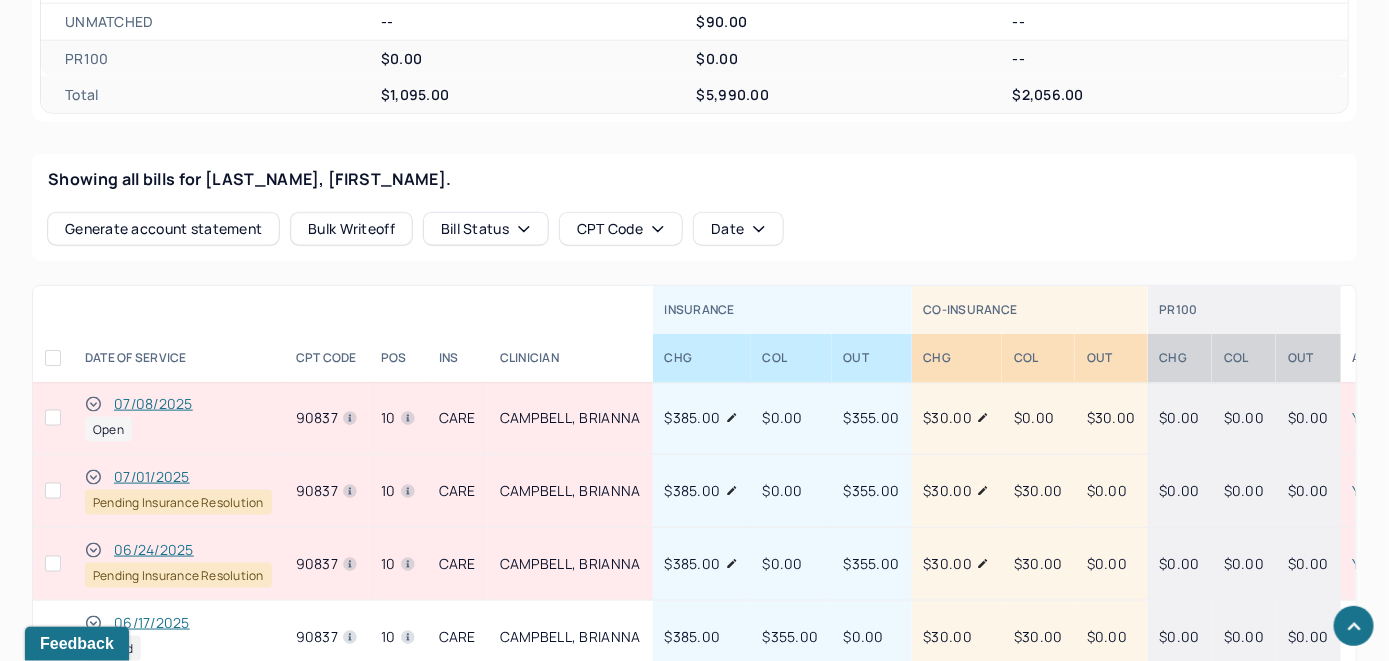 click on "07/08/2025" at bounding box center [153, 404] 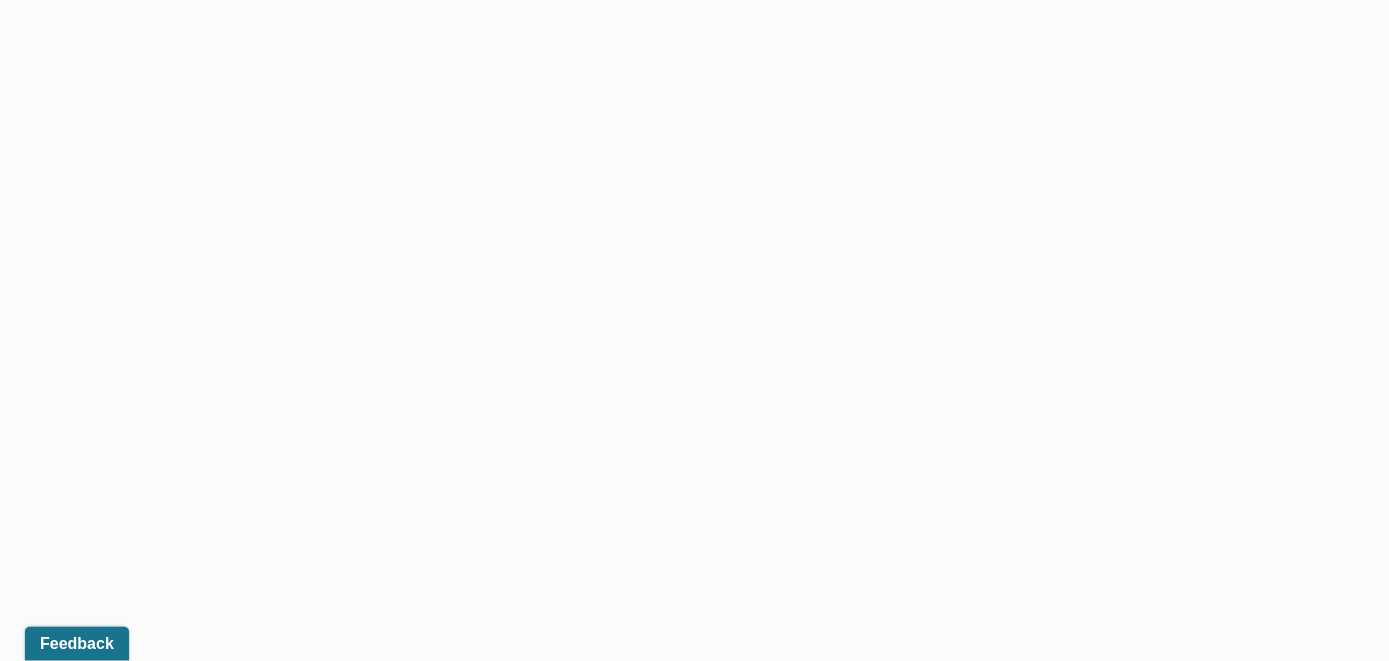 scroll, scrollTop: 662, scrollLeft: 0, axis: vertical 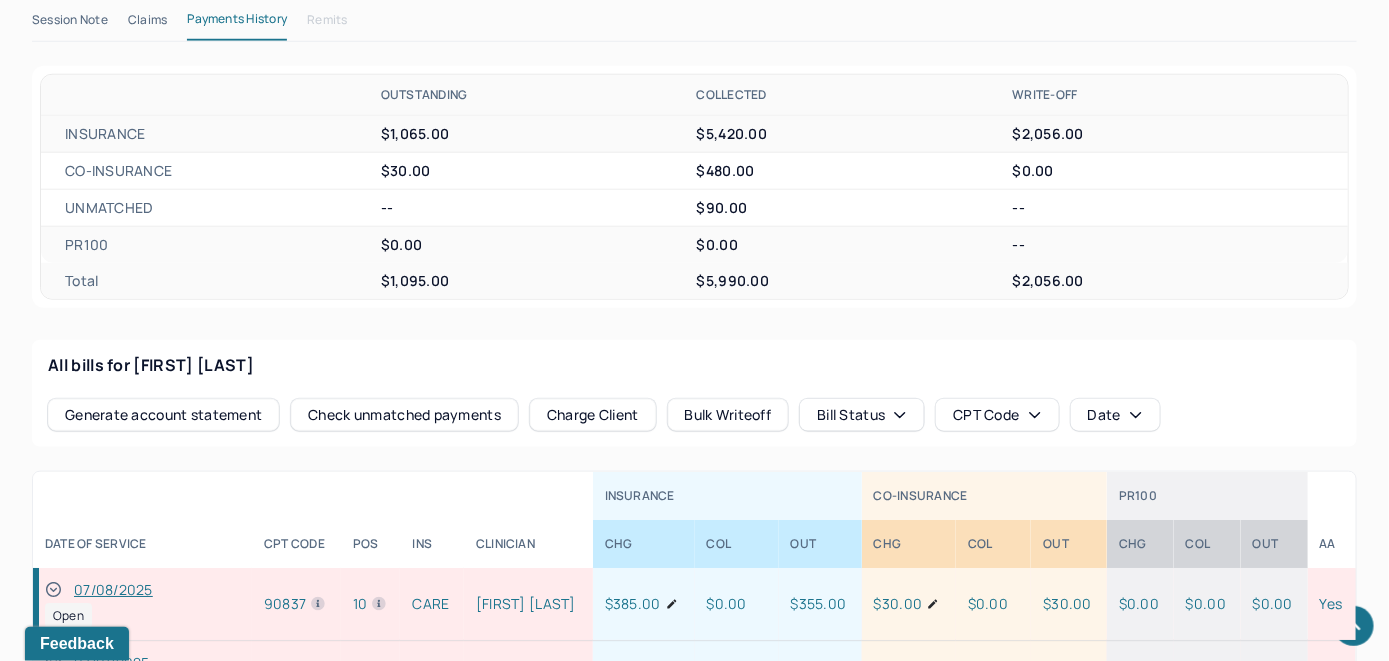 click on "Check unmatched payments" at bounding box center (404, 415) 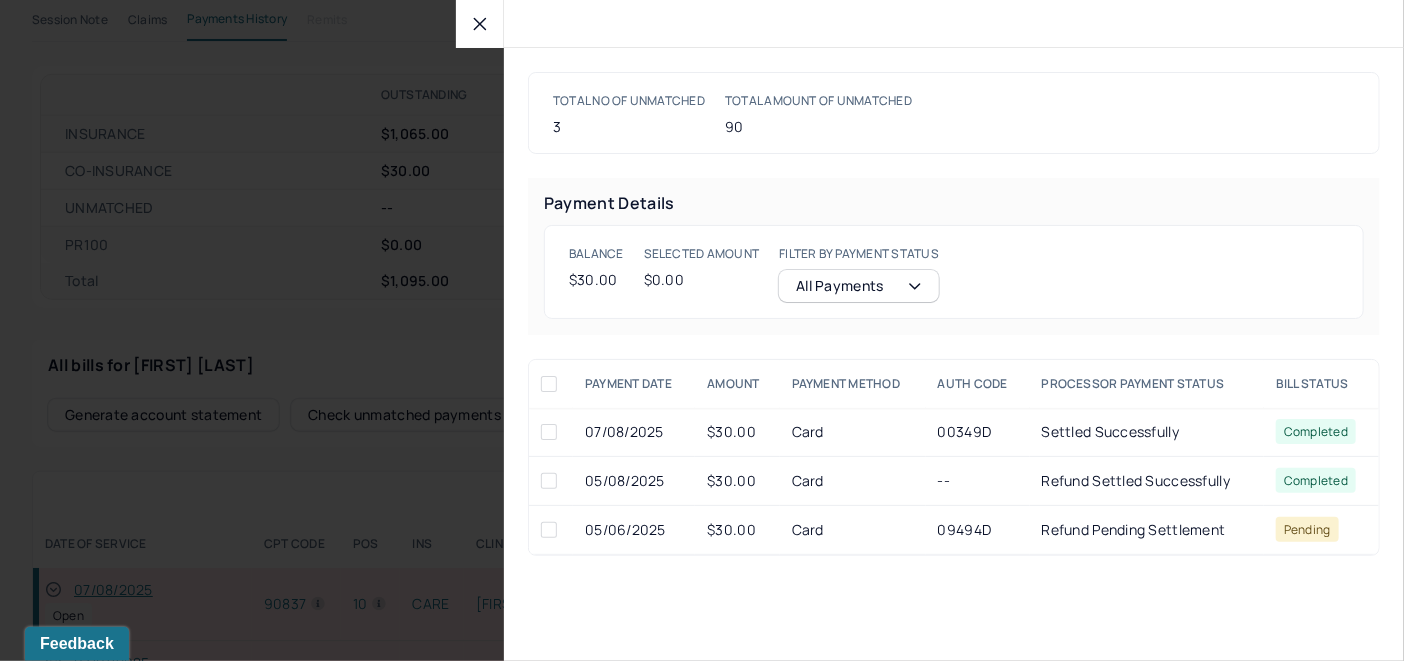 click at bounding box center (549, 432) 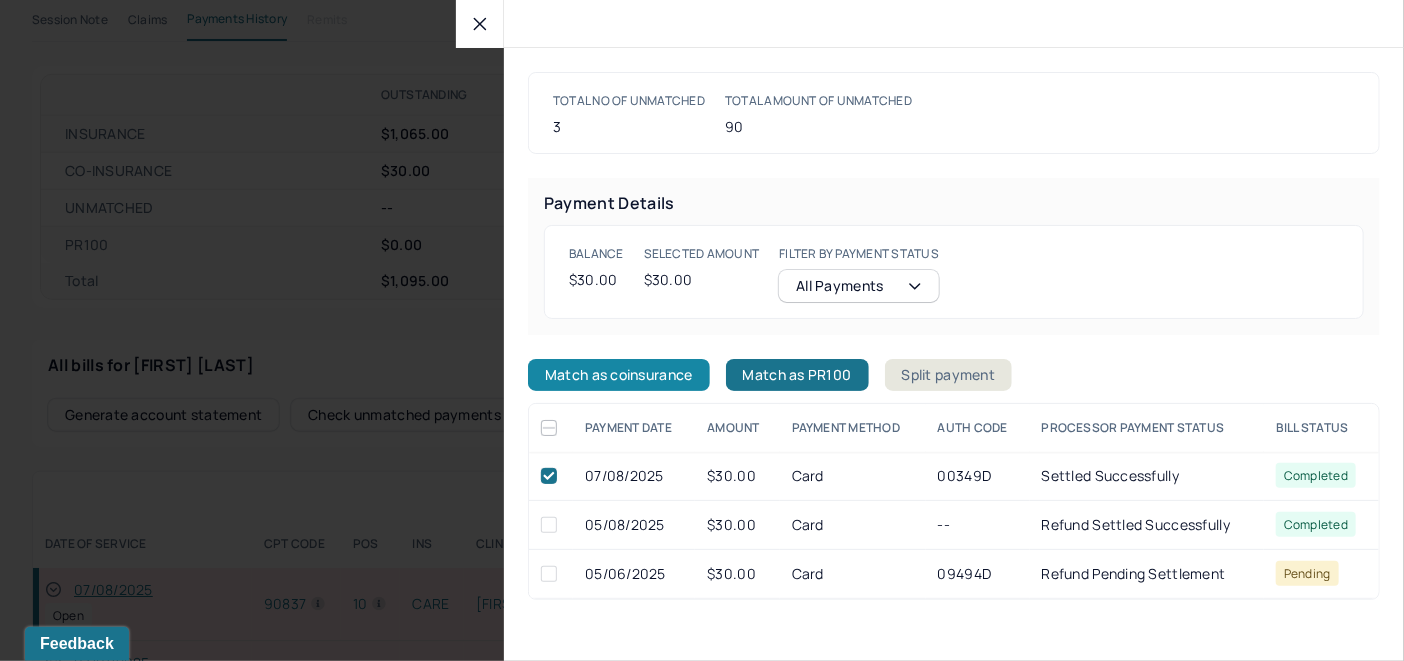 click on "Match as coinsurance" at bounding box center (619, 375) 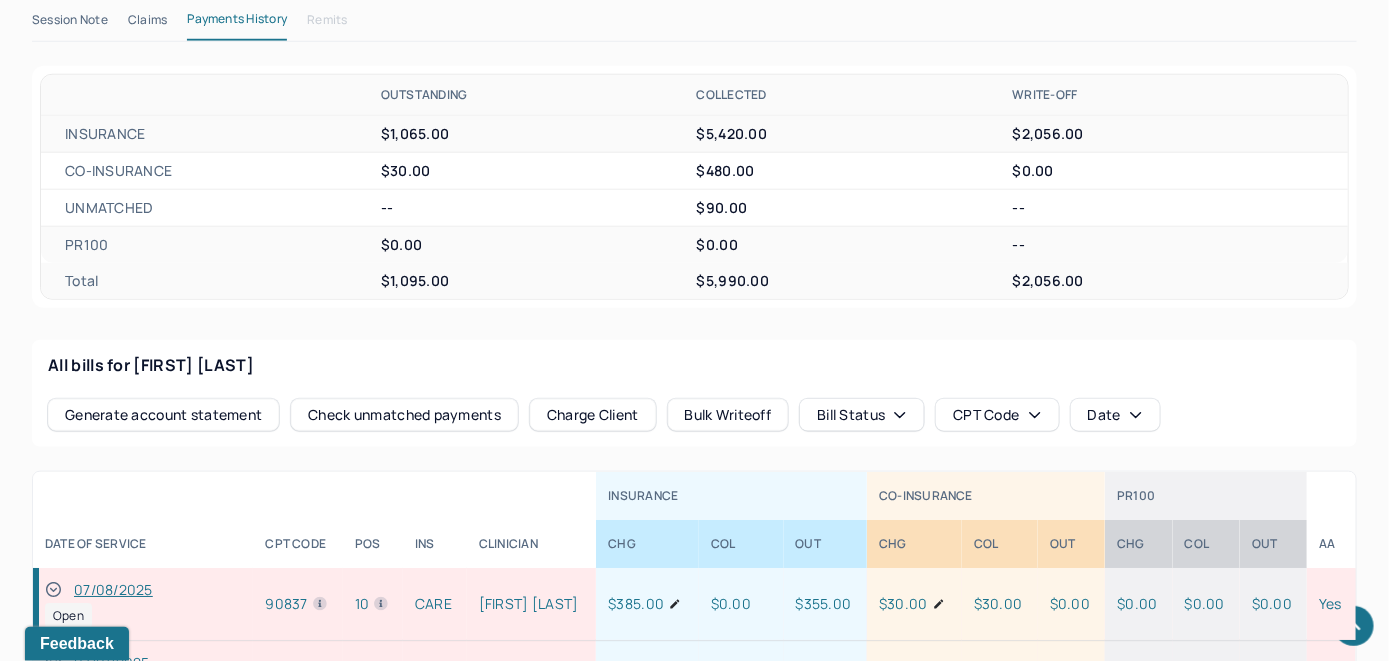 click 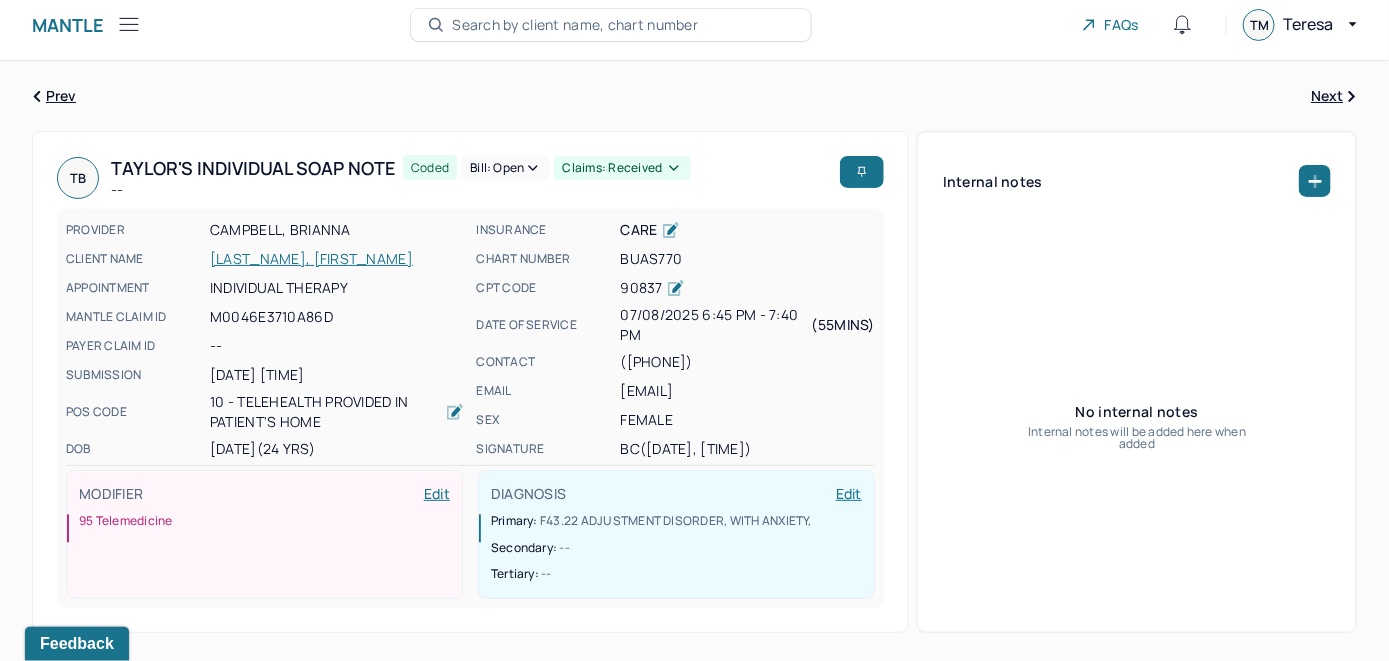 scroll, scrollTop: 0, scrollLeft: 0, axis: both 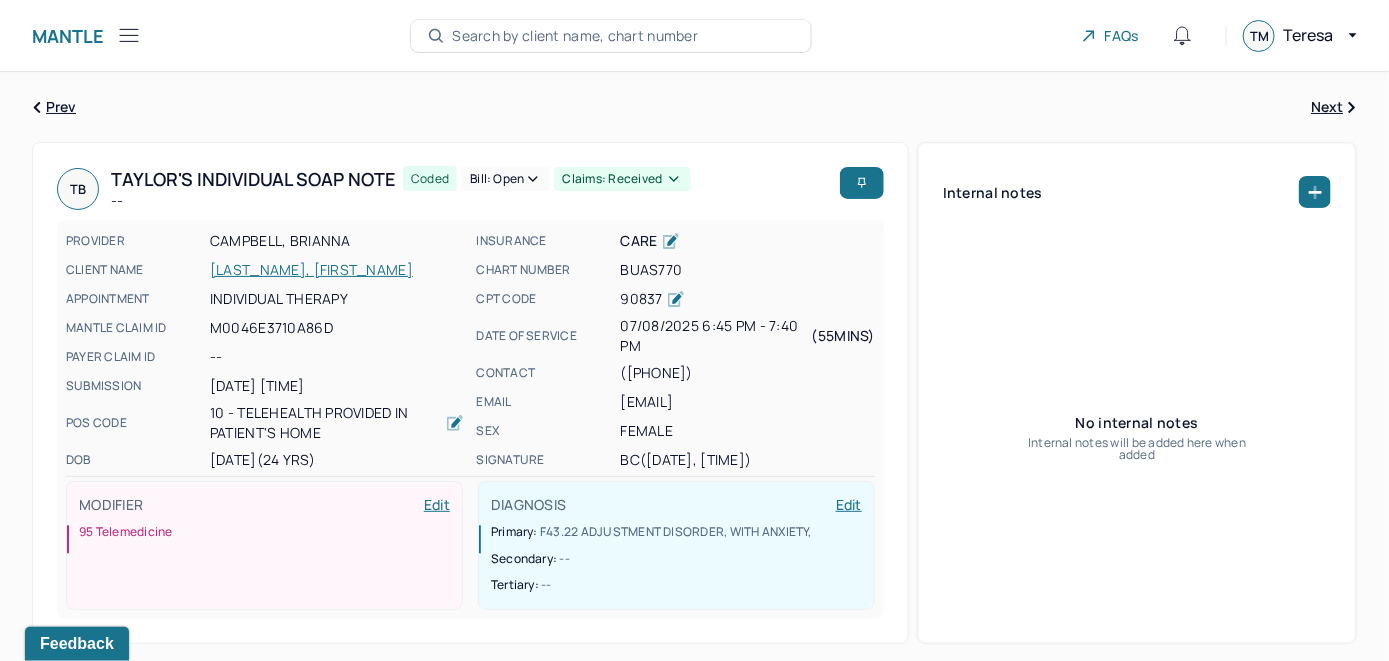 click on "Bill: Open" at bounding box center [505, 179] 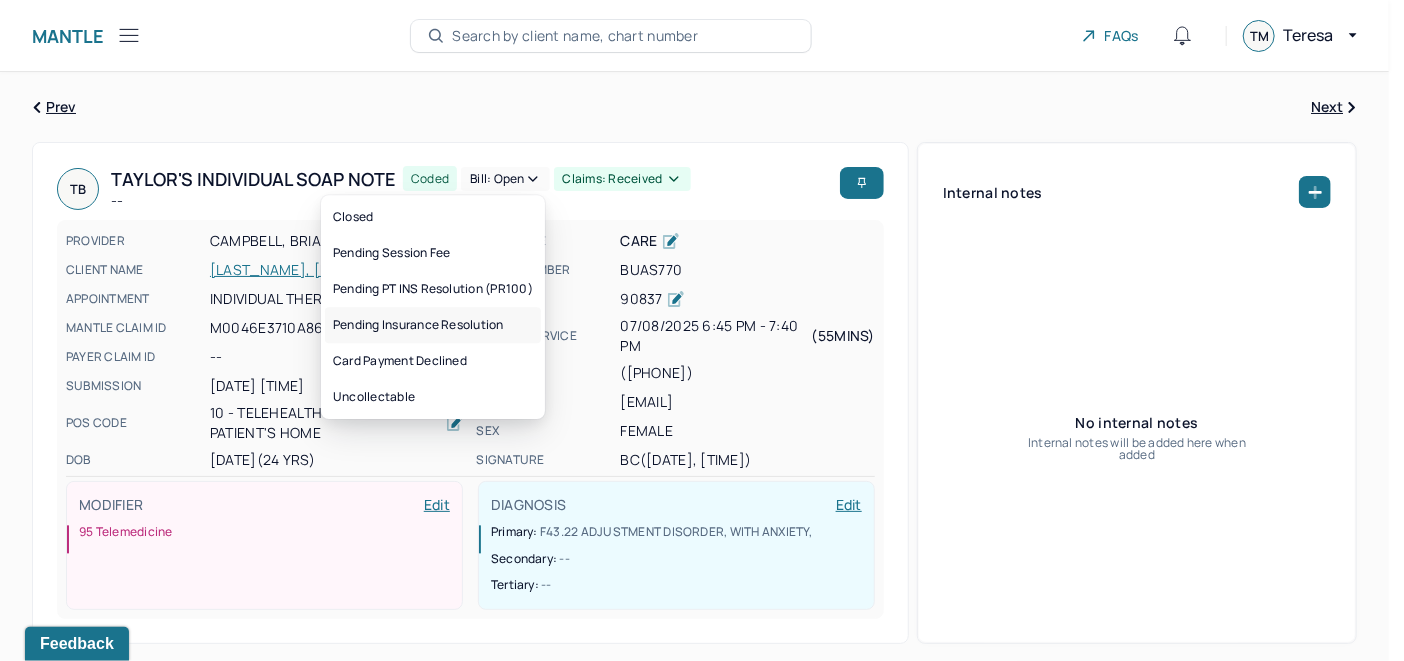 click on "Pending Insurance Resolution" at bounding box center (433, 325) 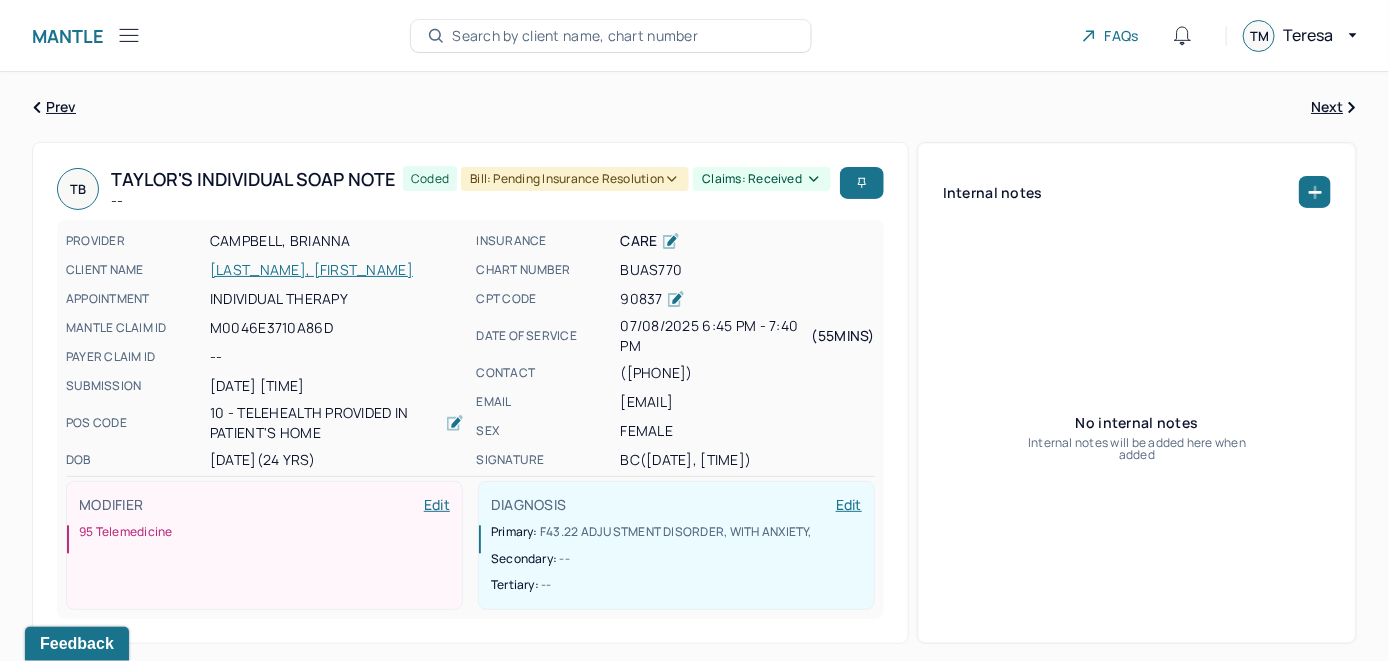 click on "Search by client name, chart number" at bounding box center [575, 36] 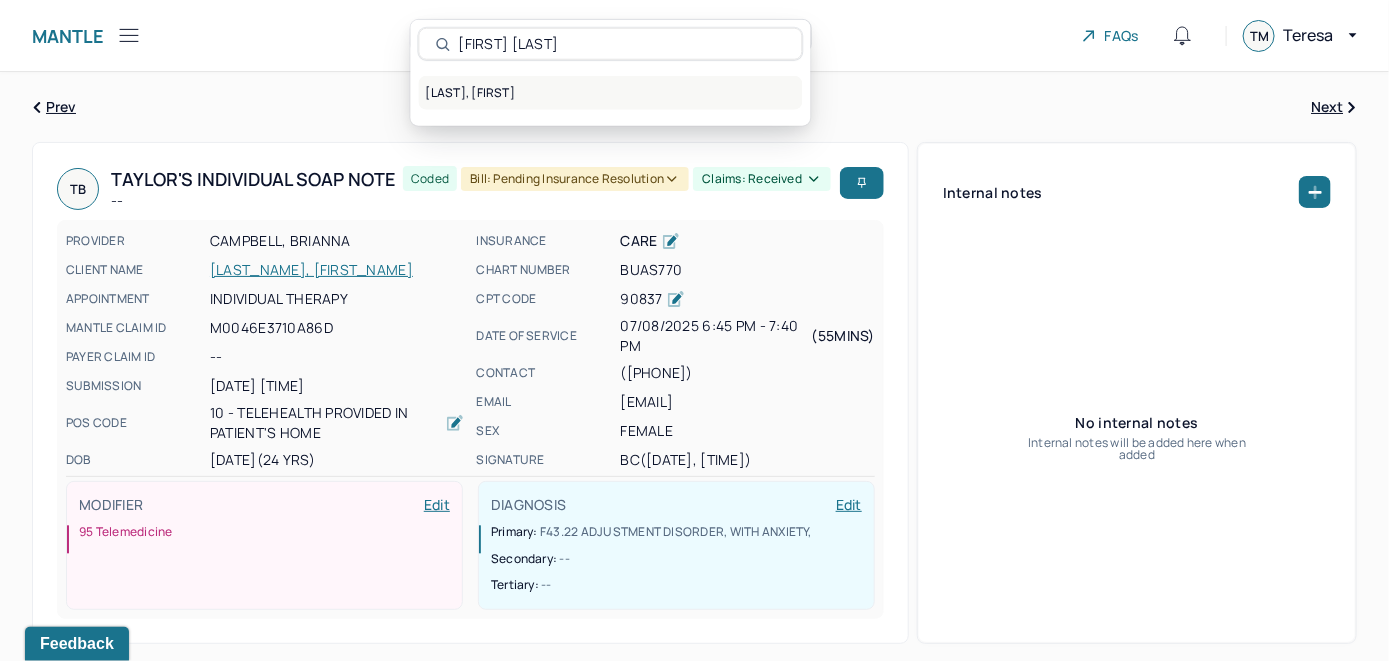 type on "[FIRST] [LAST]" 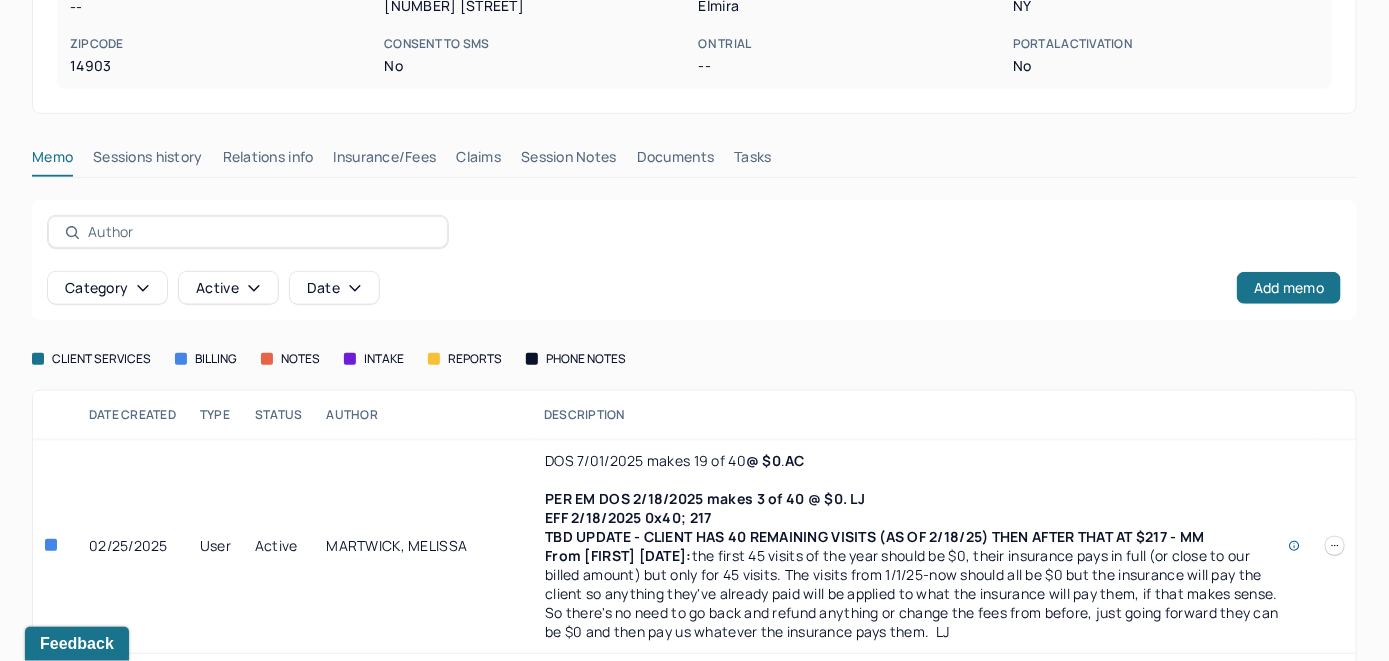 scroll, scrollTop: 500, scrollLeft: 0, axis: vertical 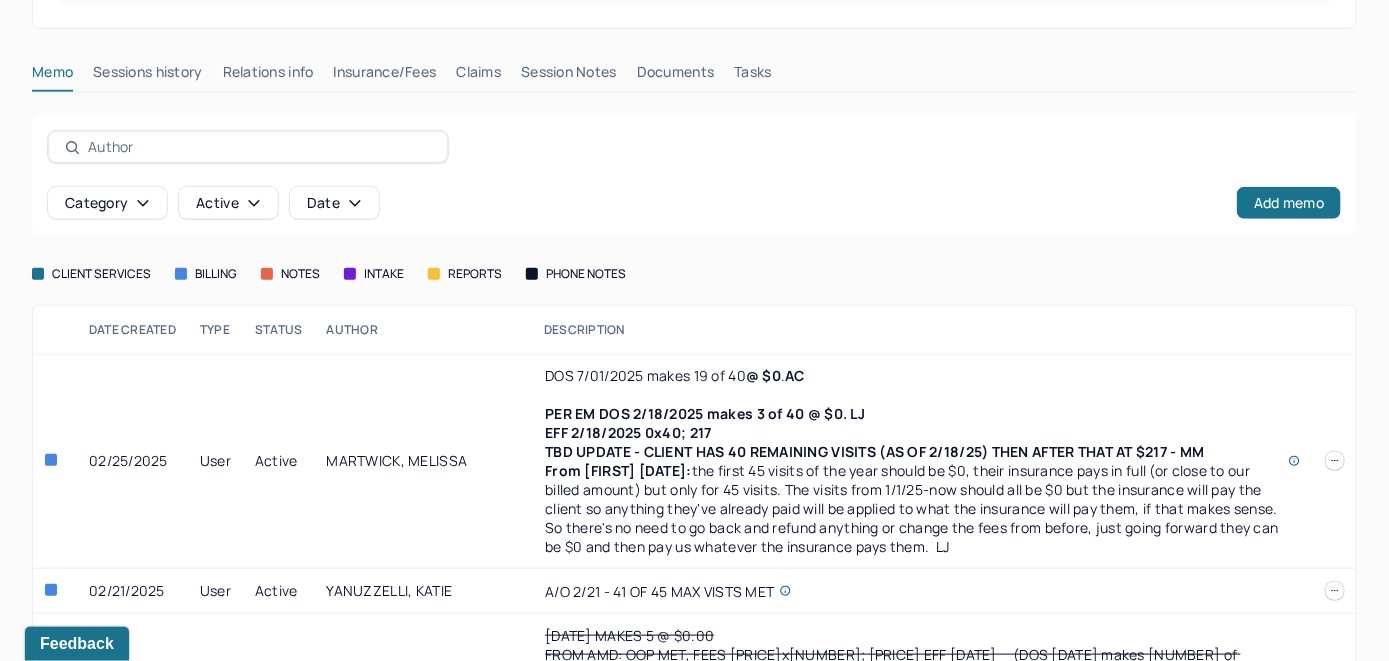 click on "Insurance/Fees" at bounding box center (385, 76) 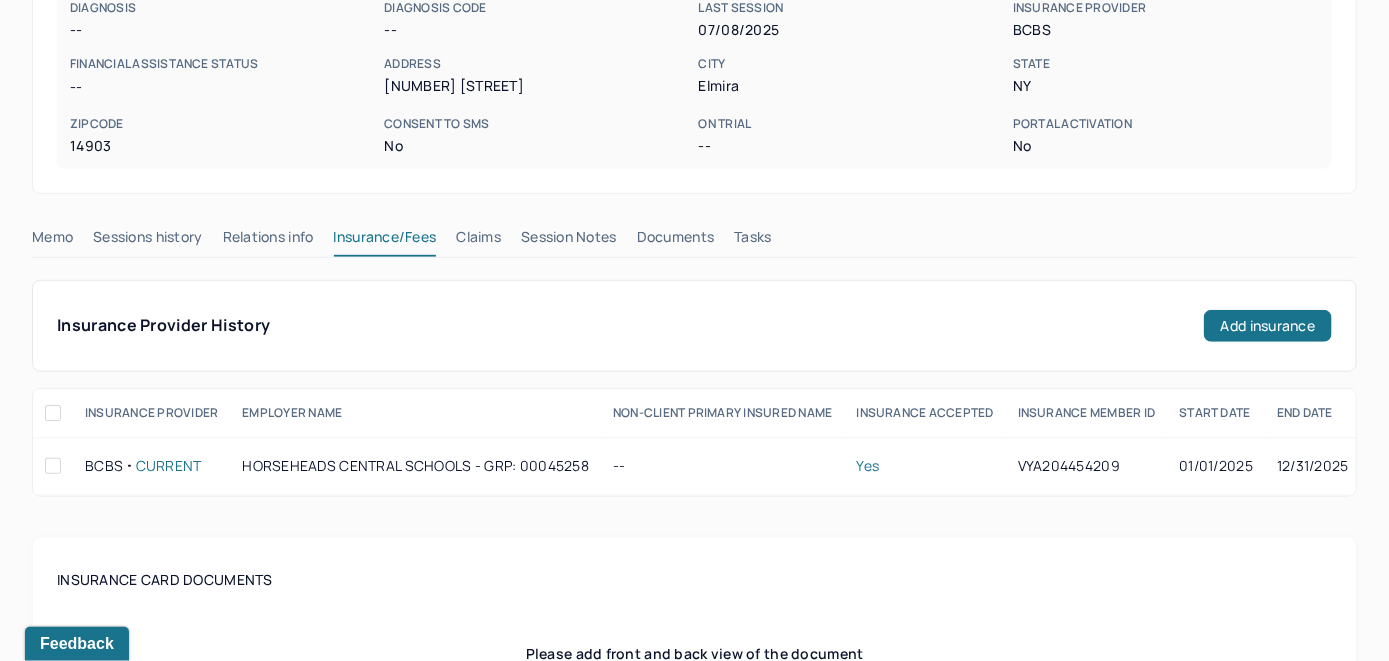 scroll, scrollTop: 300, scrollLeft: 0, axis: vertical 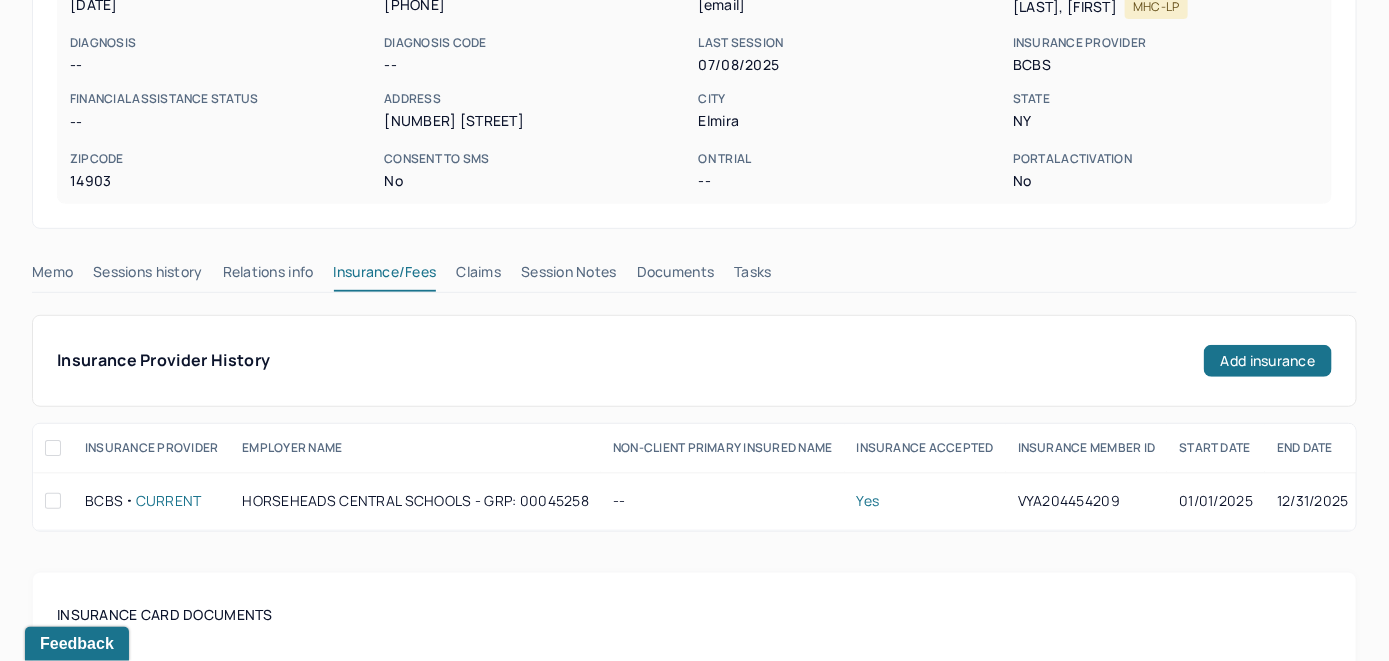 click on "[LAST], [FIRST] active   Add flag     Edit               -- CLIENT CHART NUMBER BOSM462 PREFERRED NAME -- SEX female AGE 23  yrs DATE OF BIRTH [DATE]  CONTACT [PHONE] EMAIL [EMAIL] PROVIDER [LAST], [FIRST] MHC-LP DIAGNOSIS -- DIAGNOSIS CODE -- LAST SESSION [DATE] insurance provider BCBS FINANCIAL ASSISTANCE STATUS -- Address [NUMBER] [STREET] City Elmira State NY Zipcode 14903 Consent to Sms No On Trial -- Portal Activation No   Memo     Sessions history     Relations info     Insurance/Fees     Claims     Session Notes     Documents     Tasks   Insurance Provider History   Add insurance     Add insurance   Insurance Provider History INSURANCE PROVIDER EMPLOYER NAME NON-CLIENT PRIMARY INSURED NAME INSURANCE ACCEPTED INSURANCE MEMBER ID START DATE END DATE BCBS Current HORSEHEADS CENTRAL SCHOOLS - GRP: 00045258 -- Yes VYA204454209 [DATE] [DATE]       BCBS Current Employer Name: HORSEHEADS CENTRAL SCHOOLS - GRP: 00045258 Calendar Yr.: No Insurance Accepted: Yes -- VYA204454209" at bounding box center [694, 778] 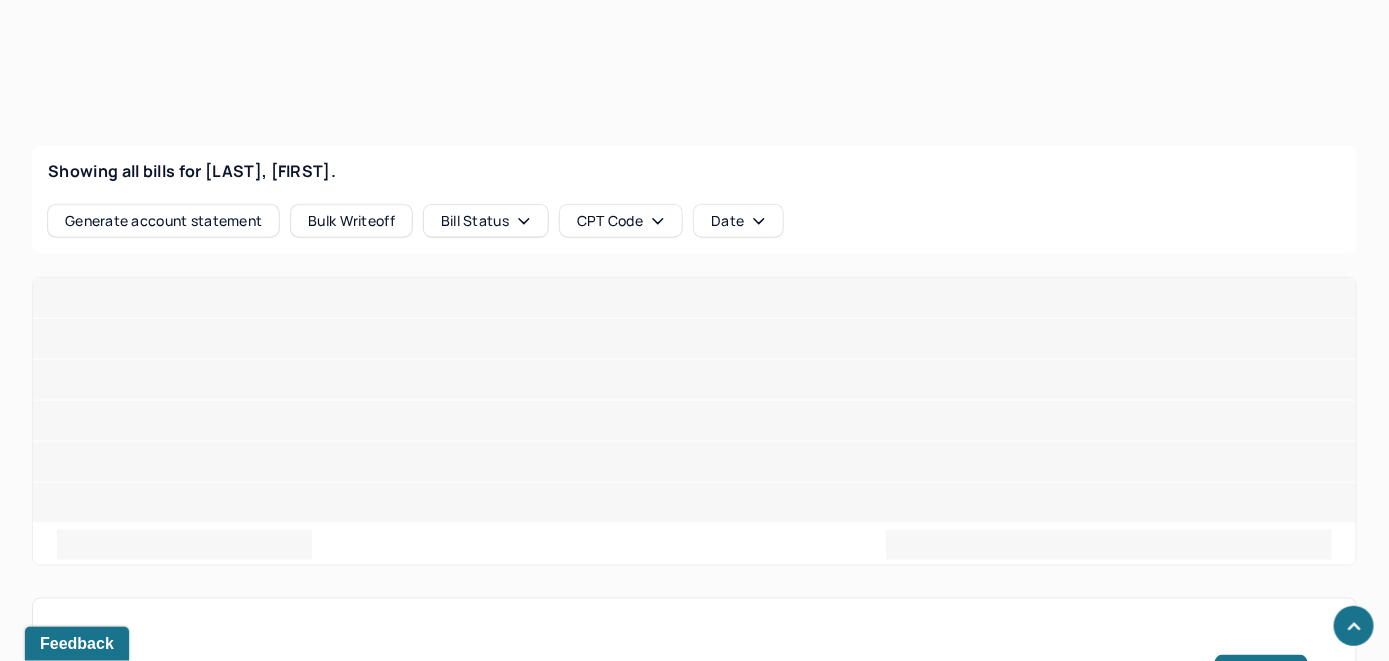 scroll, scrollTop: 741, scrollLeft: 0, axis: vertical 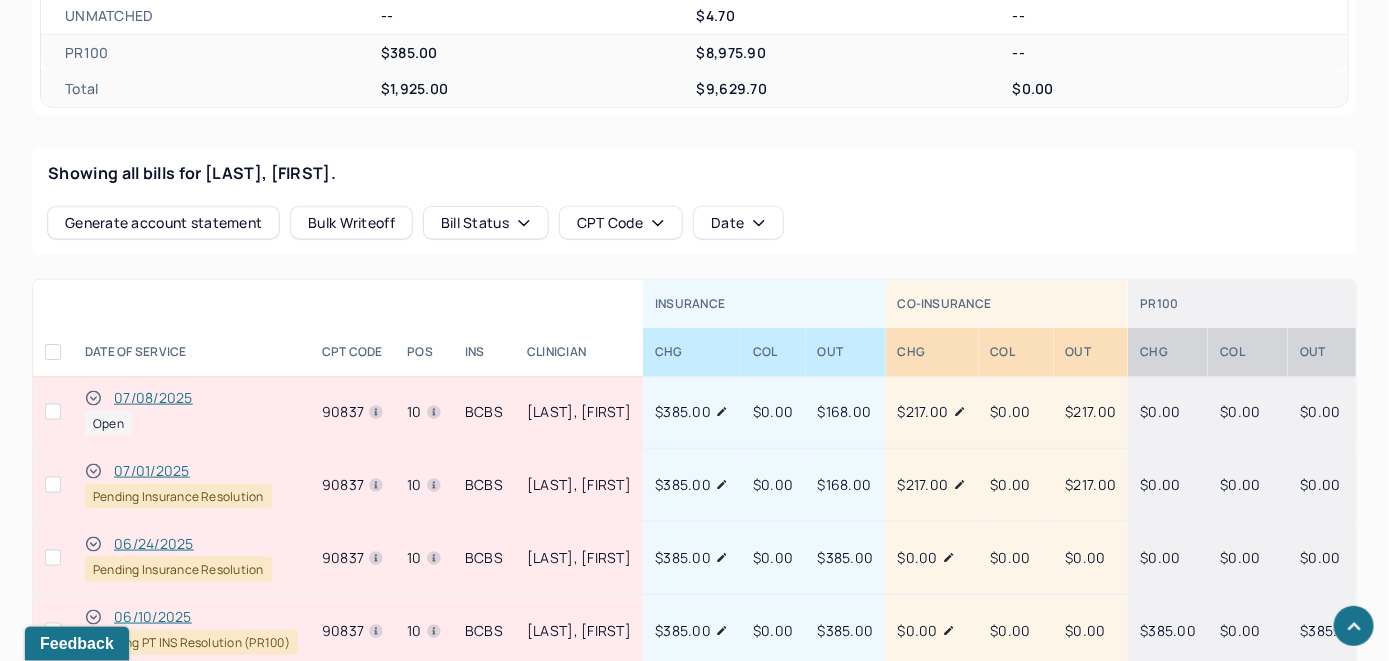 click 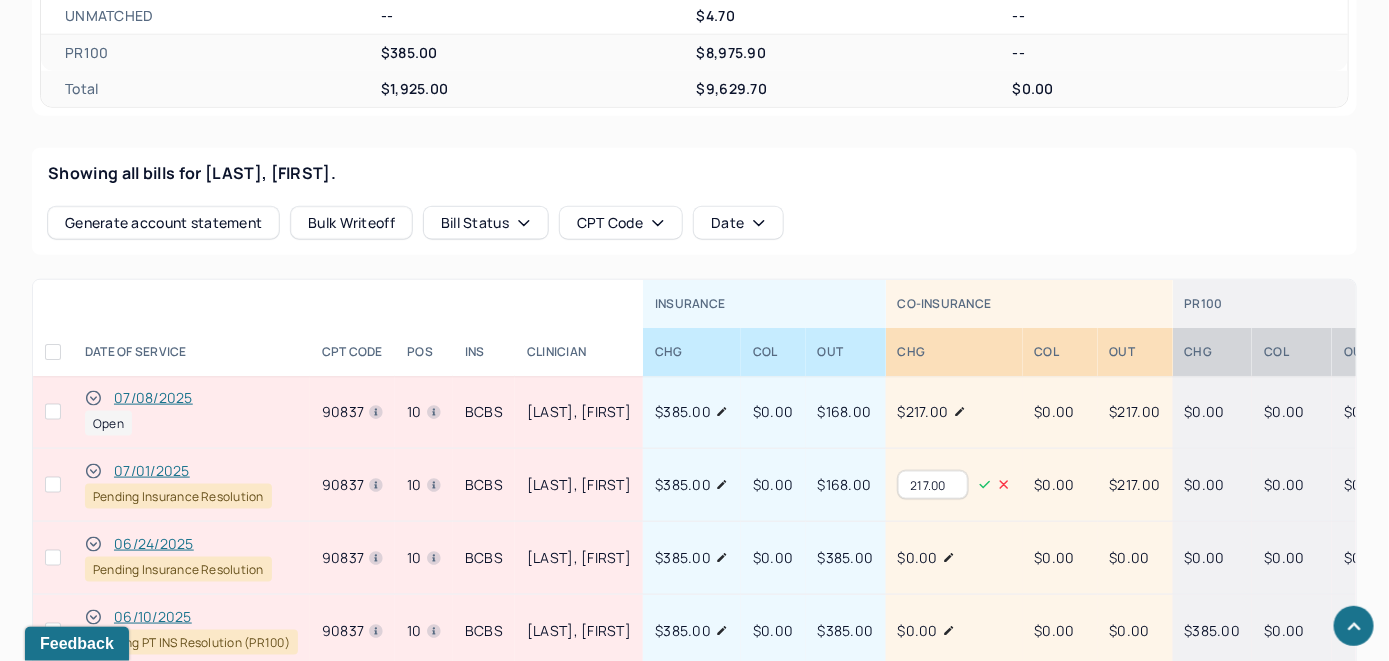 click on "217.00" at bounding box center (933, 485) 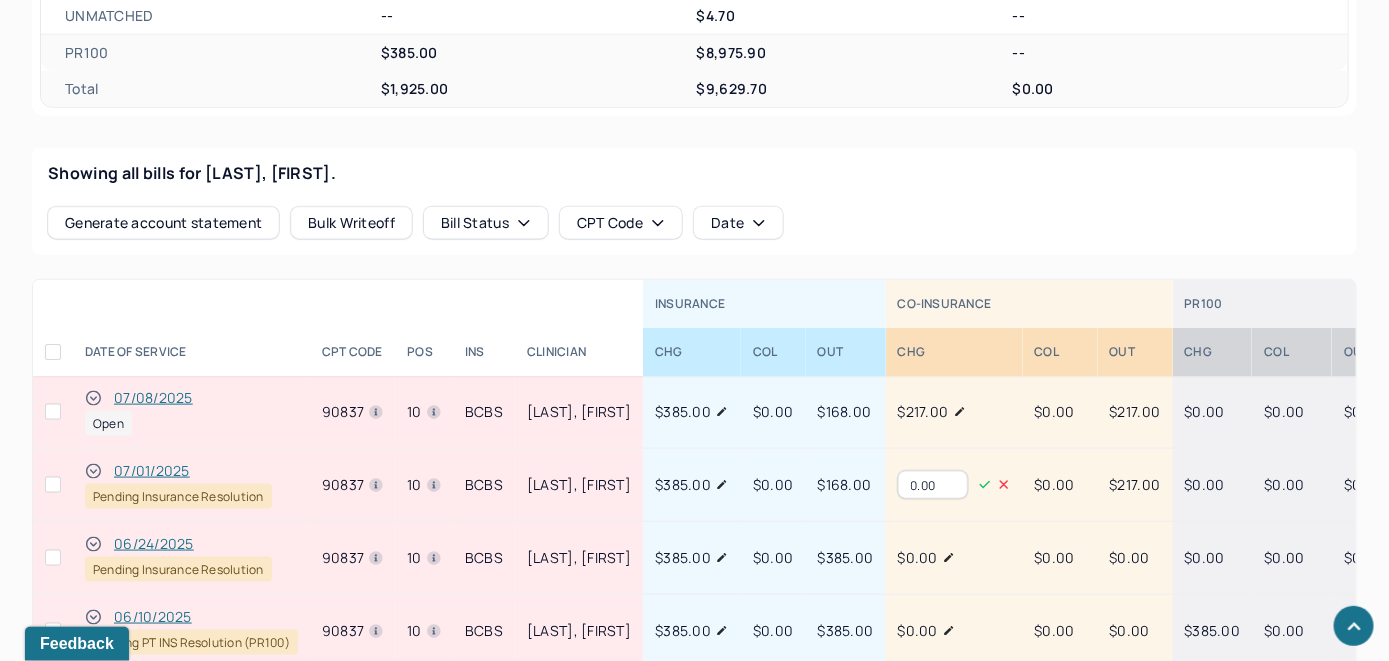 type on "0.00" 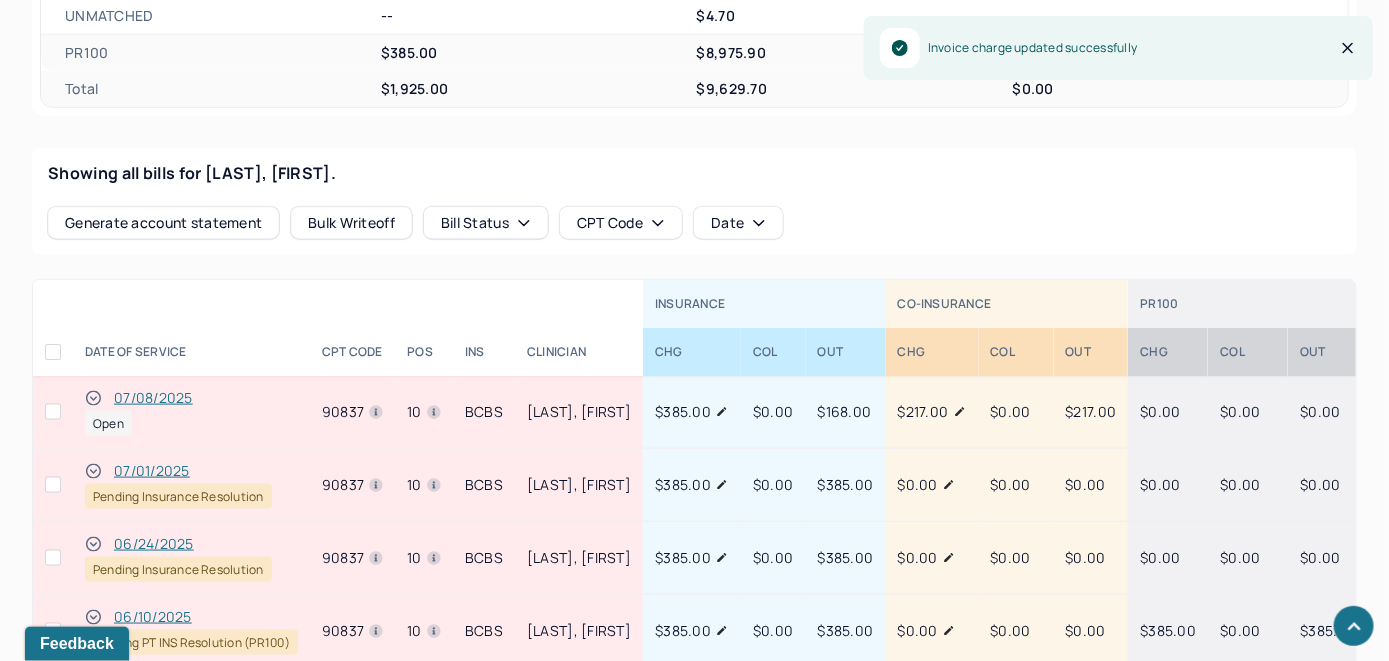 click 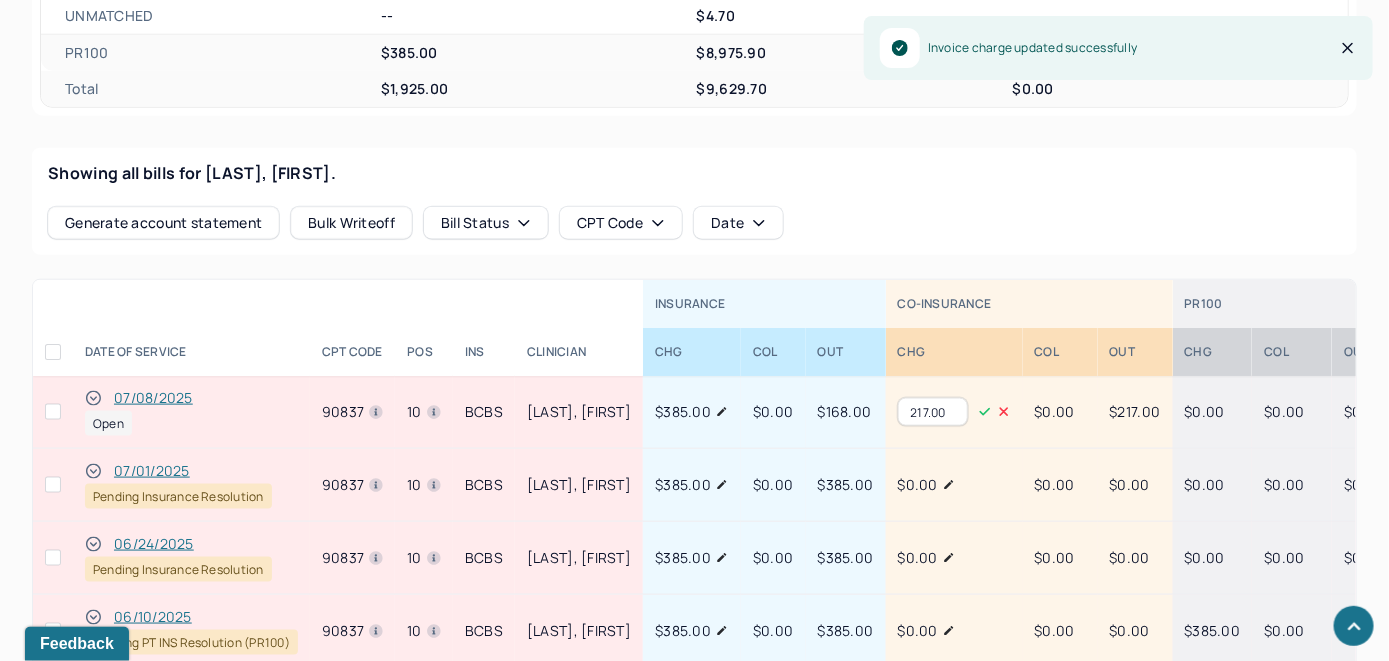 click on "217.00" at bounding box center (933, 412) 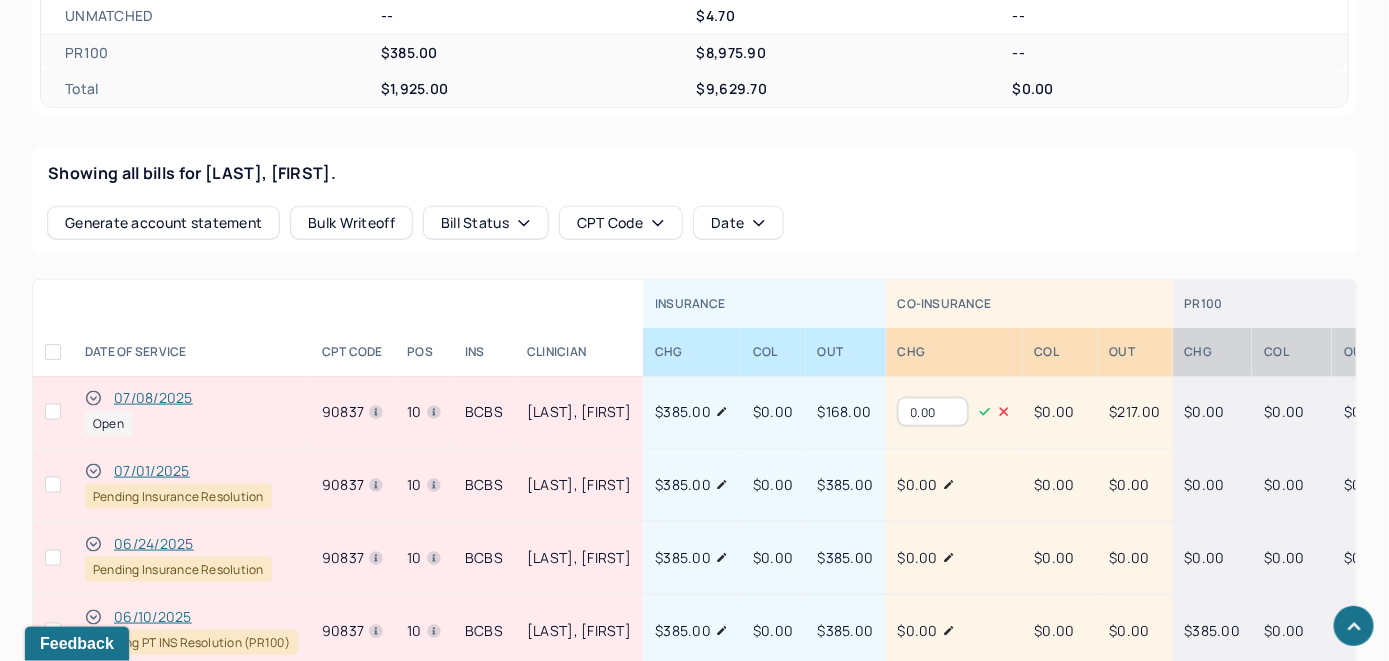 type on "0.00" 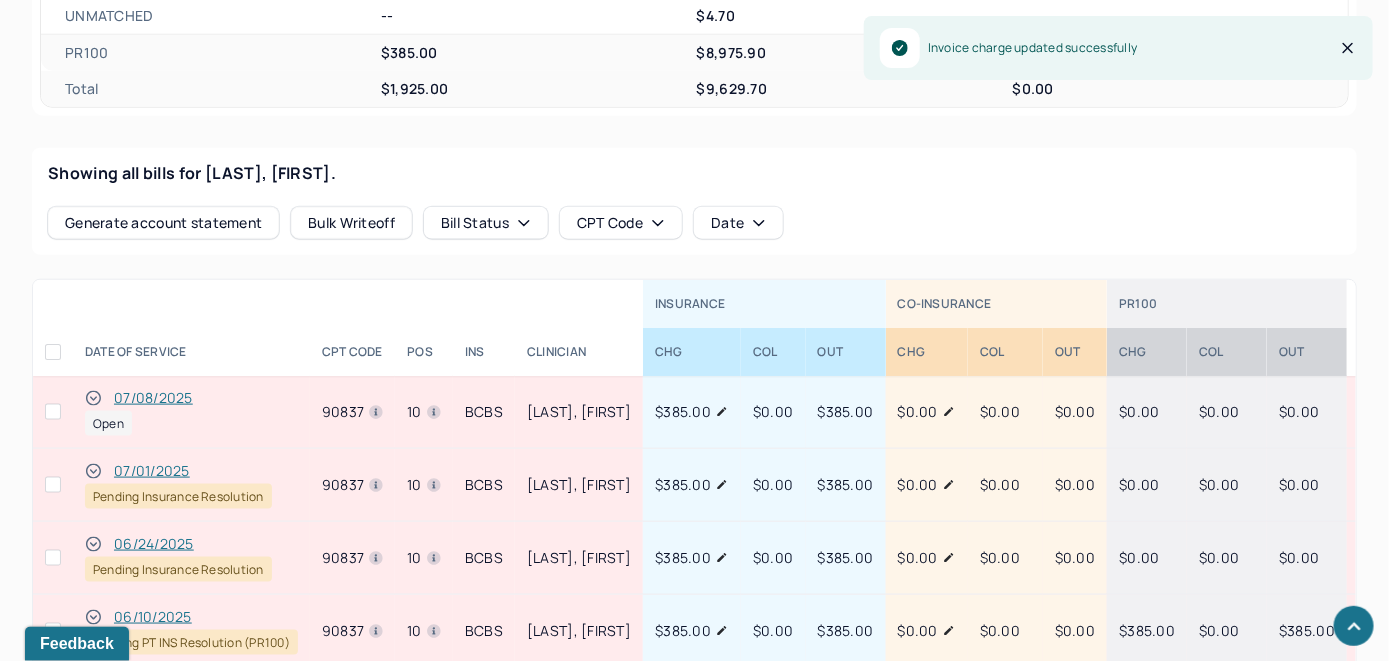 click on "07/08/2025" at bounding box center [153, 398] 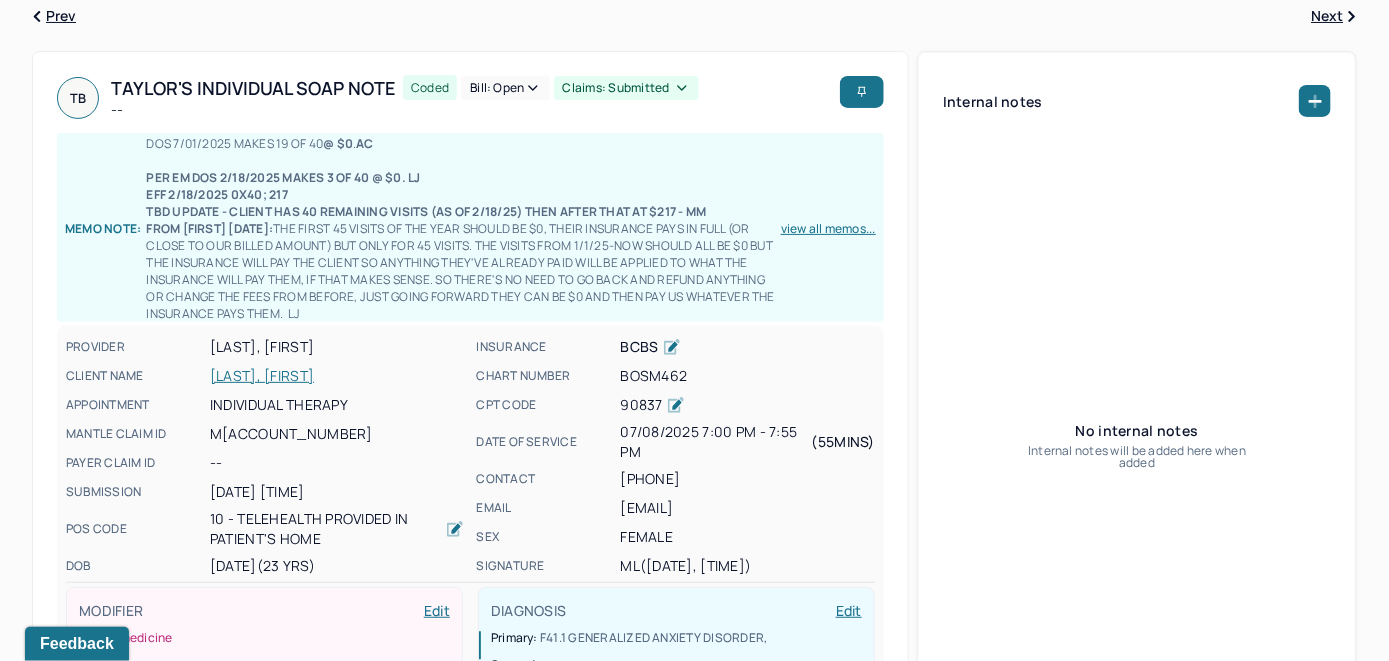 scroll, scrollTop: 0, scrollLeft: 0, axis: both 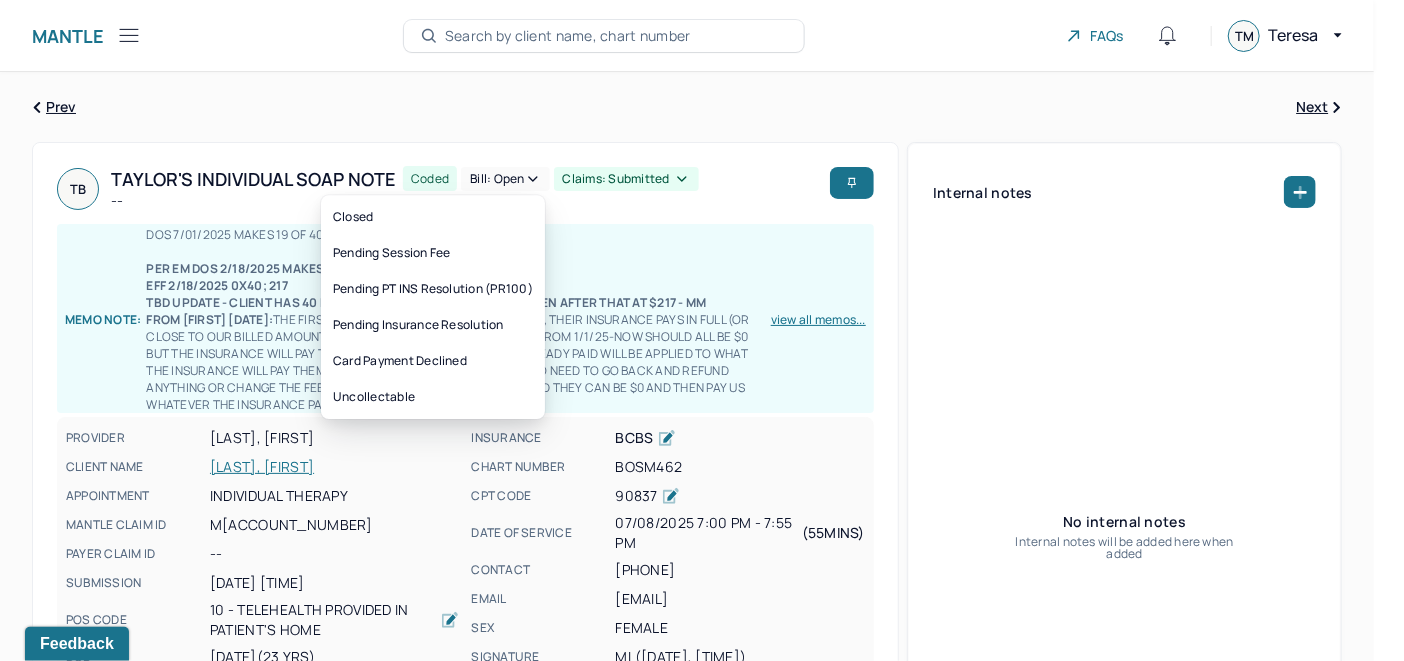 click on "Bill: Open" at bounding box center [505, 179] 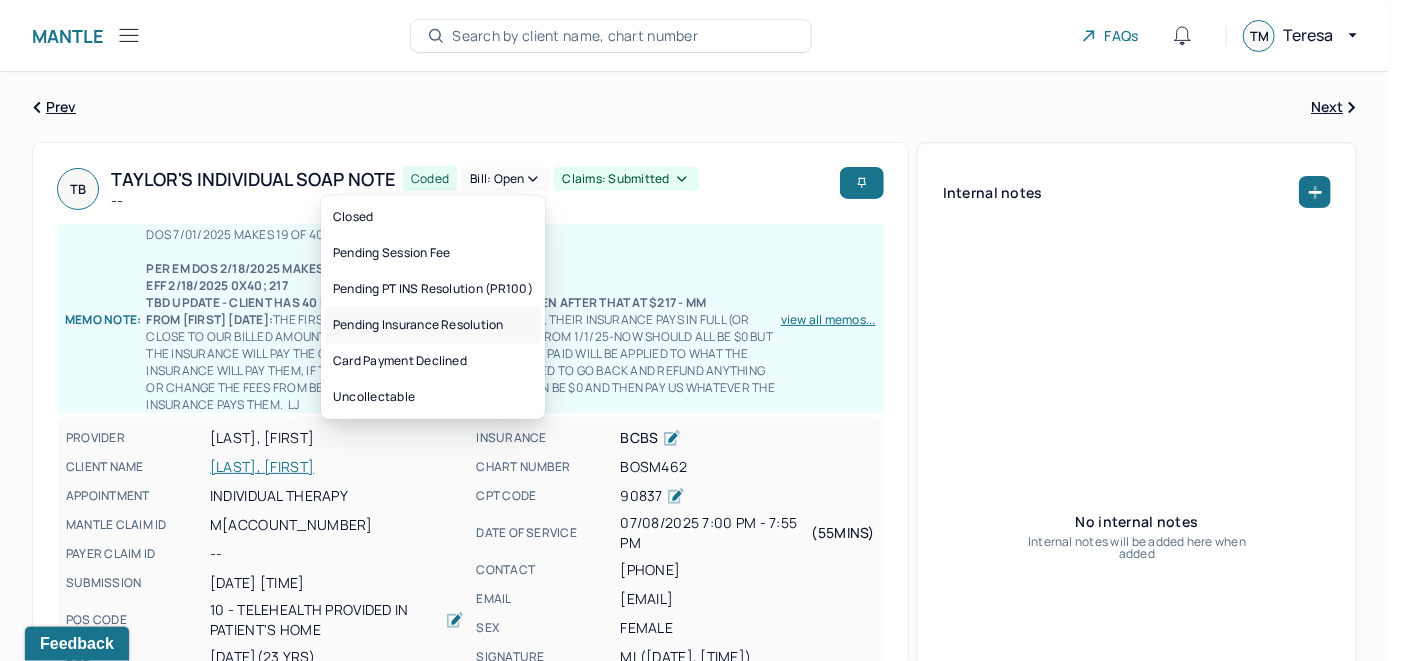 click on "Pending Insurance Resolution" at bounding box center (433, 325) 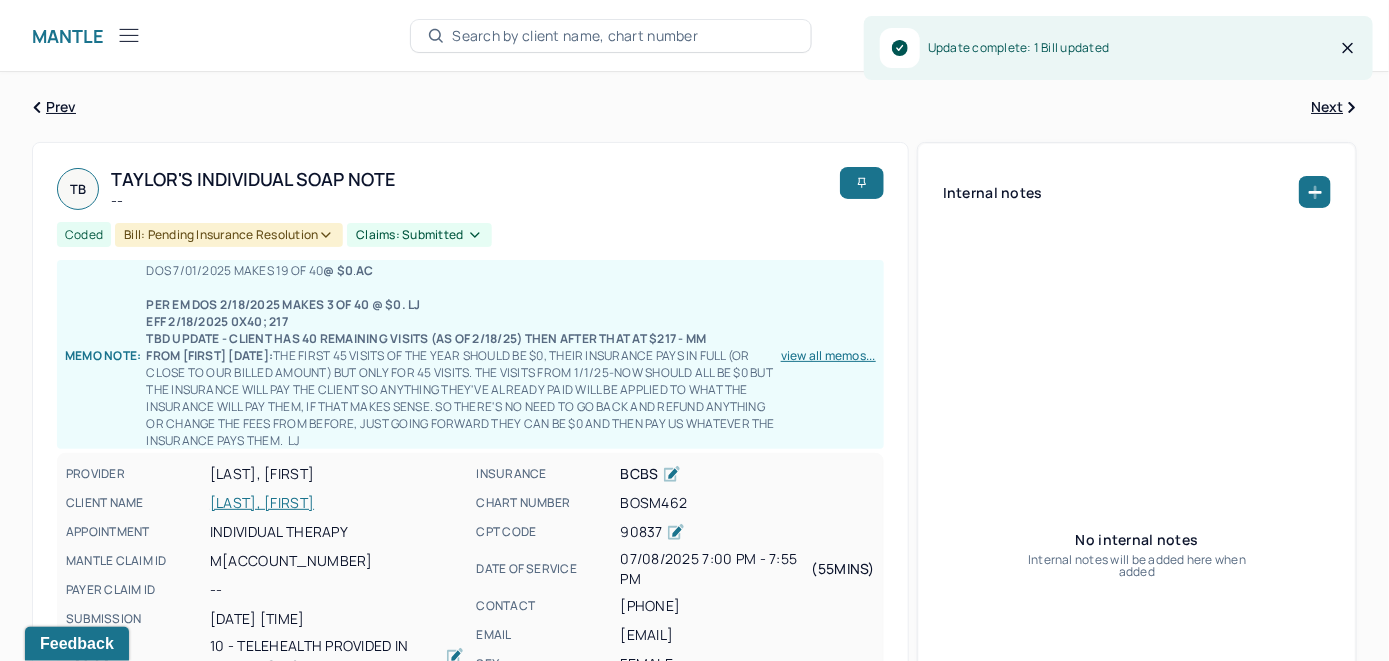 click on "[LAST], [FIRST]" at bounding box center [337, 503] 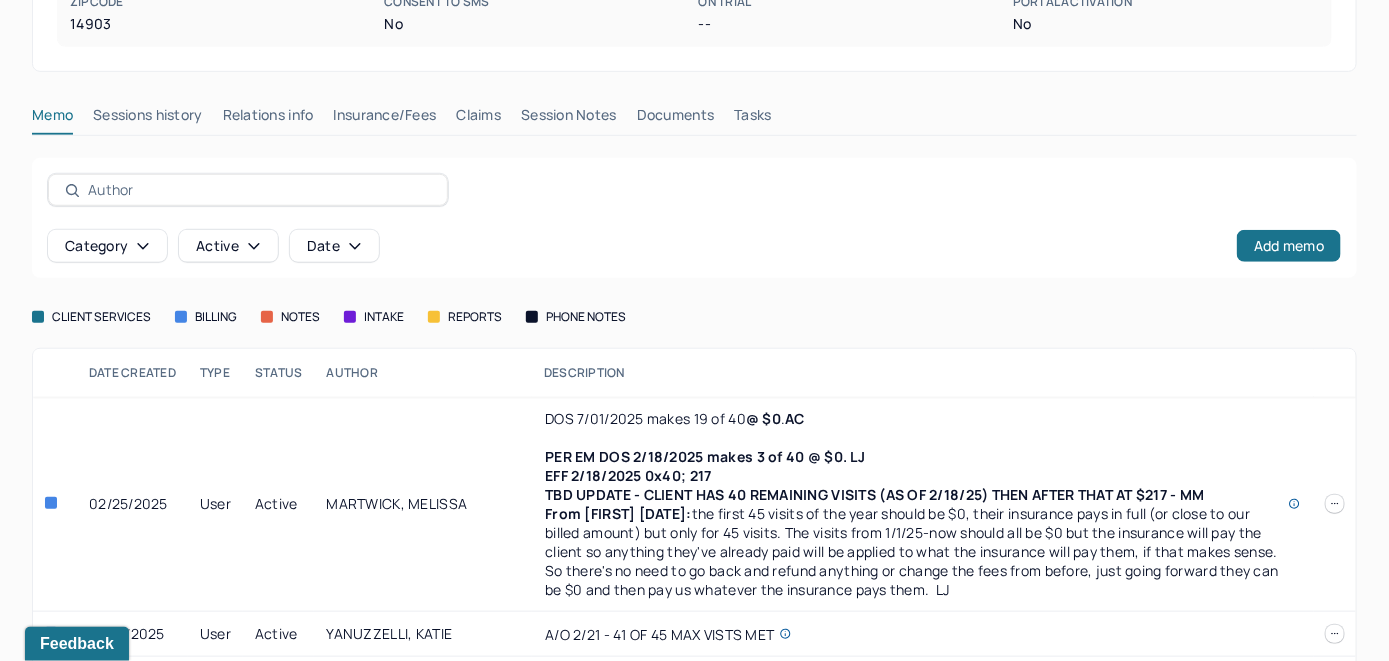 scroll, scrollTop: 600, scrollLeft: 0, axis: vertical 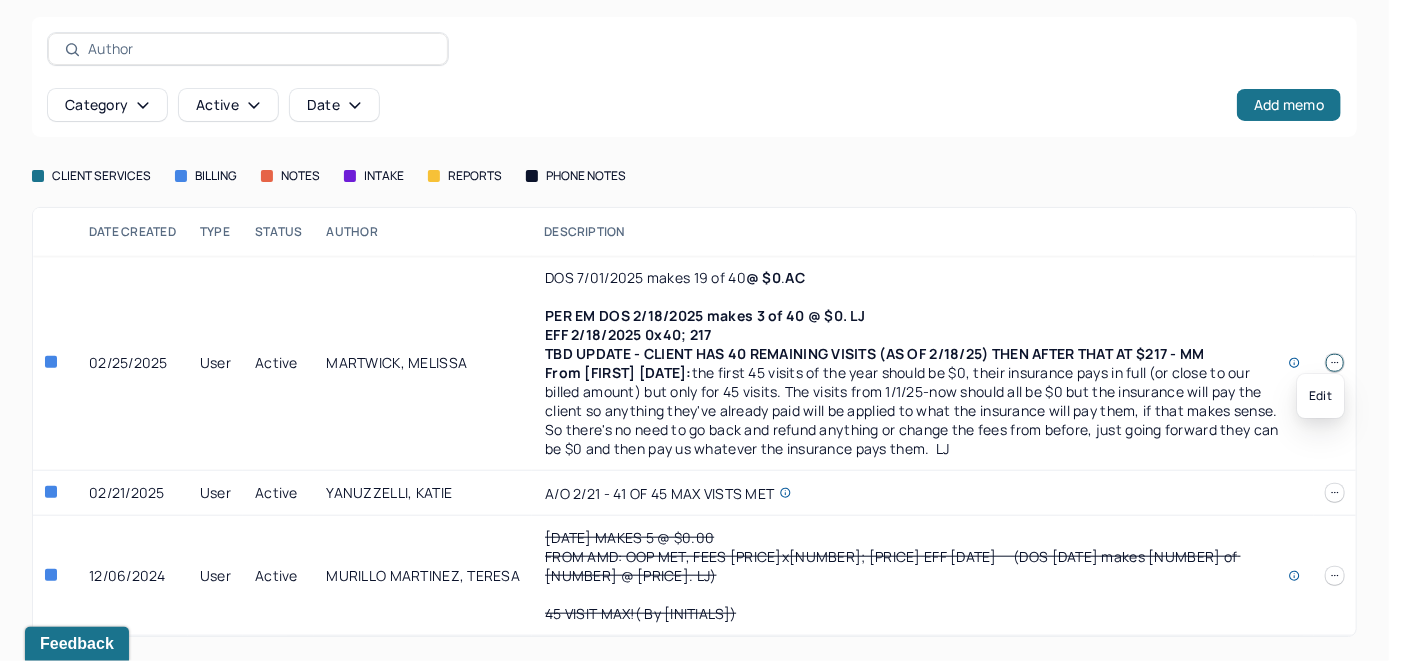 click at bounding box center (1335, 363) 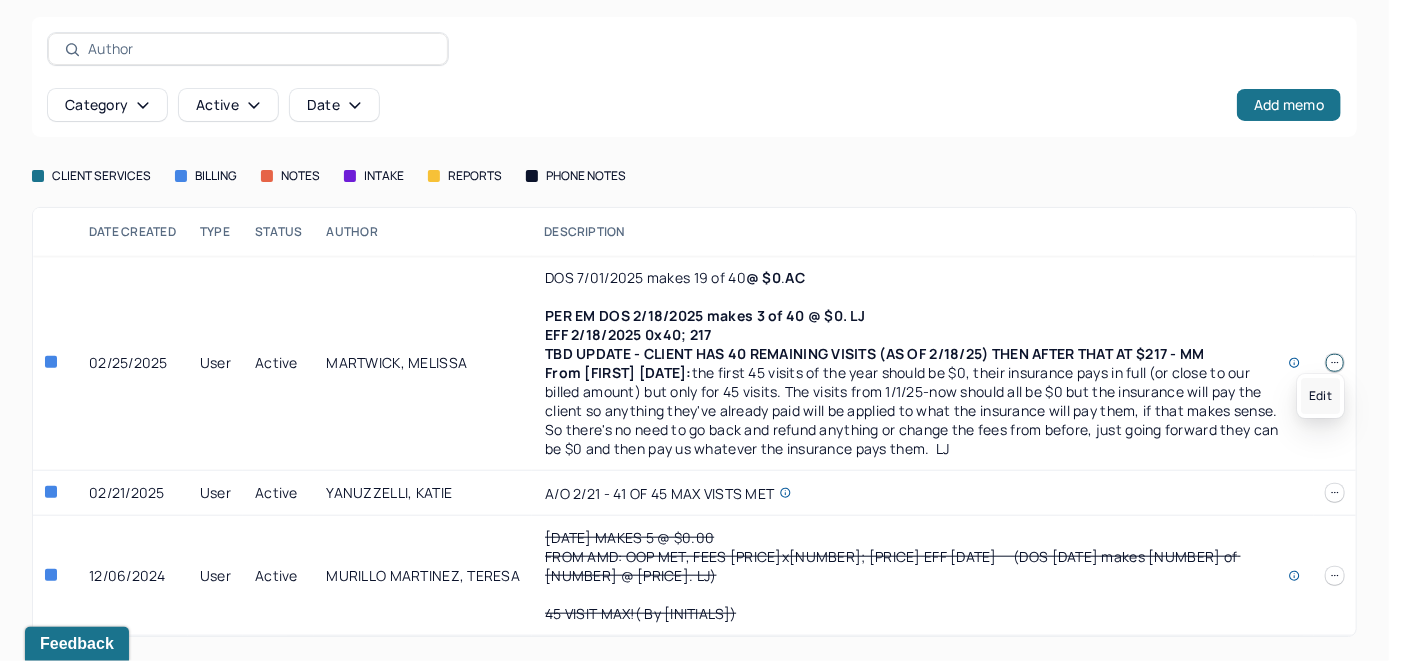 click on "Edit" at bounding box center (1320, 396) 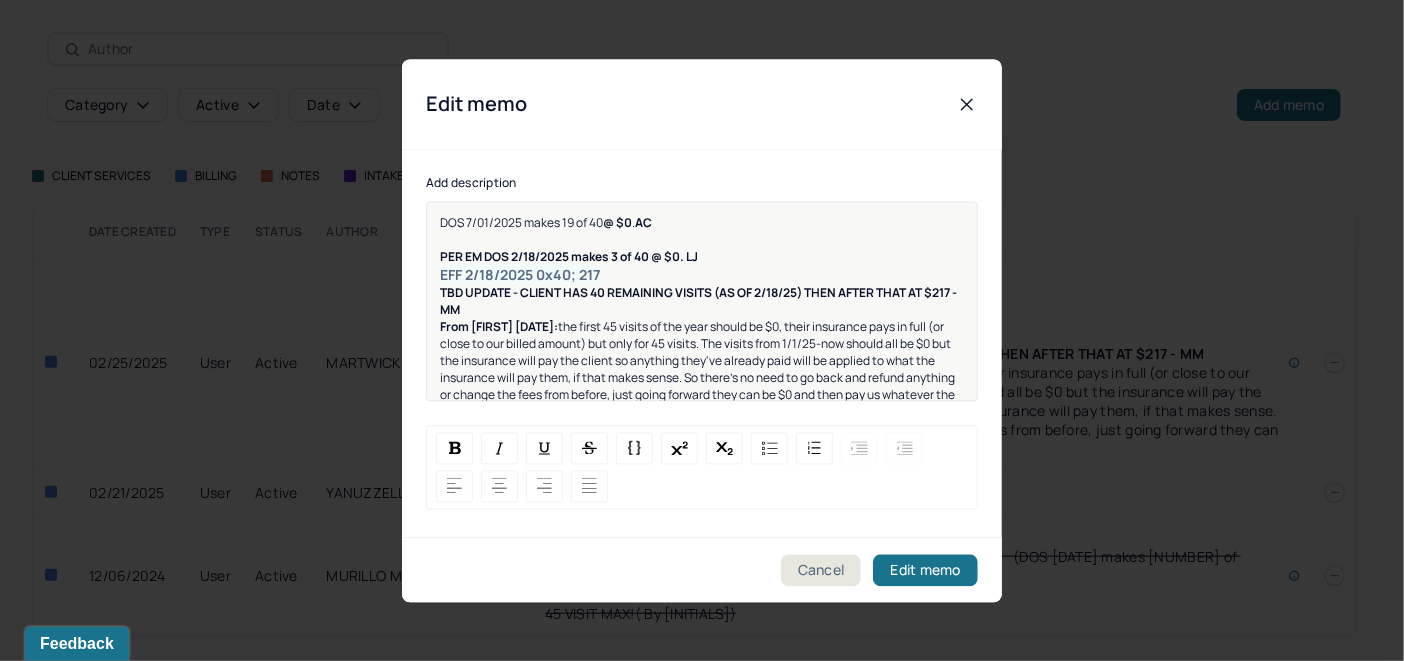 click on "DOS 7/01/2025 makes 19 of 40  @ $0 .  AC PER EM DOS [DATE] makes 3 of 40 @ $0. LJ EFF [DATE] 0x40; 217   TBD UPDATE - CLIENT HAS 40 REMAINING VISITS (AS OF 2/18/25) THEN AFTER THAT AT $217 - MM From Emily 2/26/2025:  the first 45 visits of the year should be $0, their insurance pays in full (or close to our billed amount) but only for 45 visits. The visits from 1/1/25-now should all be $0 but the insurance will pay the client so anything they've already paid will be applied to what the insurance will pay them, if that makes sense. So there's no need to go back and refund anything or change the fees from before, just going forward they can be $0 and then pay us whatever the insurance pays them.  LJ" at bounding box center [702, 317] 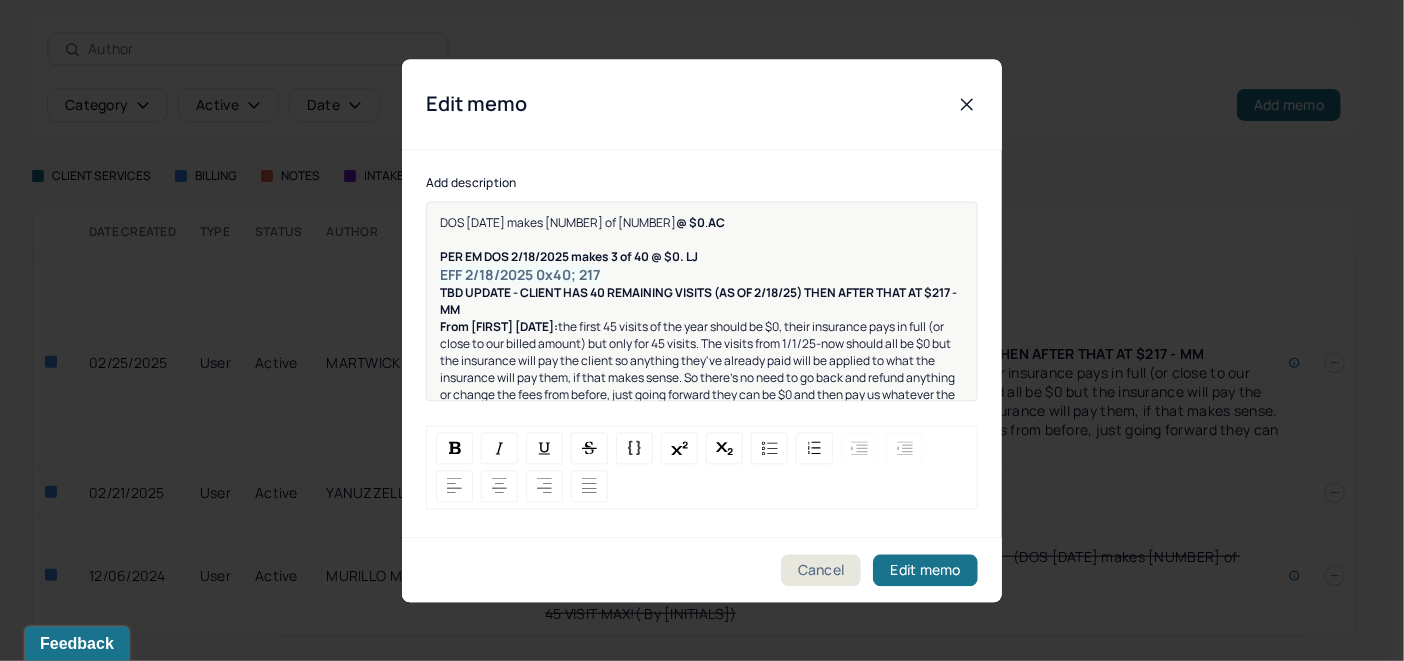 type 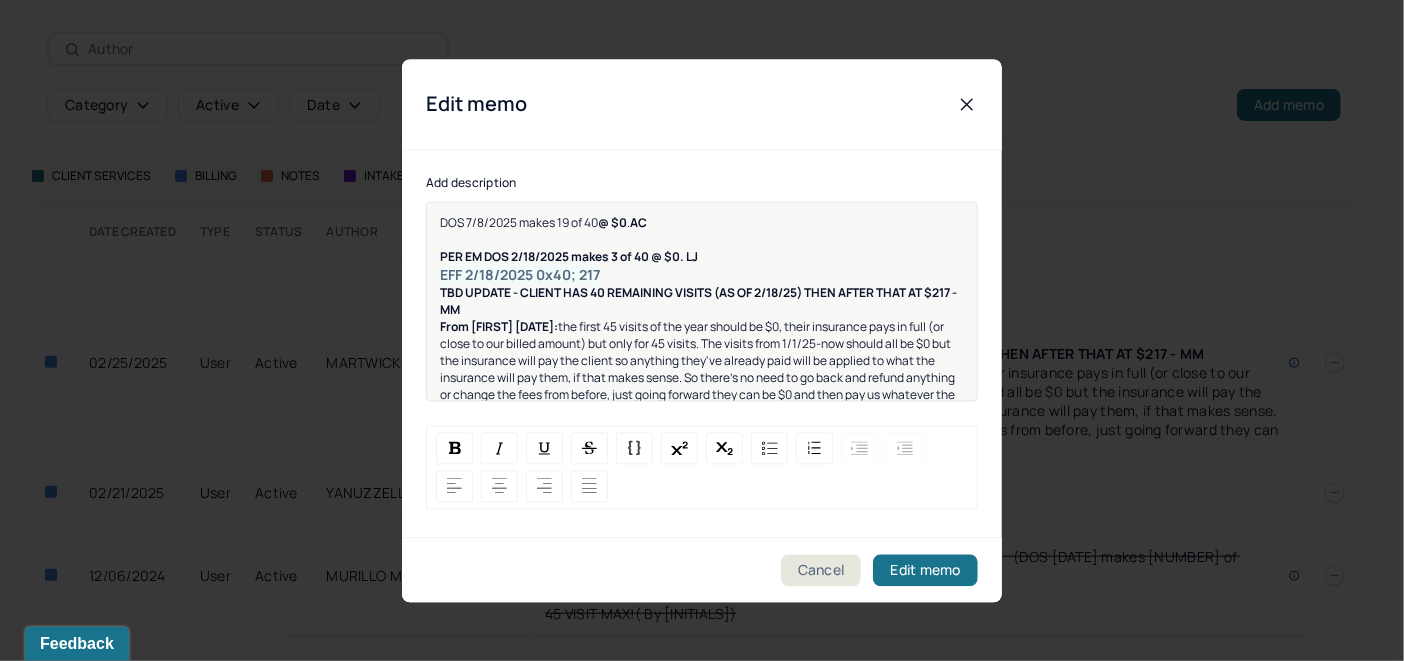click on "DOS 7/8/2025 makes 19 of 40" at bounding box center [519, 222] 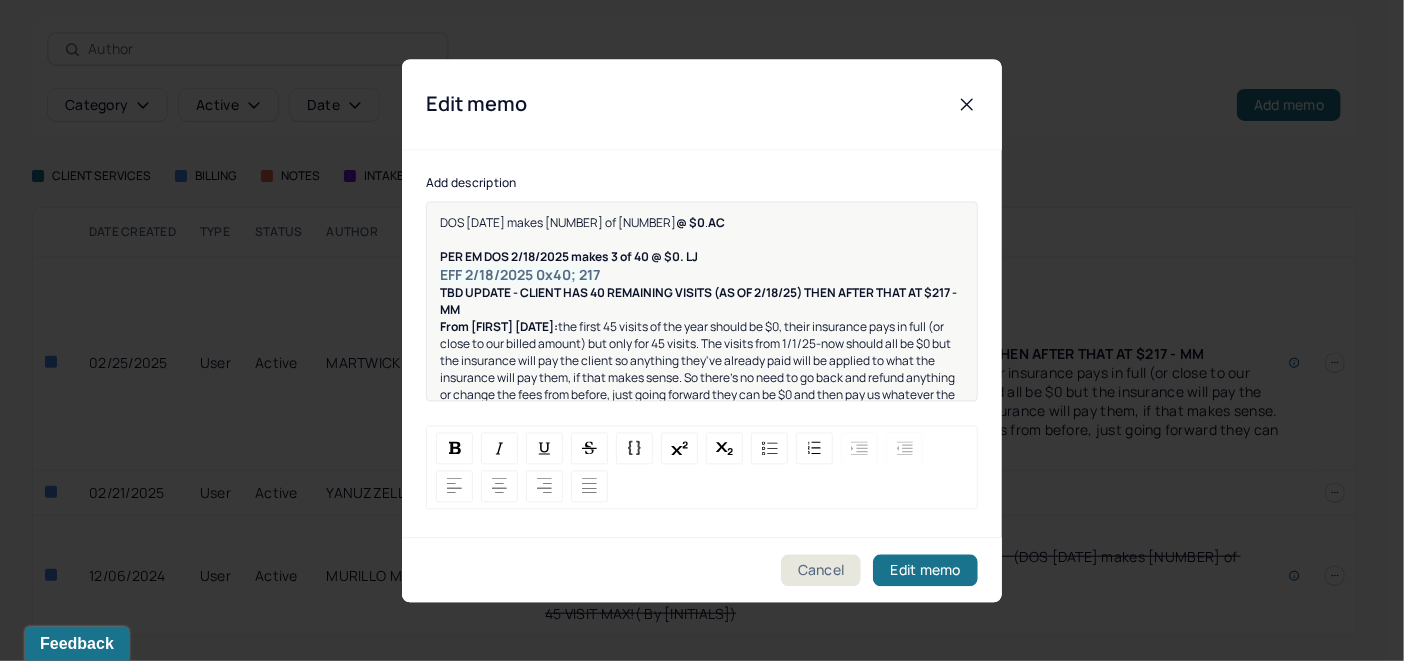 click on "DOS [DATE] makes [NUMBER] of [NUMBER] @ [PRICE]. AC" at bounding box center (702, 222) 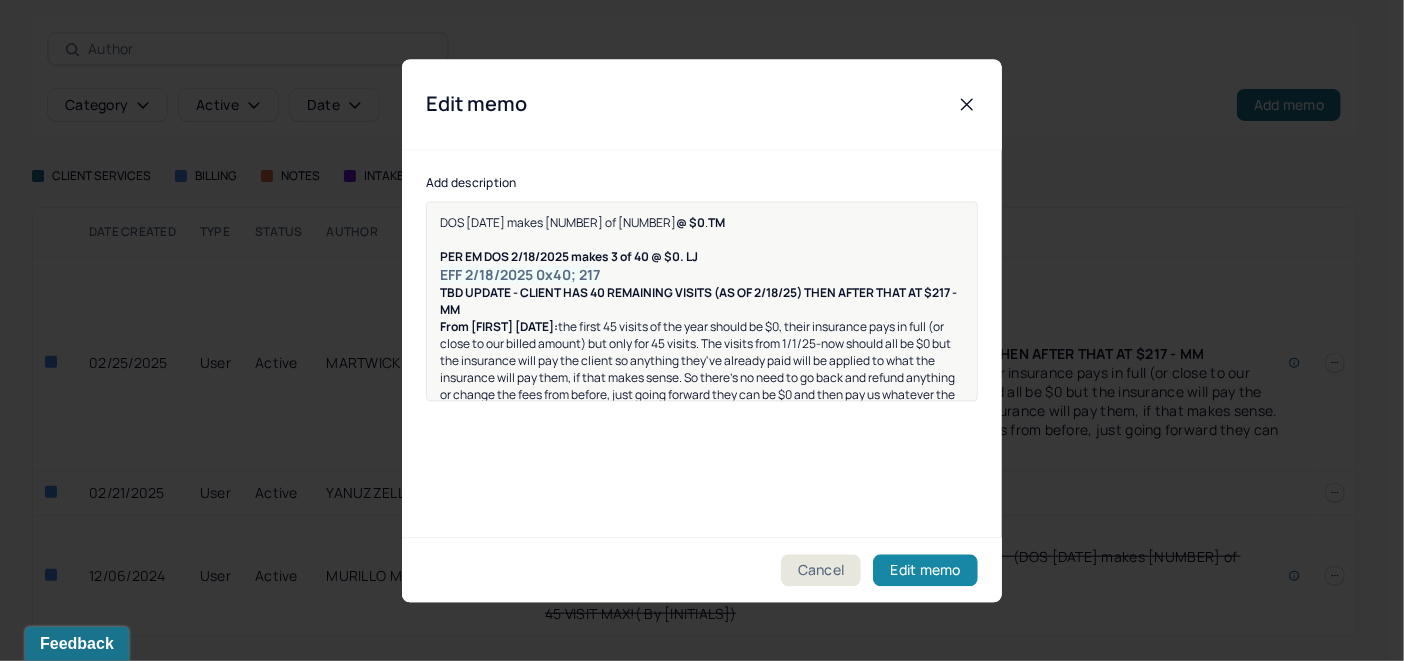 click on "Edit memo" at bounding box center (925, 570) 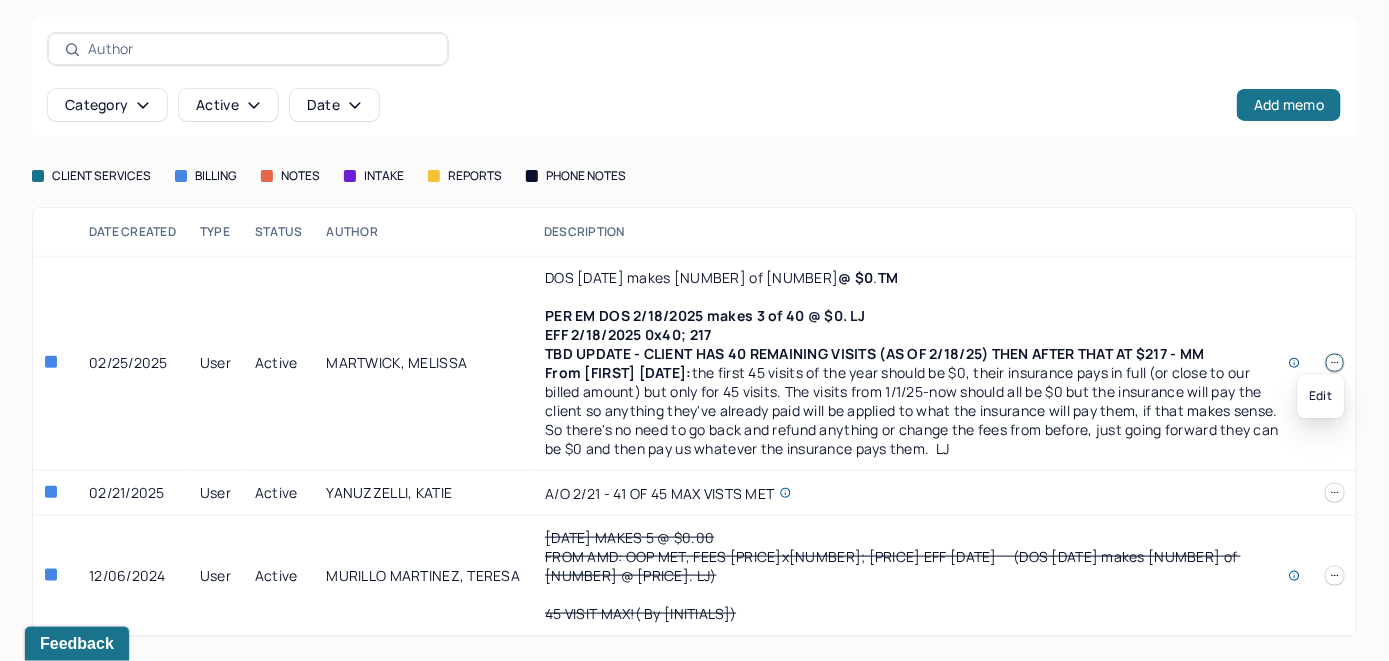 click at bounding box center [1335, 363] 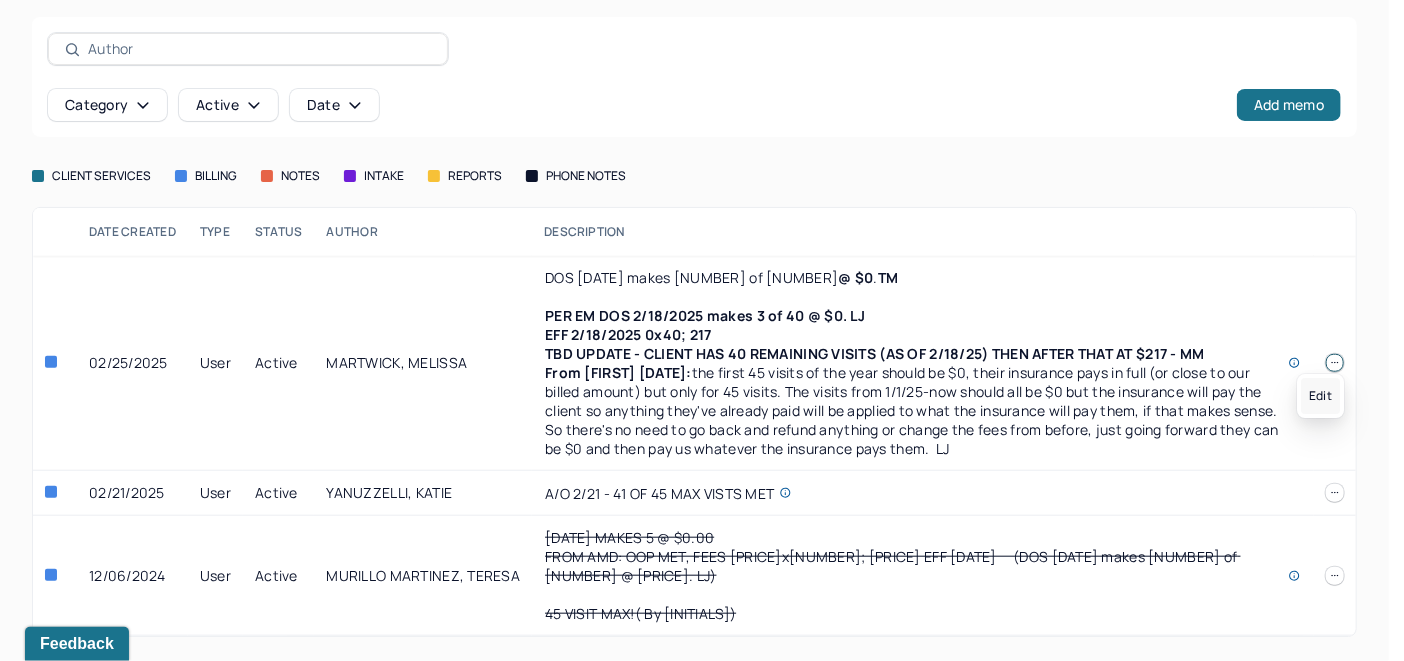 click on "Edit" at bounding box center (1320, 396) 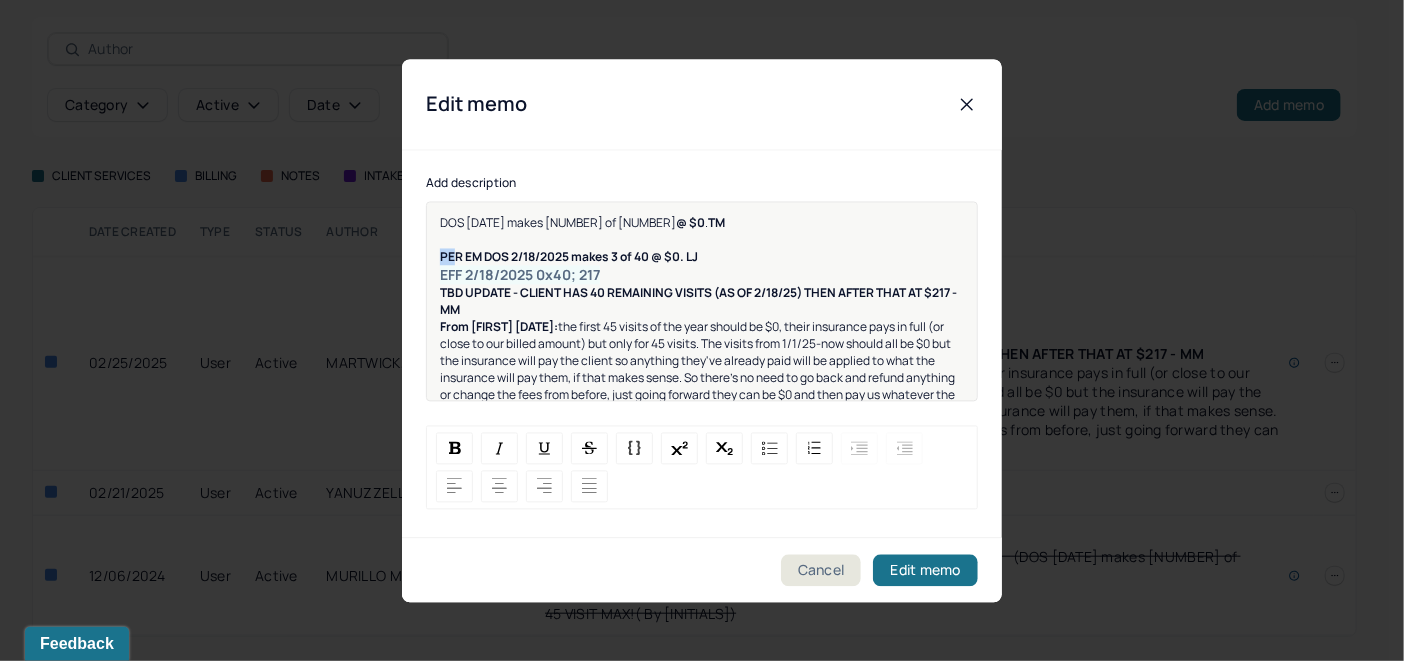 drag, startPoint x: 440, startPoint y: 261, endPoint x: 456, endPoint y: 261, distance: 16 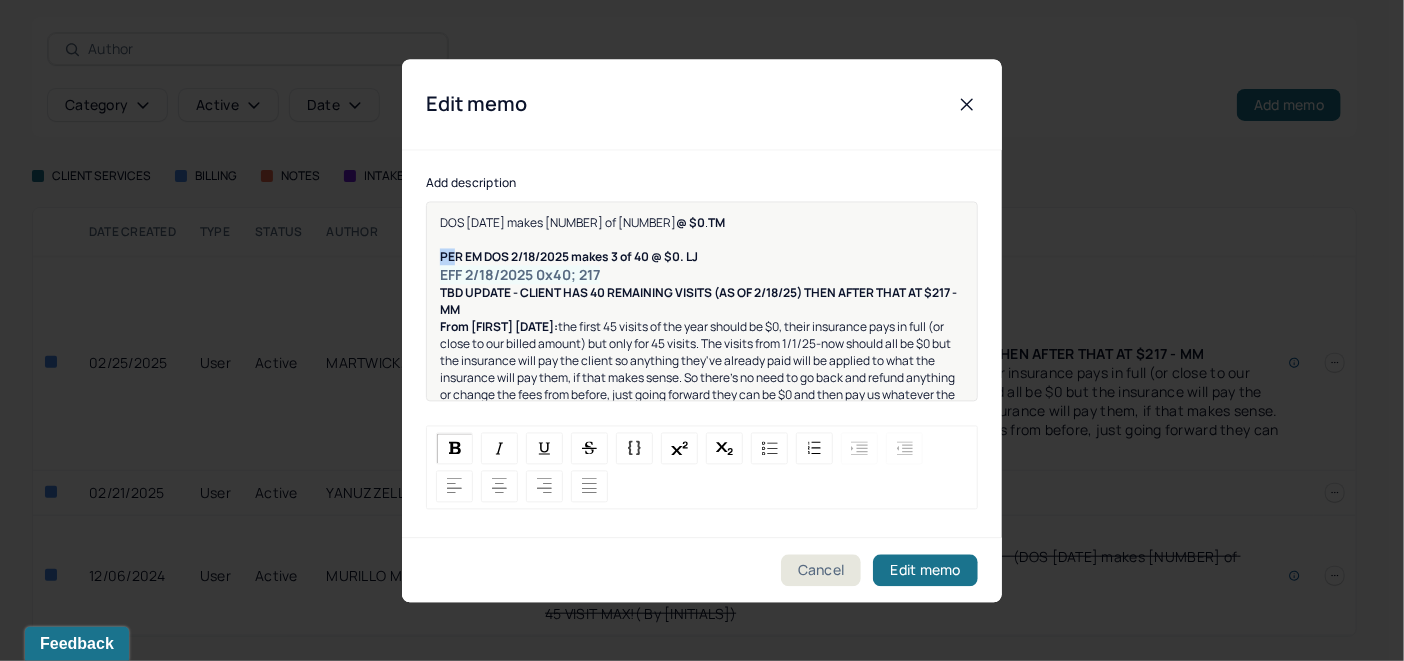 drag, startPoint x: 440, startPoint y: 216, endPoint x: 661, endPoint y: 222, distance: 221.08144 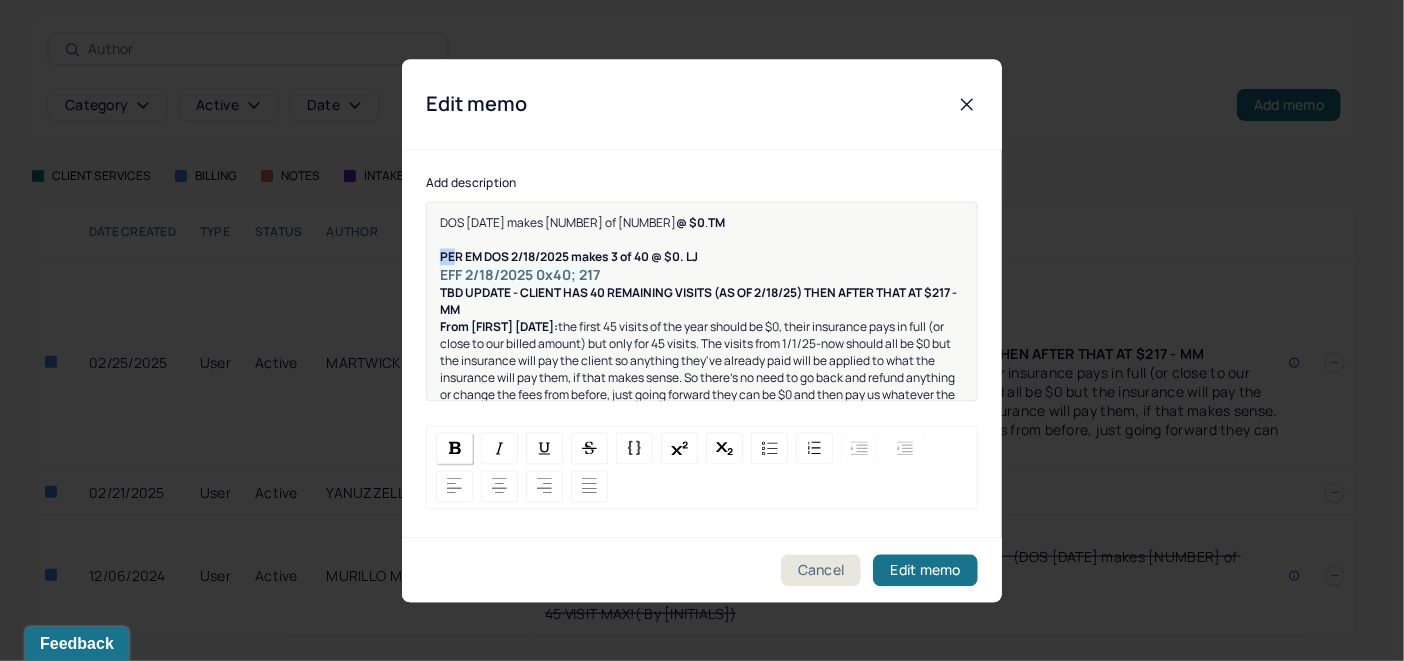 click at bounding box center (455, 448) 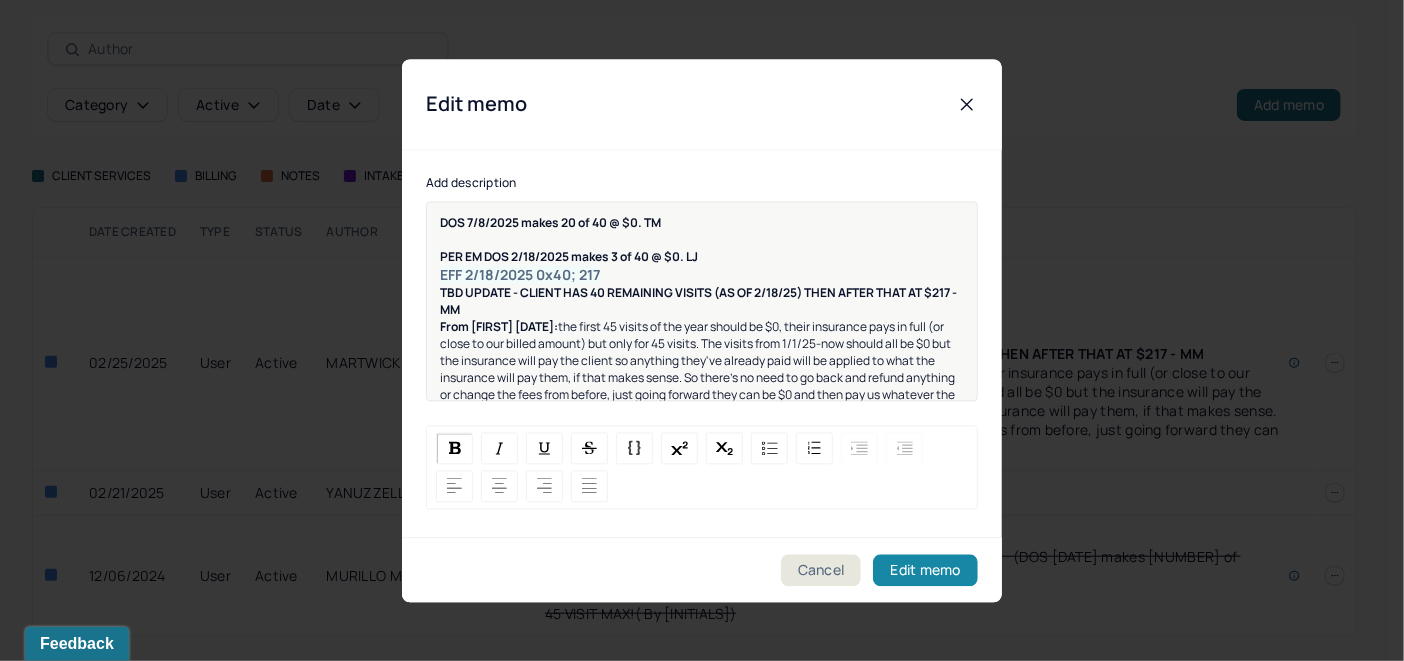 click on "Edit memo" at bounding box center (925, 570) 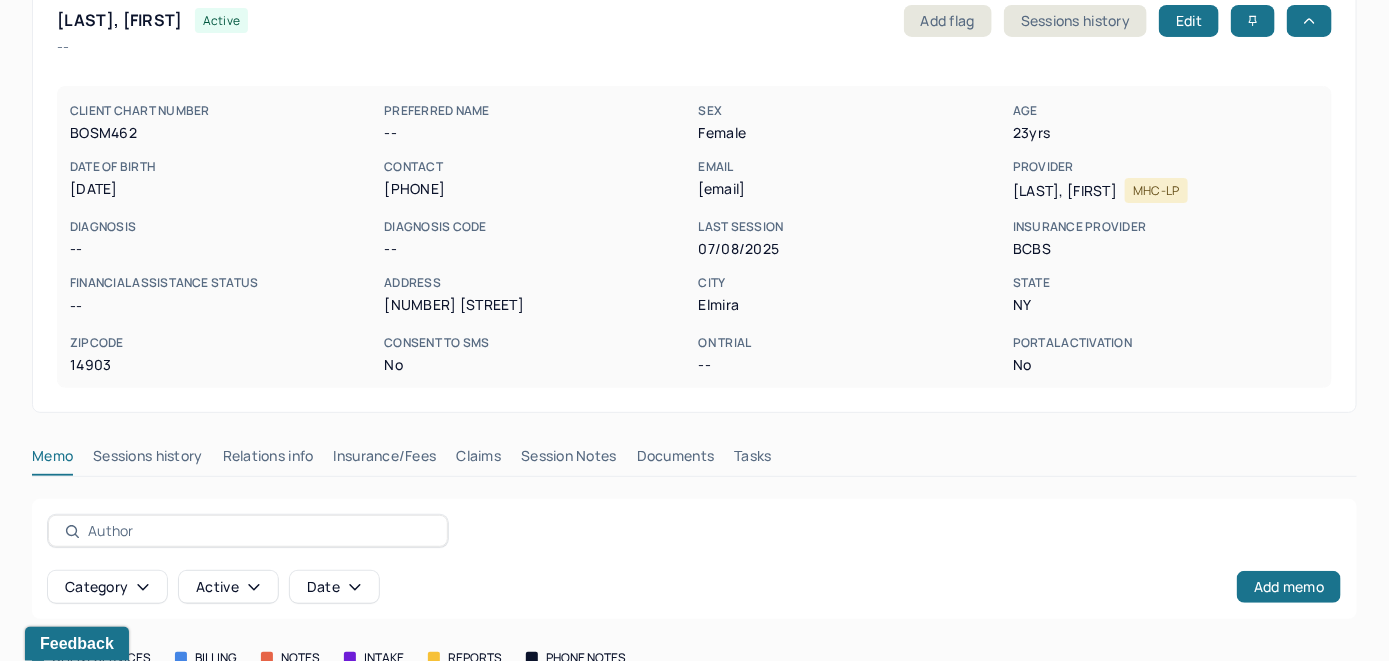 scroll, scrollTop: 0, scrollLeft: 0, axis: both 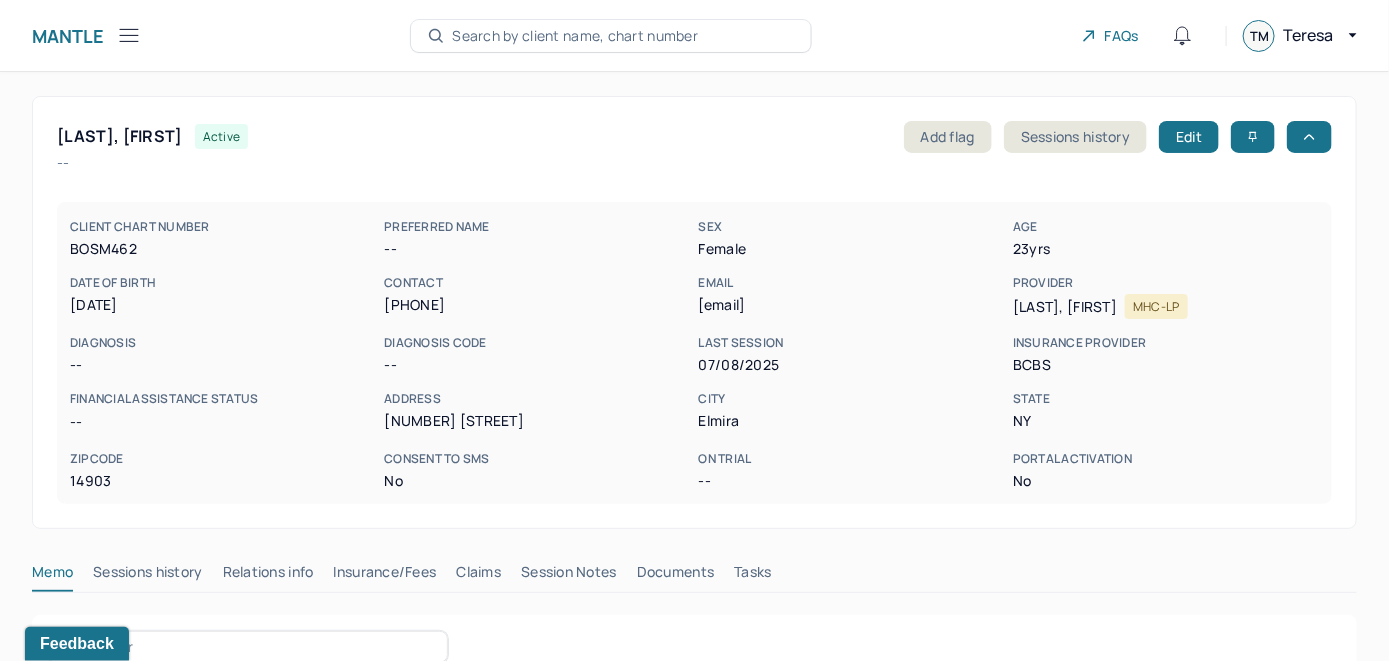 click on "Search by client name, chart number" at bounding box center (575, 36) 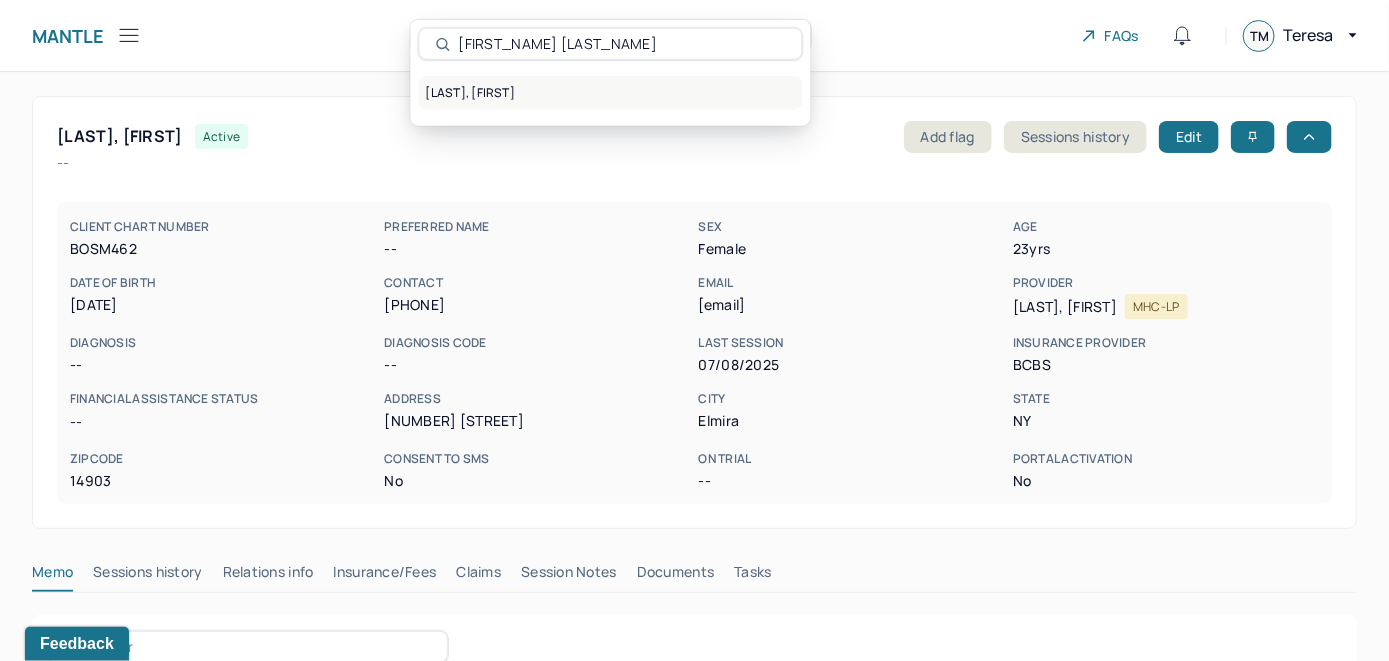 type on "[FIRST_NAME] [LAST_NAME]" 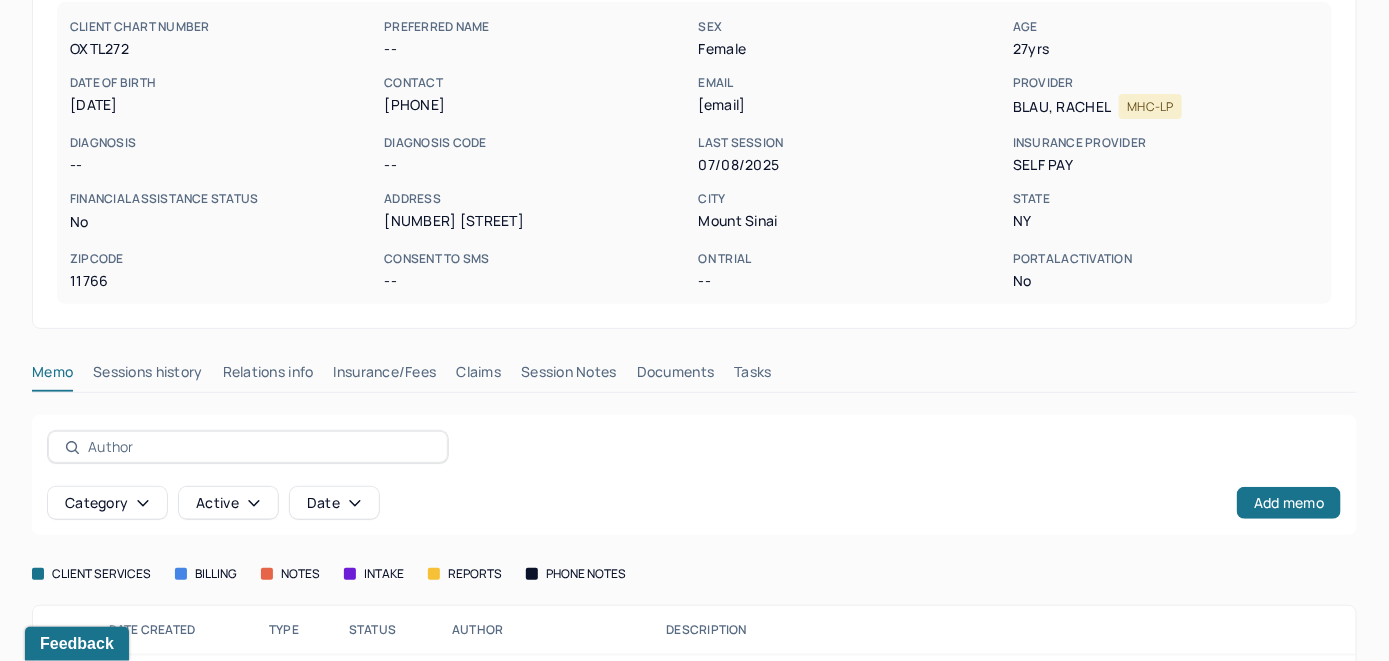 scroll, scrollTop: 279, scrollLeft: 0, axis: vertical 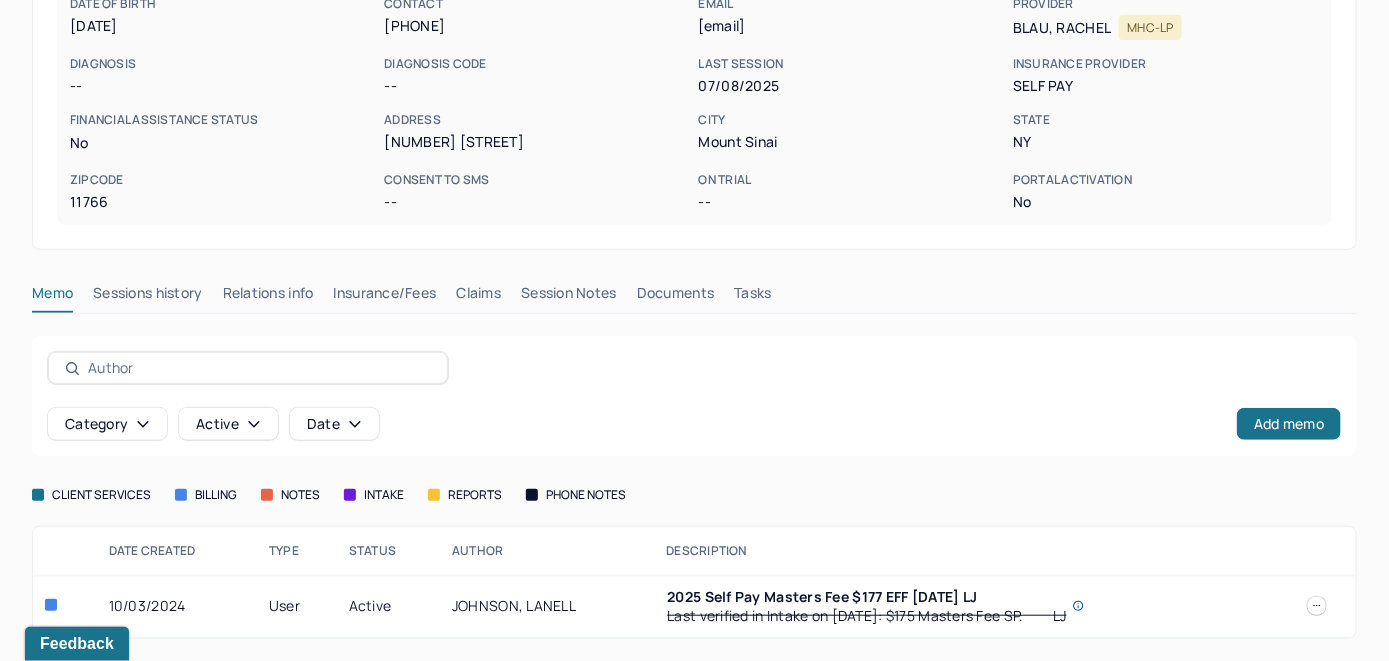 click on "Claims" at bounding box center [478, 297] 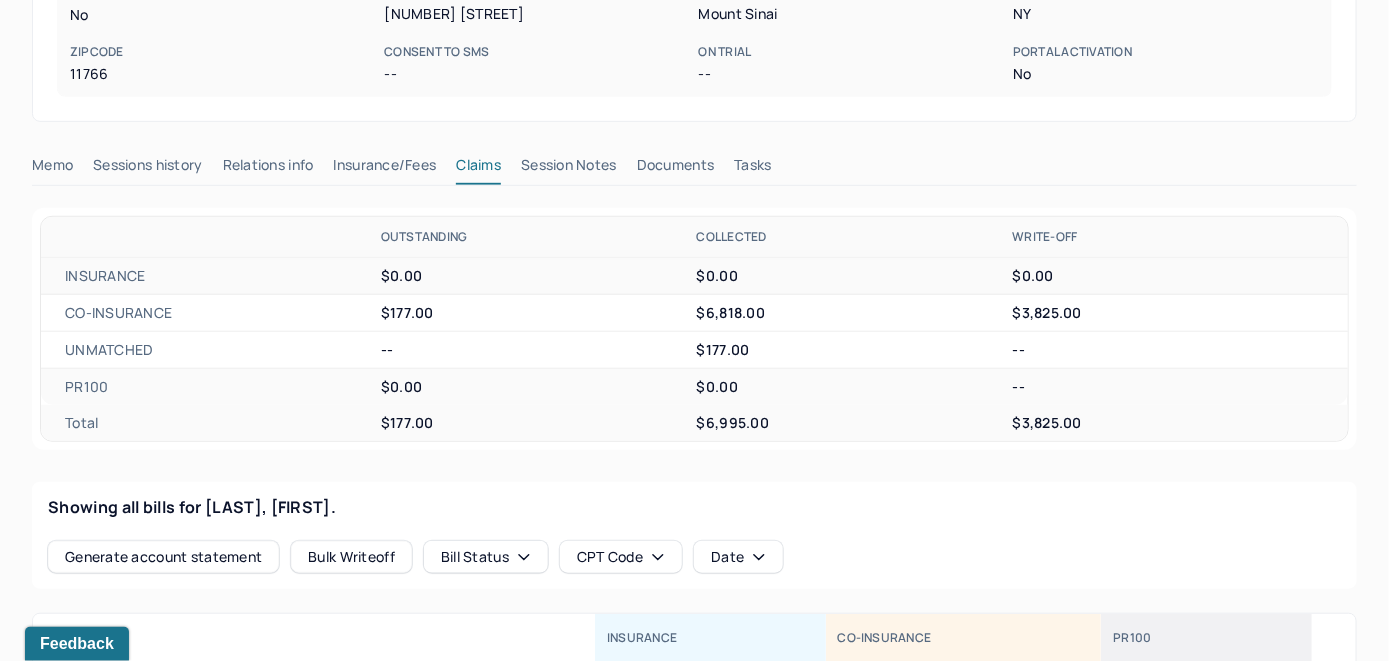 scroll, scrollTop: 315, scrollLeft: 0, axis: vertical 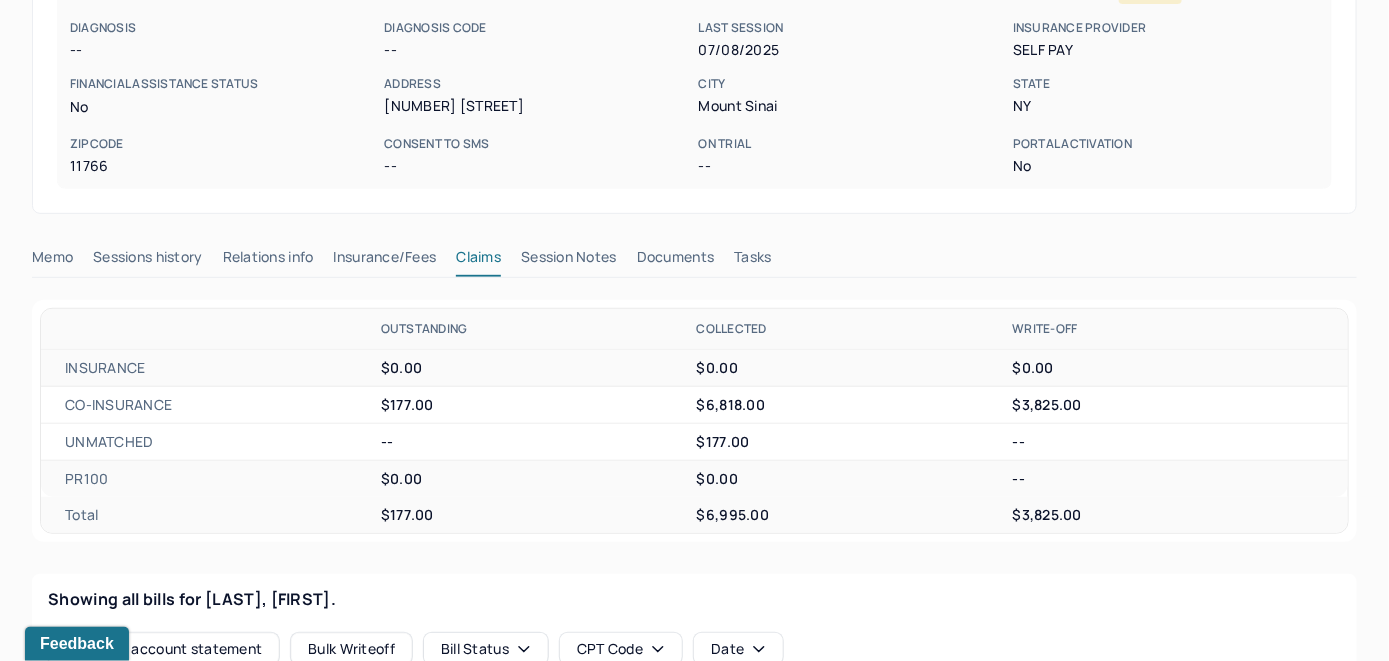click on "Insurance/Fees" at bounding box center [385, 261] 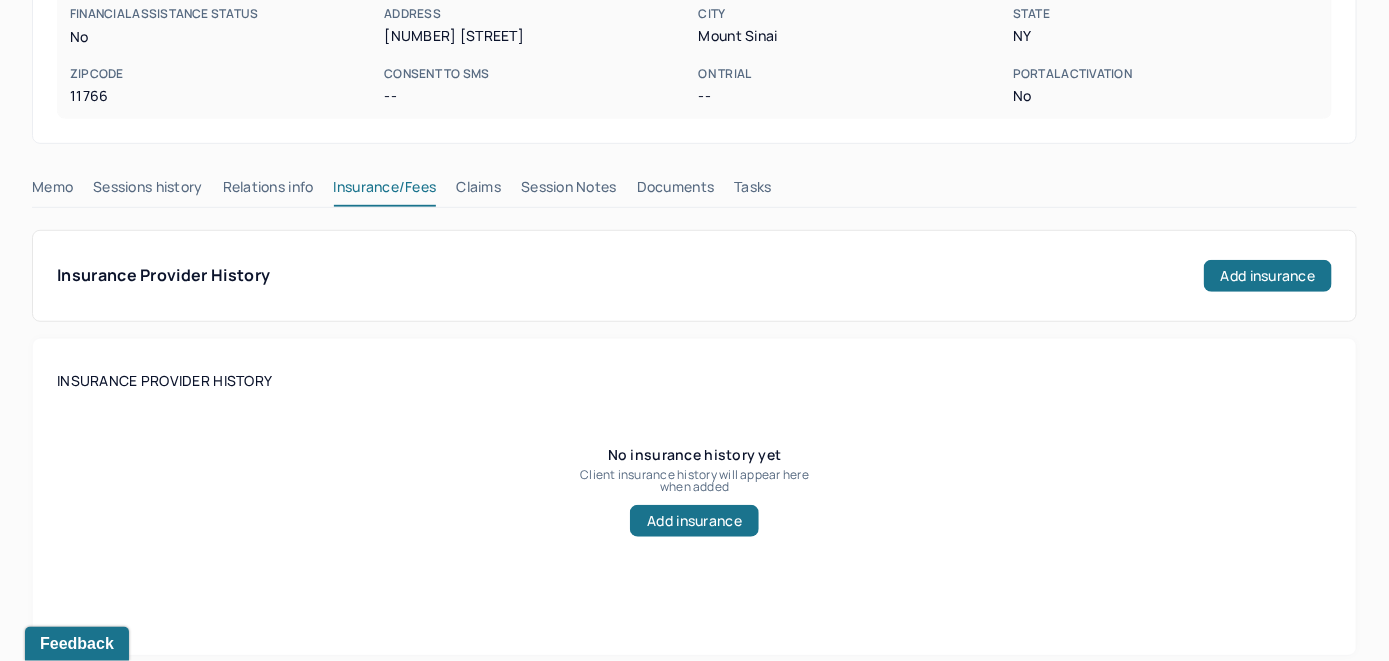 scroll, scrollTop: 315, scrollLeft: 0, axis: vertical 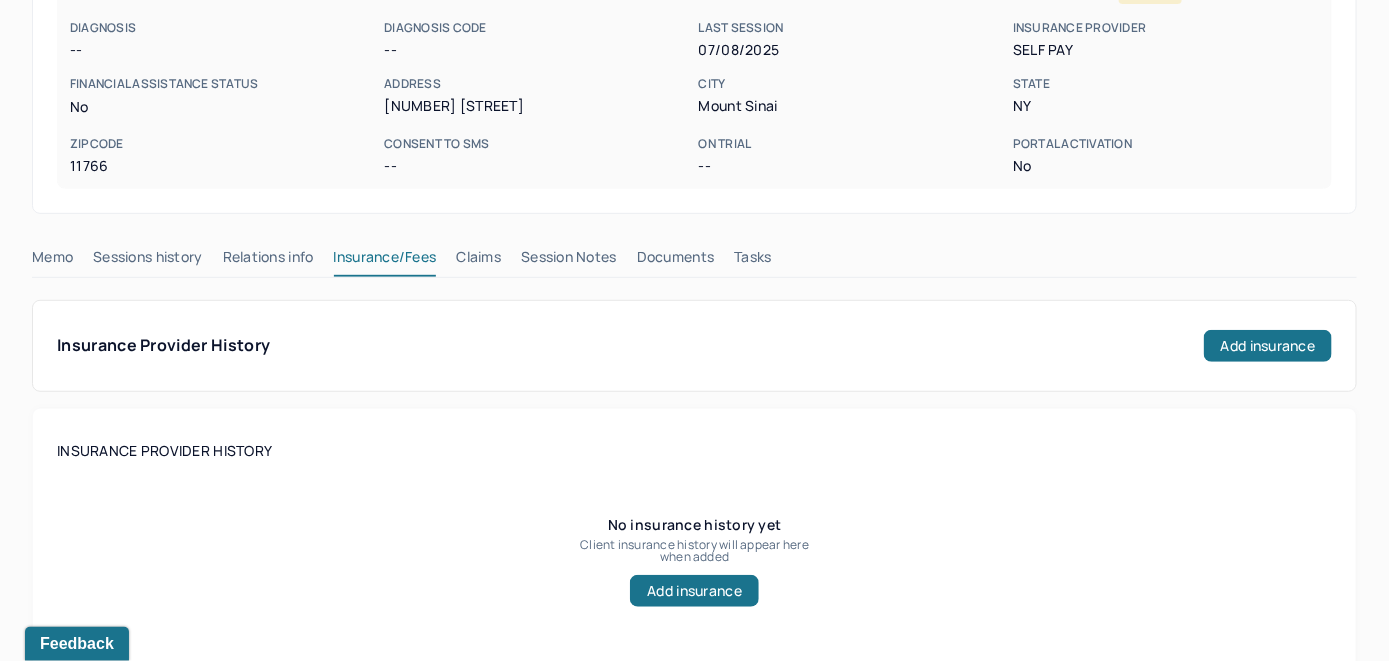 click on "Claims" at bounding box center (478, 261) 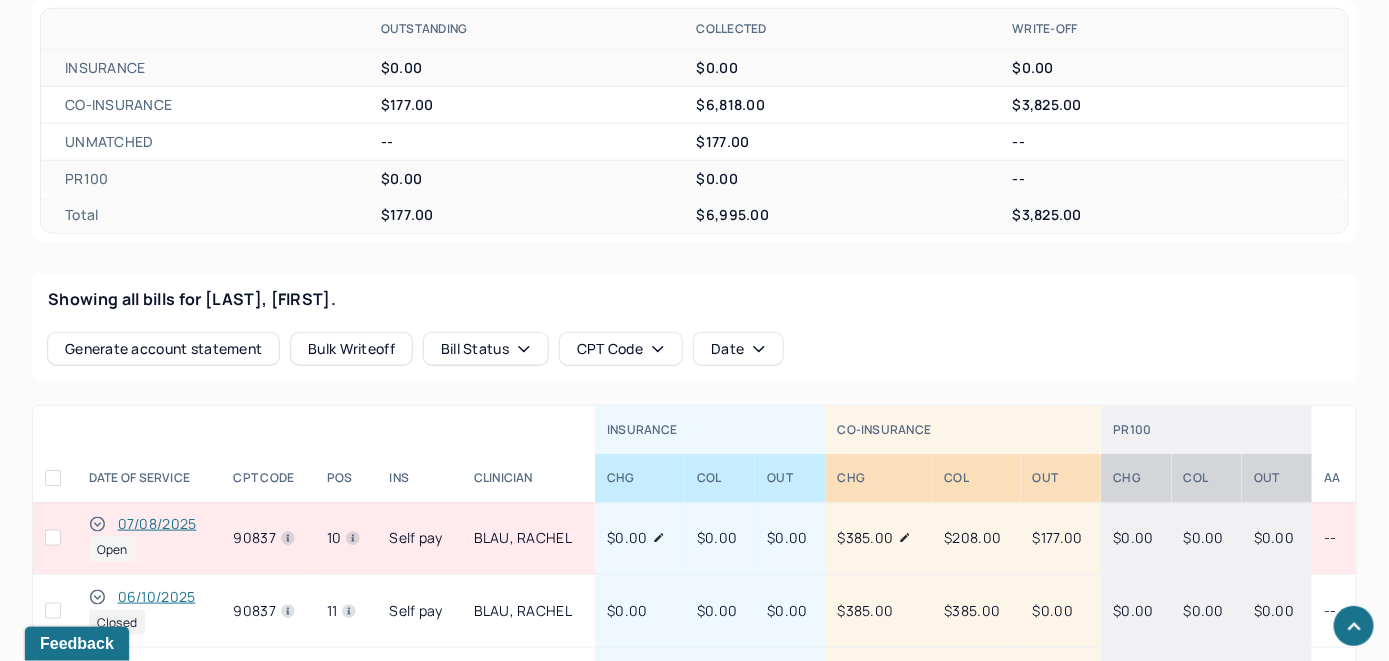 click on "07/08/2025" at bounding box center [157, 524] 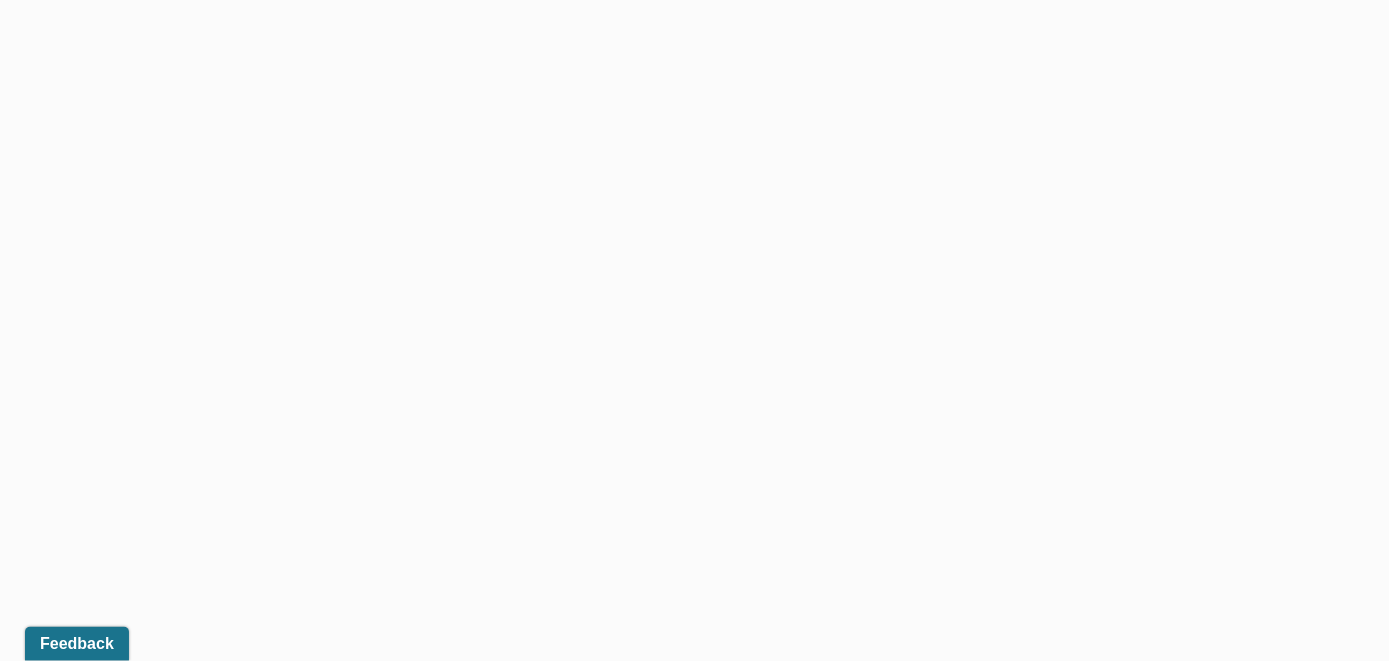 scroll, scrollTop: 543, scrollLeft: 0, axis: vertical 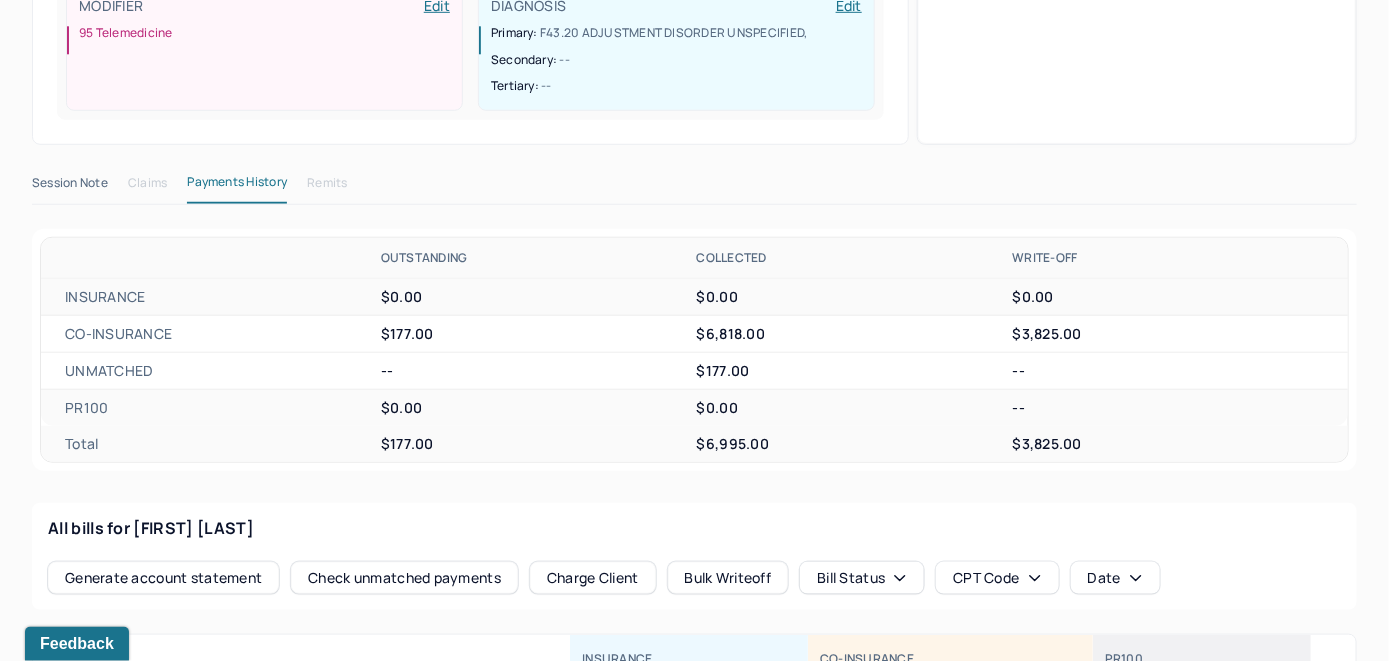 click on "Check unmatched payments" at bounding box center [404, 578] 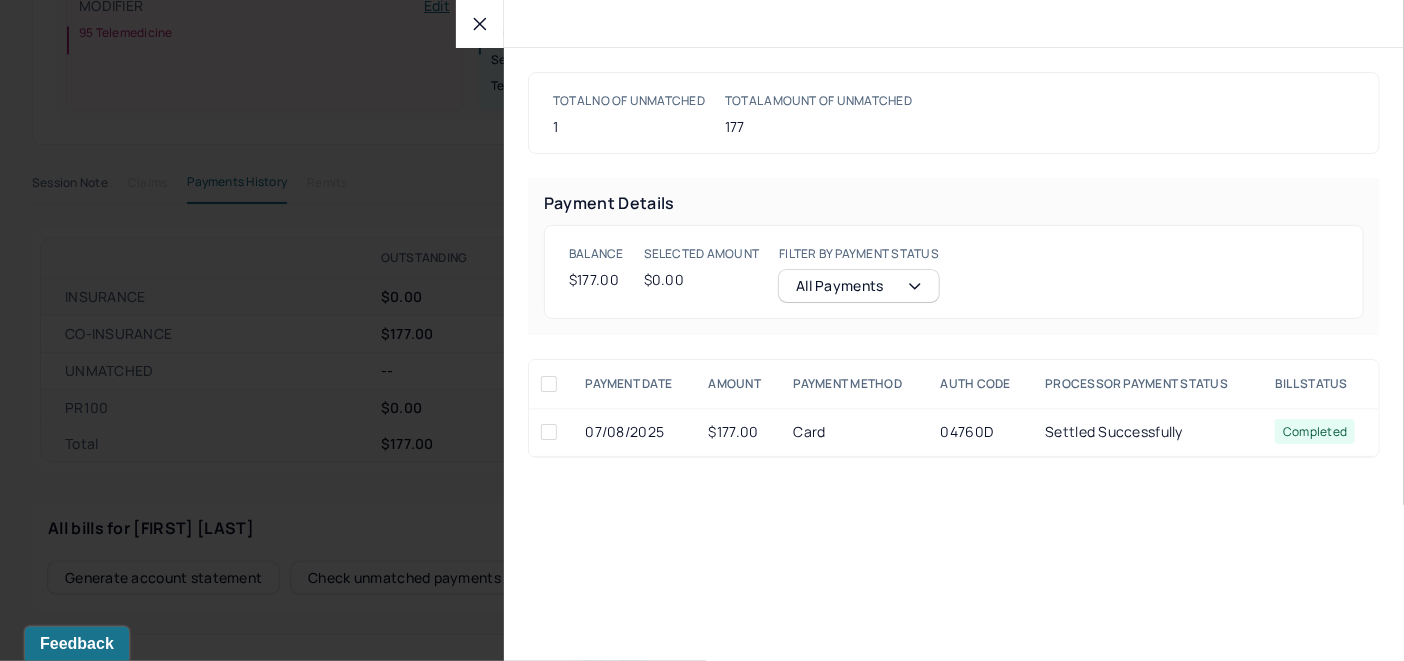 click at bounding box center (549, 432) 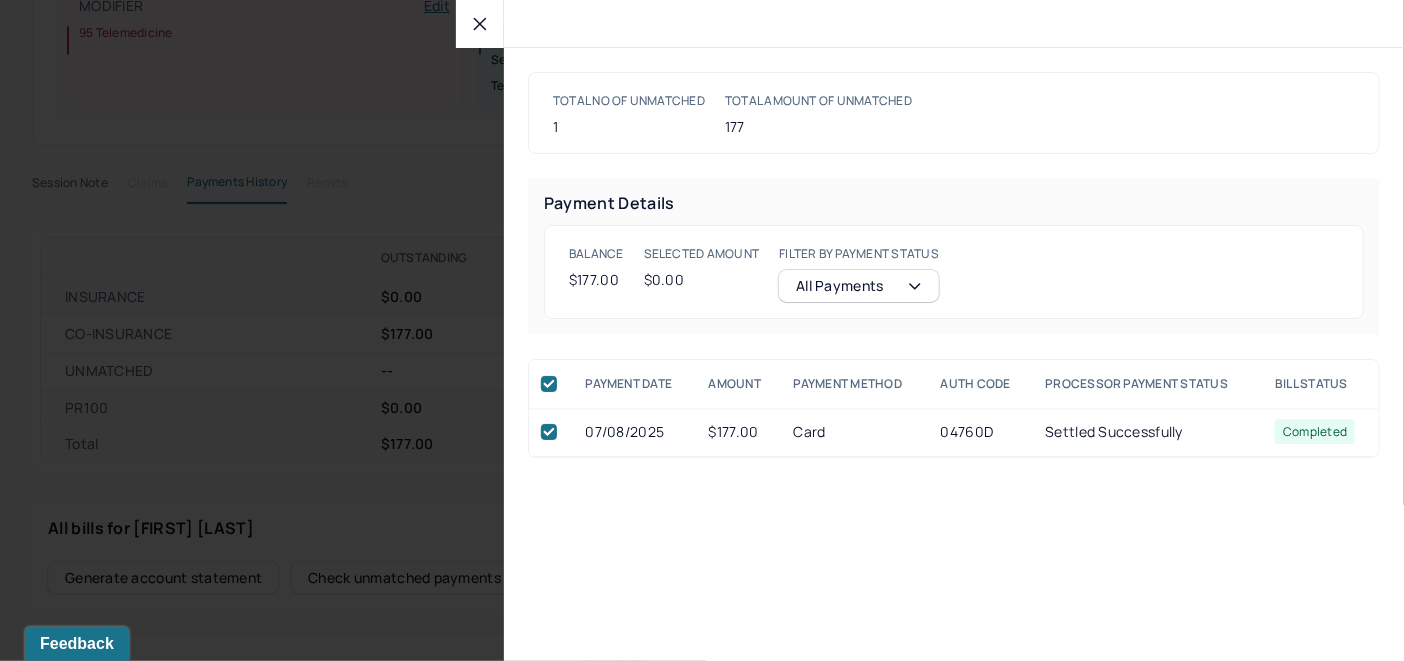 checkbox on "true" 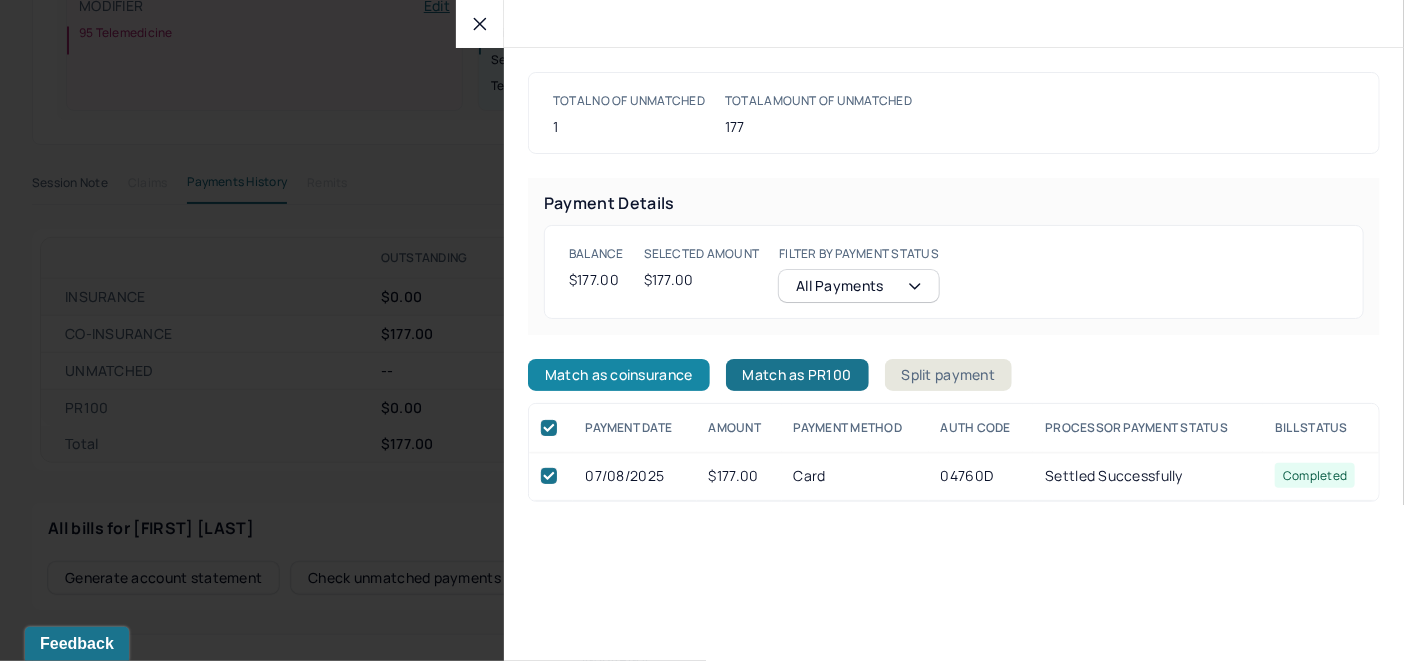click on "Match as coinsurance" at bounding box center [619, 375] 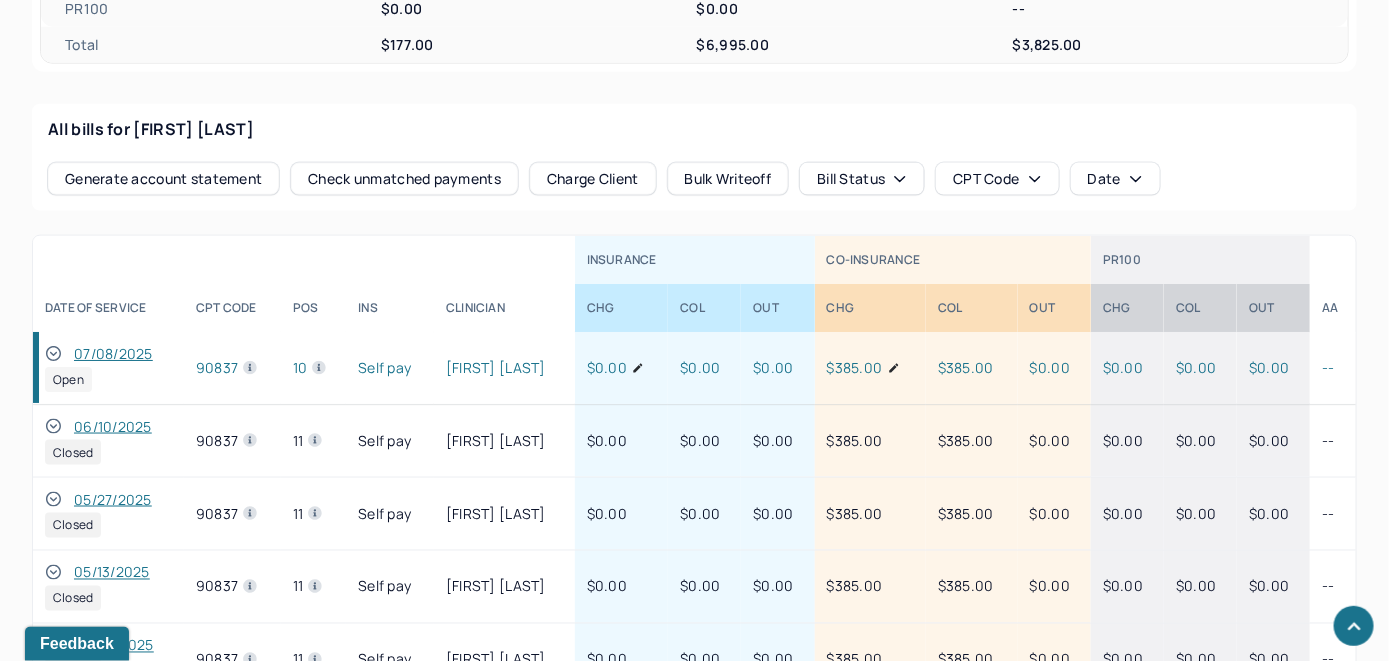 scroll, scrollTop: 943, scrollLeft: 0, axis: vertical 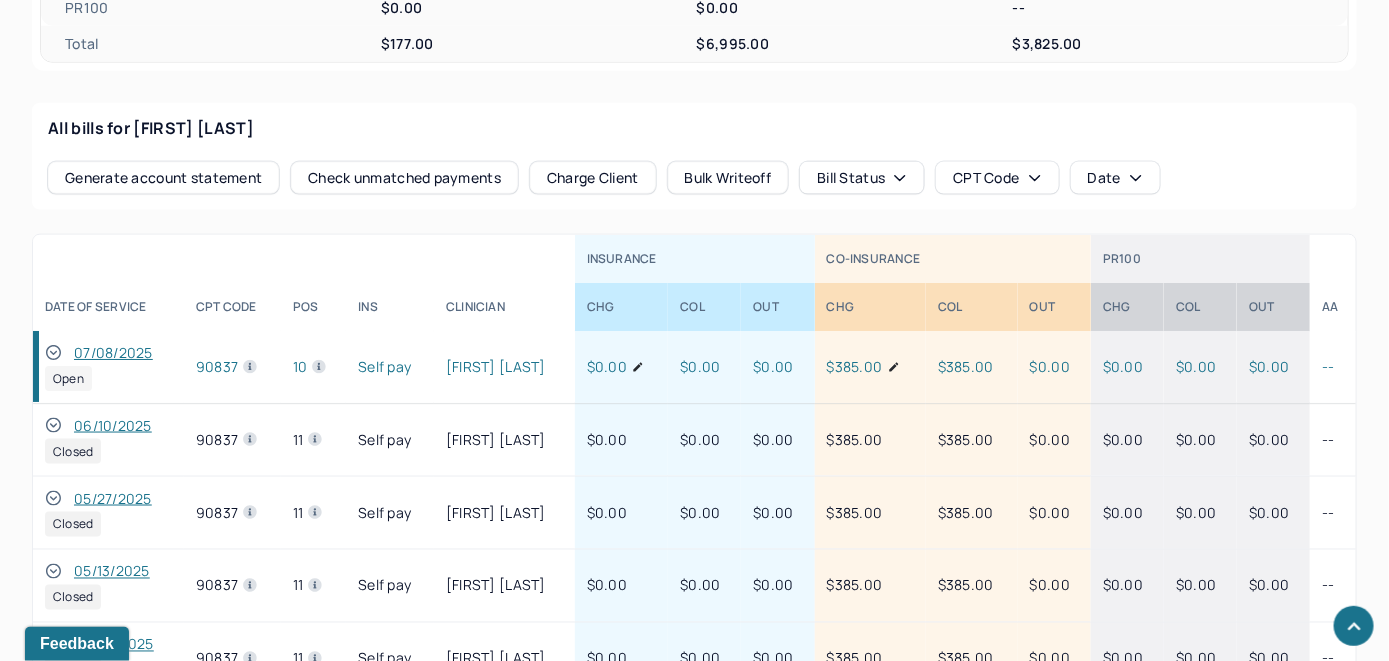 click 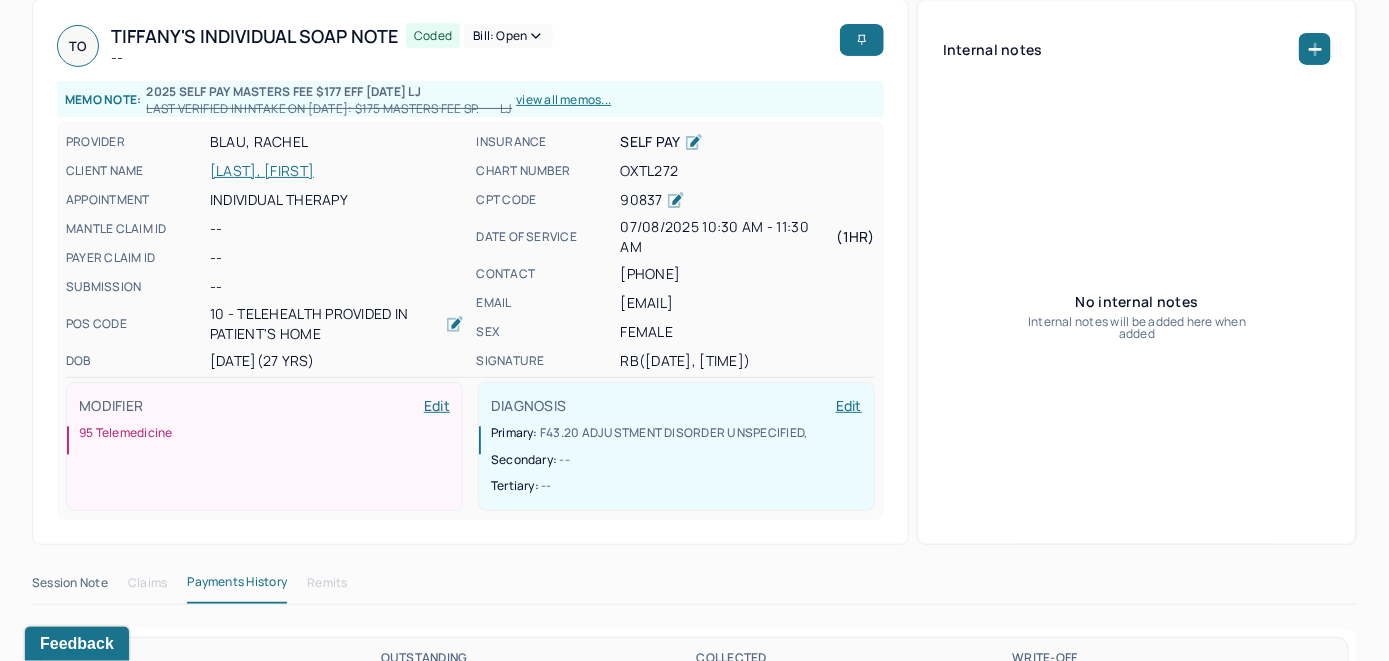 scroll, scrollTop: 0, scrollLeft: 0, axis: both 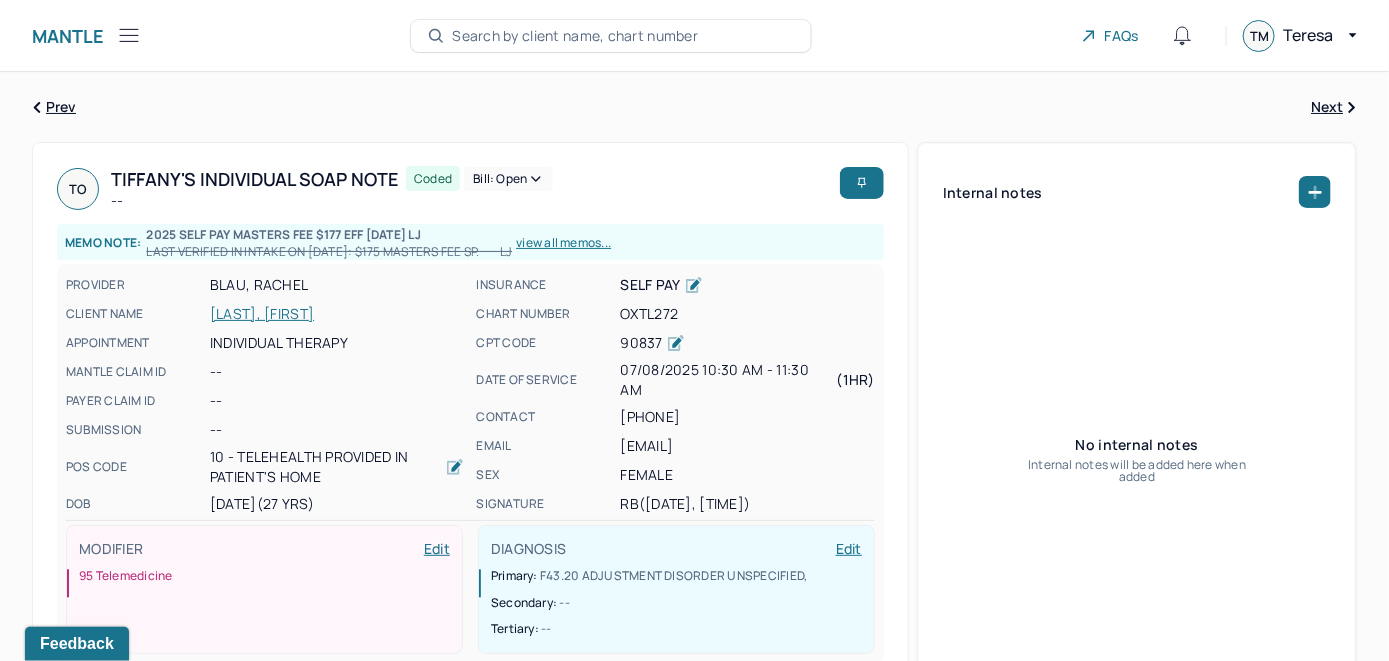 click on "Bill: Open" at bounding box center (508, 179) 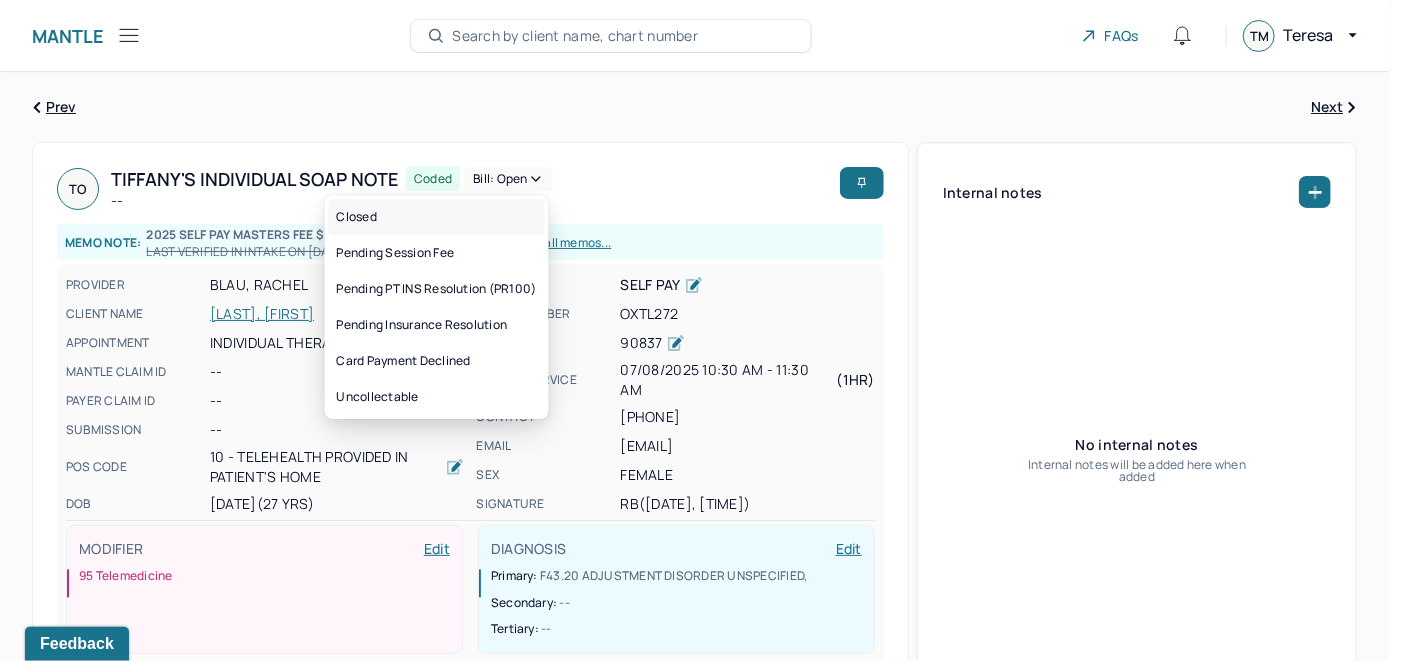 click on "Closed" at bounding box center [437, 217] 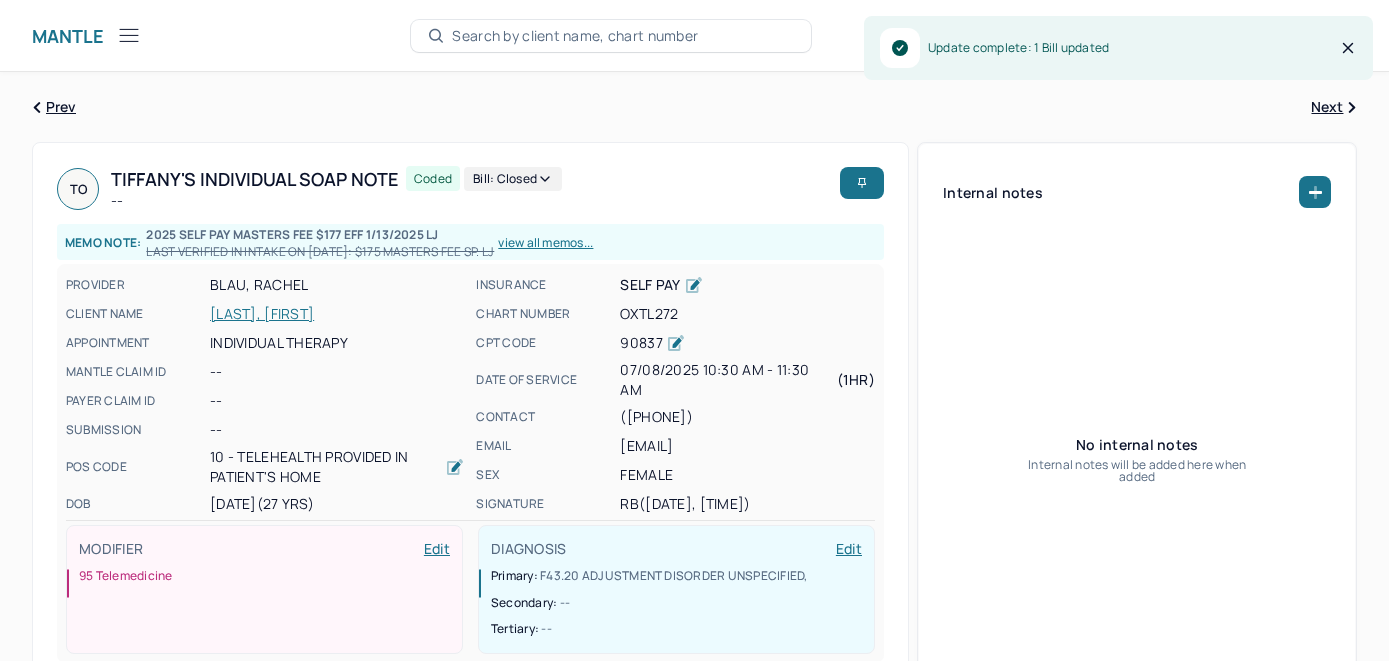 scroll, scrollTop: 0, scrollLeft: 0, axis: both 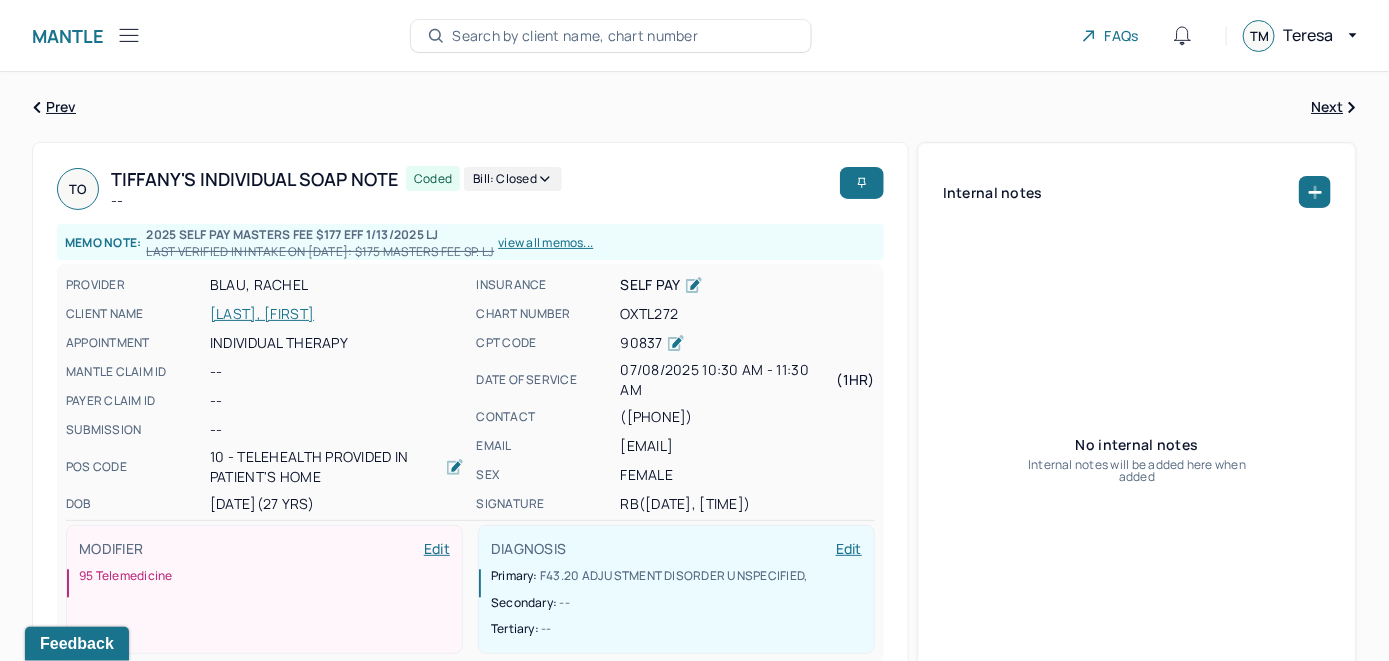 click on "Search by client name, chart number" at bounding box center (575, 36) 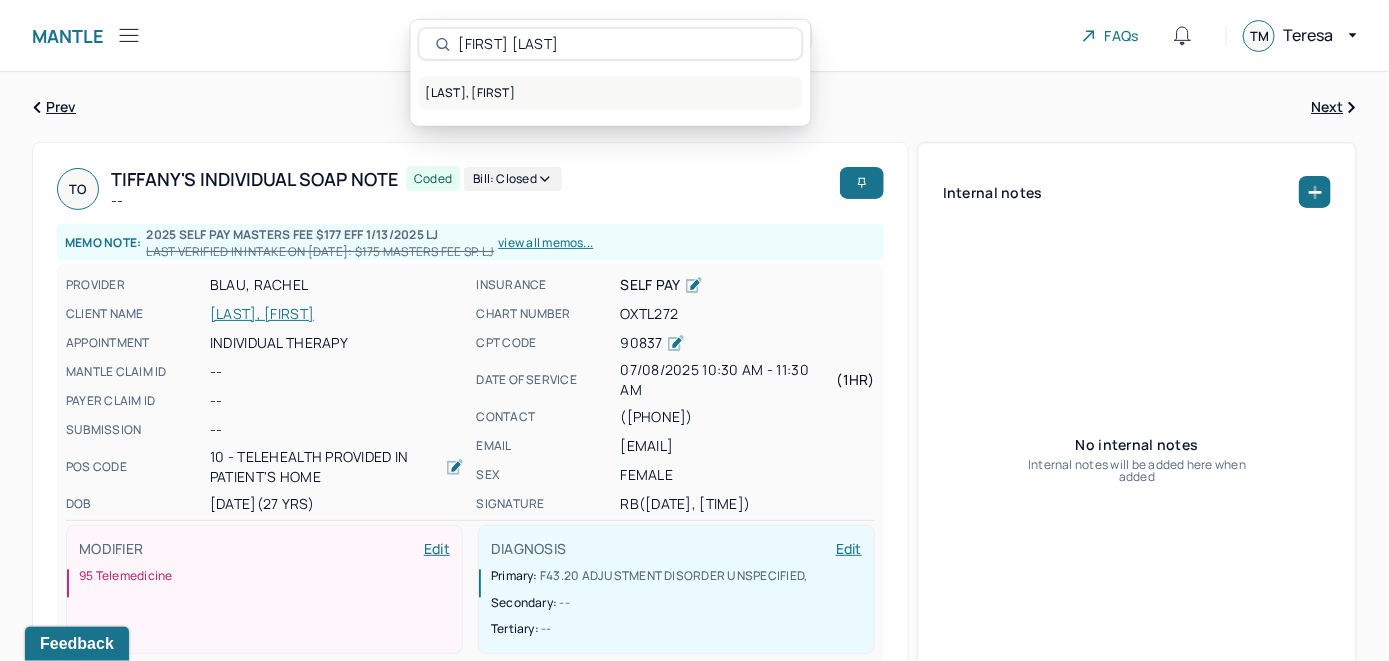 type on "William Roser" 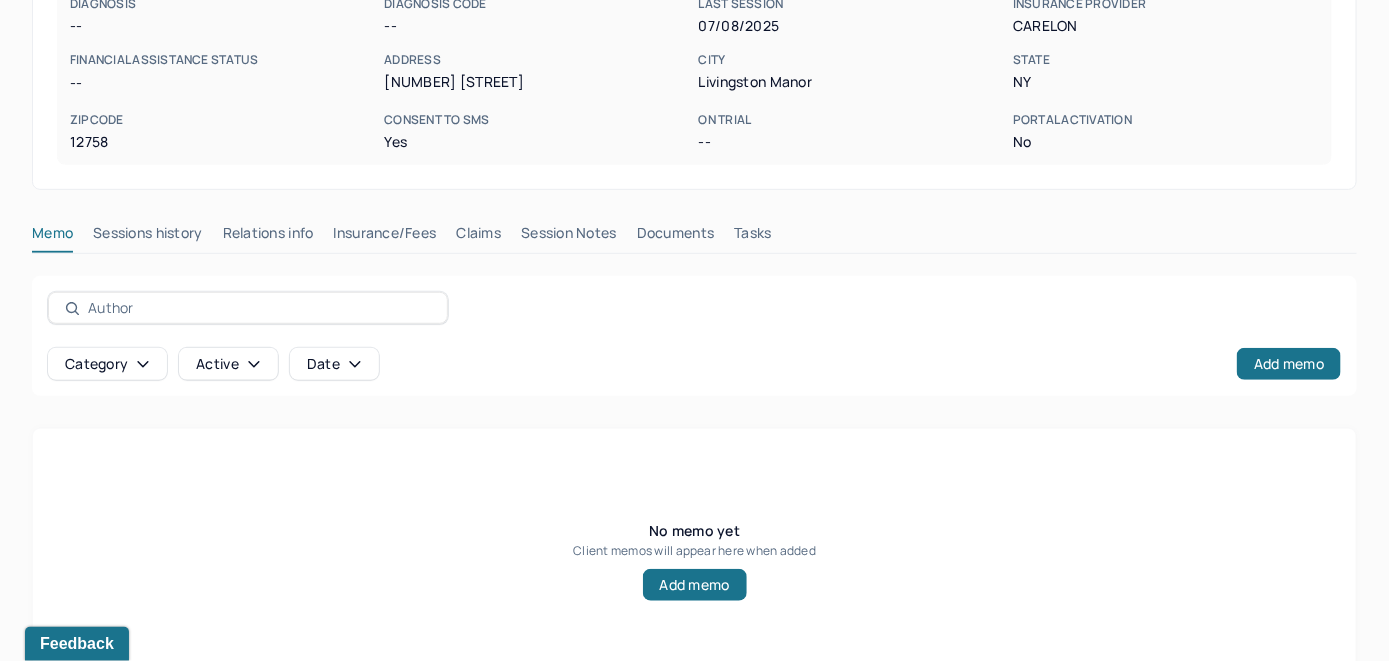 scroll, scrollTop: 293, scrollLeft: 0, axis: vertical 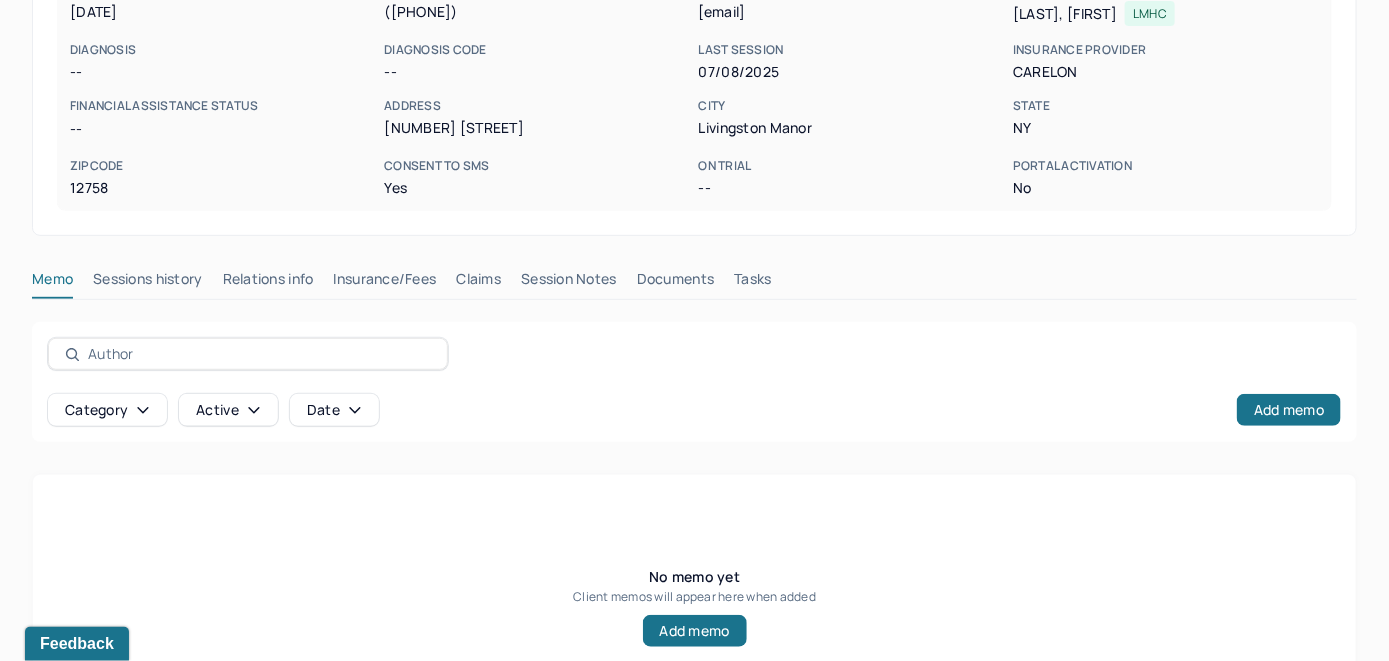 click on "Insurance/Fees" at bounding box center (385, 283) 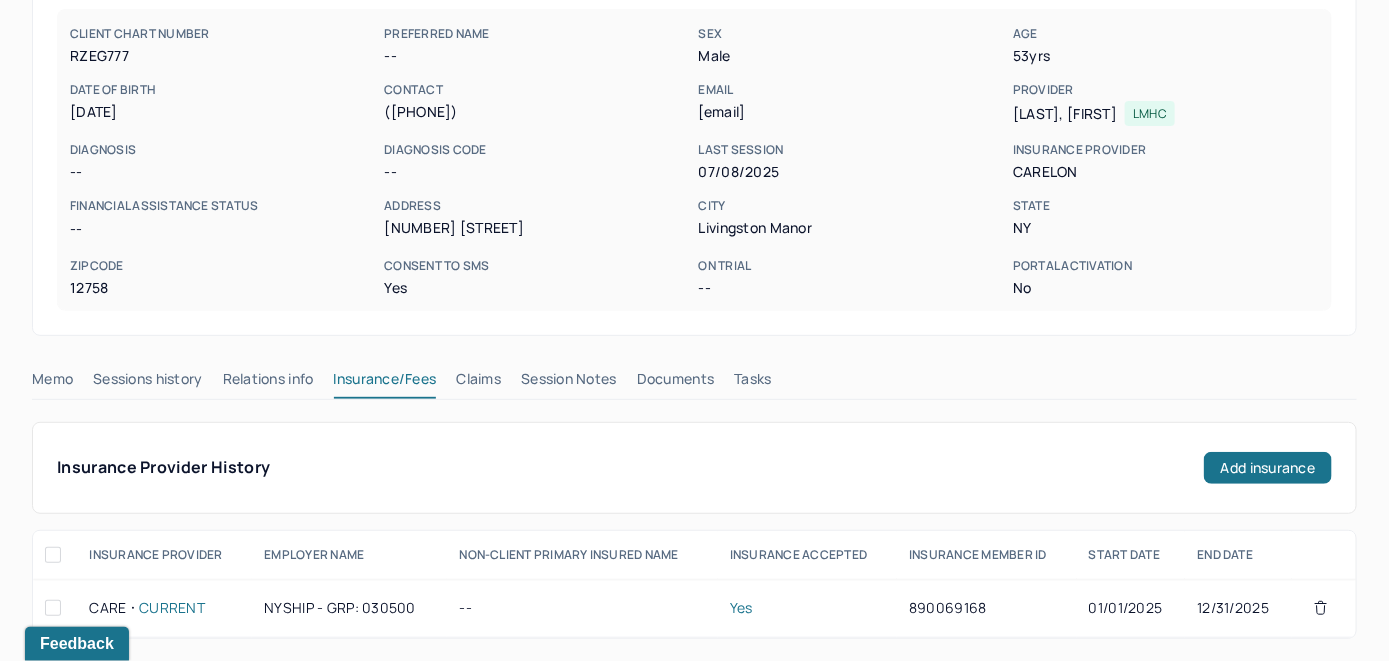 click on "Claims" at bounding box center (478, 383) 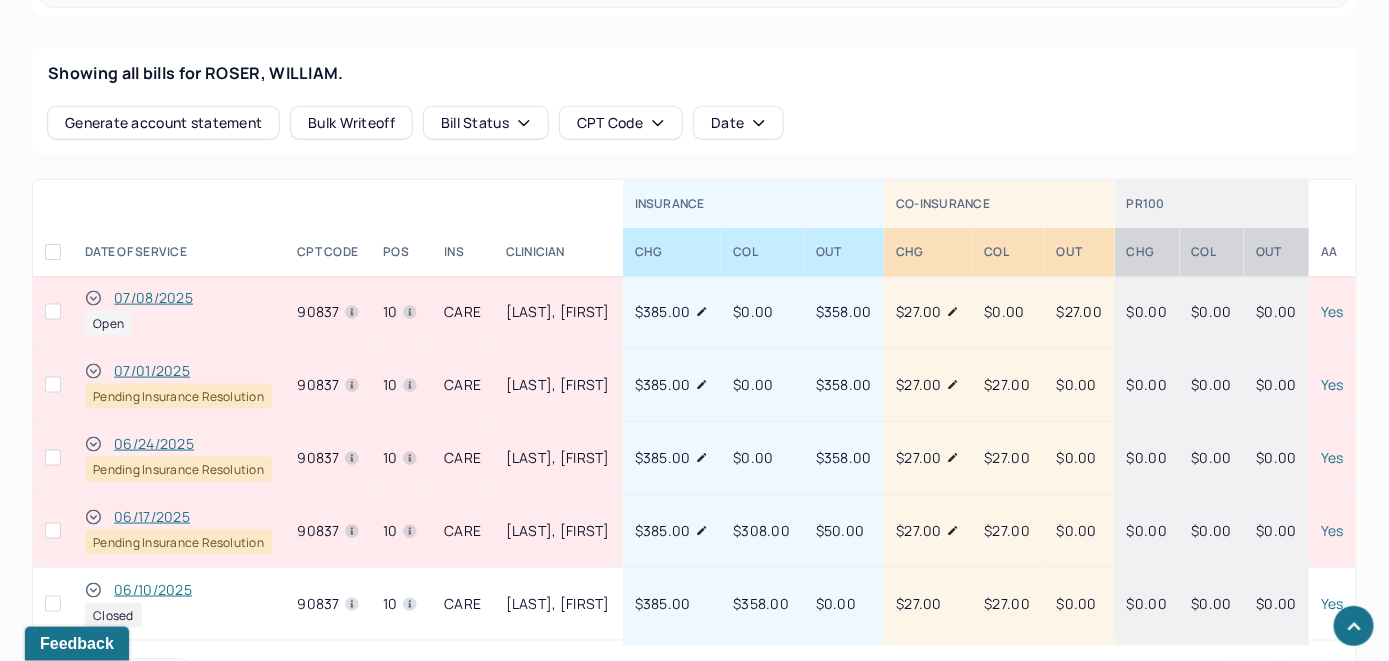 scroll, scrollTop: 810, scrollLeft: 0, axis: vertical 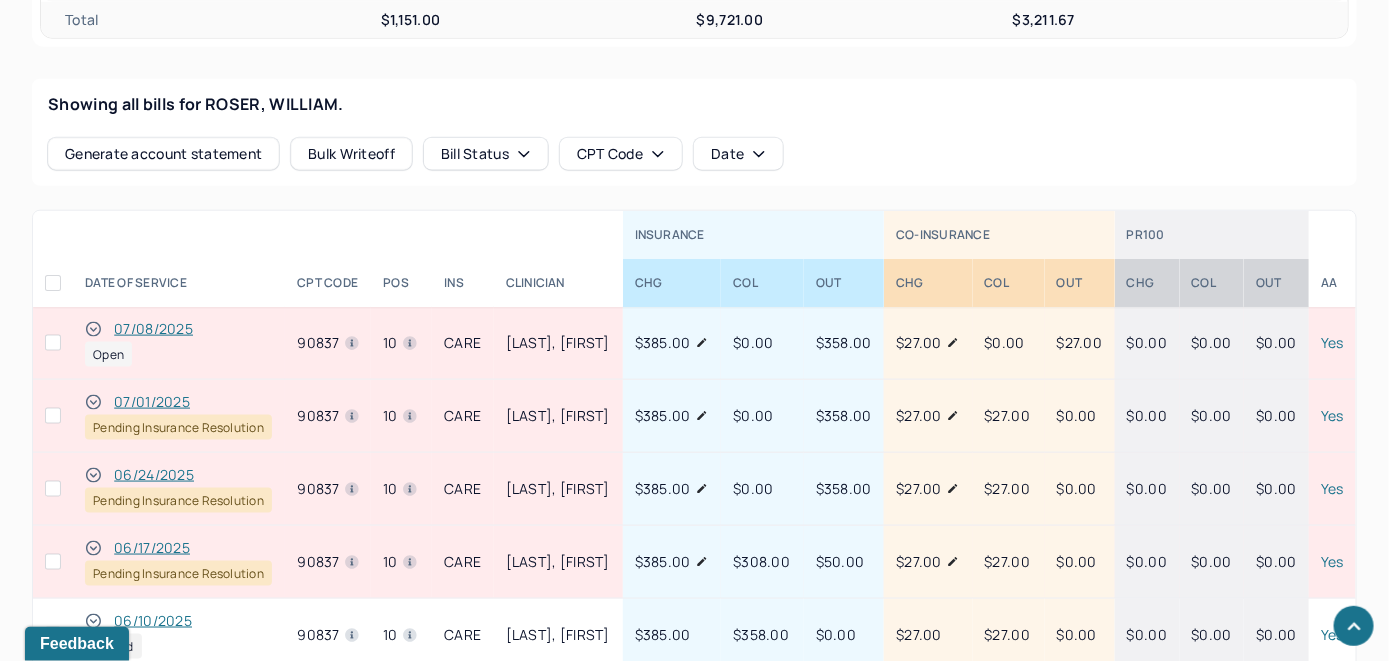 click on "07/08/2025" at bounding box center [153, 329] 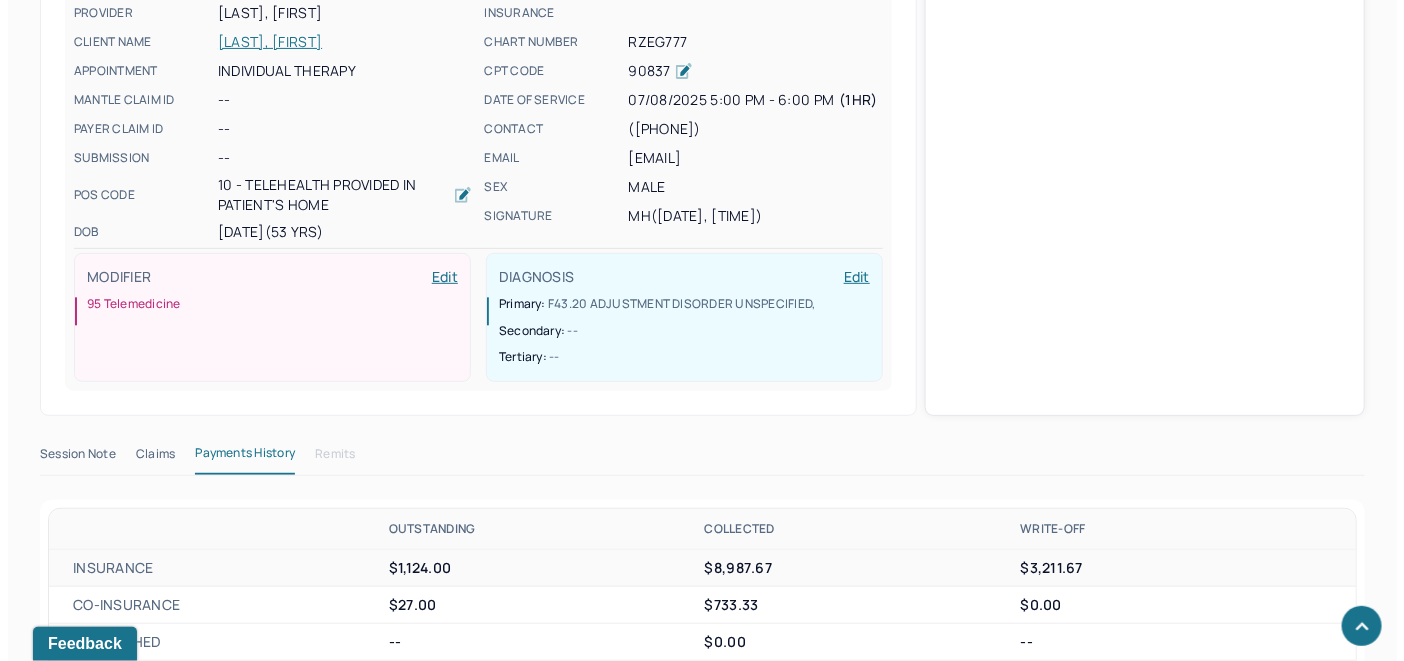 scroll, scrollTop: 738, scrollLeft: 0, axis: vertical 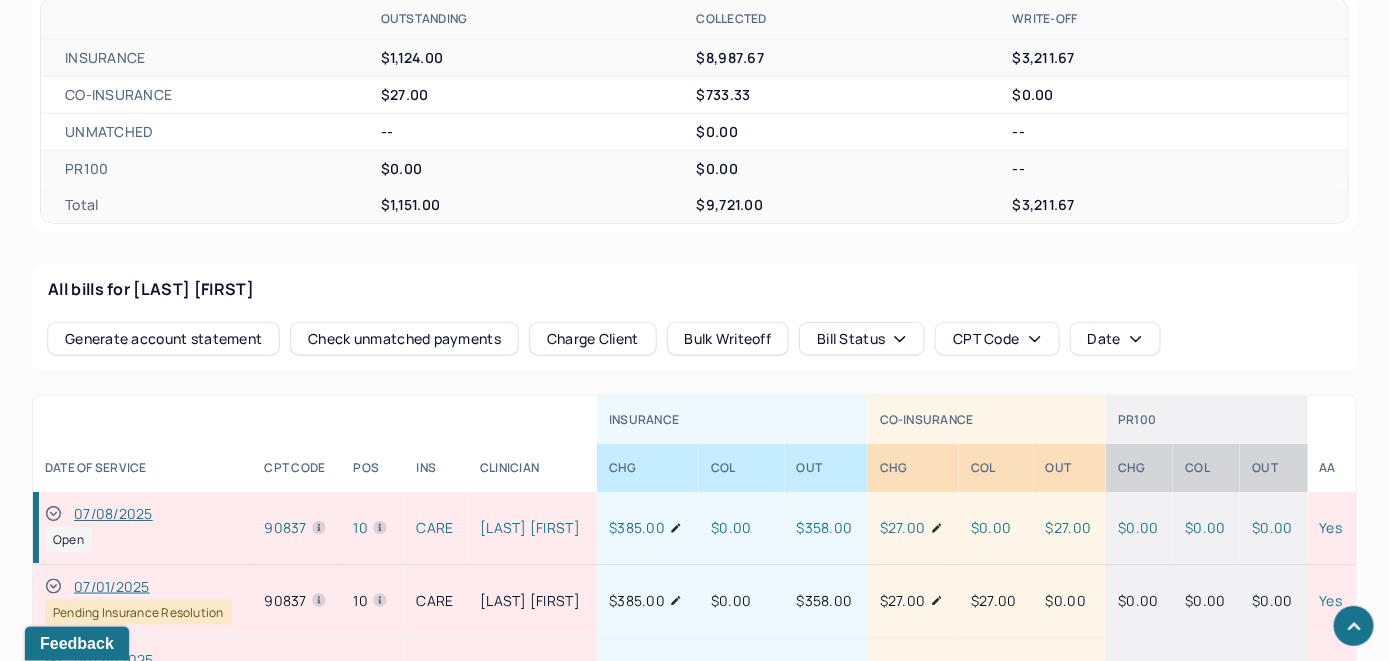 click on "Check unmatched payments" at bounding box center [404, 339] 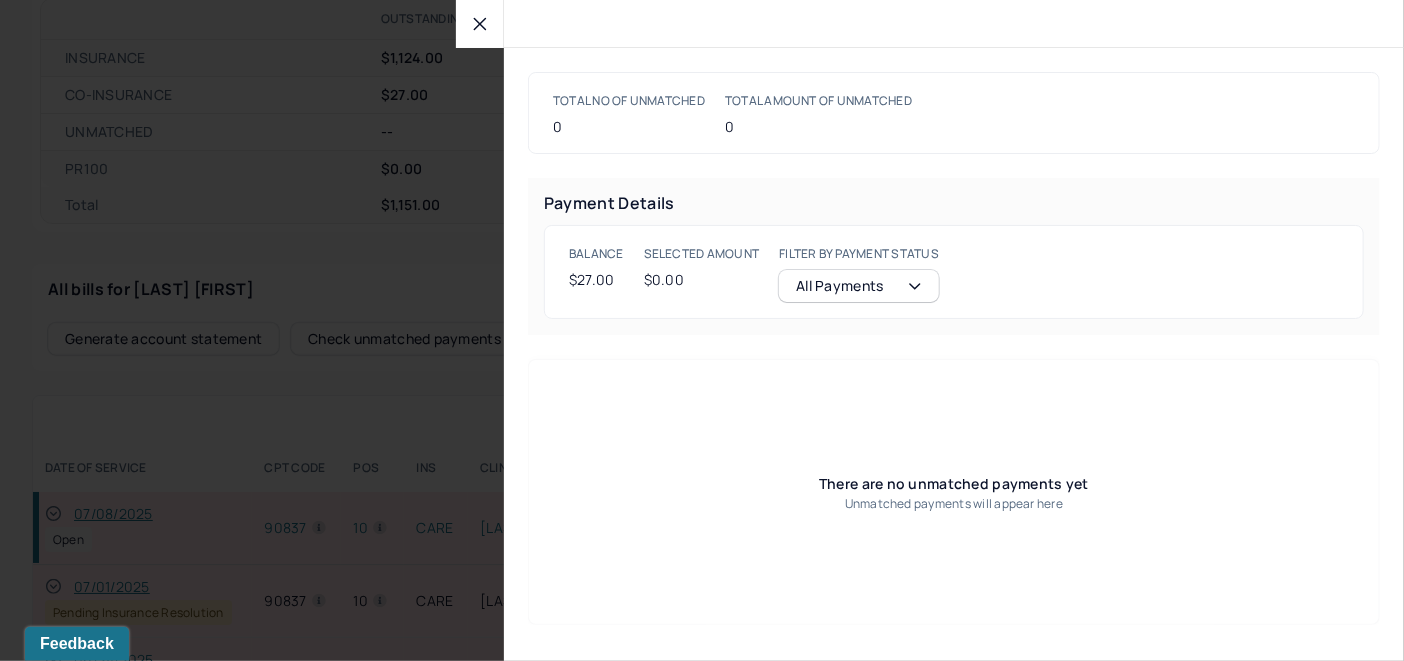 click 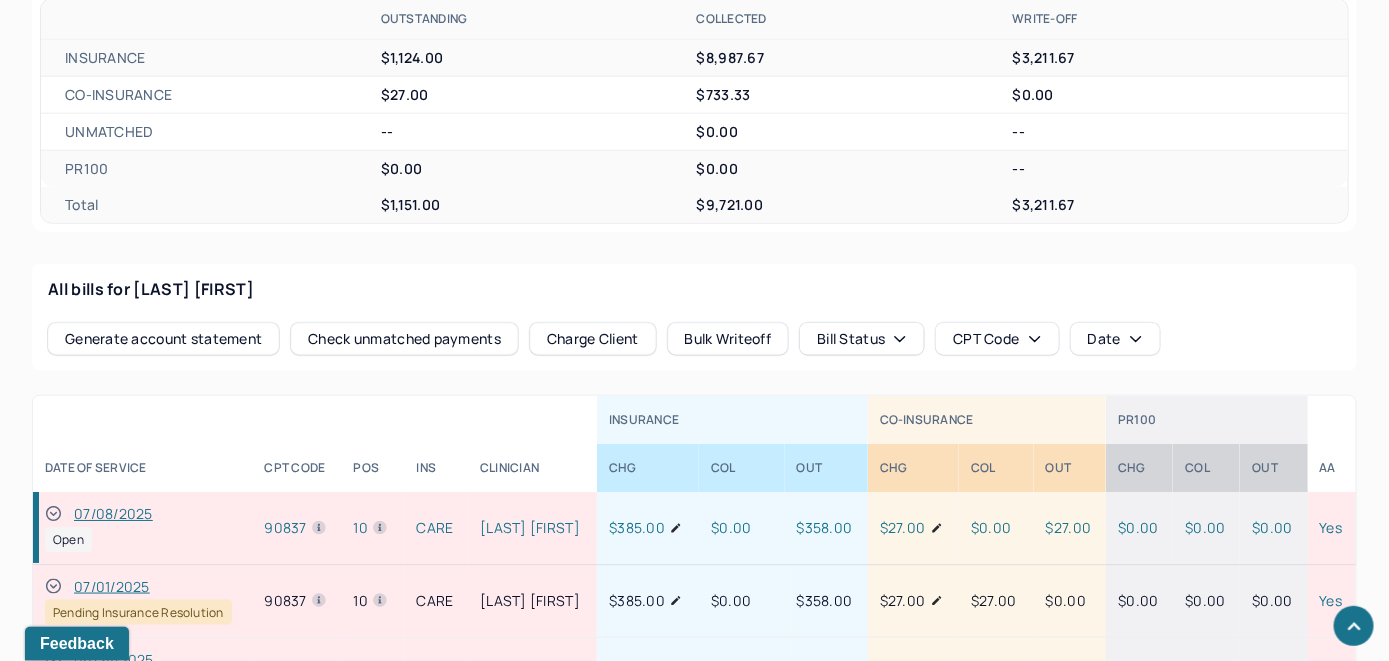 click on "Charge Client" at bounding box center [593, 339] 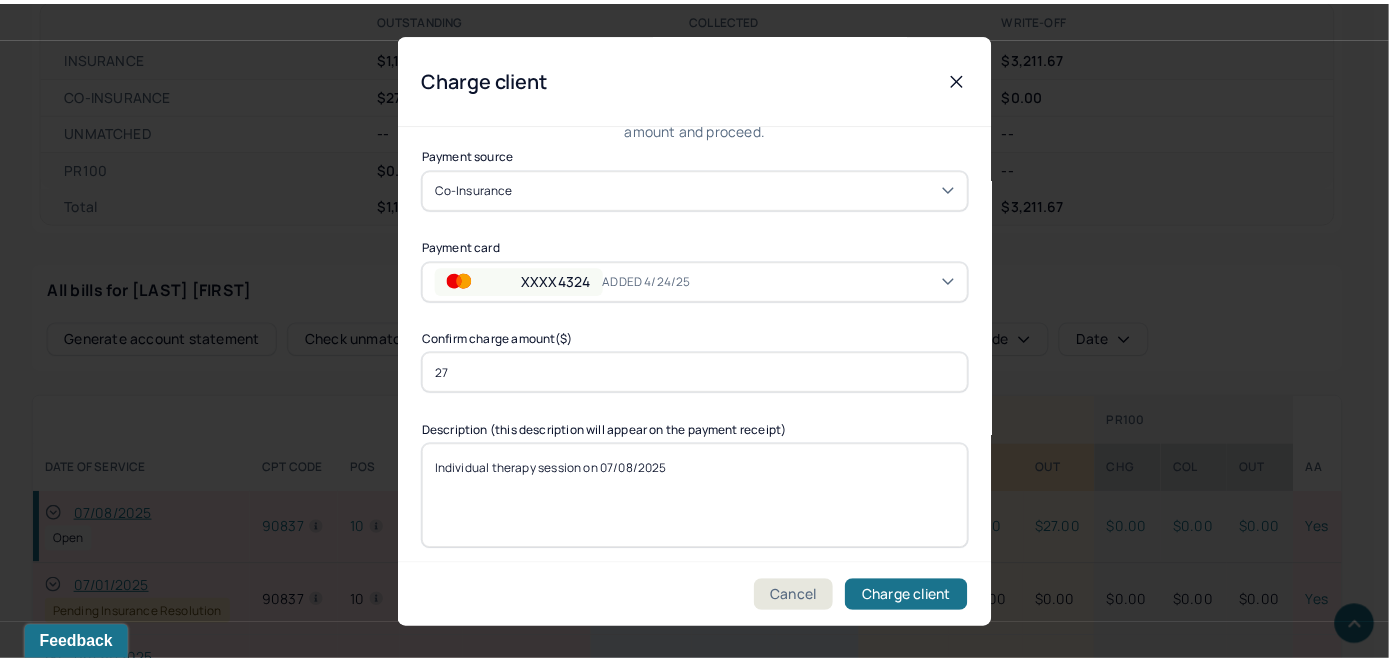 scroll, scrollTop: 121, scrollLeft: 0, axis: vertical 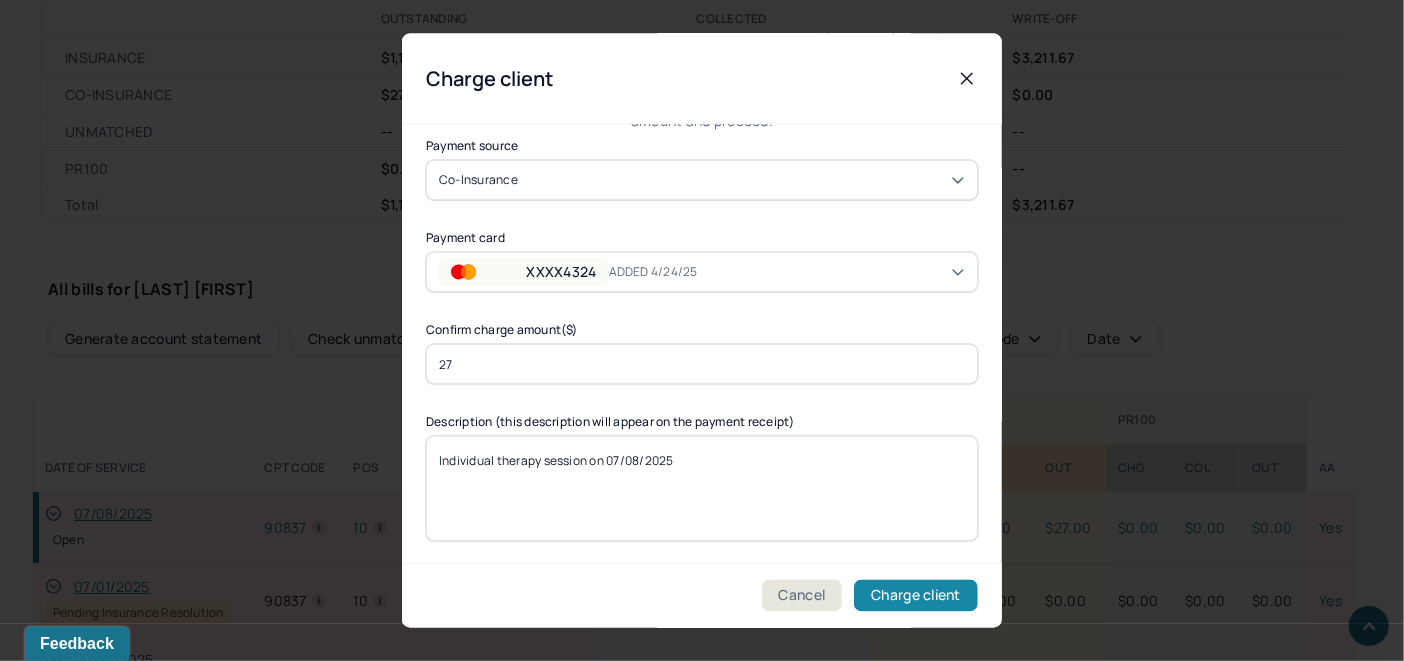 click on "Charge client" at bounding box center (916, 596) 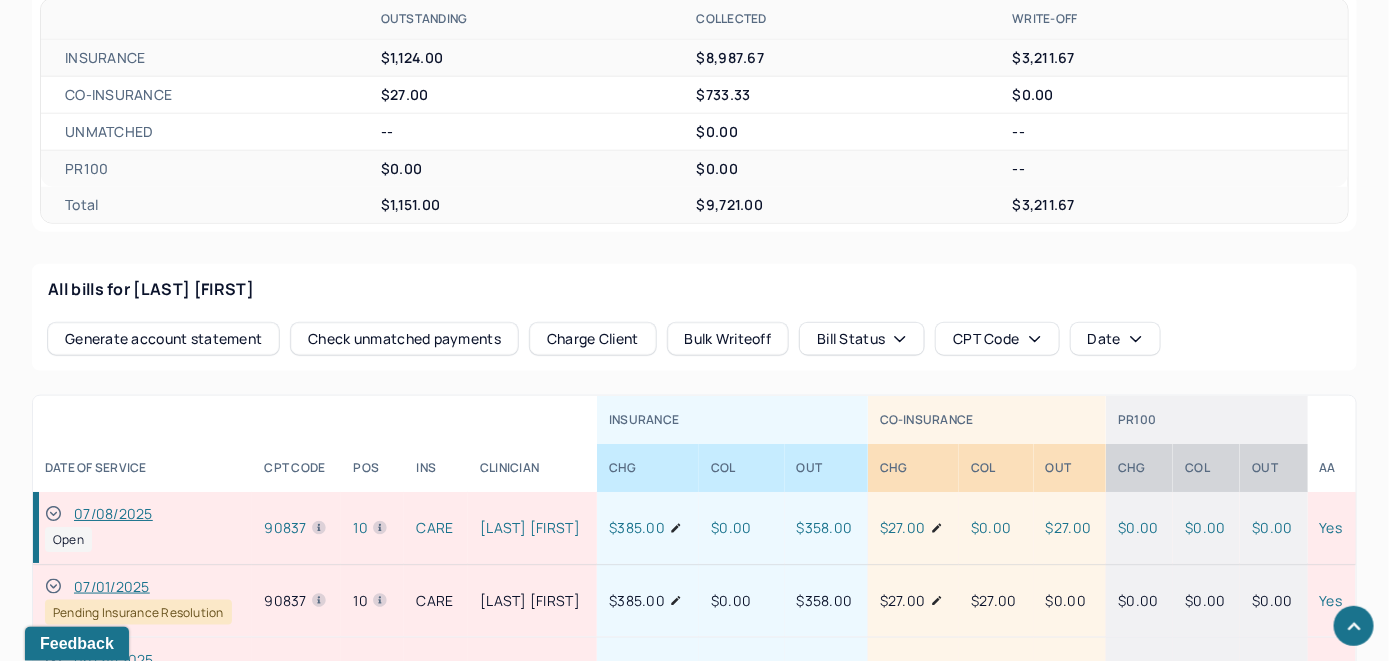 click 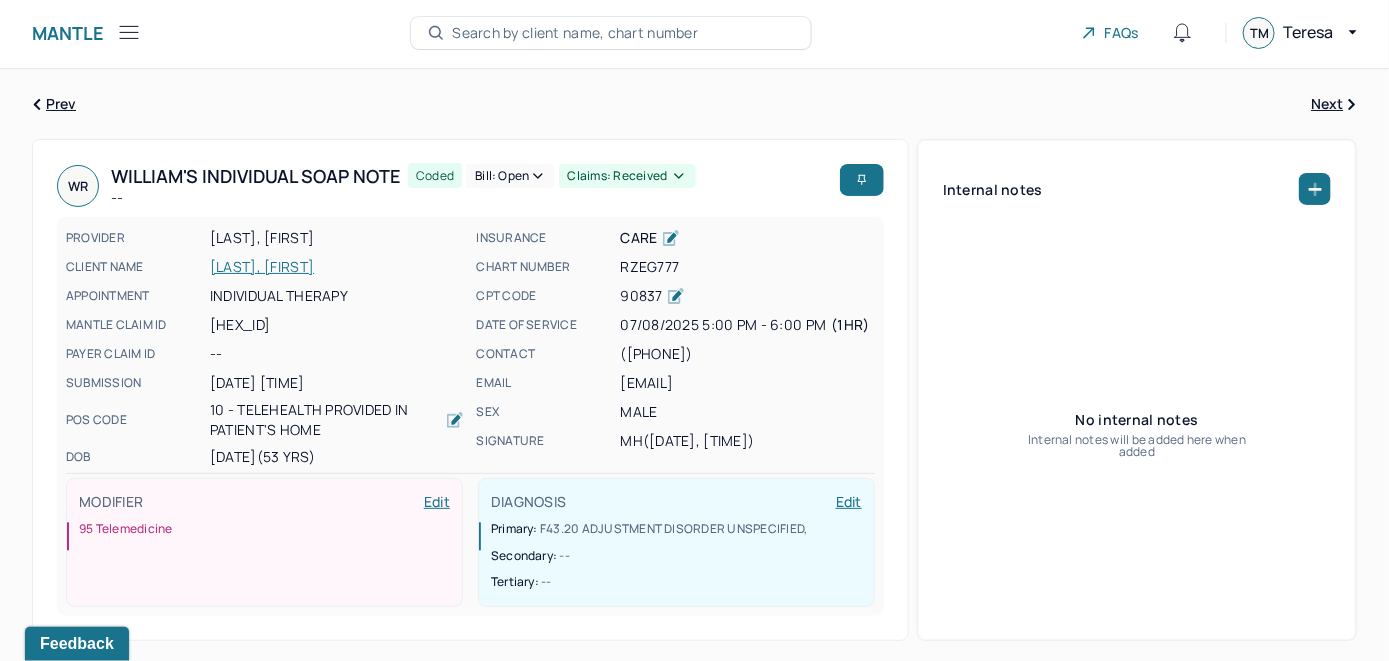 scroll, scrollTop: 0, scrollLeft: 0, axis: both 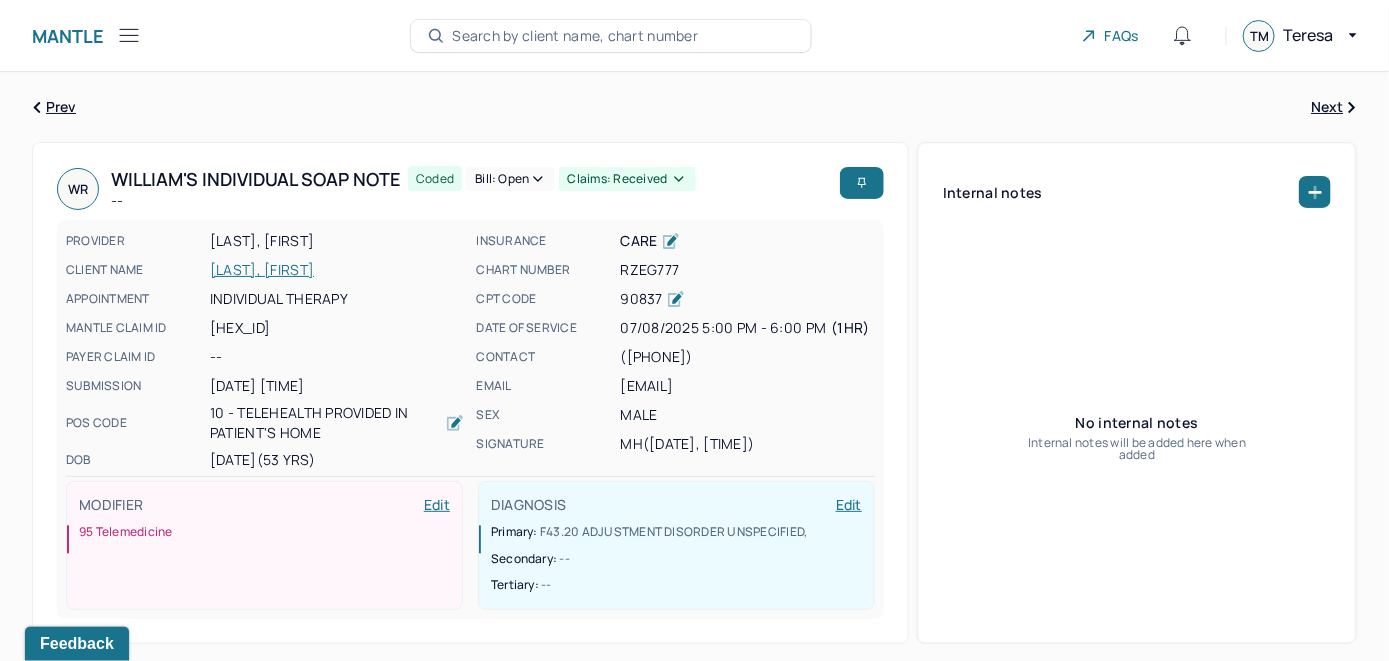 click on "Bill: Open" at bounding box center (510, 179) 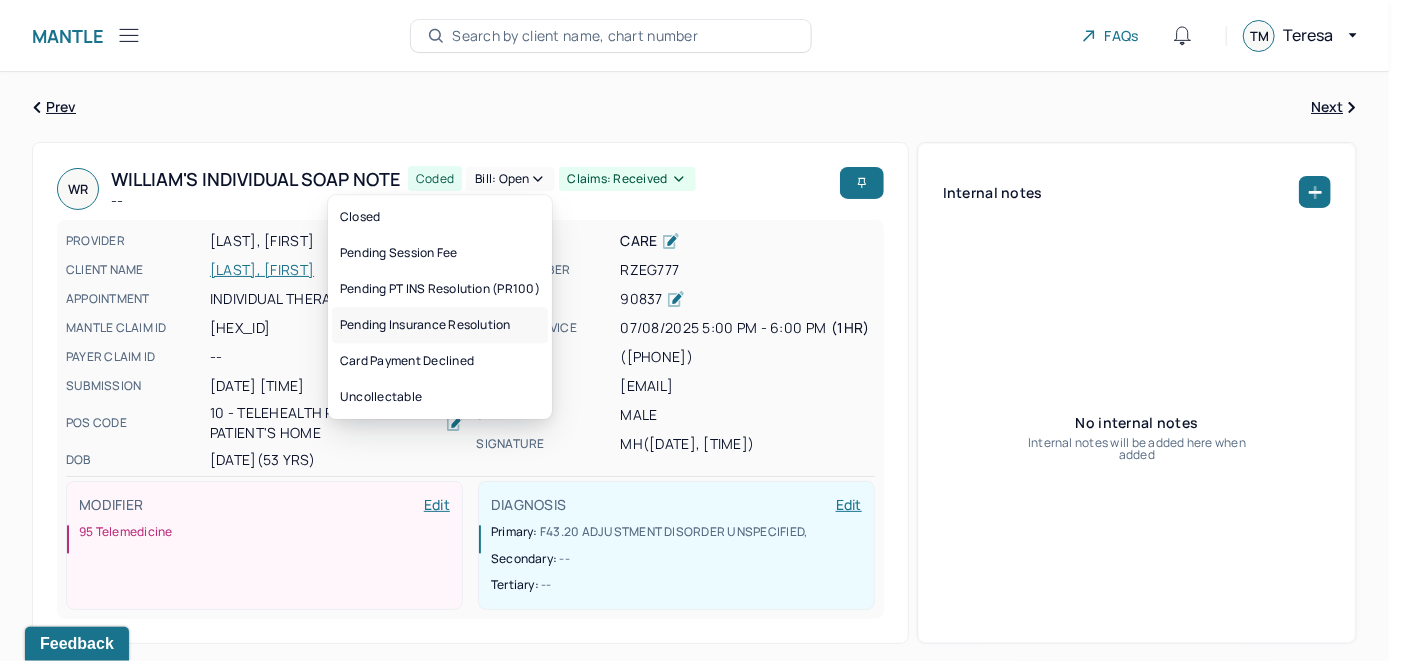 click on "Pending Insurance Resolution" at bounding box center [440, 325] 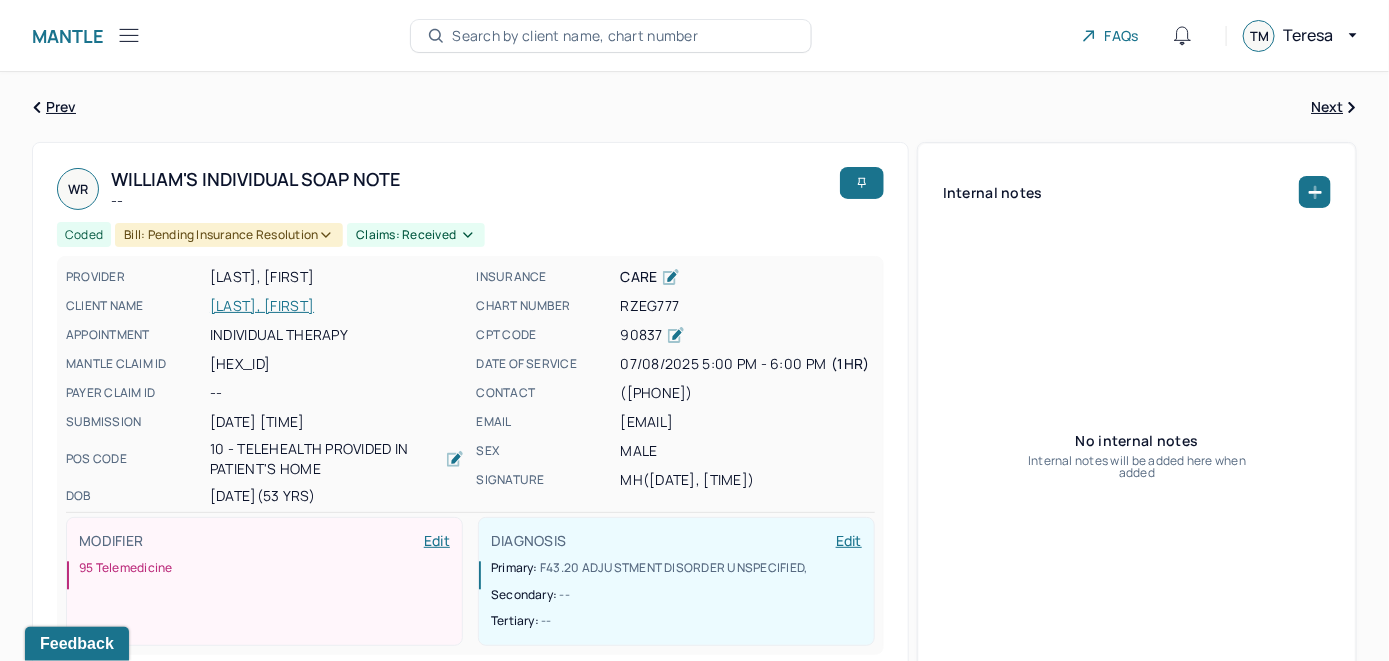 click on "Search by client name, chart number" at bounding box center (575, 36) 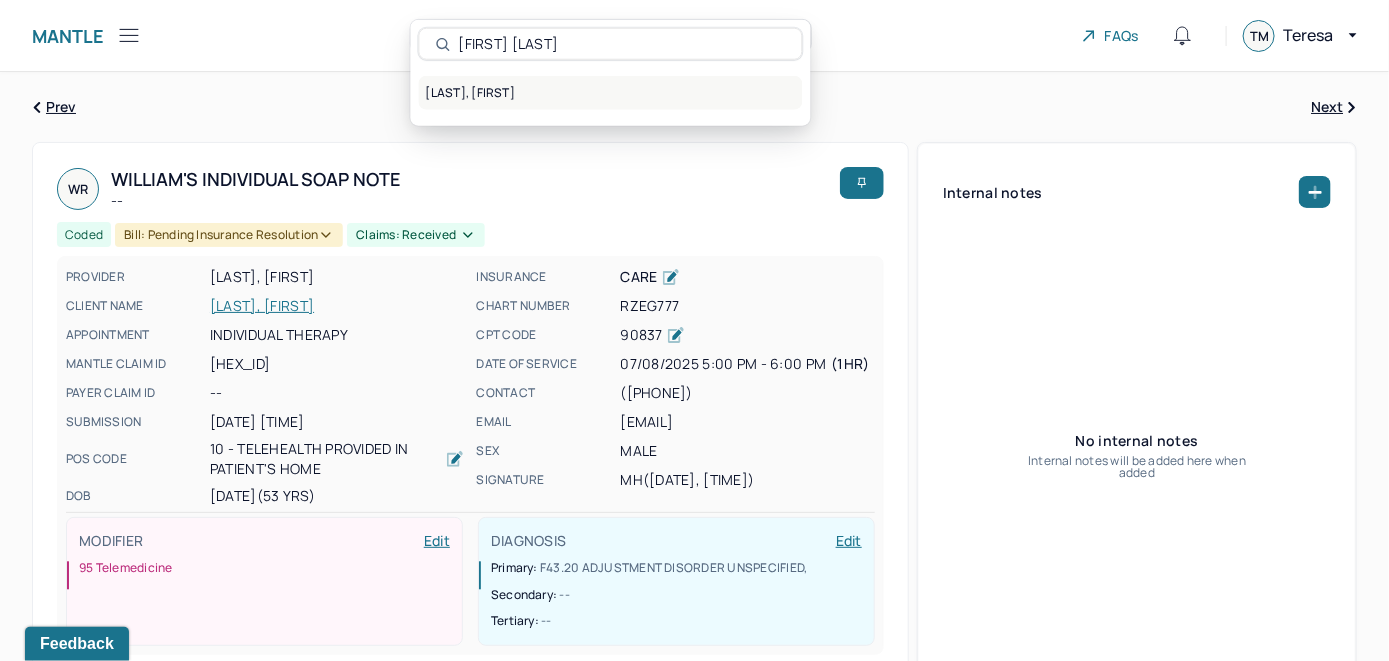 type on "Yelena Pham" 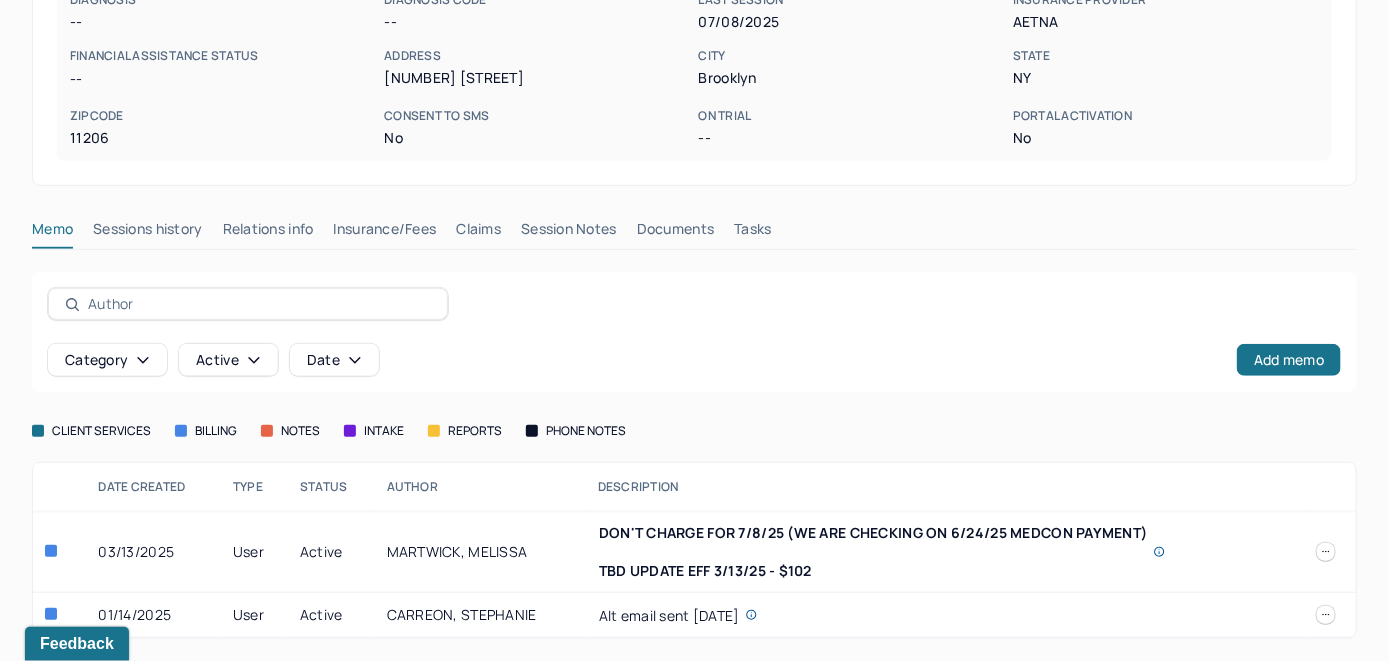 scroll, scrollTop: 368, scrollLeft: 0, axis: vertical 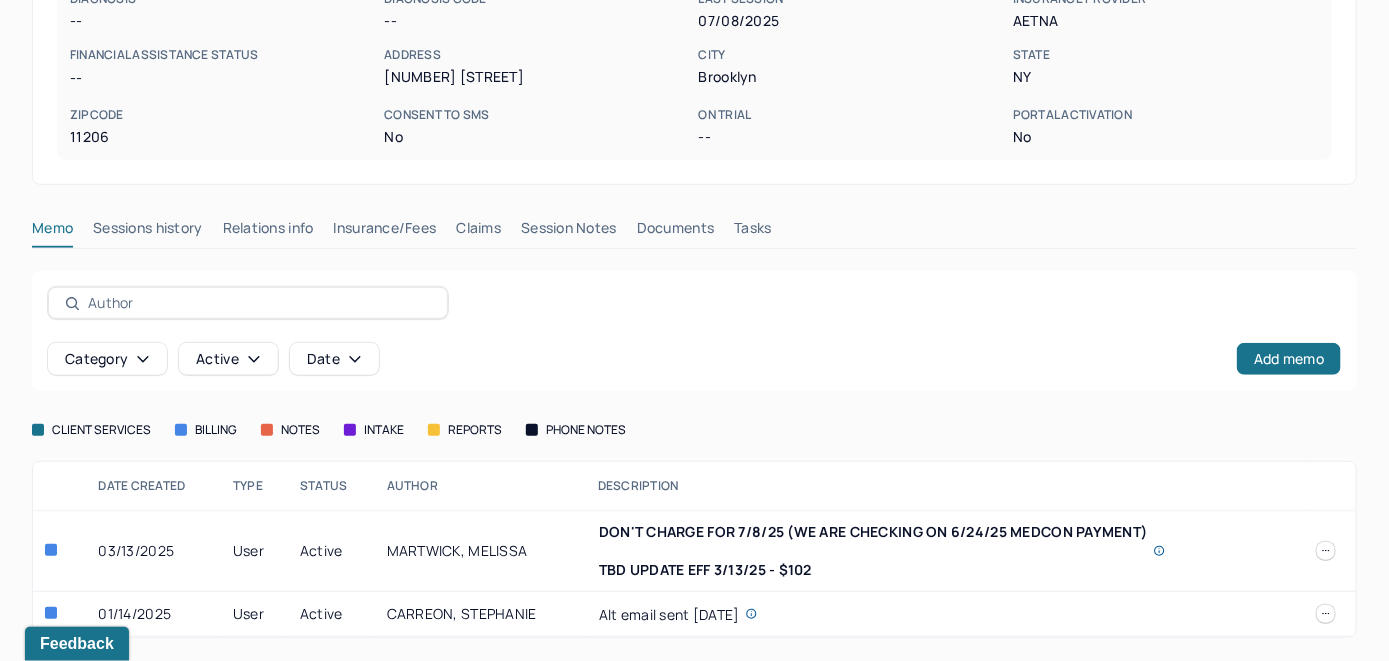 click on "Insurance/Fees" at bounding box center (385, 232) 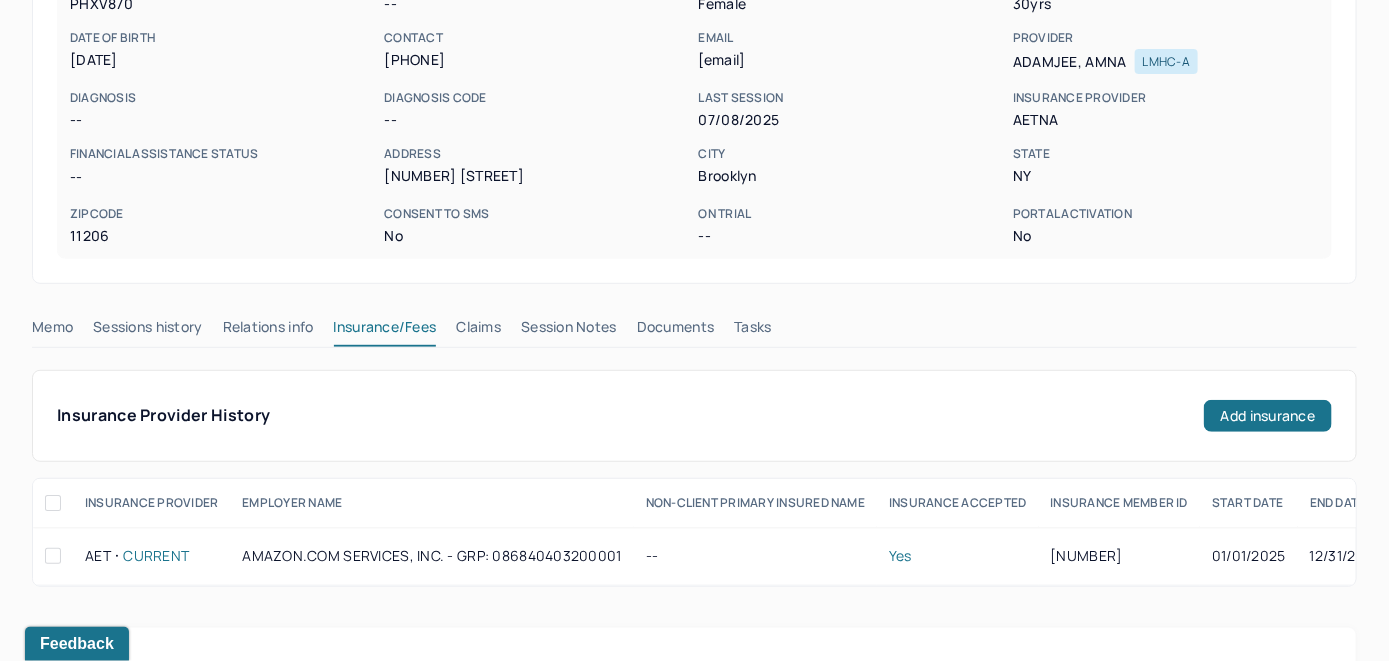 scroll, scrollTop: 268, scrollLeft: 0, axis: vertical 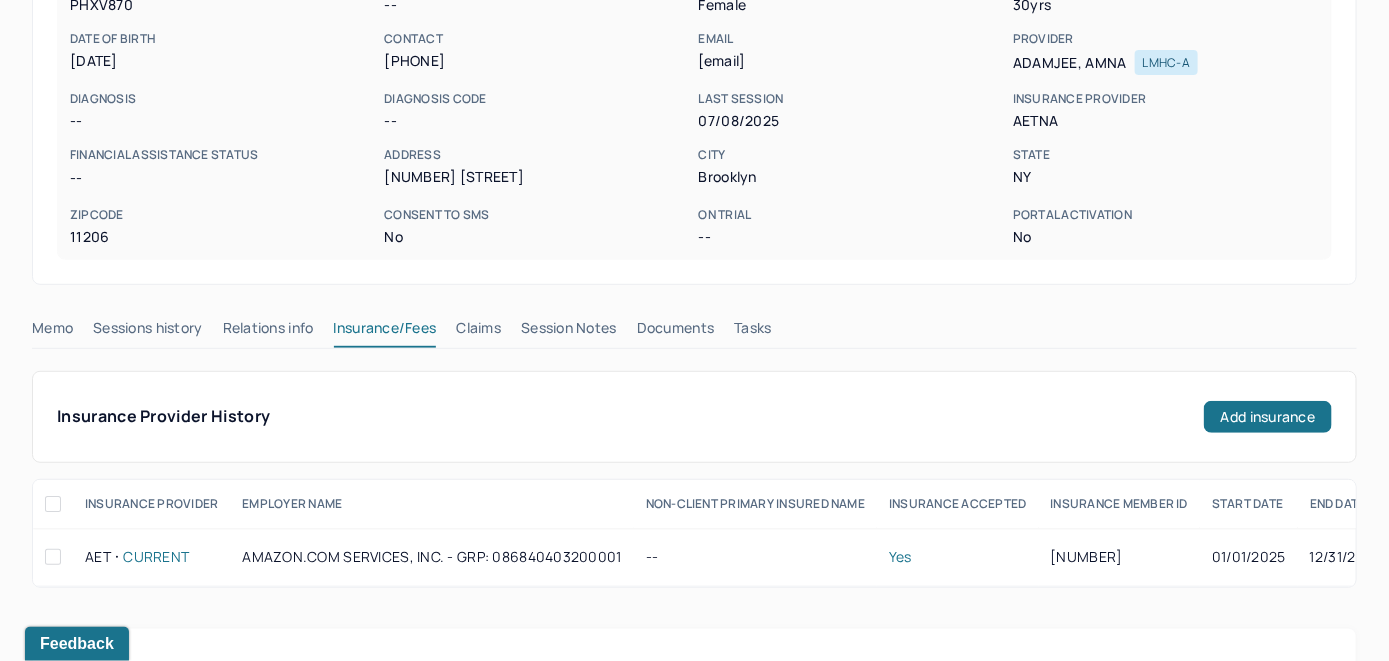 click on "Claims" at bounding box center [478, 332] 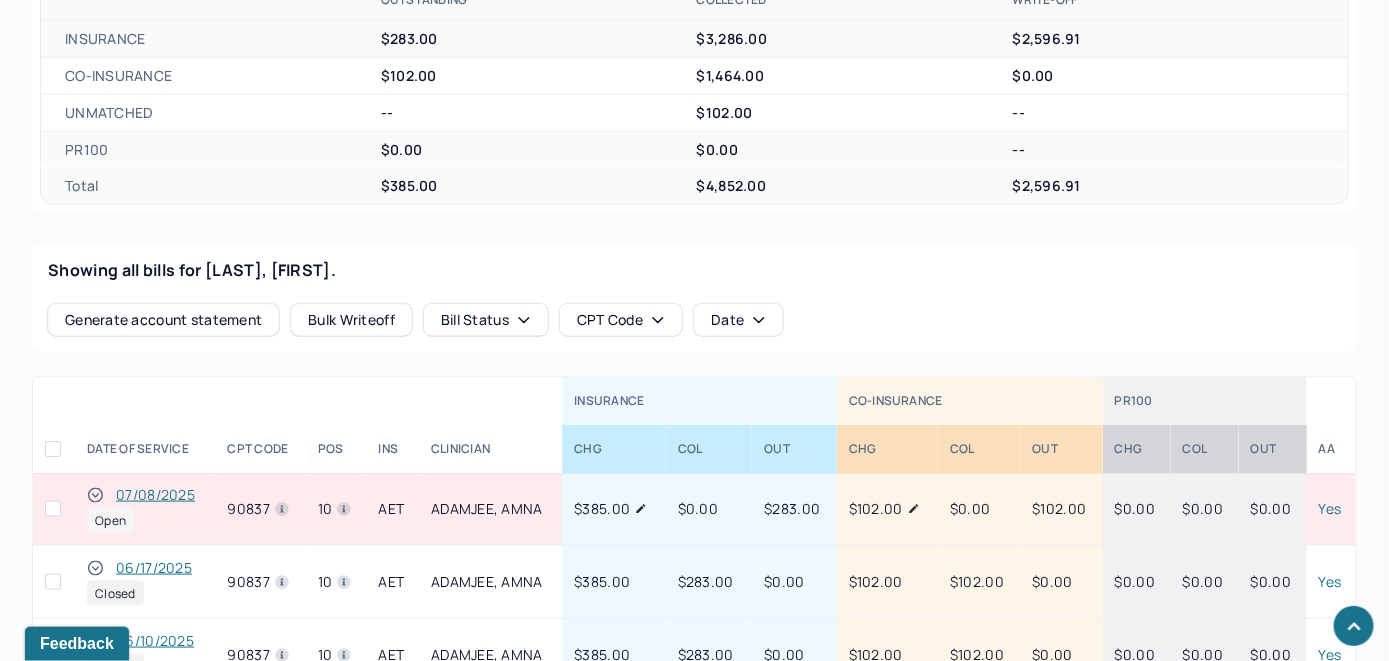 scroll, scrollTop: 710, scrollLeft: 0, axis: vertical 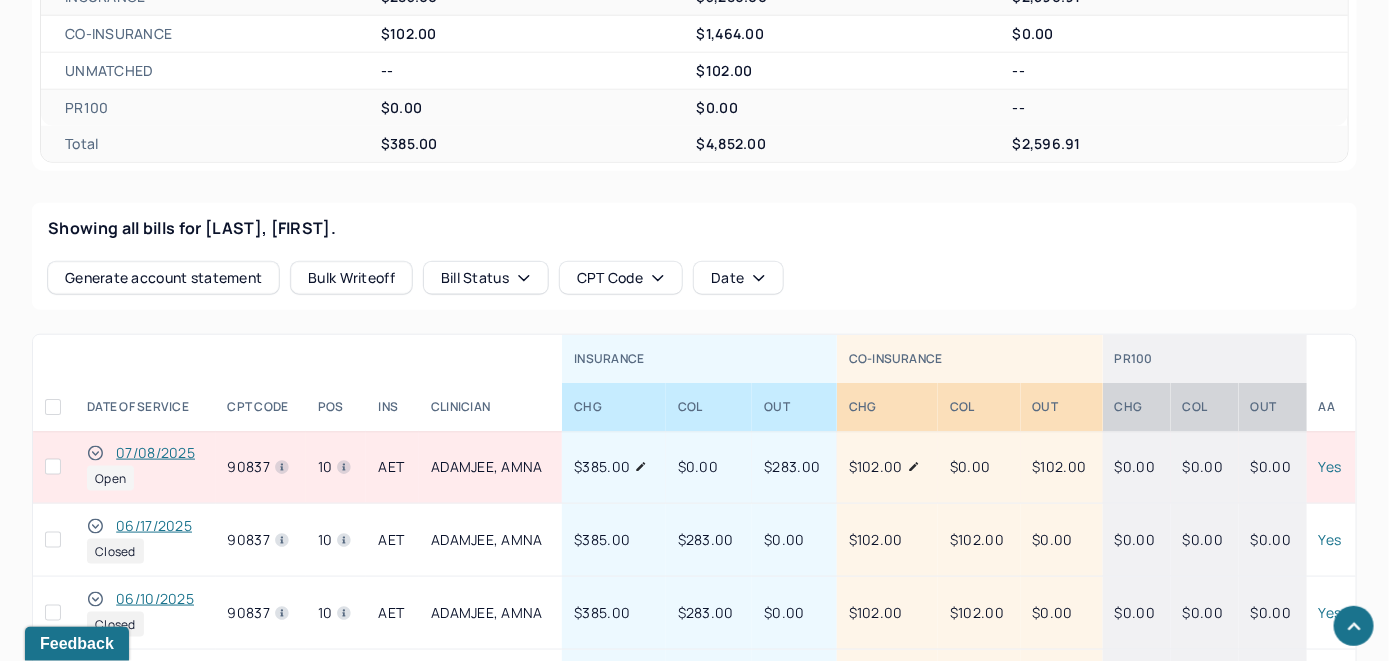 click on "07/08/2025" at bounding box center [155, 453] 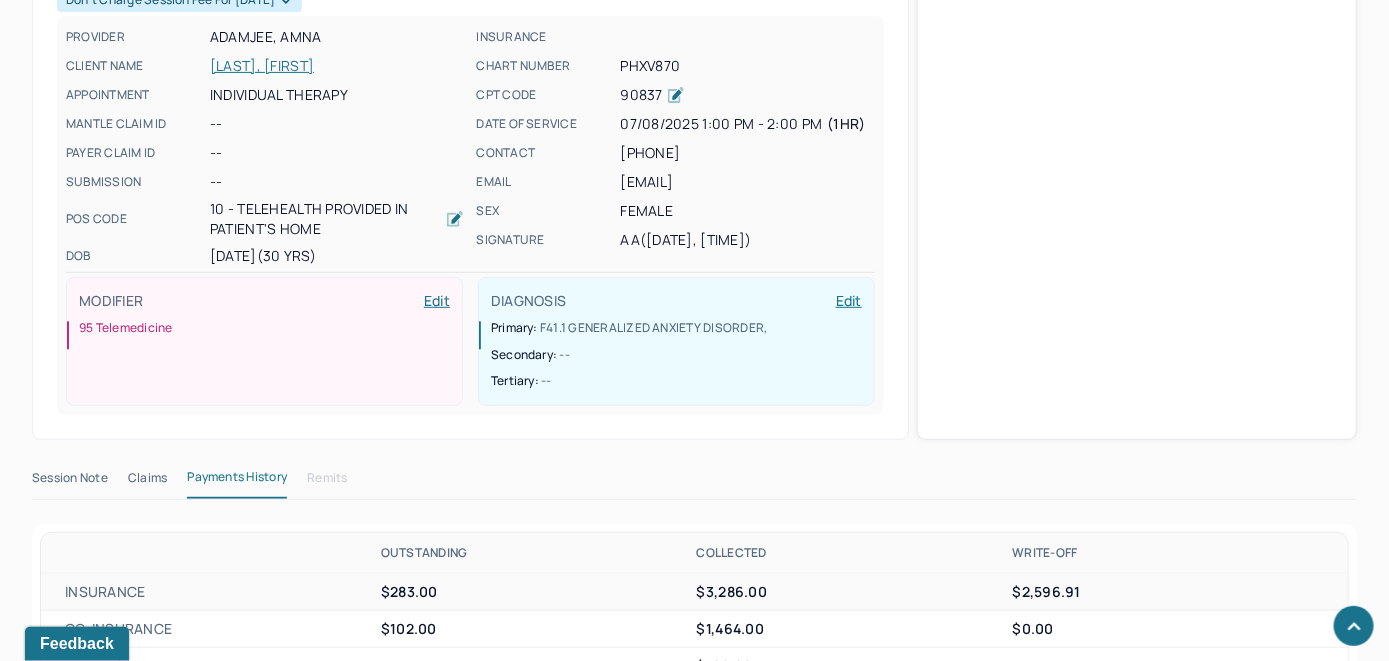 scroll, scrollTop: 638, scrollLeft: 0, axis: vertical 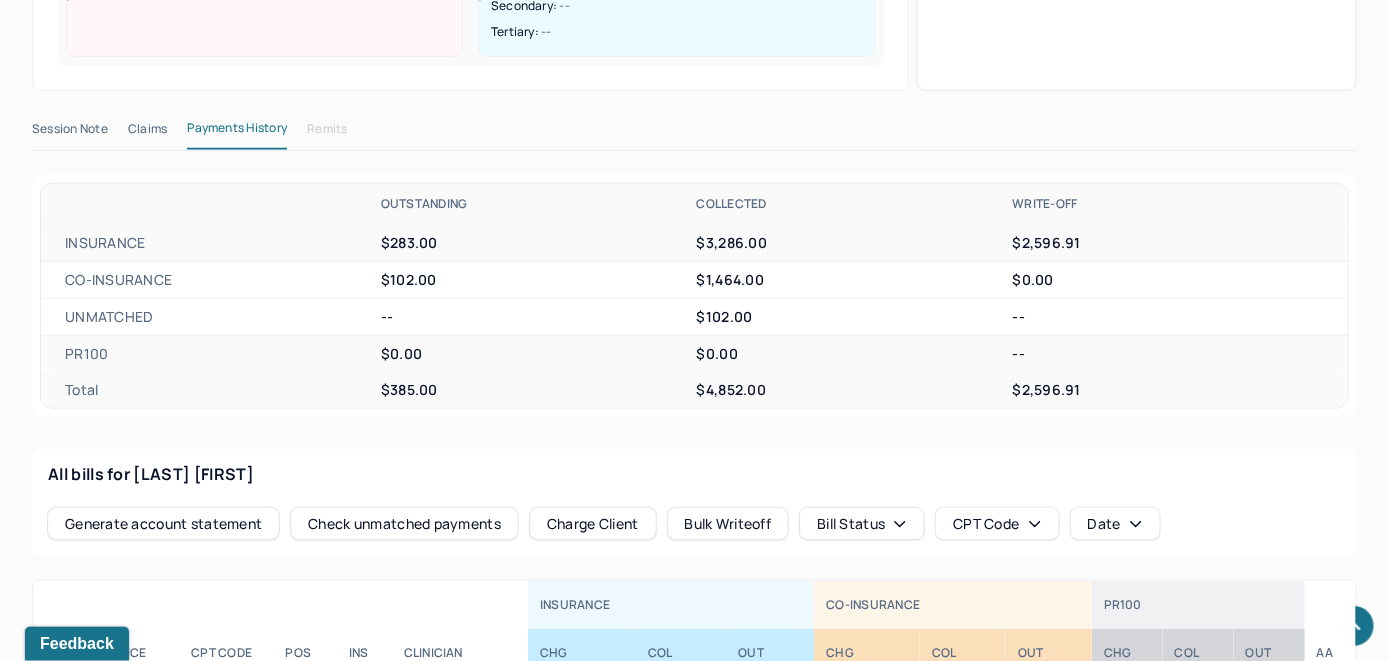 click on "Check unmatched payments" at bounding box center (404, 524) 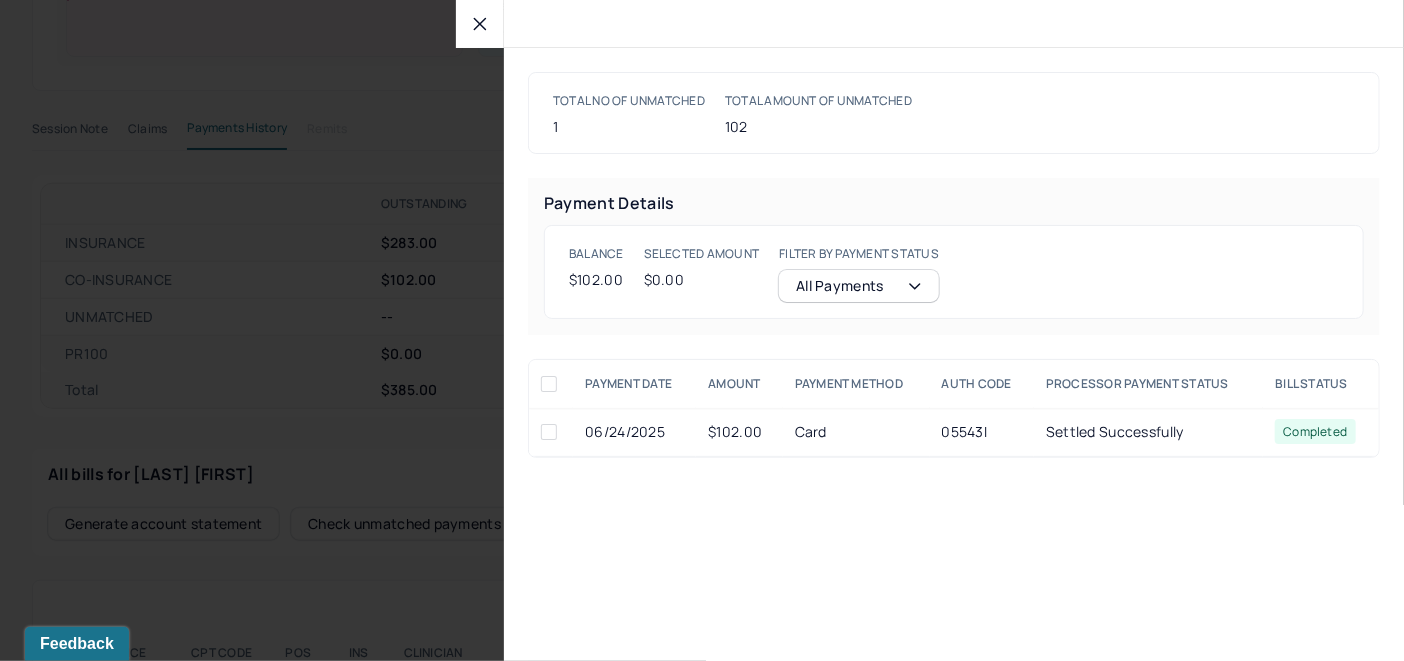 click at bounding box center [549, 432] 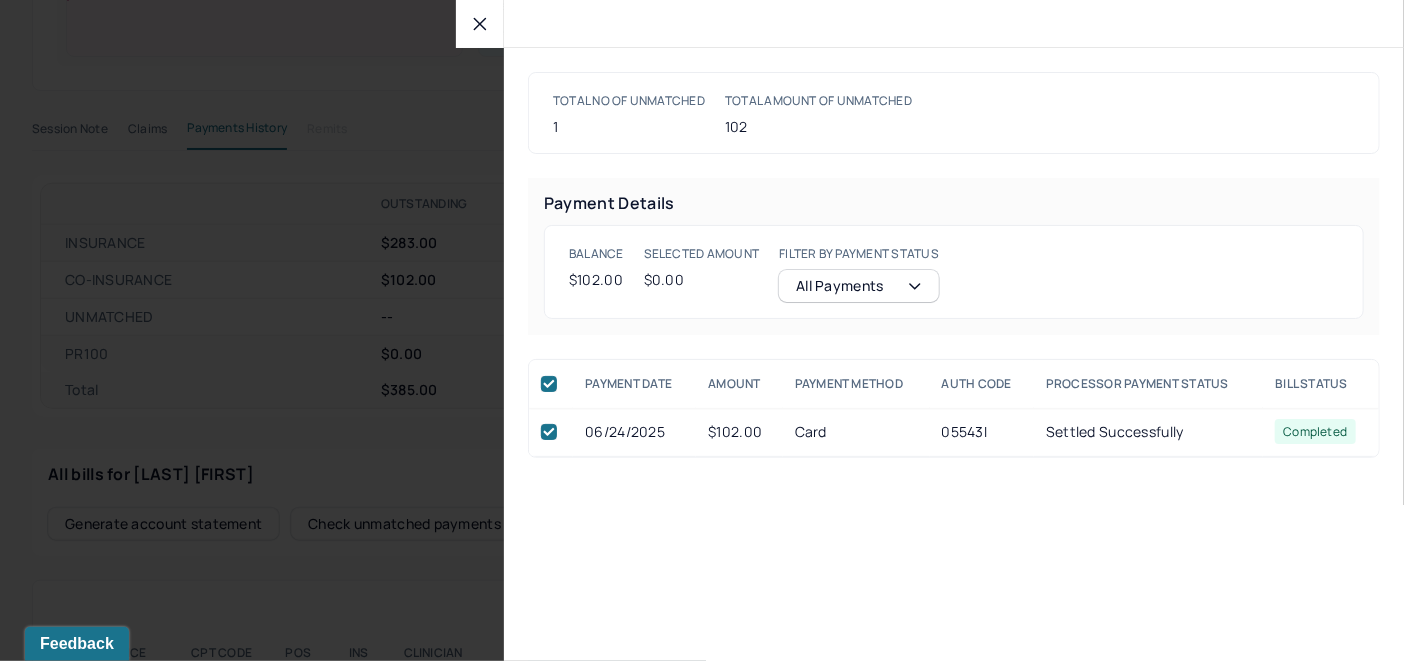 checkbox on "true" 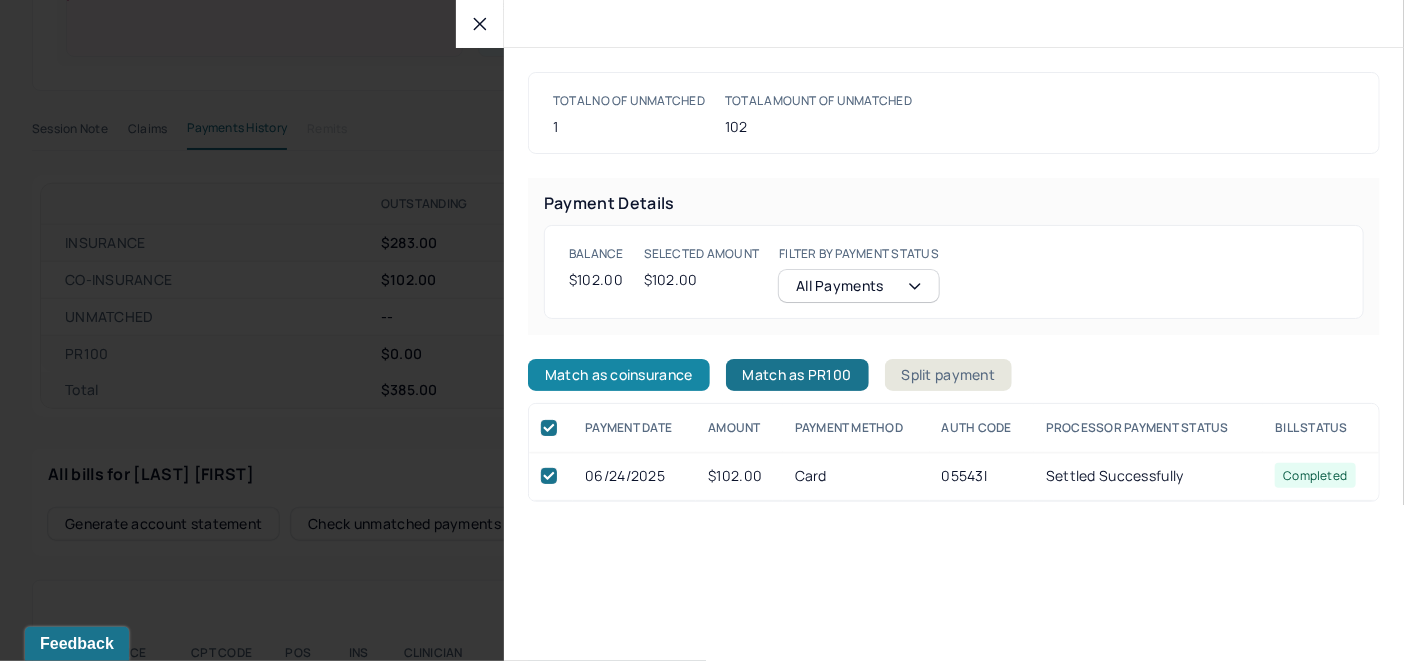 click on "Match as coinsurance" at bounding box center (619, 375) 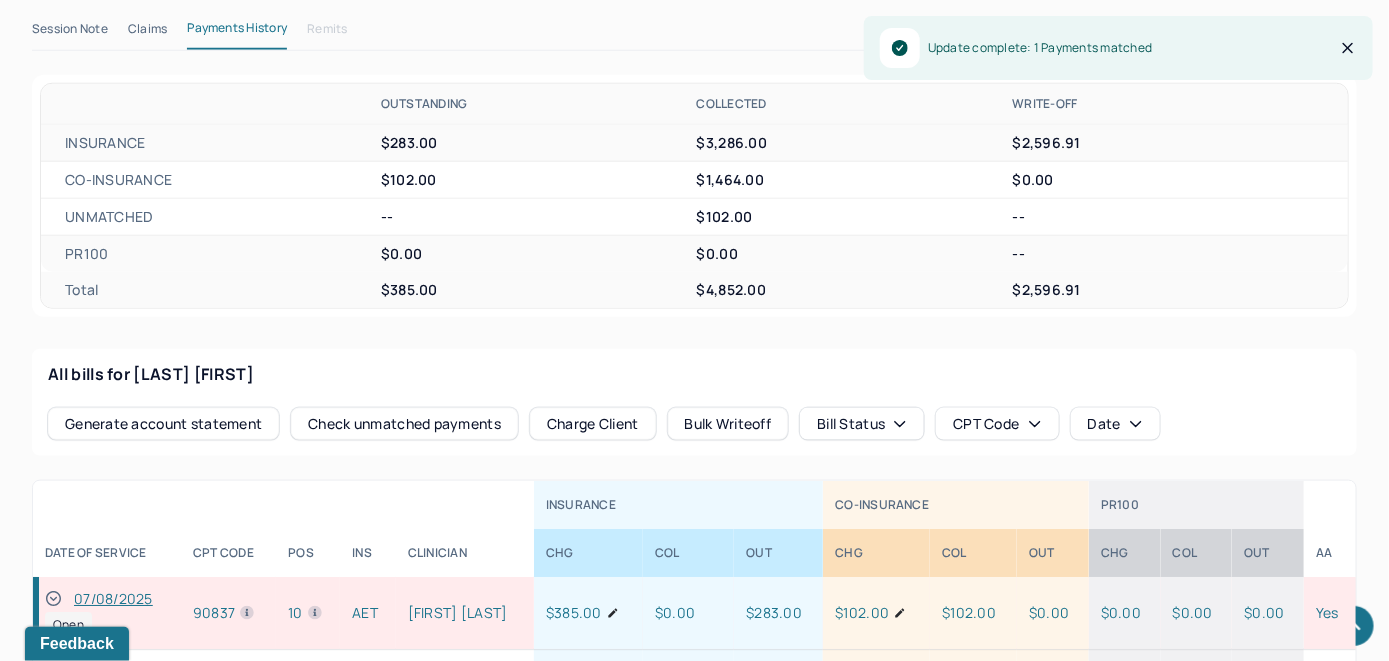 scroll, scrollTop: 838, scrollLeft: 0, axis: vertical 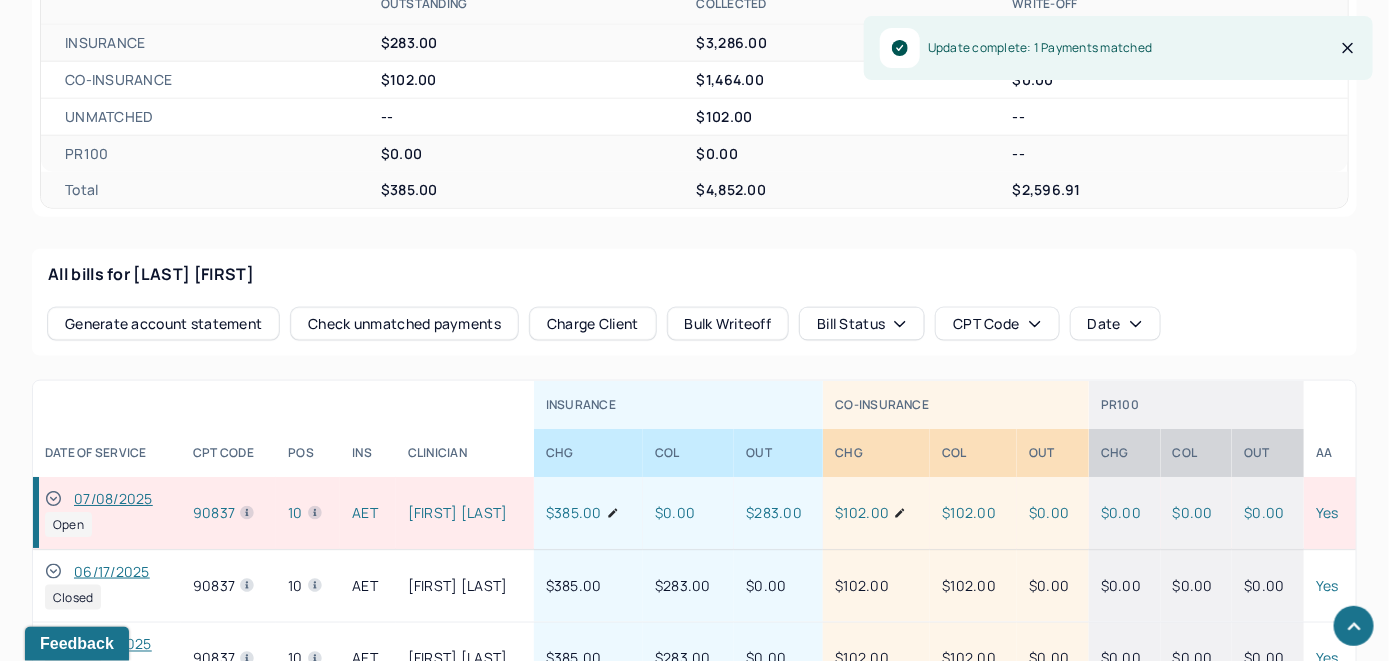 click 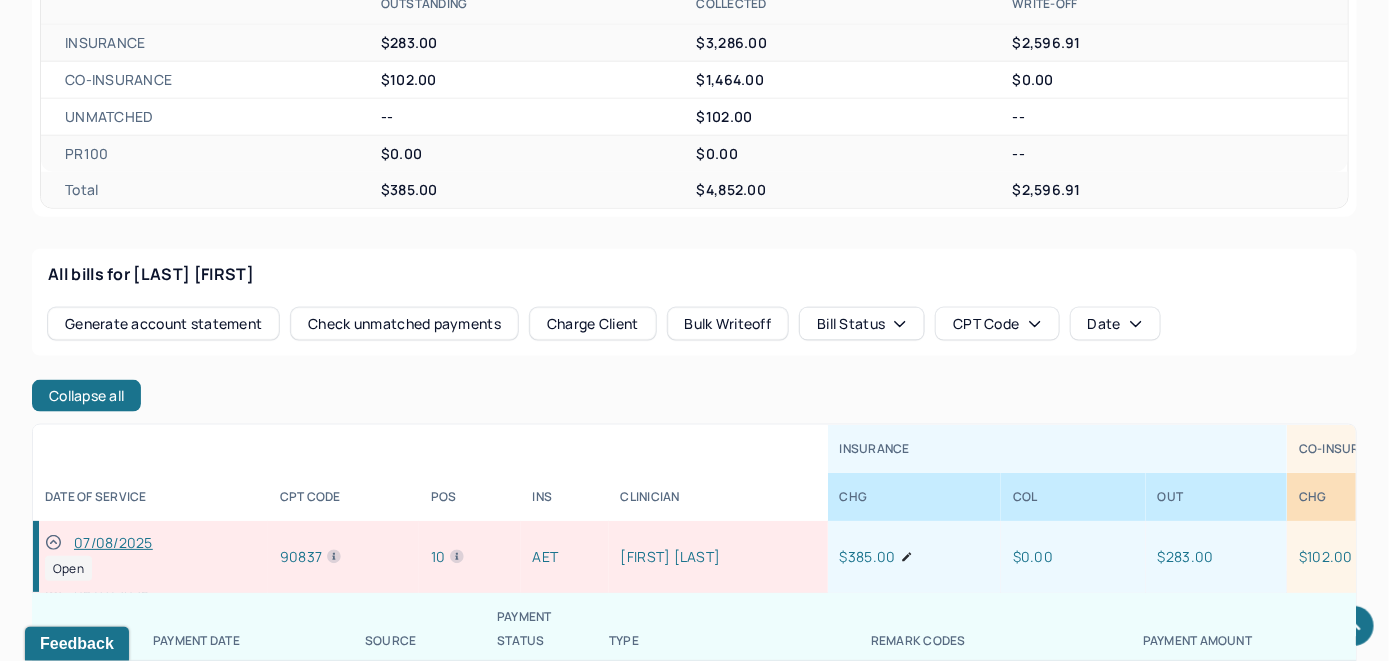 scroll, scrollTop: 300, scrollLeft: 0, axis: vertical 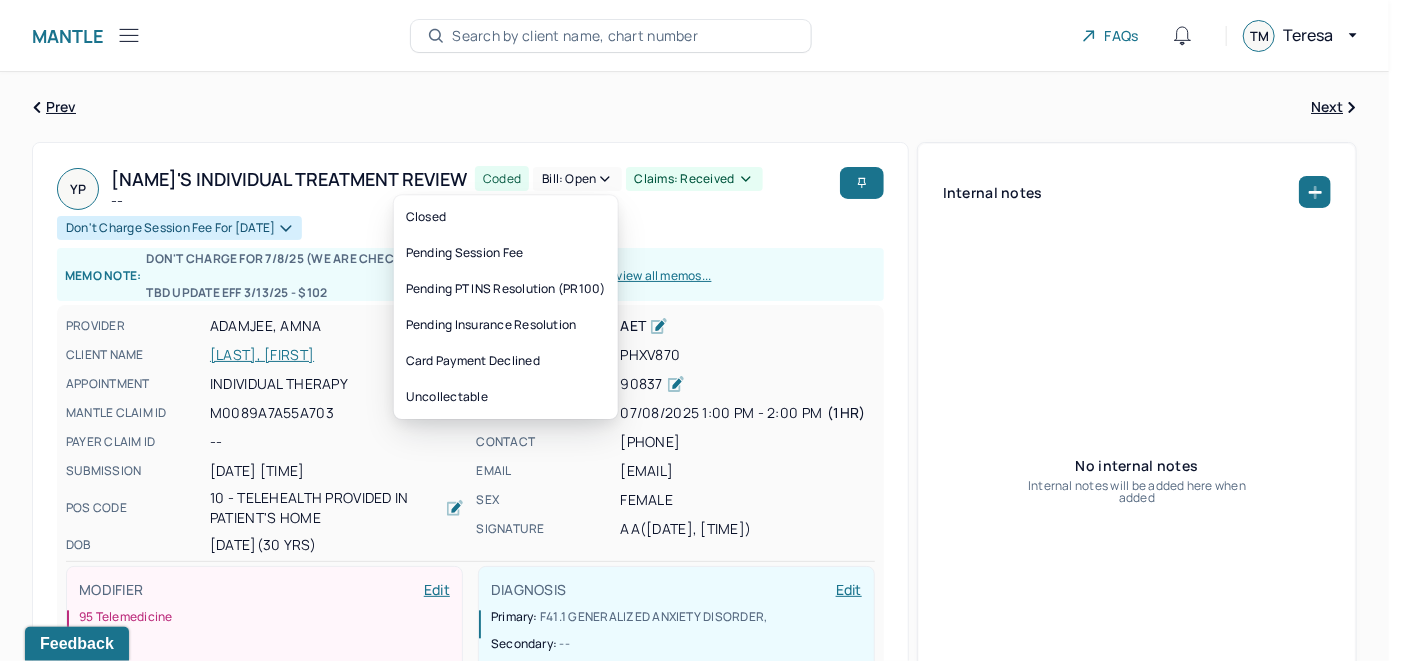 click on "Bill: Open" at bounding box center [577, 179] 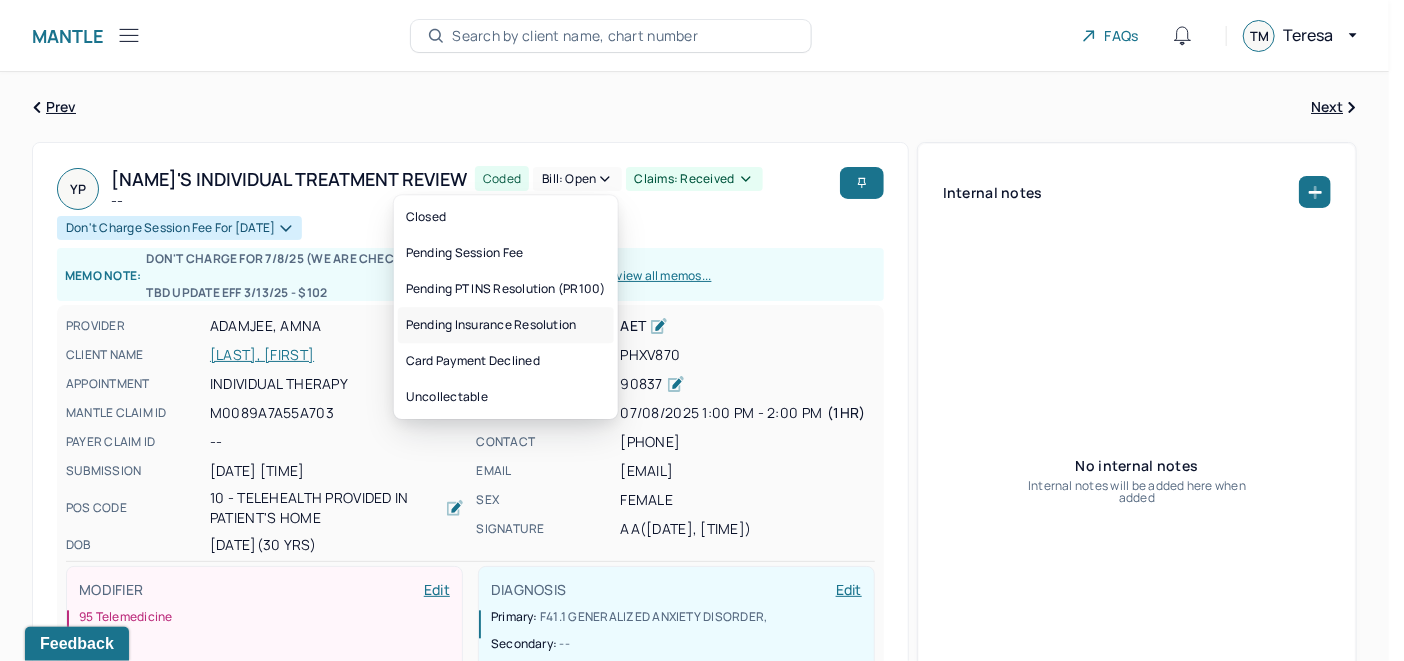 click on "Pending Insurance Resolution" at bounding box center (506, 325) 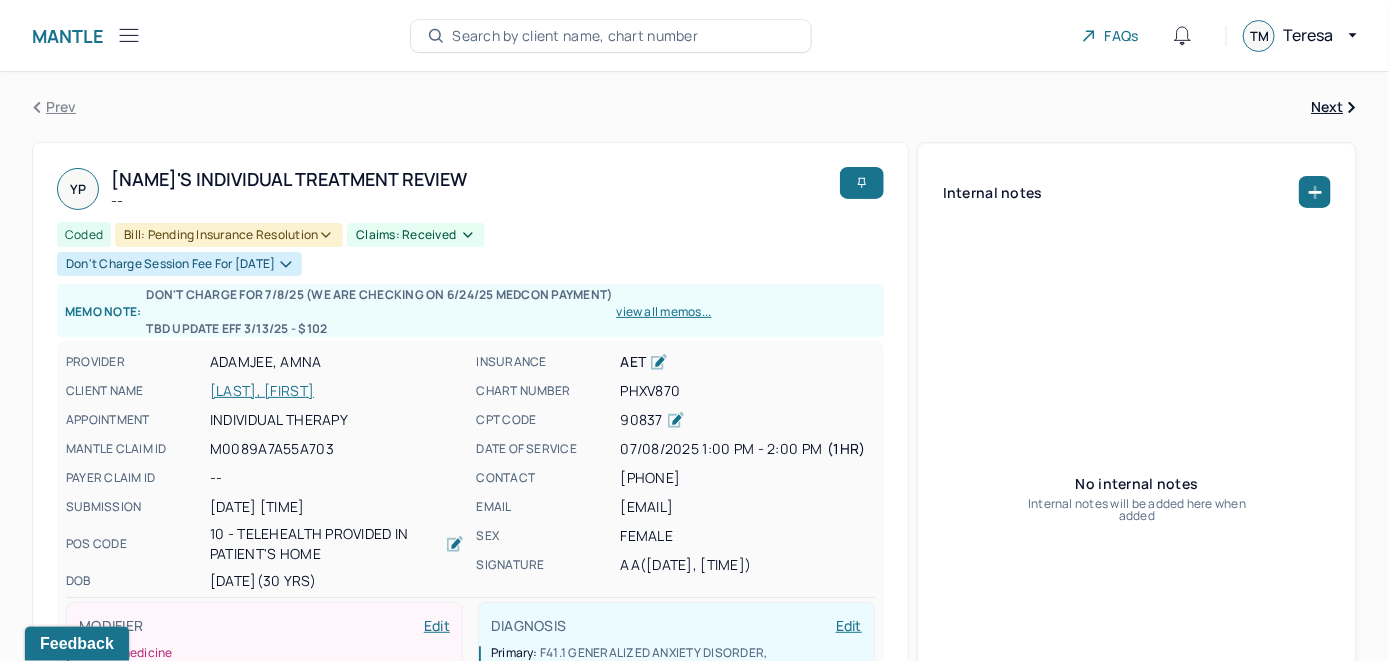 click on "Search by client name, chart number" at bounding box center [575, 36] 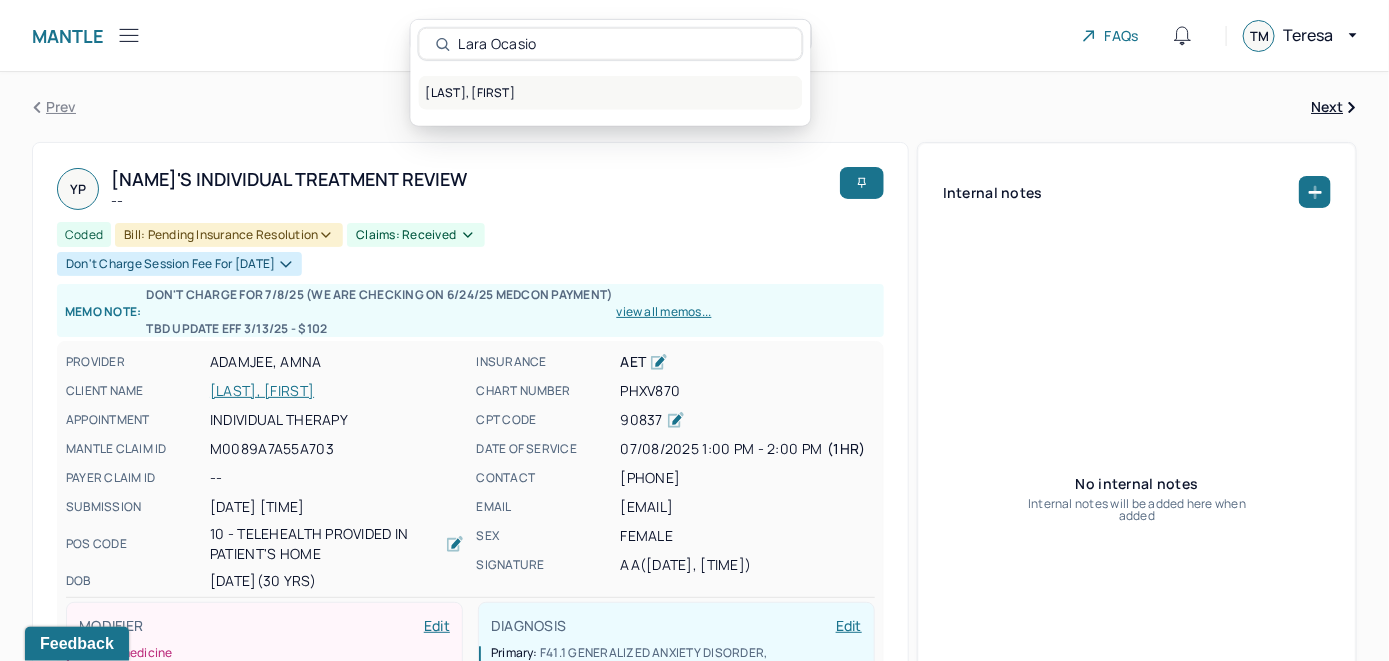type on "Lara Ocasio" 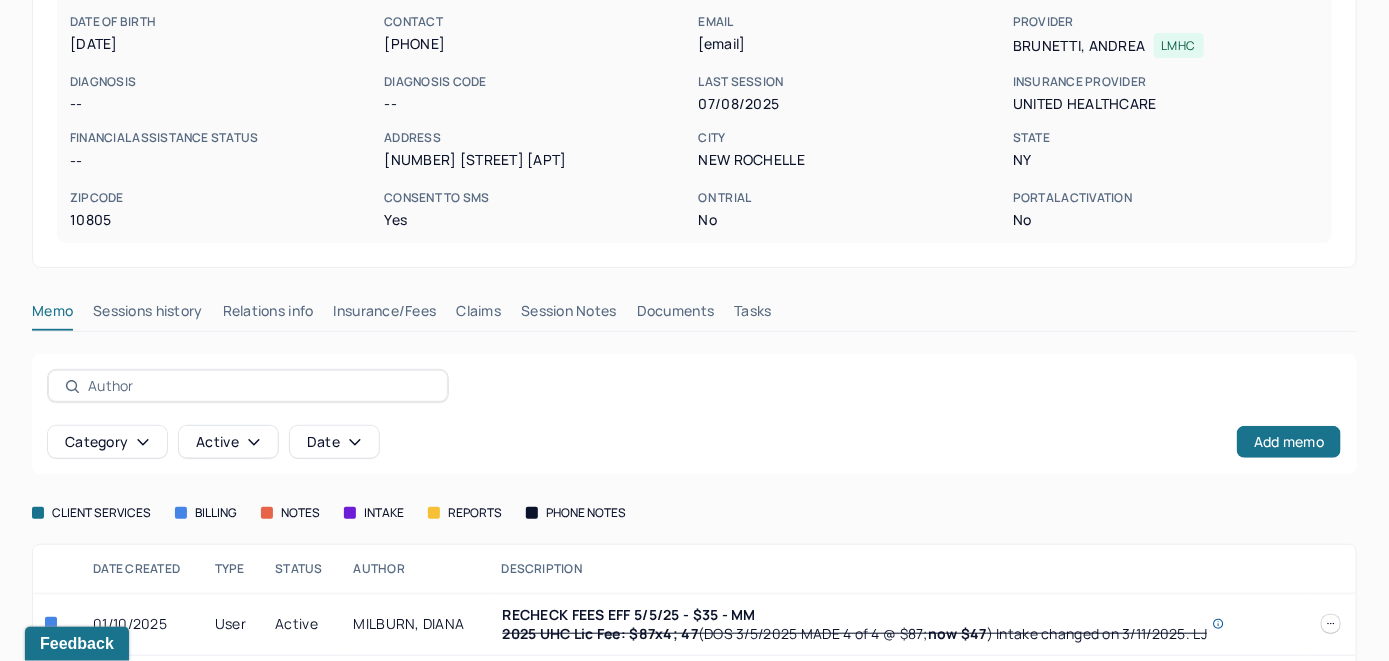 scroll, scrollTop: 324, scrollLeft: 0, axis: vertical 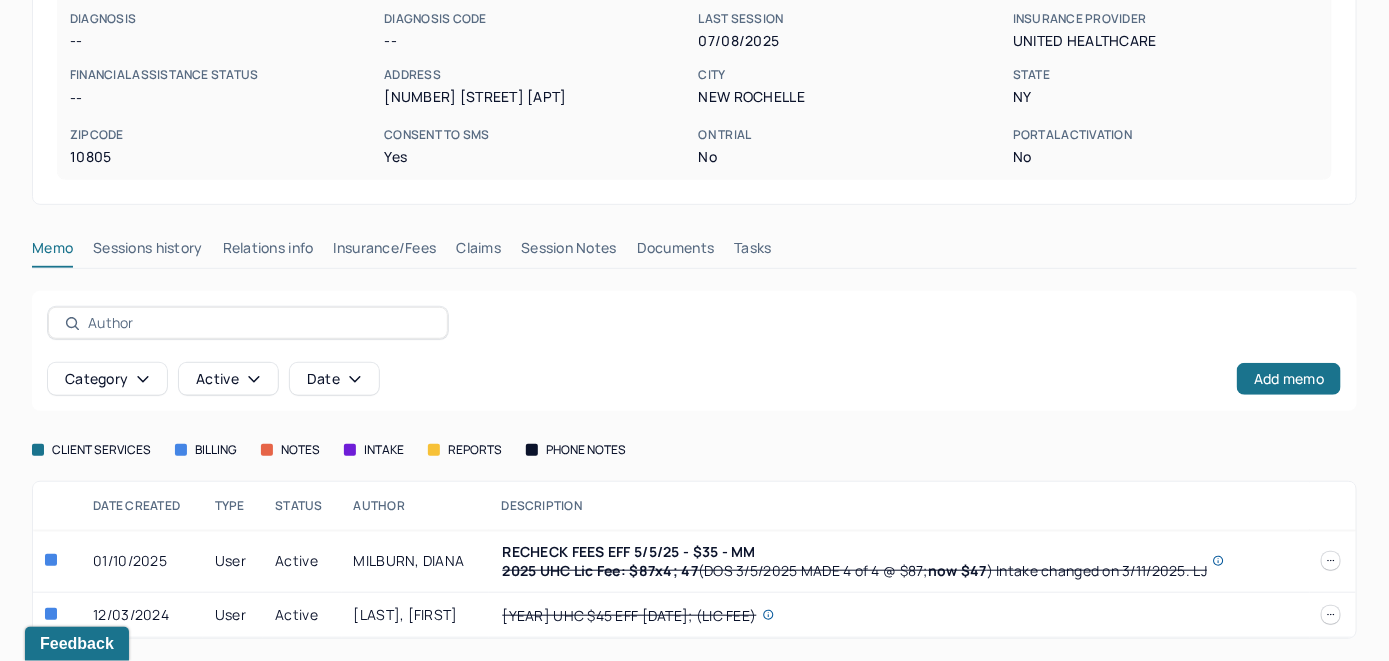 click on "Claims" at bounding box center [478, 252] 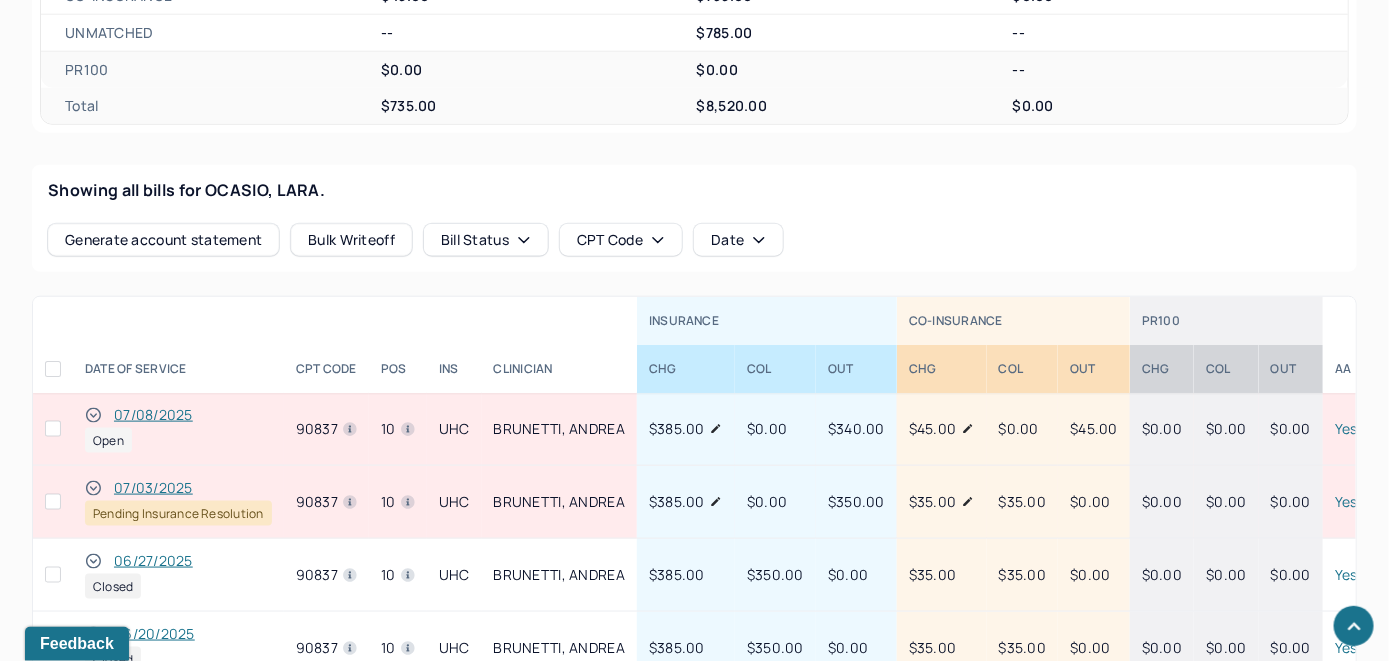 scroll, scrollTop: 765, scrollLeft: 0, axis: vertical 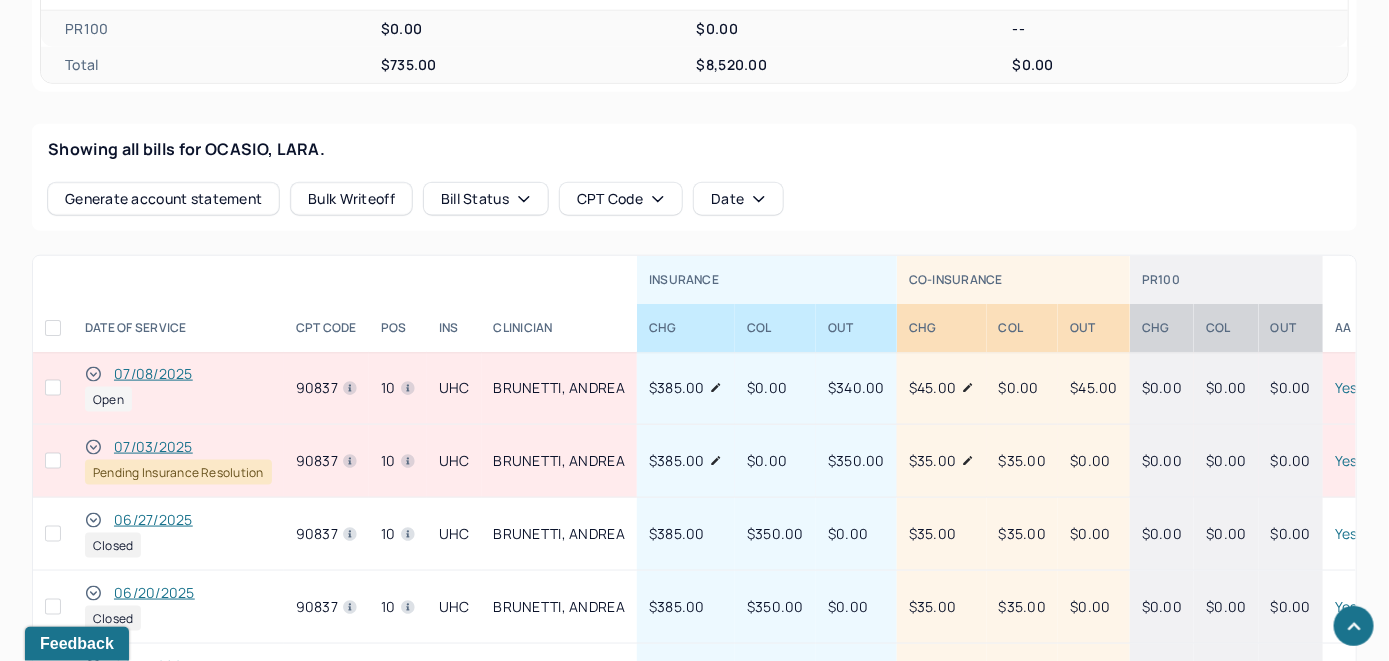 click on "07/08/2025" at bounding box center [153, 374] 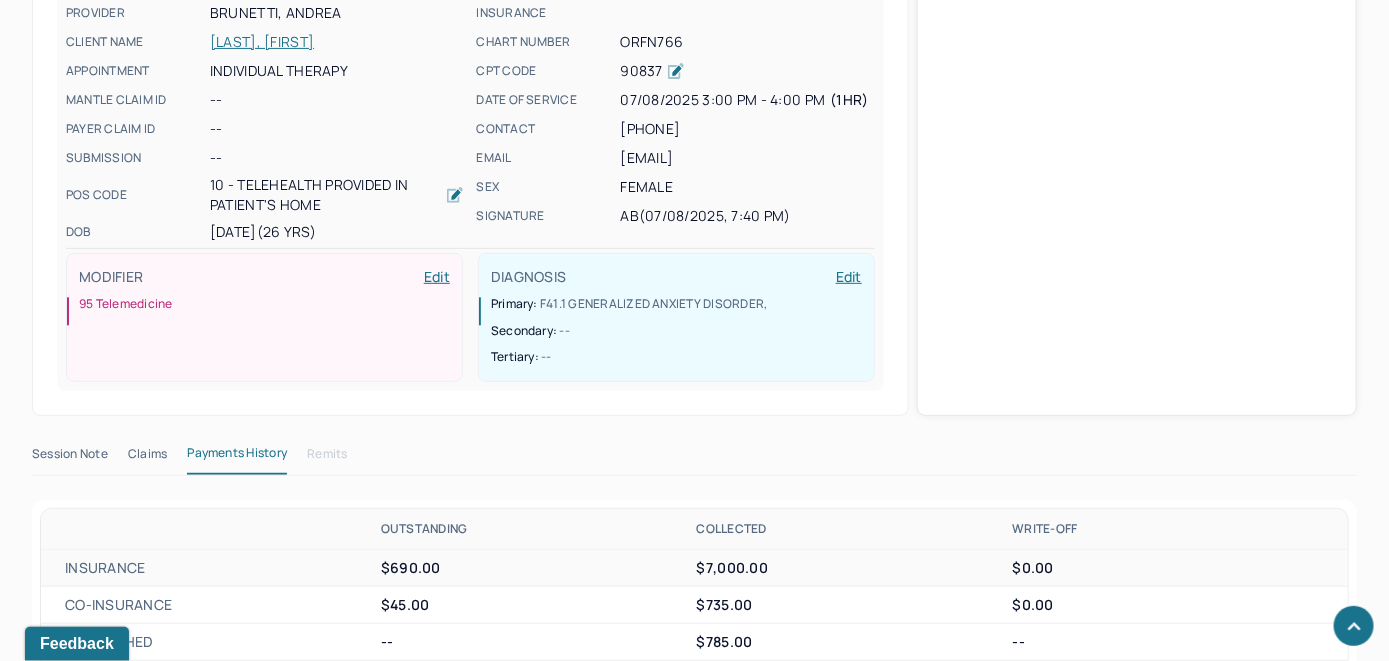 scroll, scrollTop: 693, scrollLeft: 0, axis: vertical 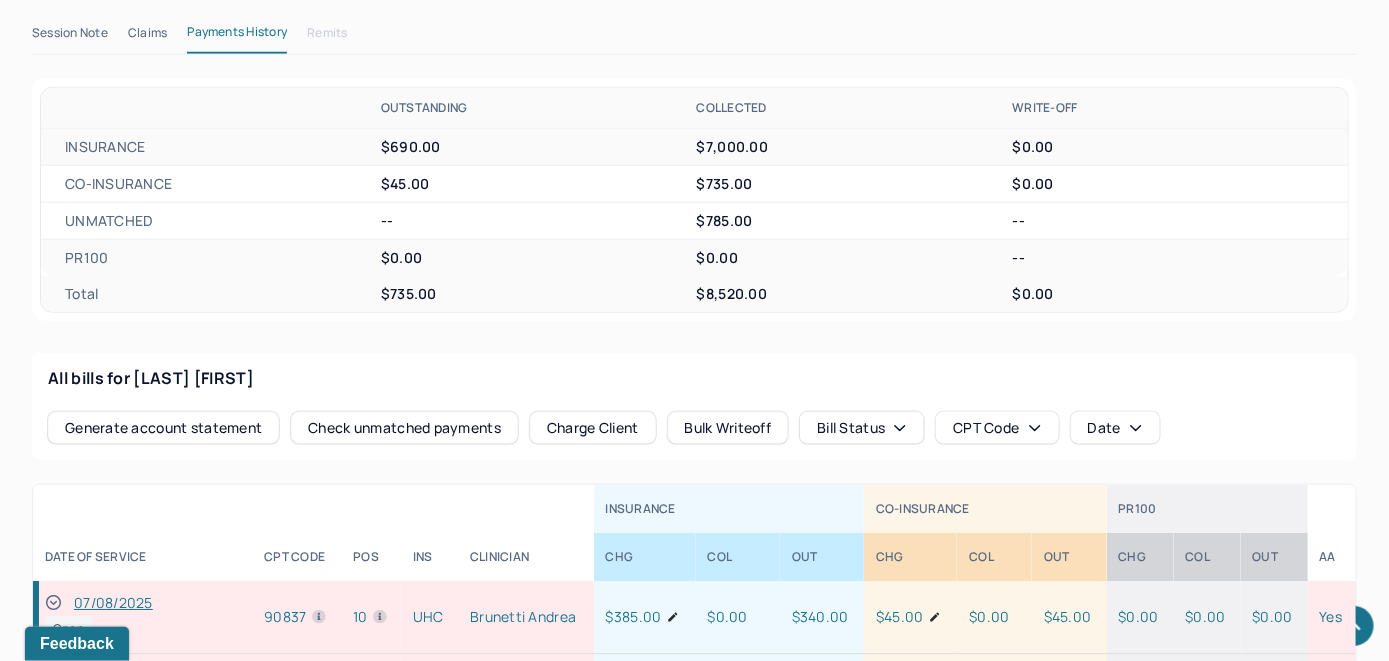 click on "Check unmatched payments" at bounding box center [404, 428] 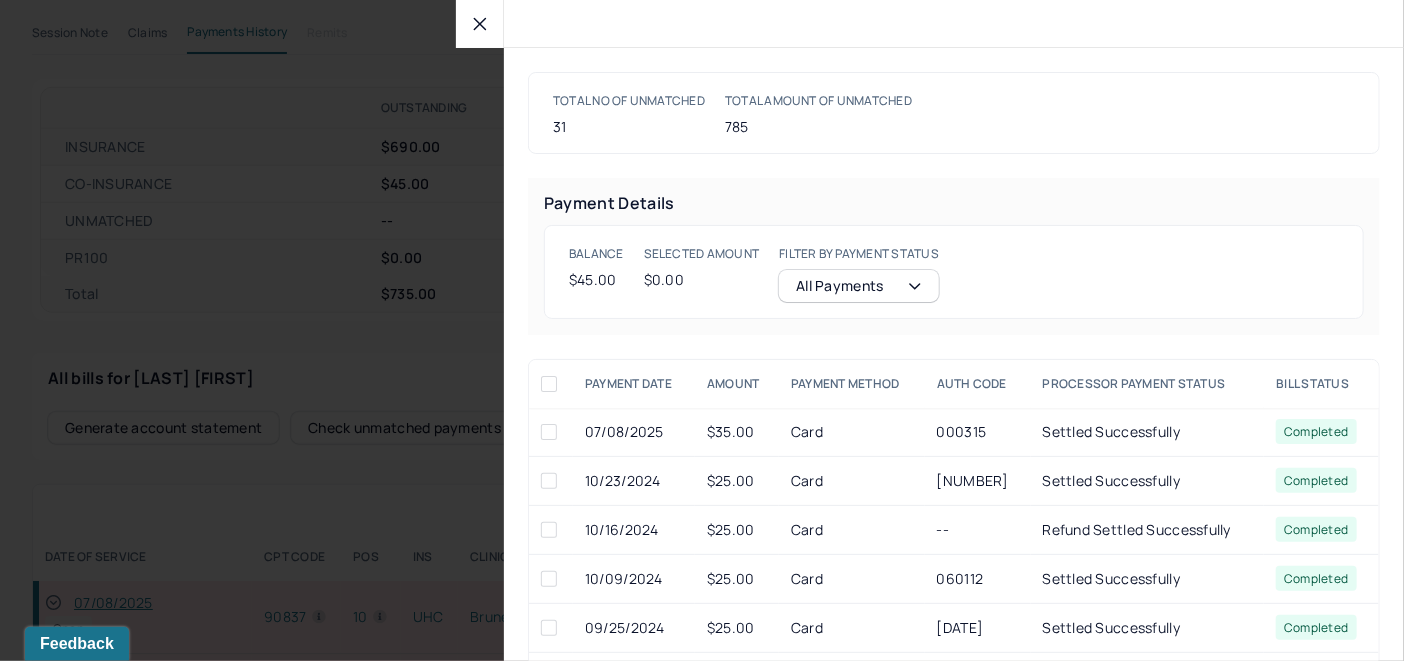 click at bounding box center (549, 432) 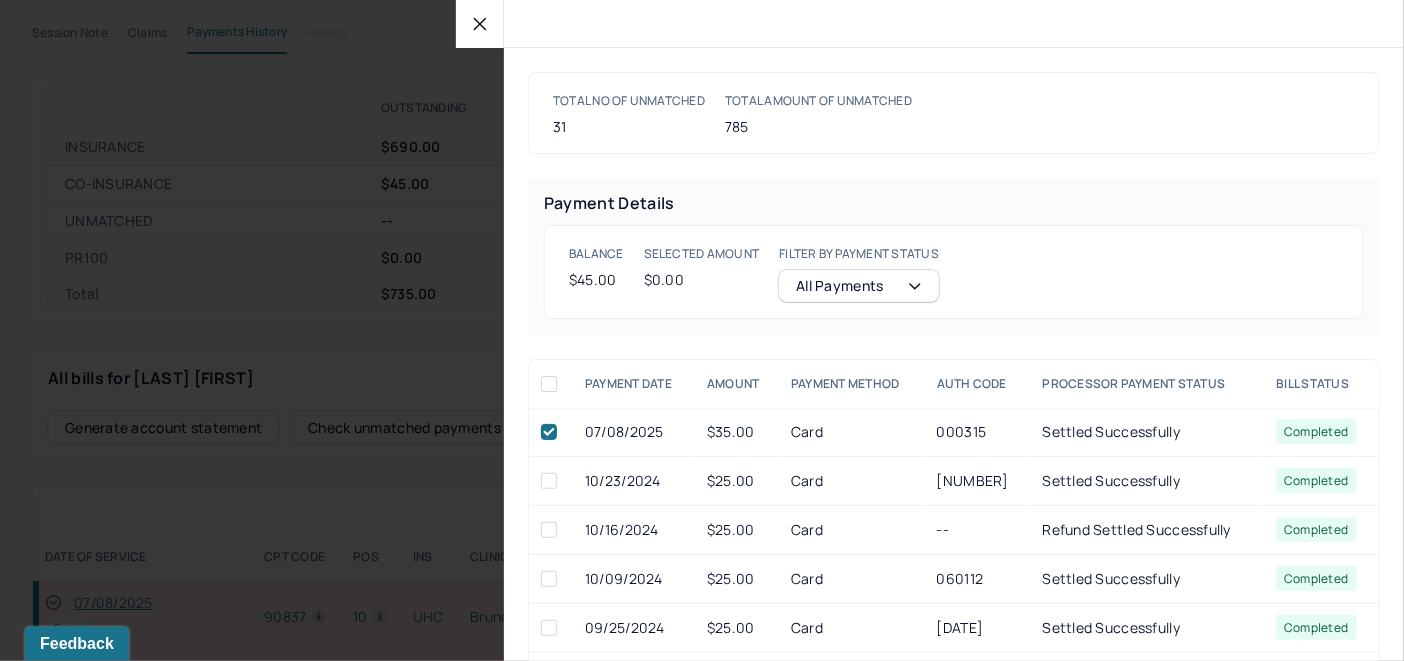 checkbox on "true" 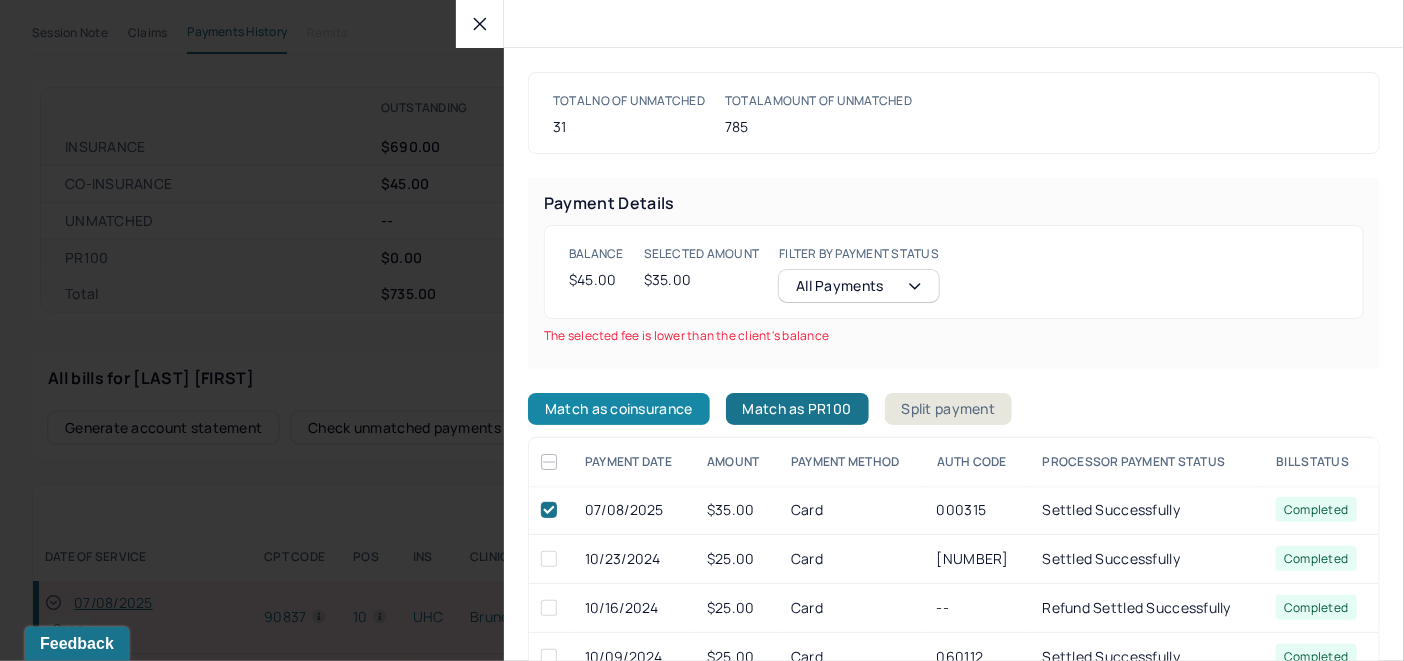 click on "Match as coinsurance" at bounding box center (619, 409) 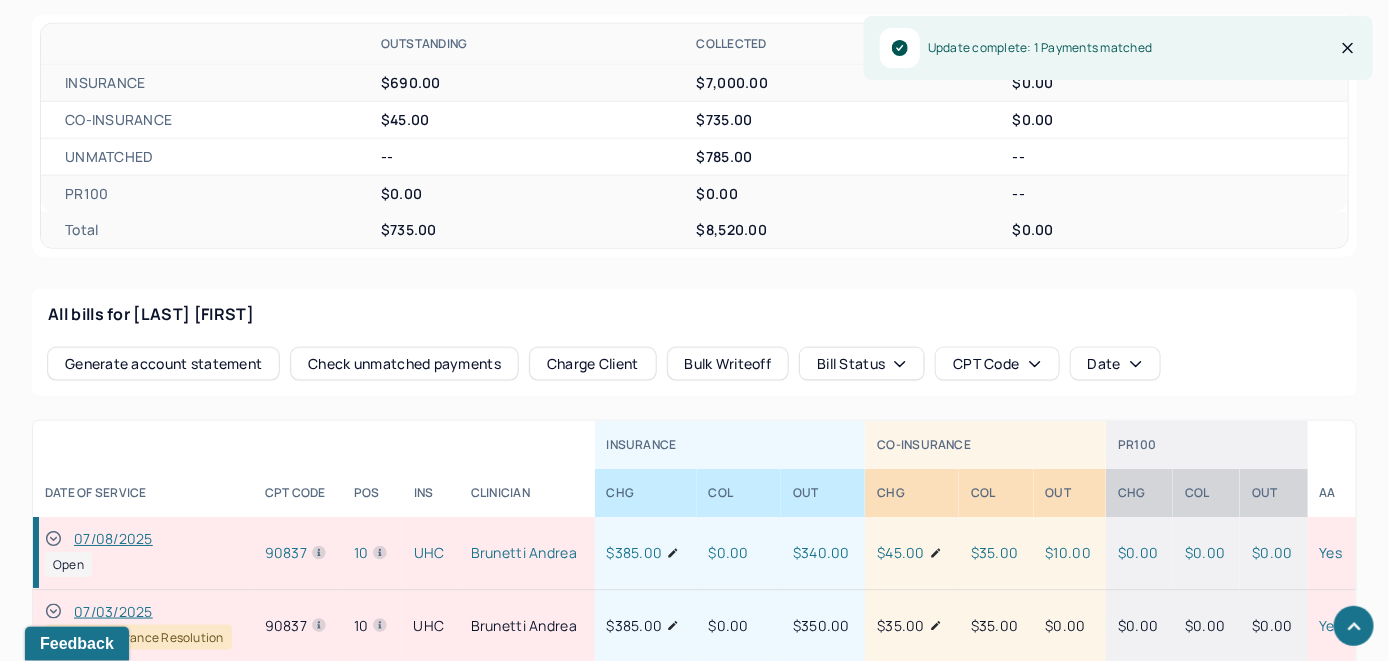 scroll, scrollTop: 793, scrollLeft: 0, axis: vertical 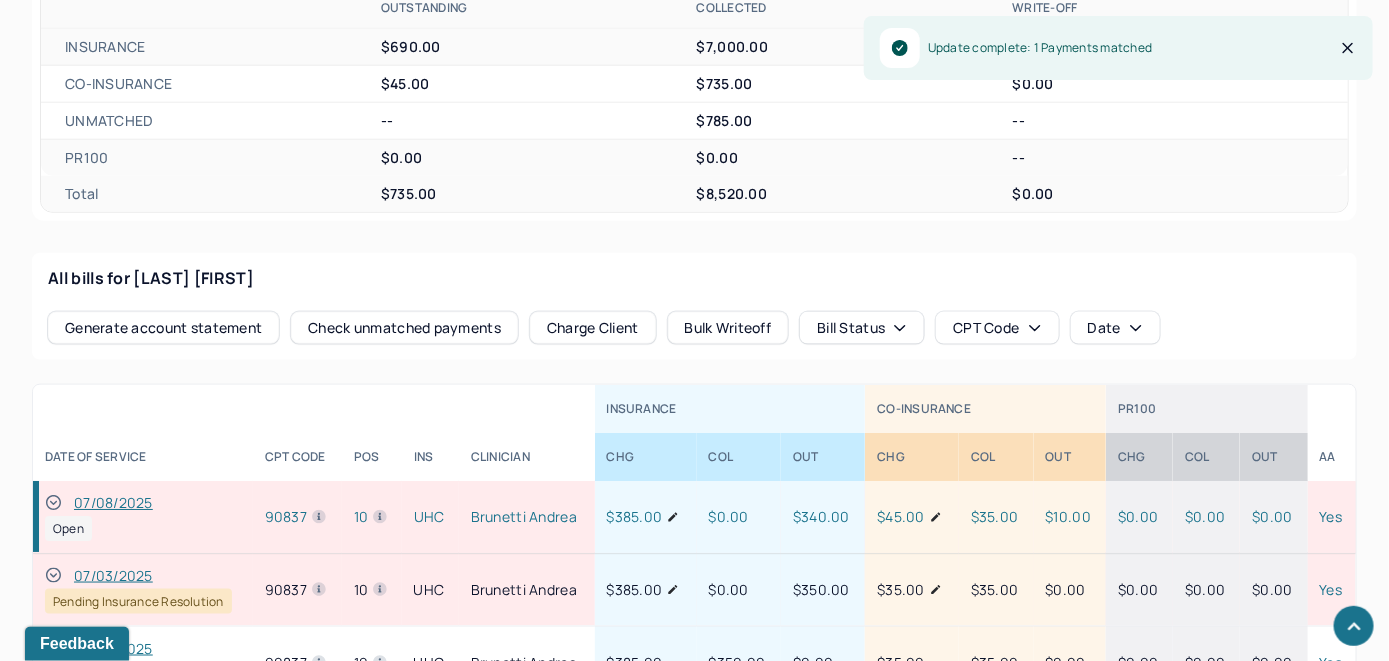 click 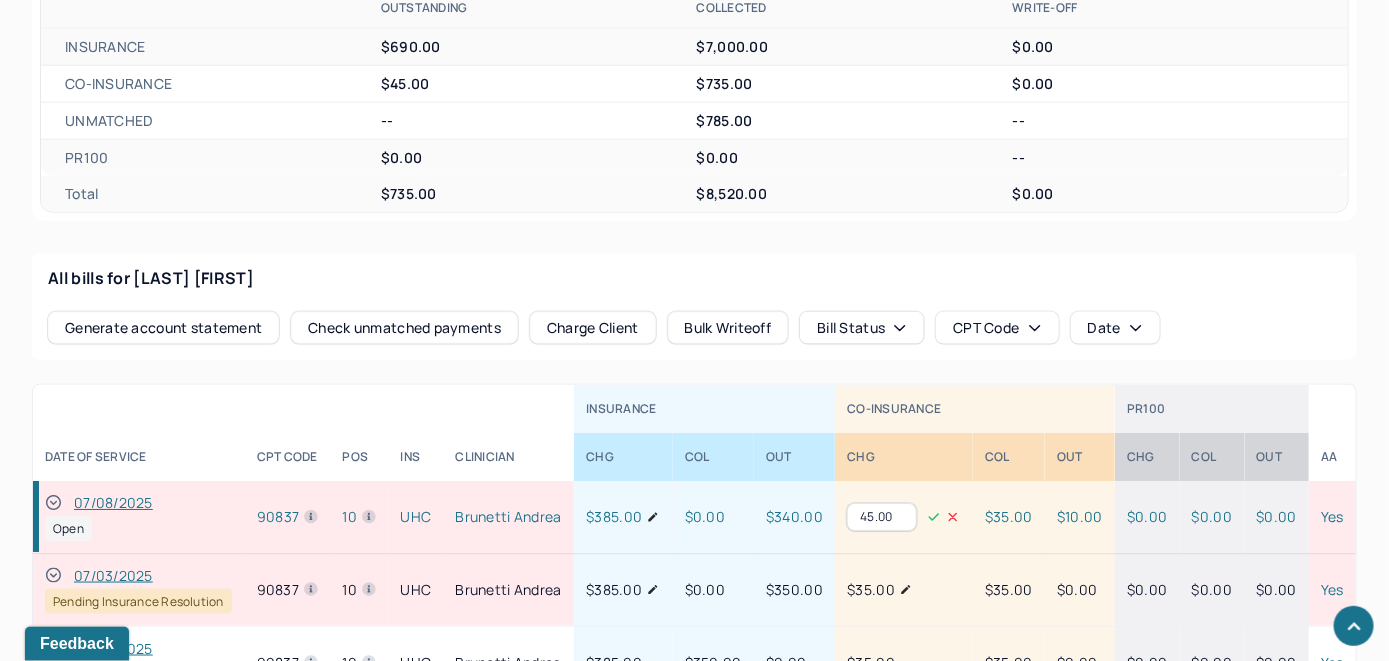 click on "45.00" at bounding box center [882, 517] 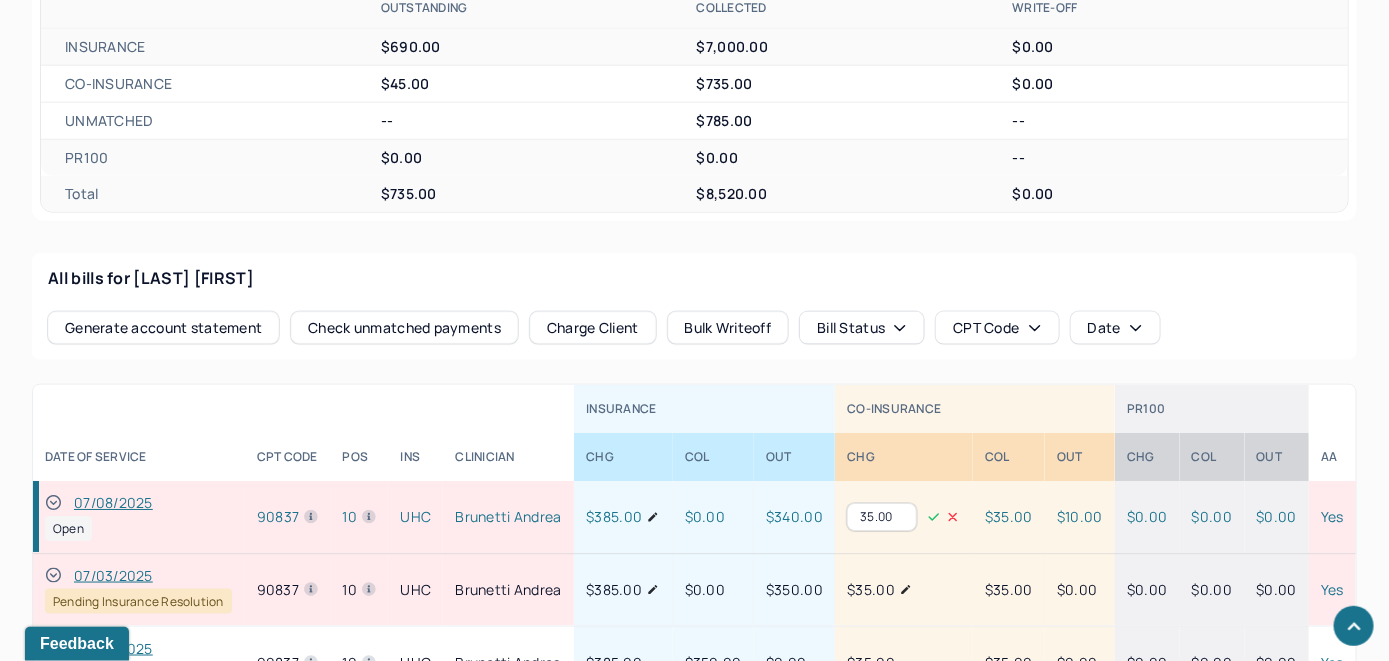 type on "35.00" 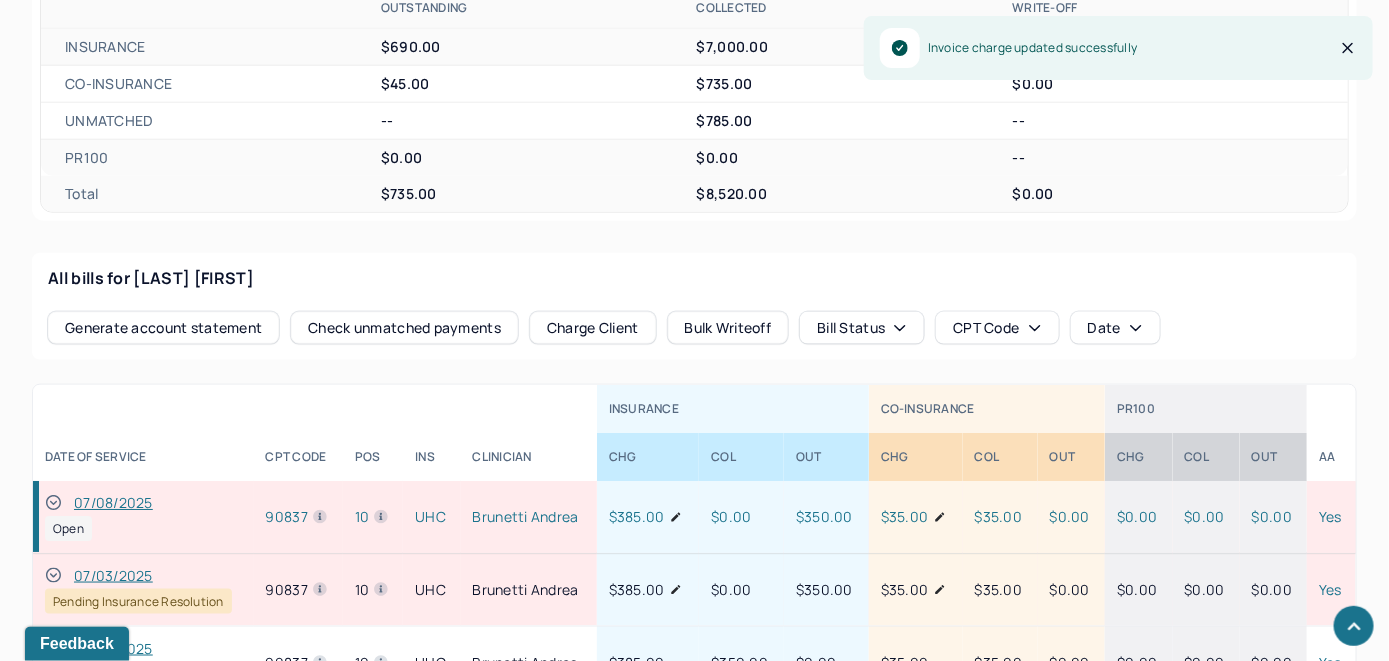 click on "All bills for   Ocasio Lara   Generate account statement     Check unmatched payments     Charge Client     Bulk Writeoff     Bill Status     CPT Code     Date             INSURANCE CO-INSURANCE PR100   DATE OF SERVICE CPT CODE pos Ins CLINICIAN CHG COL OUT CHG COL OUT CHG COL OUT AA     07/08/2025 Open 90837 10 UHC Brunetti Andrea $385.00     $0.00 $350.00 $35.00     $35.00 $0.00 $0.00 $0.00 $0.00 Yes     07/03/2025 Pending Insurance Resolution 90837 10 UHC Brunetti Andrea $385.00     $0.00 $350.00 $35.00     $35.00 $0.00 $0.00 $0.00 $0.00 Yes     06/27/2025 Closed 90837 10 UHC Brunetti Andrea $385.00 $350.00 $0.00 $35.00 $35.00 $0.00 $0.00 $0.00 $0.00 Yes     06/20/2025 Closed 90837 10 UHC Brunetti Andrea $385.00 $350.00 $0.00 $35.00 $35.00 $0.00 $0.00 $0.00 $0.00 Yes     06/13/2025 Closed 90837 10 UHC Brunetti Andrea $385.00 $350.00 $0.00 $35.00 $35.00 $0.00 $0.00 $0.00 $0.00 Yes     06/06/2025 Closed 90837 10 UHC Brunetti Andrea $385.00 $350.00 $0.00 $35.00 $35.00 $0.00 $0.00 $0.00 $0.00 Yes     Closed 10" at bounding box center [694, 583] 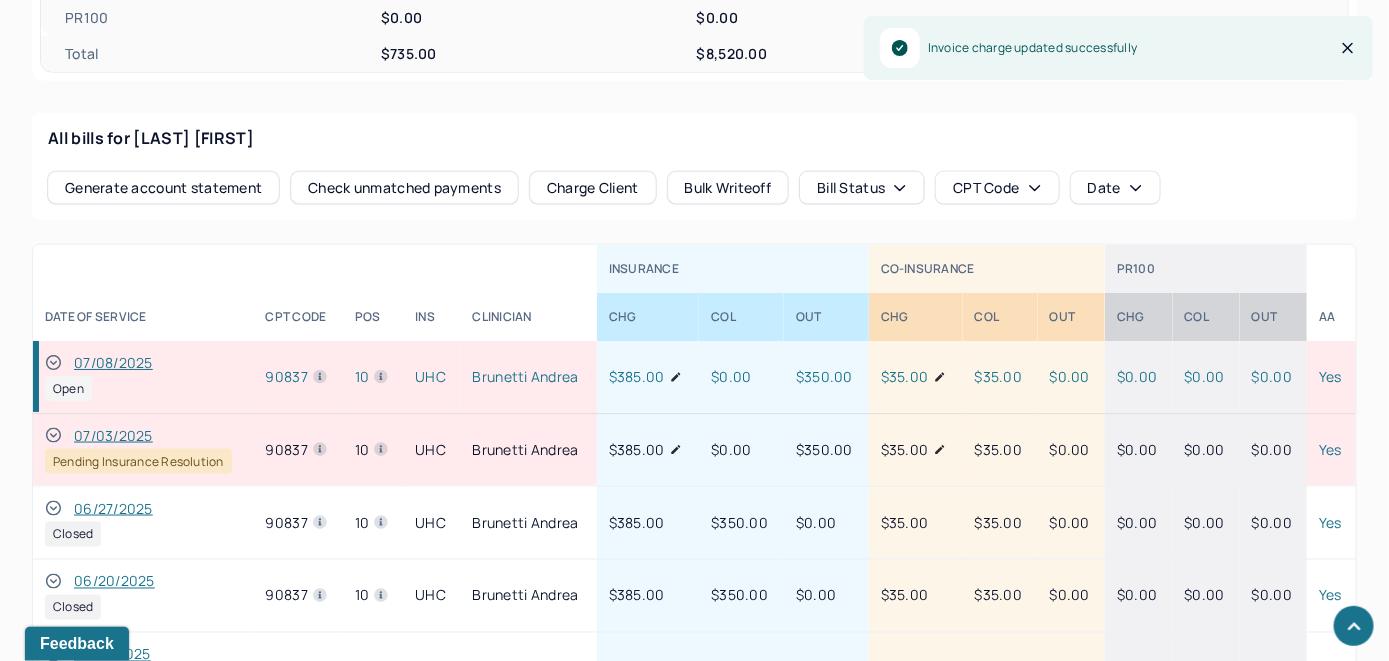 scroll, scrollTop: 993, scrollLeft: 0, axis: vertical 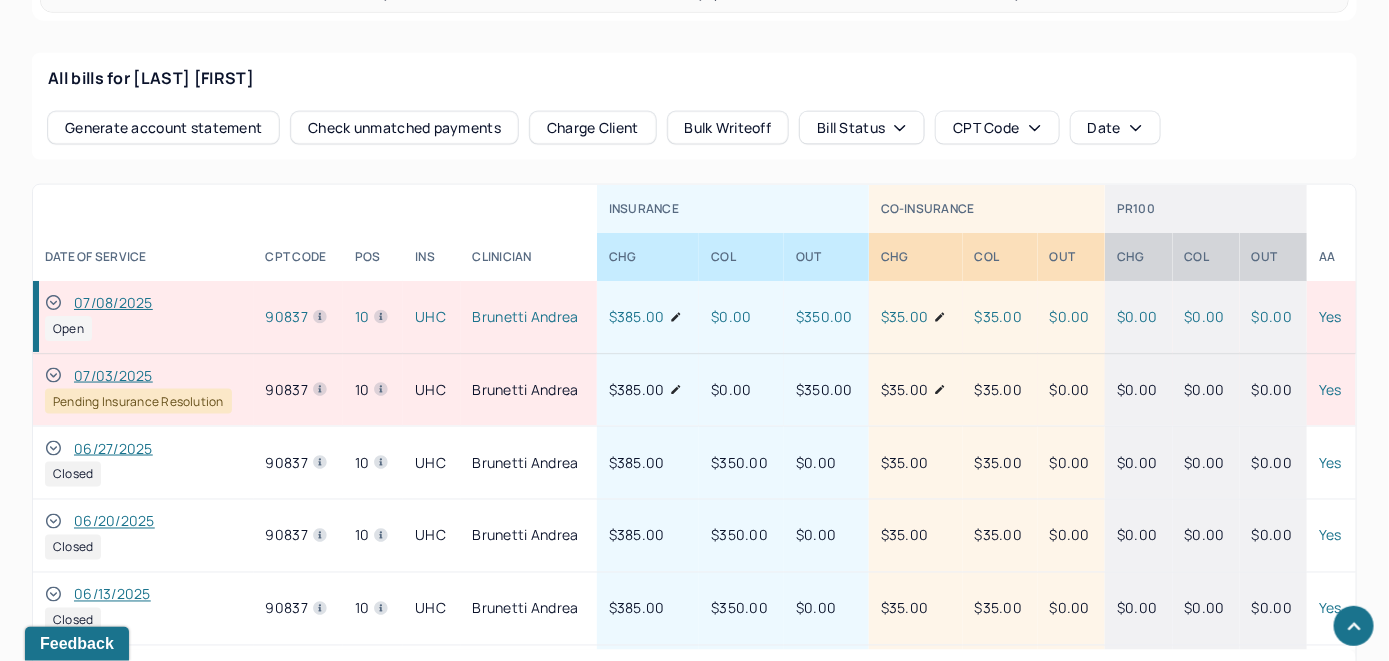 click 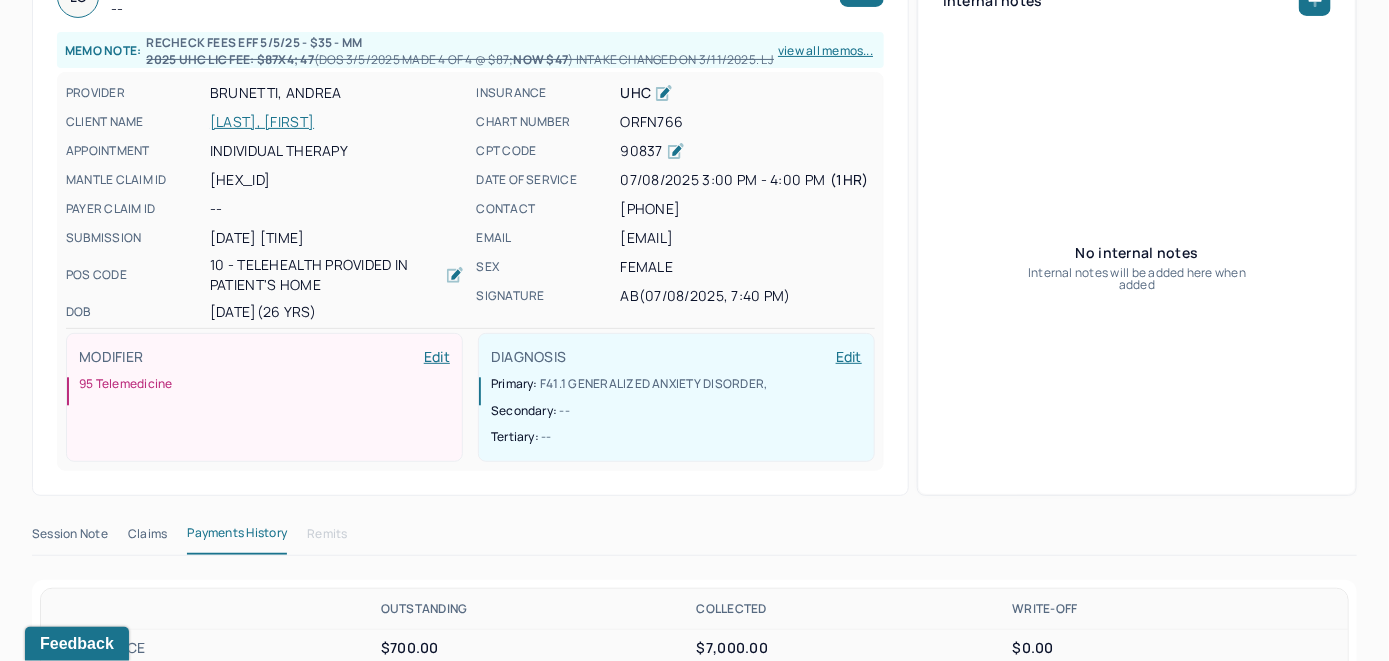 scroll, scrollTop: 0, scrollLeft: 0, axis: both 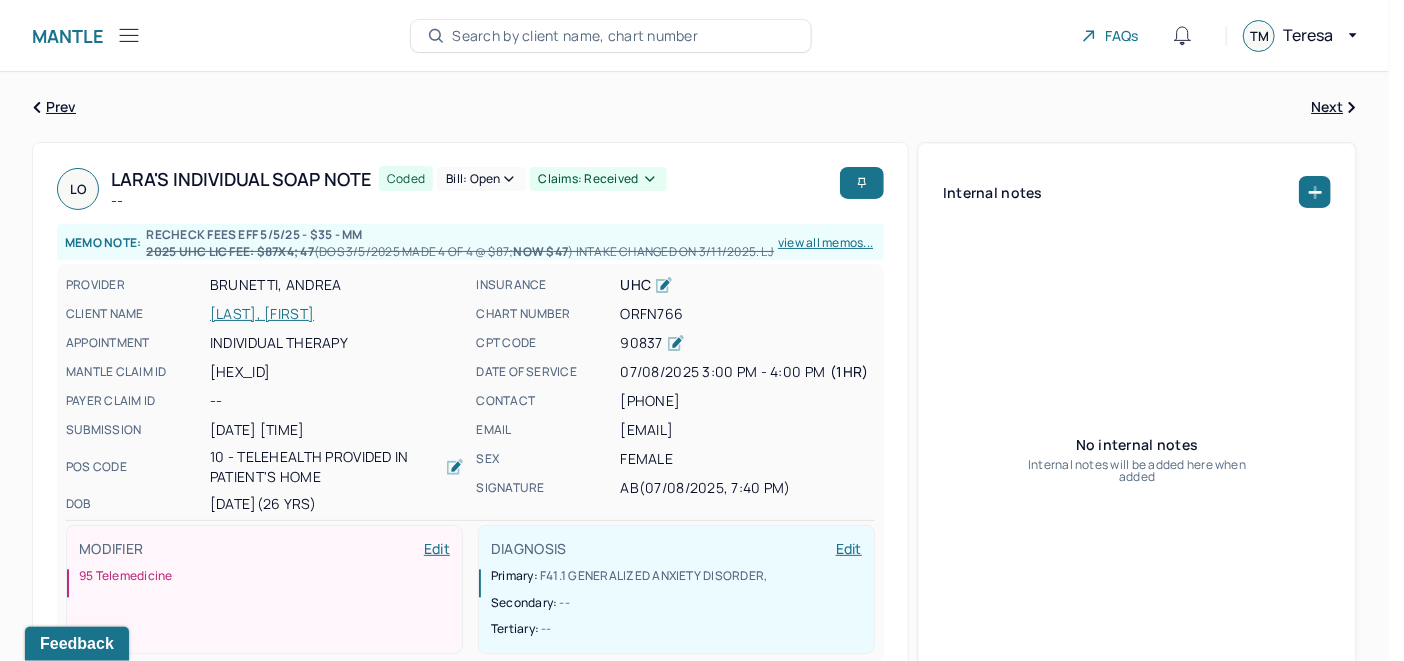 click on "Bill: Open" at bounding box center [481, 179] 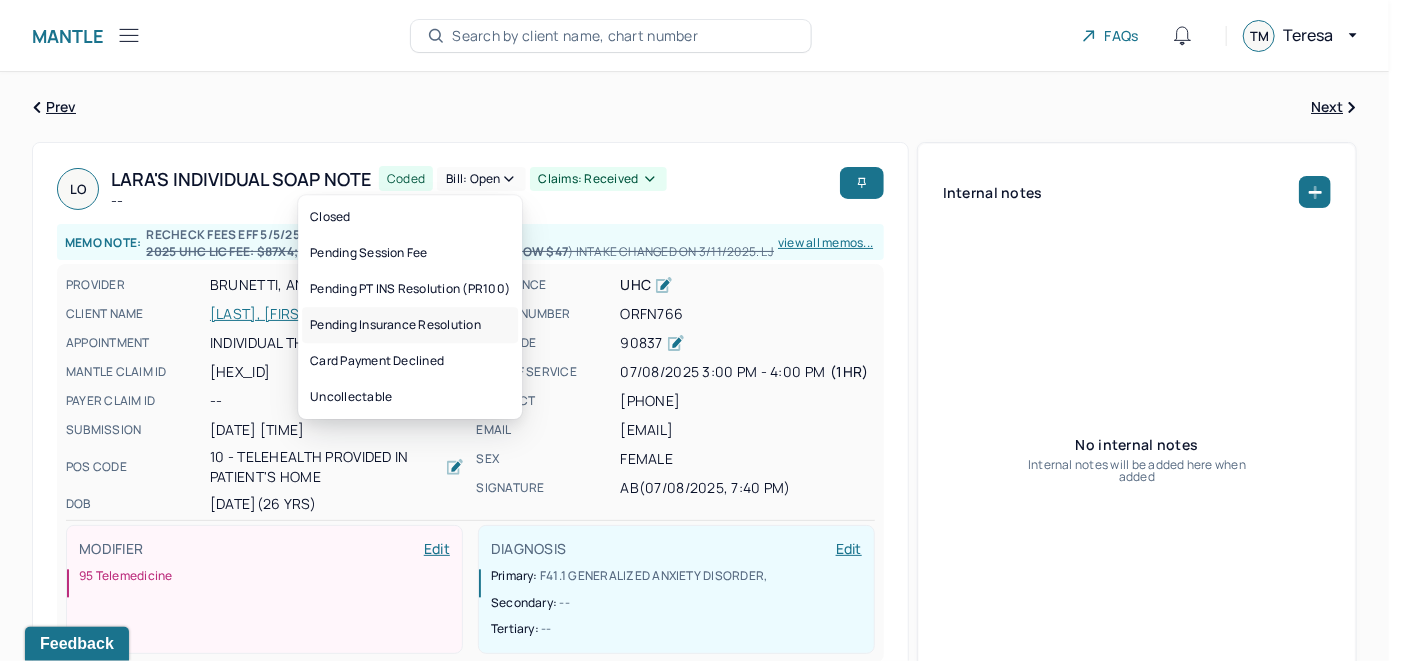 click on "Pending Insurance Resolution" at bounding box center [410, 325] 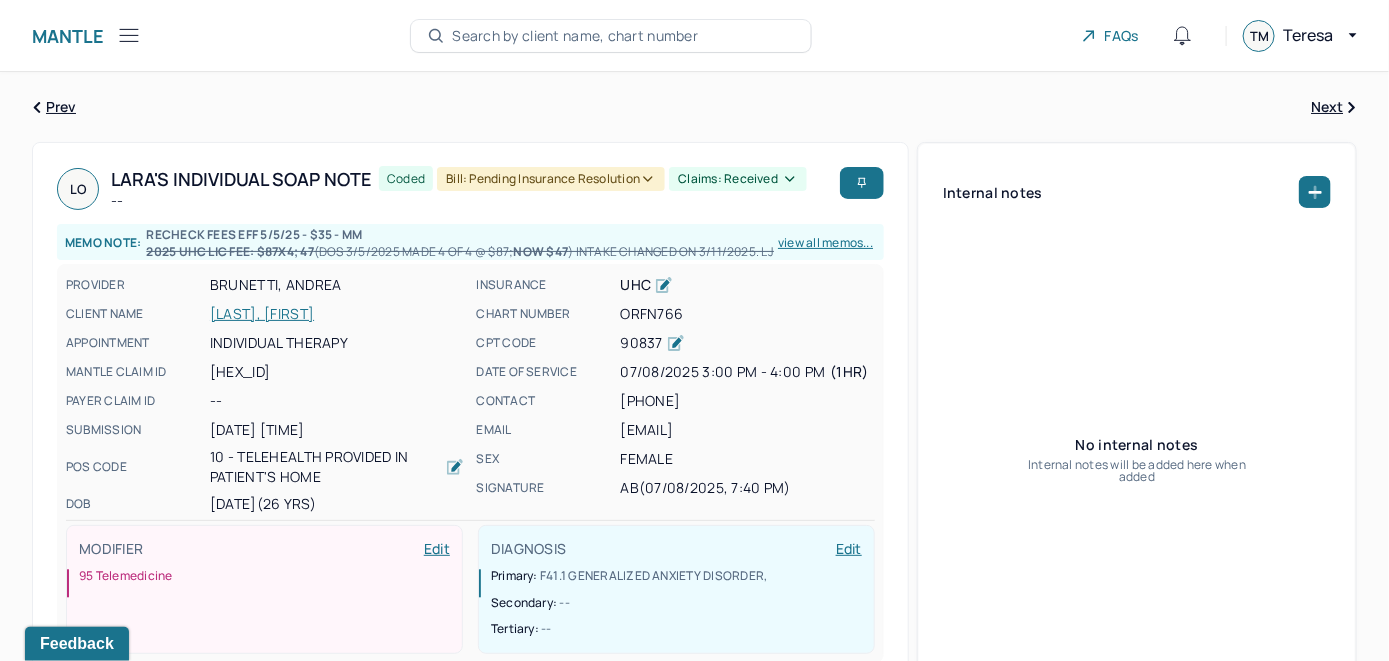drag, startPoint x: 817, startPoint y: 448, endPoint x: 622, endPoint y: 449, distance: 195.00256 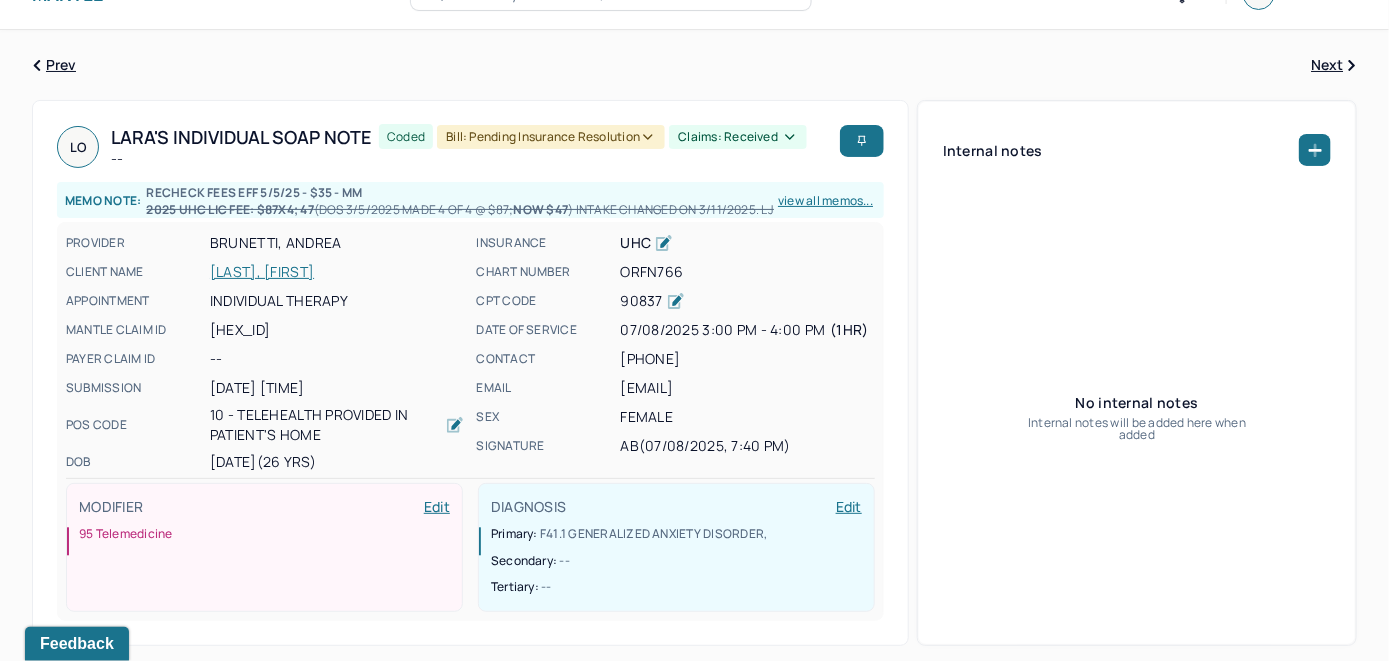 scroll, scrollTop: 0, scrollLeft: 0, axis: both 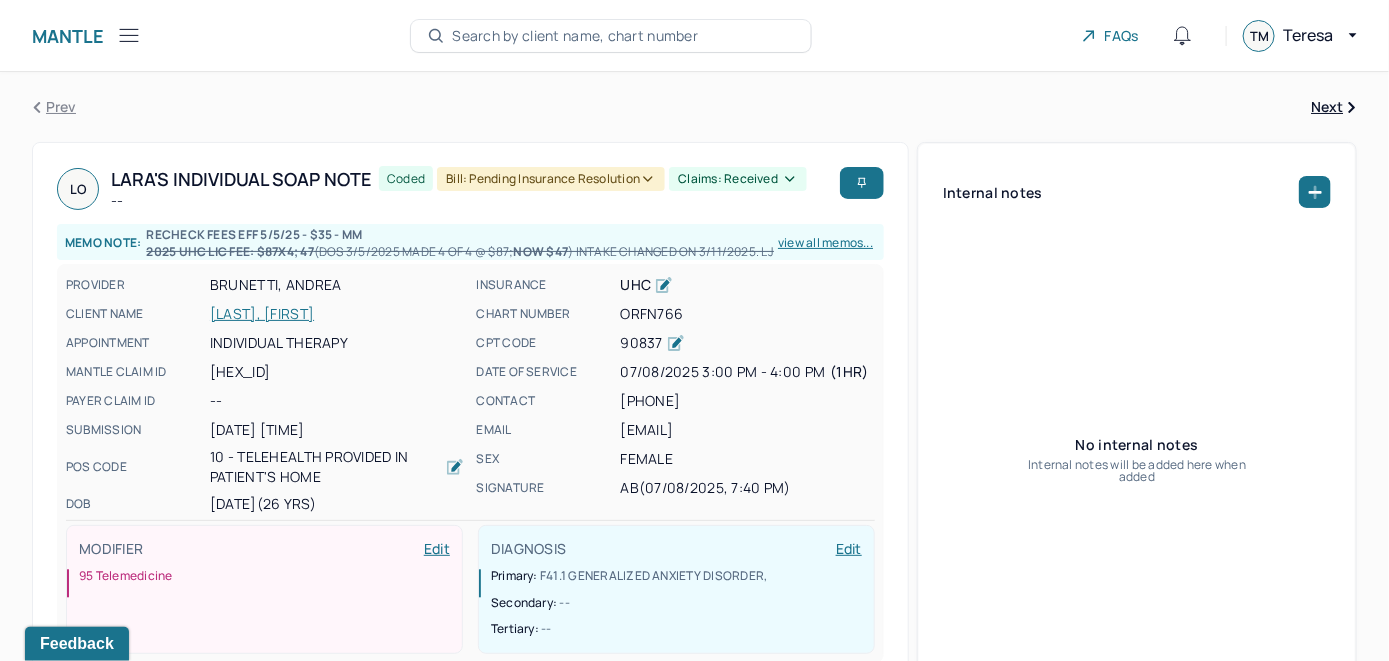click on "Mantle     Bills   Search by client name, chart number     FAQs     TM Teresa" at bounding box center [694, 36] 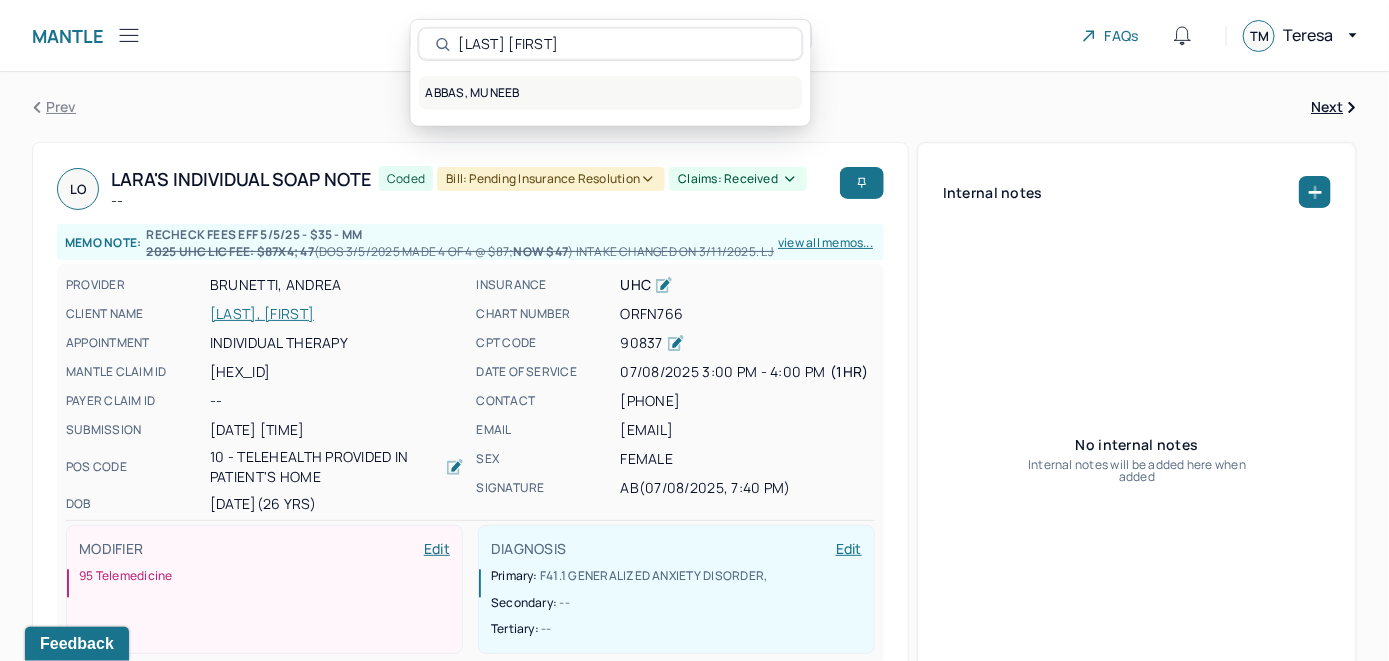 type on "[FIRST] [LAST]" 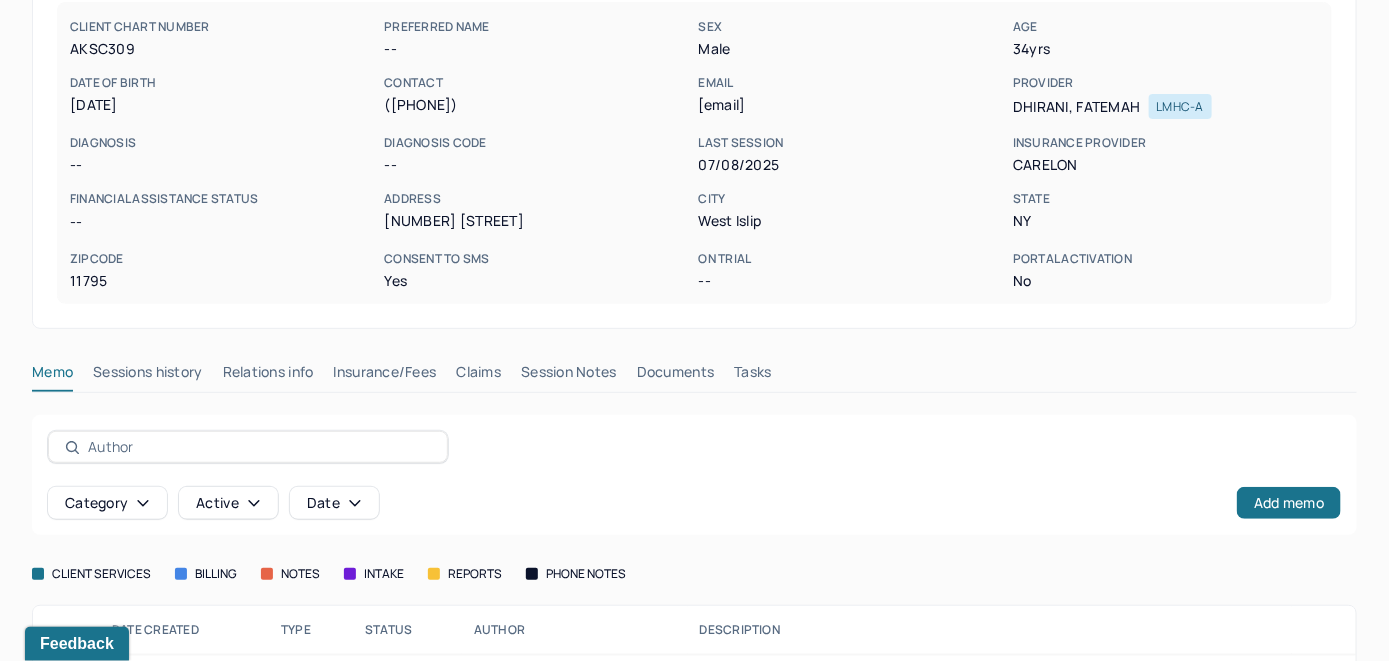scroll, scrollTop: 261, scrollLeft: 0, axis: vertical 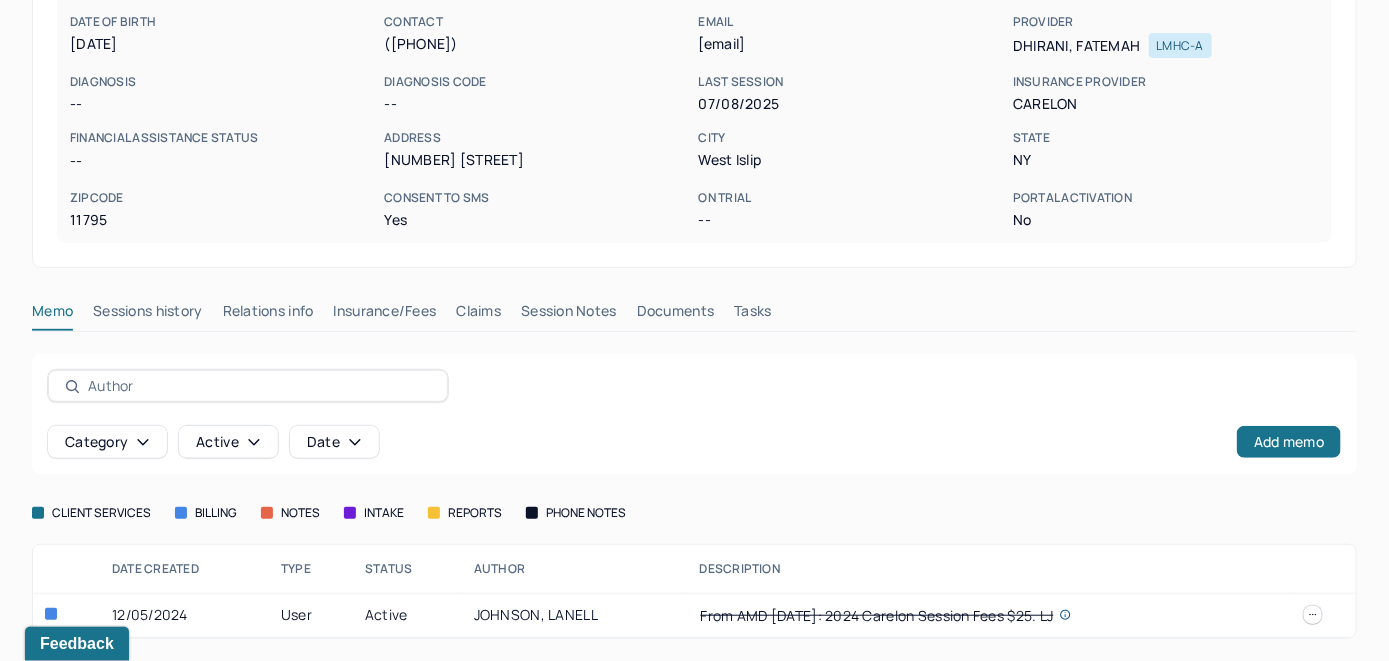 click on "Insurance/Fees" at bounding box center (385, 315) 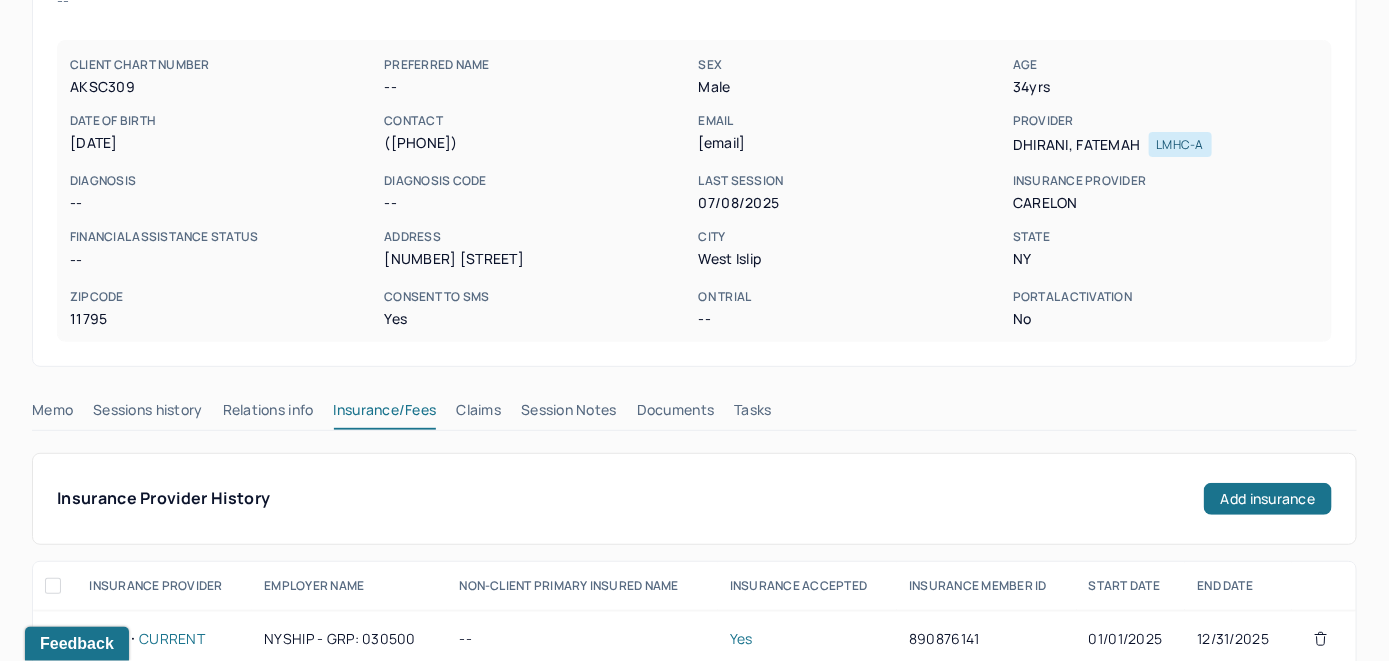 scroll, scrollTop: 161, scrollLeft: 0, axis: vertical 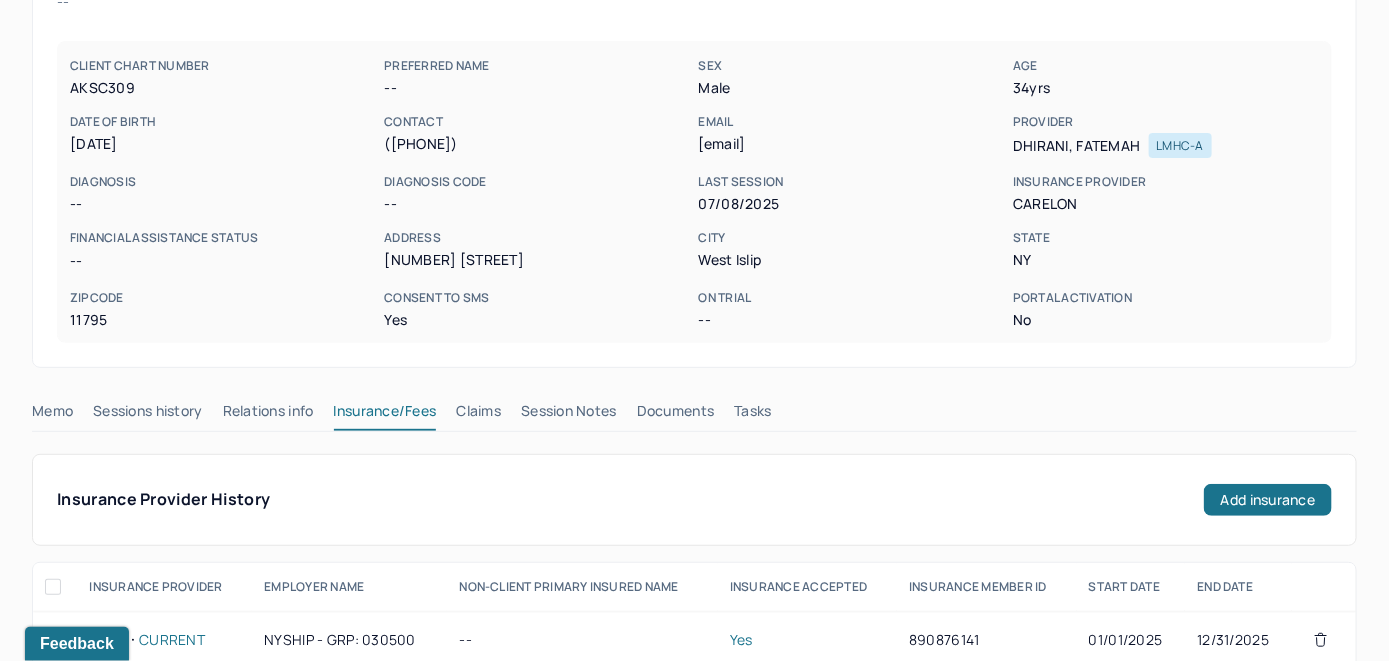 click on "Claims" at bounding box center (478, 415) 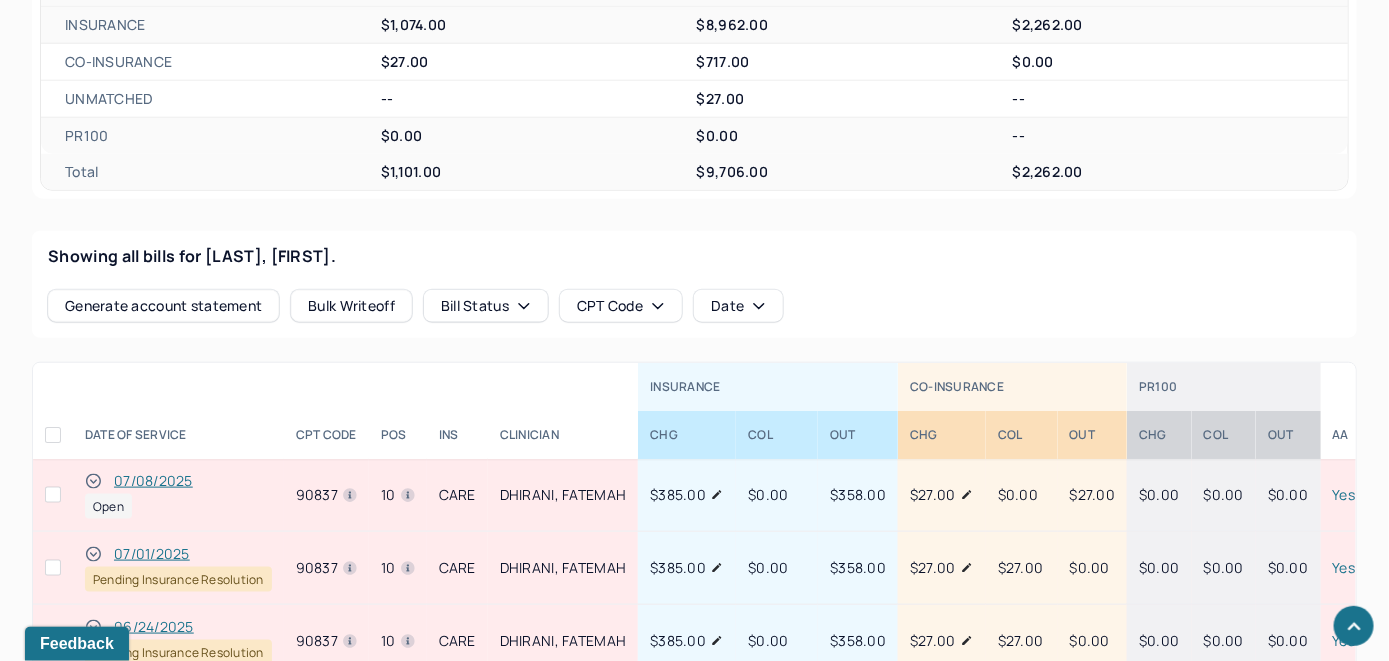 scroll, scrollTop: 661, scrollLeft: 0, axis: vertical 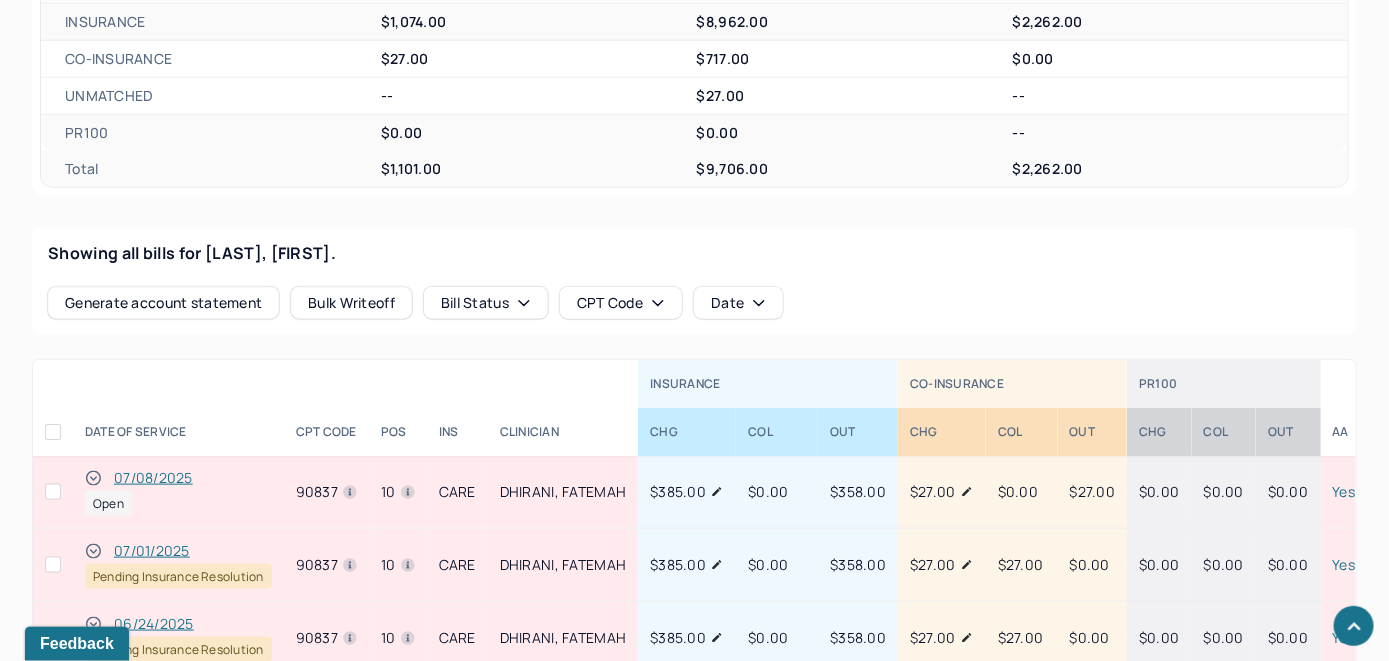 click on "07/08/2025" at bounding box center [153, 478] 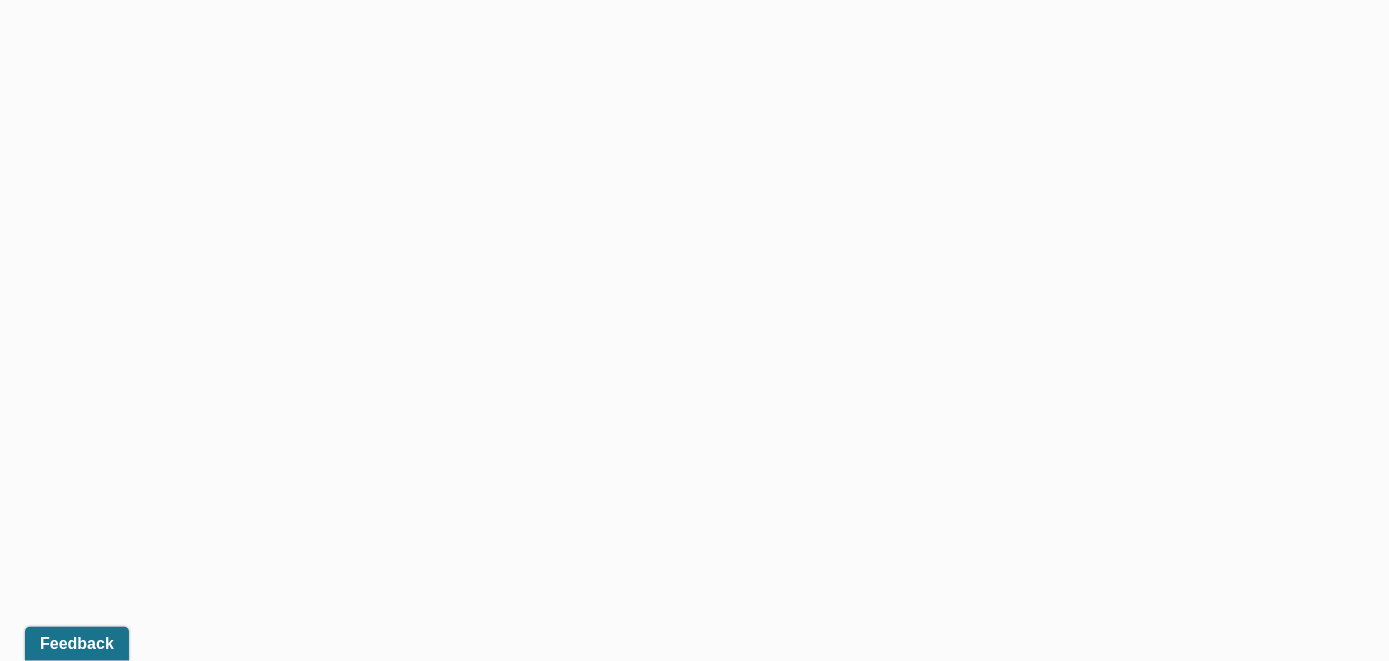 scroll, scrollTop: 589, scrollLeft: 0, axis: vertical 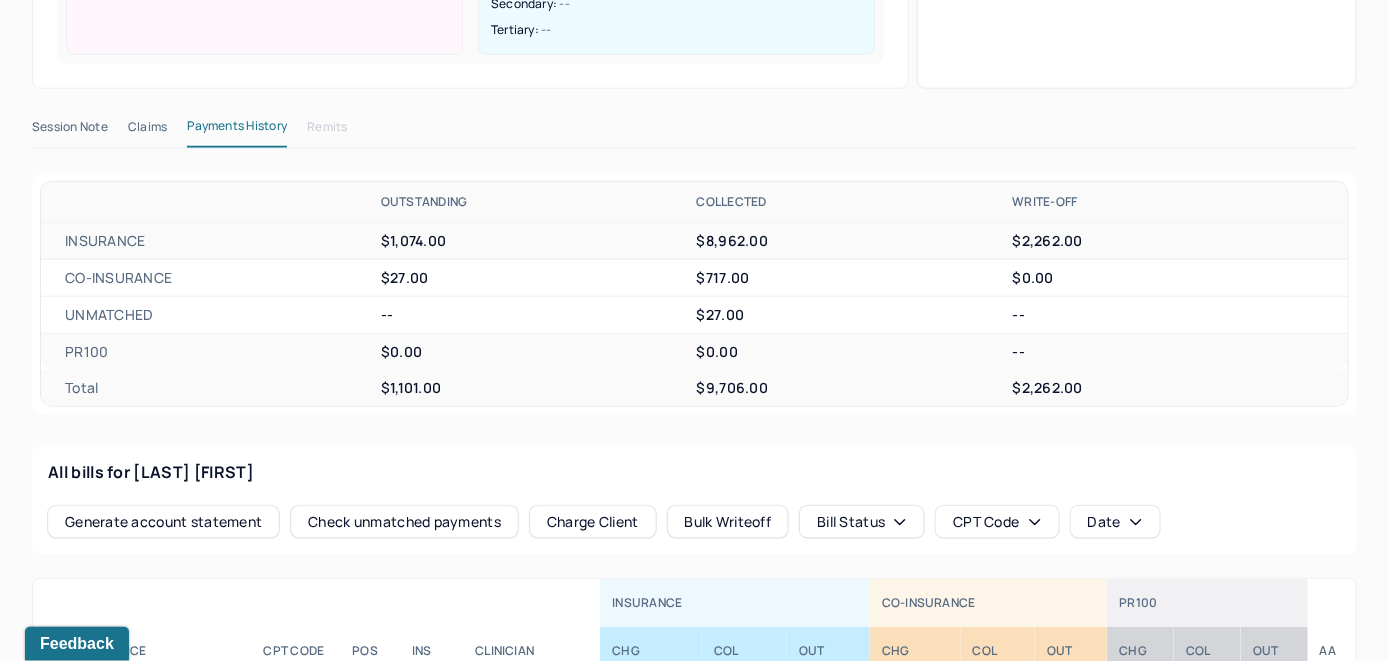 click on "Check unmatched payments" at bounding box center (404, 522) 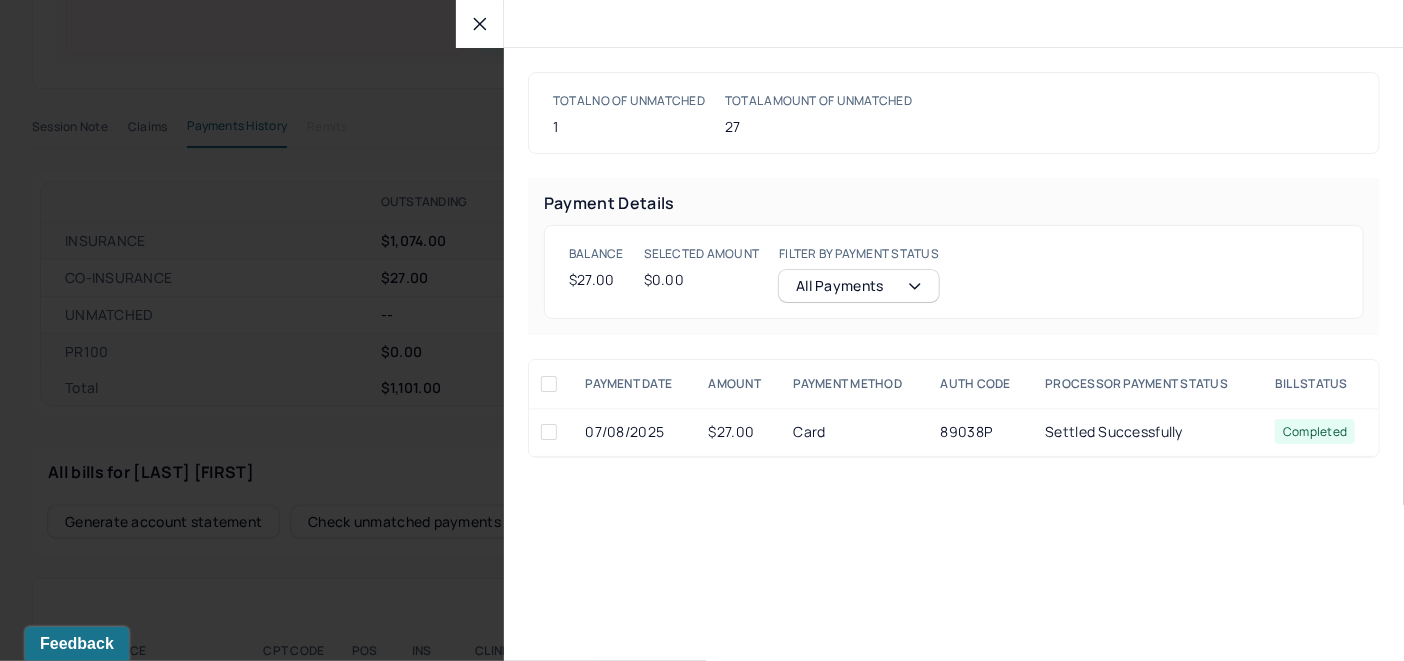 click at bounding box center [549, 432] 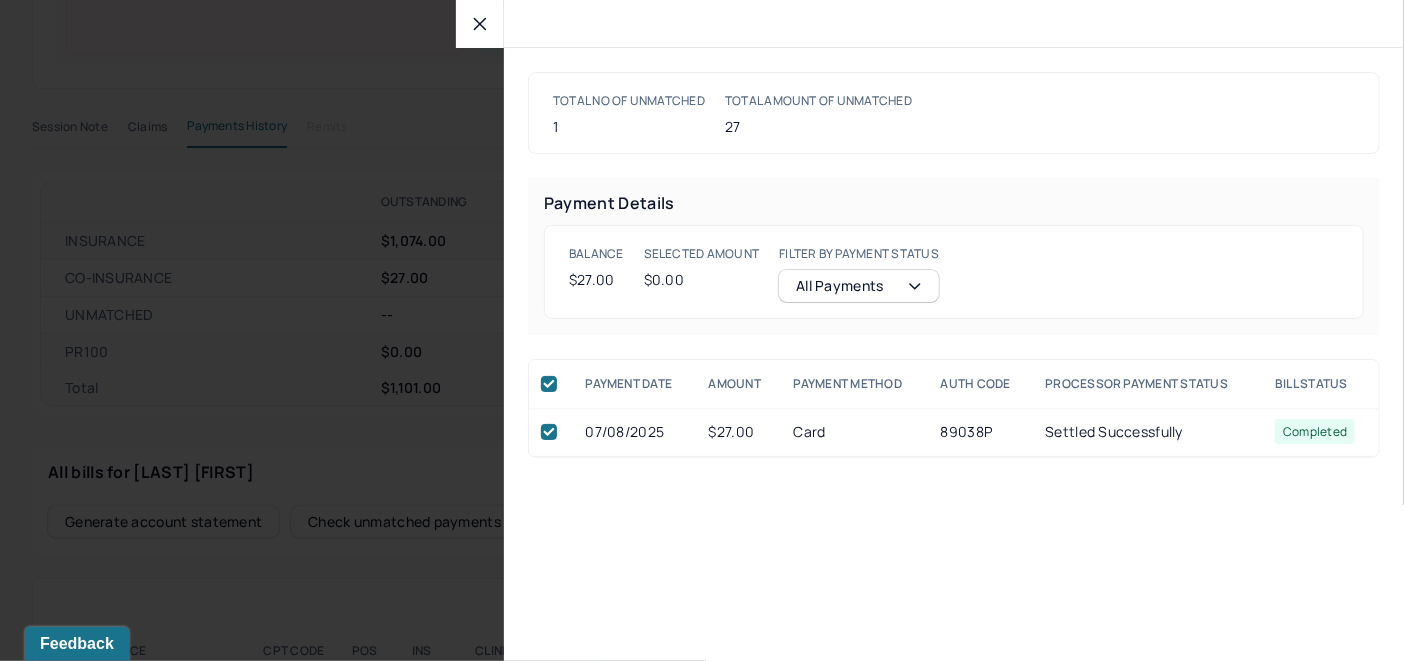 checkbox on "true" 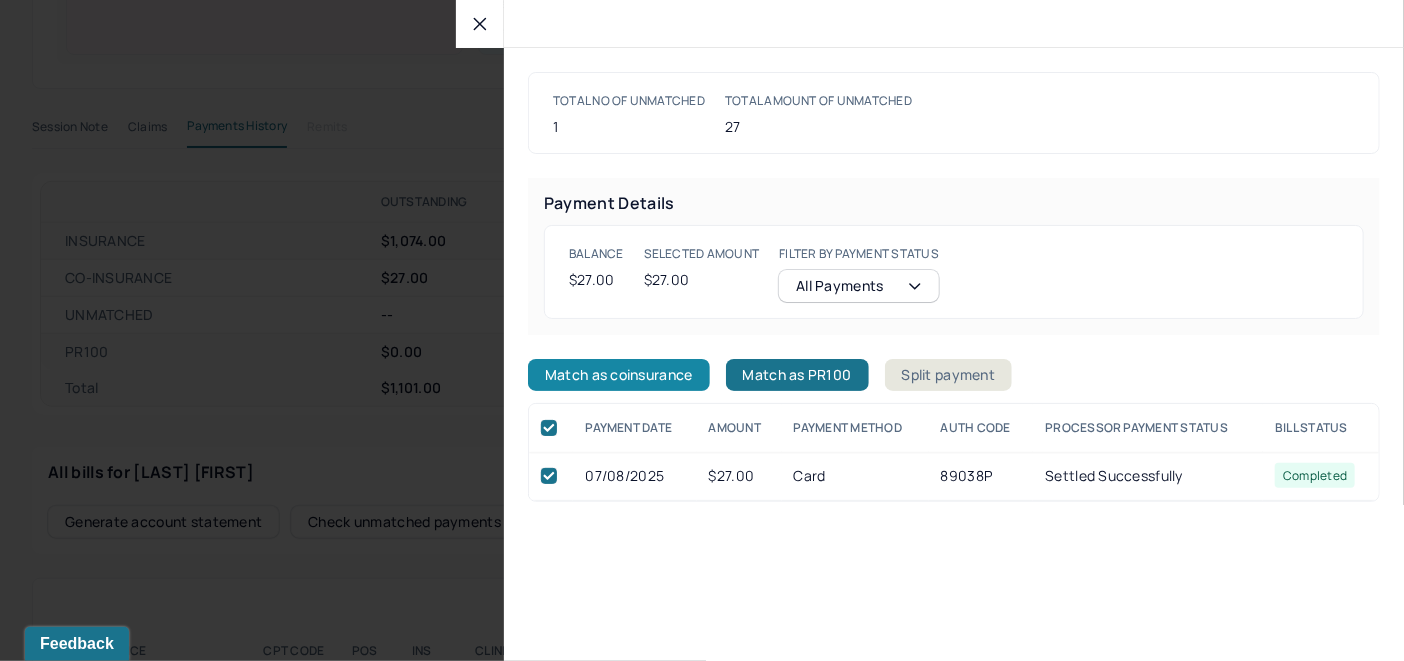 click on "Match as coinsurance" at bounding box center (619, 375) 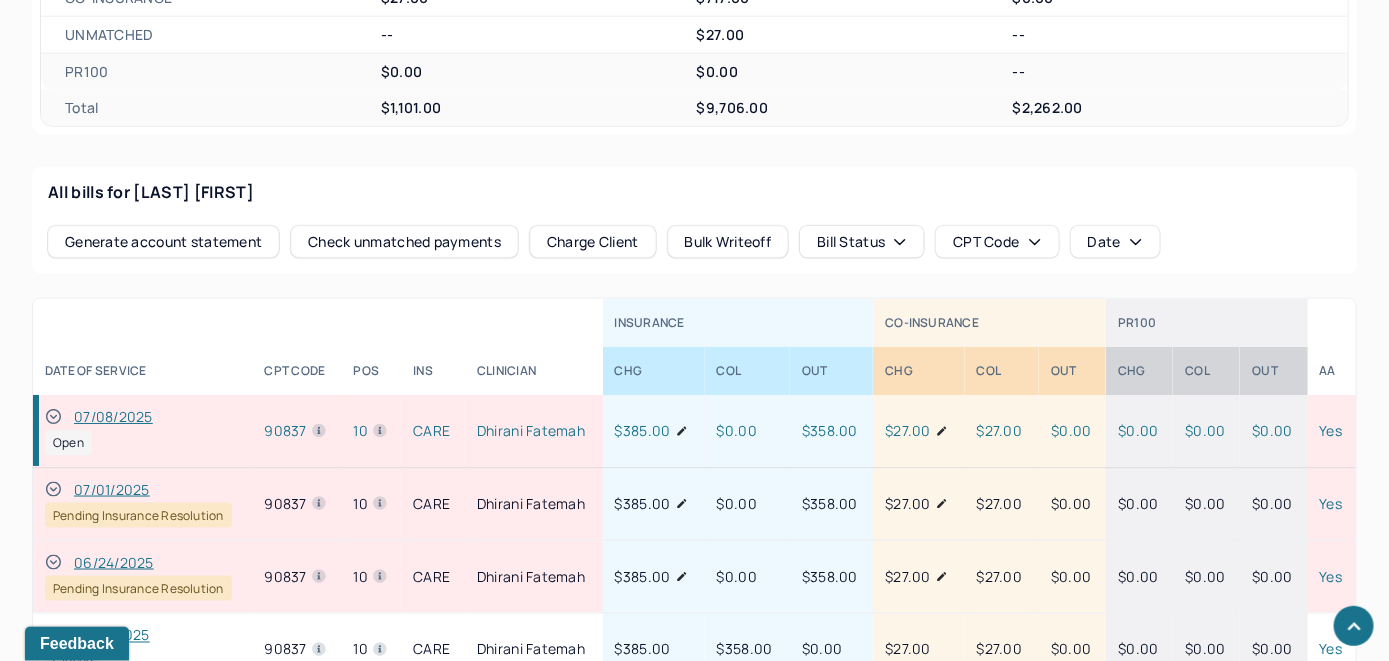 scroll, scrollTop: 889, scrollLeft: 0, axis: vertical 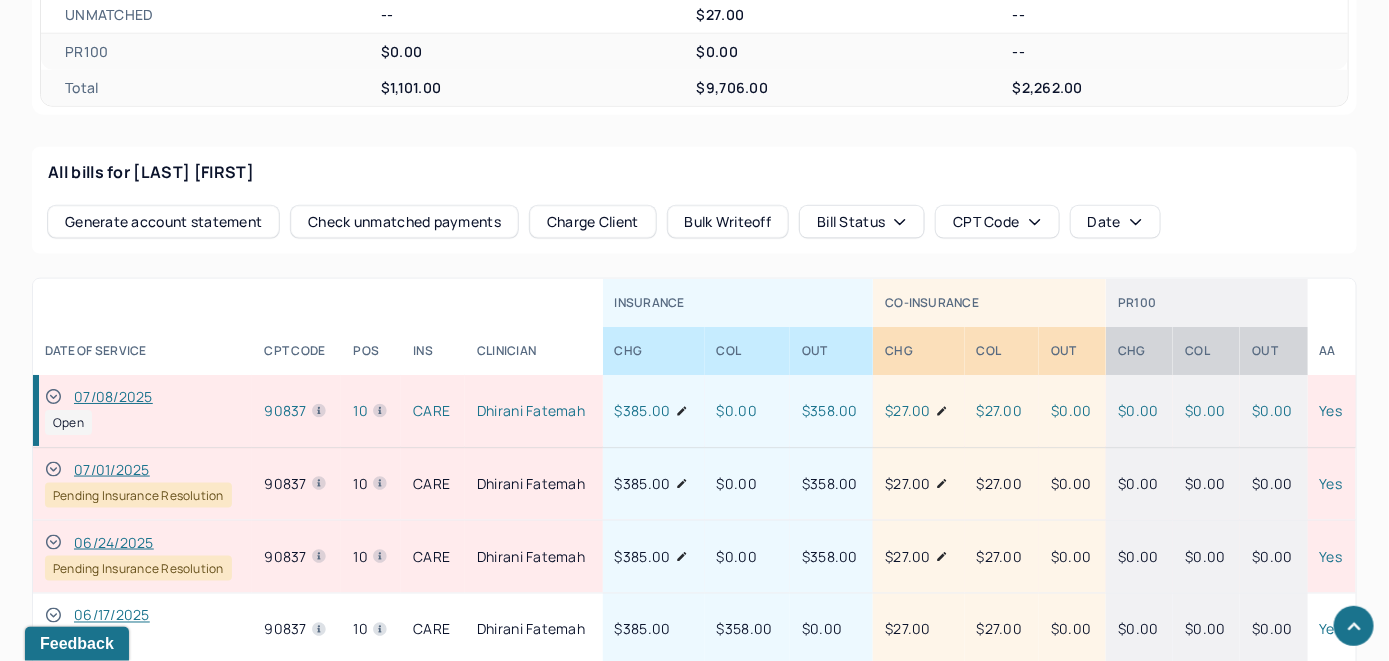 click 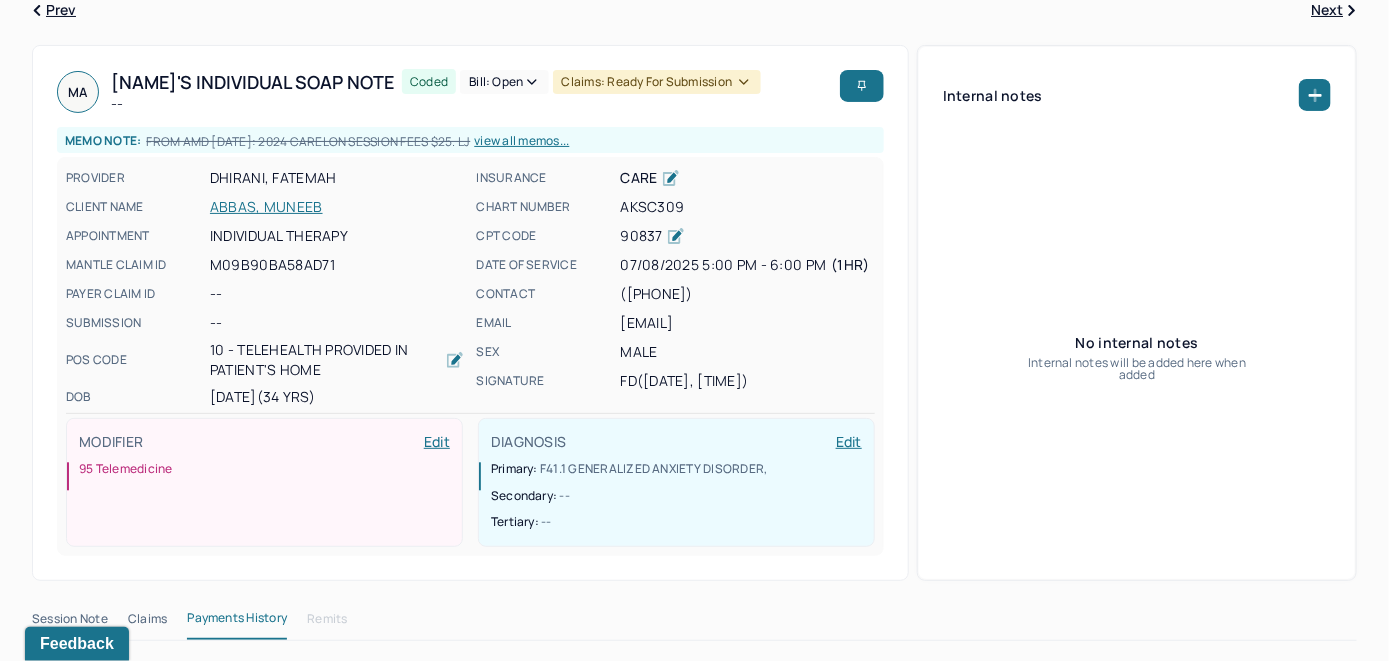 scroll, scrollTop: 0, scrollLeft: 0, axis: both 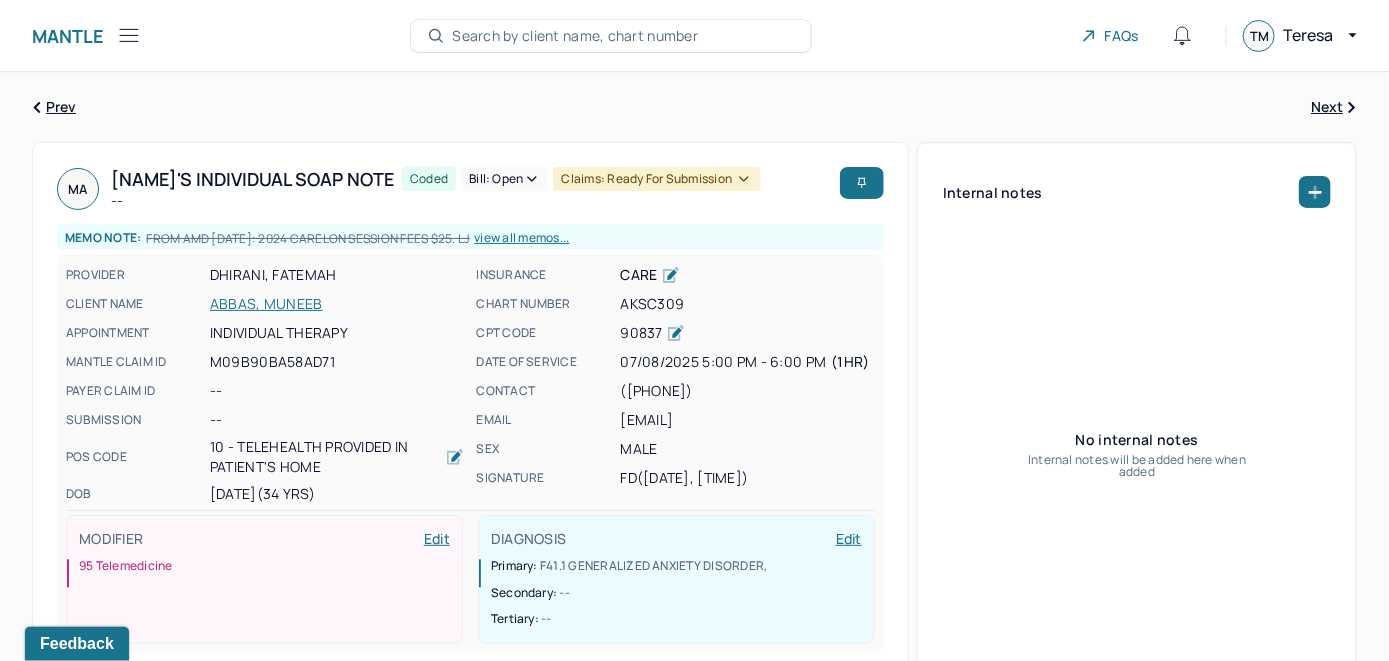 click on "Bill: Open" at bounding box center (504, 179) 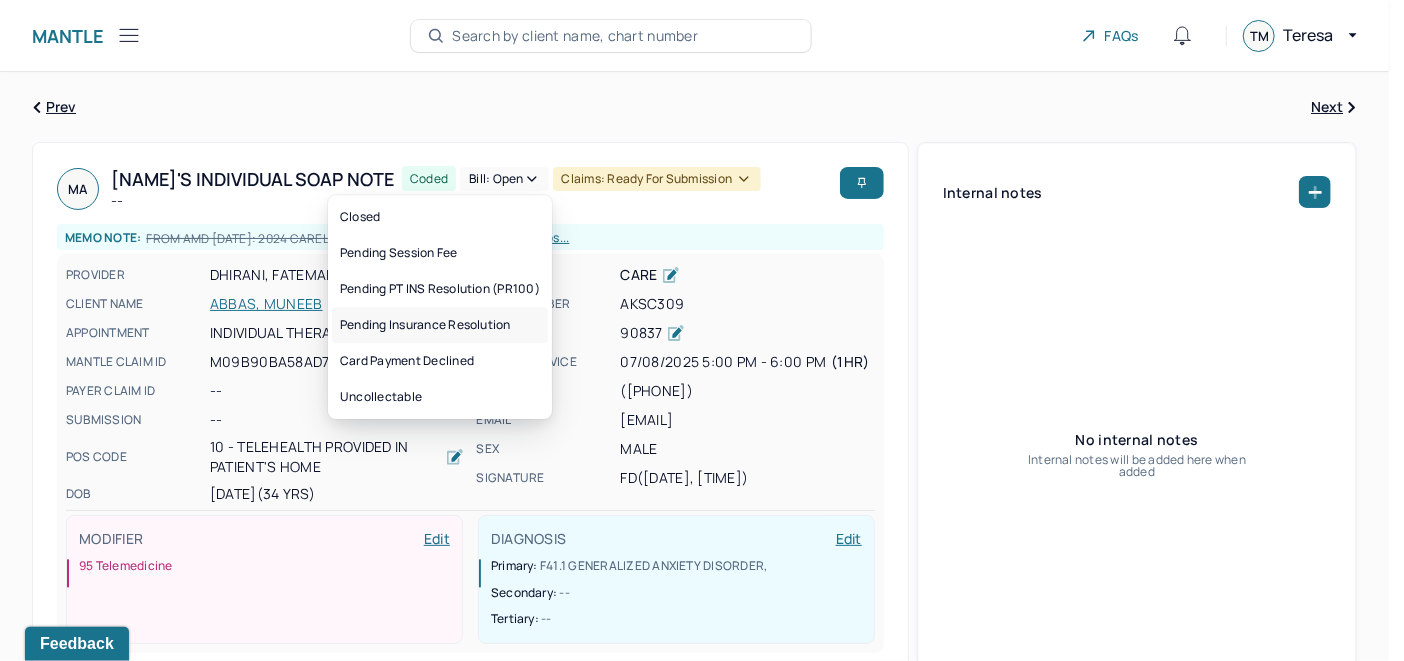 click on "Pending Insurance Resolution" at bounding box center [440, 325] 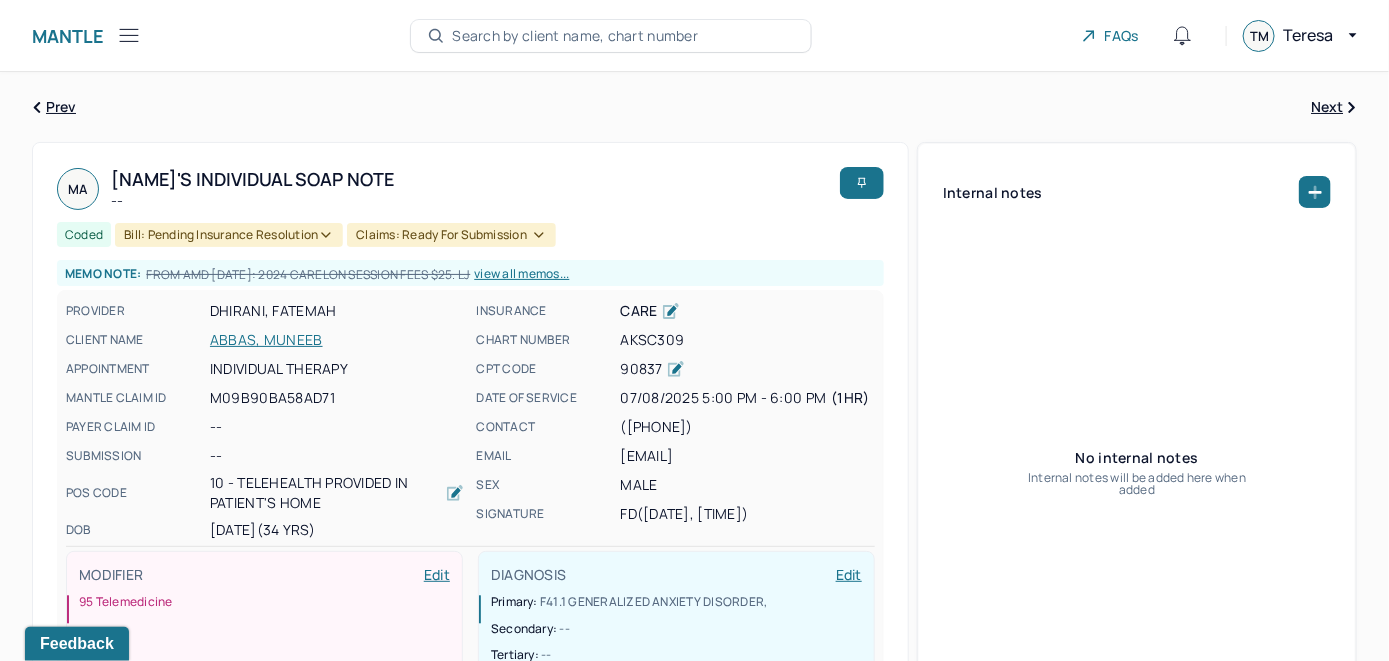 type 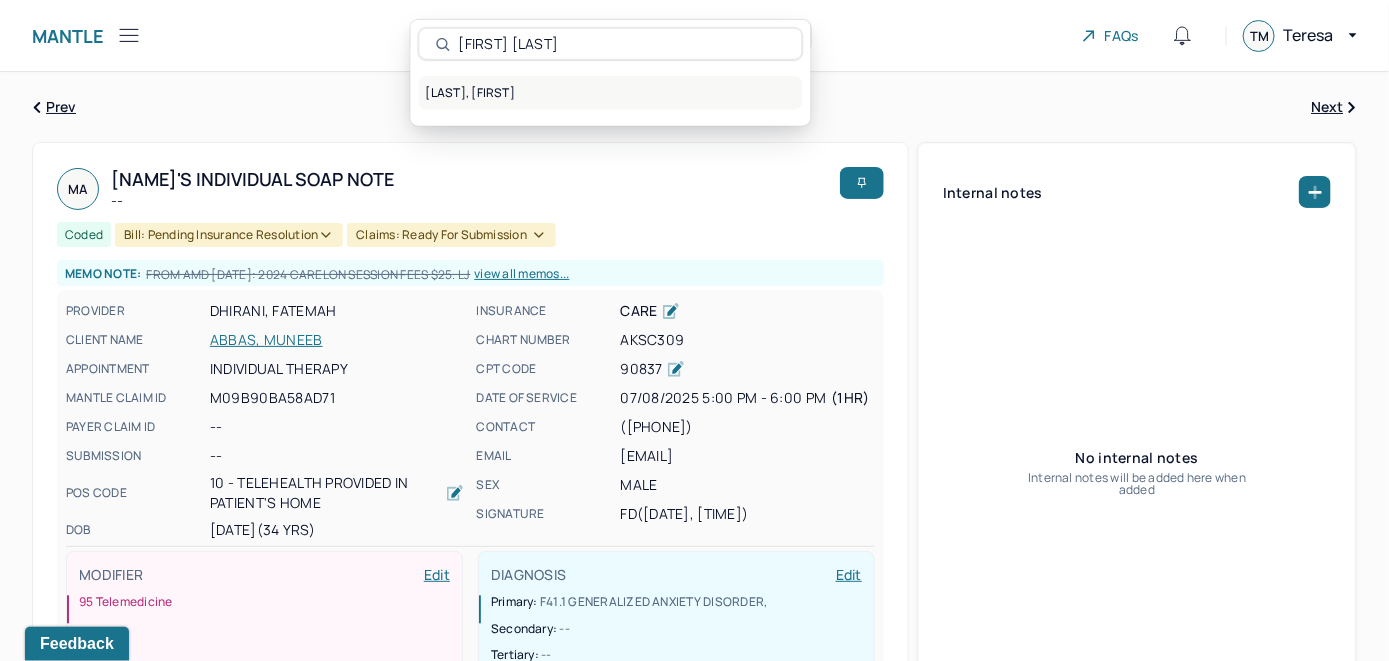 type on "Neesha Patel" 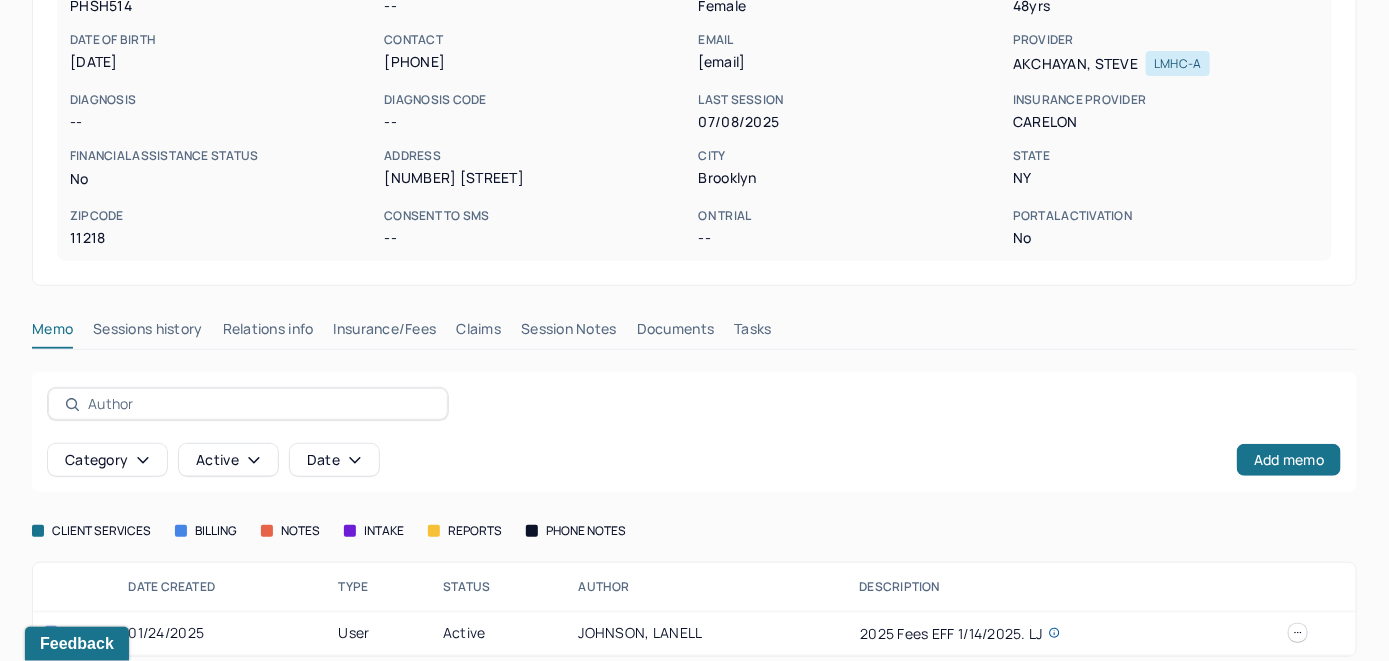scroll, scrollTop: 261, scrollLeft: 0, axis: vertical 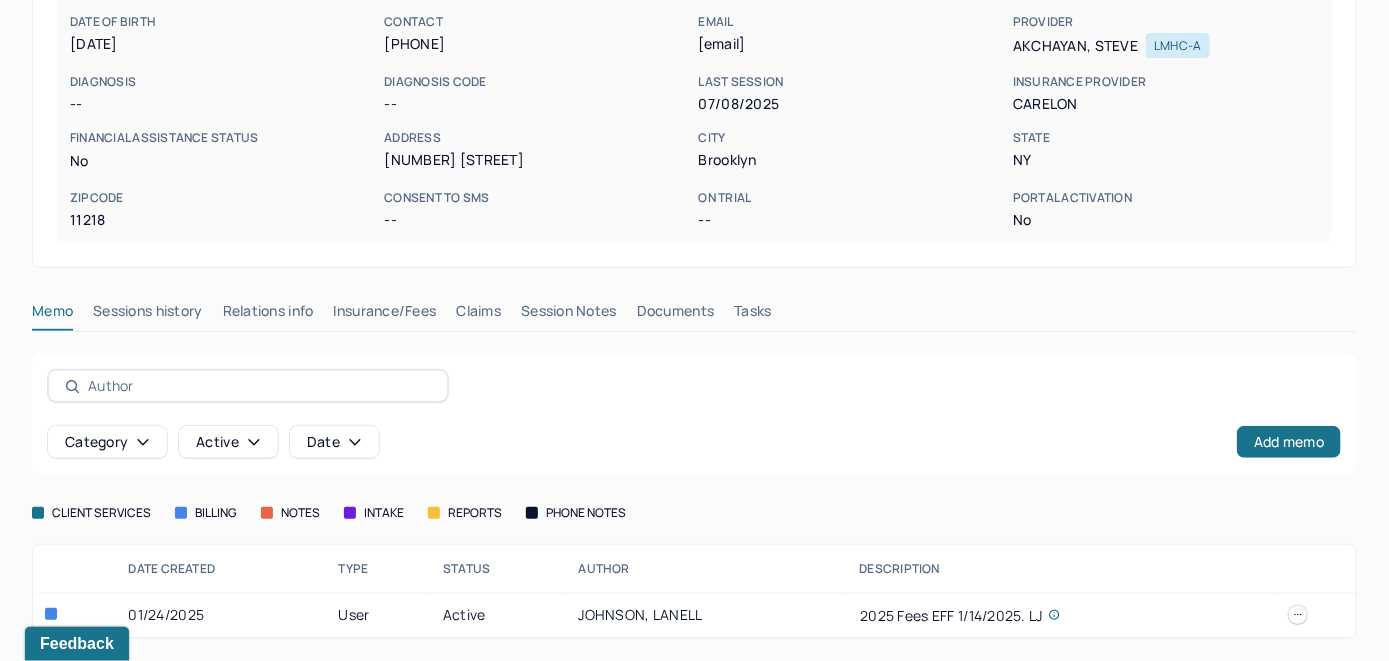 click on "Insurance/Fees" at bounding box center [385, 315] 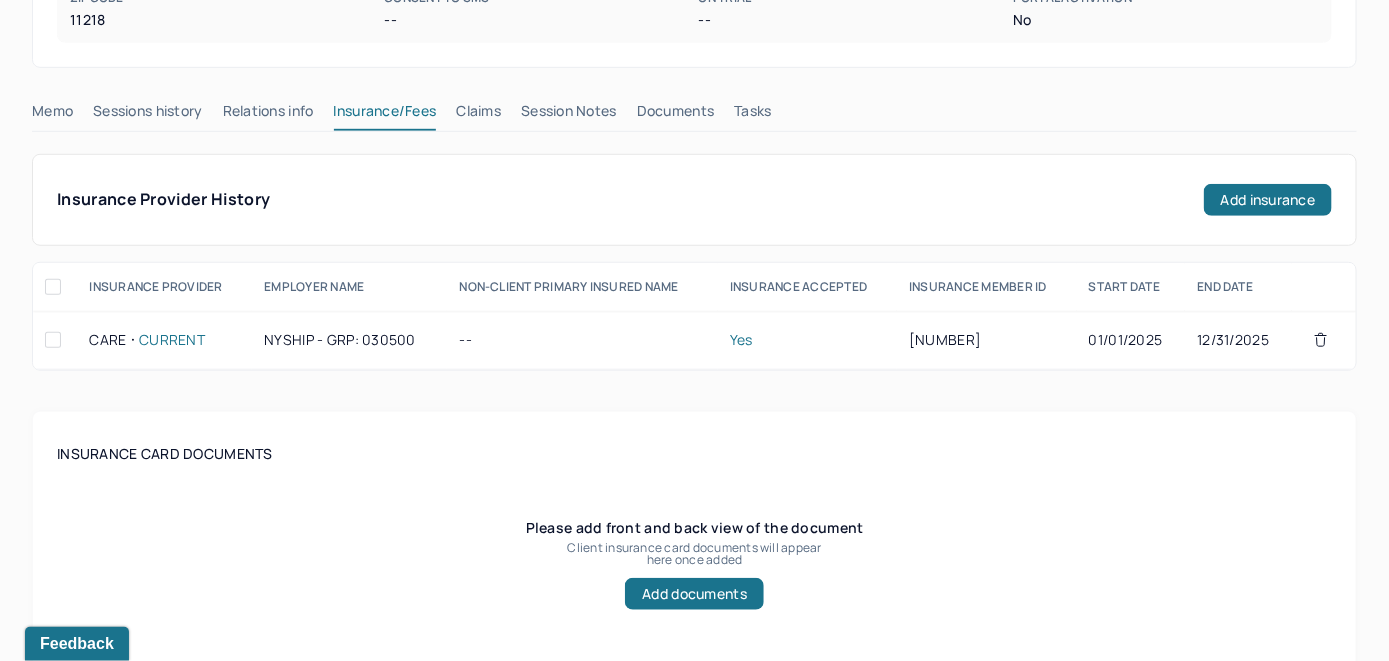 click on "Claims" at bounding box center [478, 115] 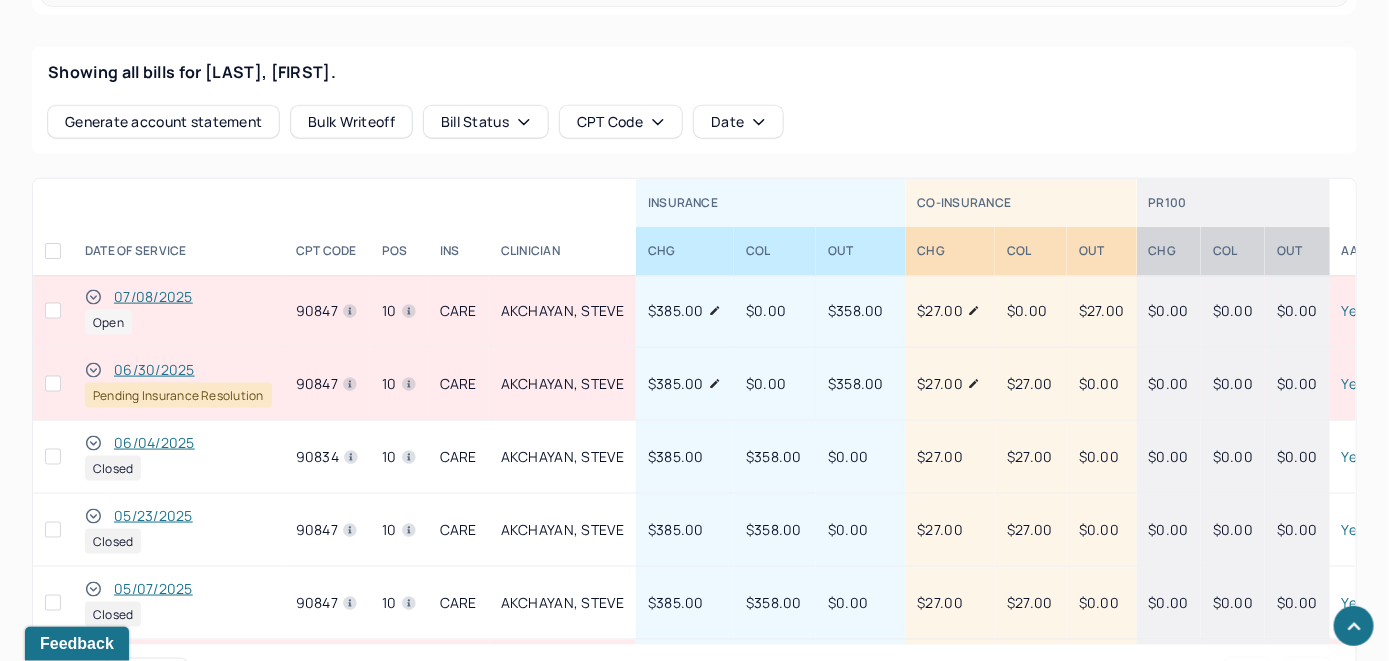 scroll, scrollTop: 835, scrollLeft: 0, axis: vertical 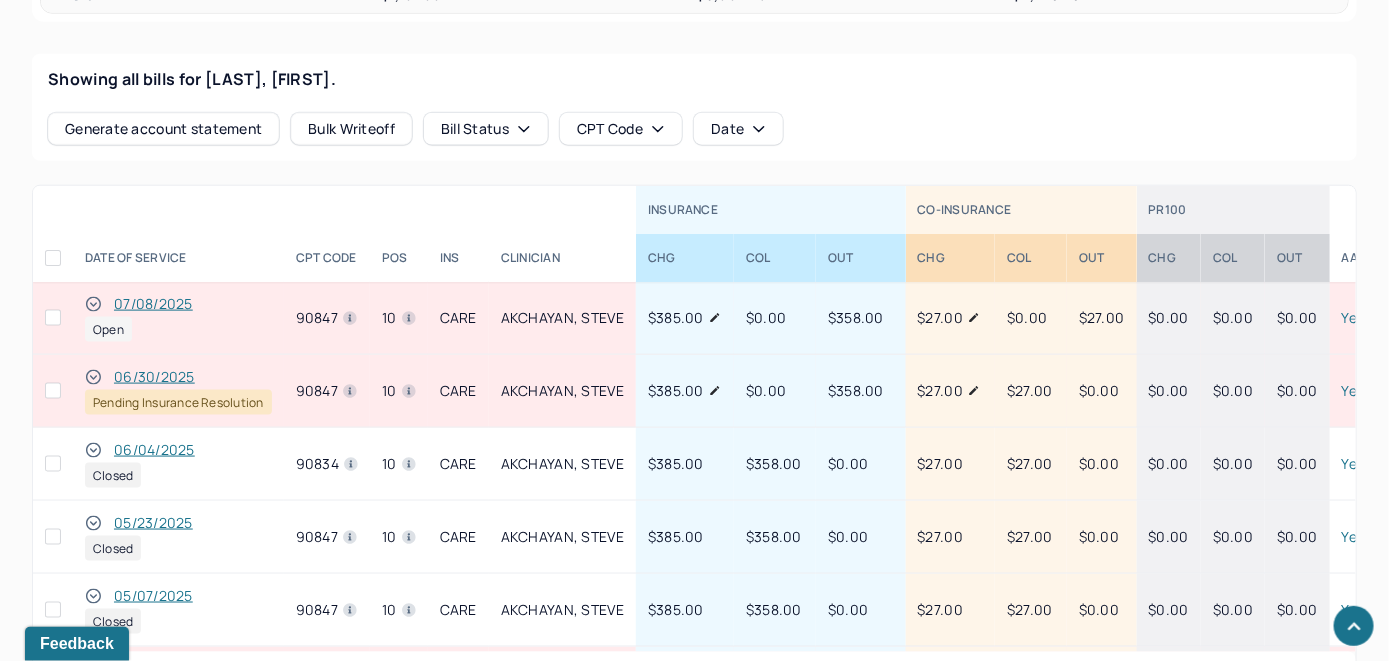 click on "07/08/2025" at bounding box center (178, 304) 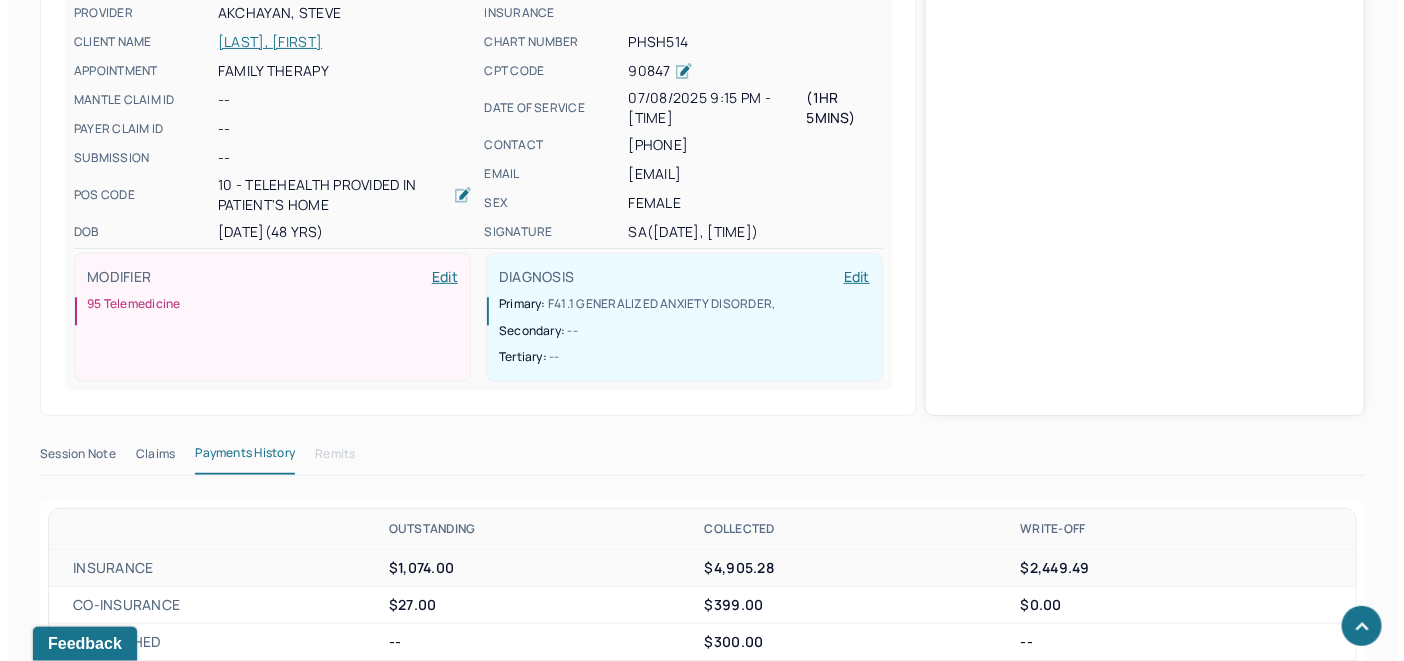 scroll, scrollTop: 764, scrollLeft: 0, axis: vertical 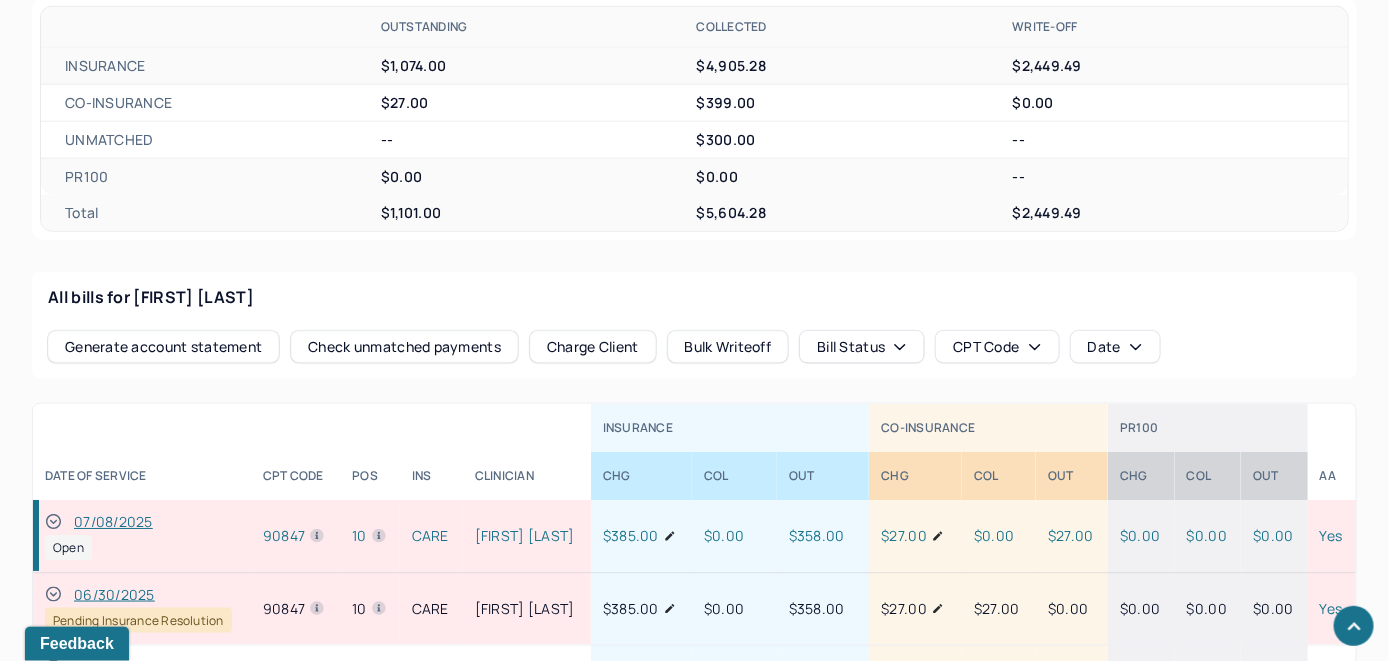 click on "Check unmatched payments" at bounding box center [404, 347] 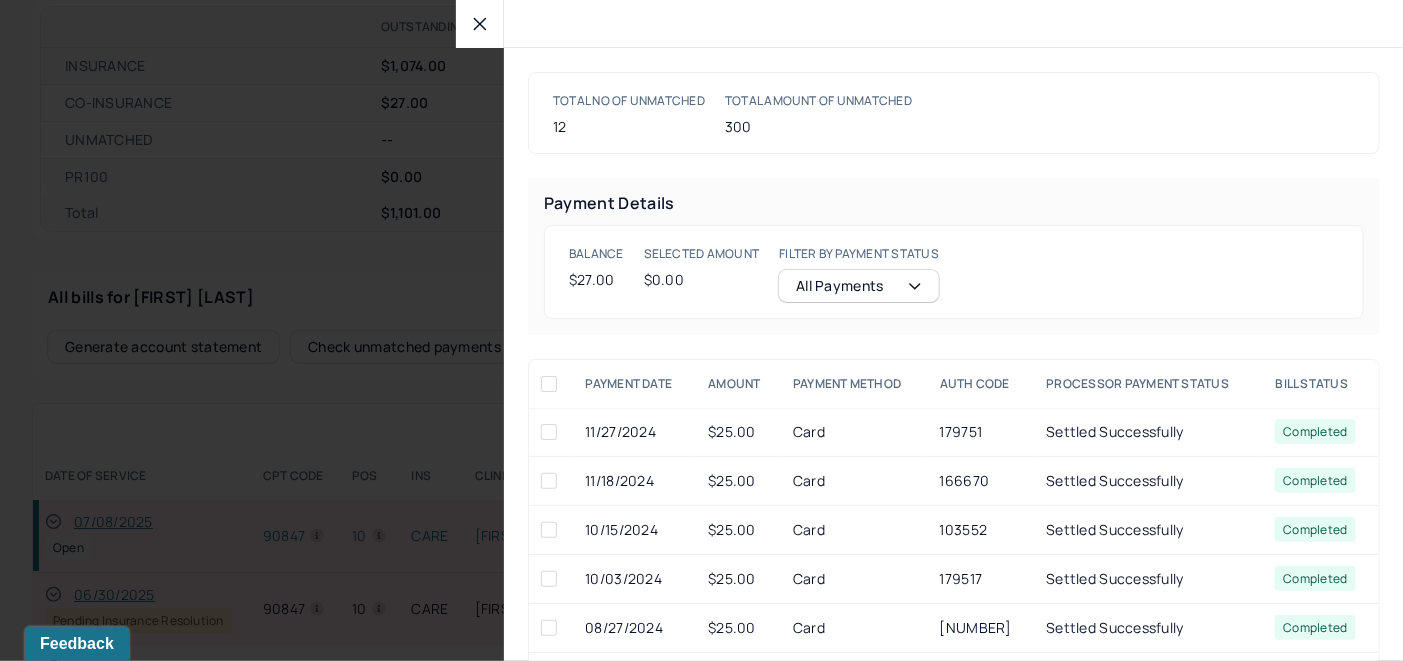 click at bounding box center [480, 24] 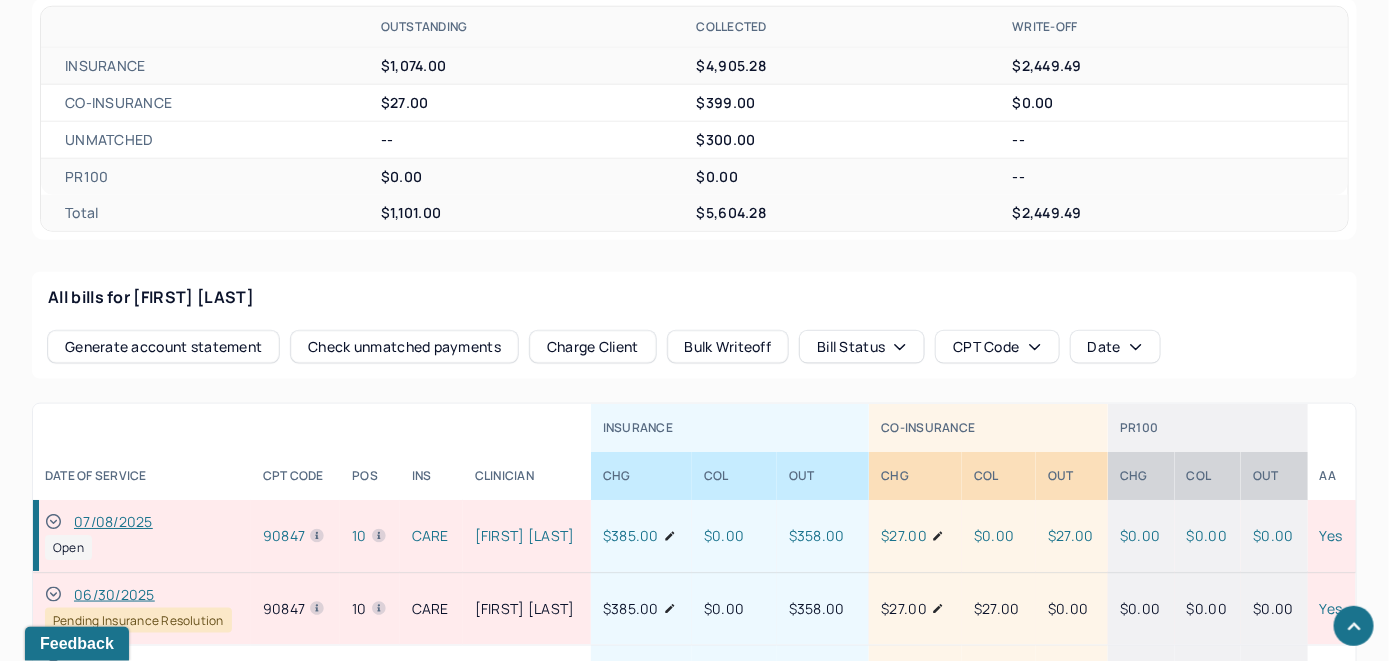 click on "Charge Client" at bounding box center (593, 347) 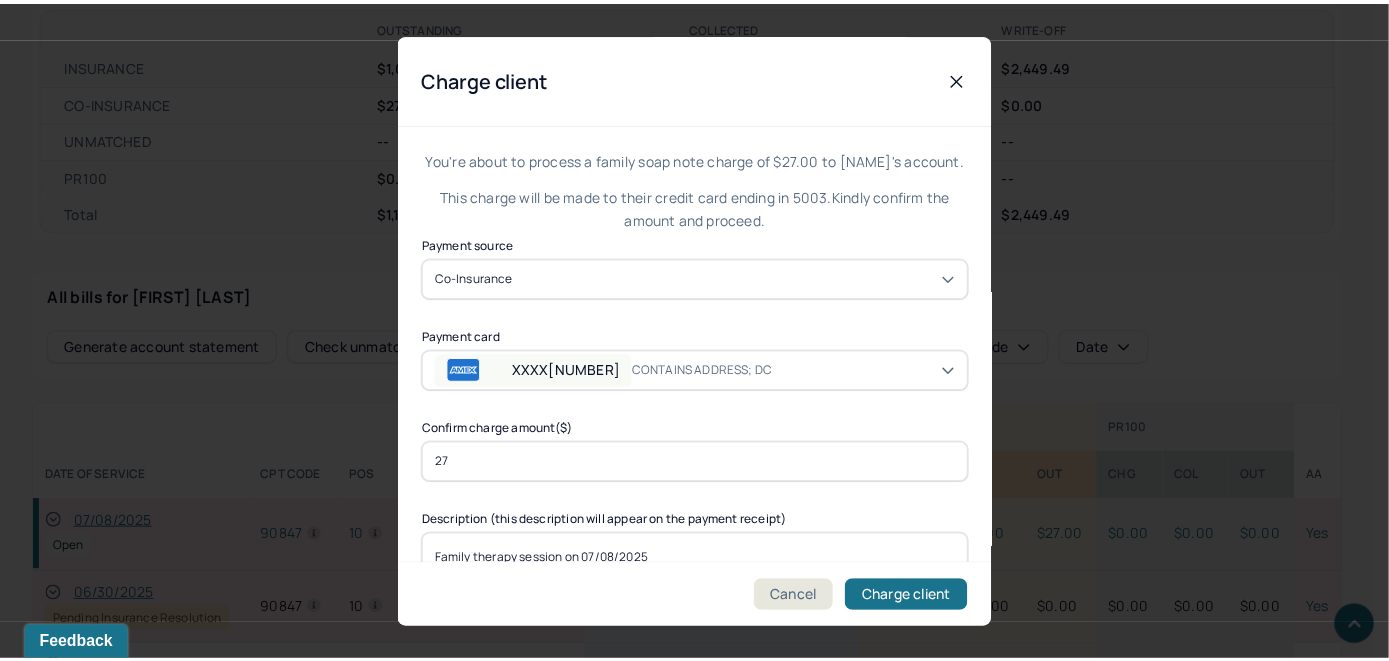scroll, scrollTop: 121, scrollLeft: 0, axis: vertical 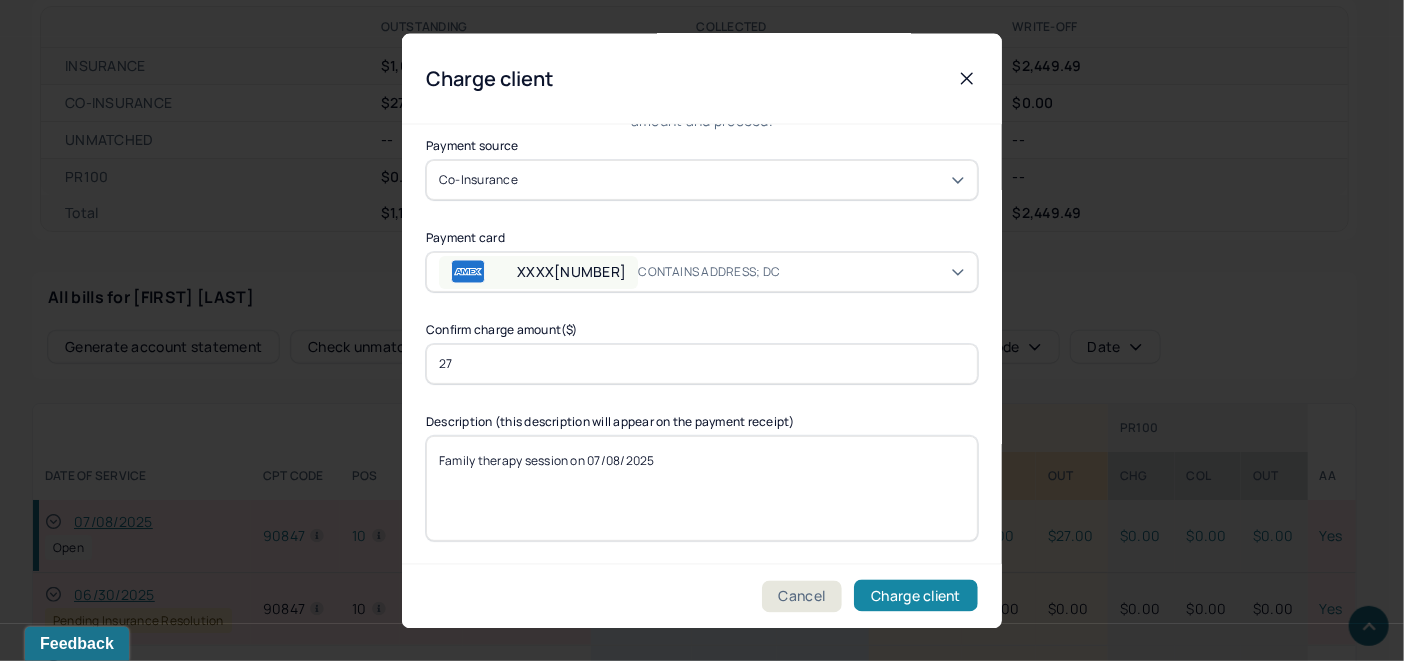 click on "Charge client" at bounding box center (916, 596) 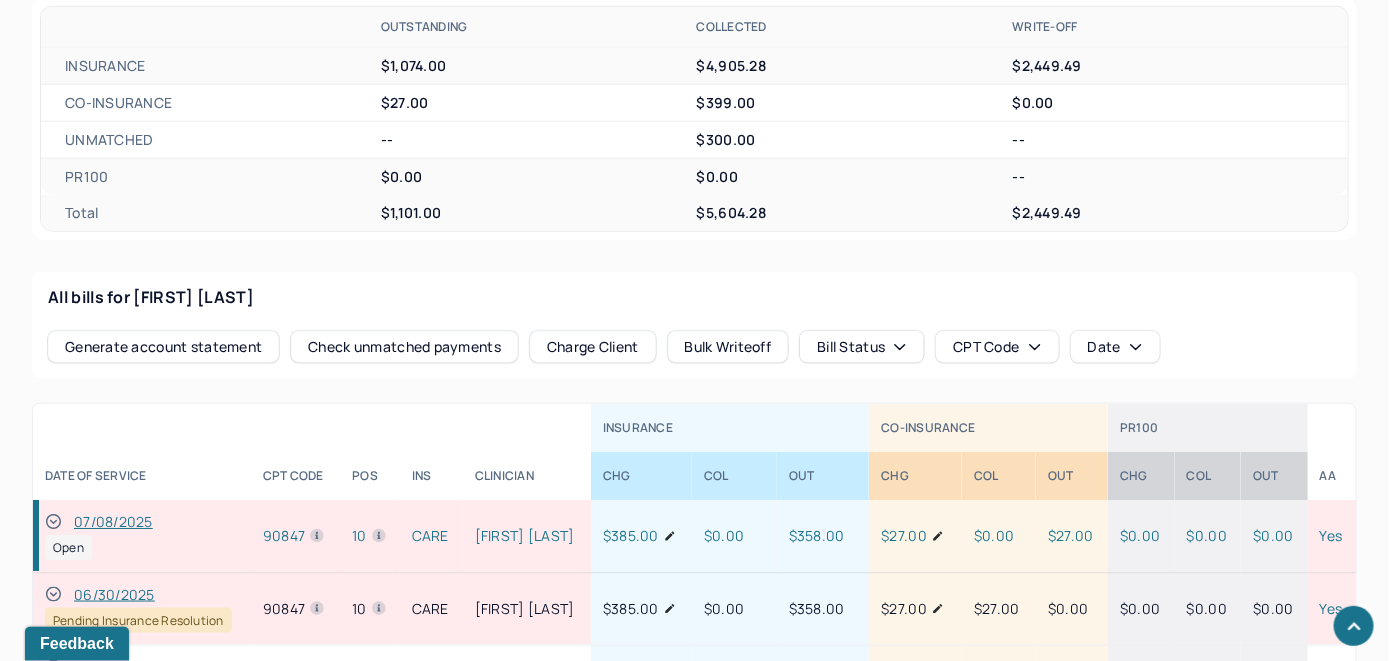 drag, startPoint x: 55, startPoint y: 515, endPoint x: 86, endPoint y: 484, distance: 43.840622 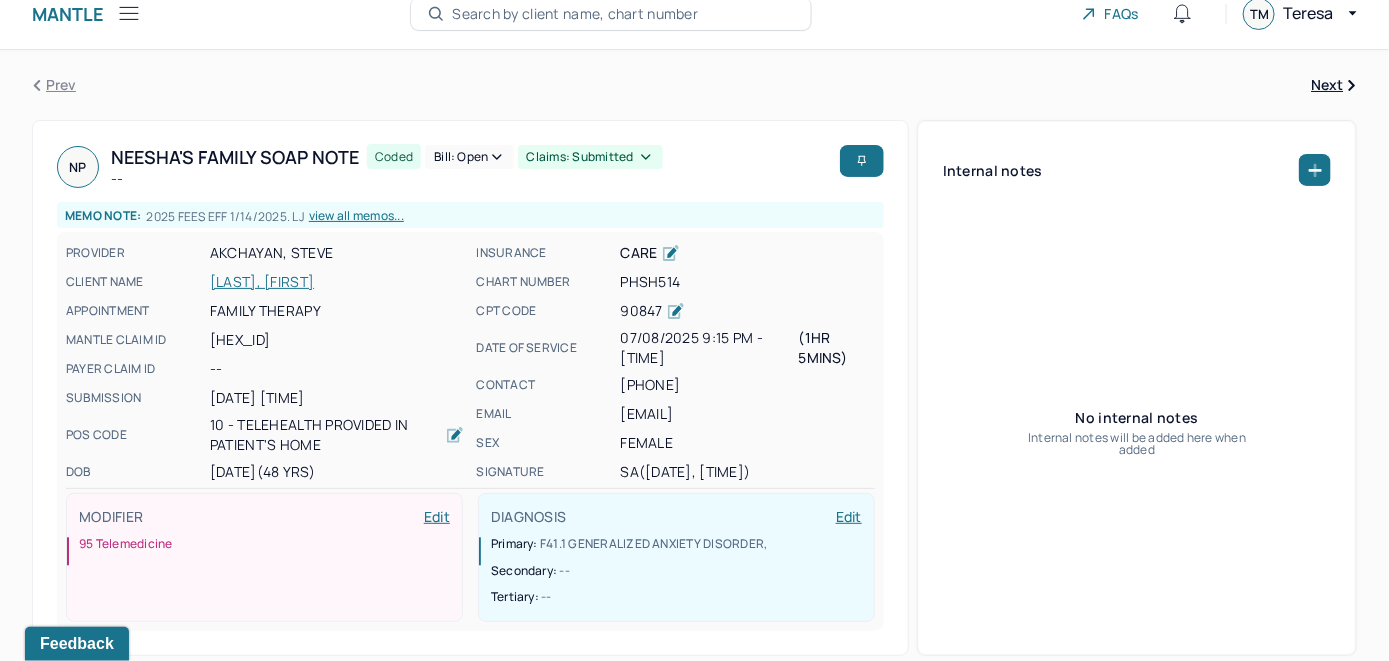 scroll, scrollTop: 0, scrollLeft: 0, axis: both 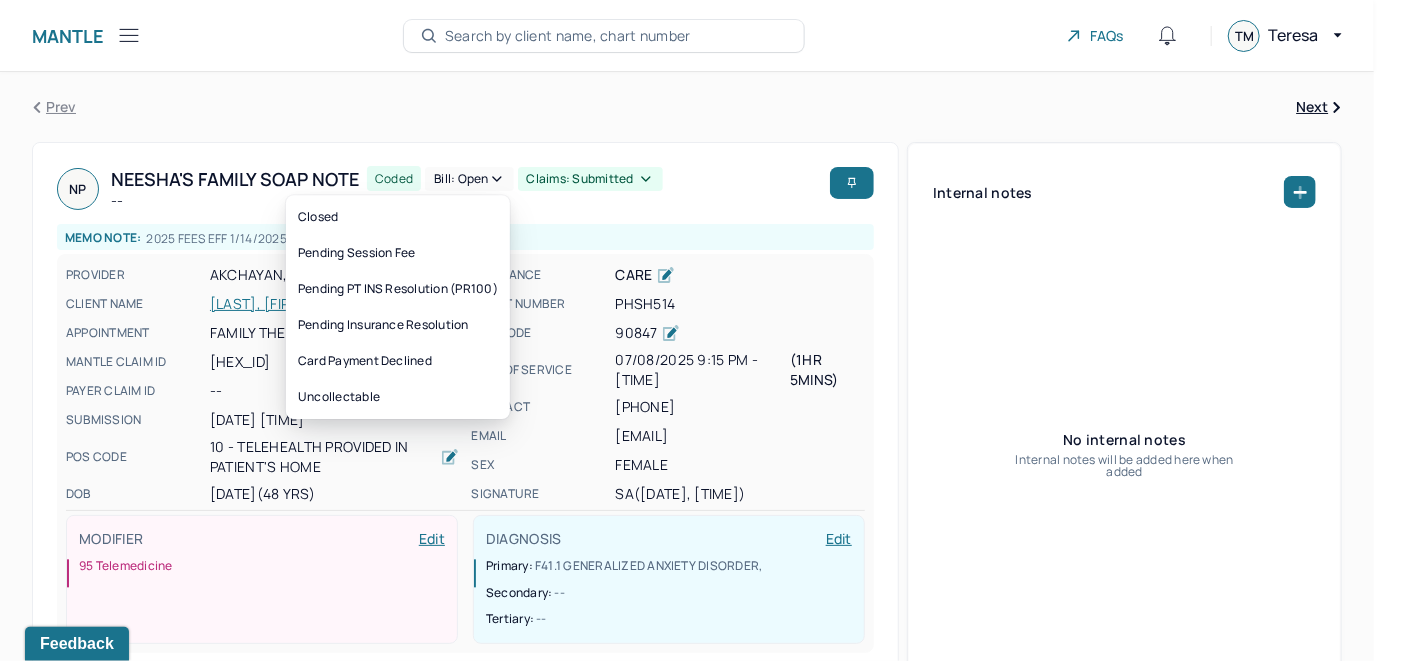 click on "Bill: Open" at bounding box center [469, 179] 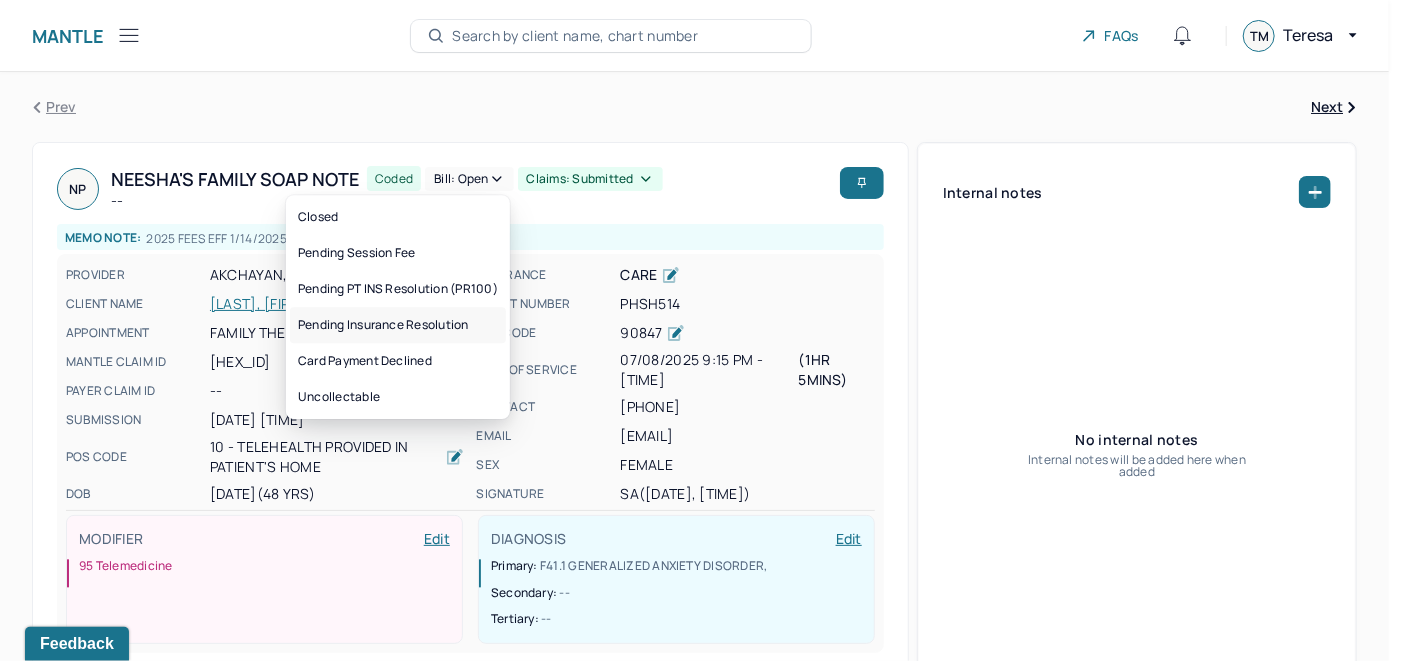 click on "Pending Insurance Resolution" at bounding box center (398, 325) 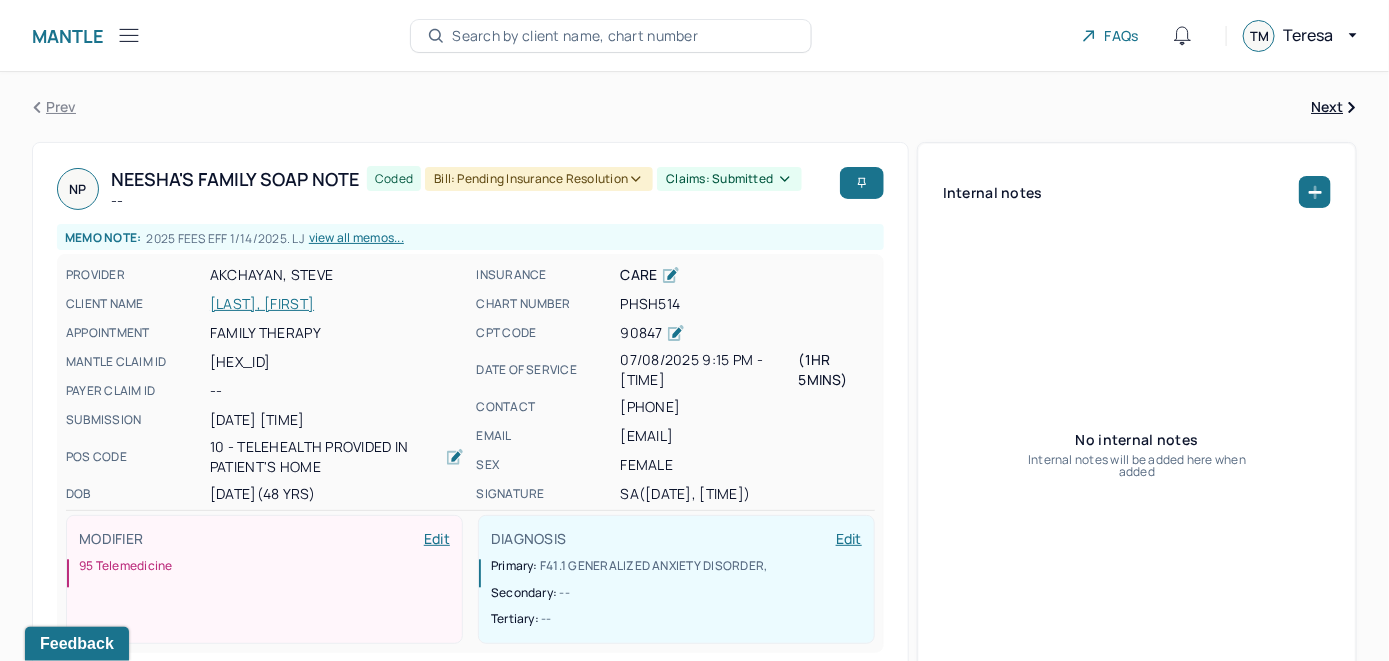 click on "Search by client name, chart number" at bounding box center [575, 36] 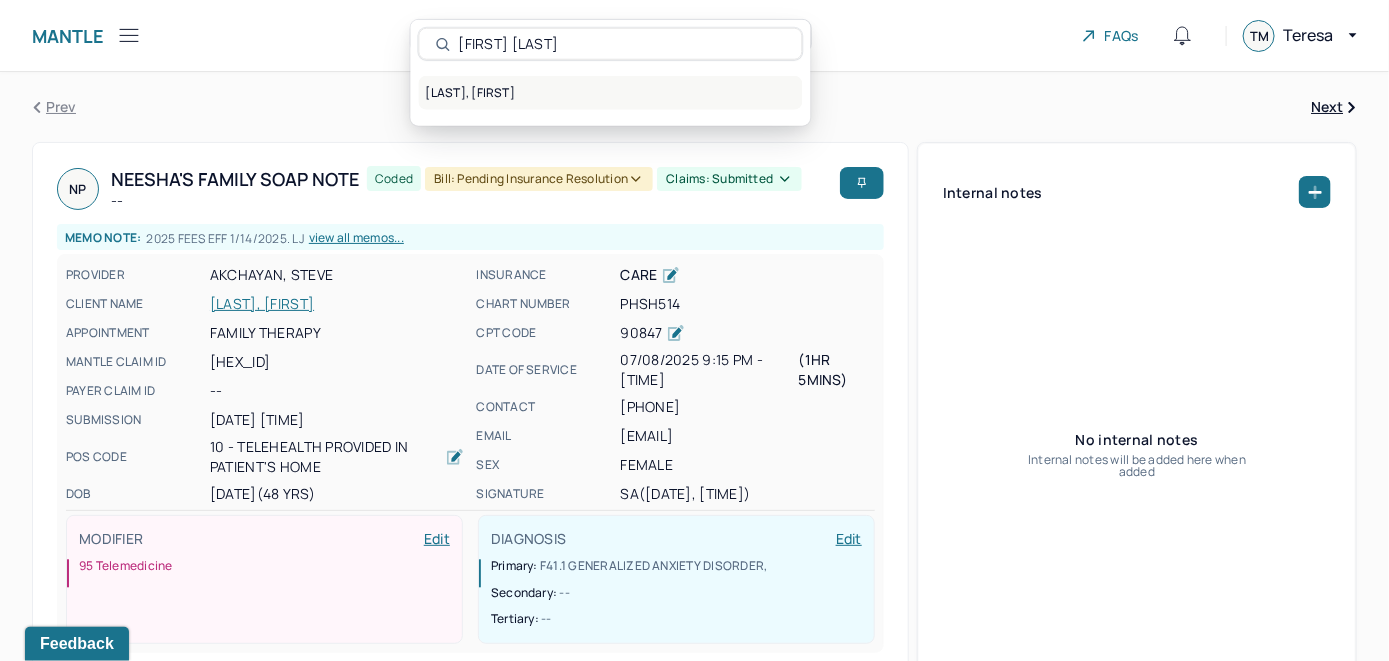 type on "Sarah Lefebvre" 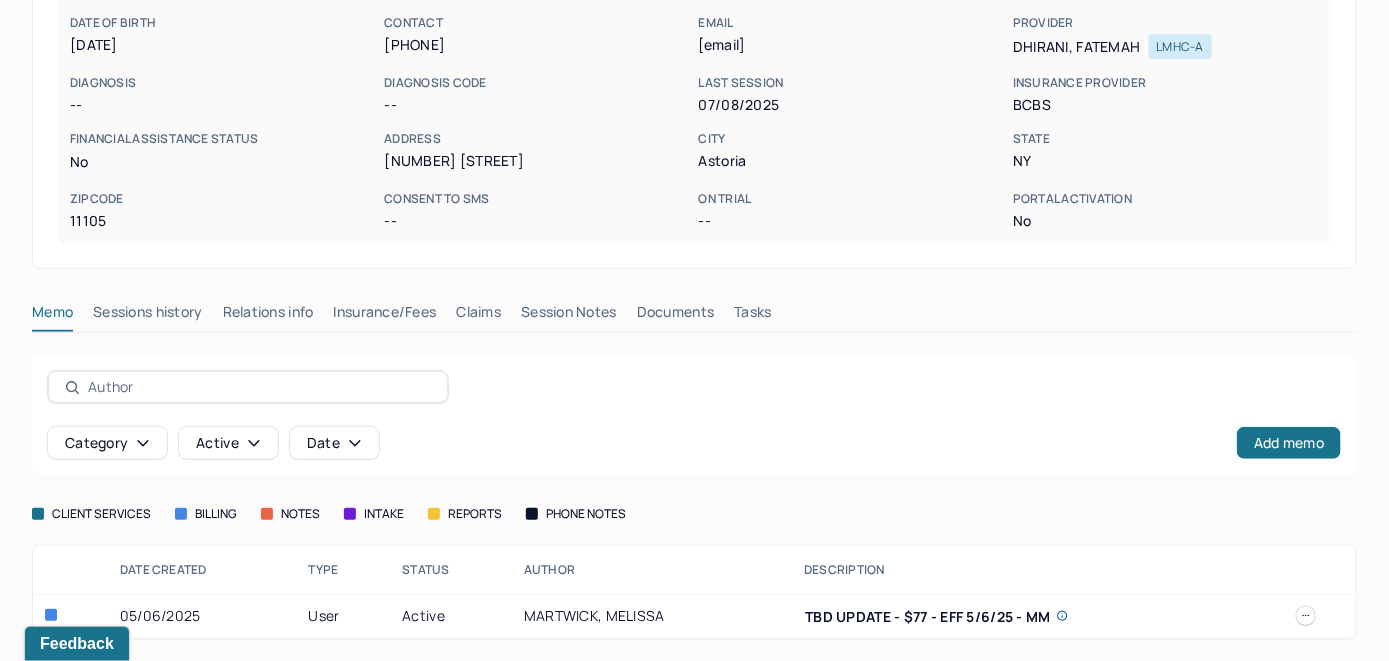 scroll, scrollTop: 261, scrollLeft: 0, axis: vertical 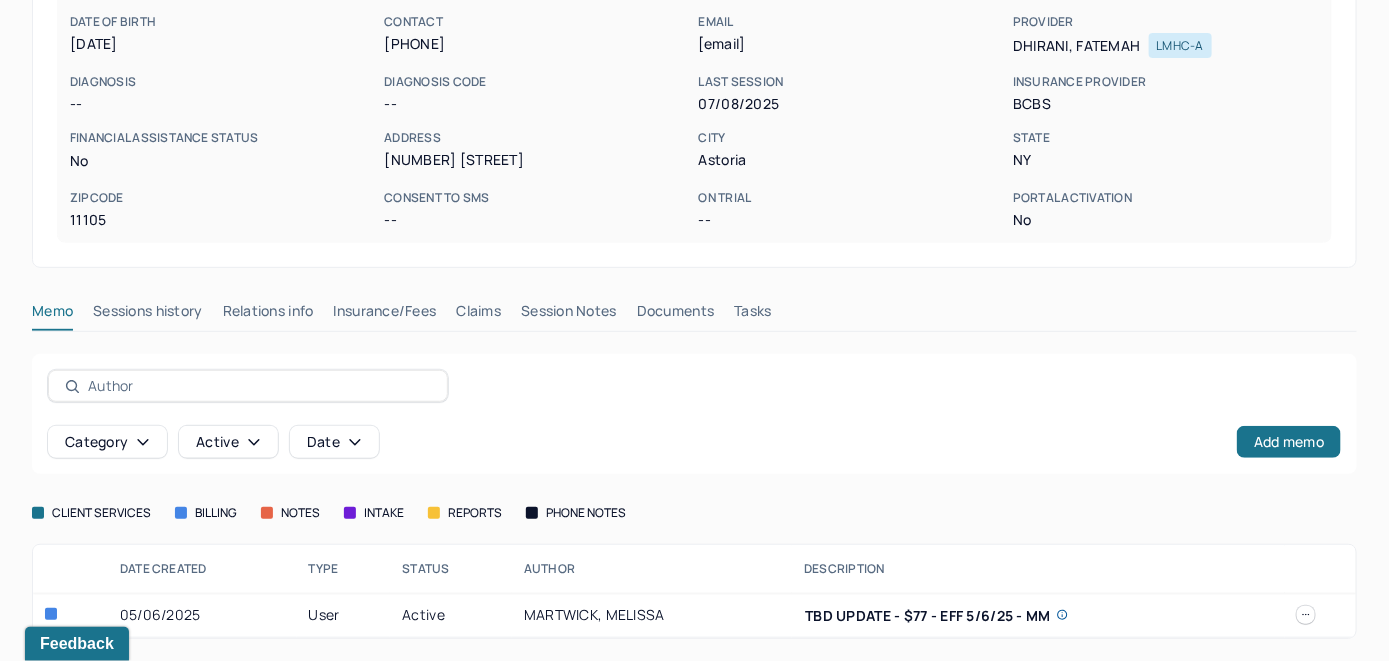 click on "Insurance/Fees" at bounding box center (385, 315) 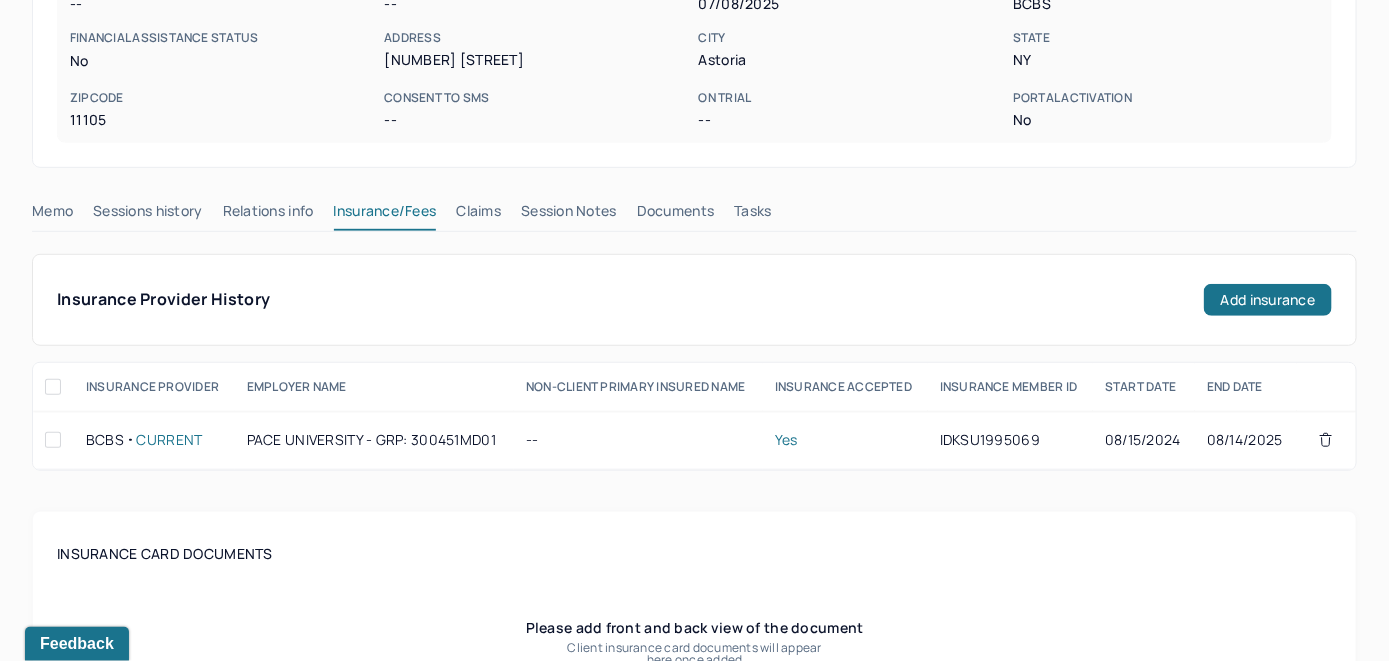 click on "Claims" at bounding box center [478, 215] 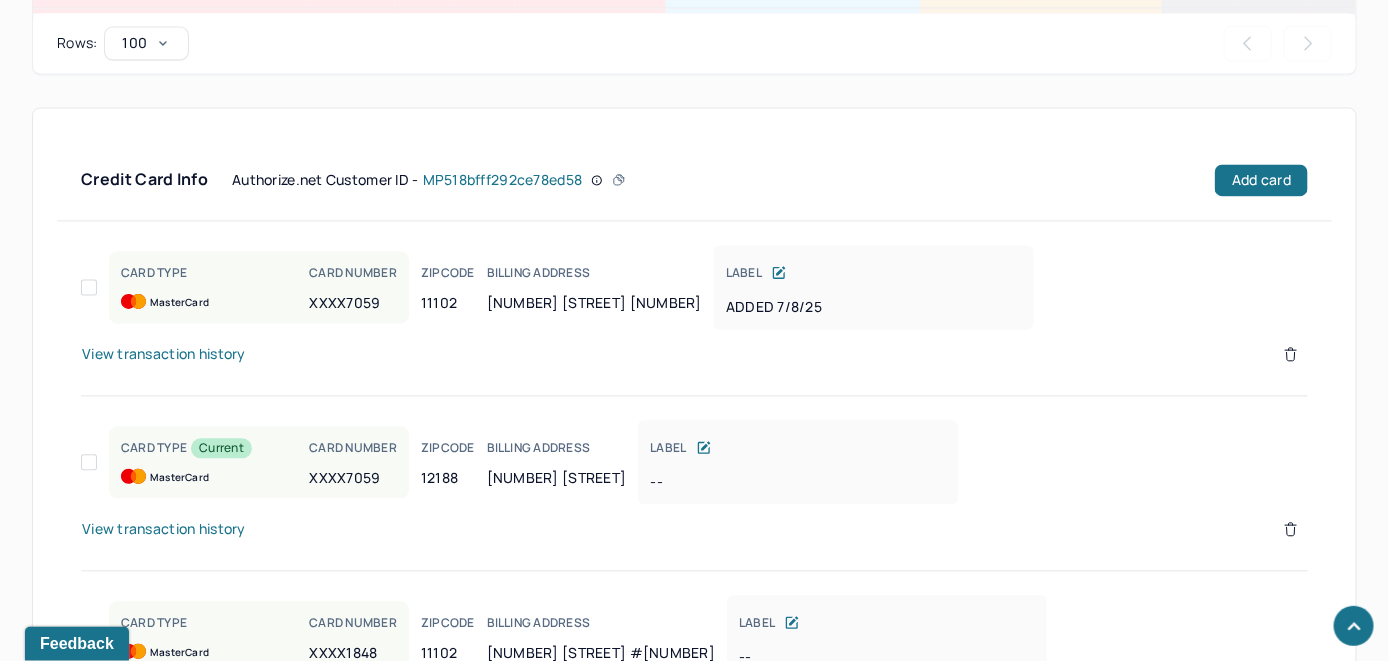 scroll, scrollTop: 1459, scrollLeft: 0, axis: vertical 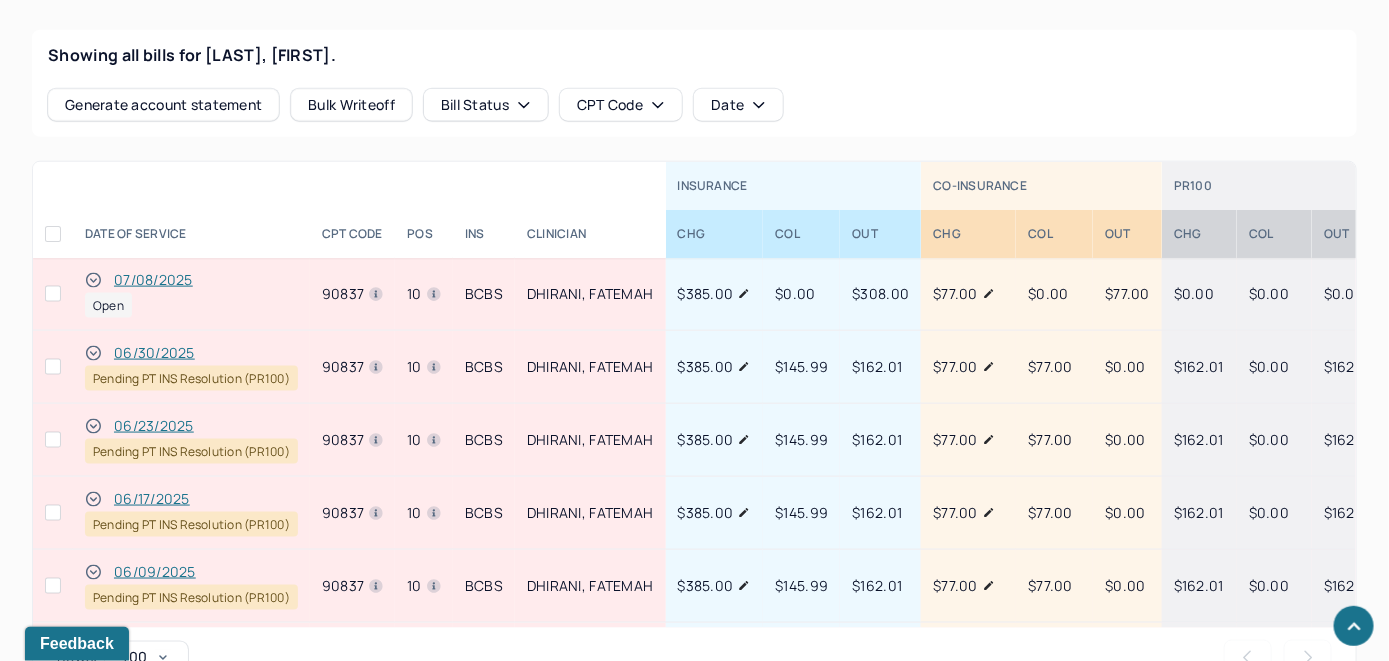 click on "07/08/2025" at bounding box center (153, 280) 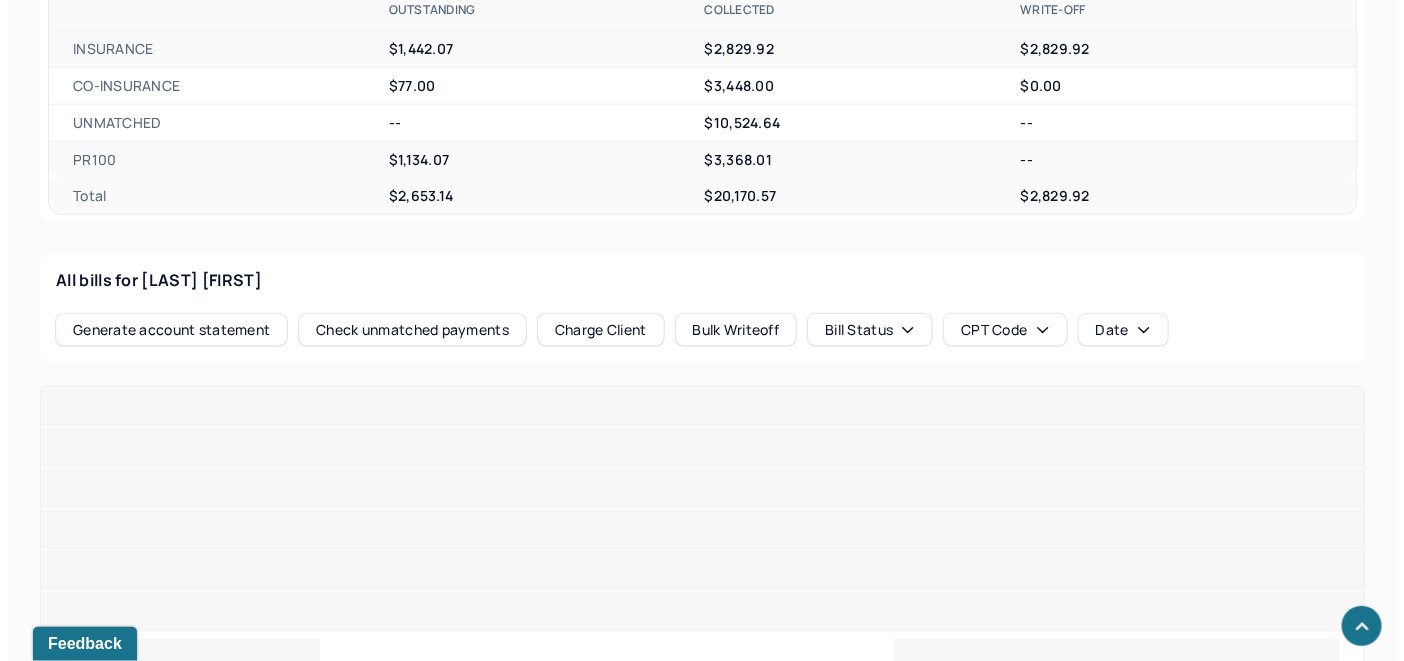 scroll, scrollTop: 787, scrollLeft: 0, axis: vertical 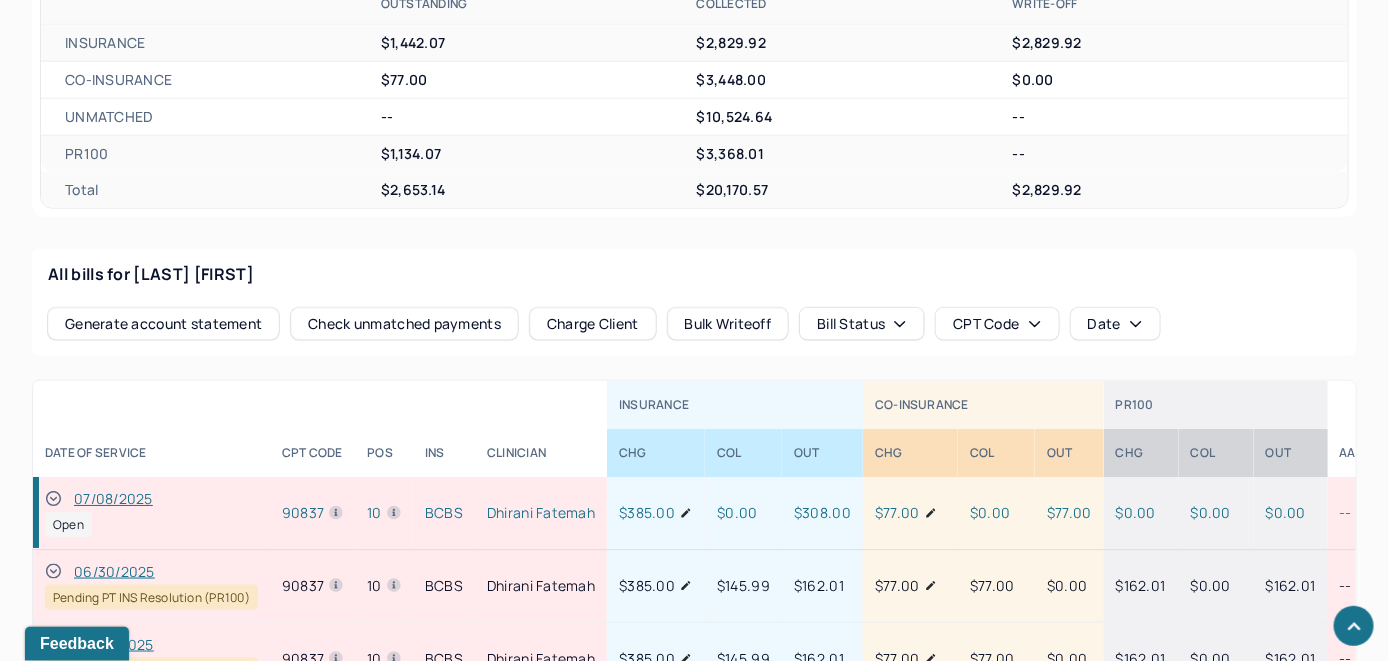 click on "Check unmatched payments" at bounding box center [404, 324] 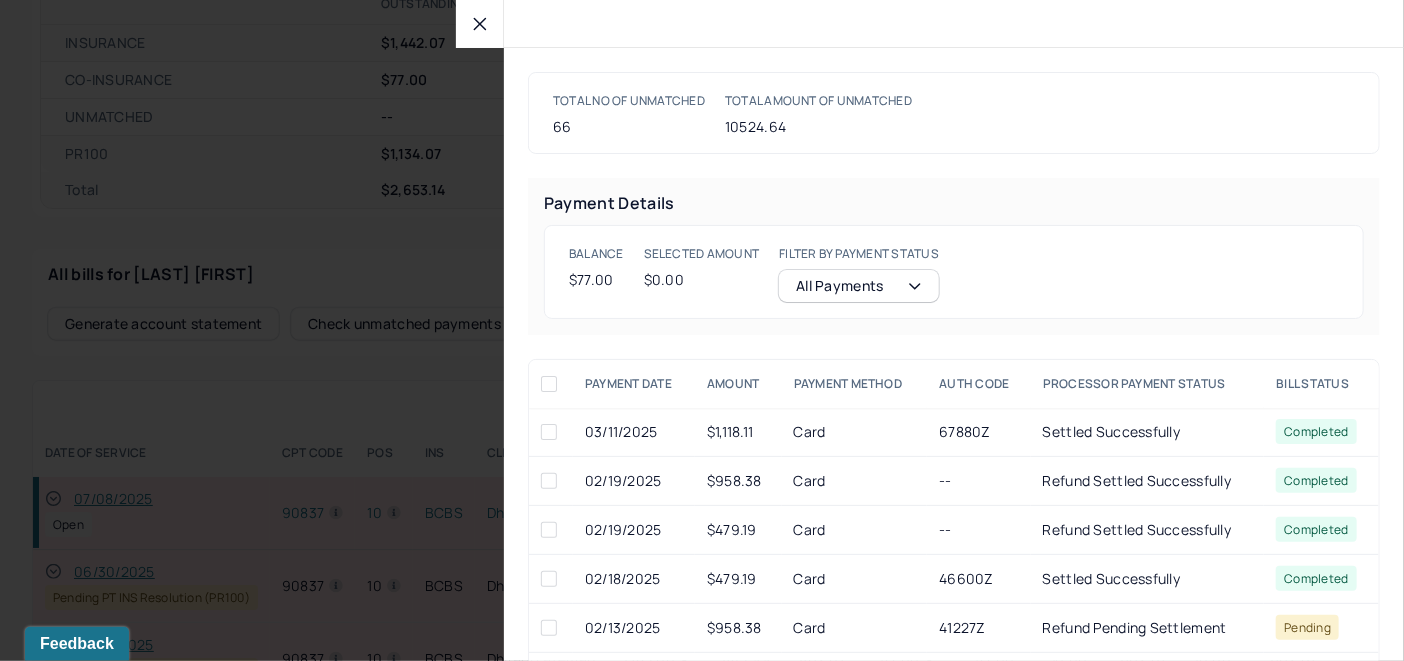 click at bounding box center (480, 24) 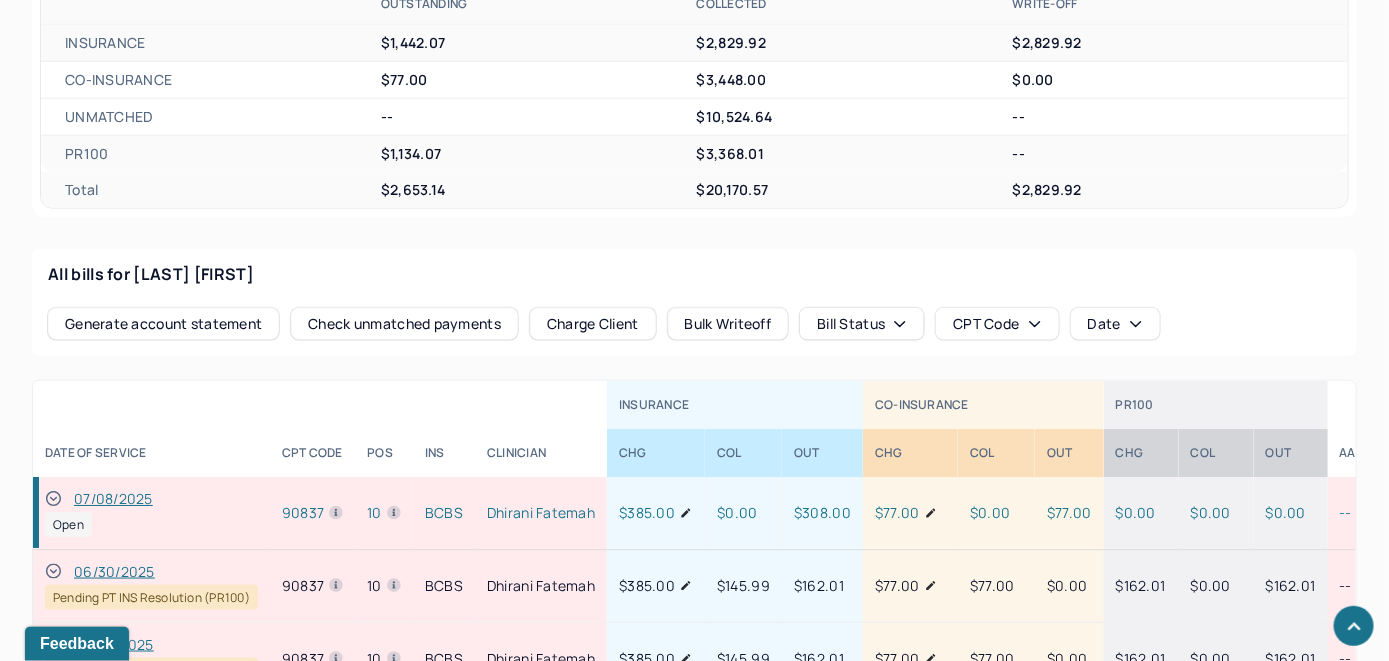 click on "Charge Client" at bounding box center (593, 324) 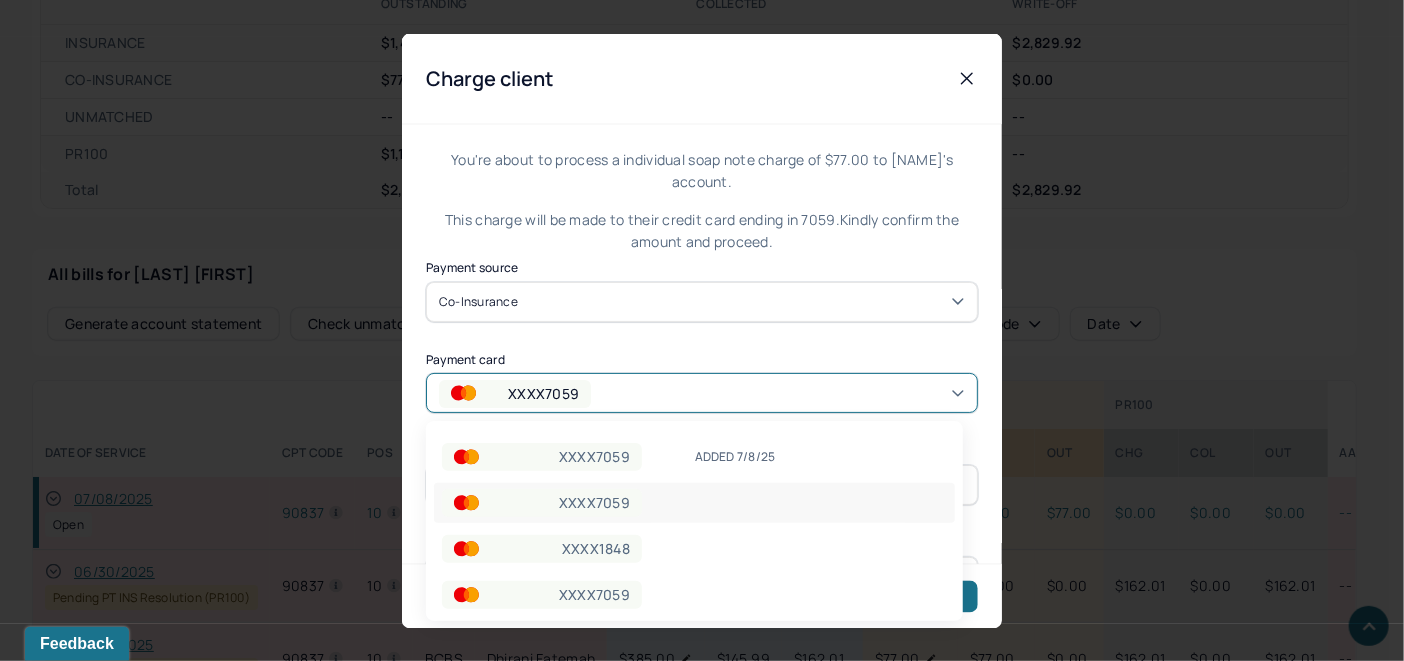 click on "XXXX7059" at bounding box center [702, 393] 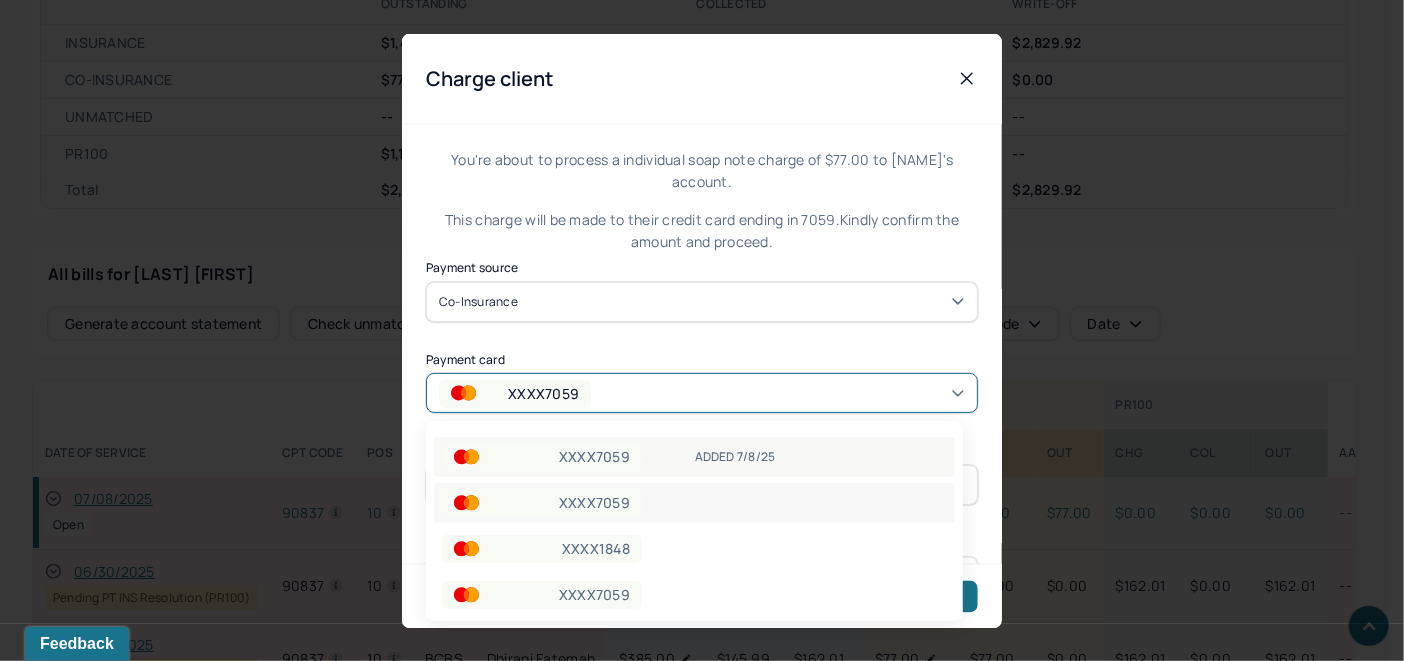 click on "ADDED 7/8/25" at bounding box center (821, 457) 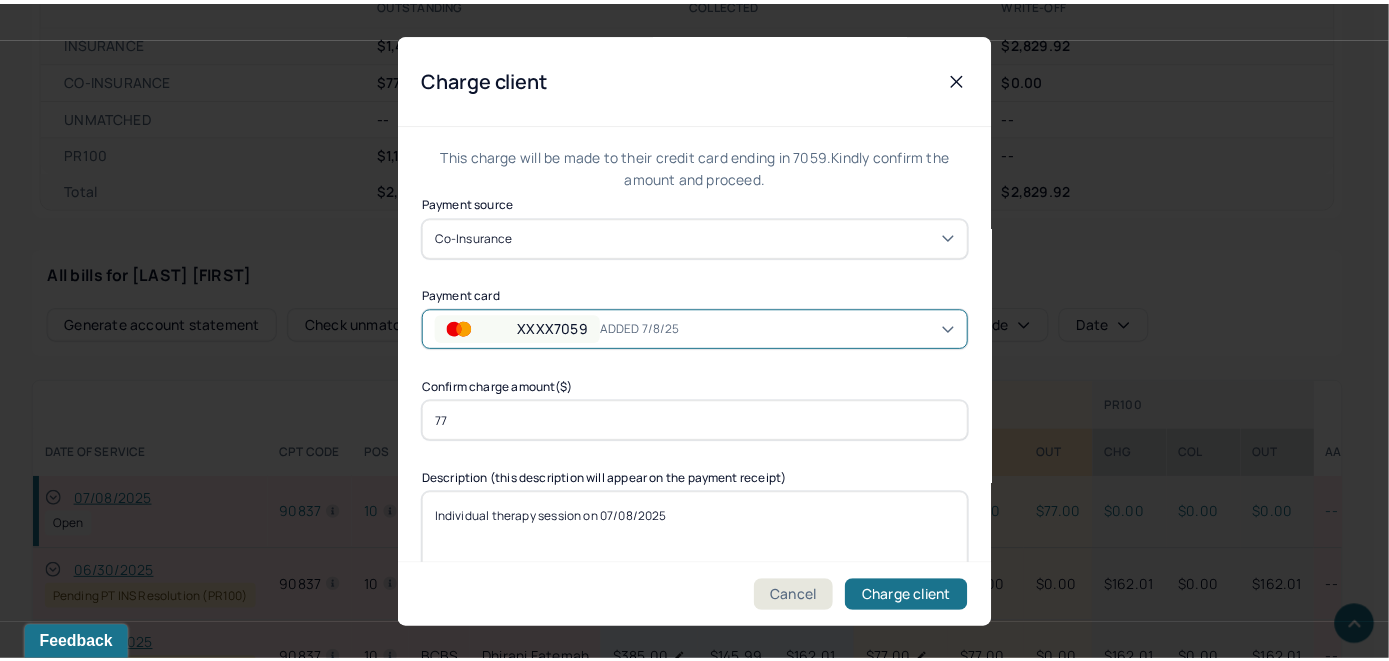 scroll, scrollTop: 121, scrollLeft: 0, axis: vertical 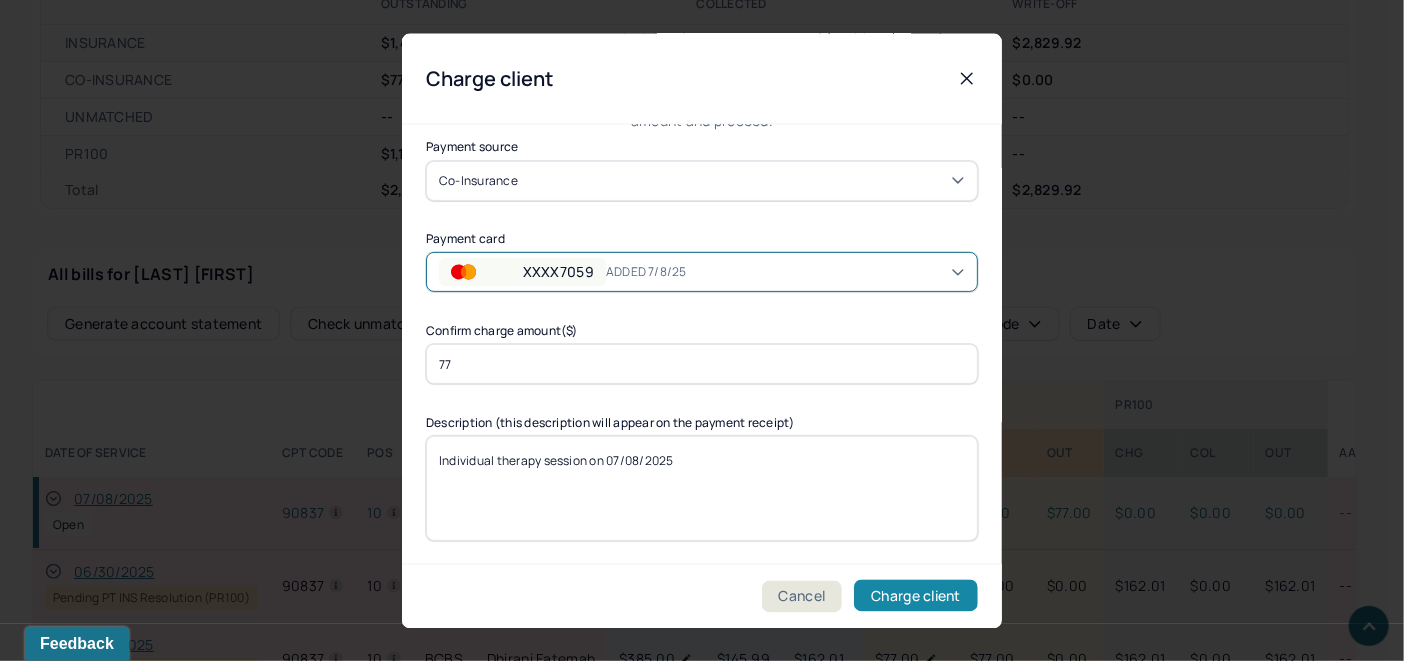 click on "Charge client" at bounding box center [916, 596] 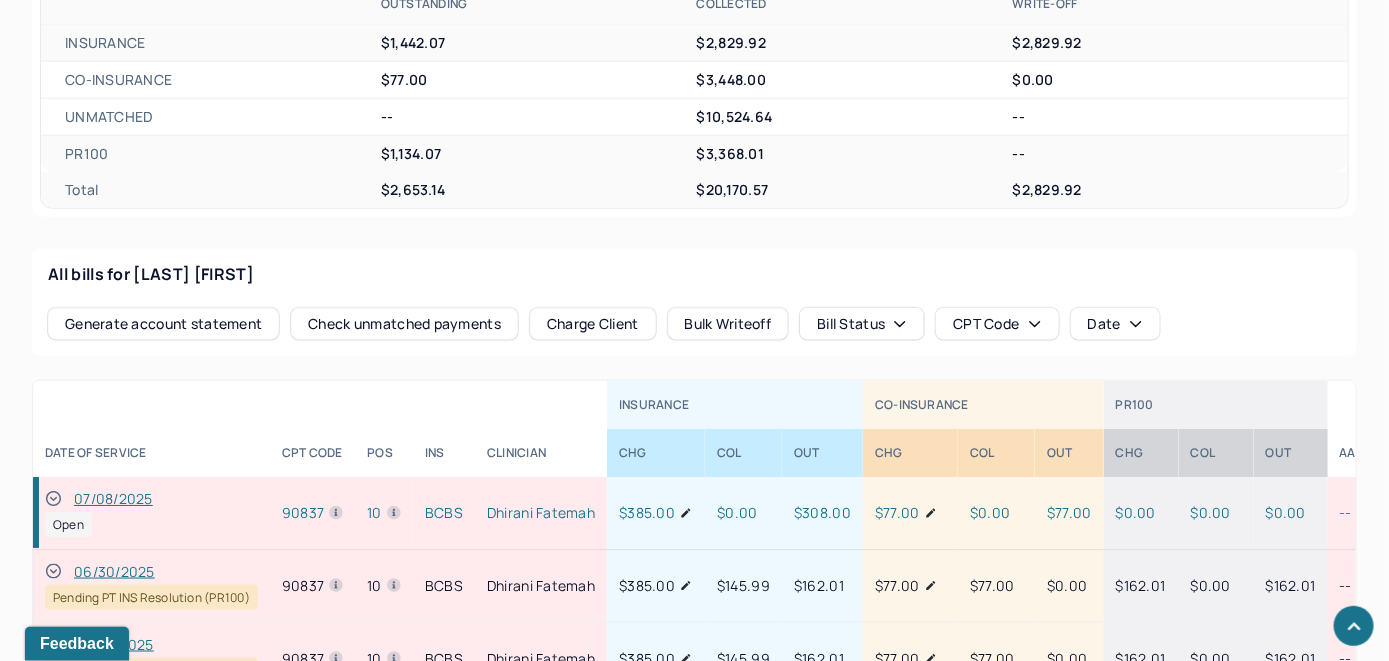 click 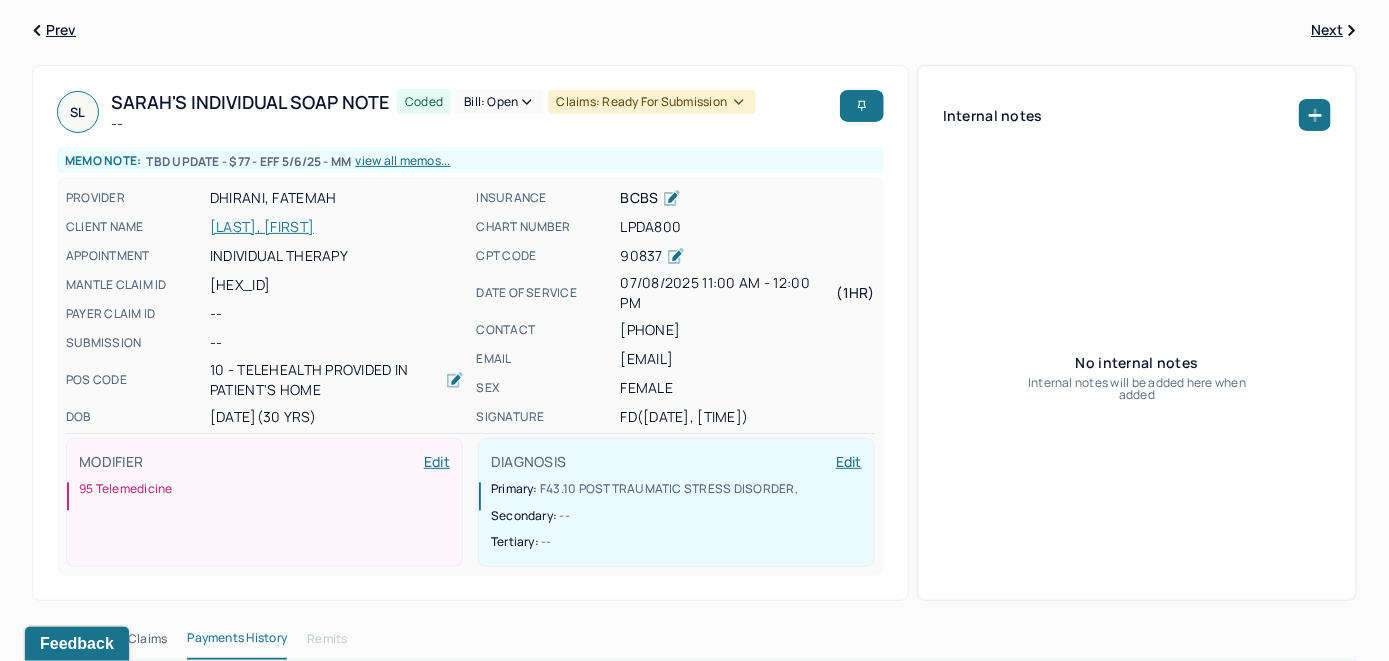 scroll, scrollTop: 0, scrollLeft: 0, axis: both 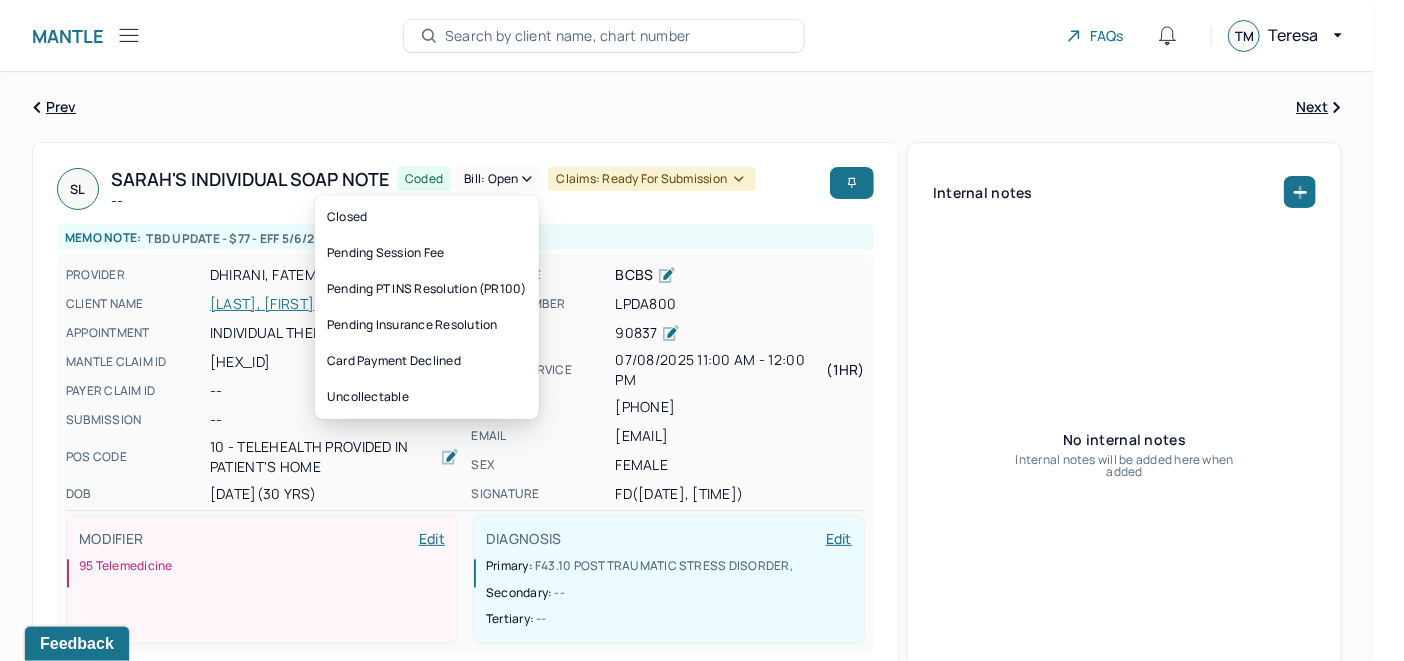 click on "Bill: Open" at bounding box center [499, 179] 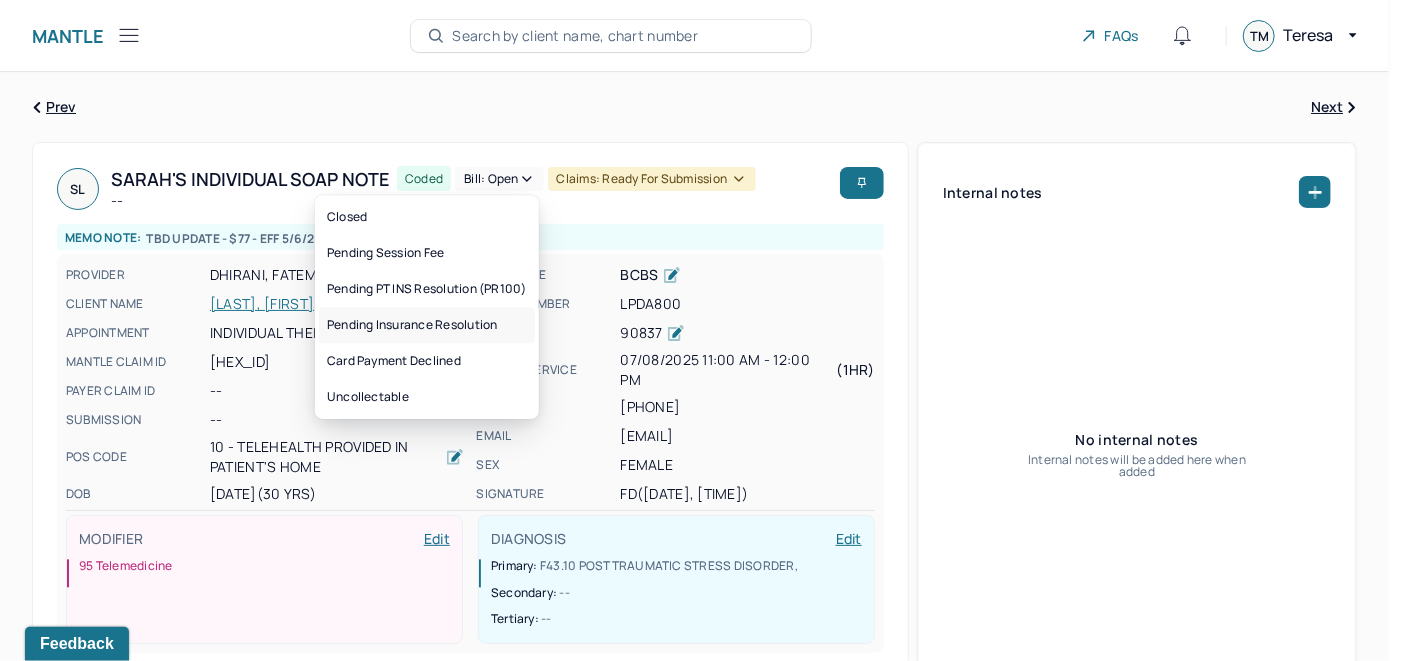 click on "Pending Insurance Resolution" at bounding box center (427, 325) 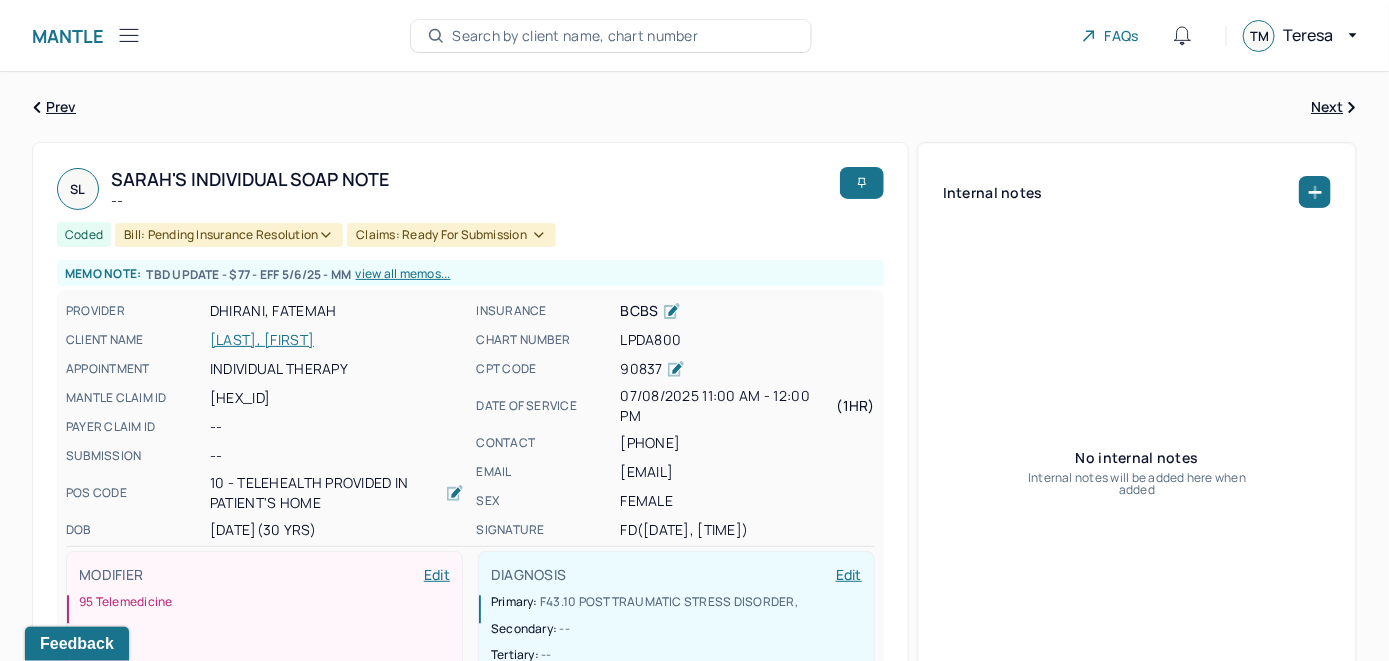 click on "Search by client name, chart number" at bounding box center [575, 36] 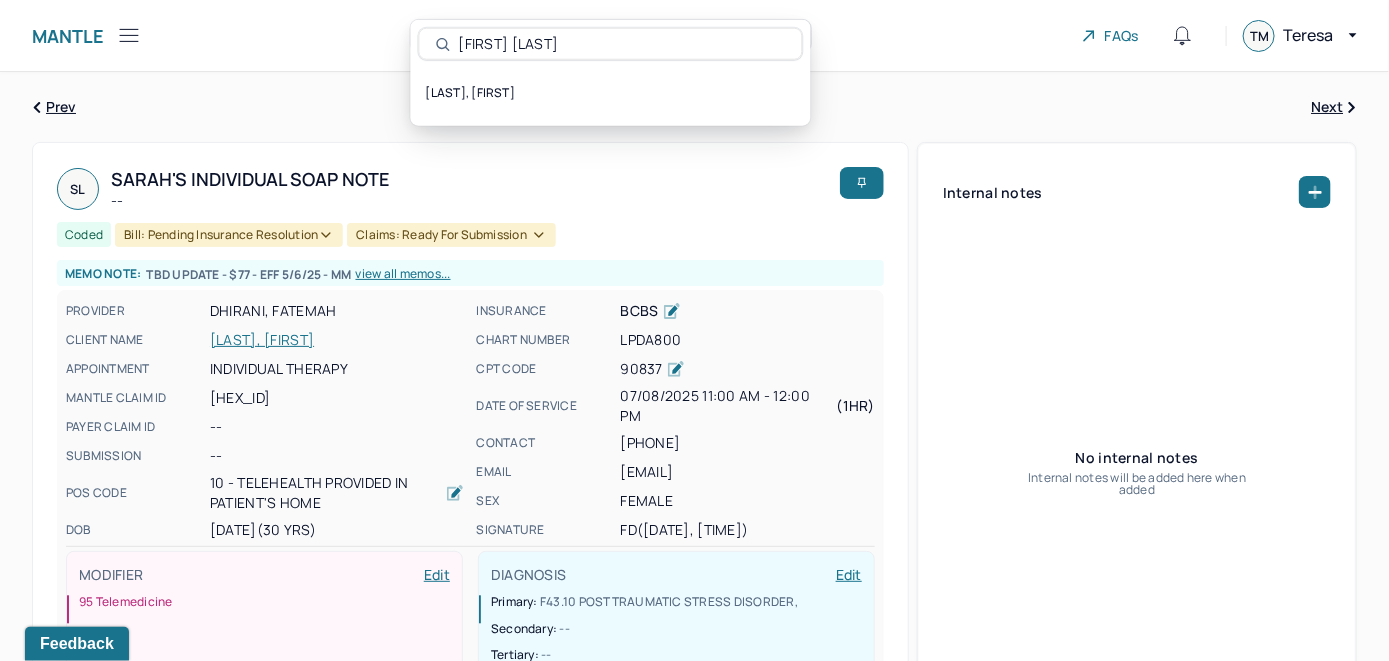 type on "Shahrukh Chaudhry" 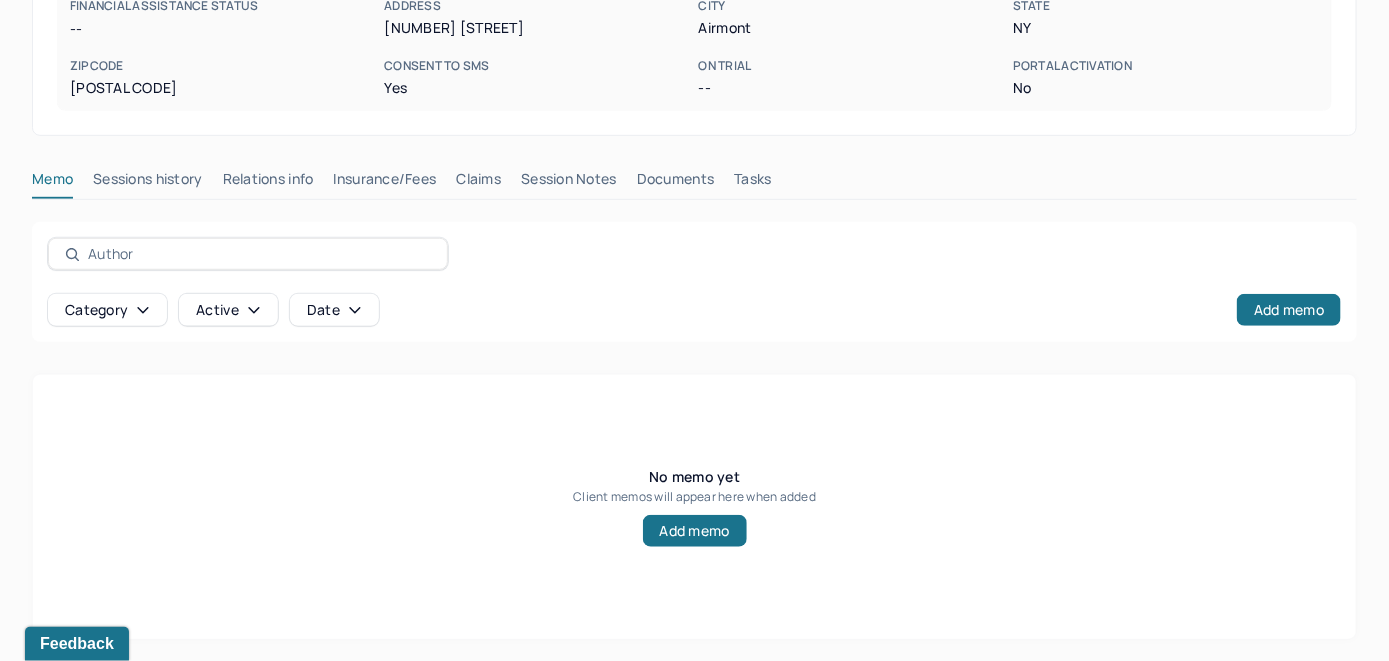 click on "Insurance/Fees" at bounding box center [385, 183] 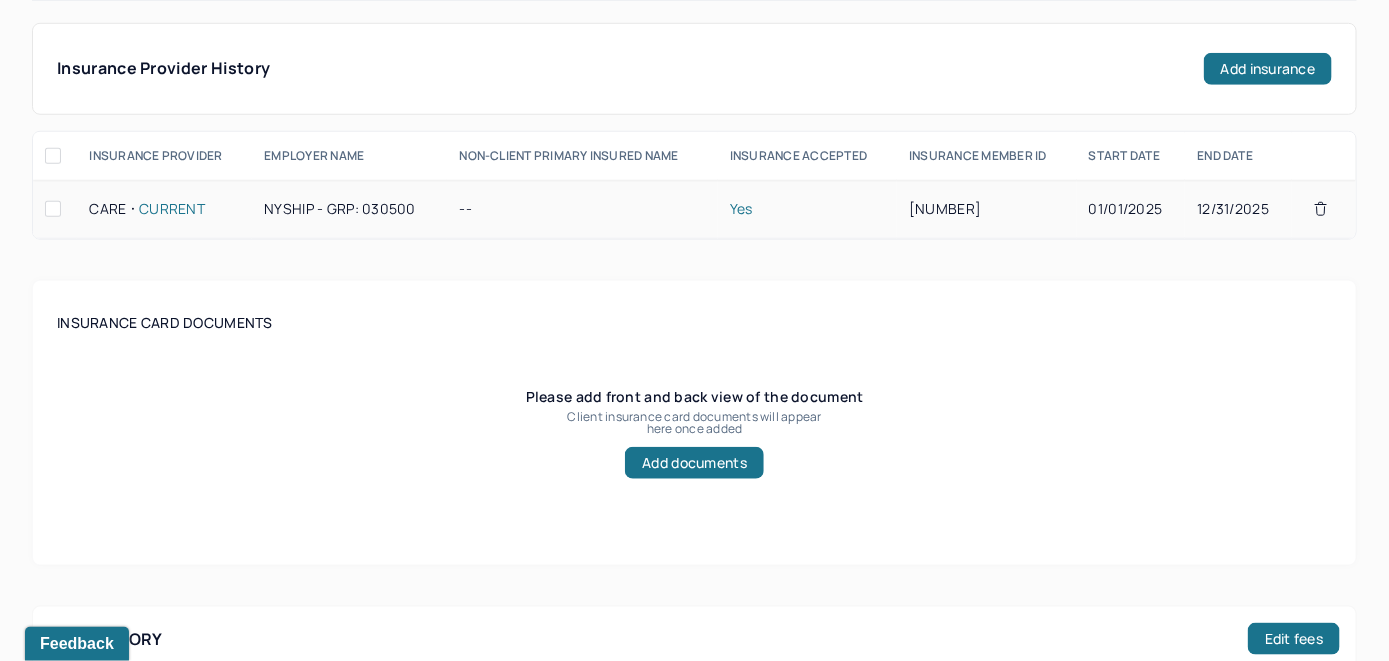 scroll, scrollTop: 393, scrollLeft: 0, axis: vertical 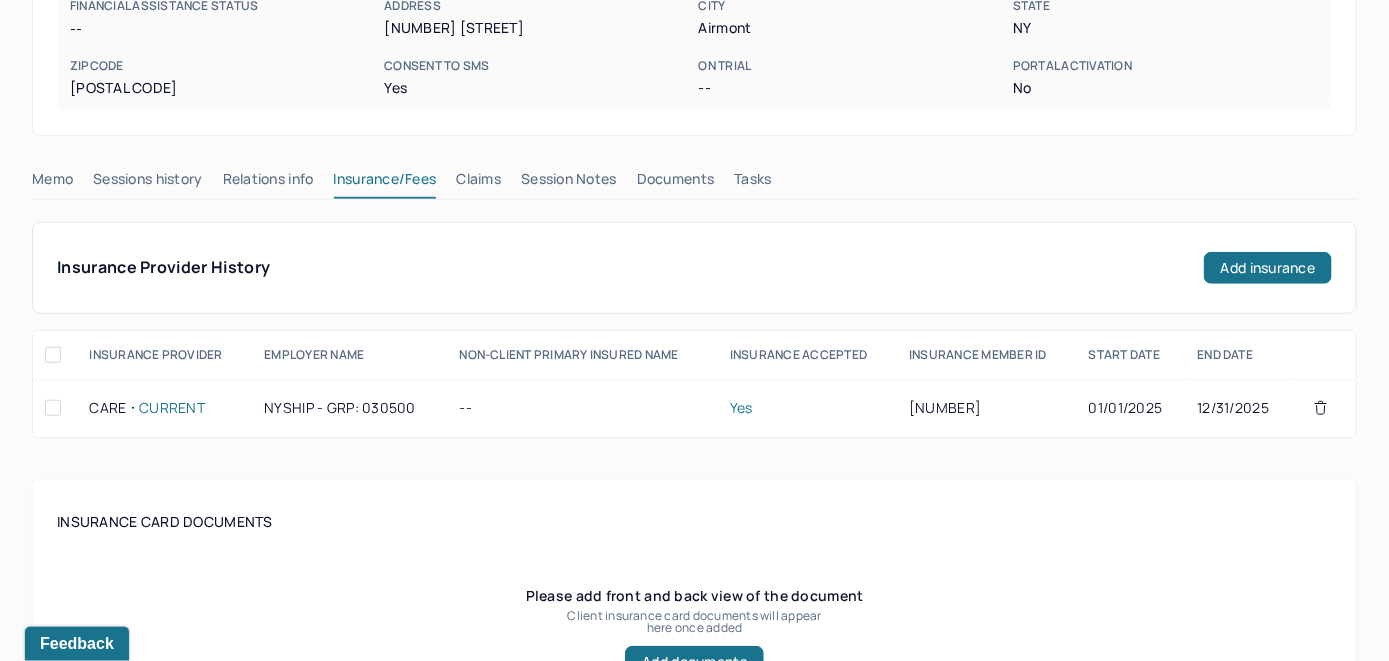 click on "Claims" at bounding box center (478, 183) 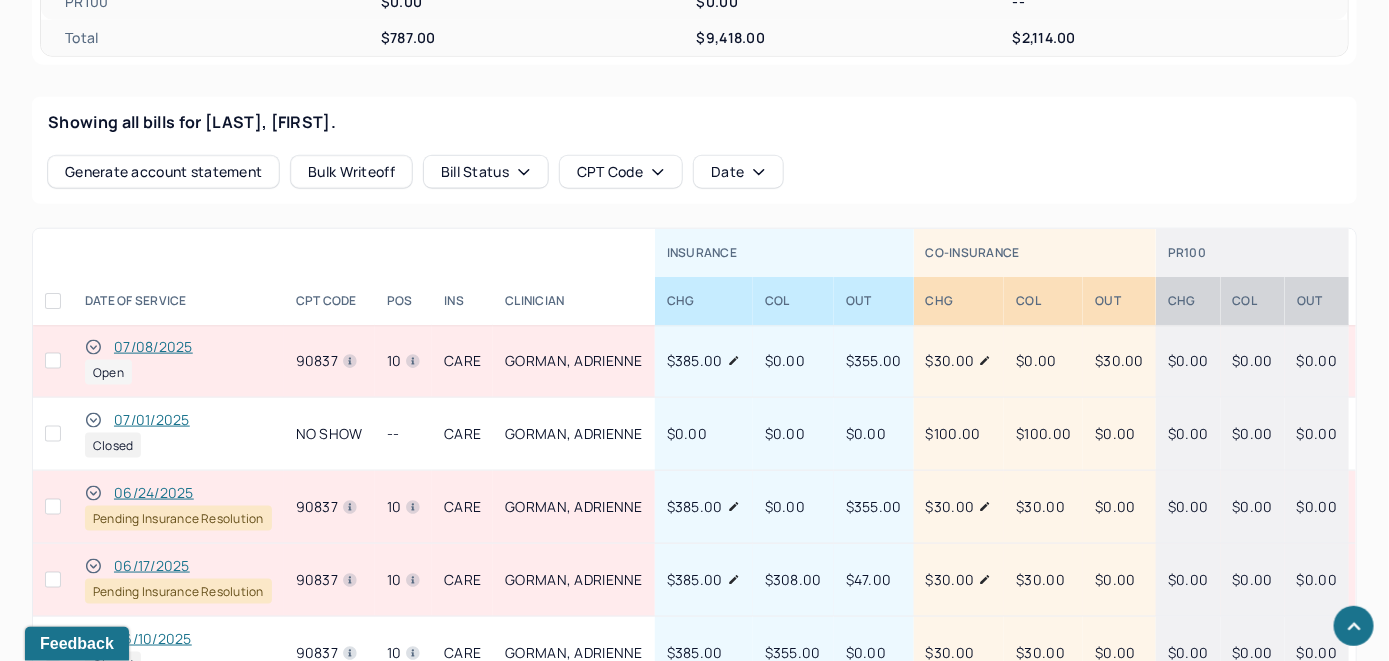 scroll, scrollTop: 793, scrollLeft: 0, axis: vertical 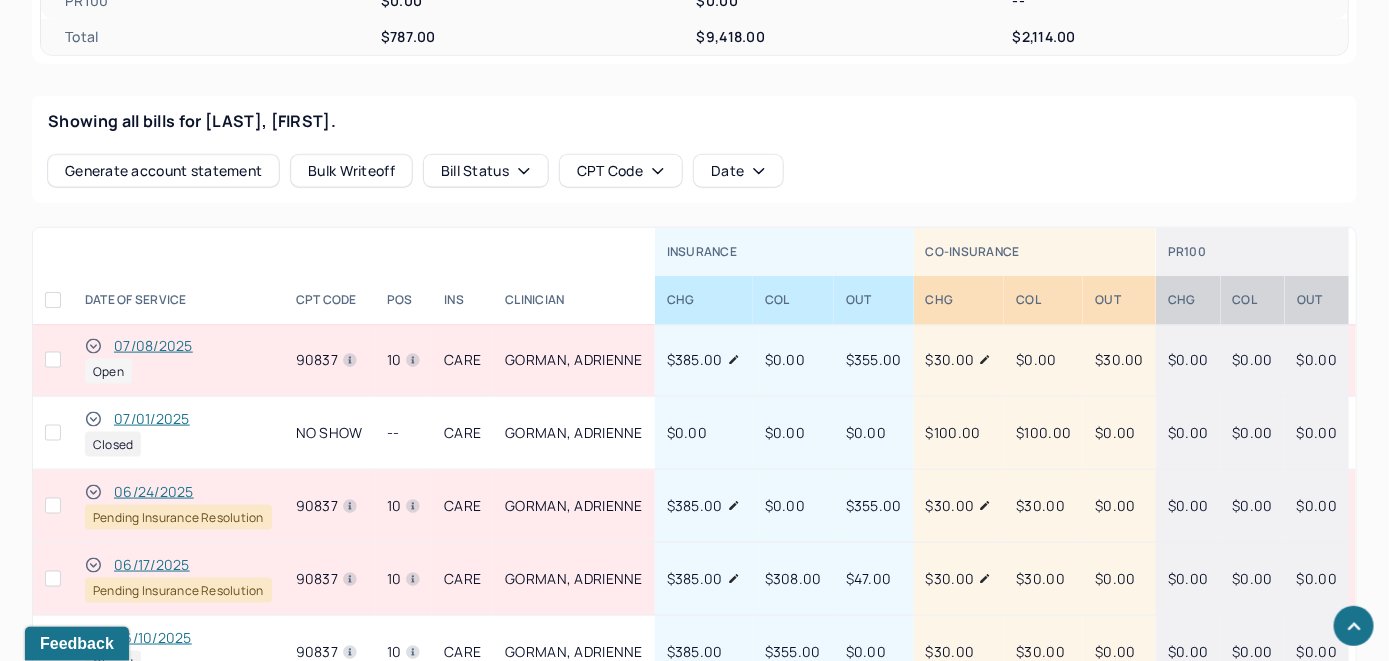 click on "07/08/2025" at bounding box center (153, 346) 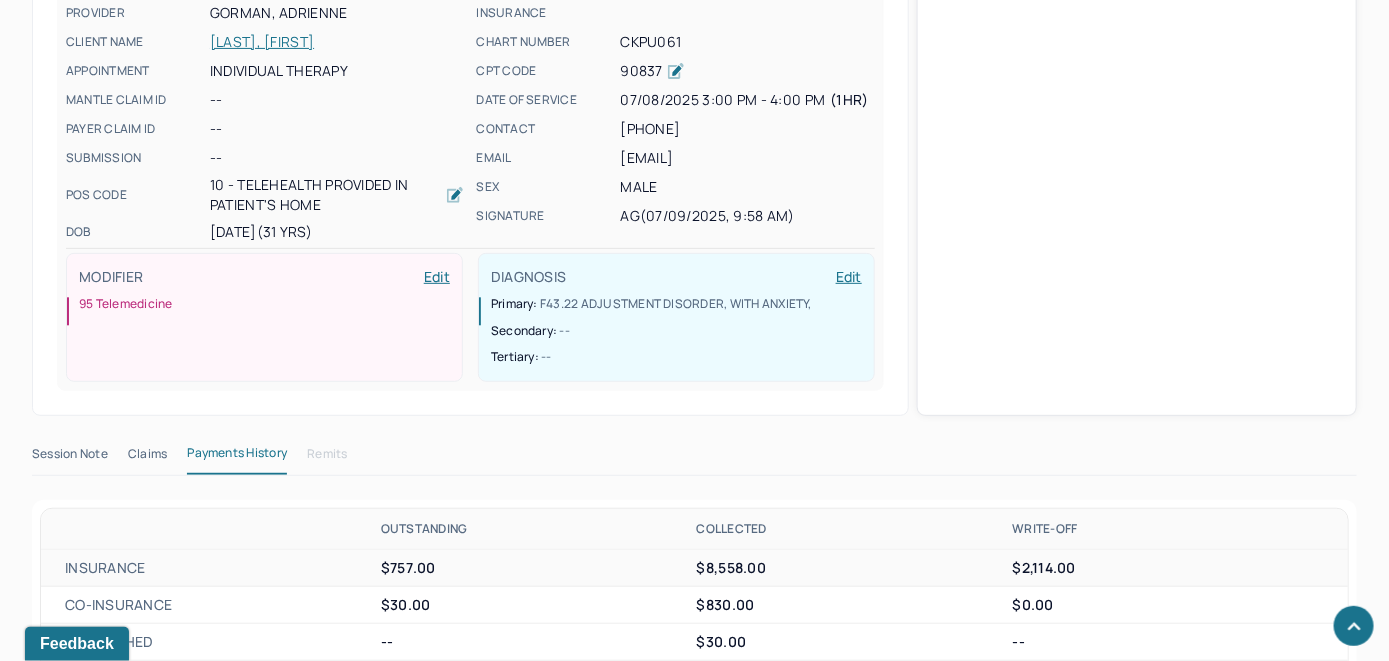 scroll, scrollTop: 721, scrollLeft: 0, axis: vertical 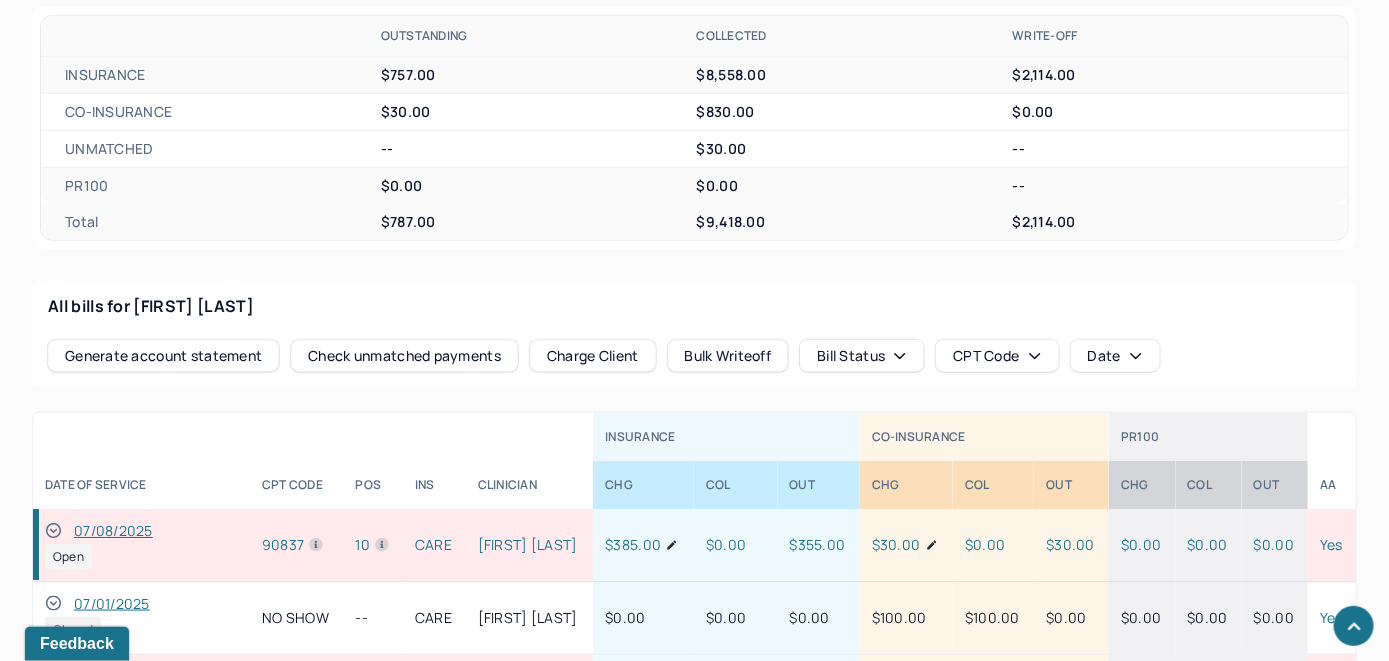 click on "Check unmatched payments" at bounding box center [404, 356] 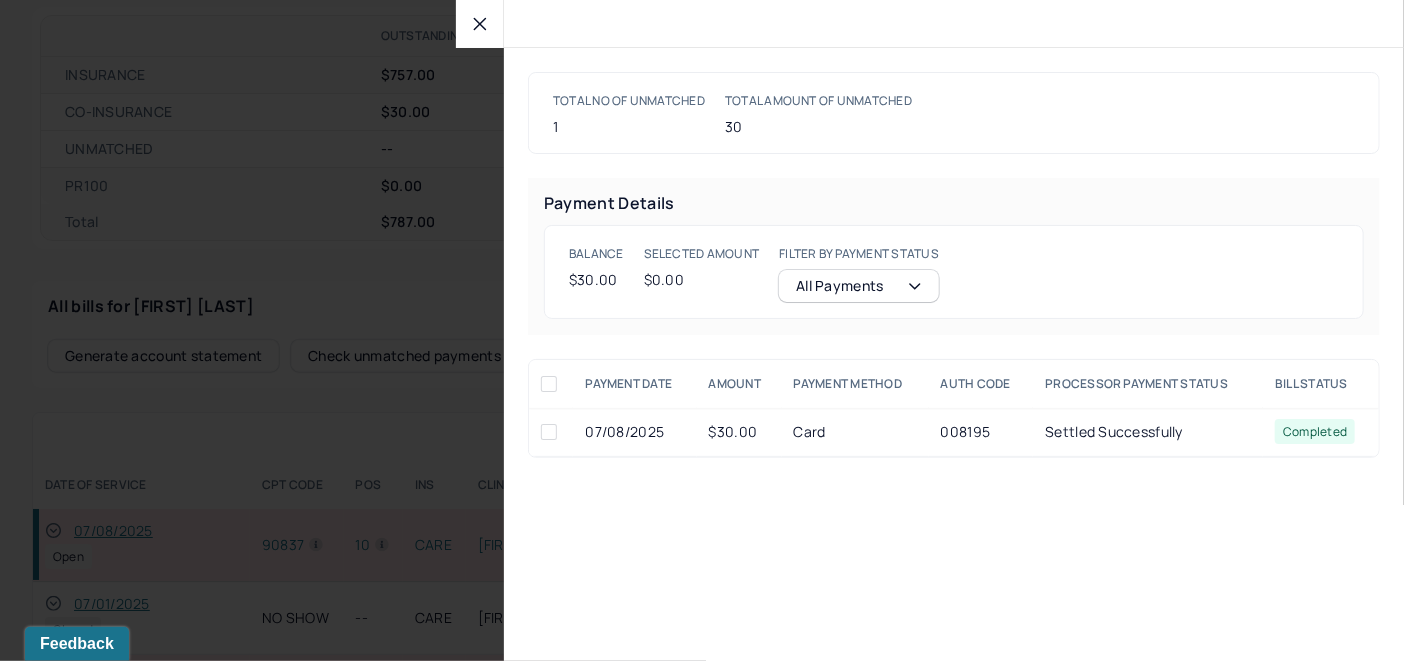 click at bounding box center (549, 432) 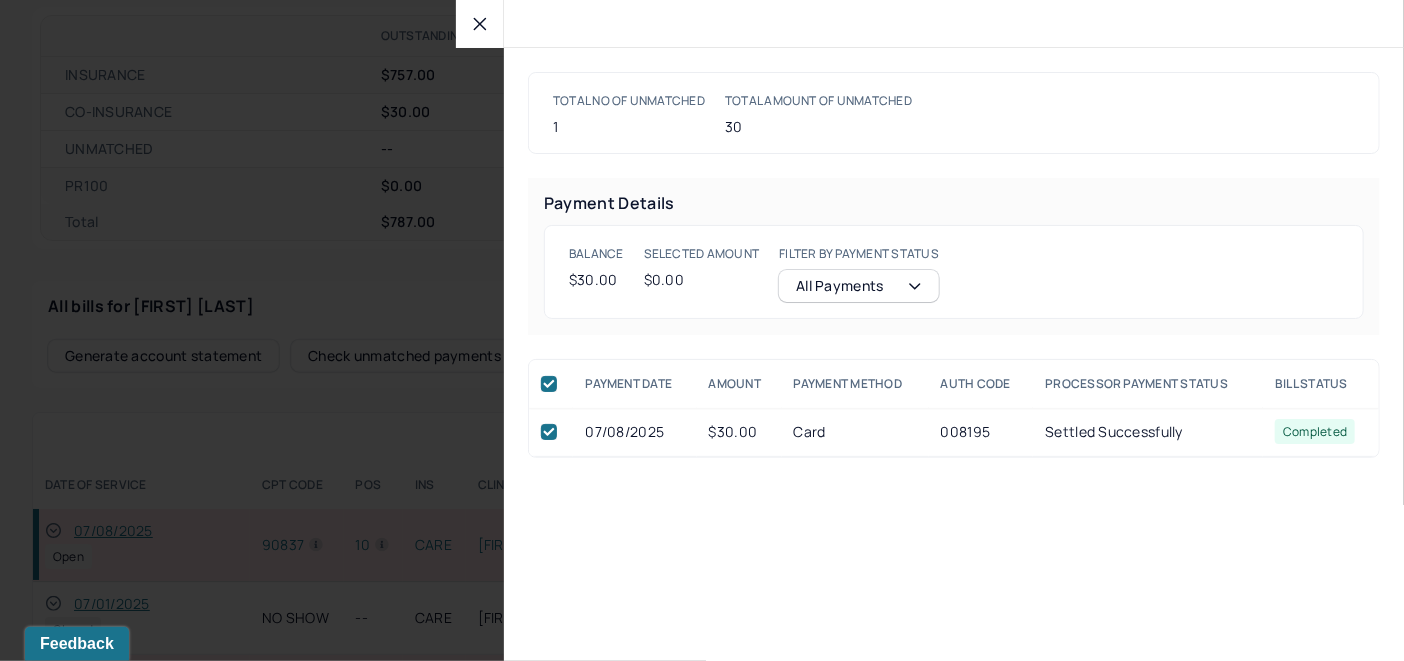 checkbox on "true" 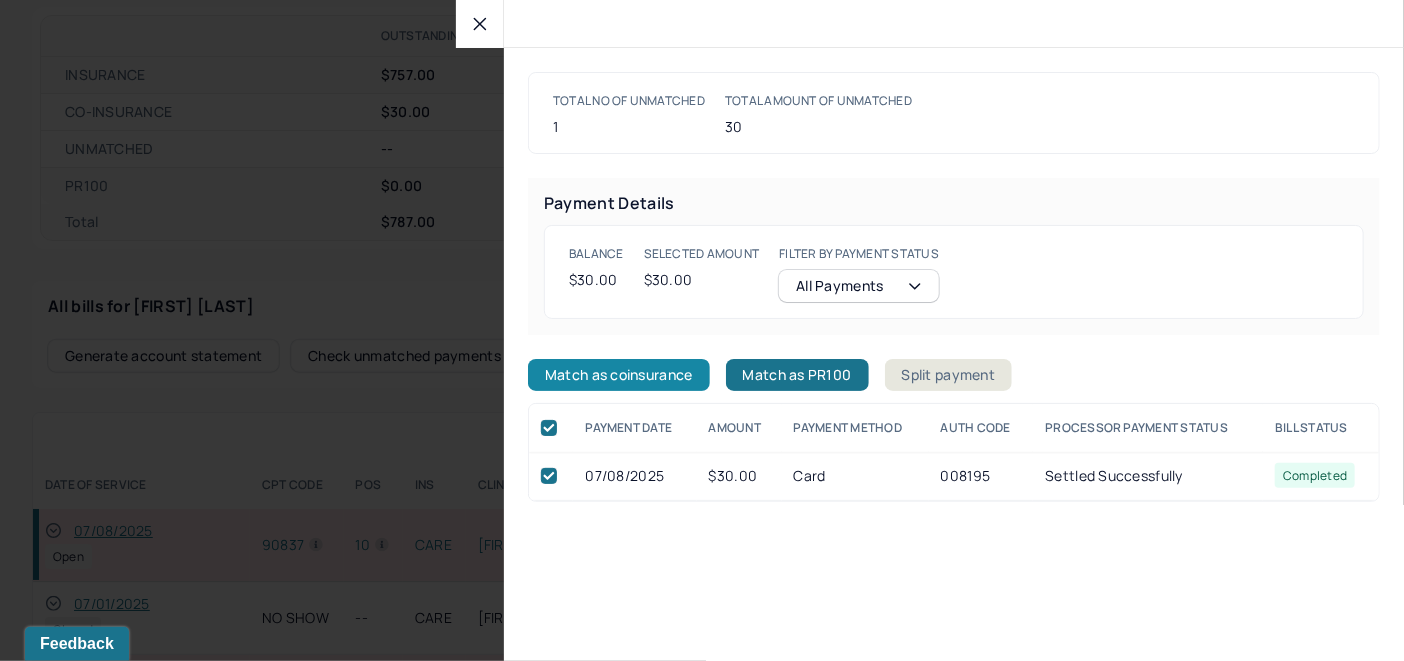 click on "Match as coinsurance" at bounding box center [619, 375] 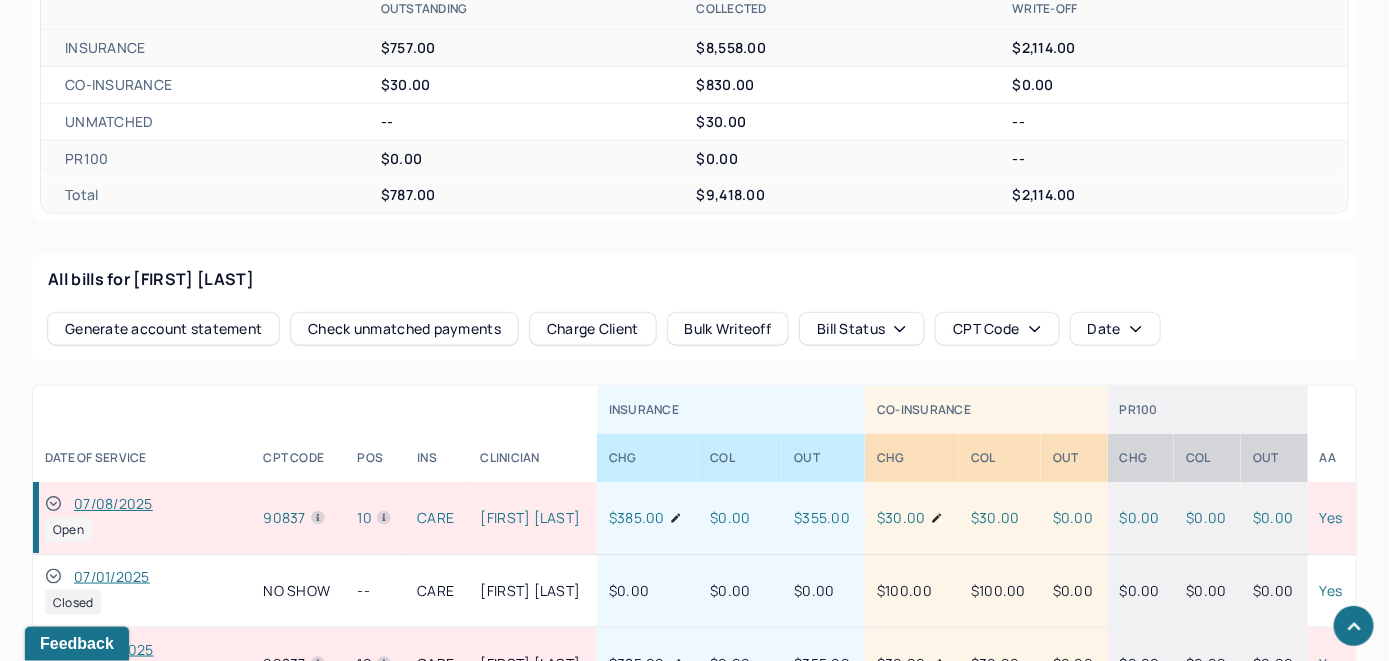 scroll, scrollTop: 821, scrollLeft: 0, axis: vertical 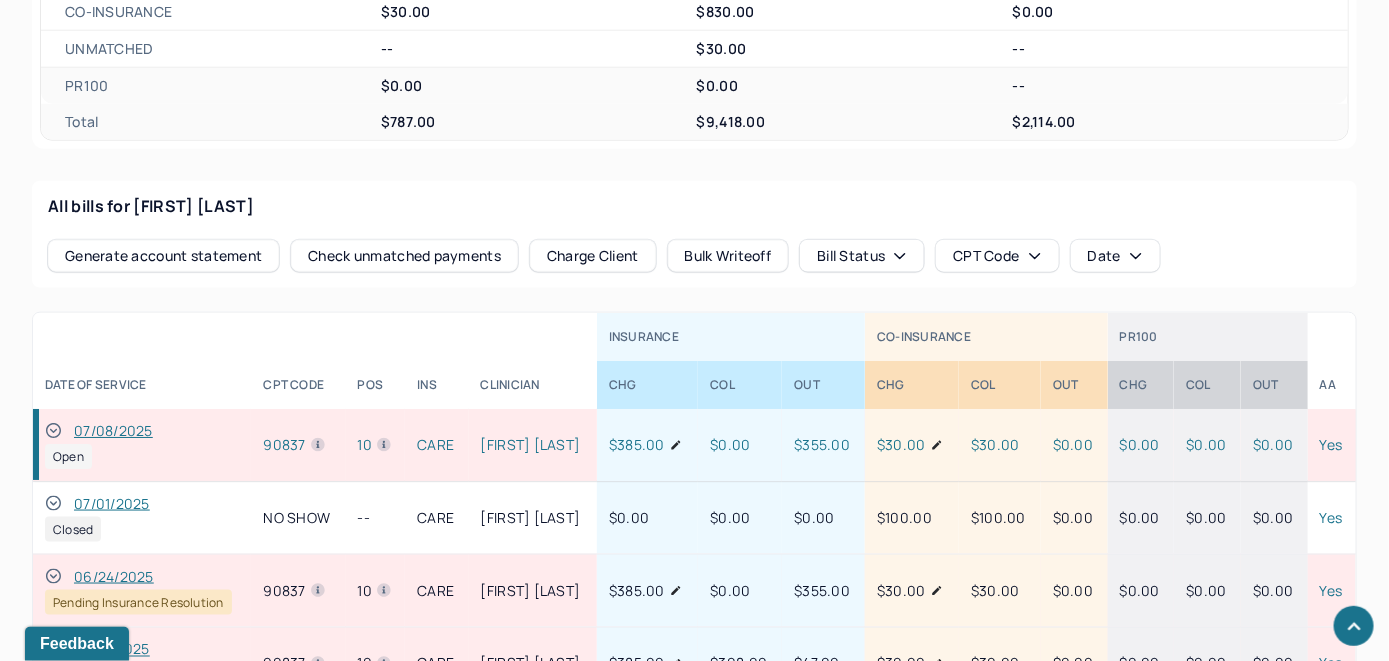 click 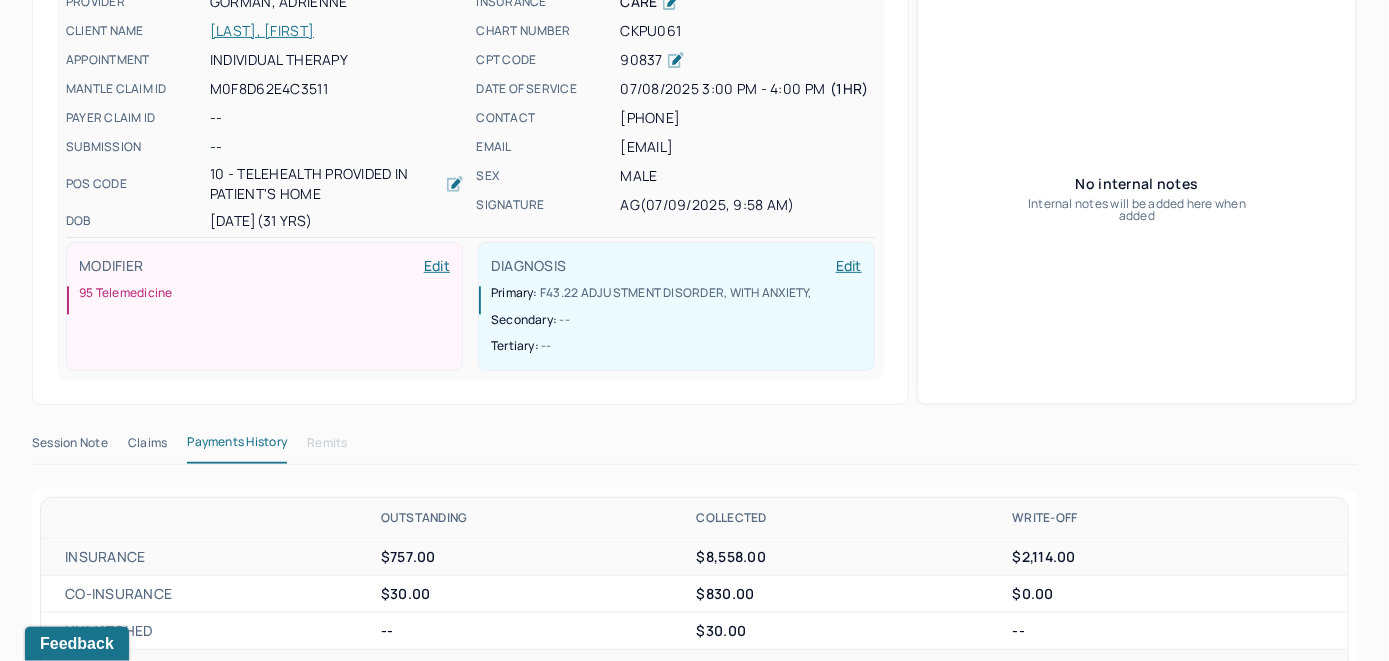scroll, scrollTop: 121, scrollLeft: 0, axis: vertical 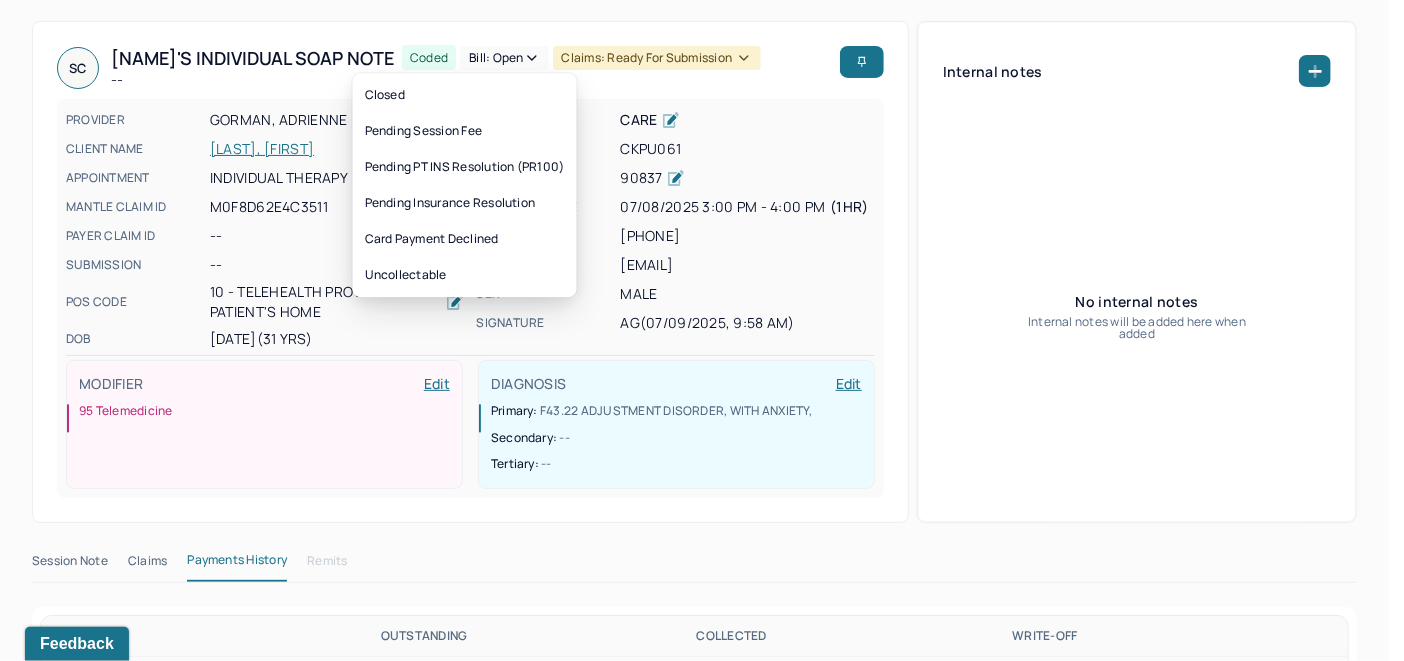 click on "Bill: Open" at bounding box center [504, 58] 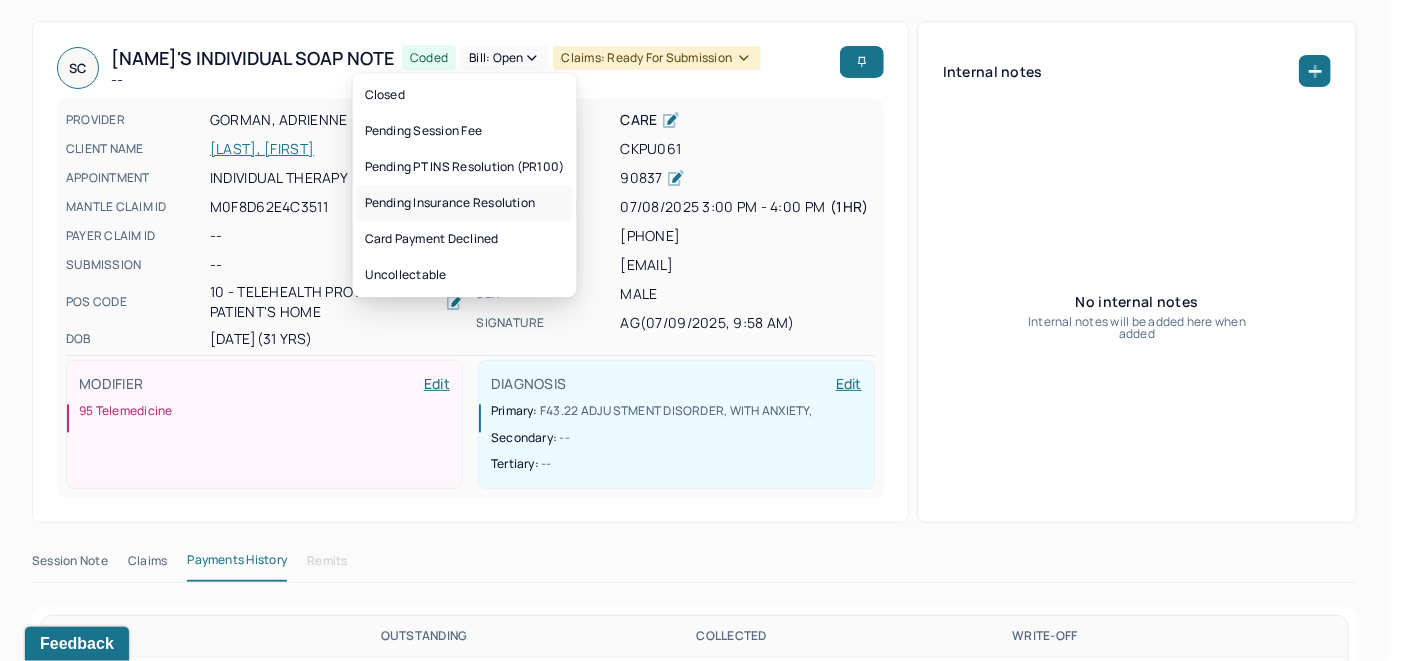click on "Pending Insurance Resolution" at bounding box center [465, 203] 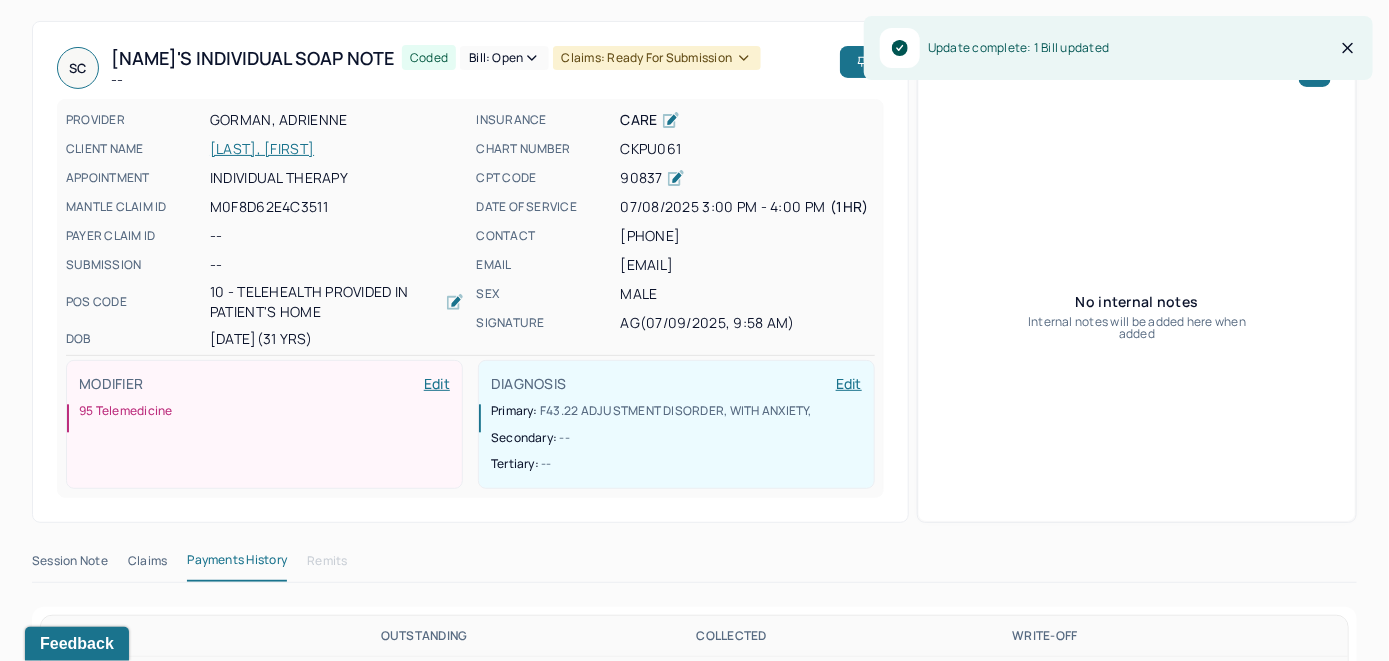 click on "CHAUDHRY, SHAHRUKH" at bounding box center [337, 149] 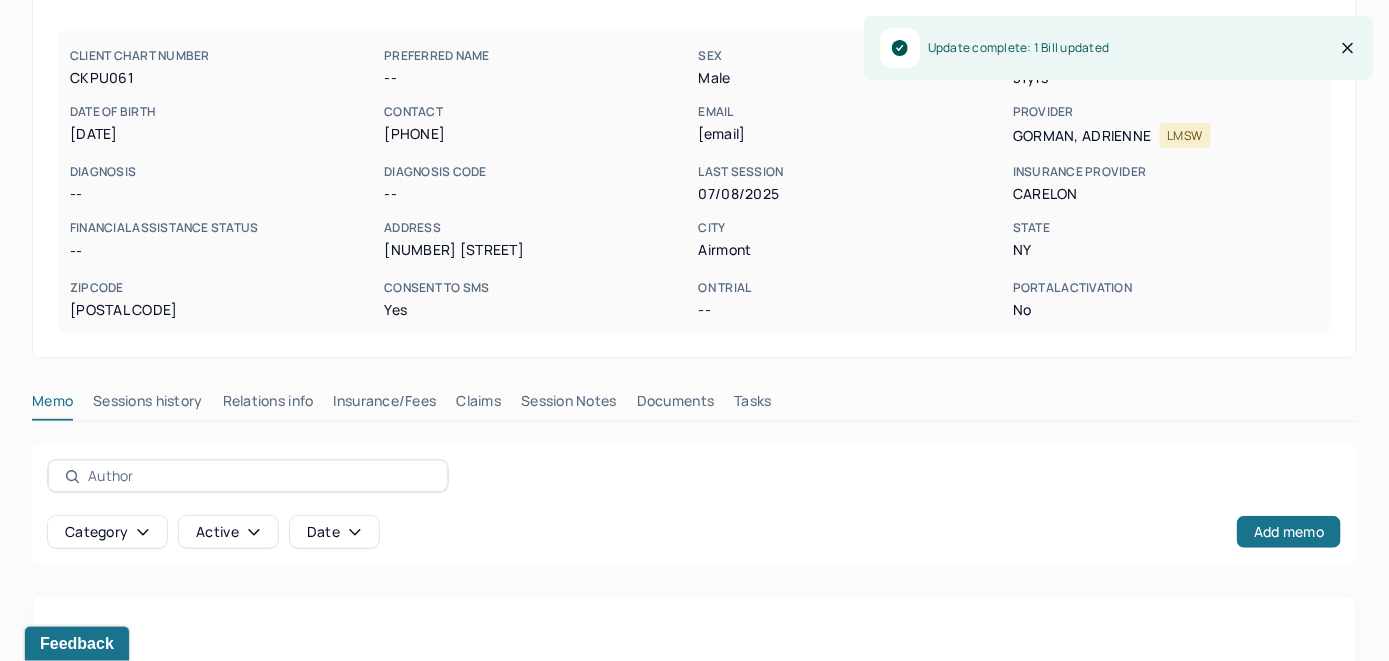 scroll, scrollTop: 350, scrollLeft: 0, axis: vertical 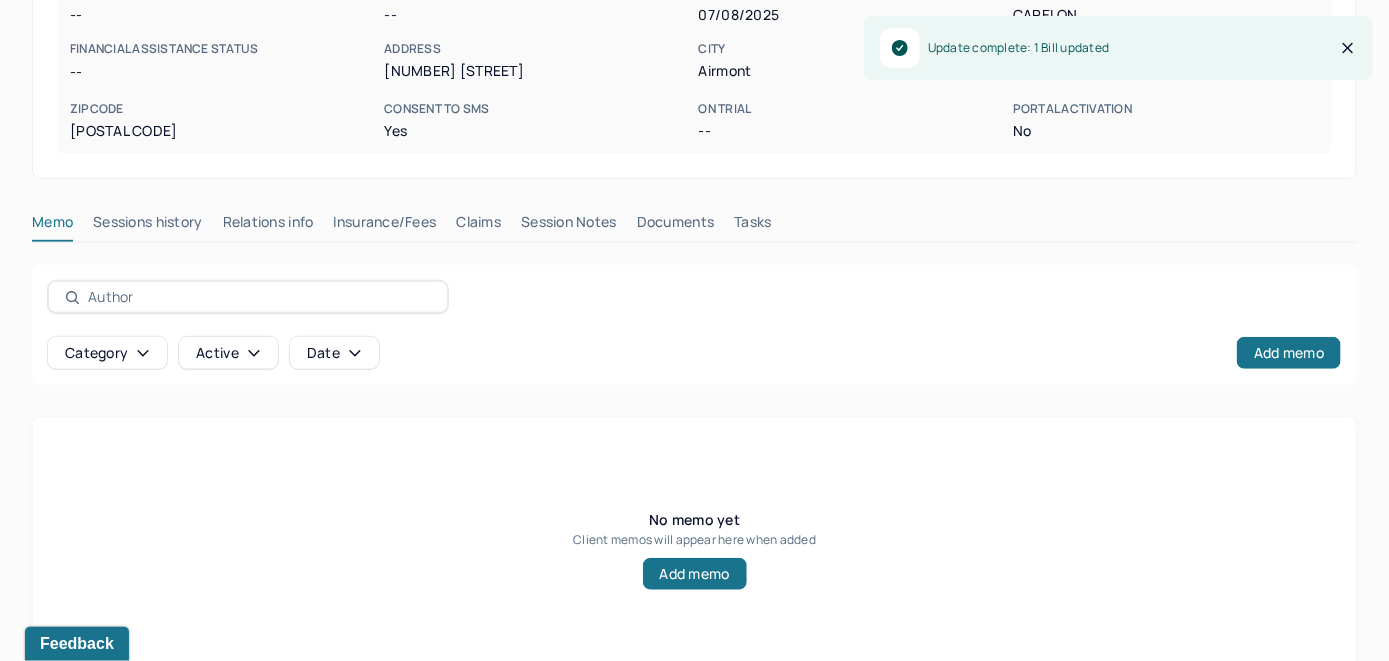 click on "Claims" at bounding box center [478, 226] 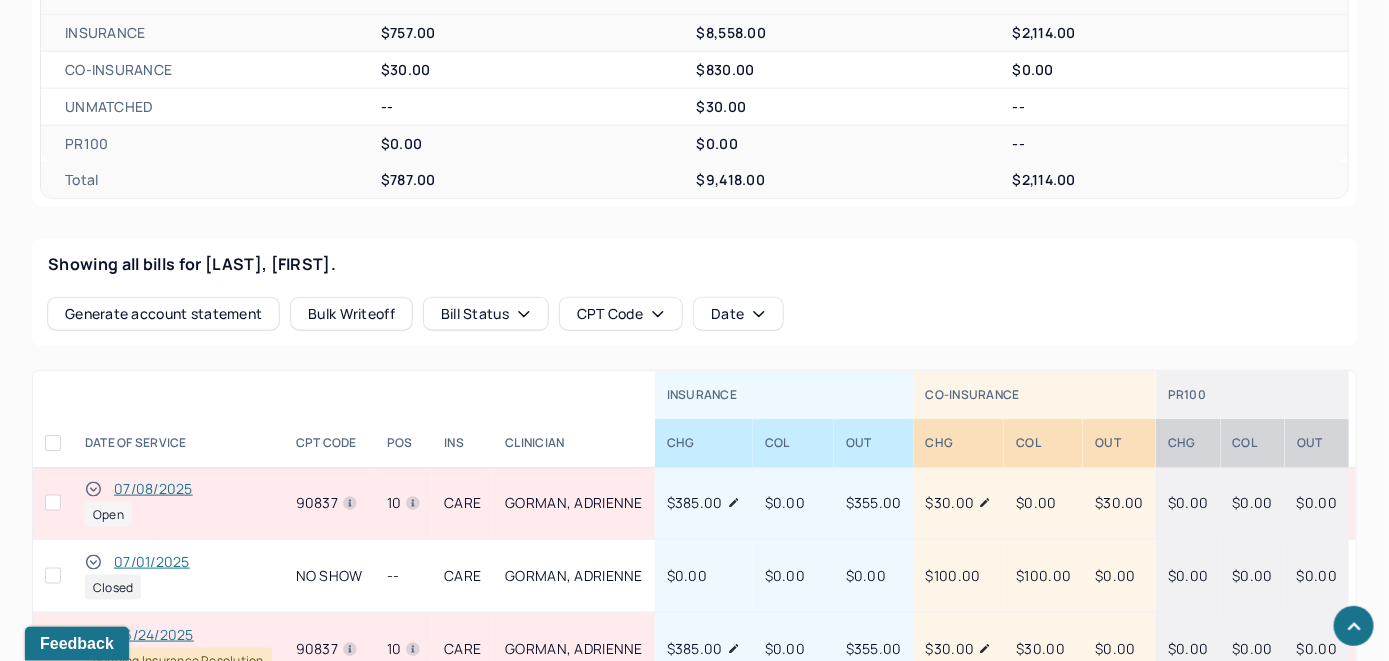 scroll, scrollTop: 750, scrollLeft: 0, axis: vertical 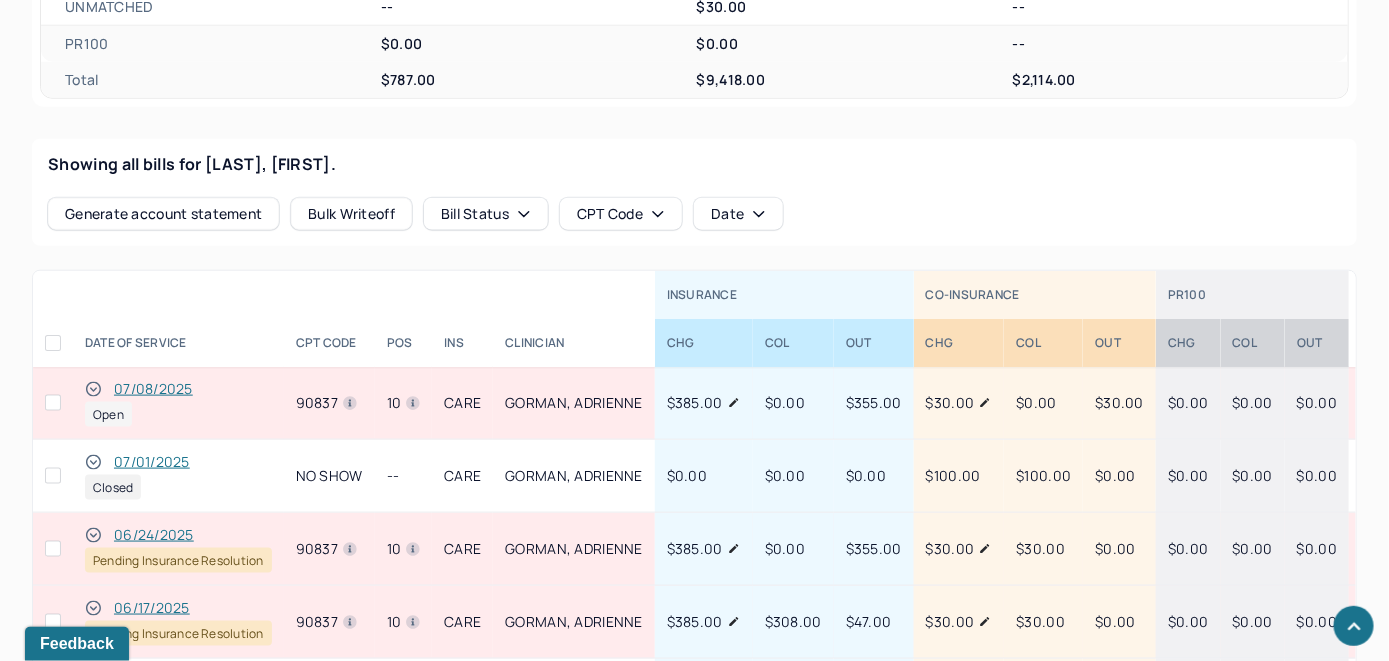click on "07/08/2025" at bounding box center [153, 389] 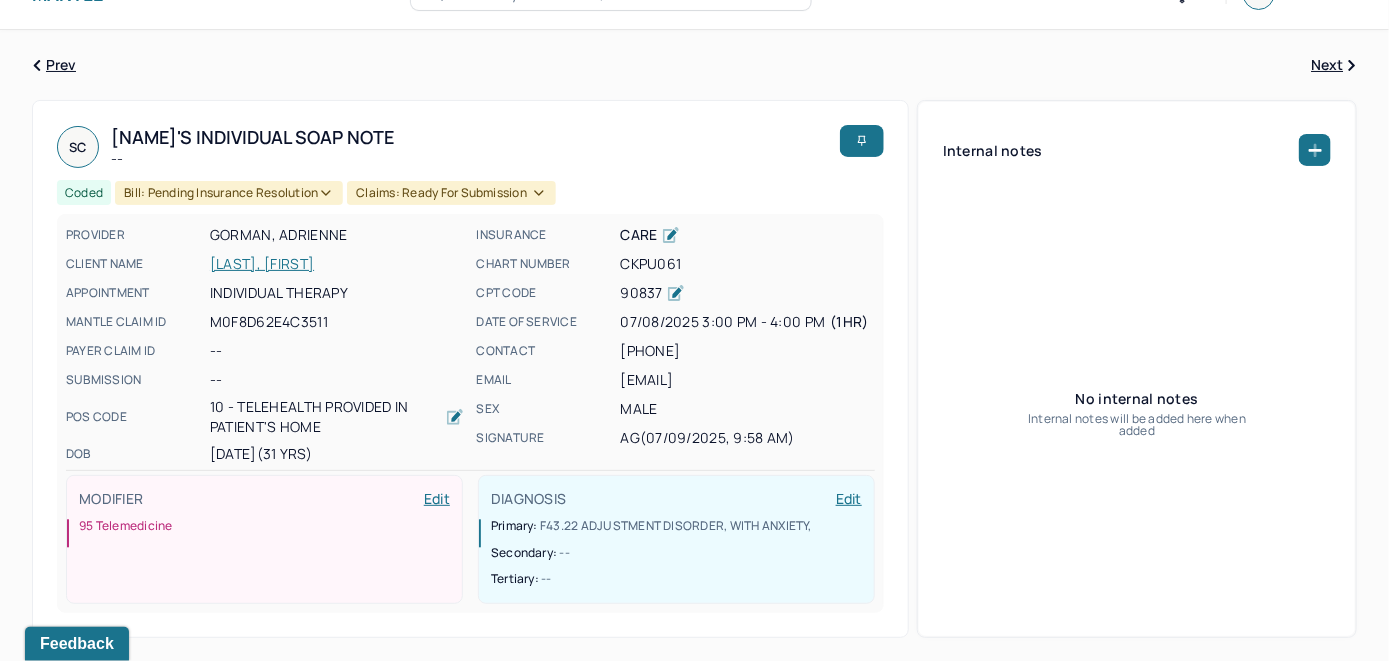 scroll, scrollTop: 0, scrollLeft: 0, axis: both 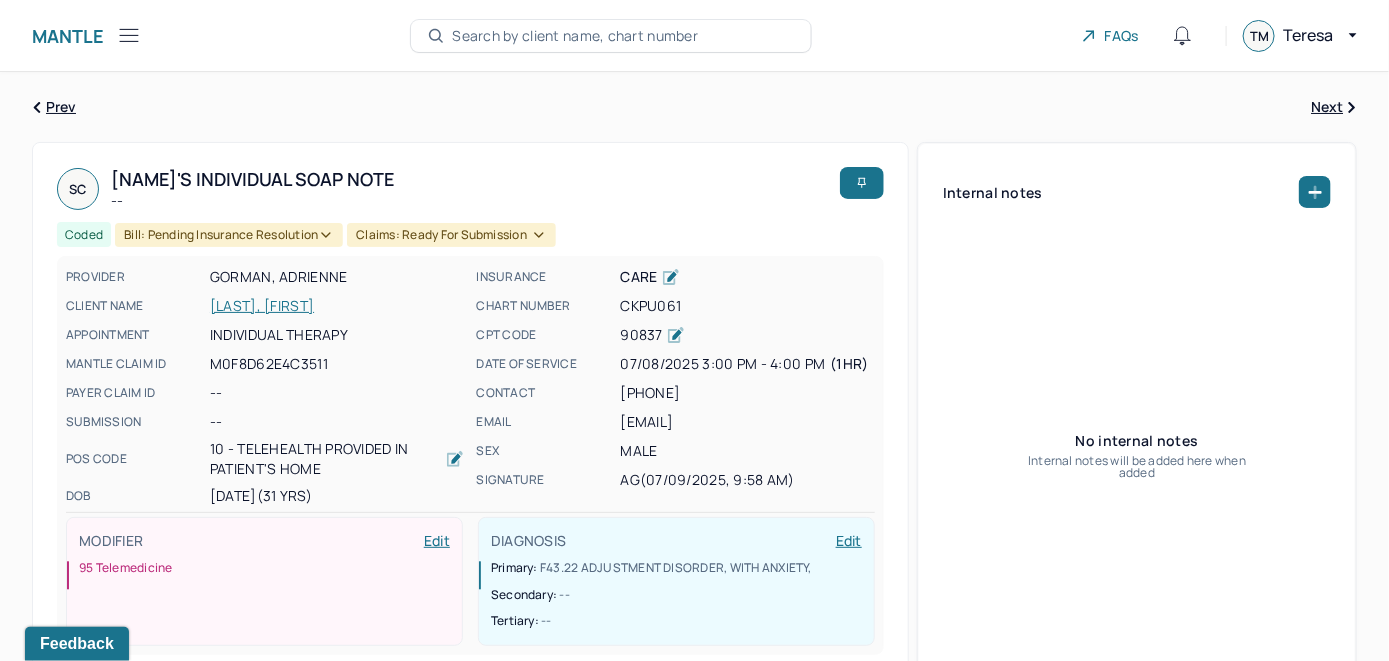click on "Search by client name, chart number" at bounding box center [575, 36] 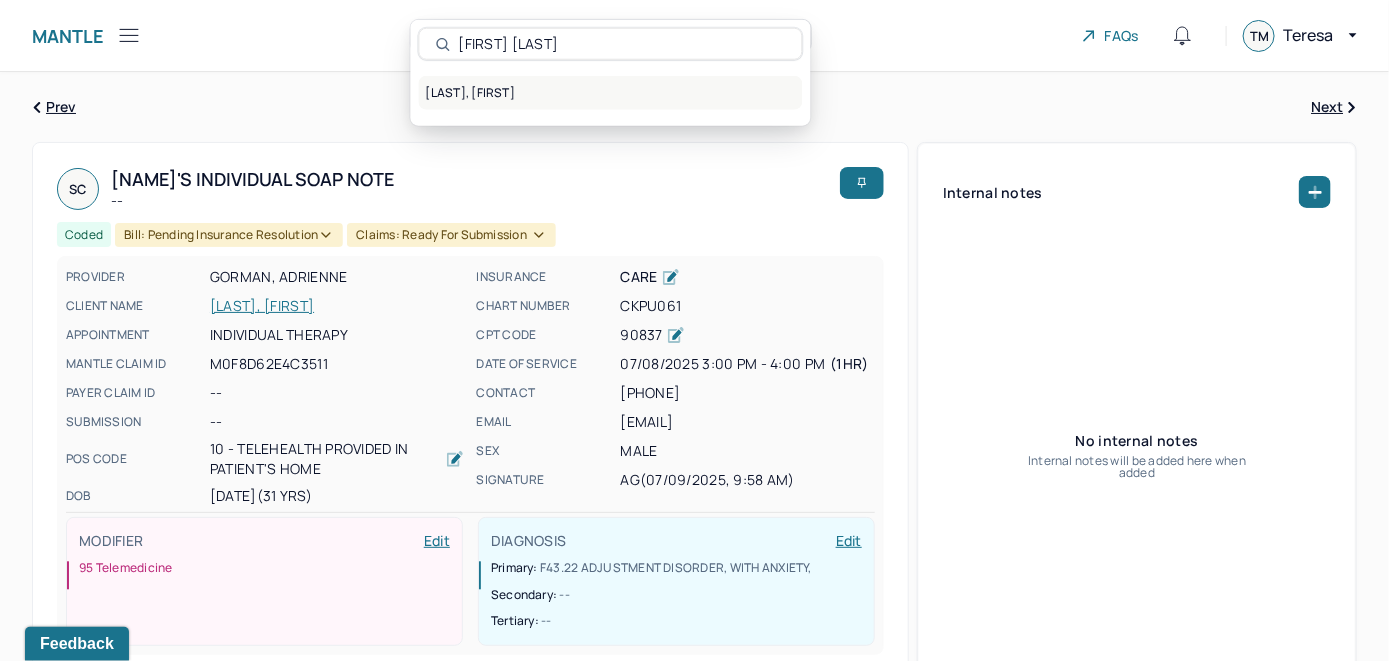 type on "Steven Savarese" 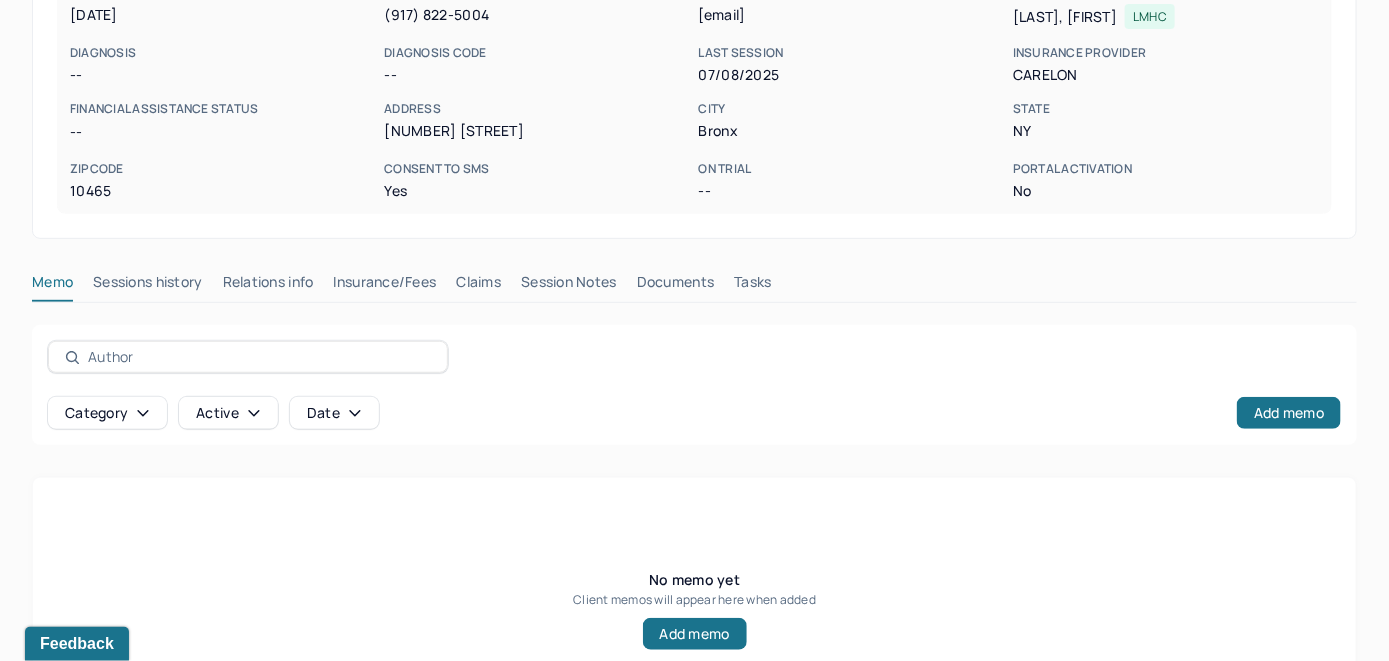 scroll, scrollTop: 393, scrollLeft: 0, axis: vertical 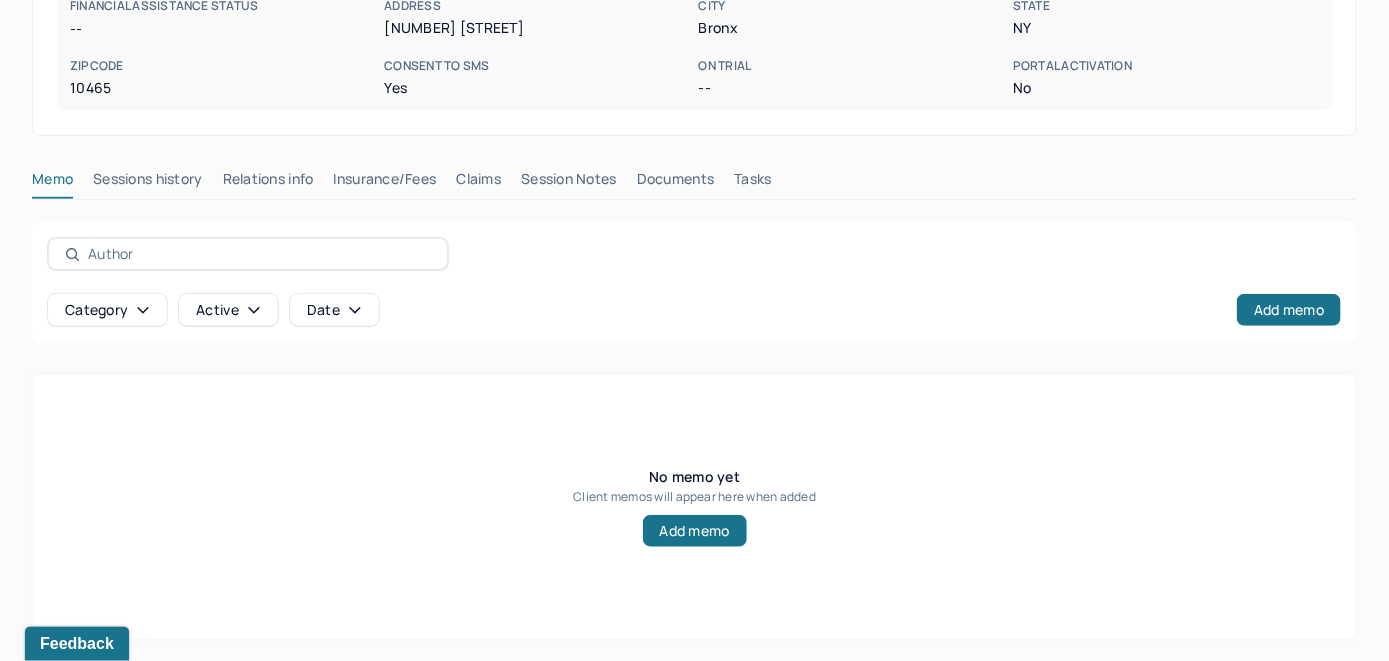click on "Insurance/Fees" at bounding box center [385, 183] 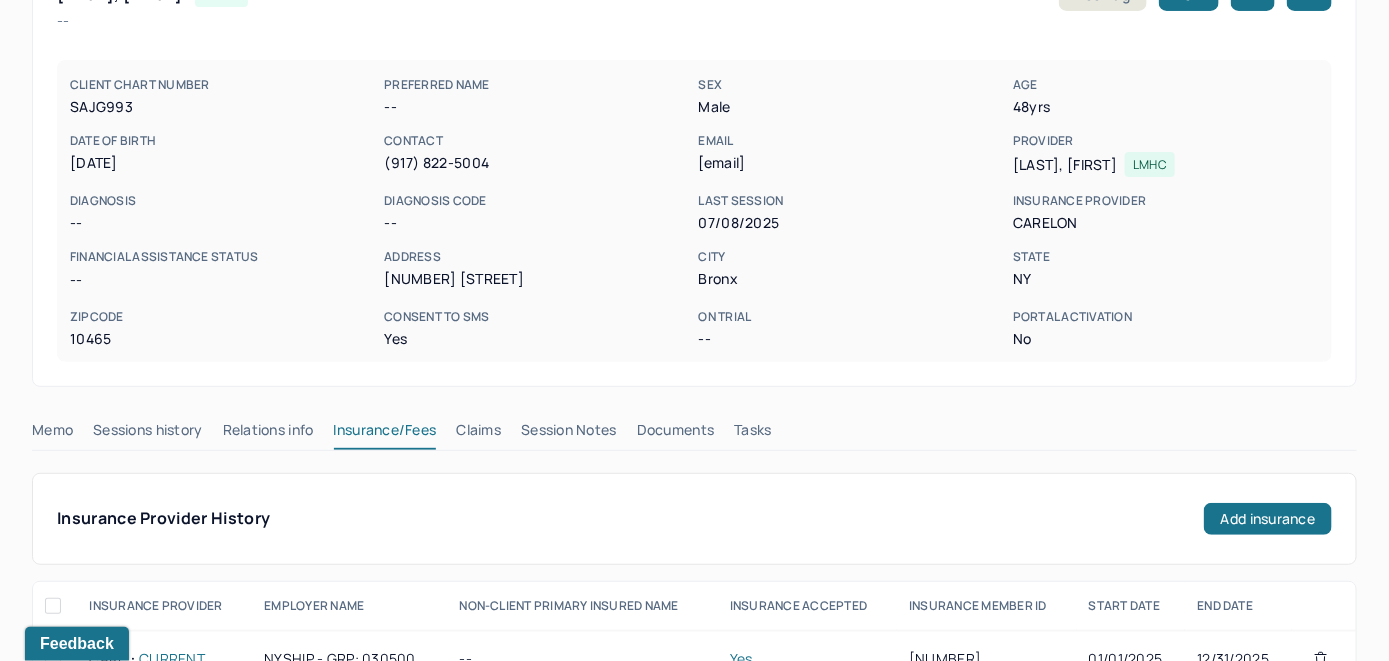 scroll, scrollTop: 400, scrollLeft: 0, axis: vertical 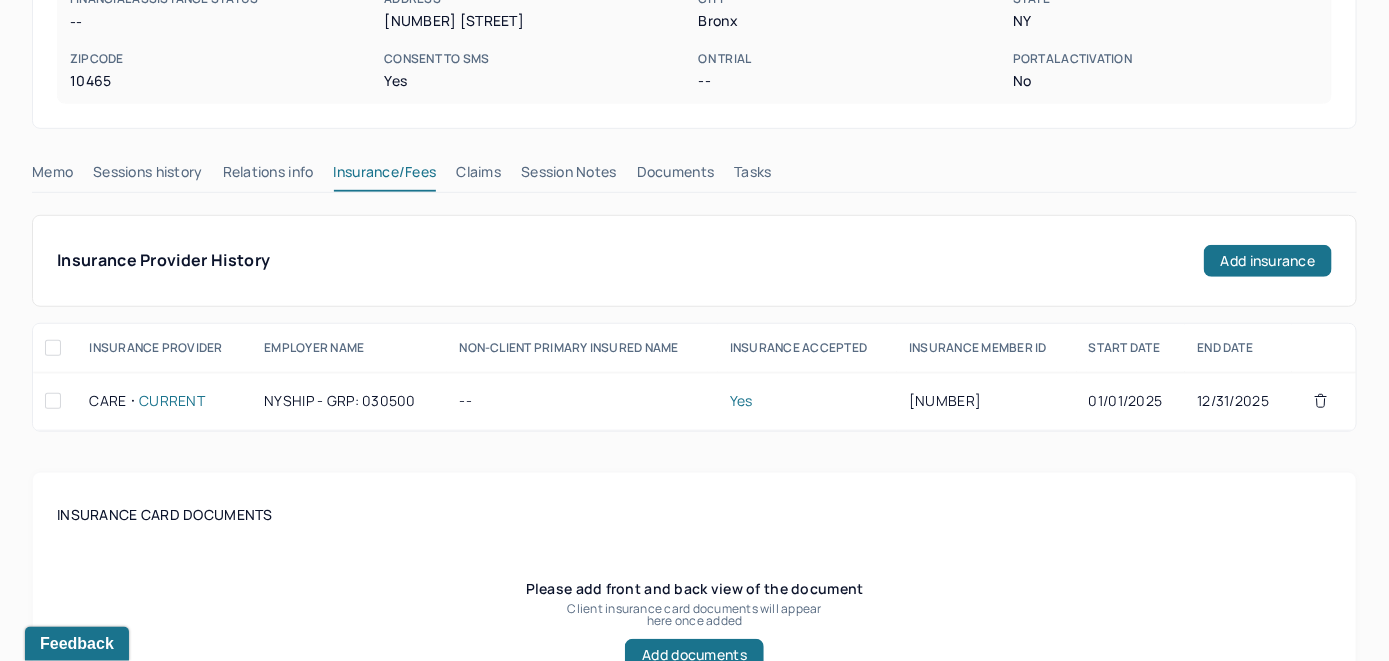 click on "Claims" at bounding box center [478, 176] 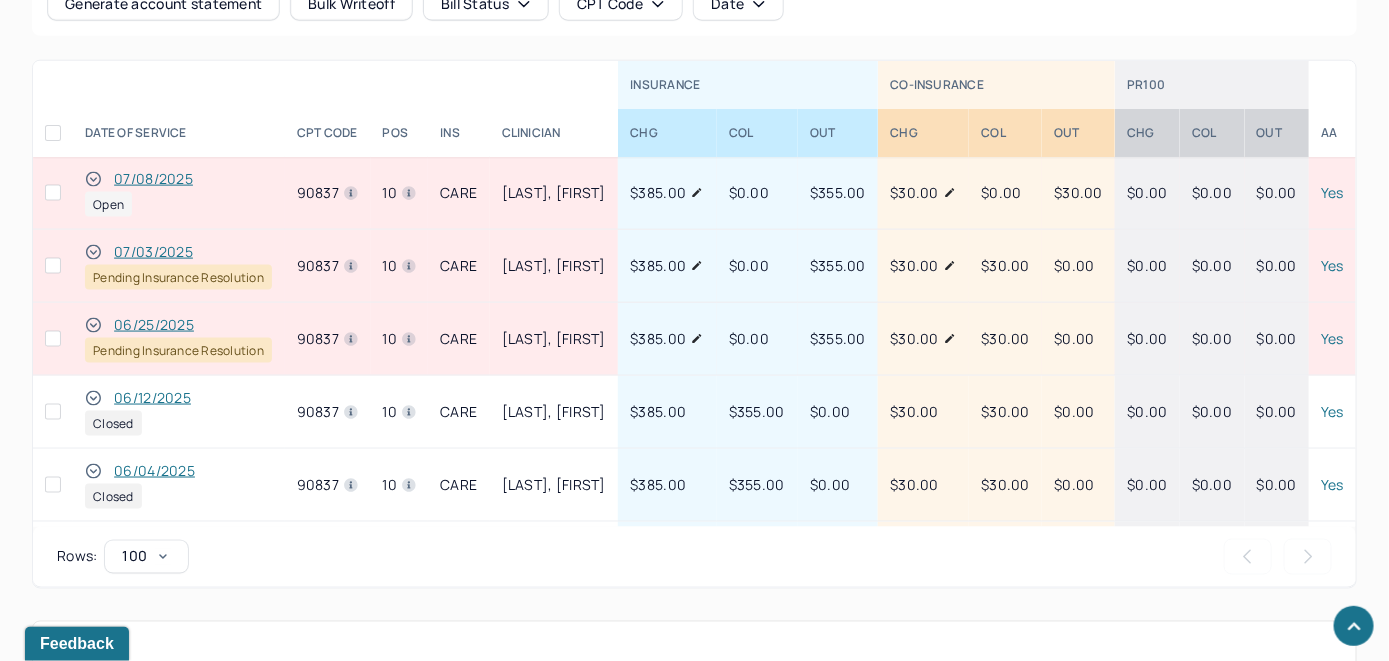 scroll, scrollTop: 835, scrollLeft: 0, axis: vertical 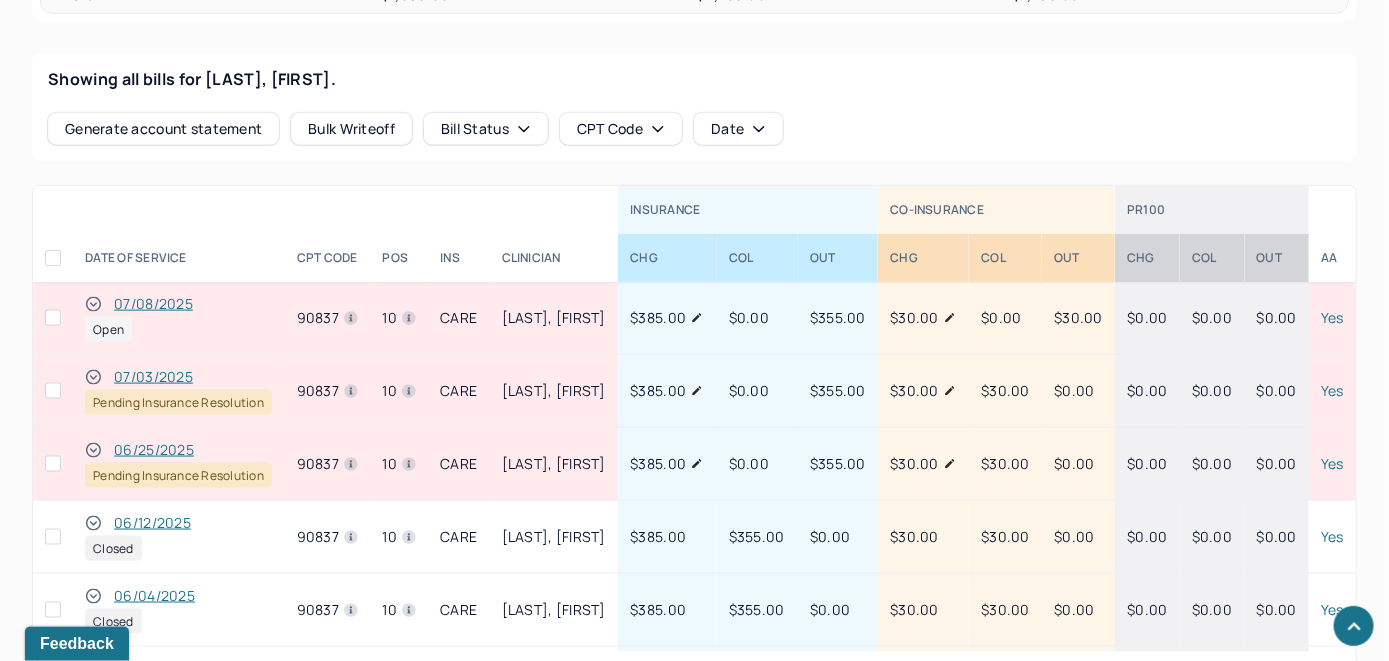 click on "07/08/2025" at bounding box center (153, 304) 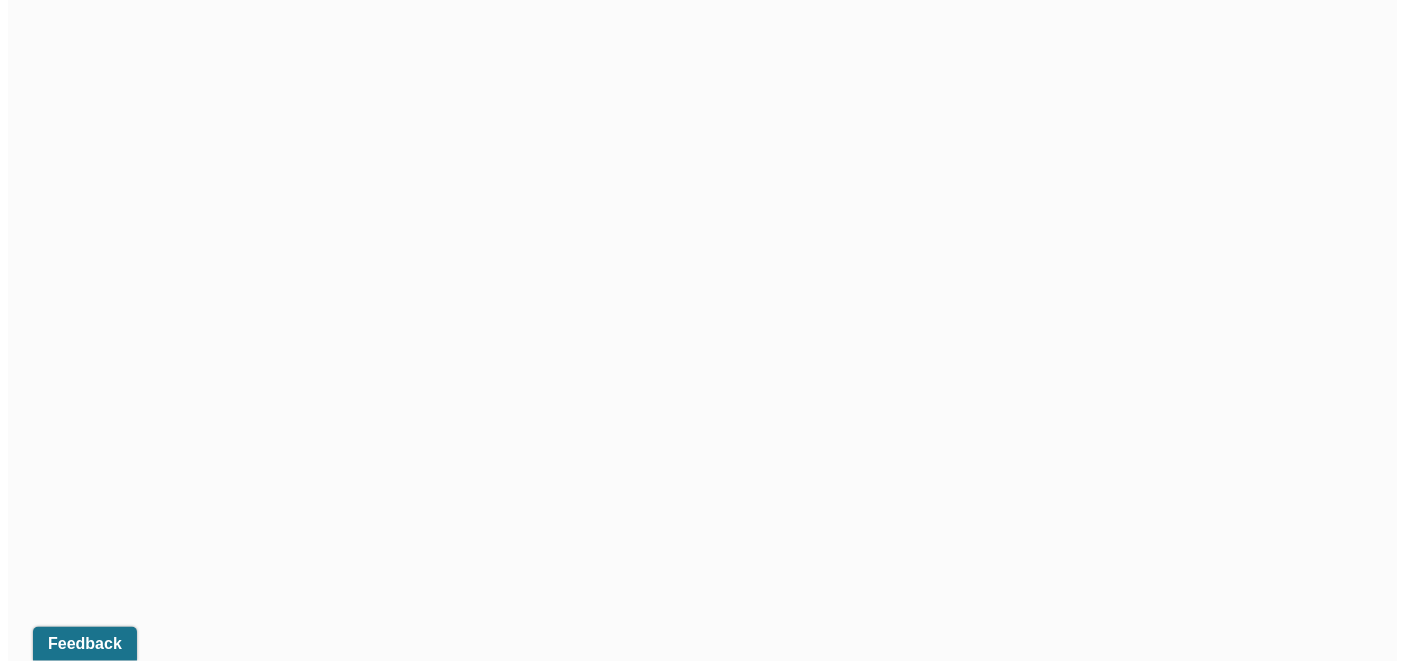 scroll, scrollTop: 764, scrollLeft: 0, axis: vertical 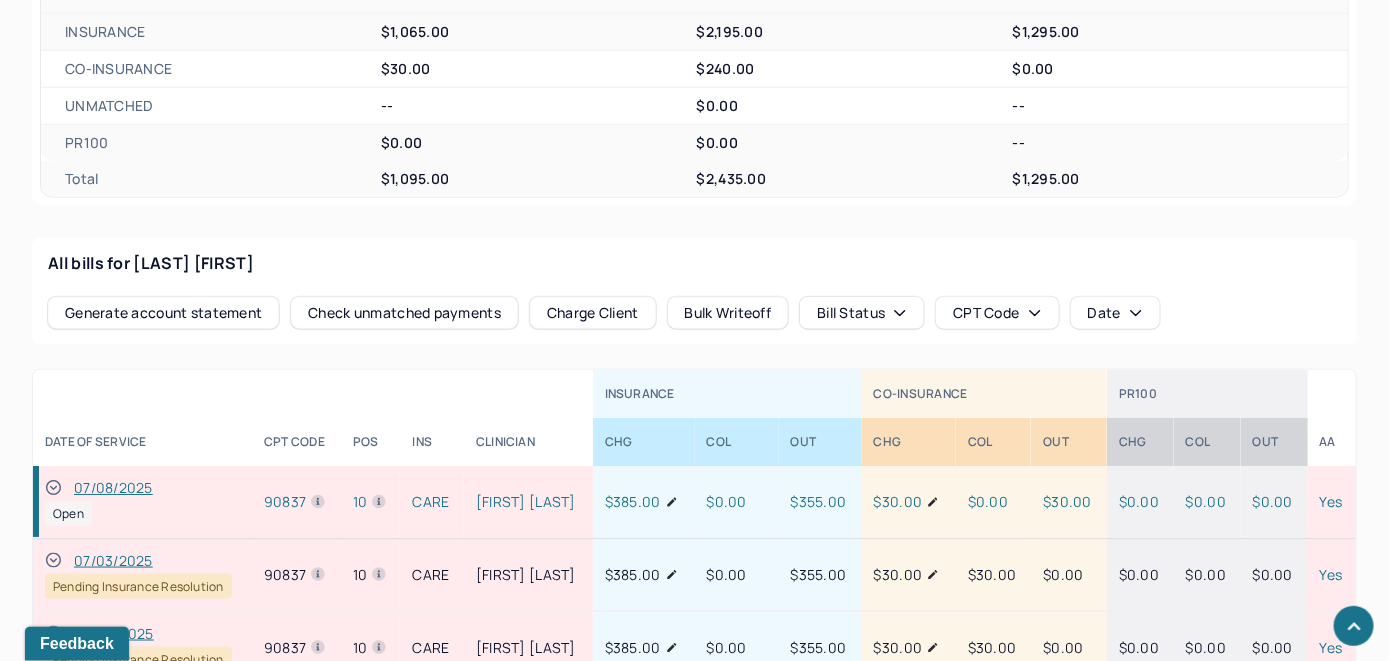 click on "Check unmatched payments" at bounding box center (404, 313) 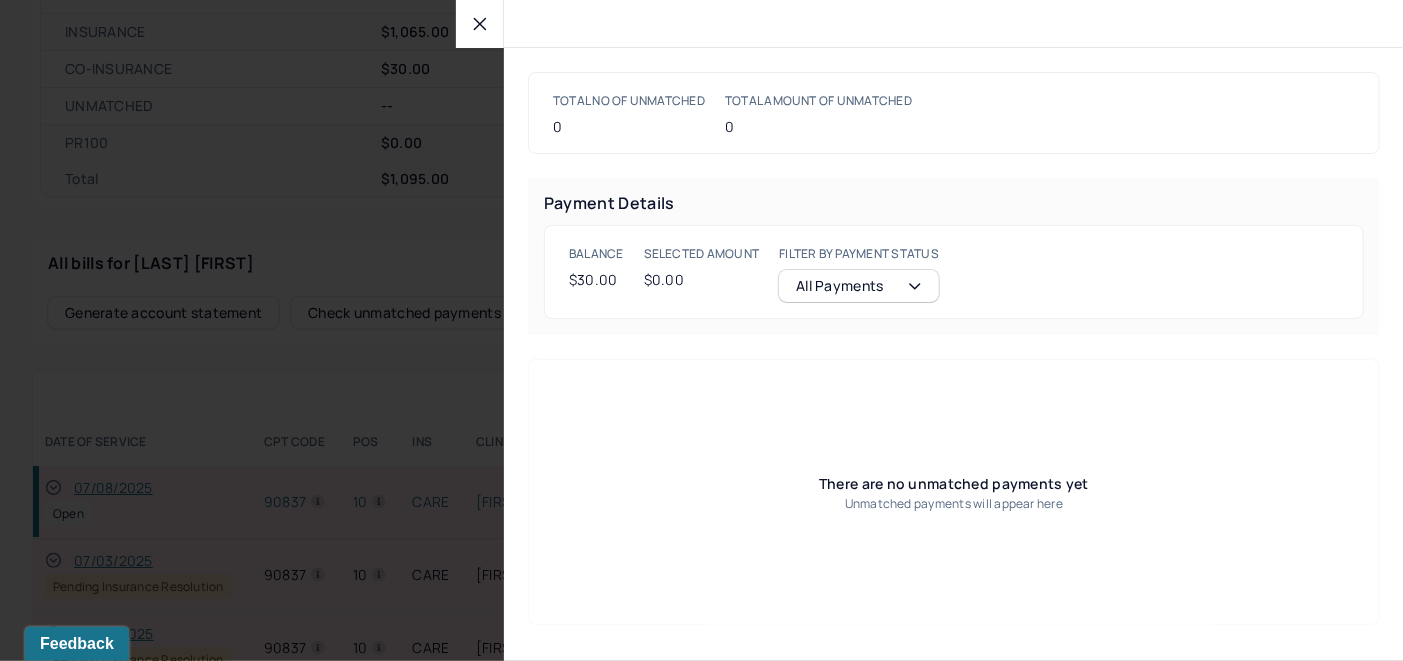 click 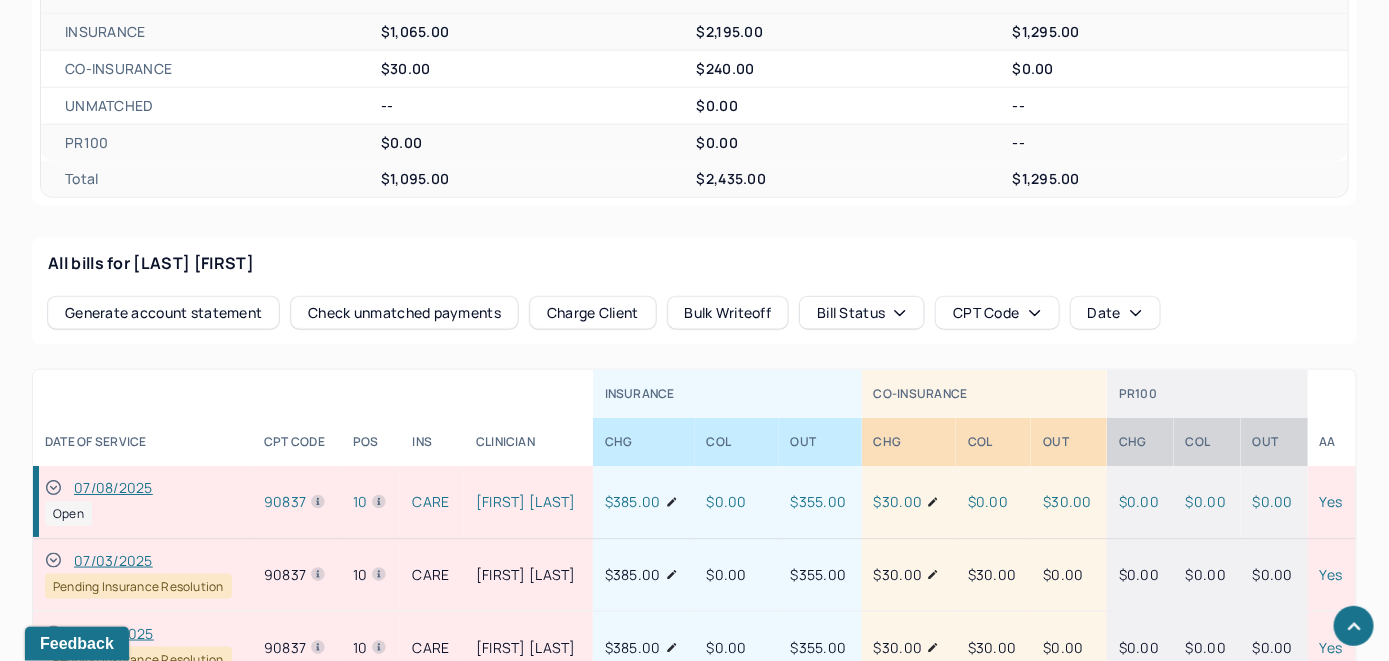 click on "Charge Client" at bounding box center [593, 313] 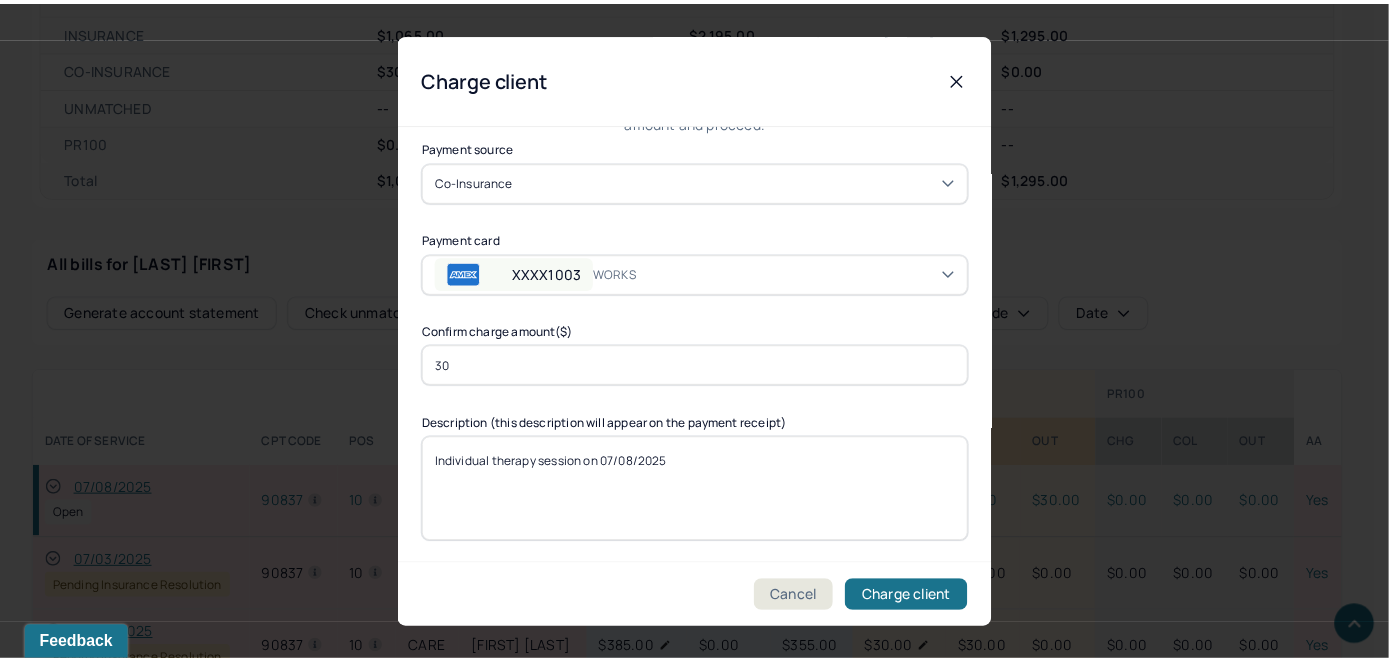 scroll, scrollTop: 121, scrollLeft: 0, axis: vertical 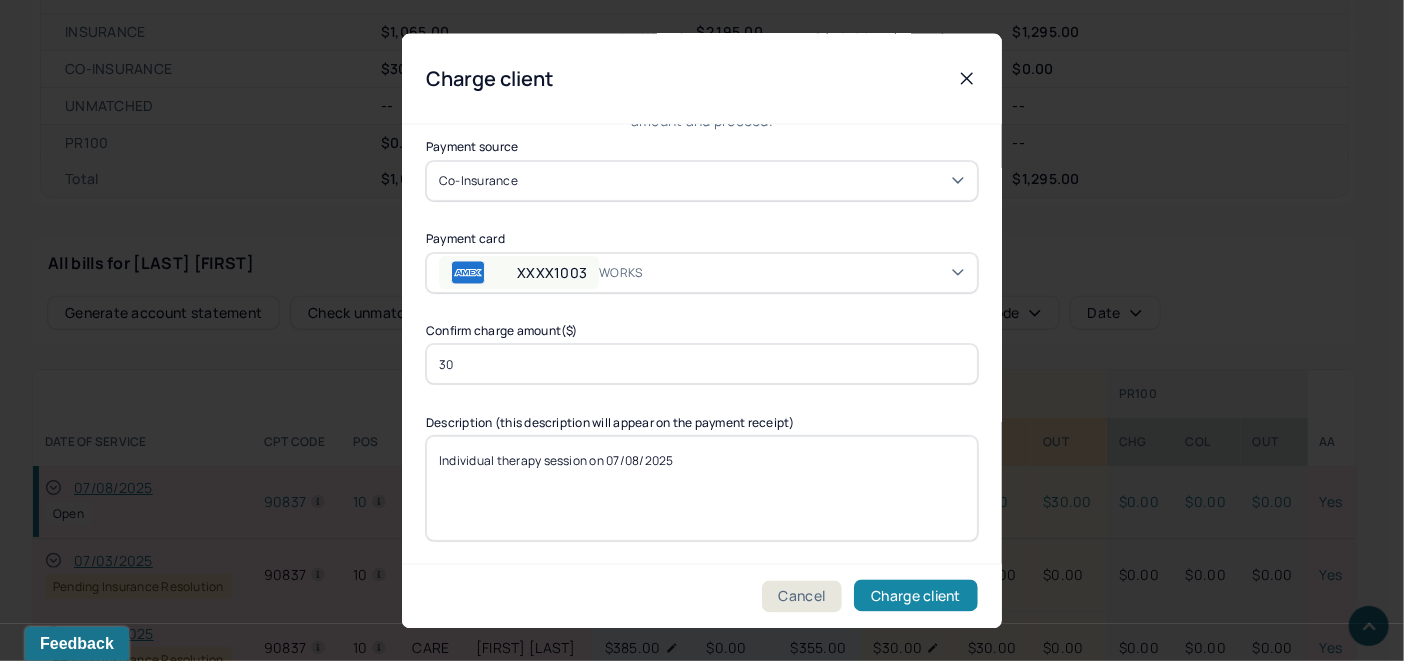 click on "Charge client" at bounding box center (916, 596) 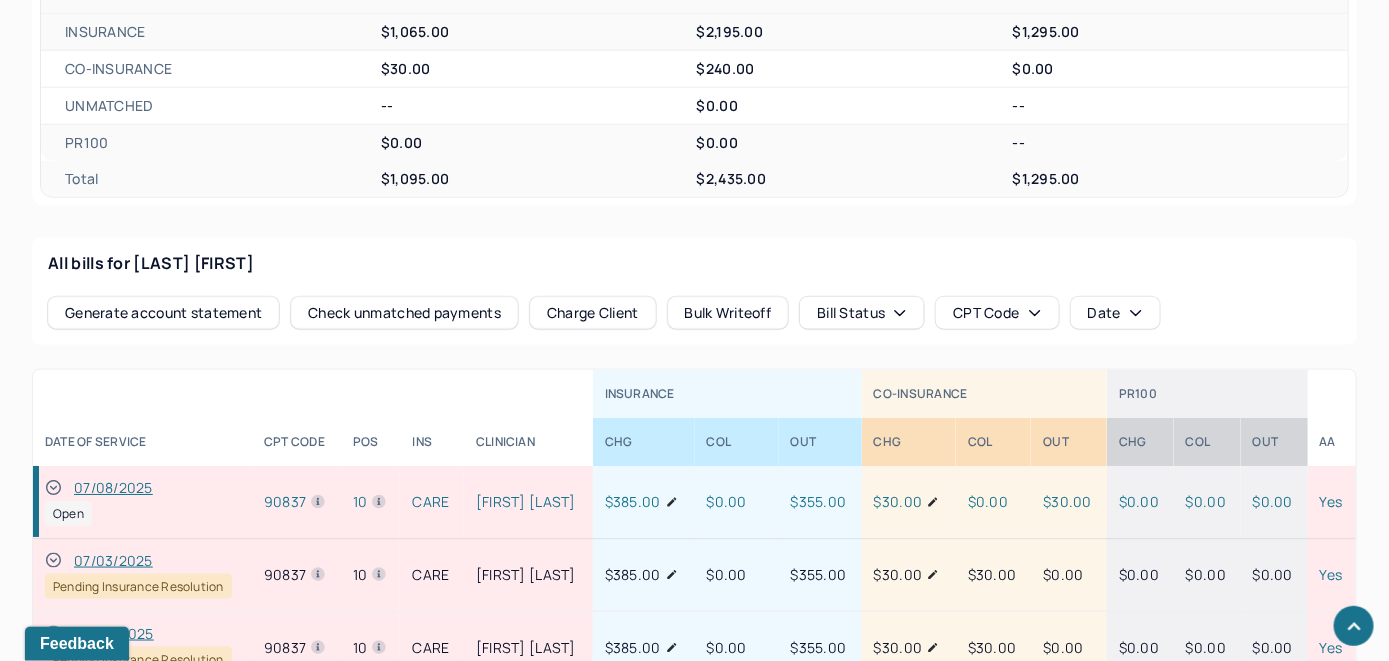 click 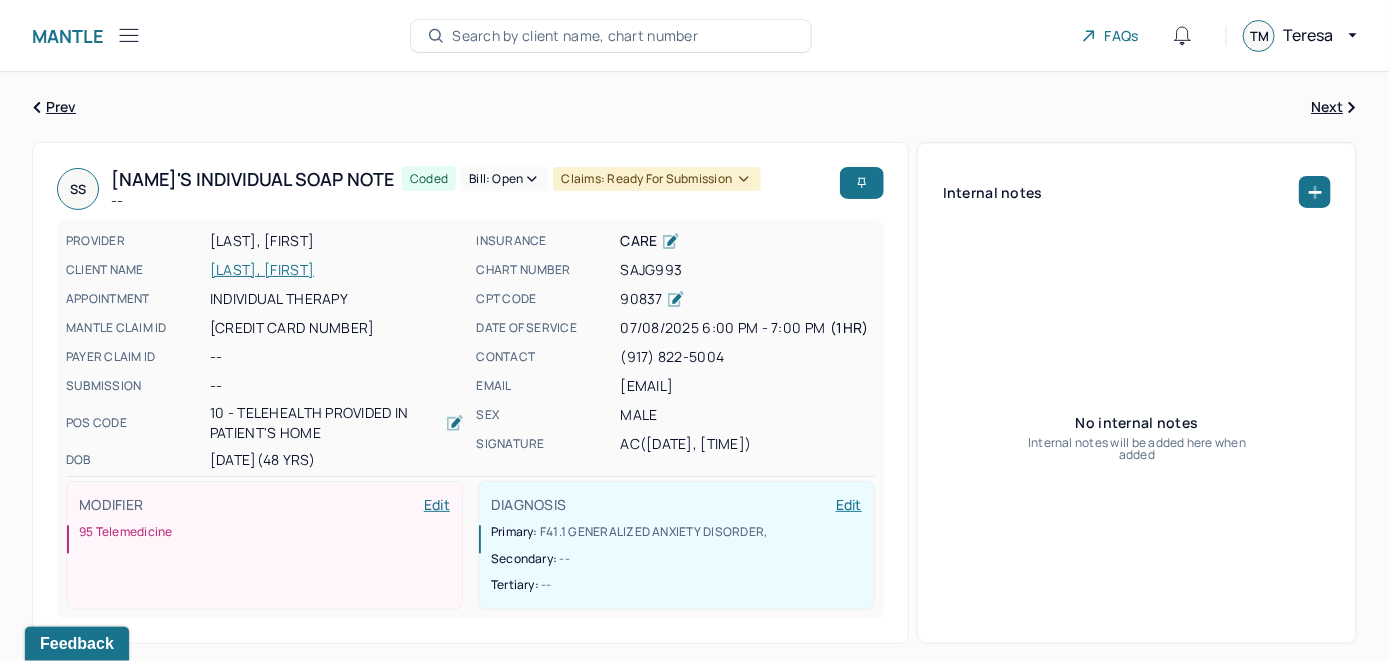 scroll, scrollTop: 0, scrollLeft: 0, axis: both 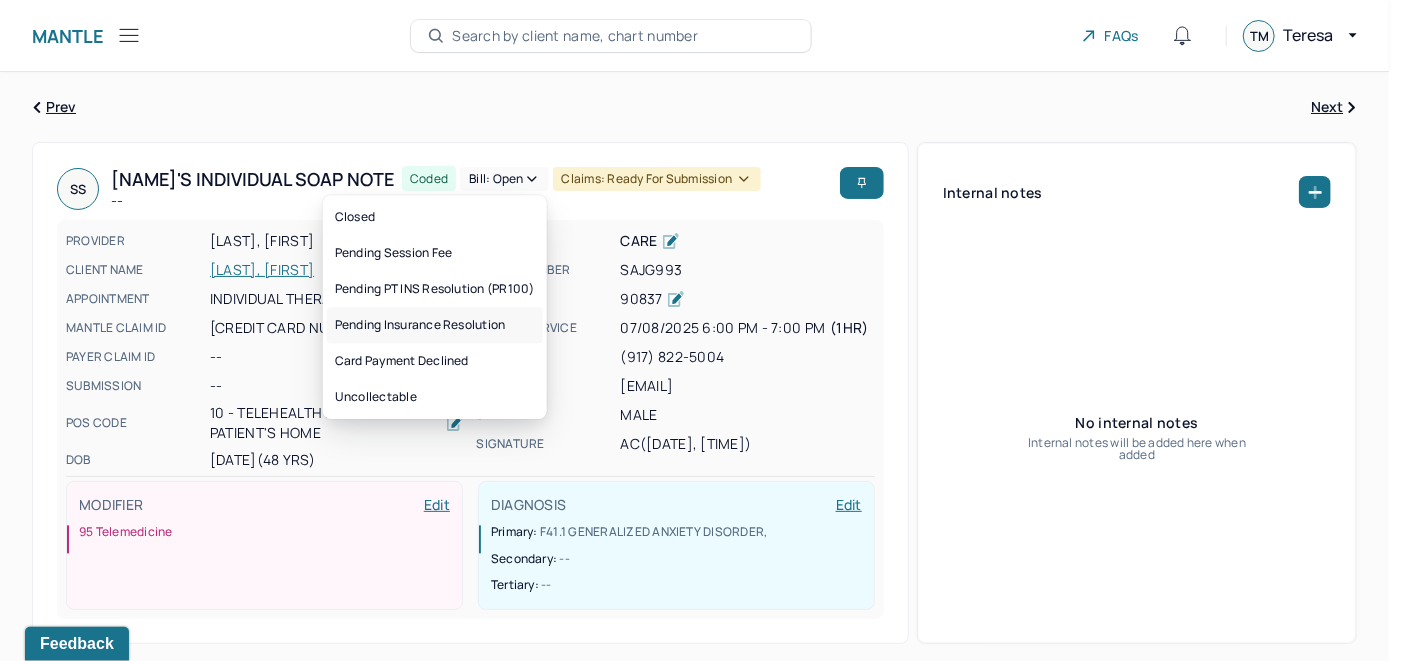 click on "Pending Insurance Resolution" at bounding box center (435, 325) 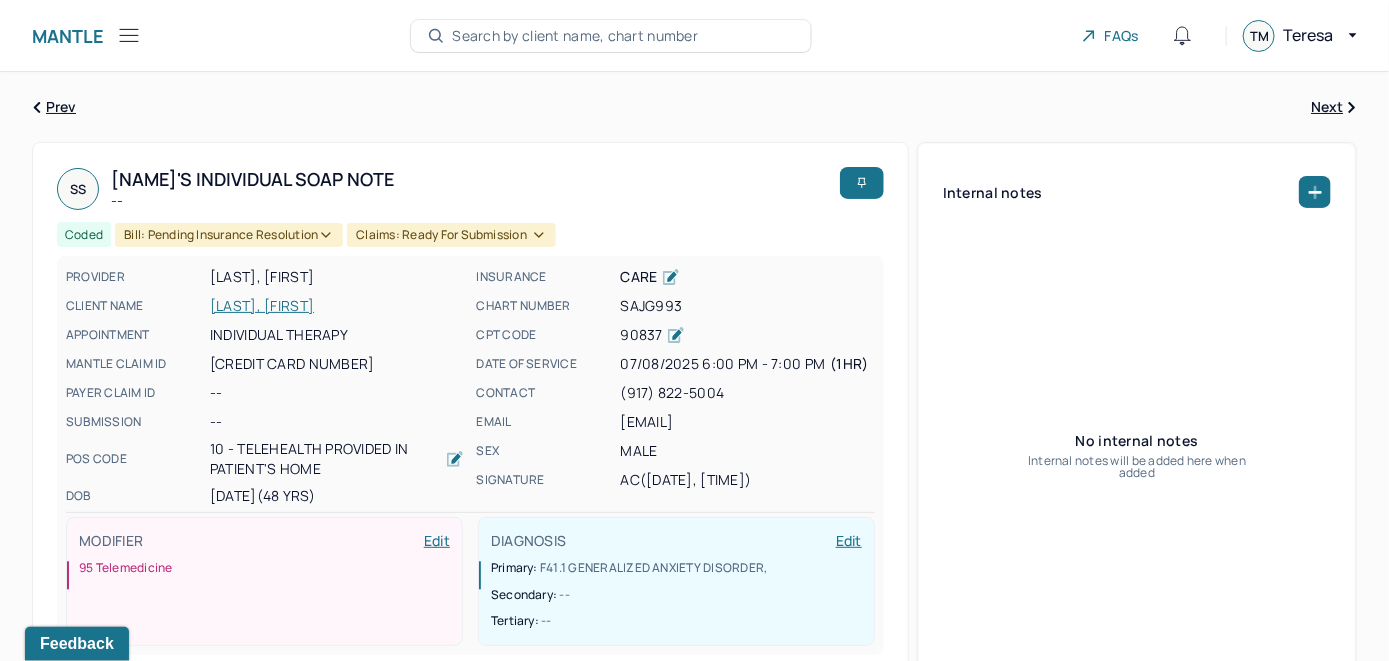 click on "Search by client name, chart number" at bounding box center [611, 36] 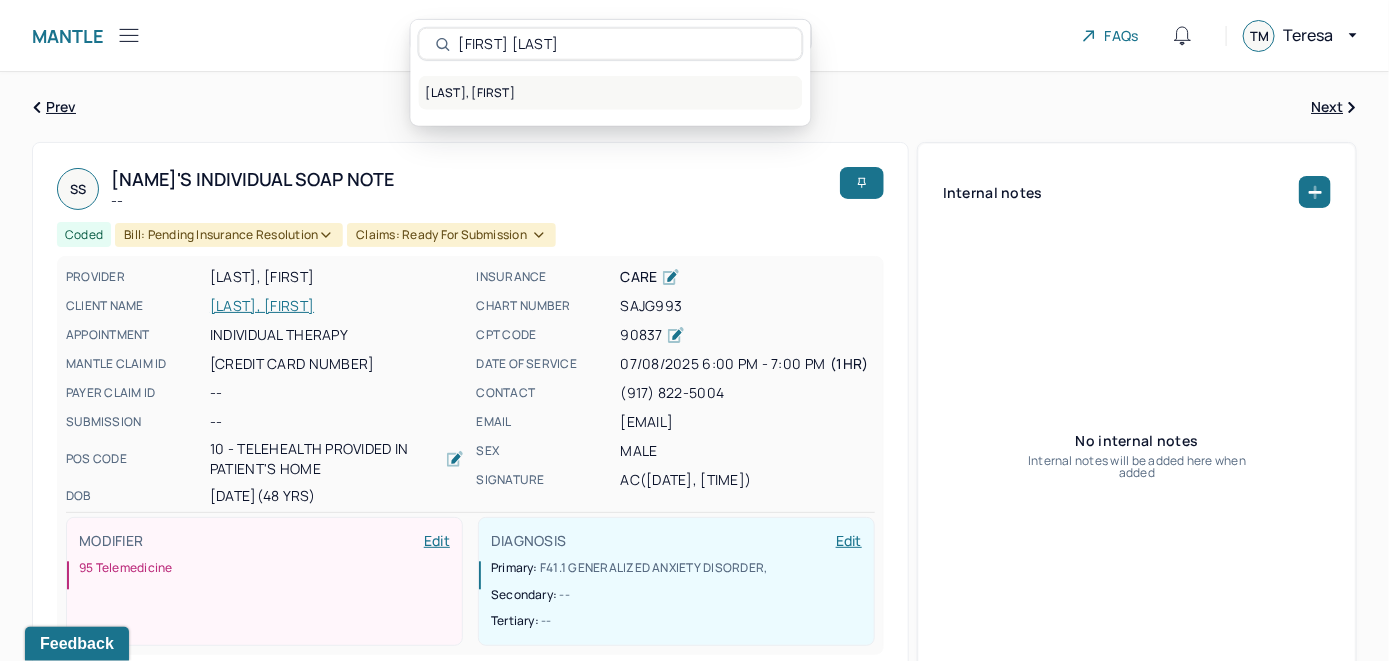 type on "Tyquasia Bender" 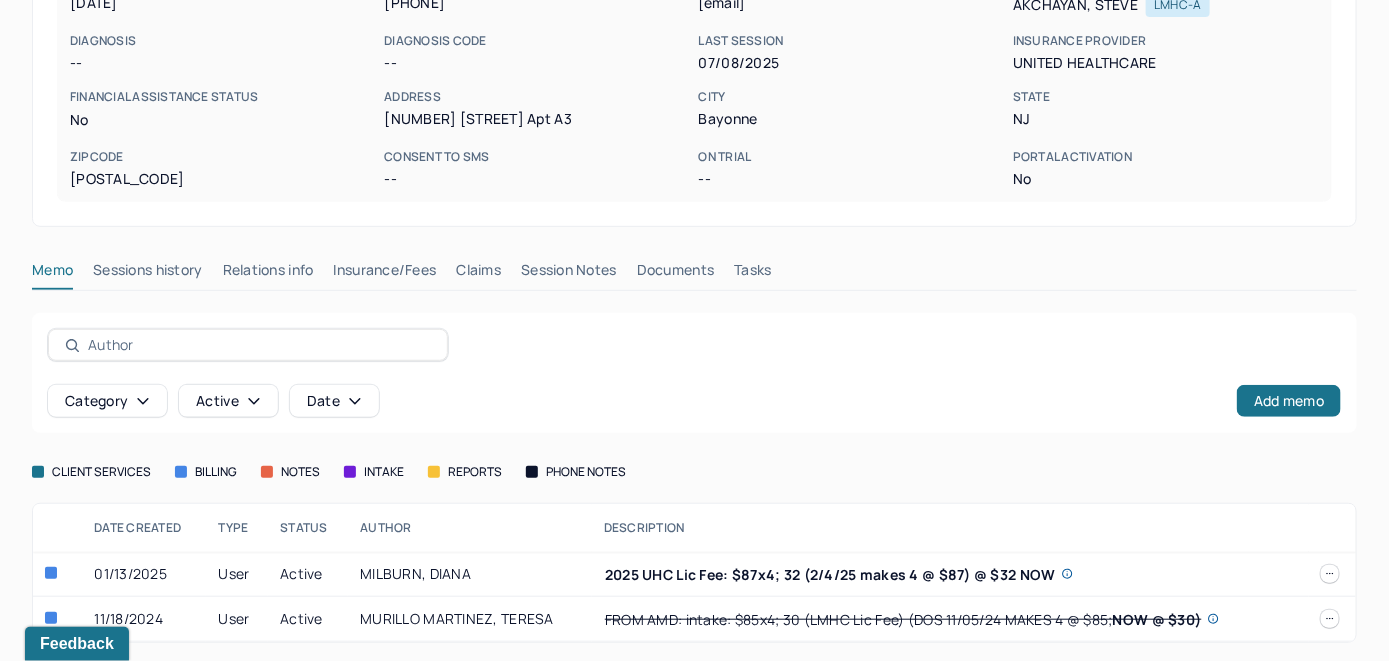scroll, scrollTop: 306, scrollLeft: 0, axis: vertical 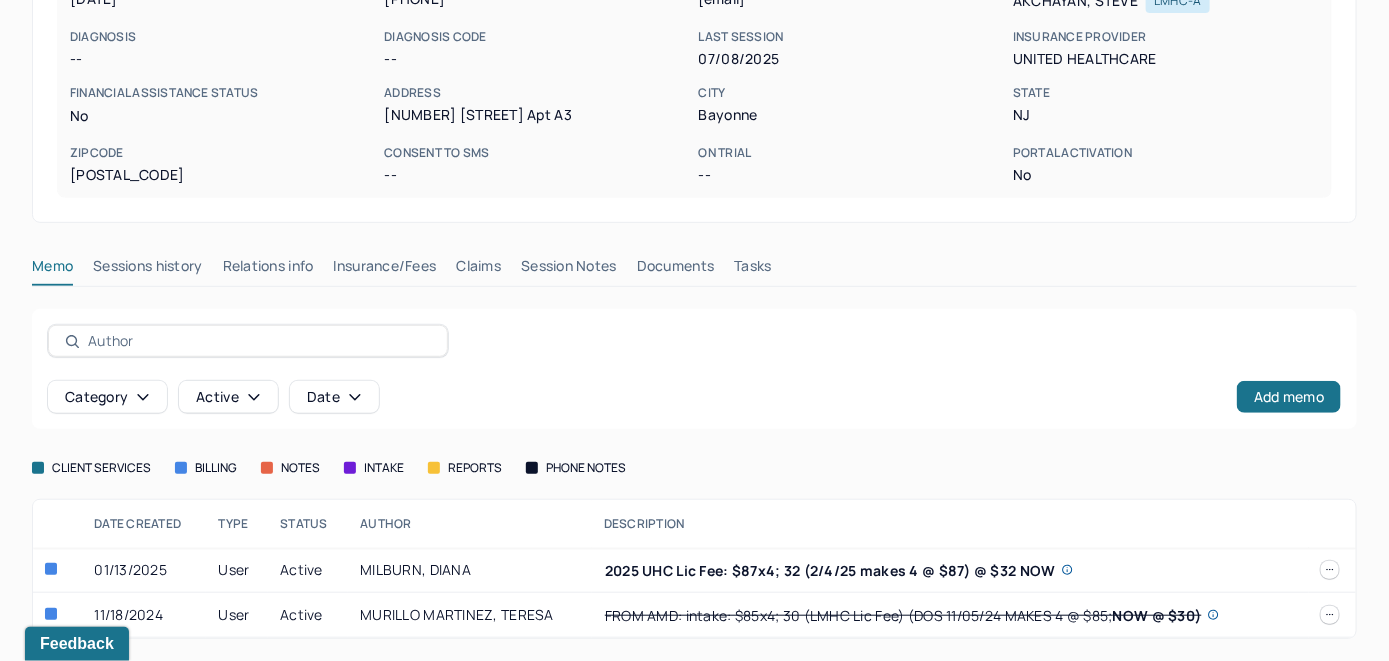 click on "Insurance/Fees" at bounding box center [385, 270] 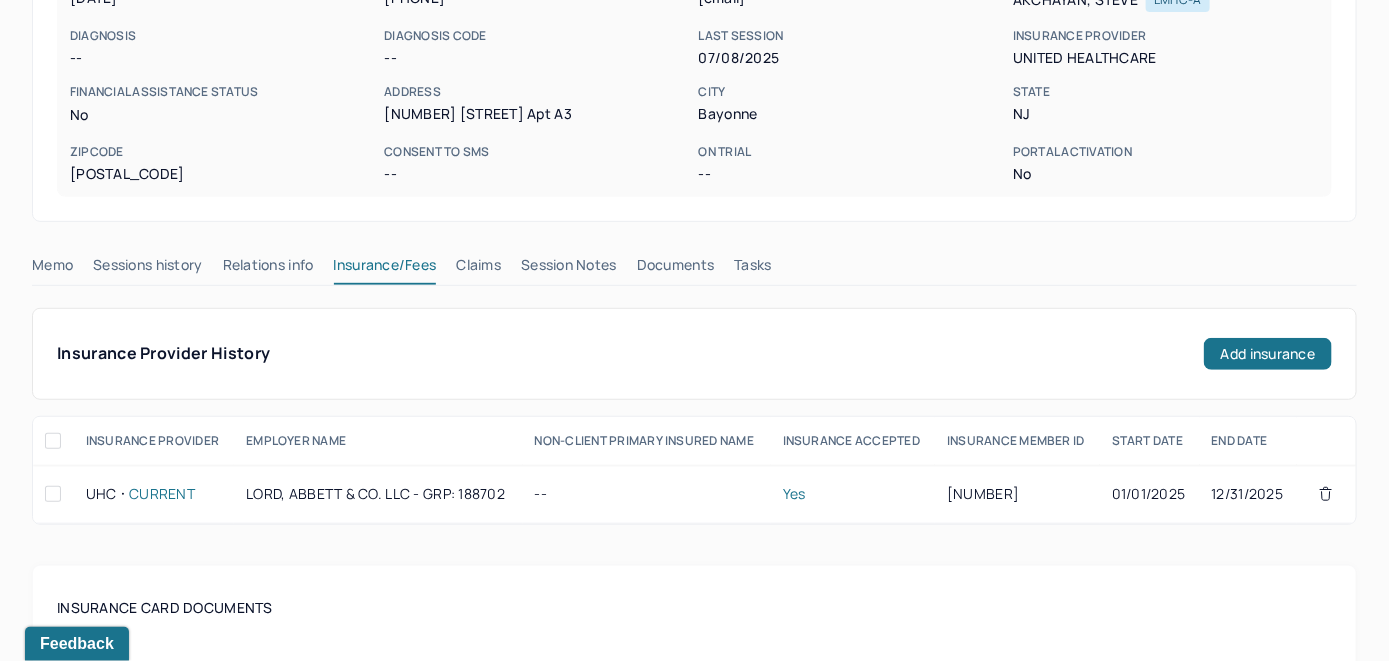 scroll, scrollTop: 306, scrollLeft: 0, axis: vertical 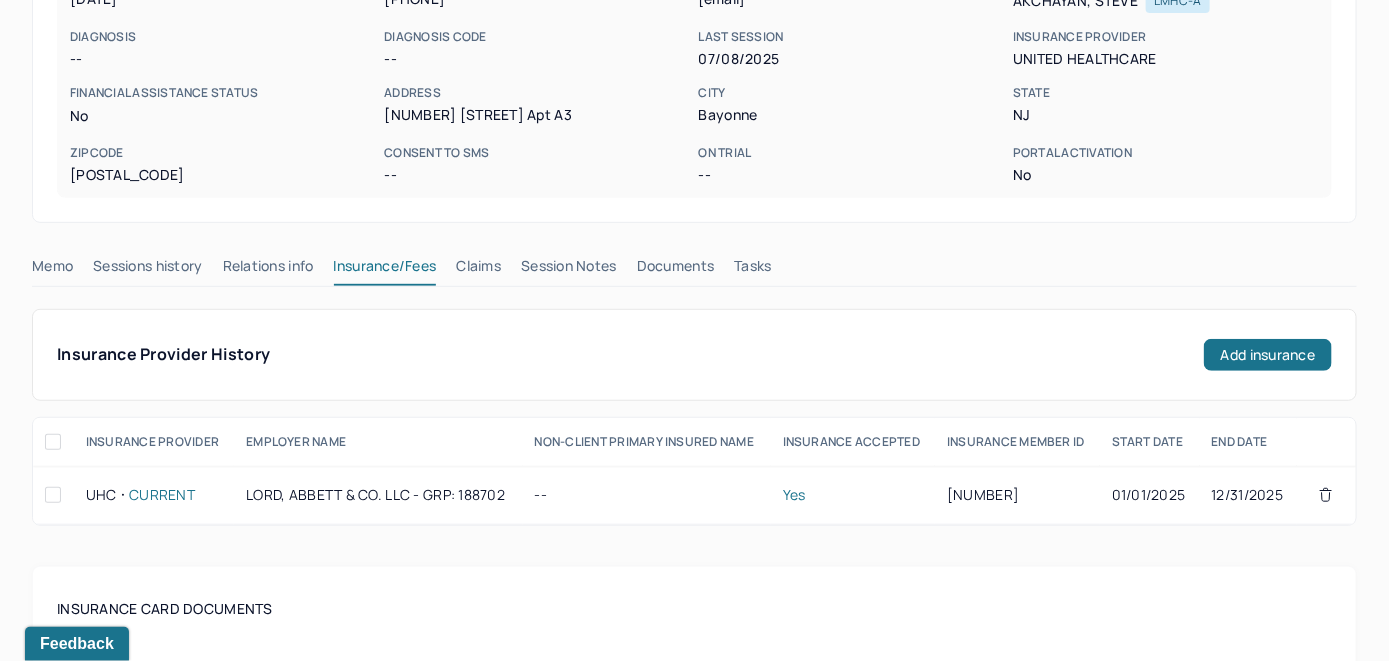 click on "Claims" at bounding box center [478, 270] 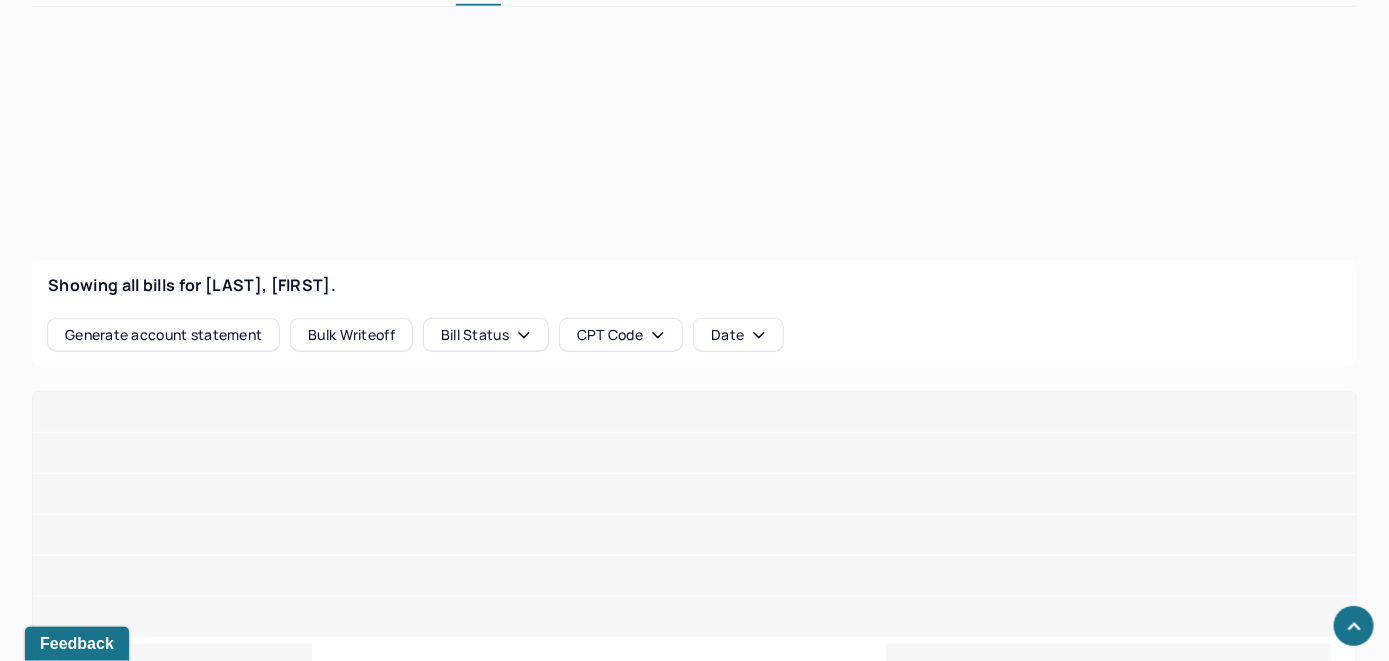 scroll, scrollTop: 606, scrollLeft: 0, axis: vertical 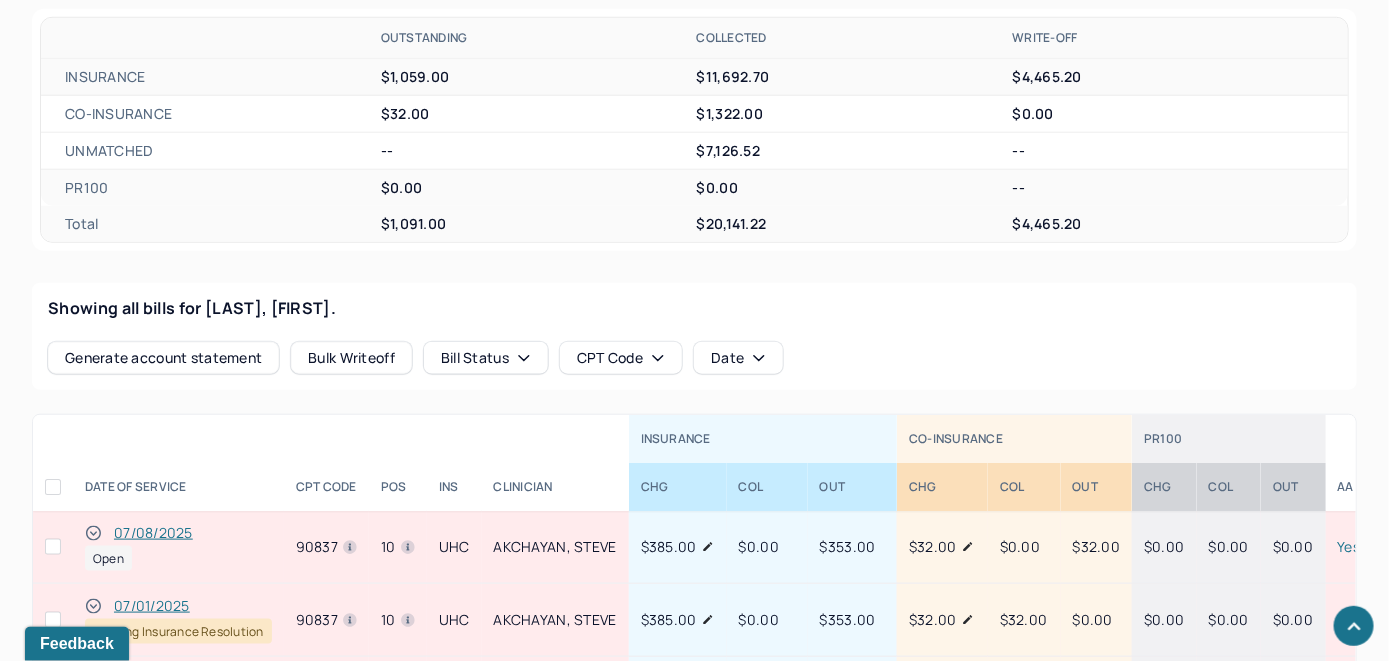 click on "07/08/2025" at bounding box center (153, 533) 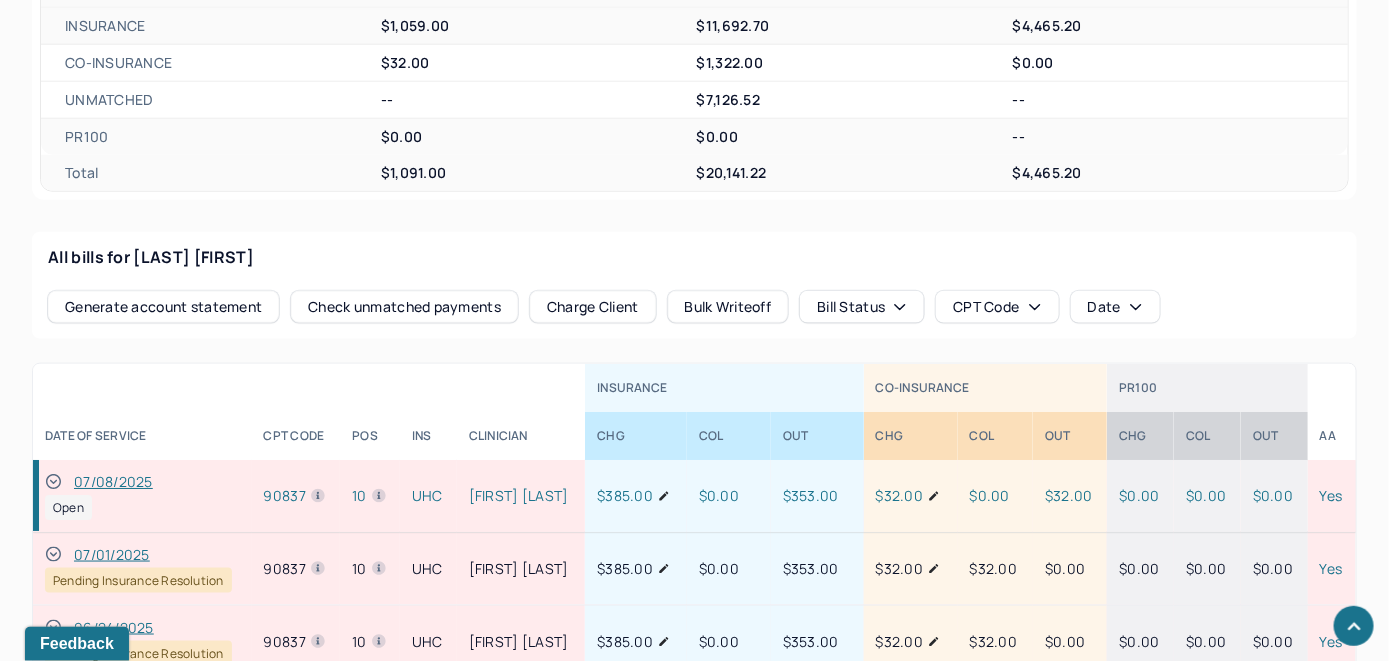 scroll, scrollTop: 834, scrollLeft: 0, axis: vertical 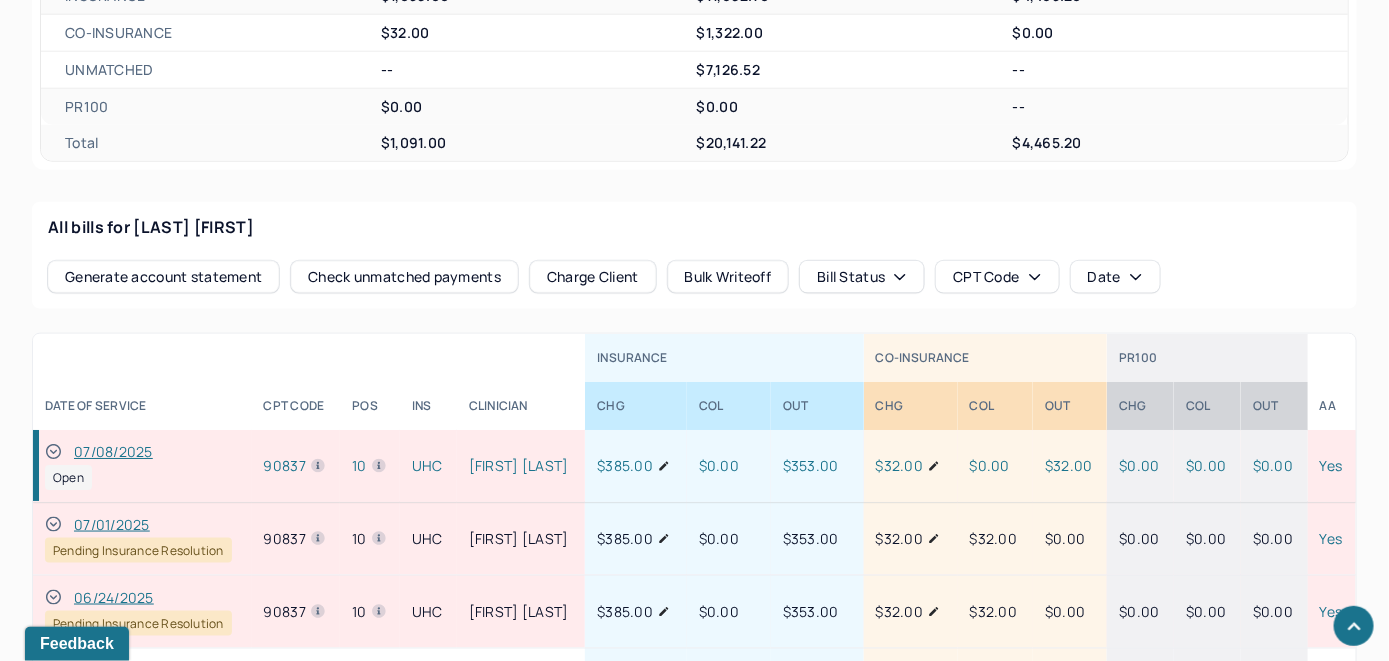 click on "07/08/2025" at bounding box center [113, 452] 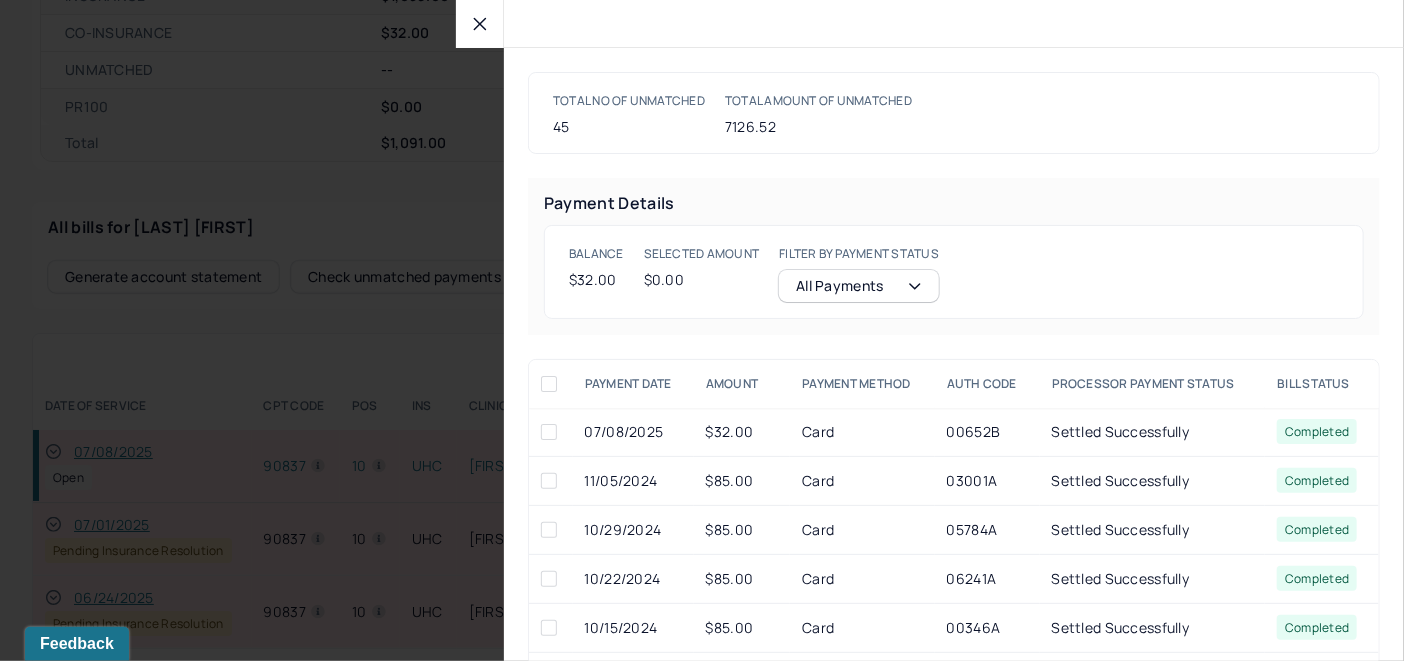 click at bounding box center (549, 432) 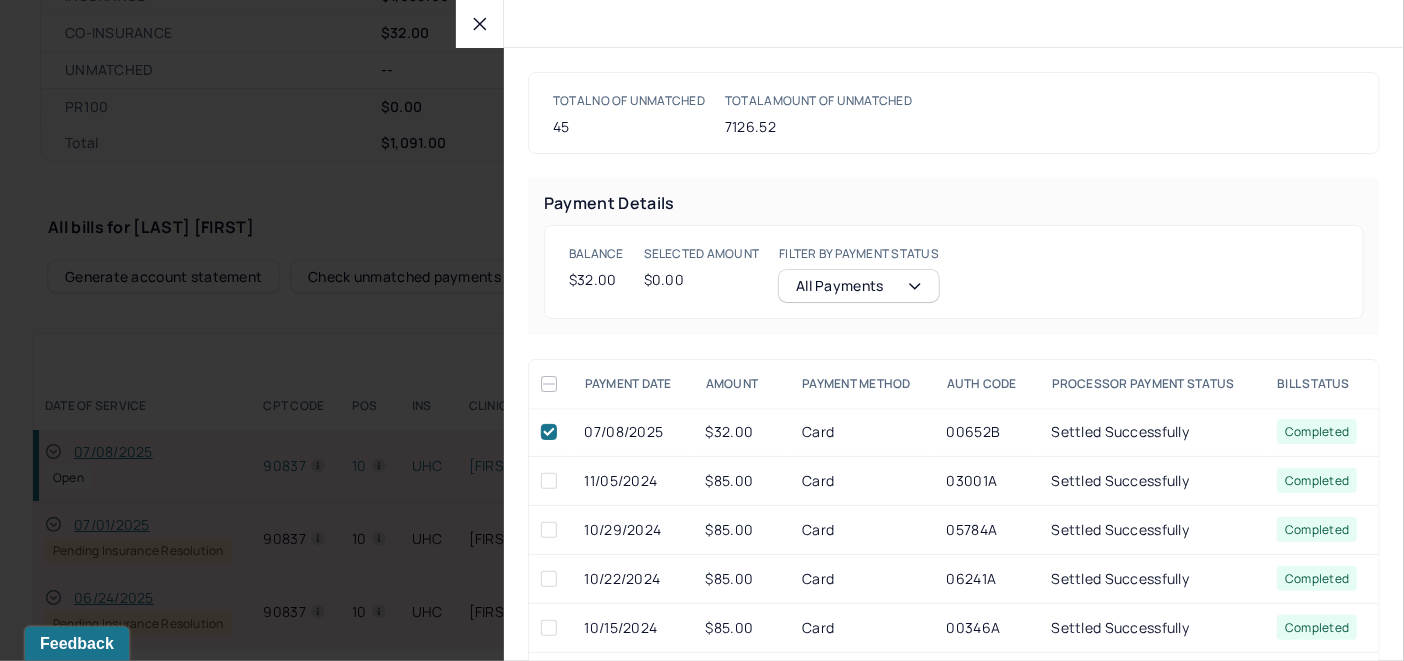 checkbox on "true" 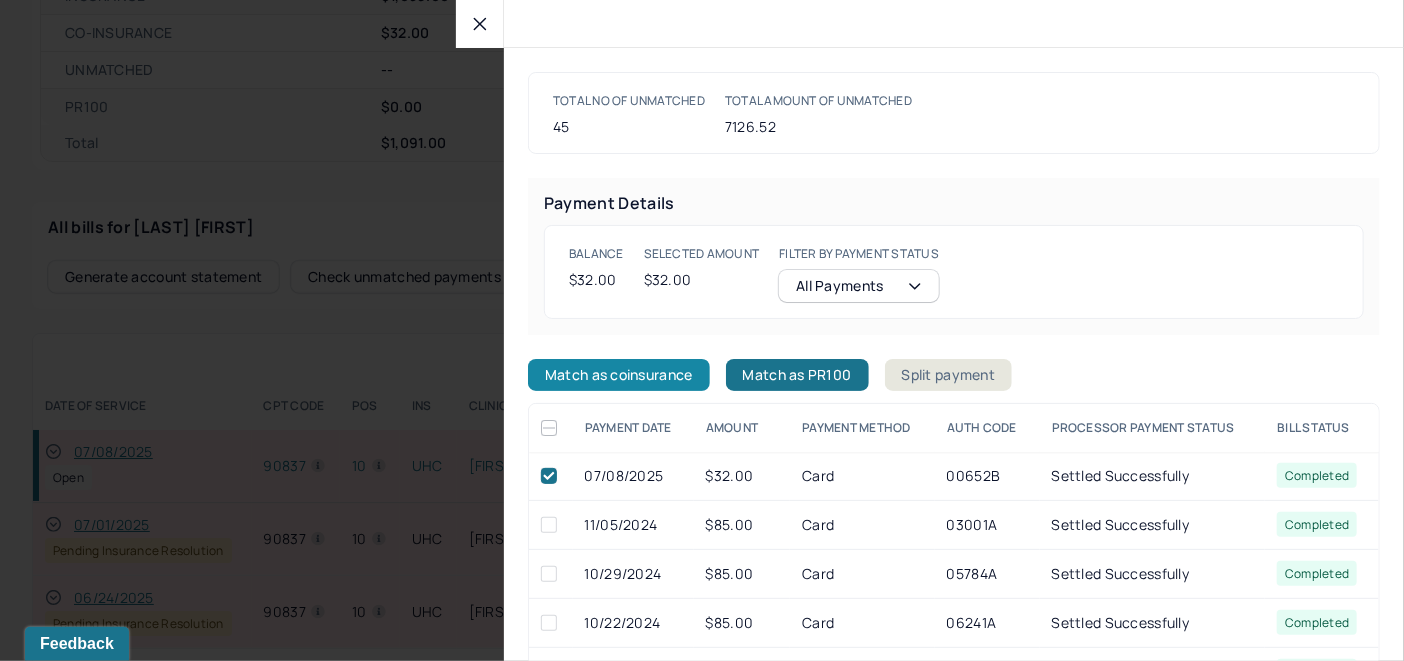 click on "Match as coinsurance" at bounding box center [619, 375] 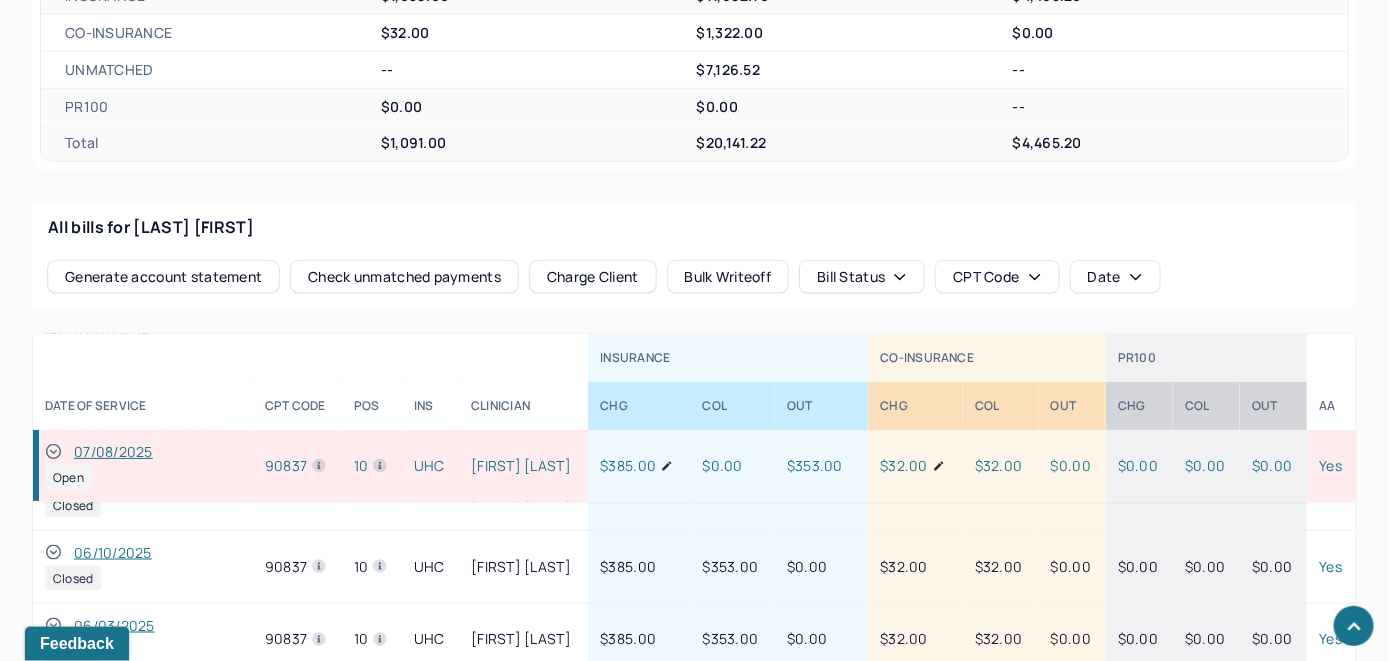 scroll, scrollTop: 200, scrollLeft: 0, axis: vertical 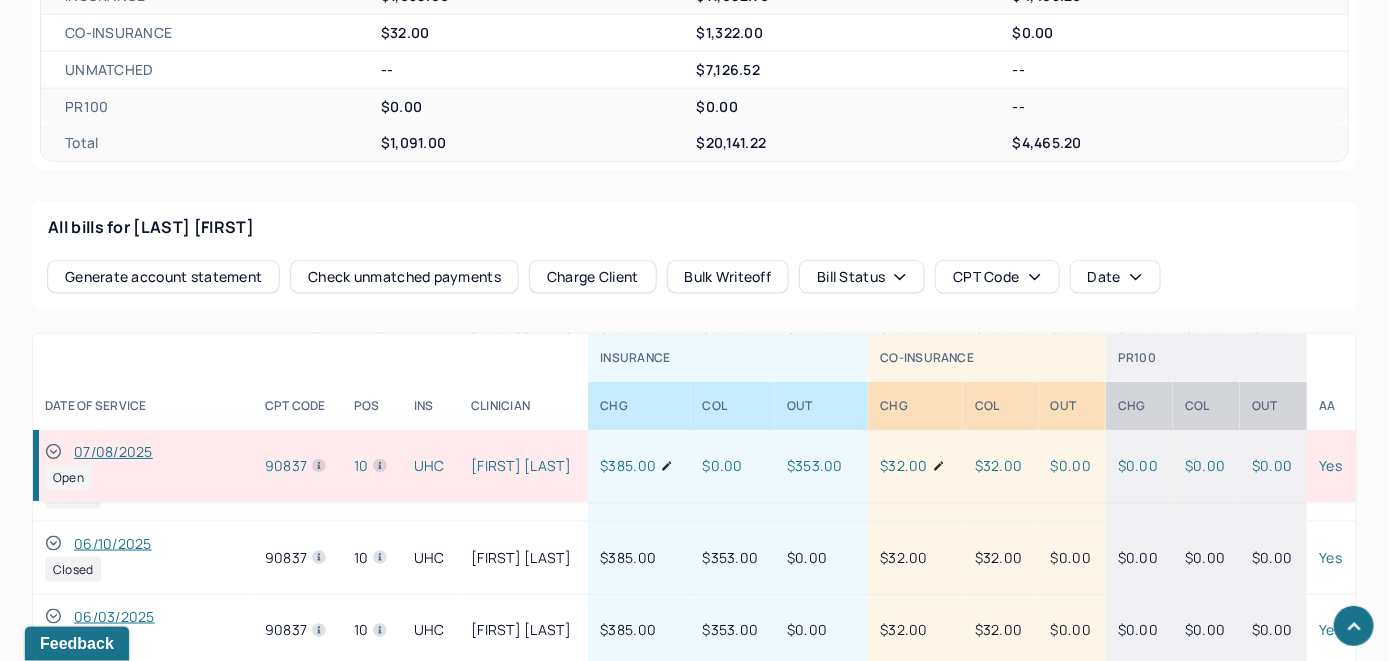 click 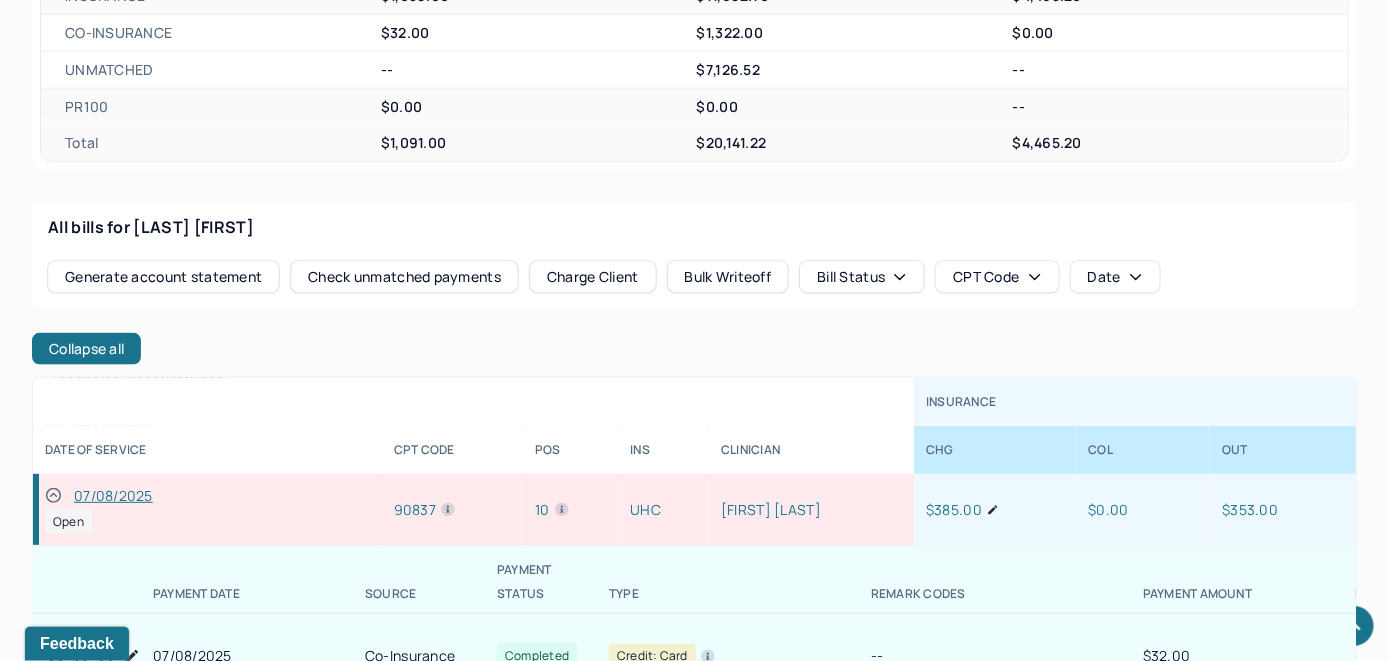 scroll, scrollTop: 427, scrollLeft: 0, axis: vertical 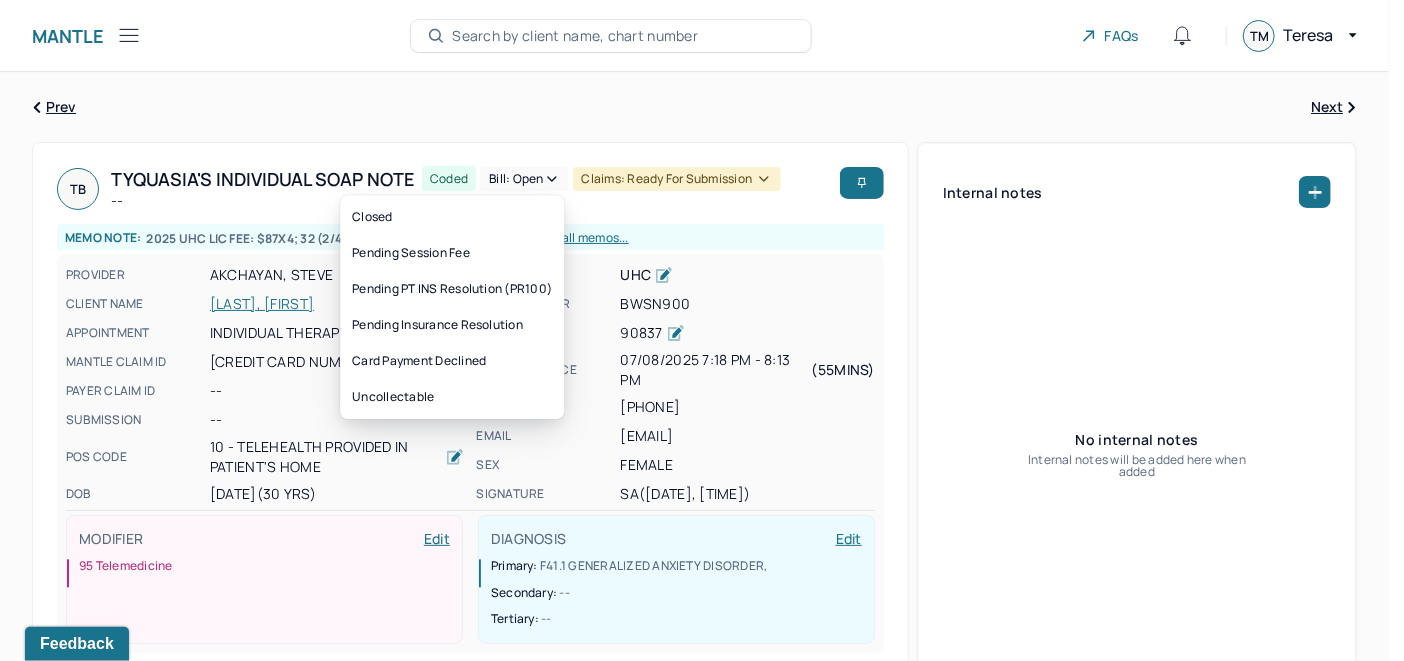click on "Bill: Open" at bounding box center [524, 179] 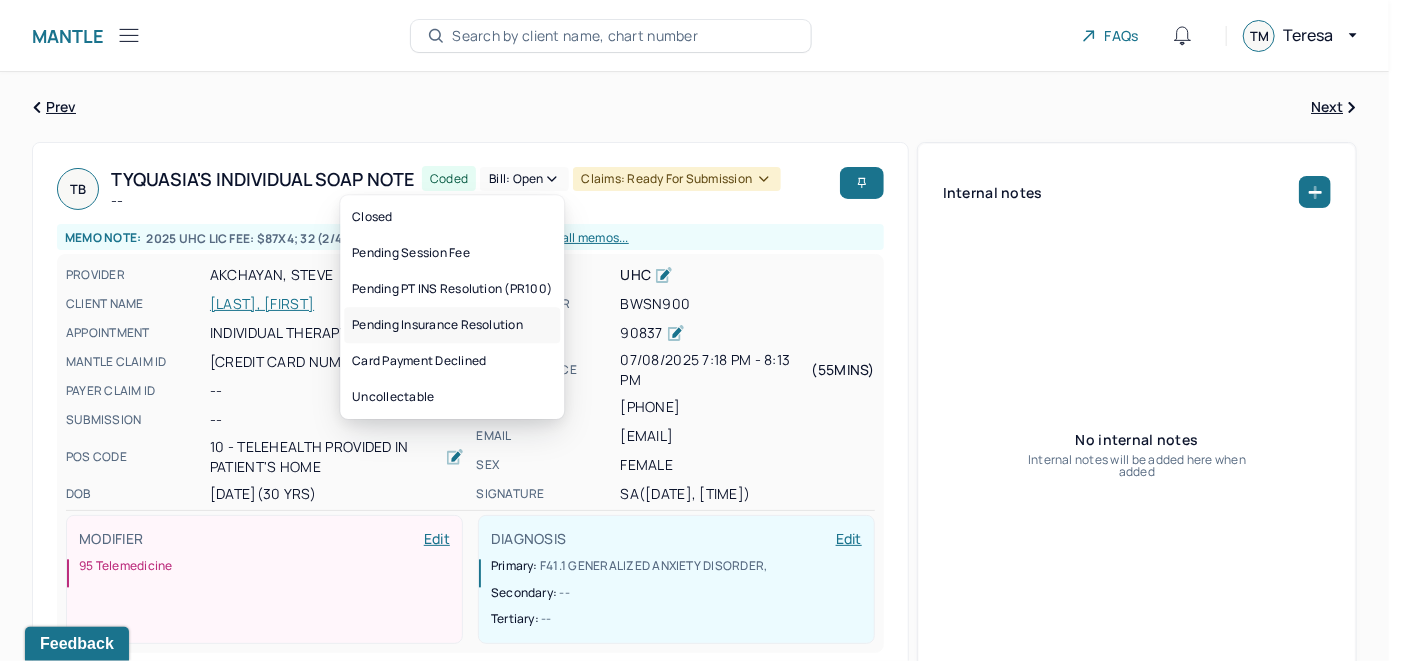 click on "Pending Insurance Resolution" at bounding box center (452, 325) 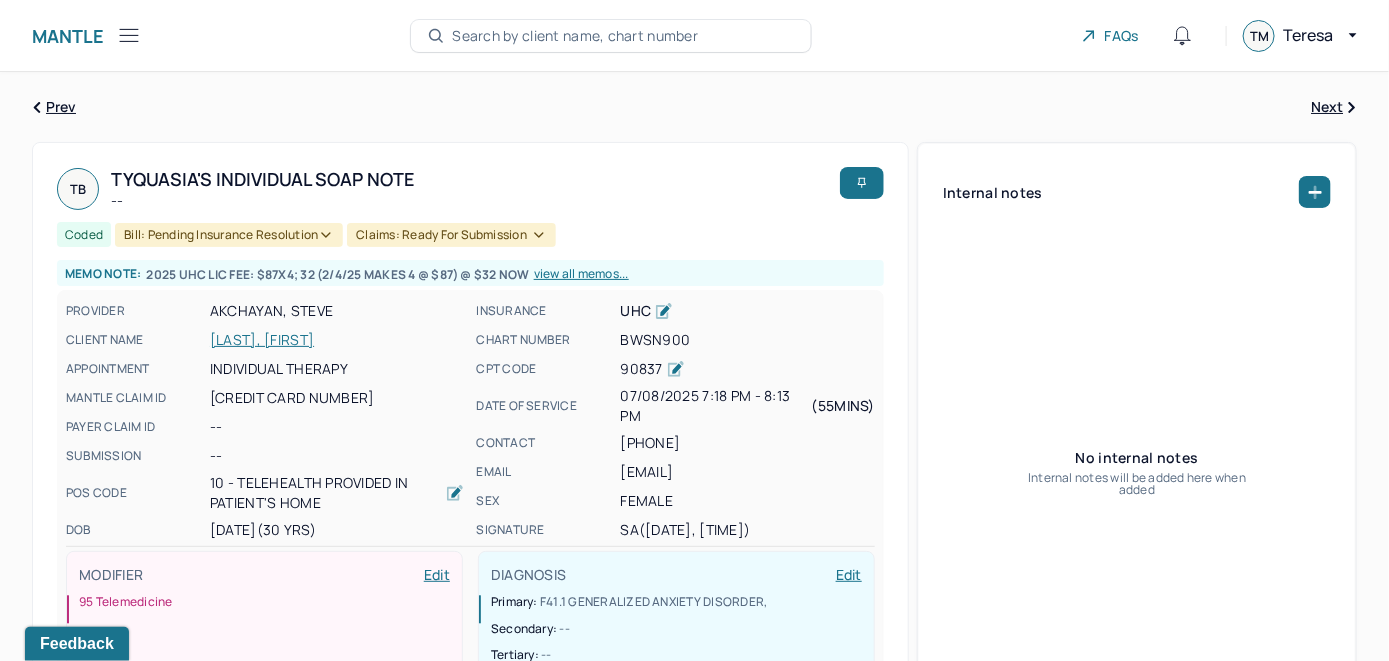 click on "Search by client name, chart number" at bounding box center [575, 36] 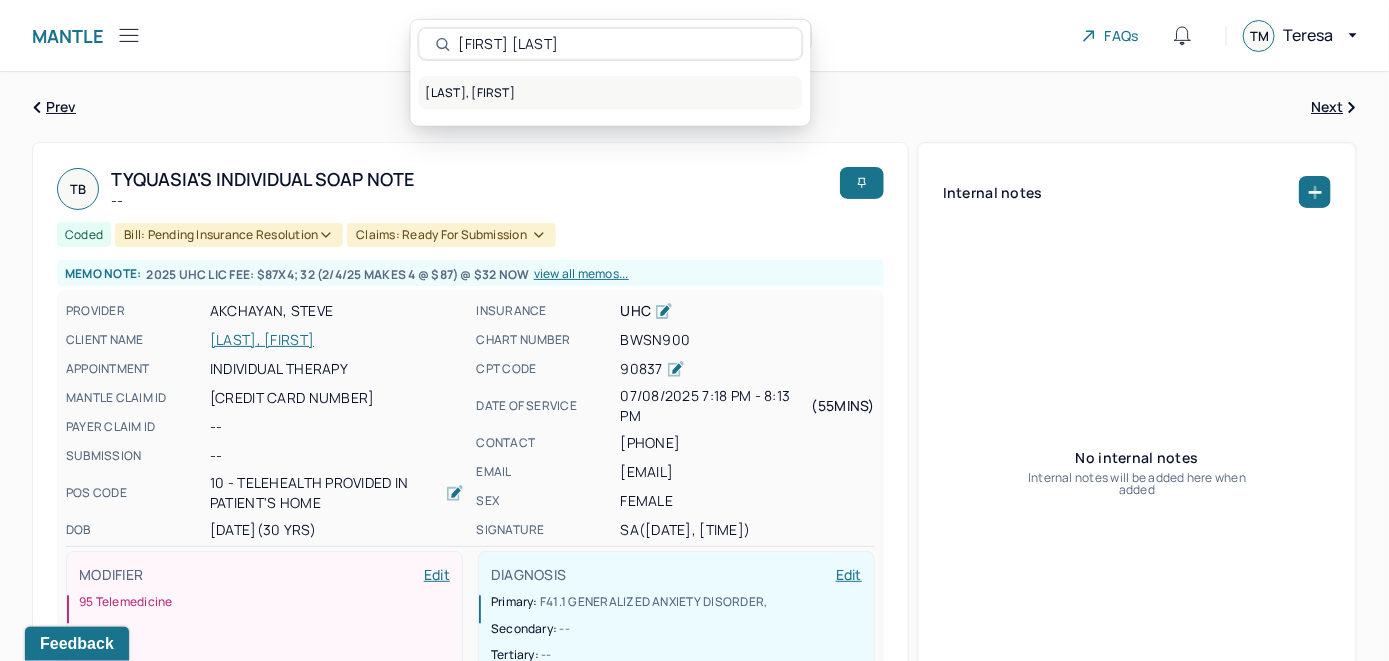 type on "Victoria Beauvais" 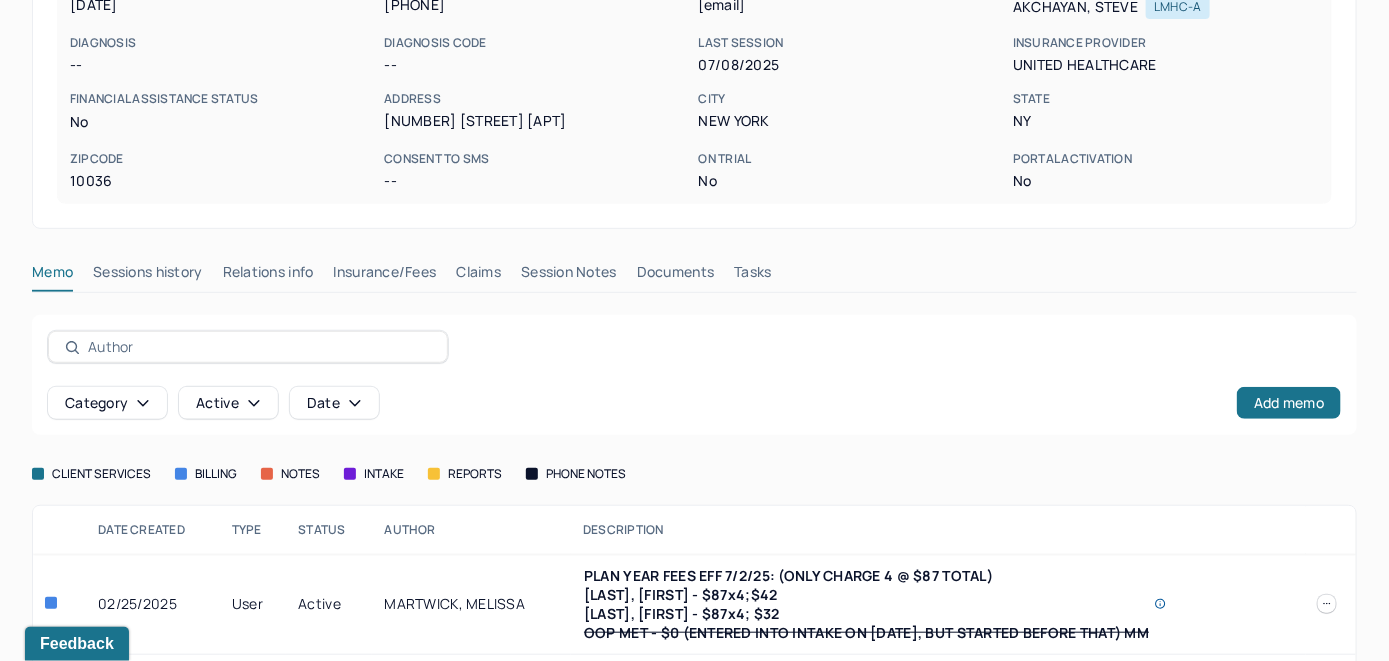 scroll, scrollTop: 0, scrollLeft: 0, axis: both 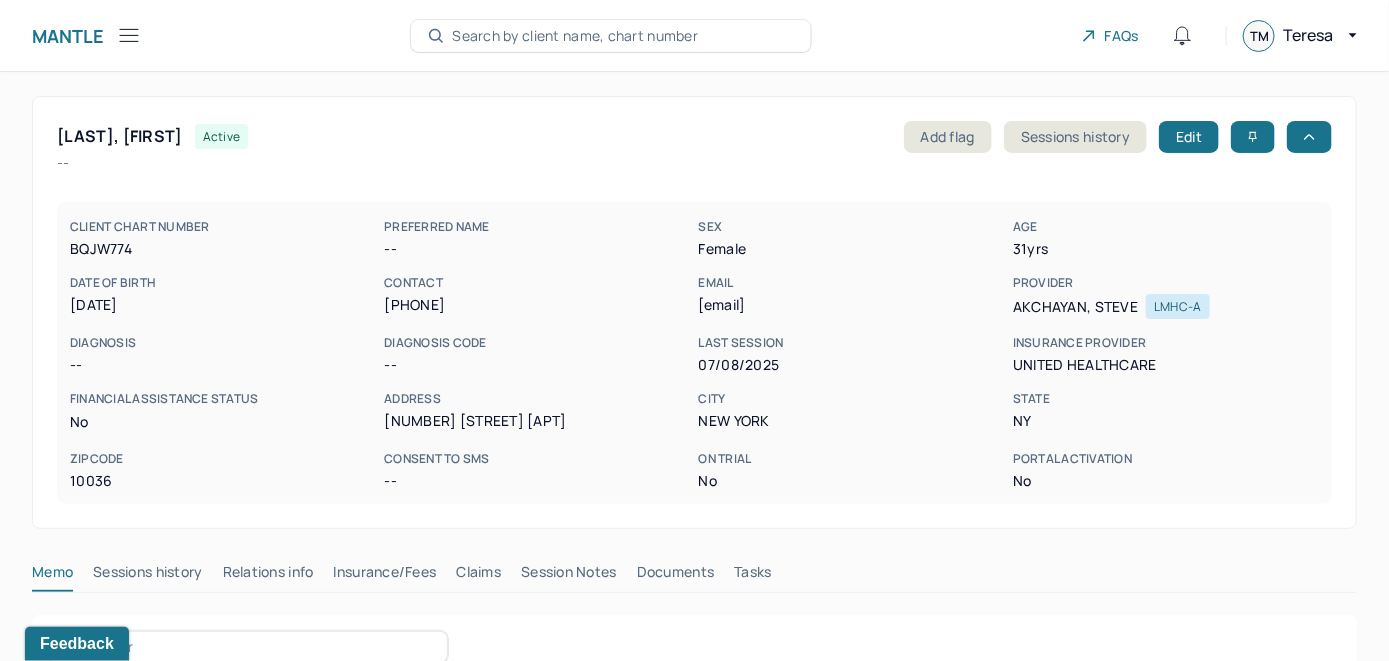 click on "Search by client name, chart number" at bounding box center [575, 36] 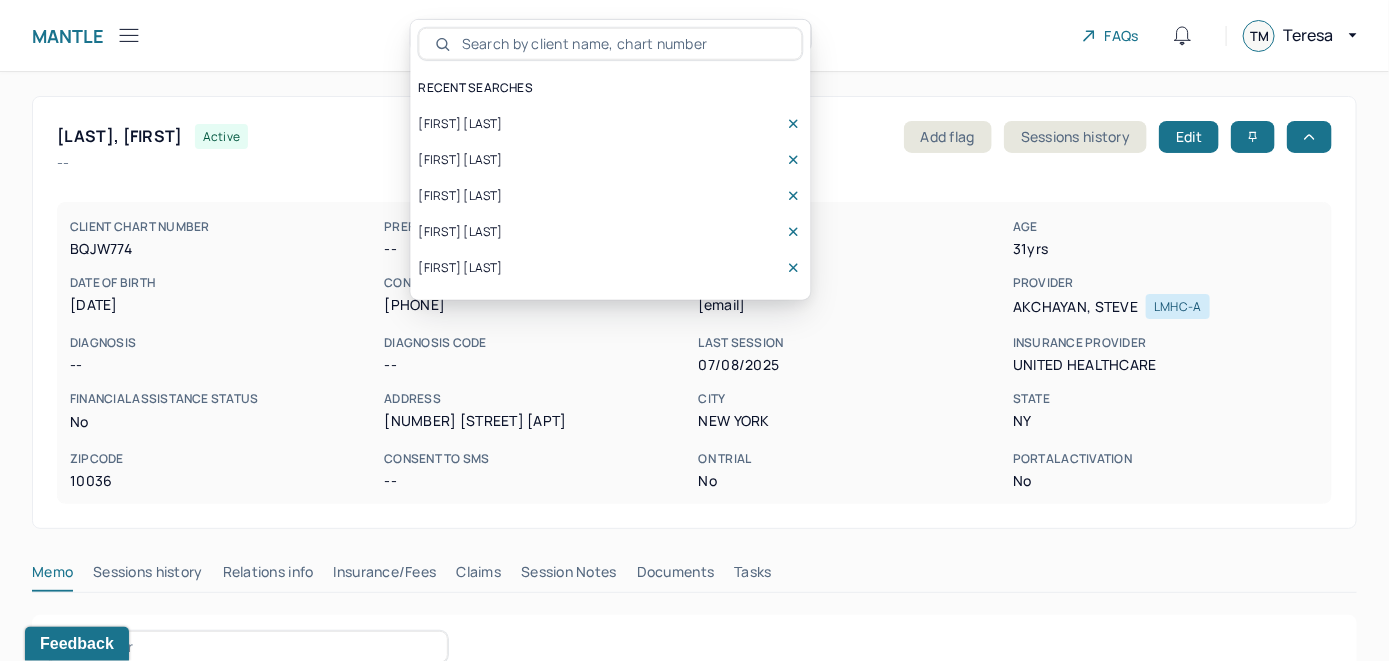 click at bounding box center (621, 44) 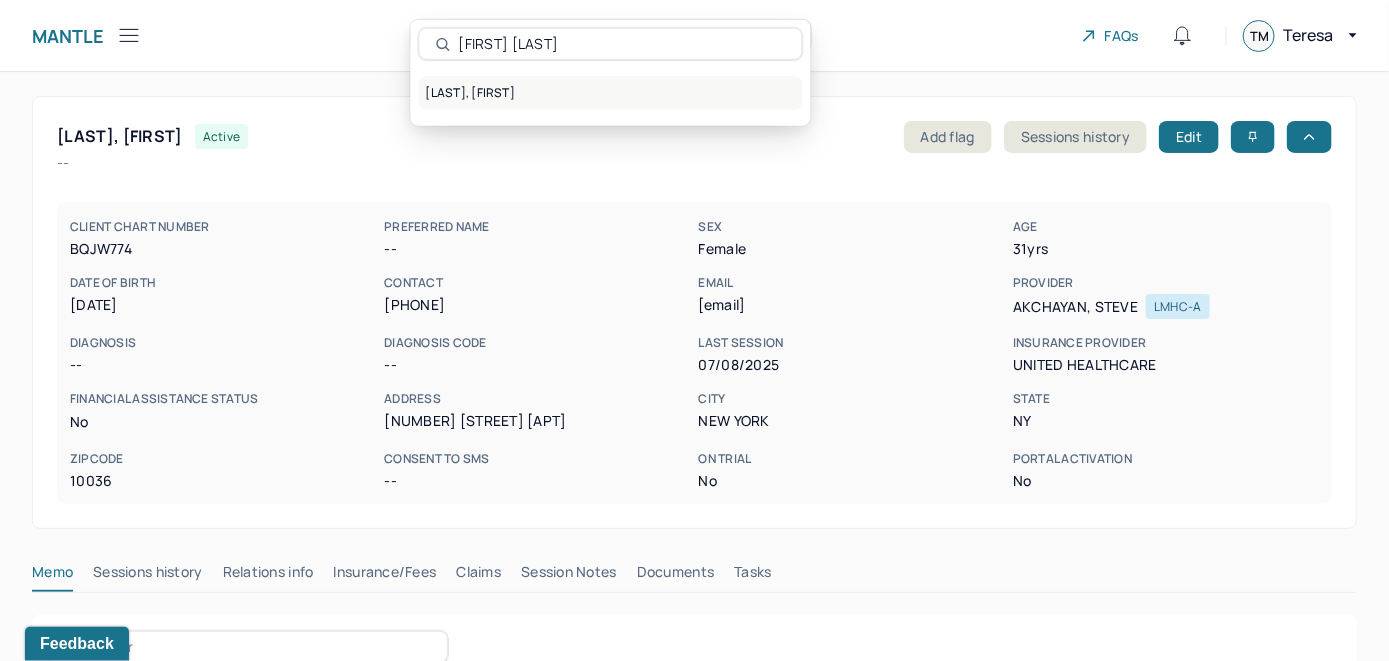 type on "Victoria Beauvais" 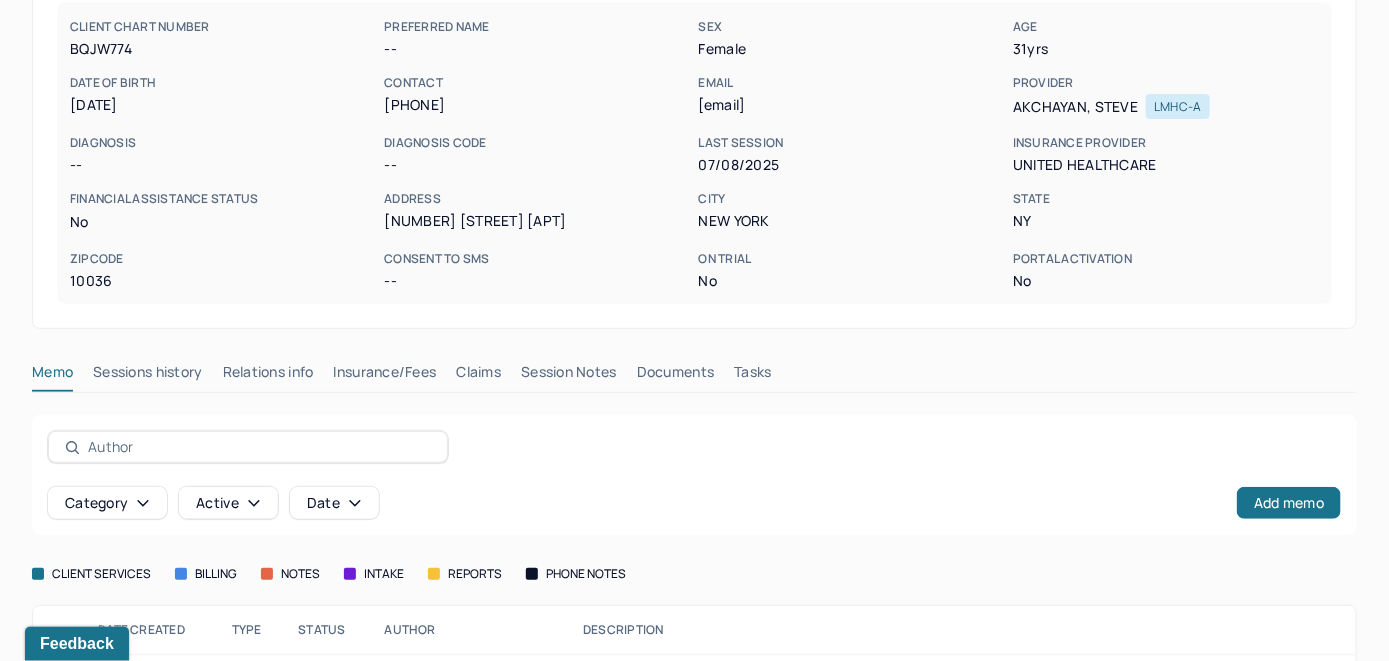 scroll, scrollTop: 400, scrollLeft: 0, axis: vertical 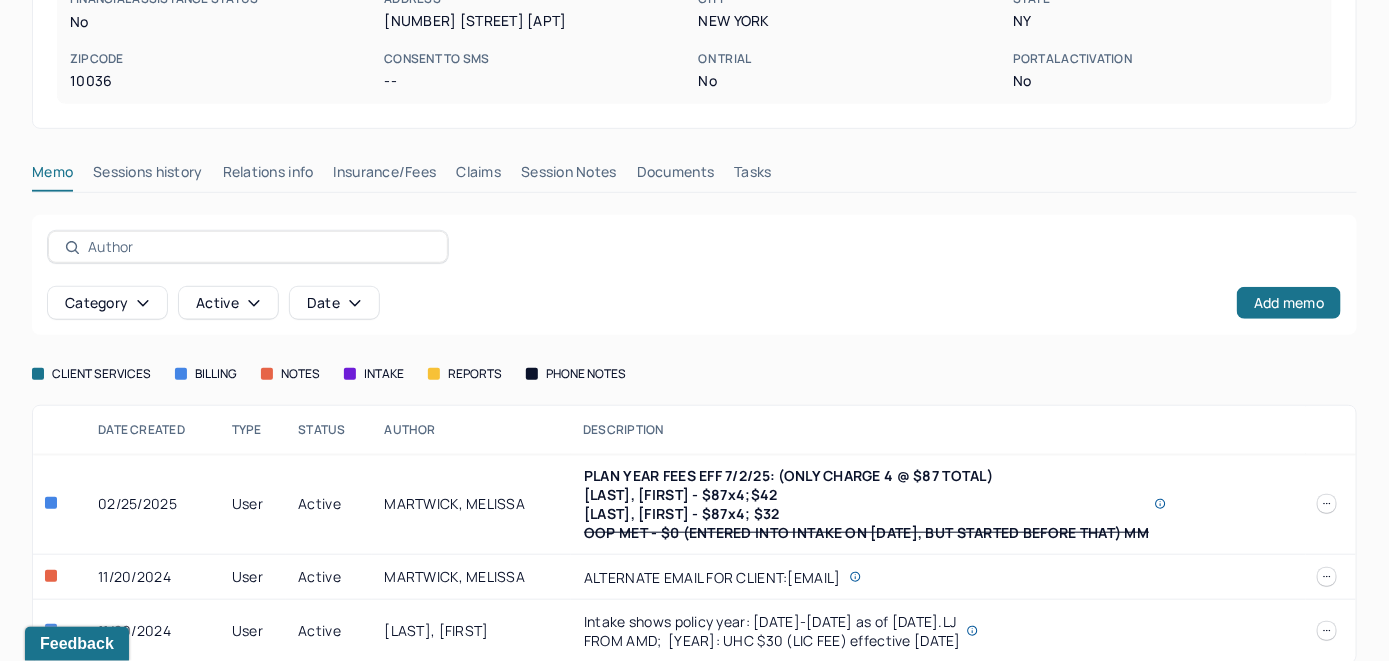 click on "Claims" at bounding box center (478, 176) 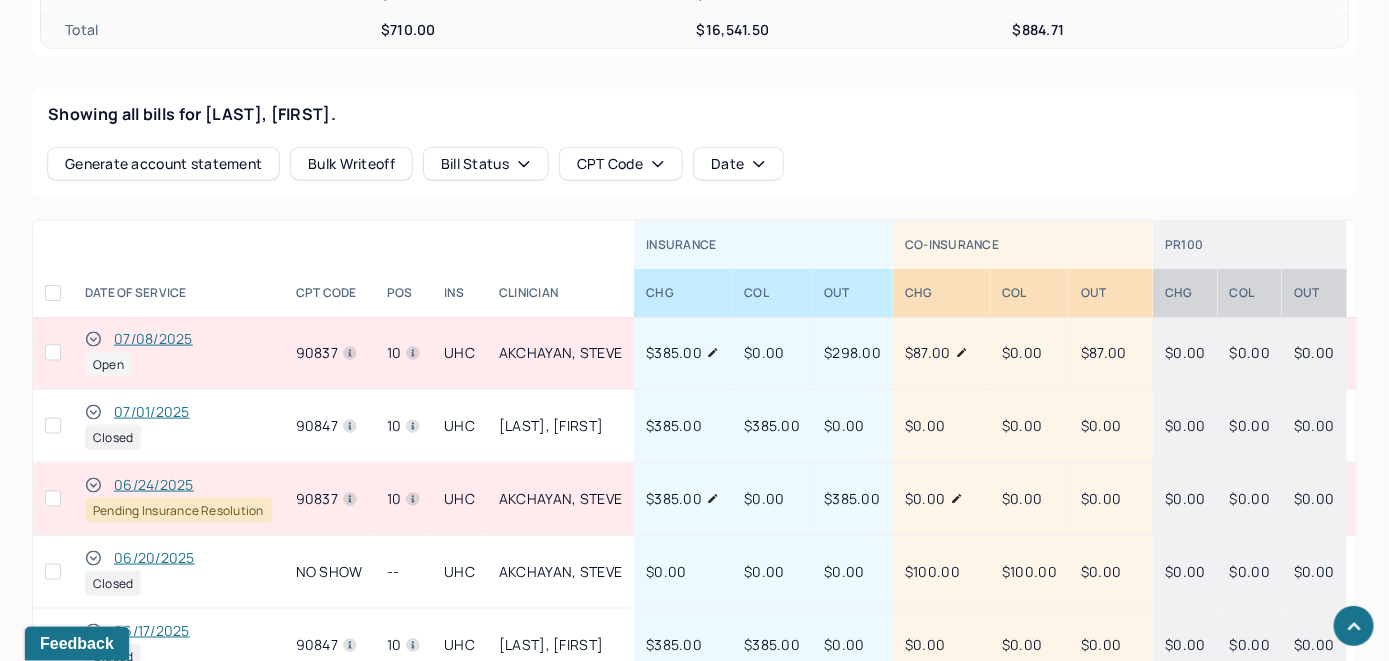 scroll, scrollTop: 841, scrollLeft: 0, axis: vertical 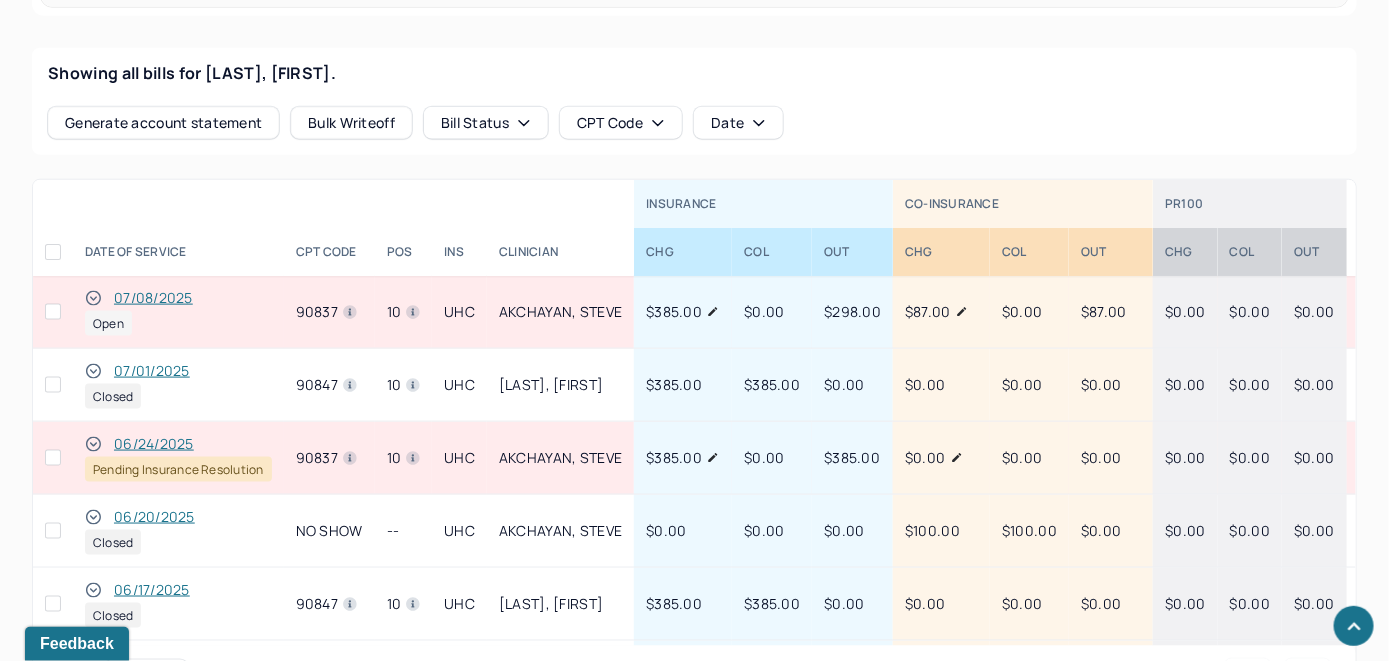 click on "07/08/2025" at bounding box center [153, 298] 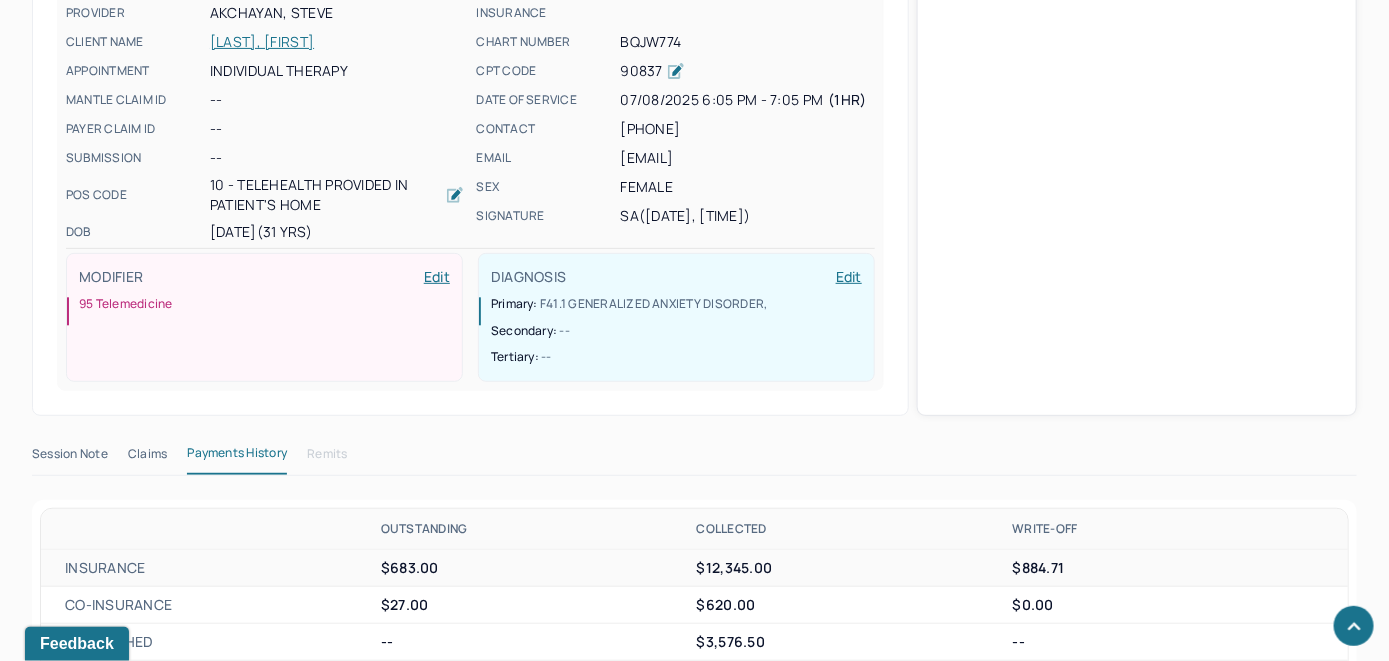 scroll, scrollTop: 769, scrollLeft: 0, axis: vertical 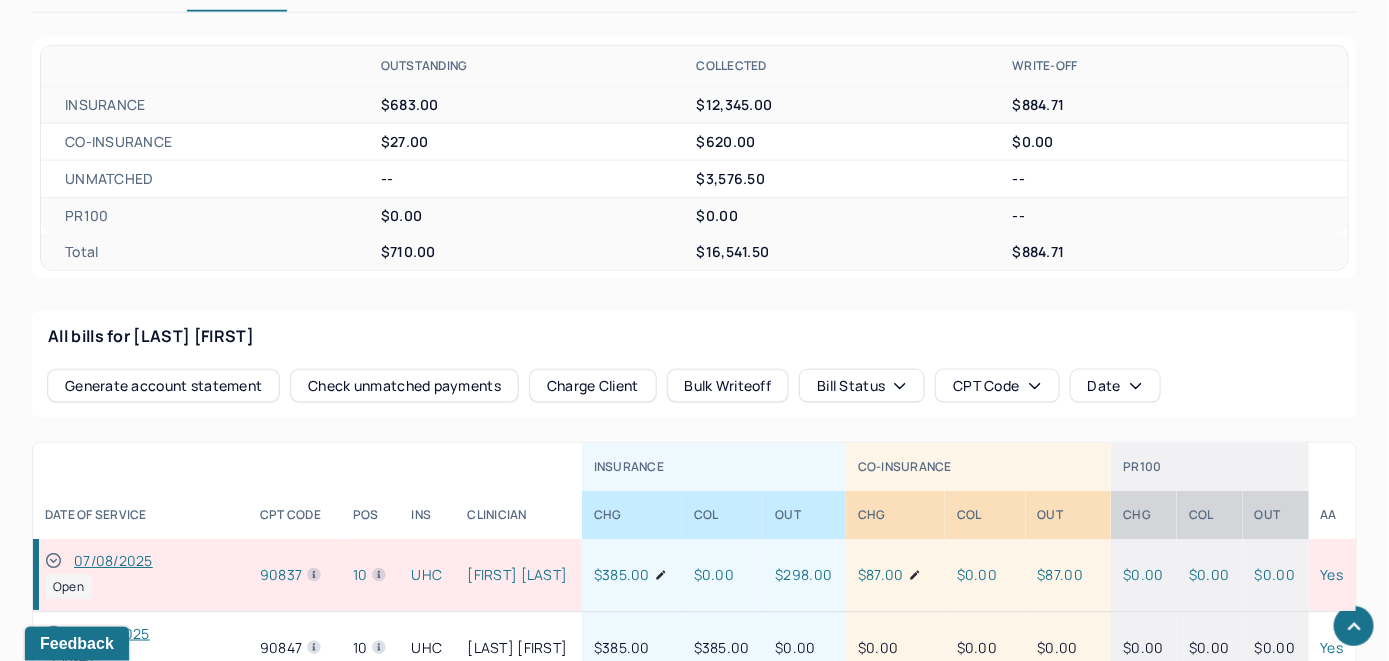 click on "Check unmatched payments" at bounding box center (404, 386) 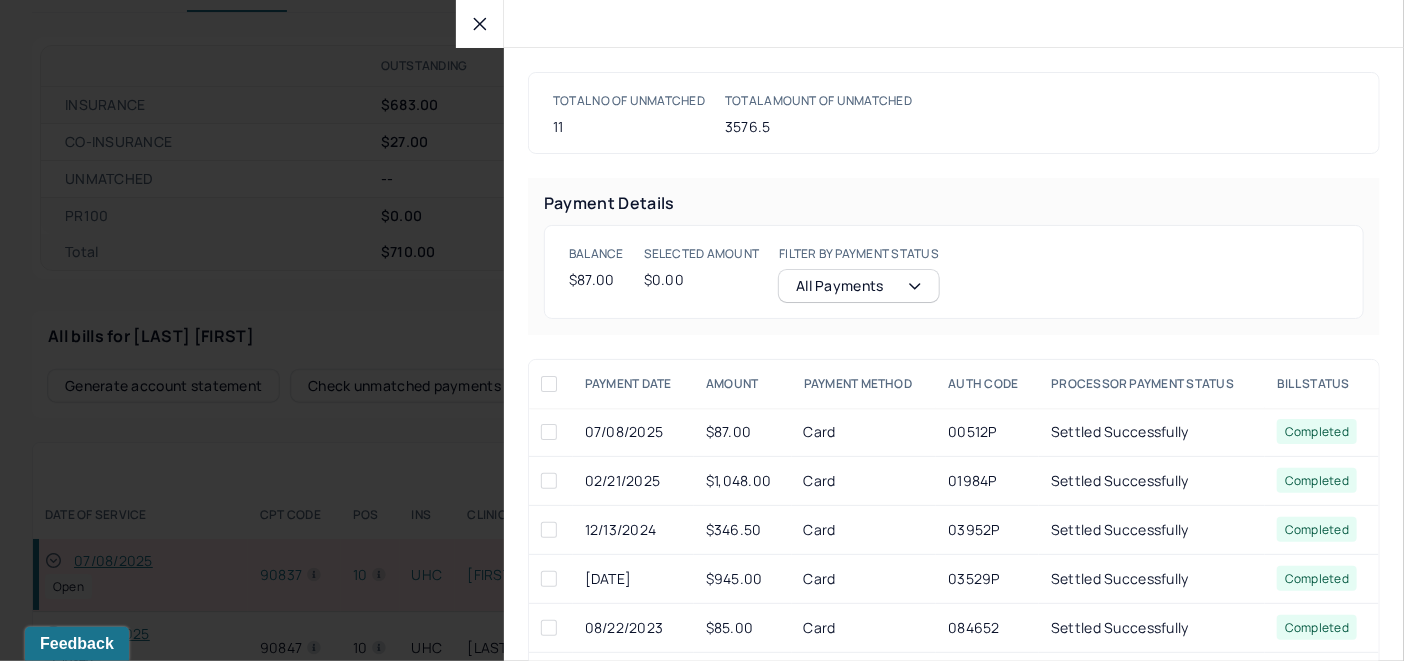 click at bounding box center (549, 432) 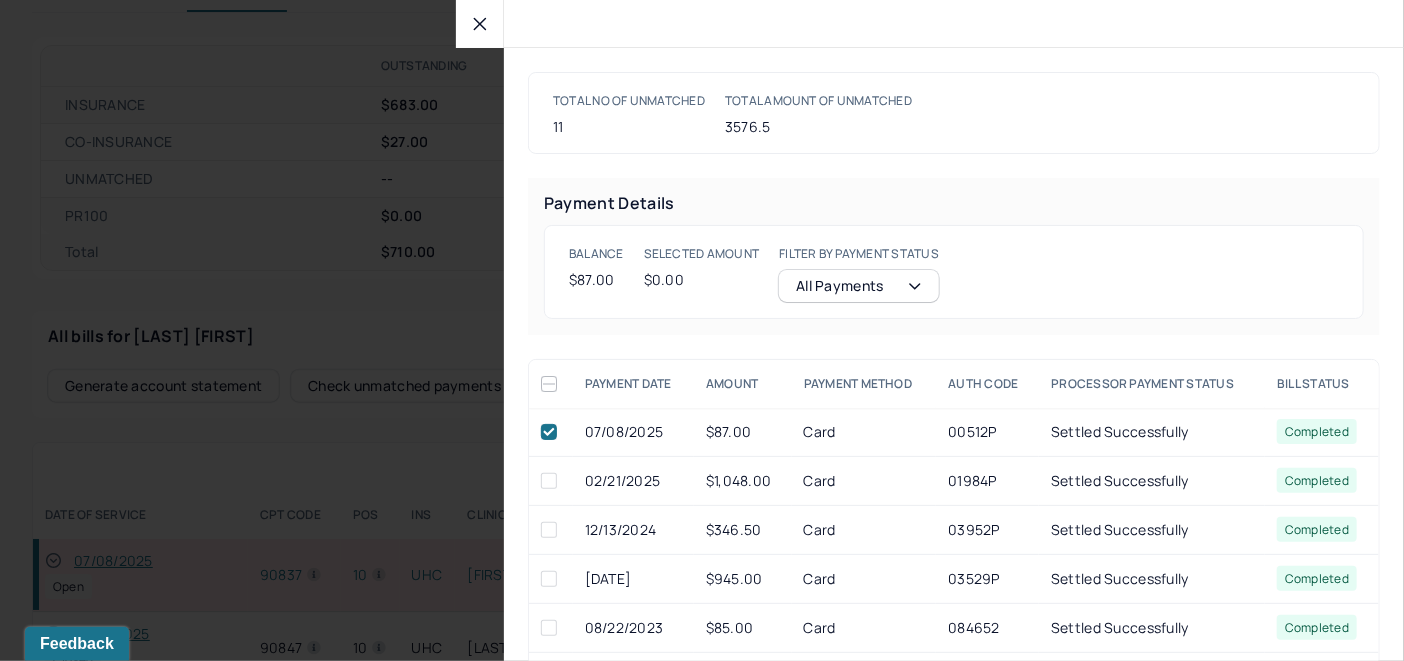 checkbox on "true" 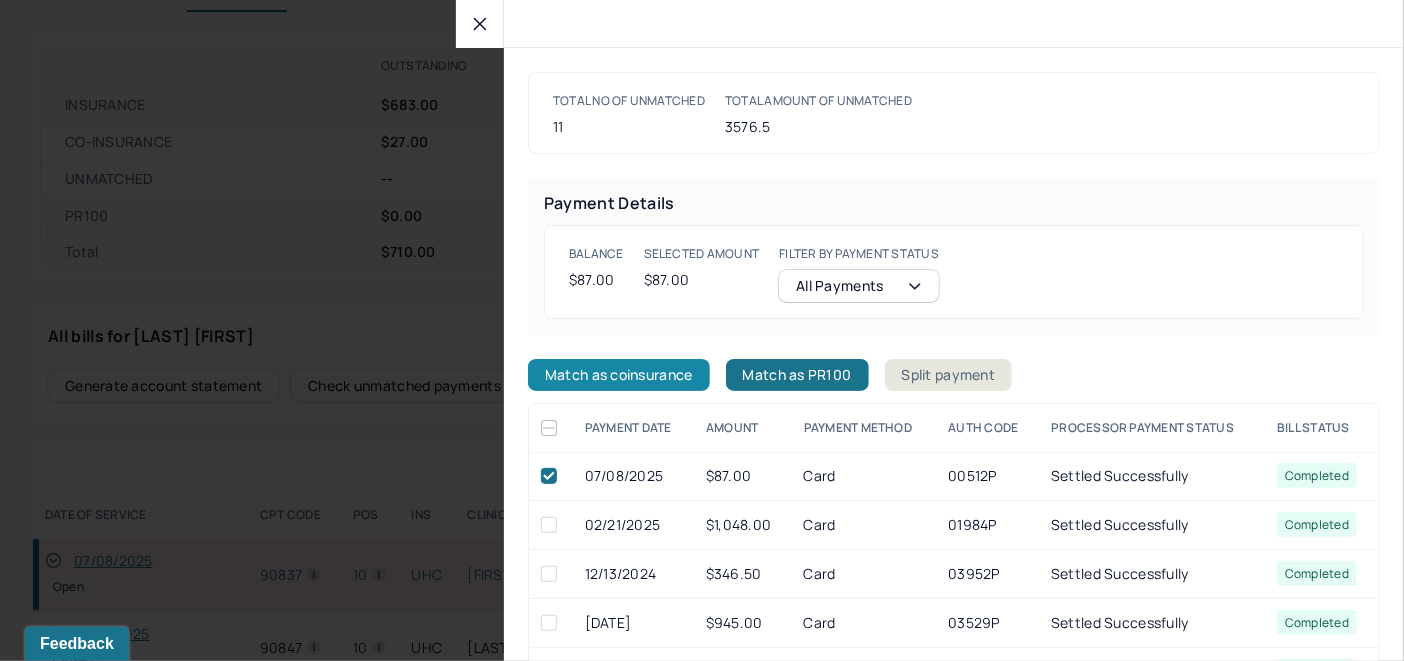 click on "Match as coinsurance" at bounding box center [619, 375] 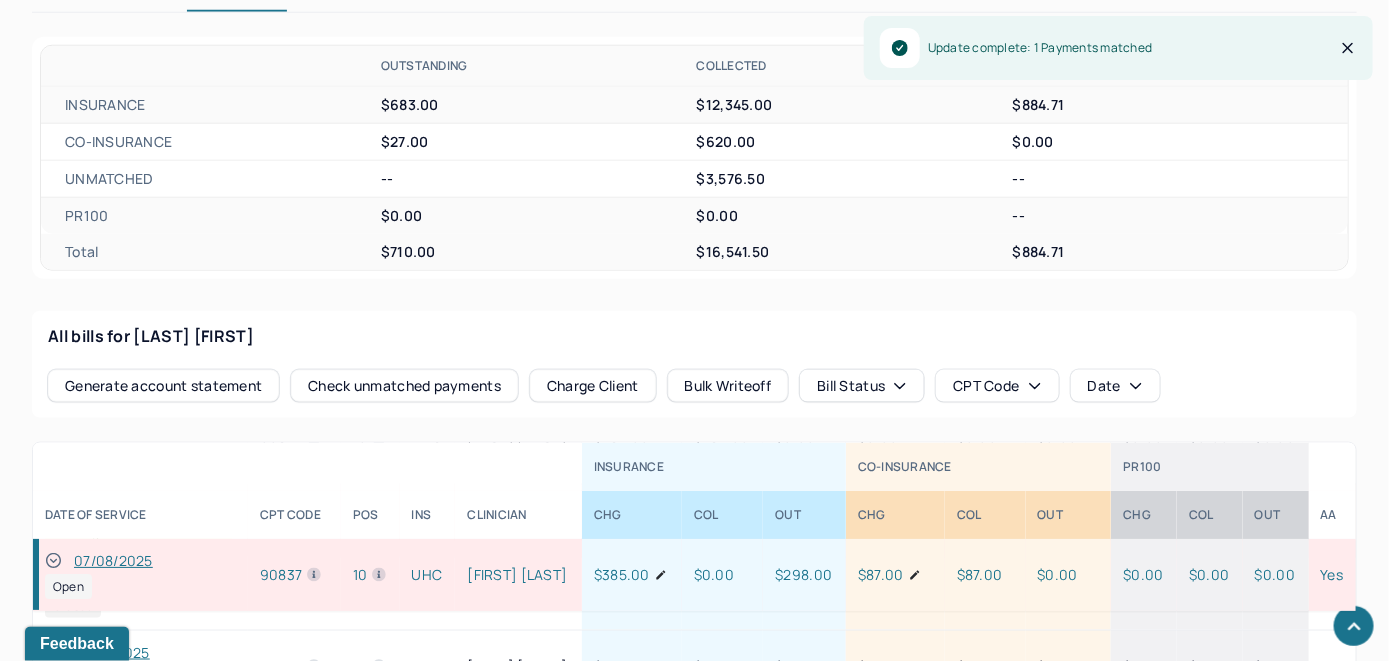 click 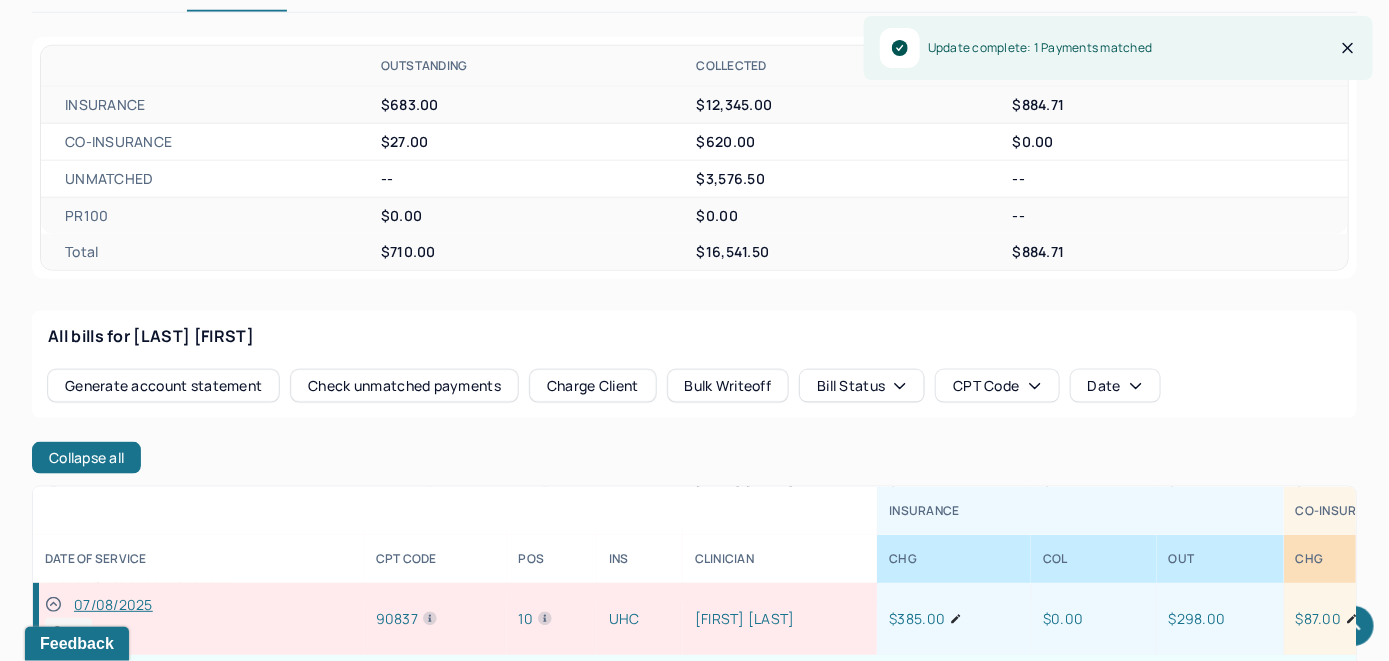 scroll, scrollTop: 427, scrollLeft: 0, axis: vertical 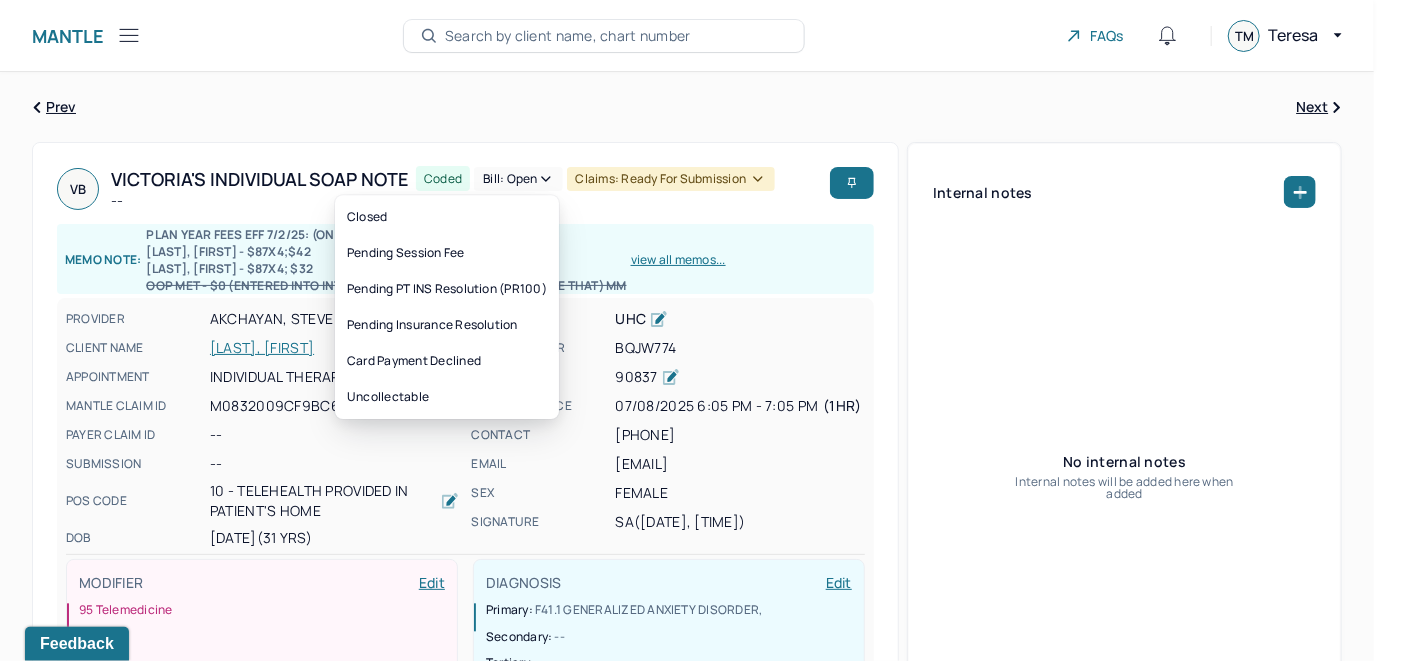 click on "Bill: Open" at bounding box center [518, 179] 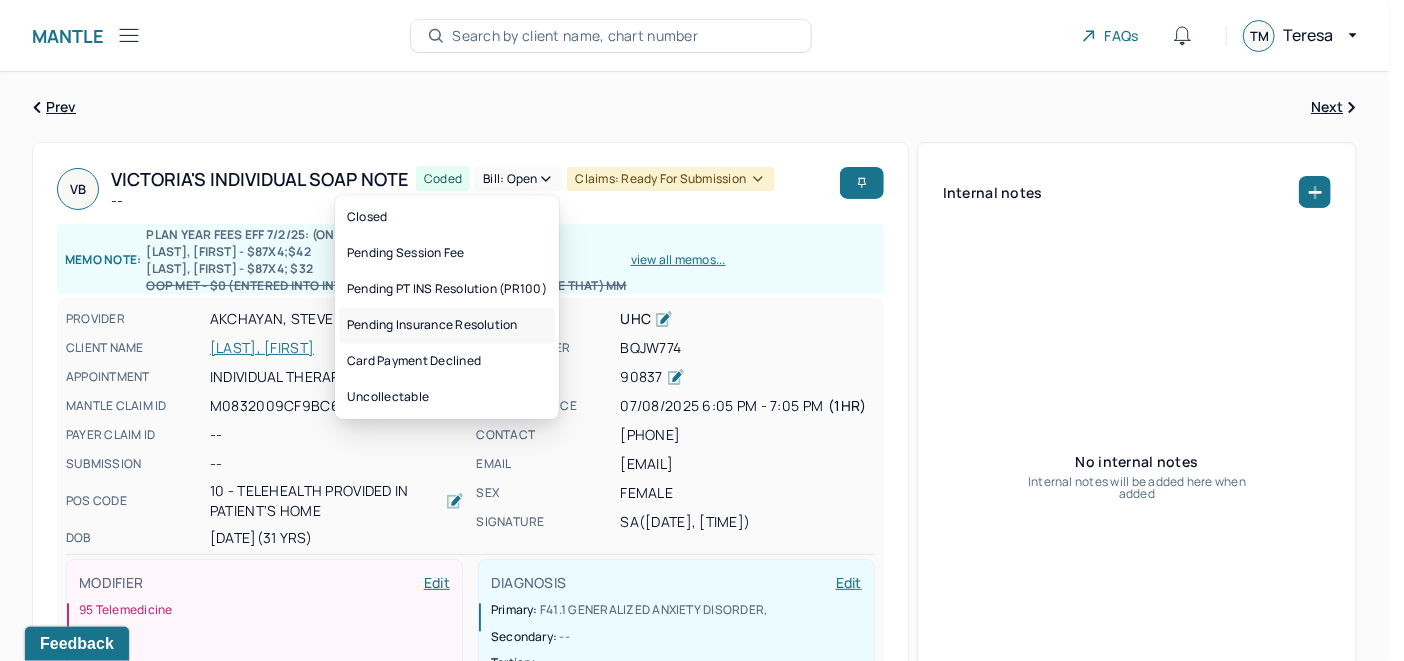 click on "Pending Insurance Resolution" at bounding box center [447, 325] 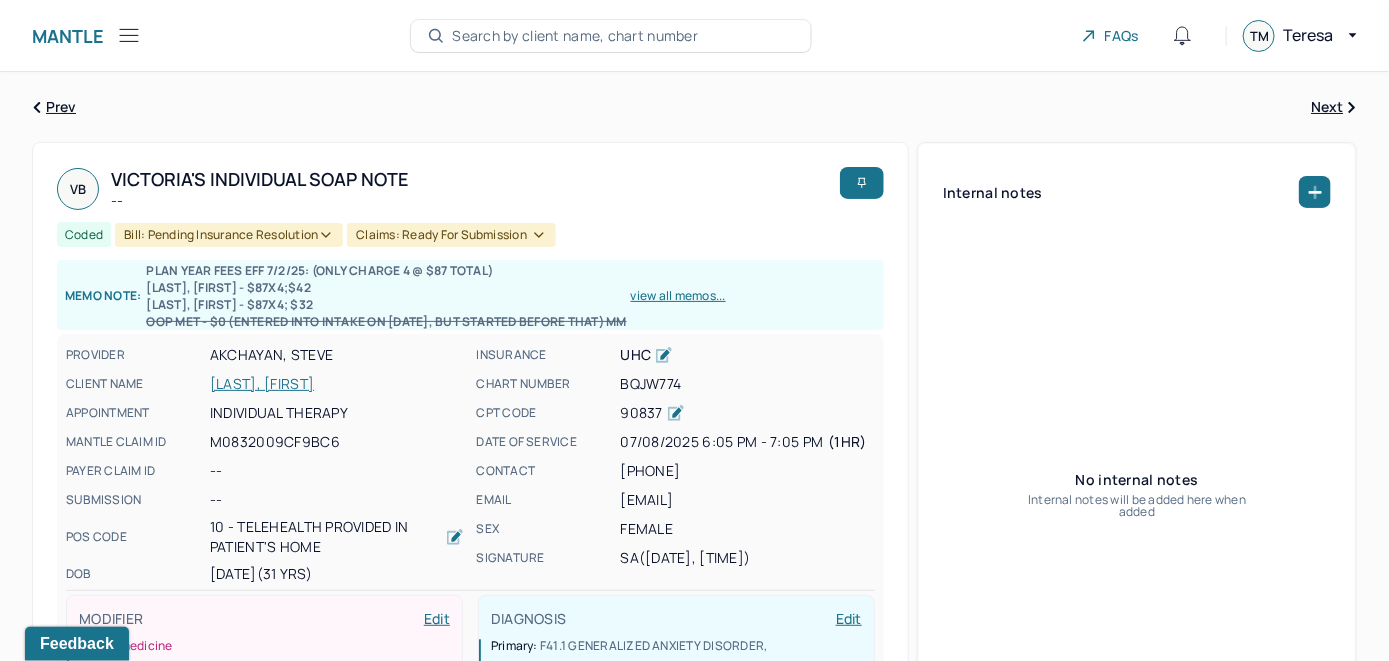 click on "BEAUVAIS, VICTORIA" at bounding box center (337, 384) 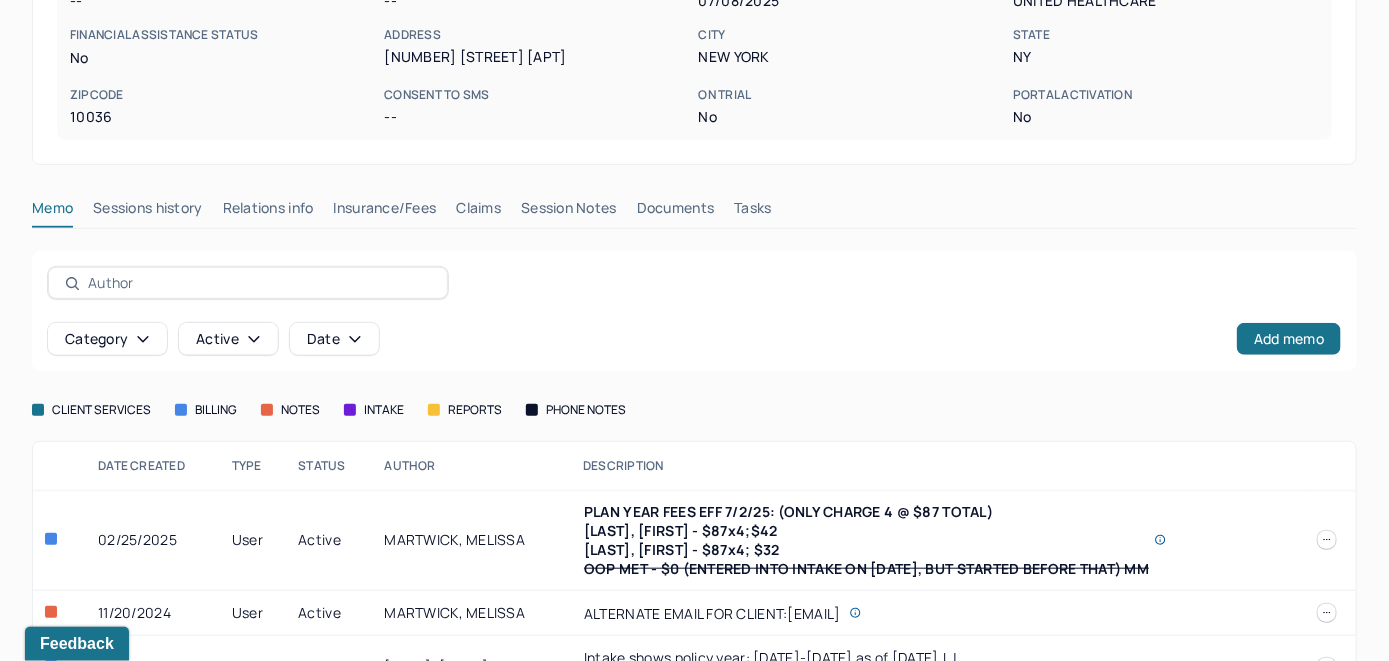 scroll, scrollTop: 427, scrollLeft: 0, axis: vertical 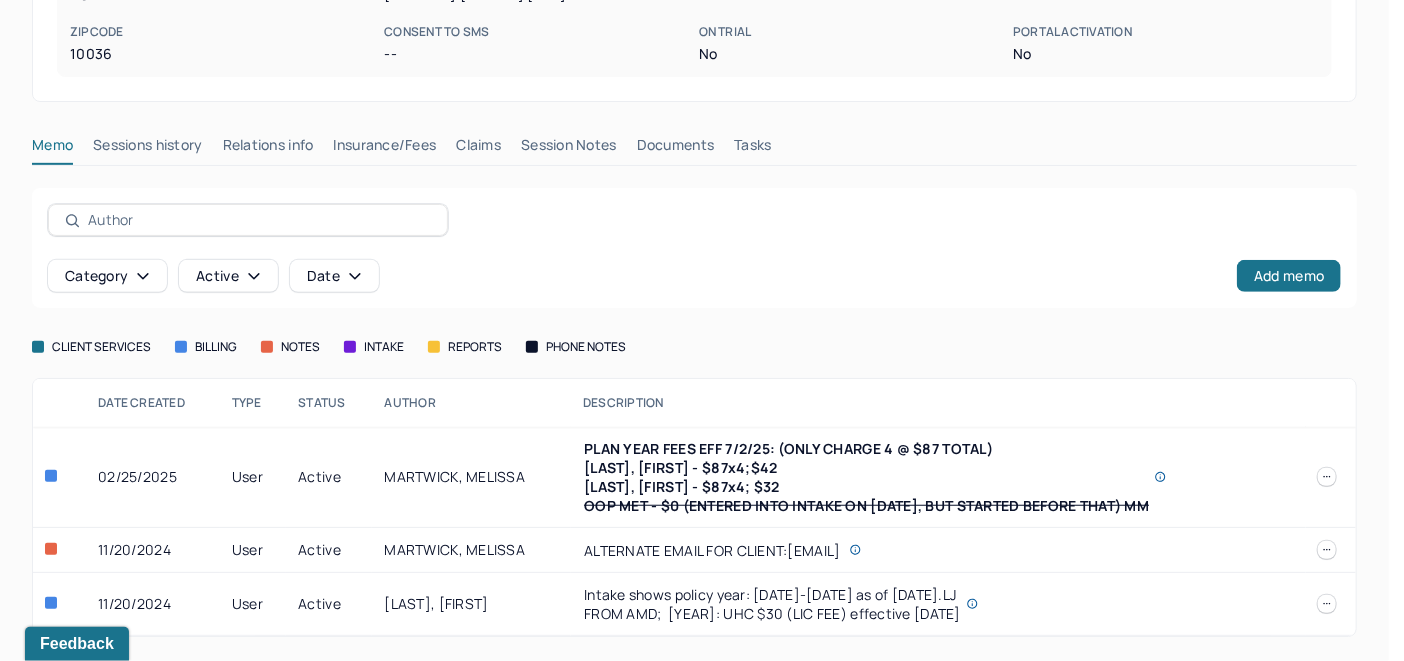 click at bounding box center [1327, 477] 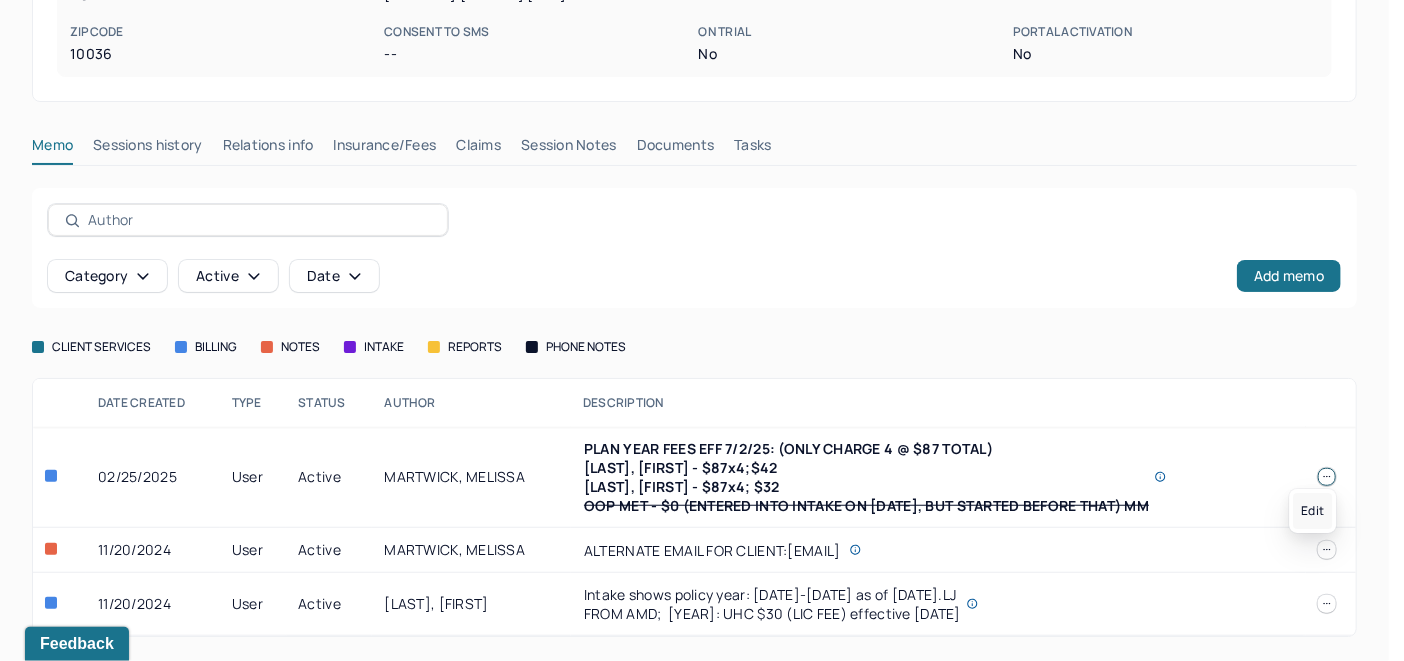 click on "Edit" at bounding box center [1312, 511] 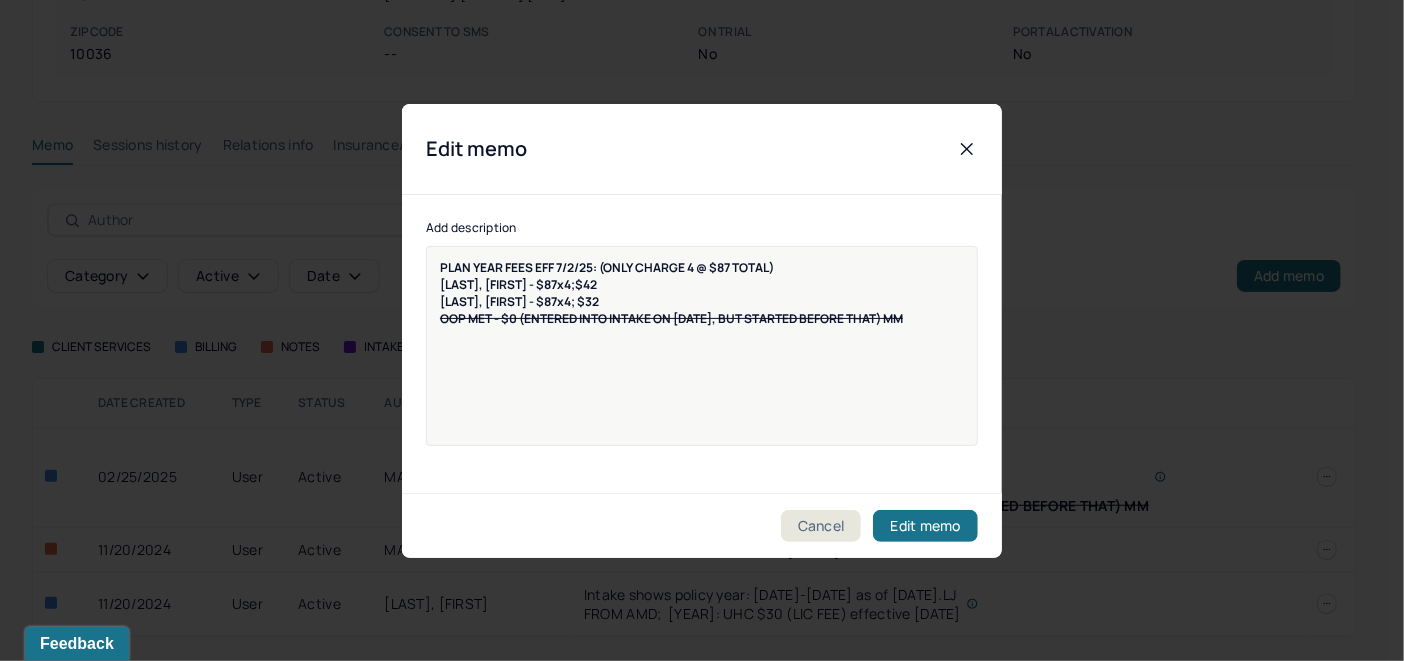 click on "PLAN YEAR FEES EFF 7/2/25: (ONLY CHARGE 4 @ $87 TOTAL) AKCHAYAN, STEVE - $87x4;$42 DAMIANO, KRISTINA - $87x4; $32 OOP MET - $0 (ENTERED INTO INTAKE ON 2/25/25, BUT STARTED BEFORE THAT) MM" at bounding box center [702, 293] 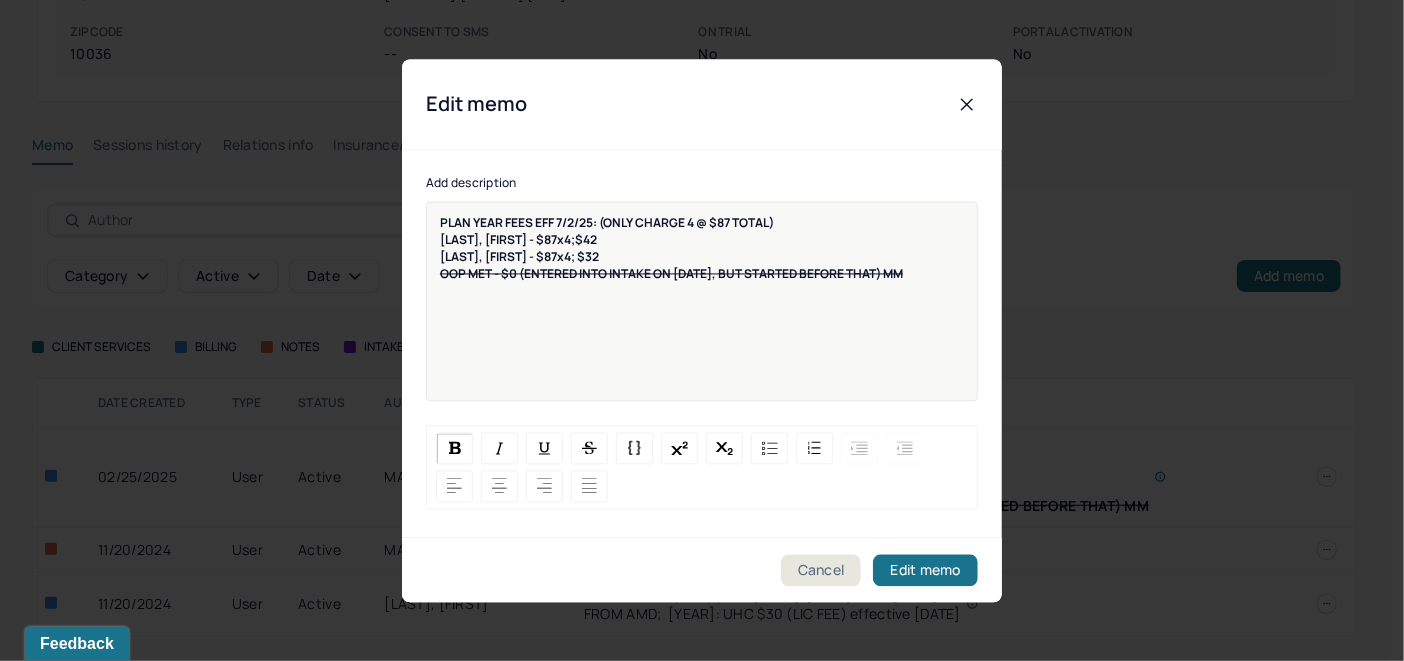 type 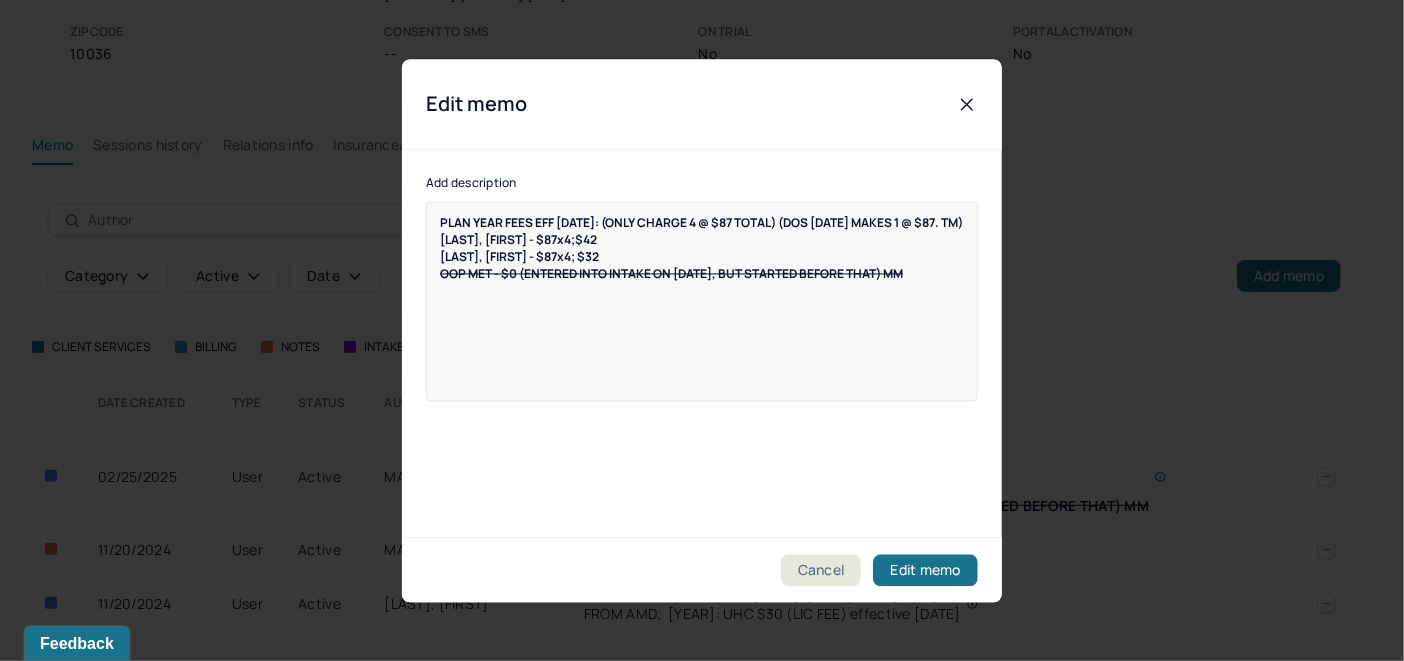click on "PLAN YEAR FEES EFF 7/2/25: (ONLY CHARGE 4 @ $87 TOTAL) (DOS 7/8/25 MAKES 1 @ $87. TM) AKCHAYAN, STEVE - $87x4;$42 DAMIANO, KRISTINA - $87x4; $32 OOP MET - $0 (ENTERED INTO INTAKE ON 2/25/25, BUT STARTED BEFORE THAT) MM" at bounding box center (702, 301) 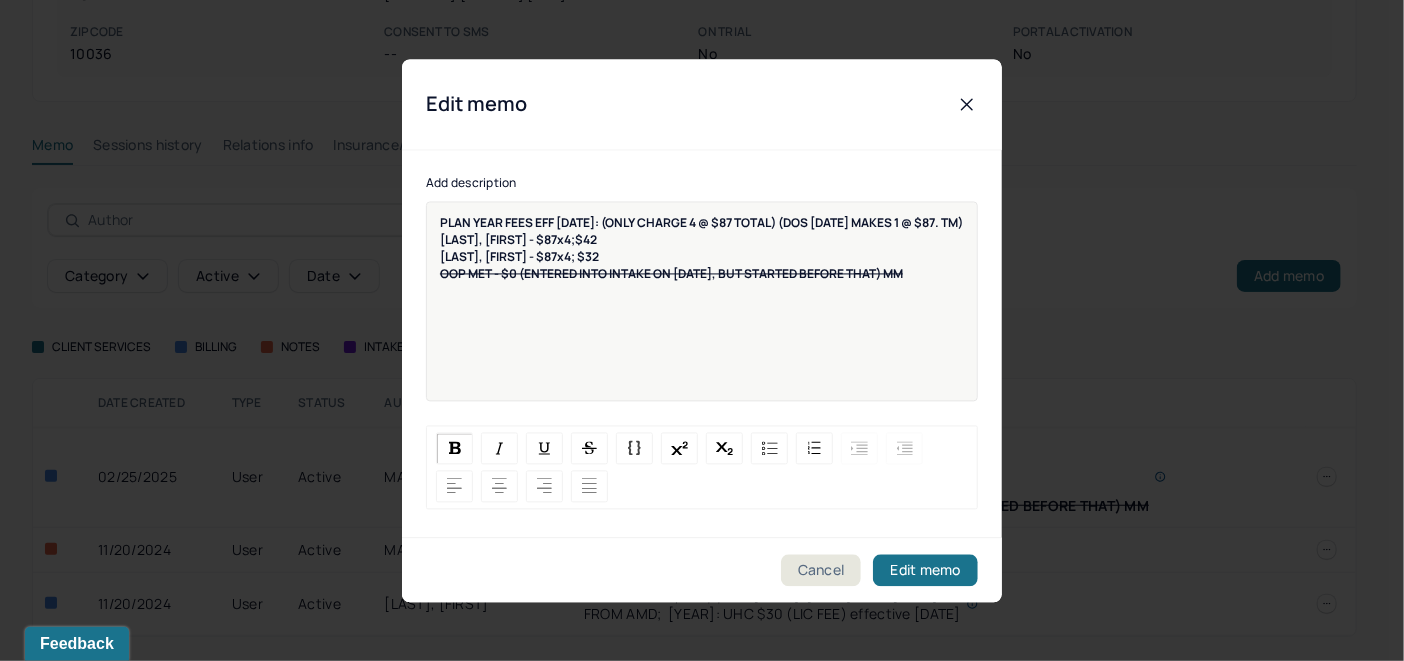 click on "PLAN YEAR FEES EFF 7/2/25: (ONLY CHARGE 4 @ $87 TOTAL) (DOS 7/8/25 MAKES 1 @ $87. TM)" at bounding box center (701, 222) 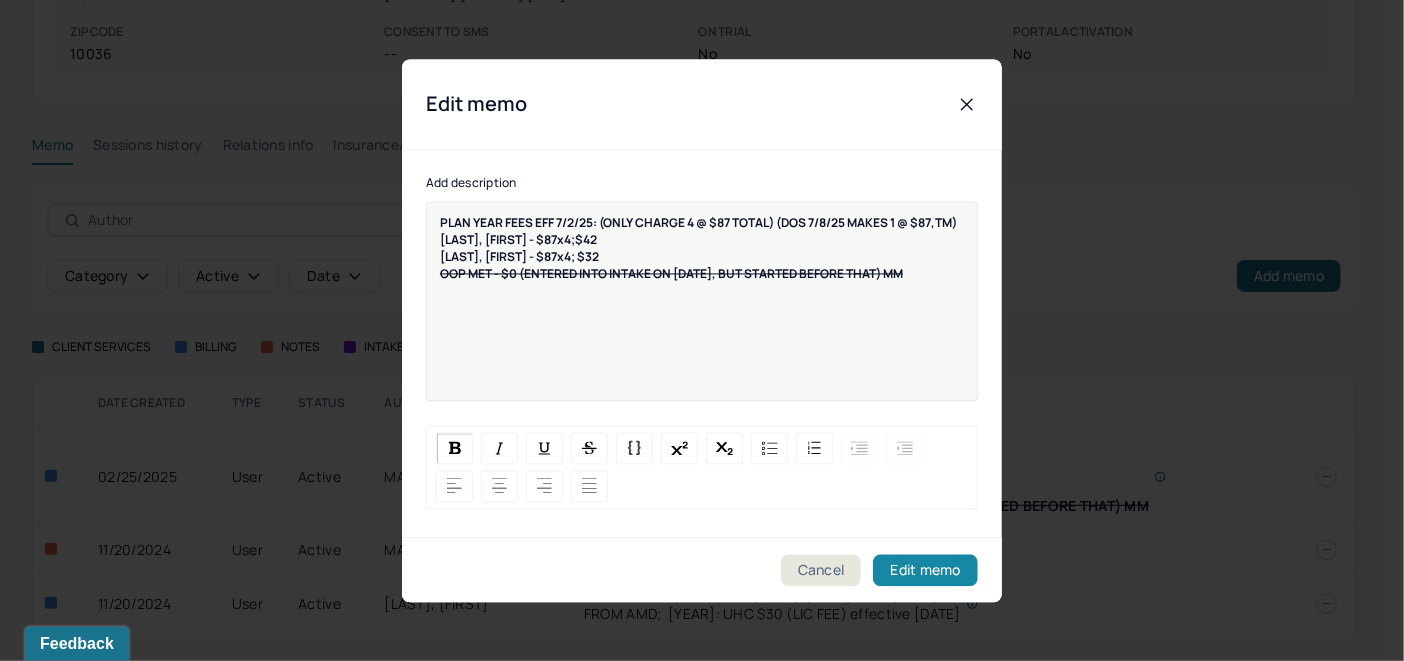 click on "Edit memo" at bounding box center [925, 570] 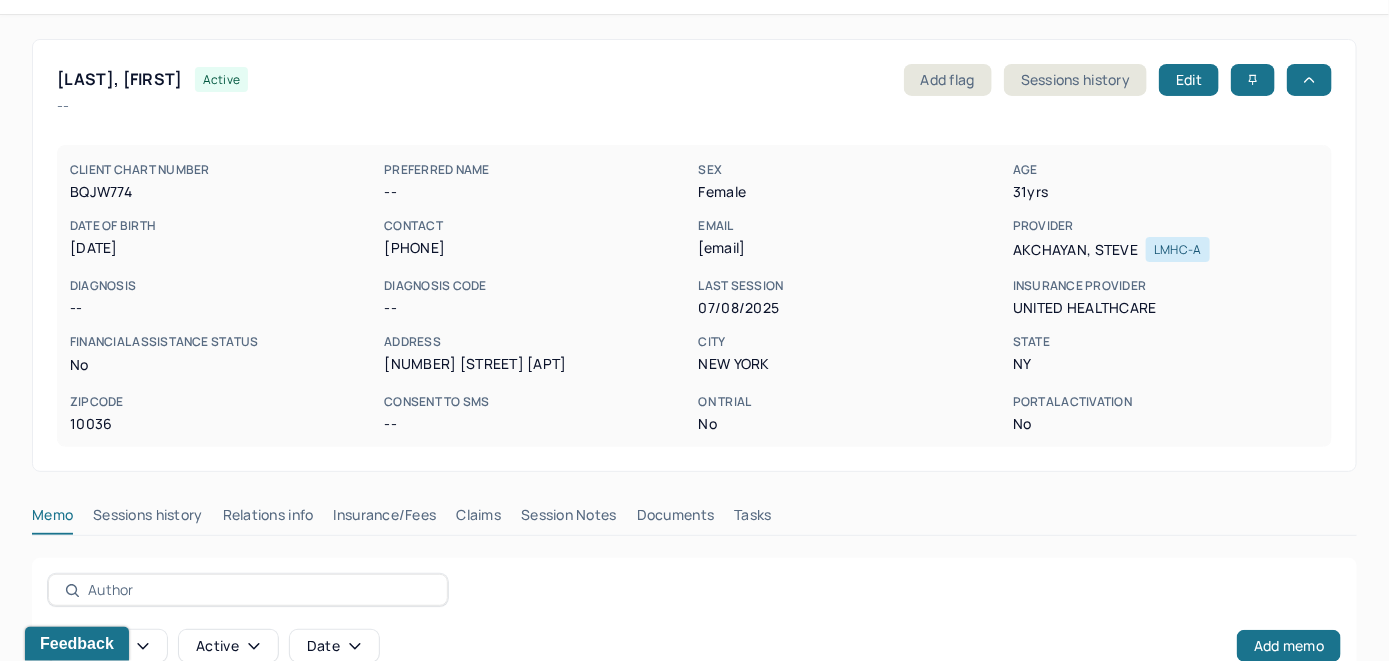 scroll, scrollTop: 0, scrollLeft: 0, axis: both 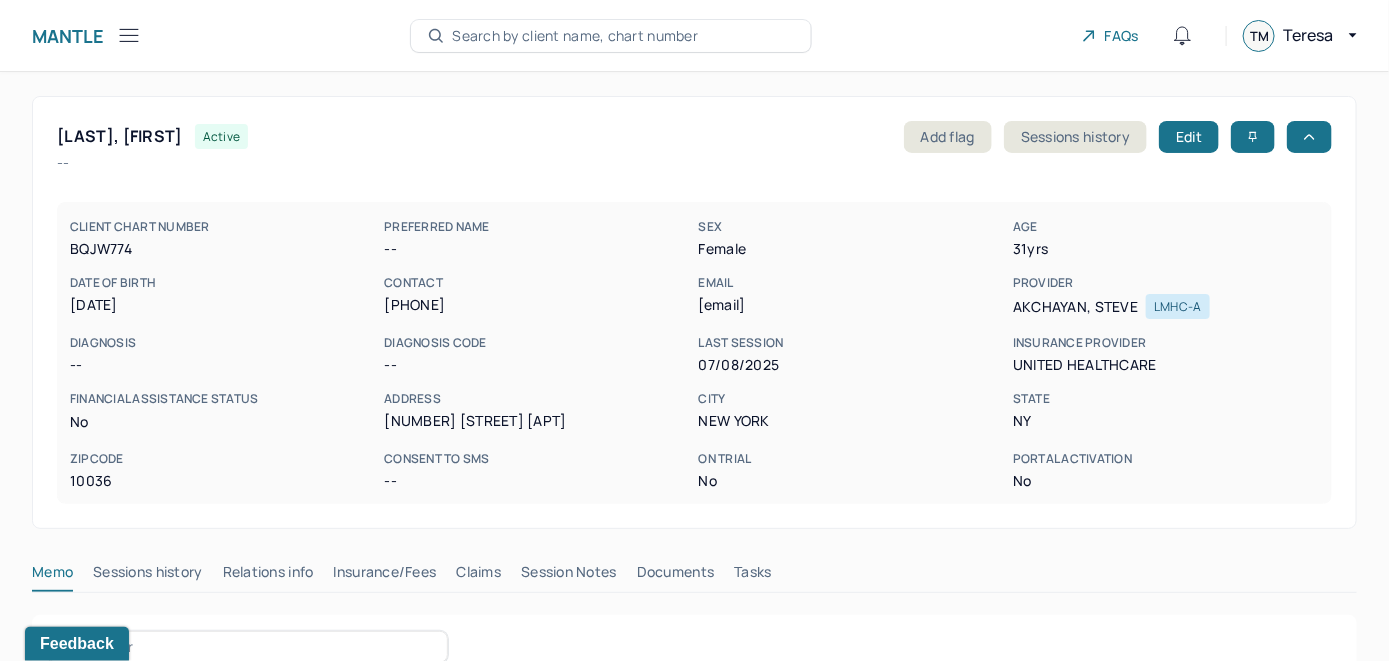 click on "Search by client name, chart number" at bounding box center (611, 36) 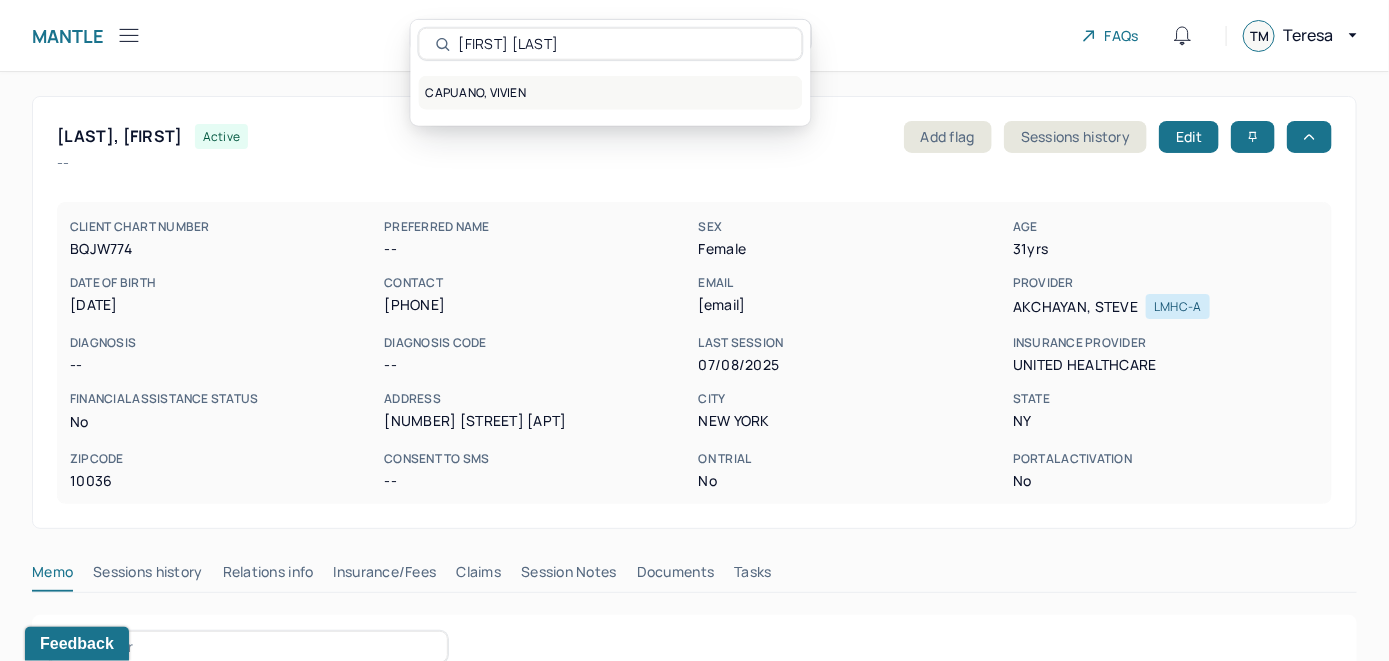 type on "Vivien Capuano" 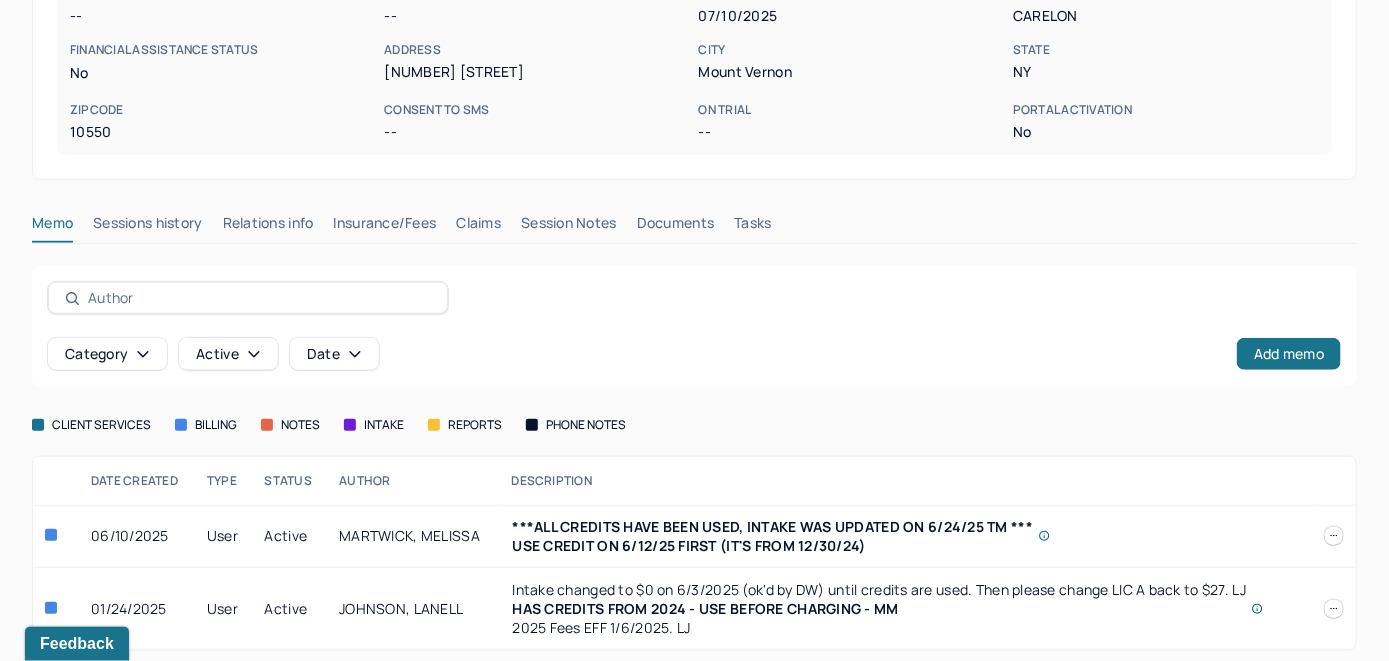 scroll, scrollTop: 400, scrollLeft: 0, axis: vertical 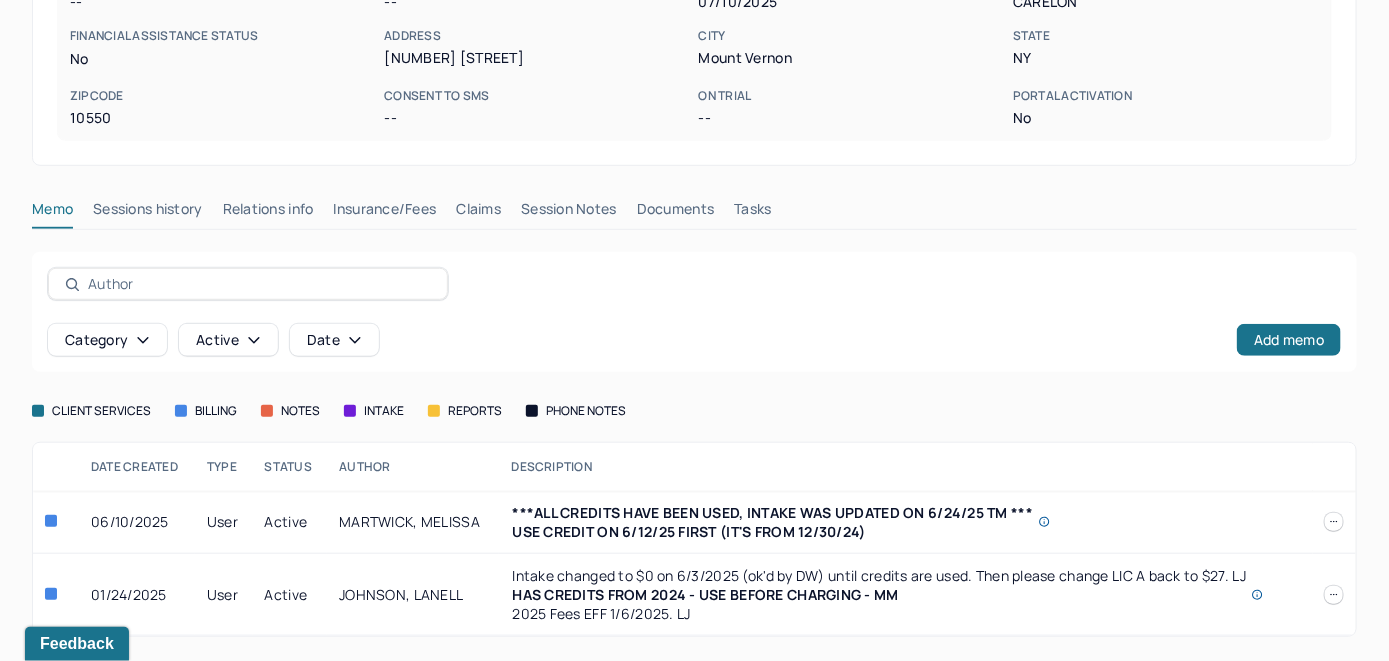 click on "Insurance/Fees" at bounding box center (385, 213) 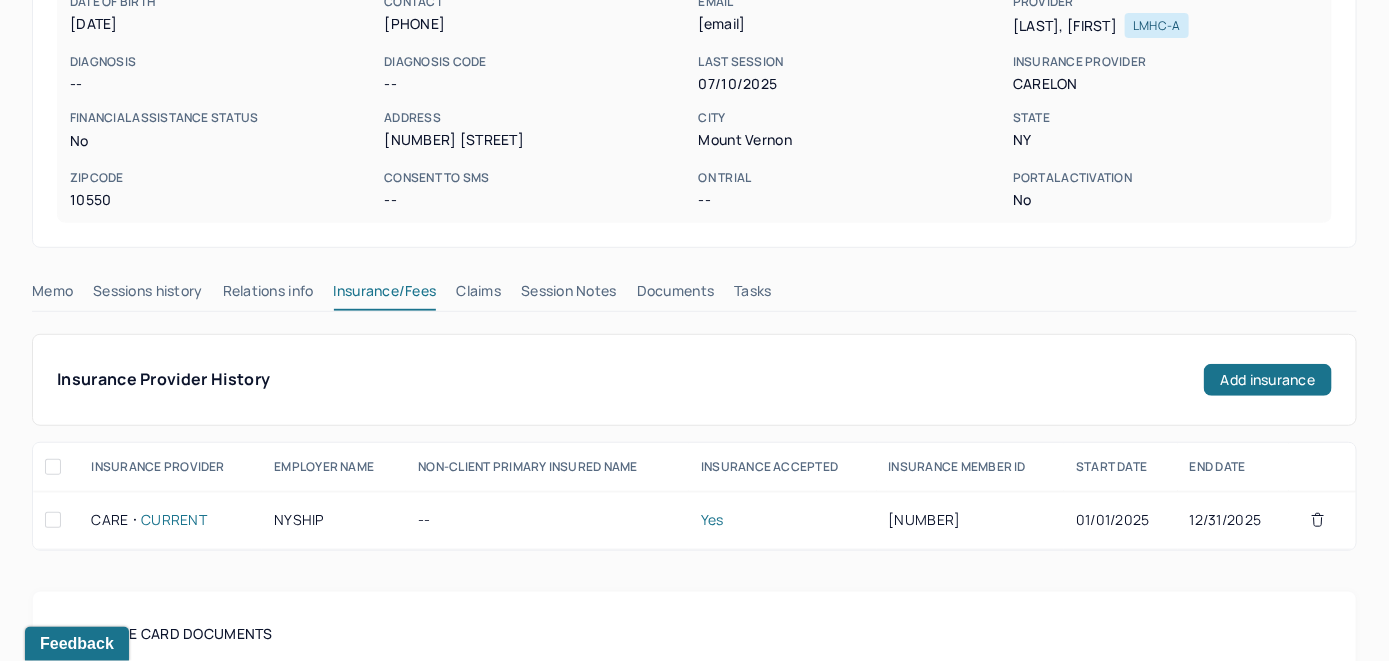 scroll, scrollTop: 300, scrollLeft: 0, axis: vertical 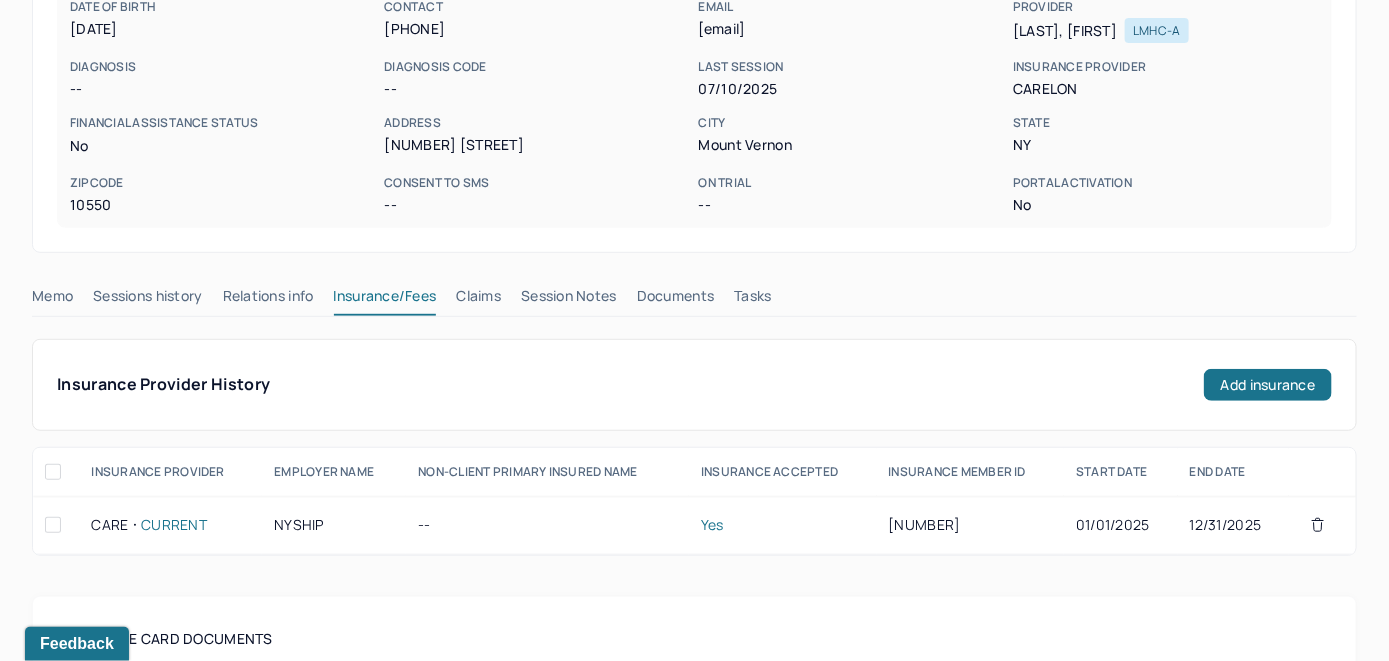 click on "Claims" at bounding box center [478, 300] 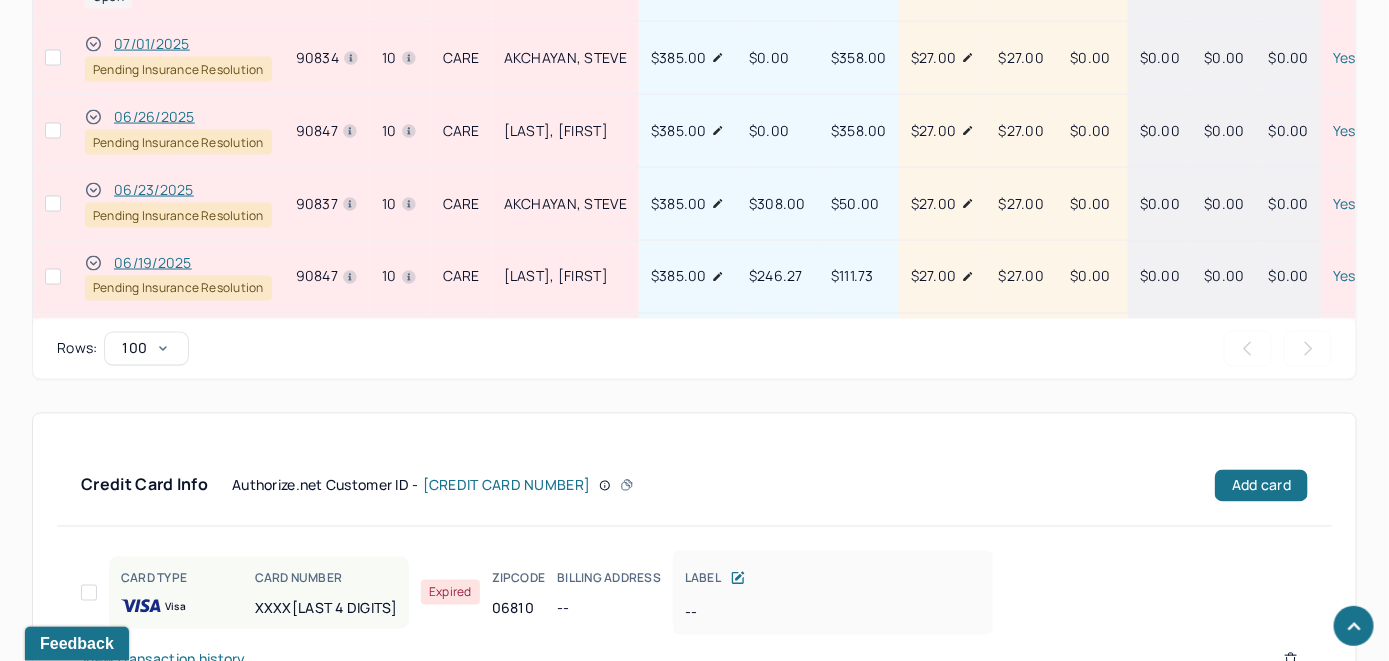 scroll, scrollTop: 1006, scrollLeft: 0, axis: vertical 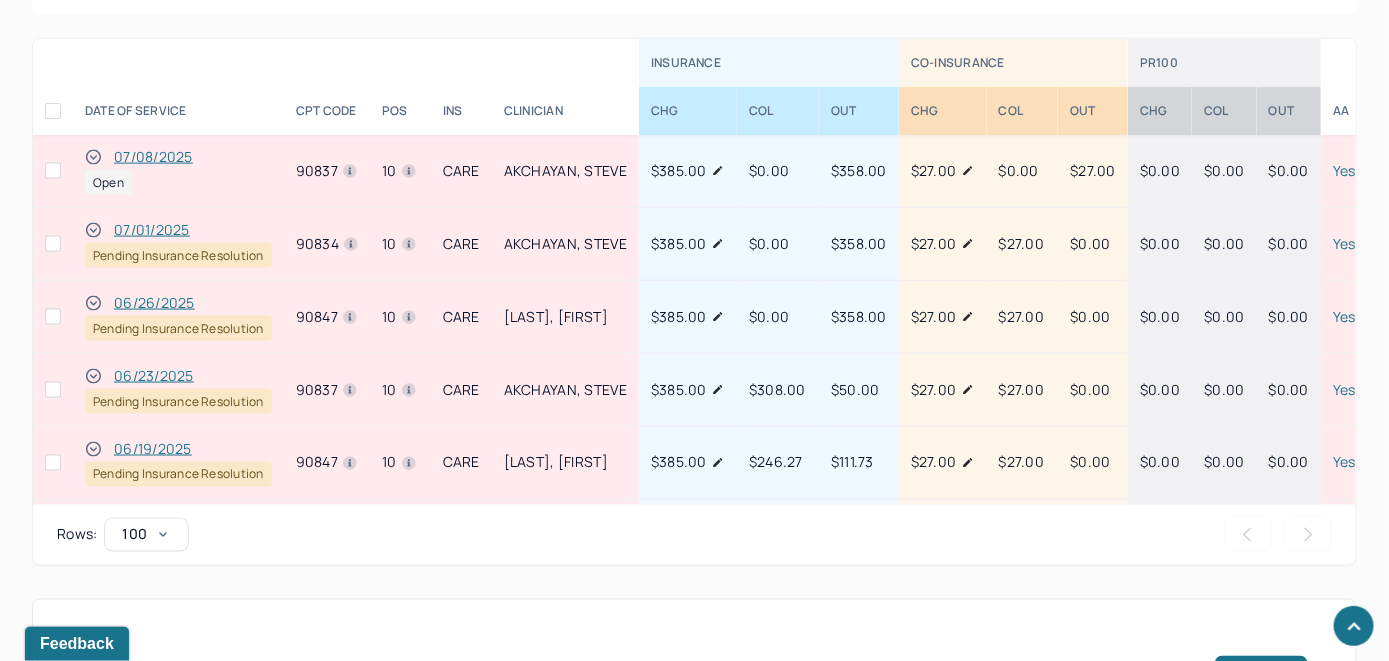 click on "07/08/2025" at bounding box center (153, 157) 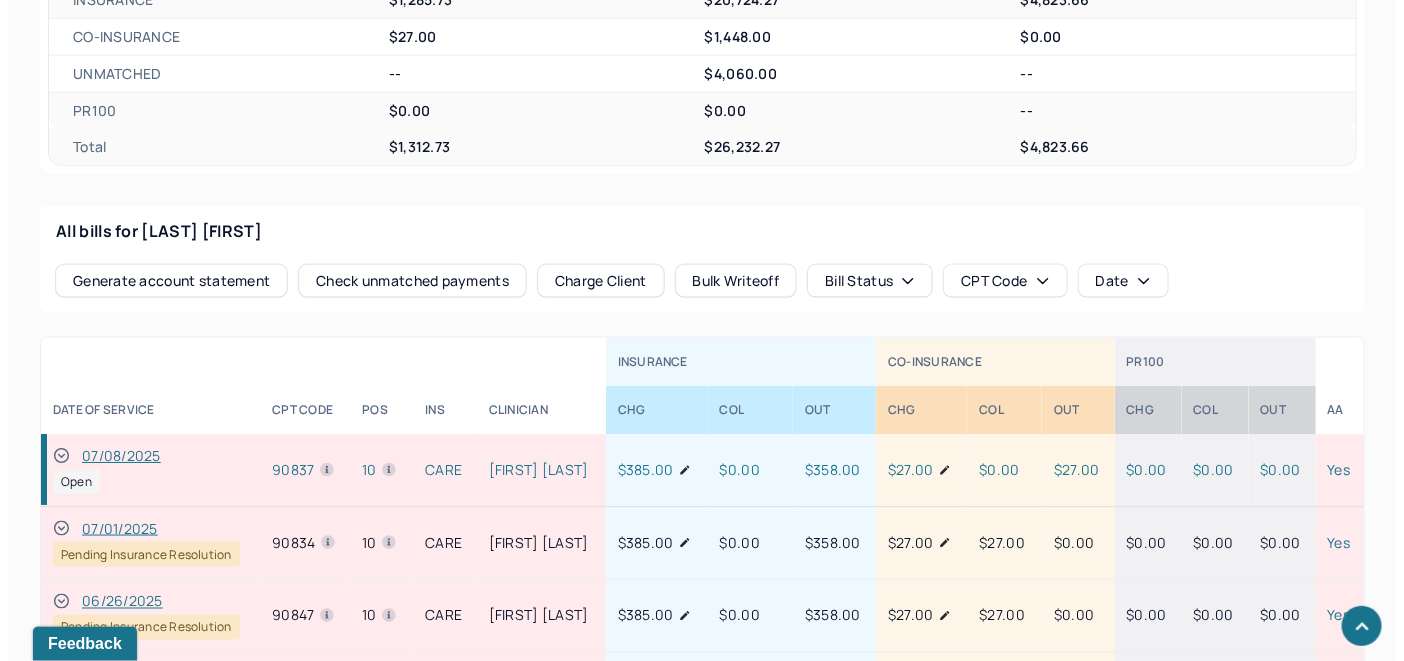 scroll, scrollTop: 933, scrollLeft: 0, axis: vertical 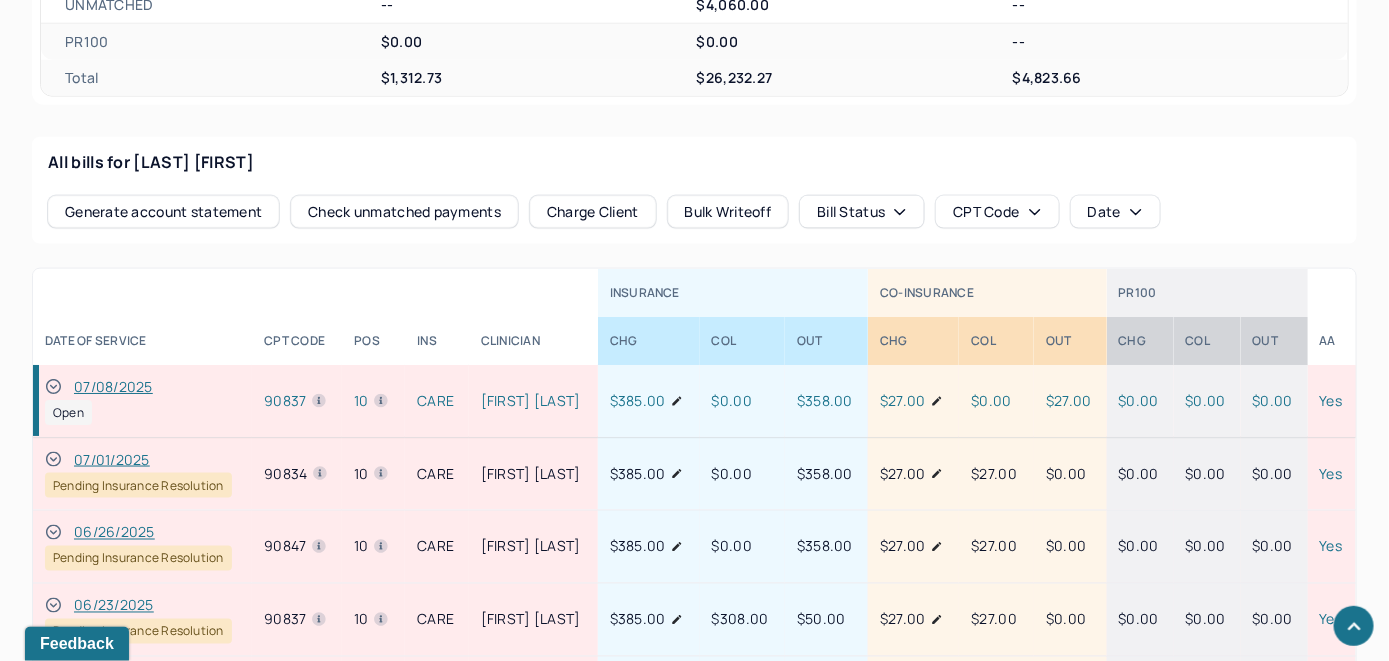 click on "Check unmatched payments" at bounding box center (404, 212) 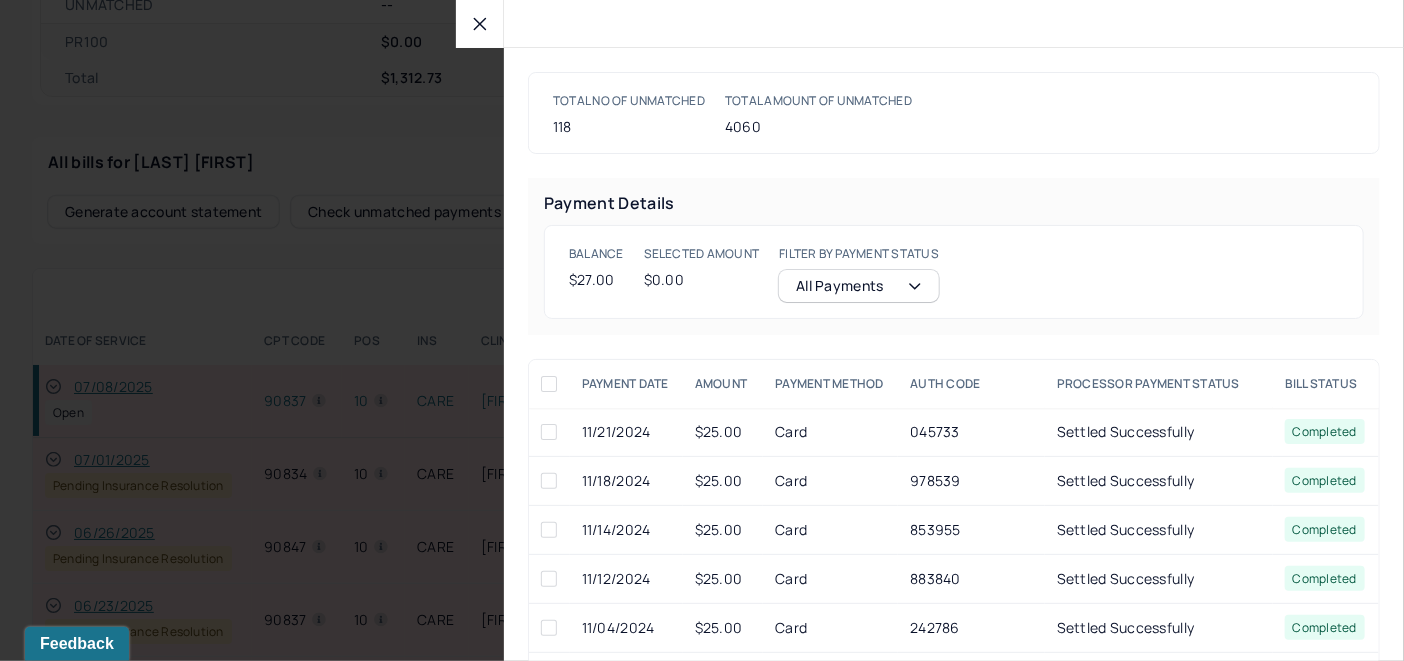 click 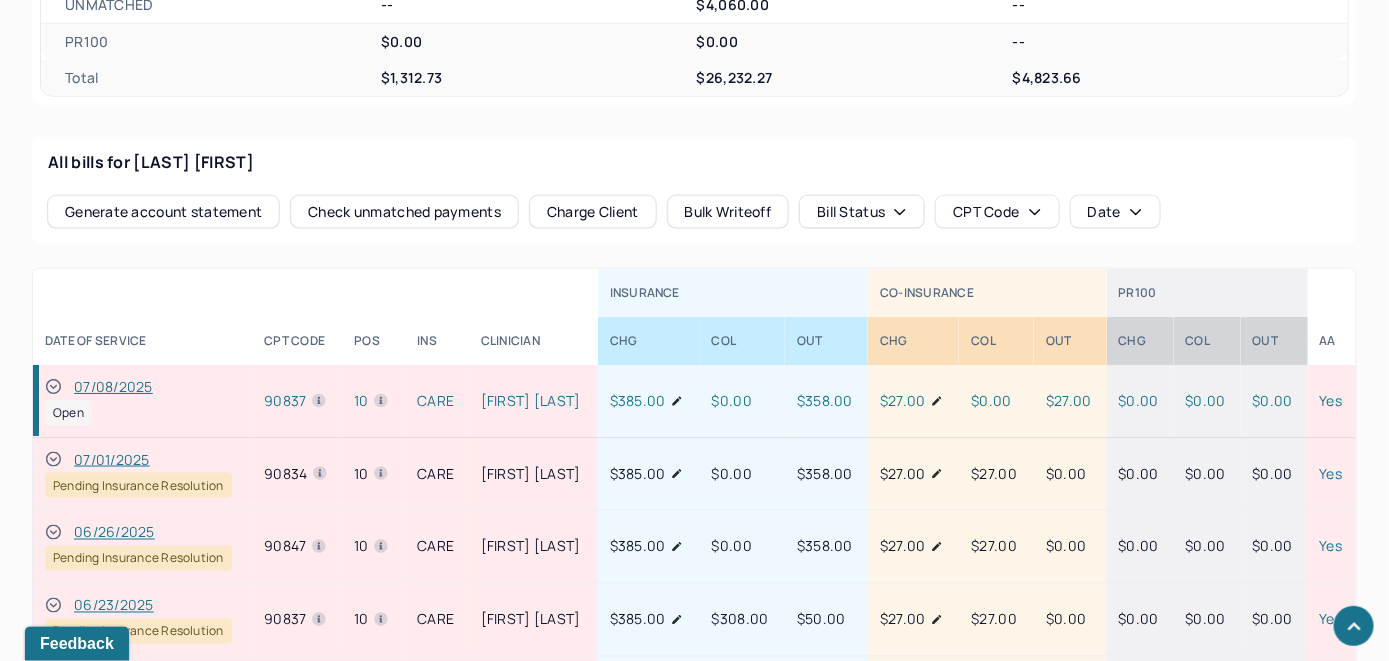 click on "Charge Client" at bounding box center (593, 212) 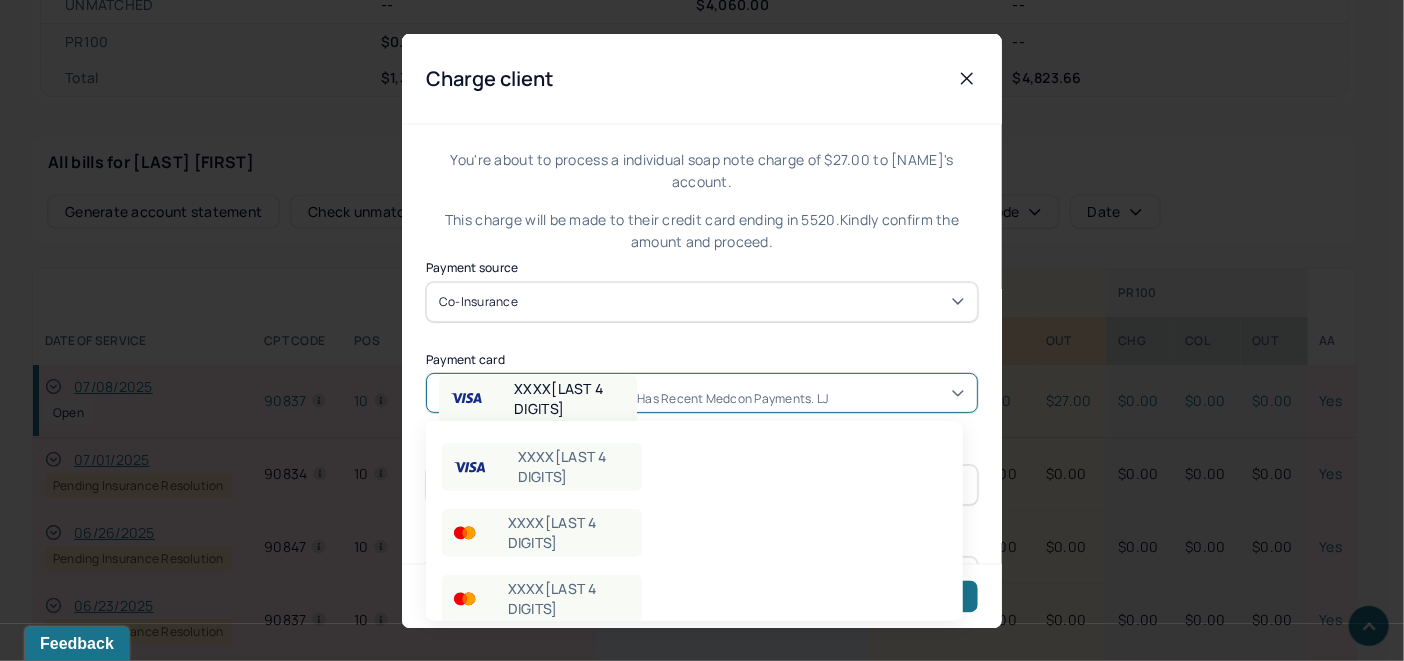 click 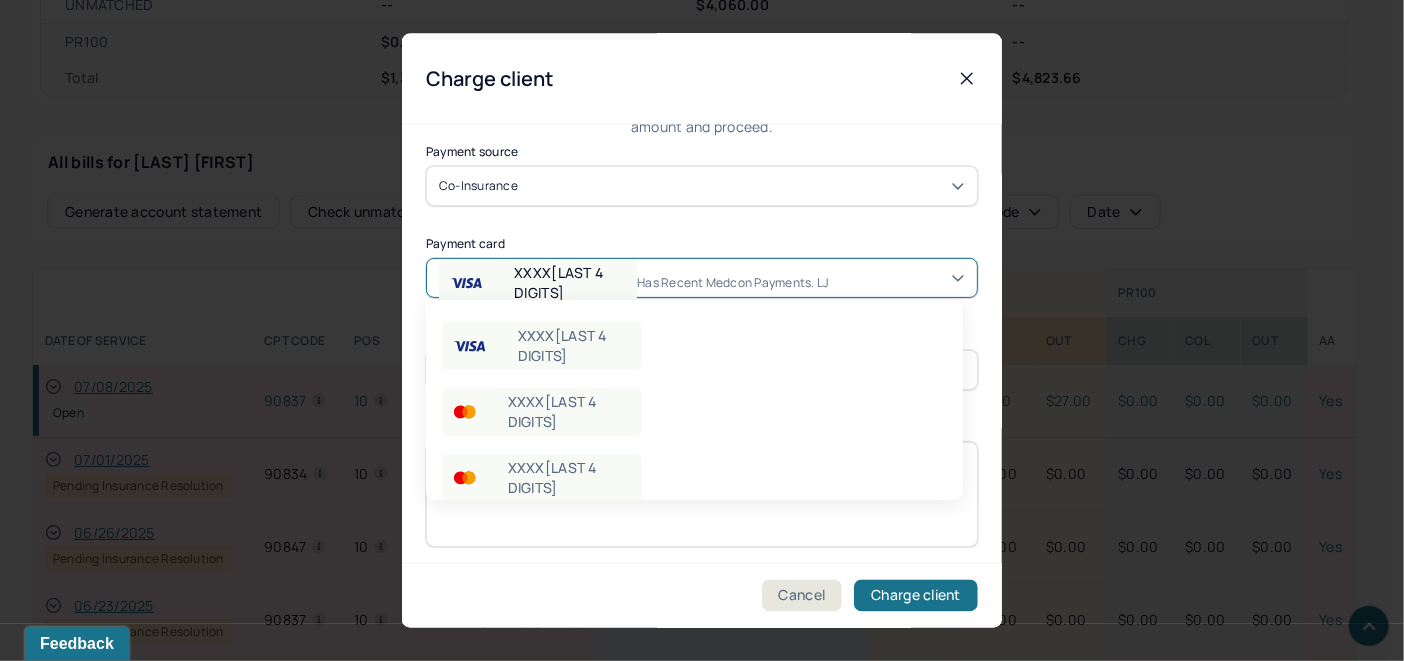 scroll, scrollTop: 121, scrollLeft: 0, axis: vertical 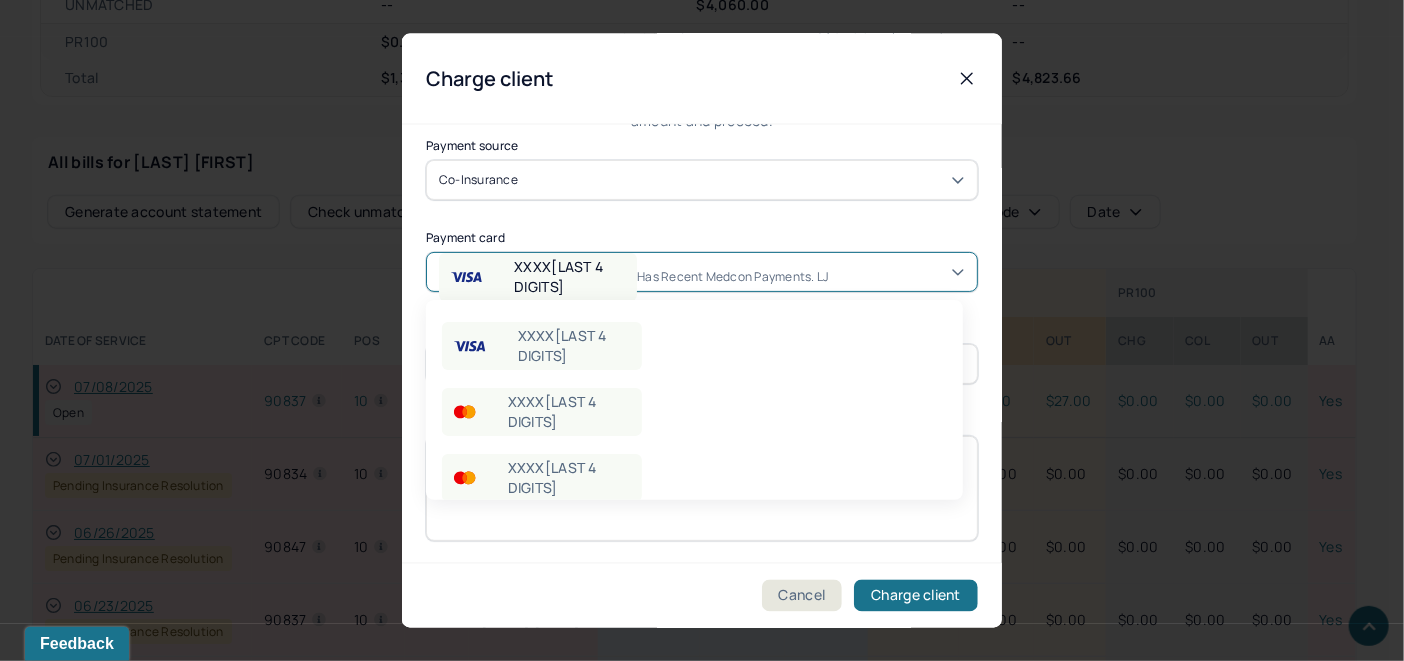 click on "Has recent Medcon payments. LJ" at bounding box center [821, 544] 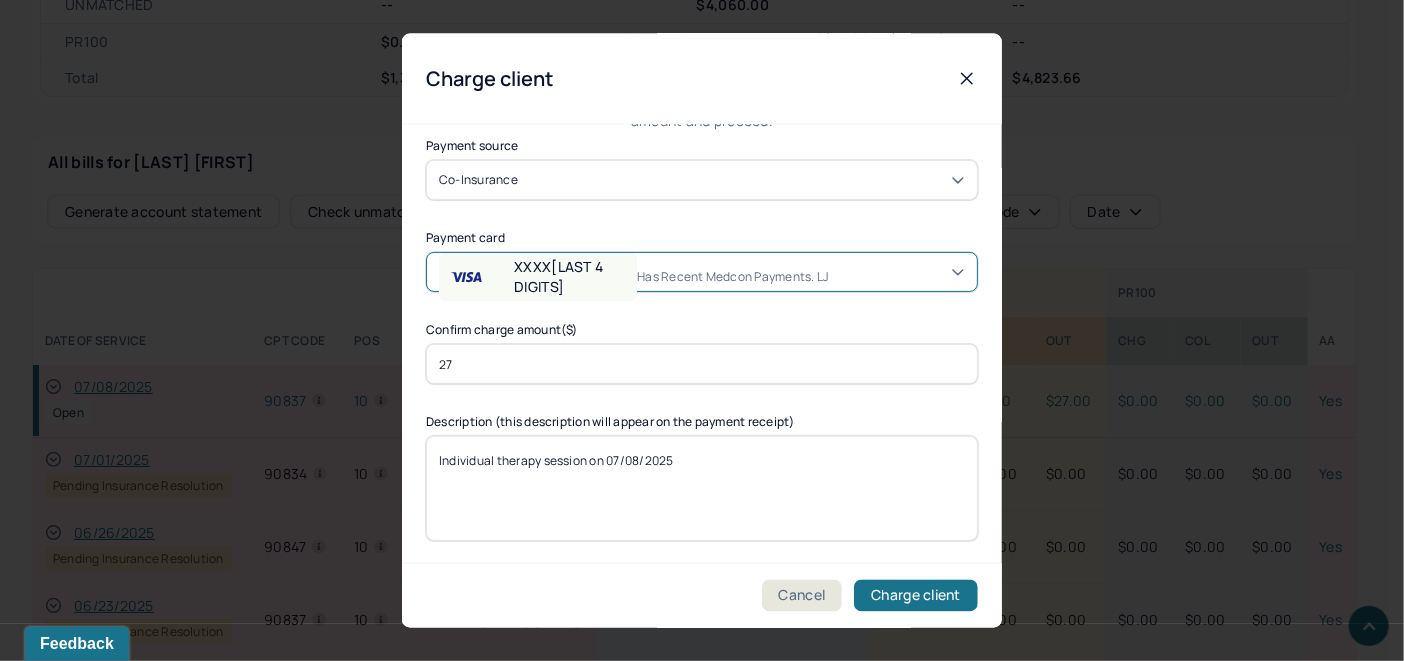 click 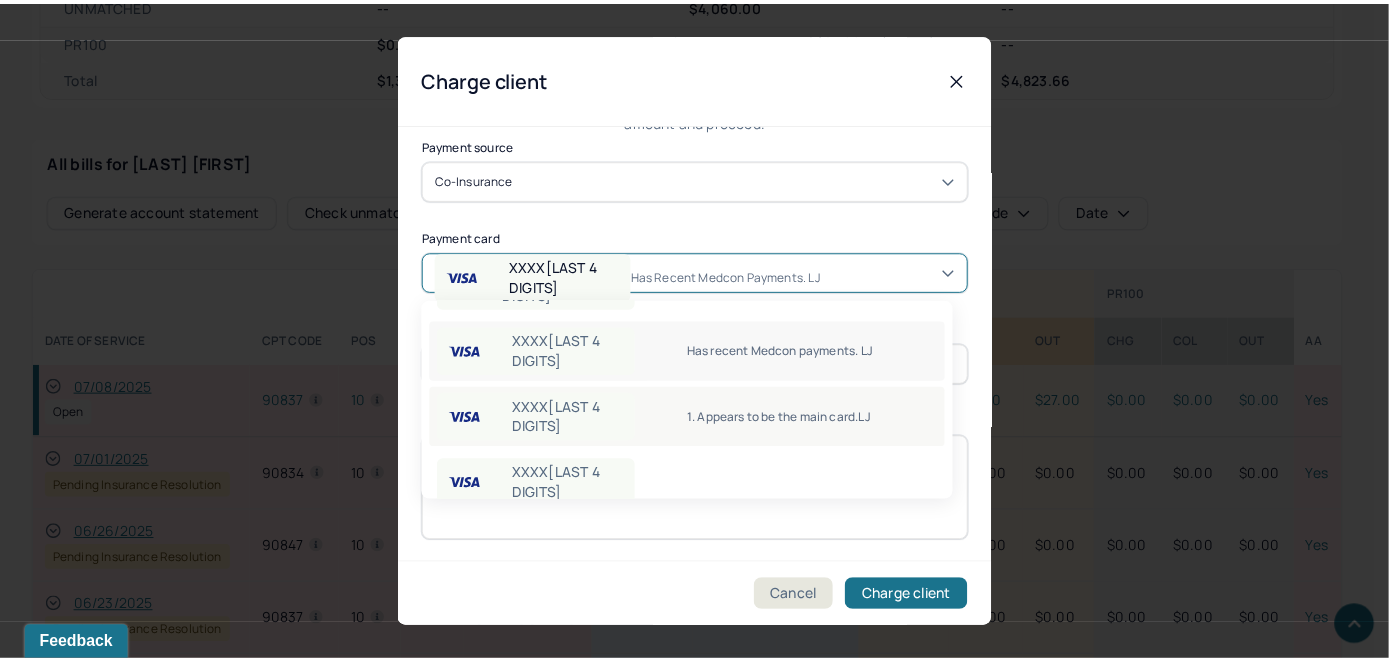 scroll, scrollTop: 186, scrollLeft: 0, axis: vertical 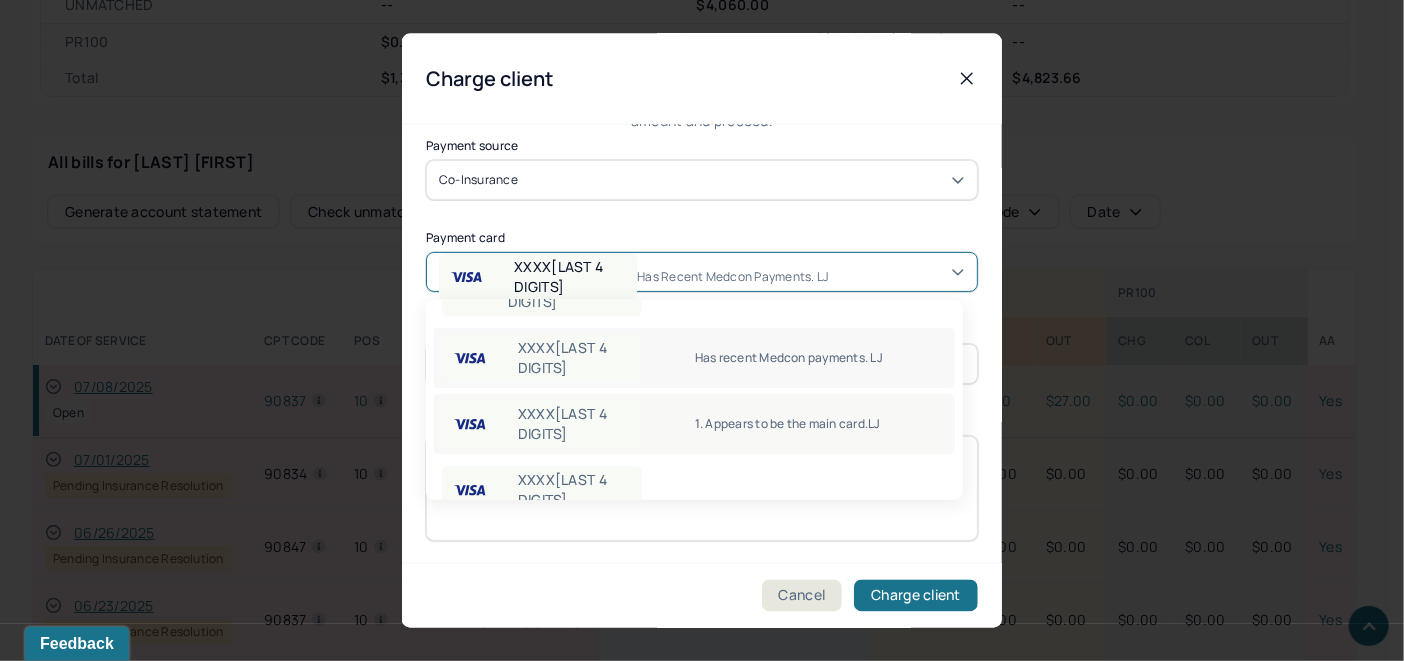 click on "1. Appears to be the main card. LJ" at bounding box center (821, 424) 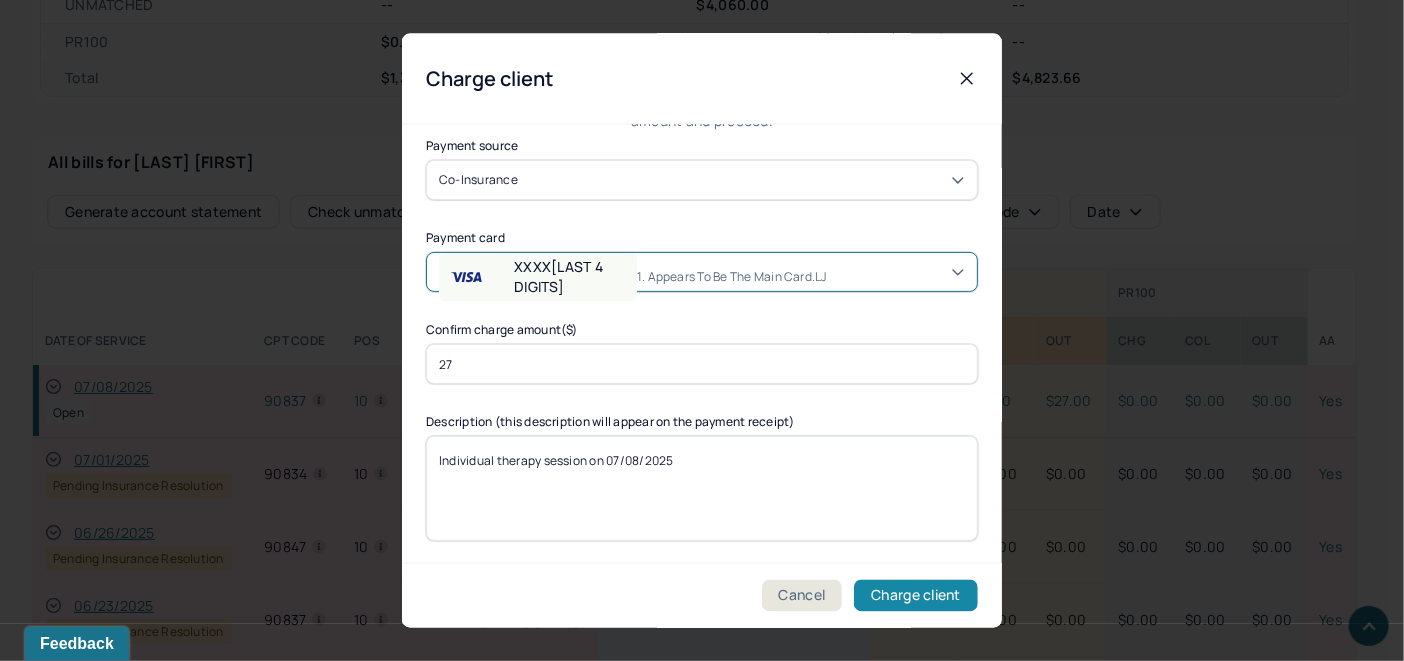 click on "Charge client" at bounding box center (916, 596) 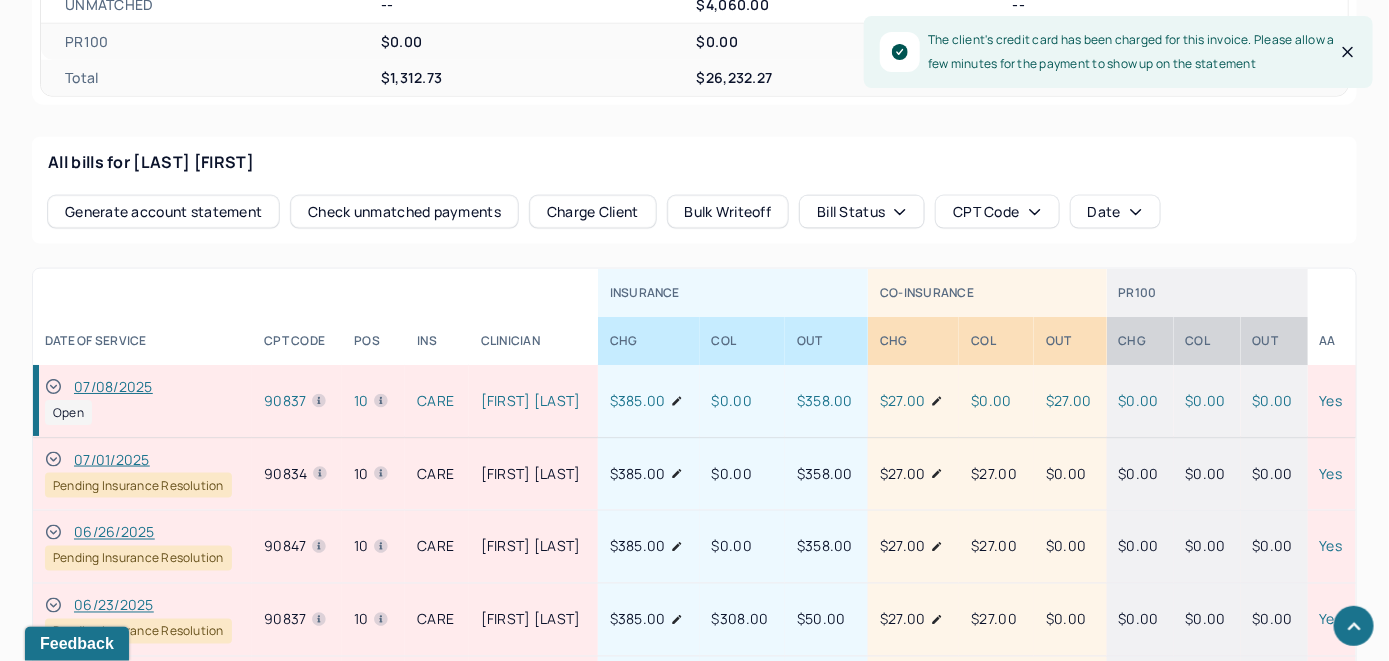 click 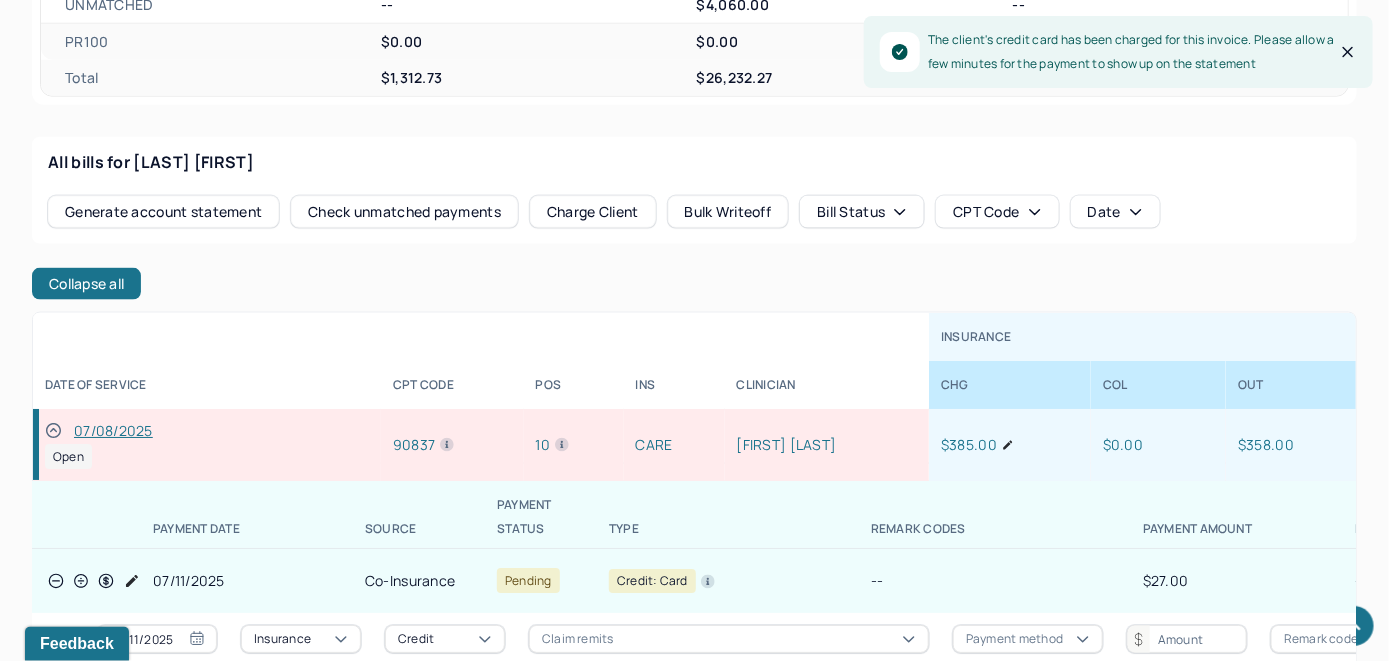 scroll, scrollTop: 0, scrollLeft: 0, axis: both 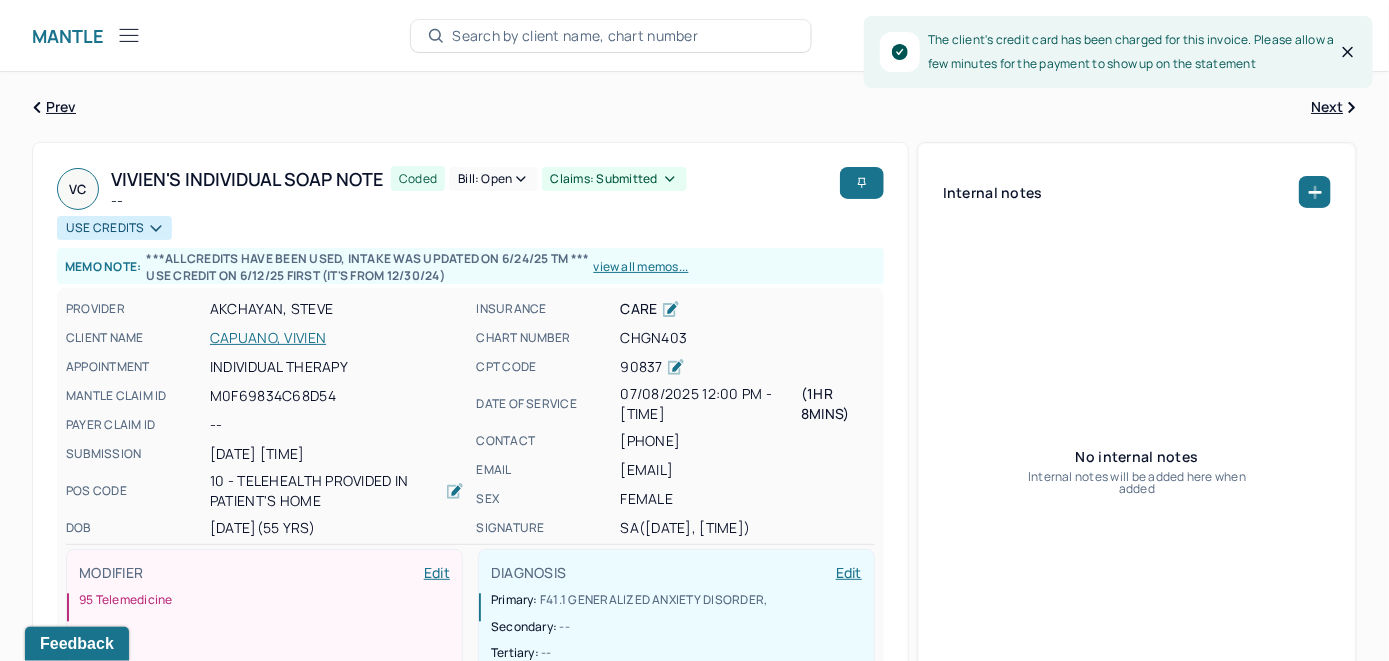 click on "Bill: Open" at bounding box center [493, 179] 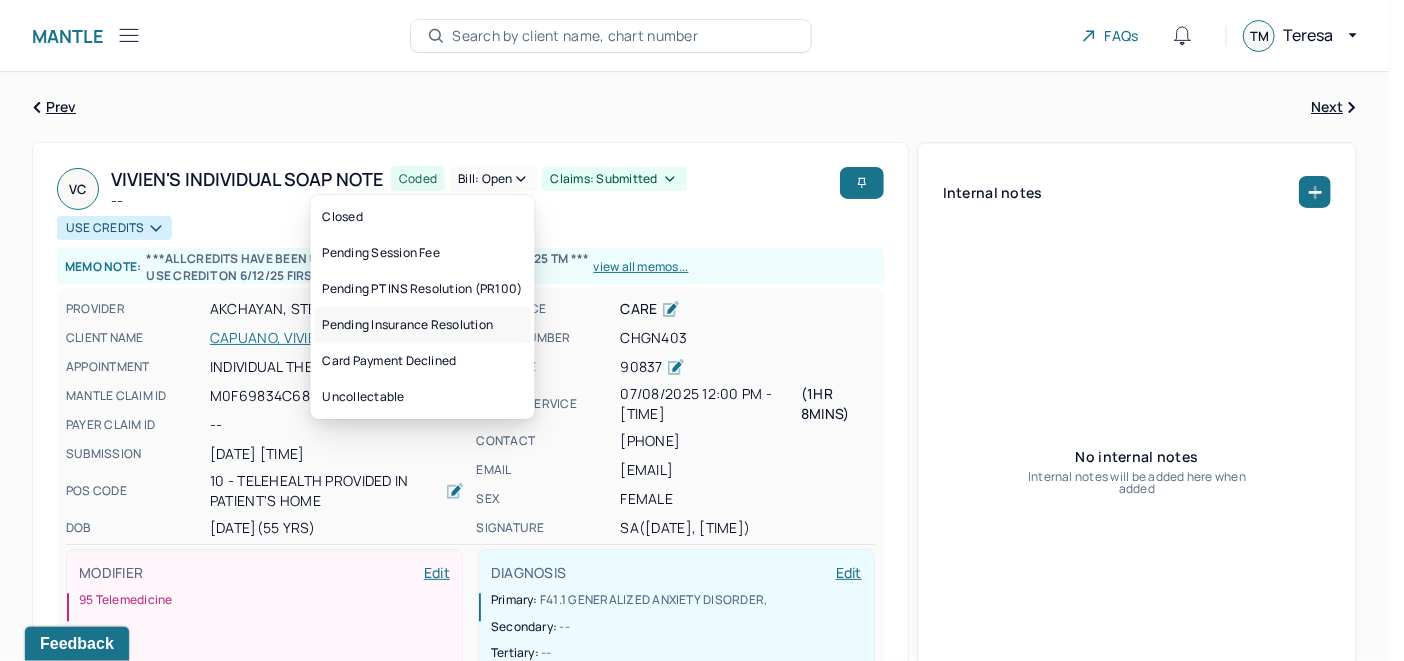 click on "Pending Insurance Resolution" at bounding box center (423, 325) 